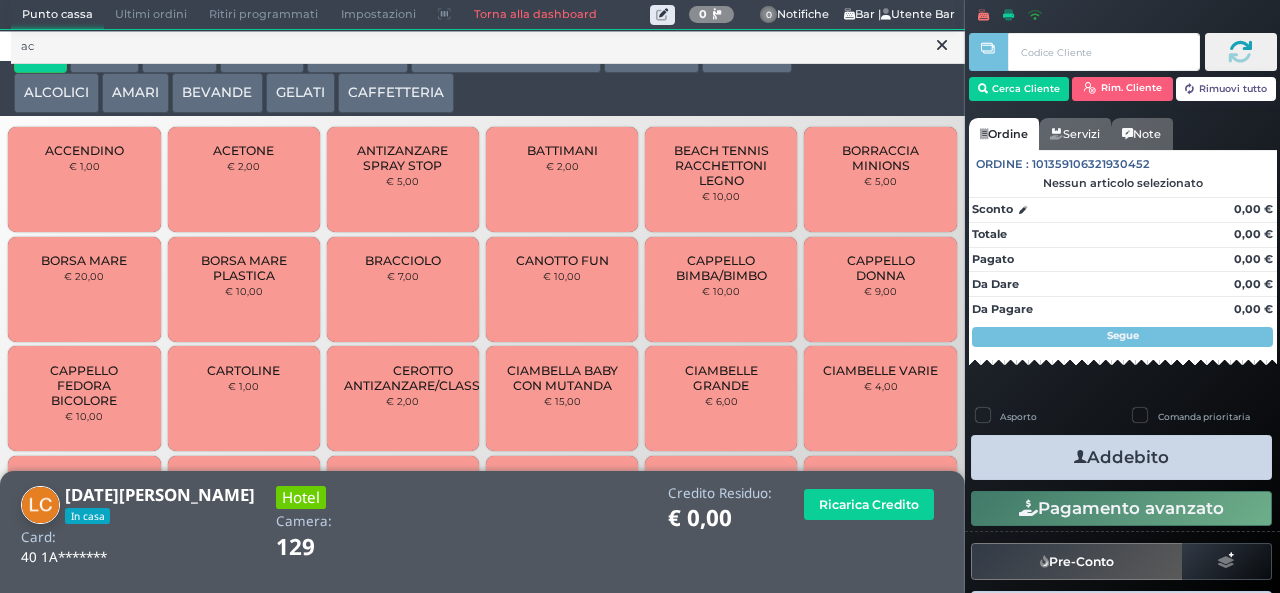 scroll, scrollTop: 0, scrollLeft: 0, axis: both 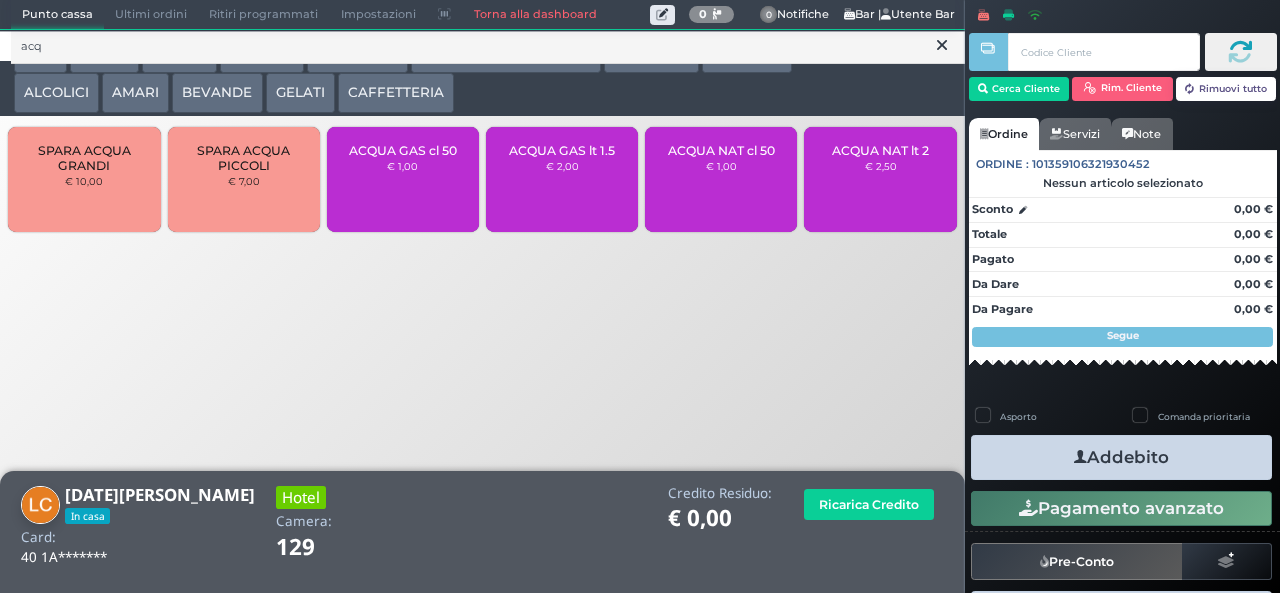 type on "acq" 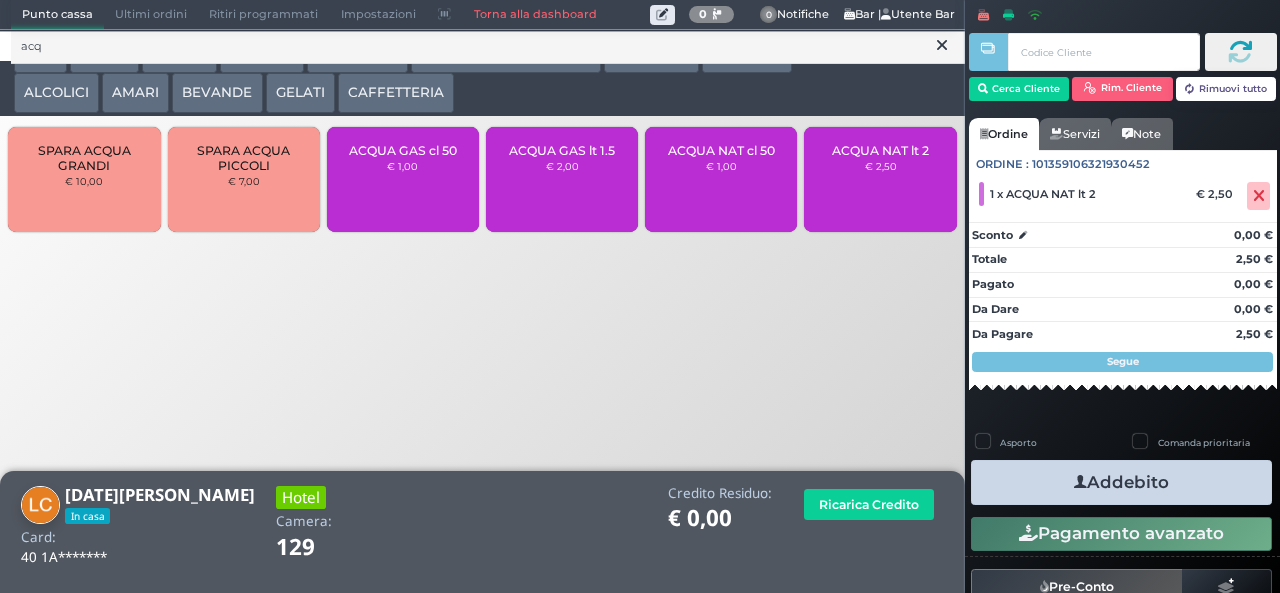 click on "Addebito" at bounding box center (1121, 482) 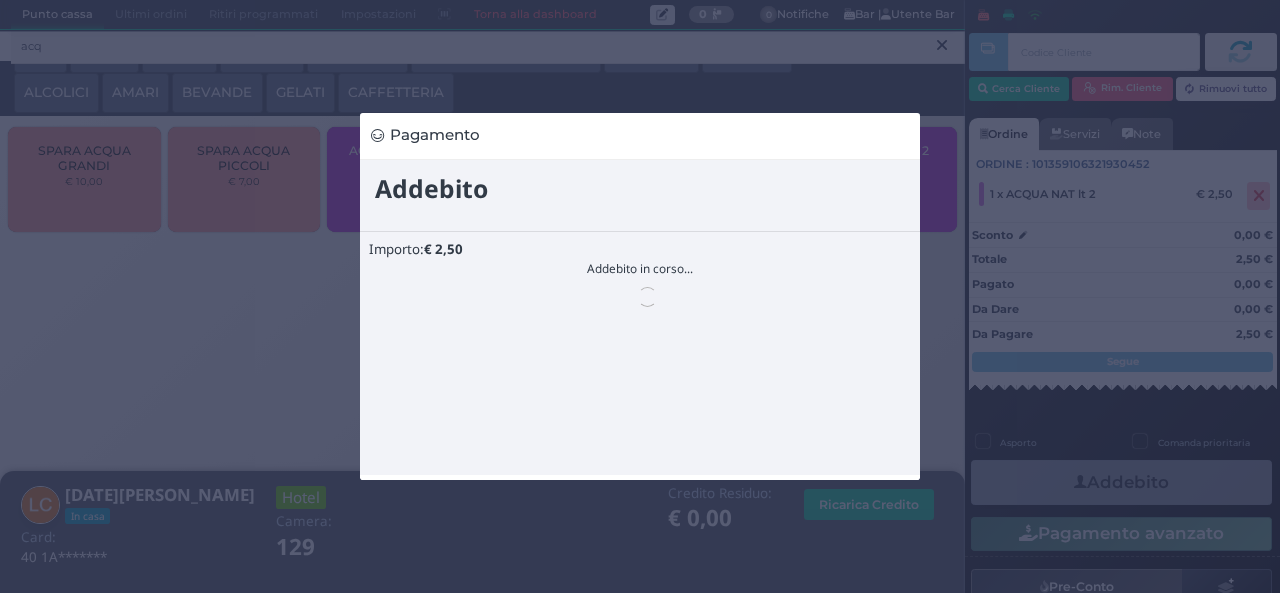 scroll, scrollTop: 0, scrollLeft: 0, axis: both 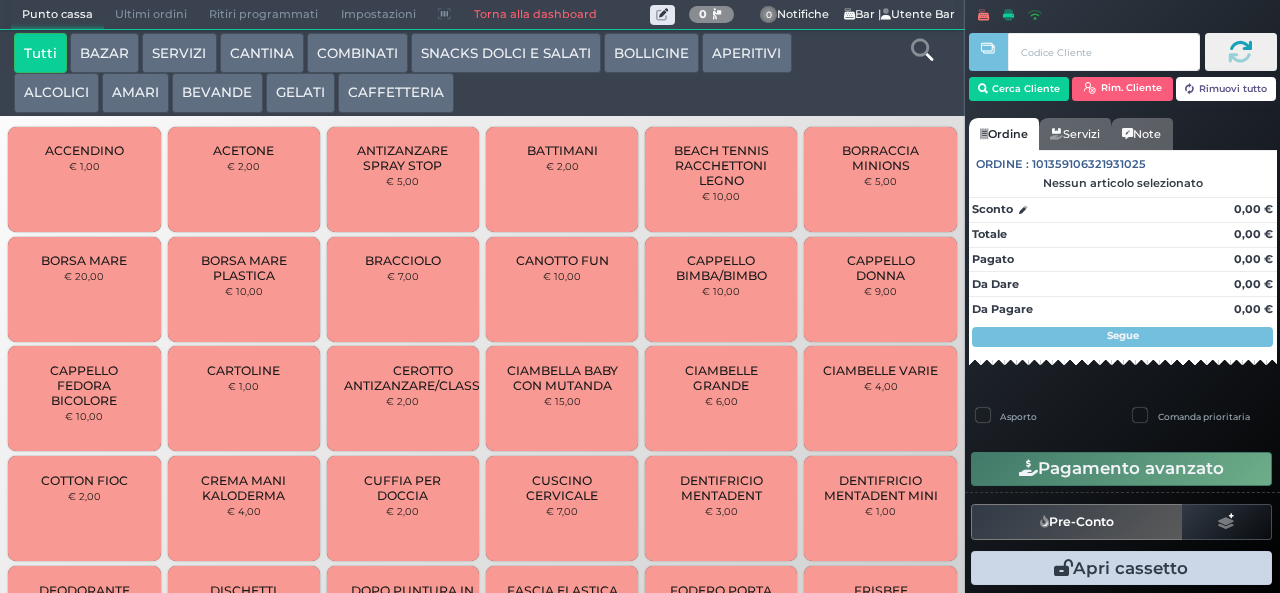 click on "BEVANDE" at bounding box center (217, 93) 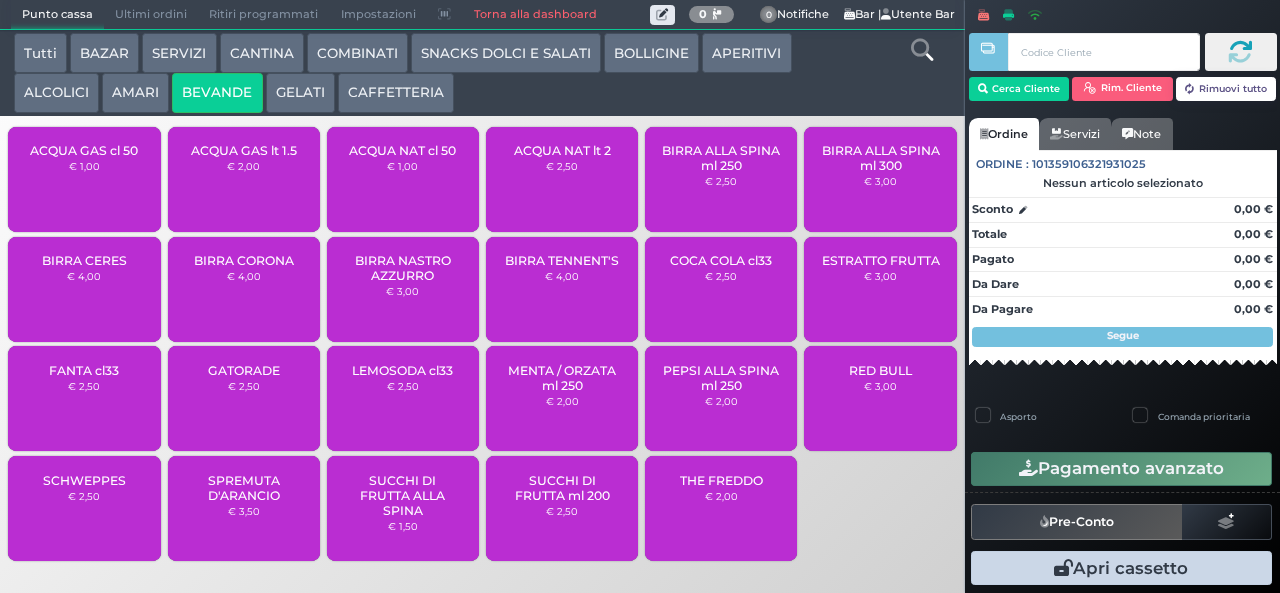 click on "BIRRA NASTRO AZZURRO" at bounding box center (403, 268) 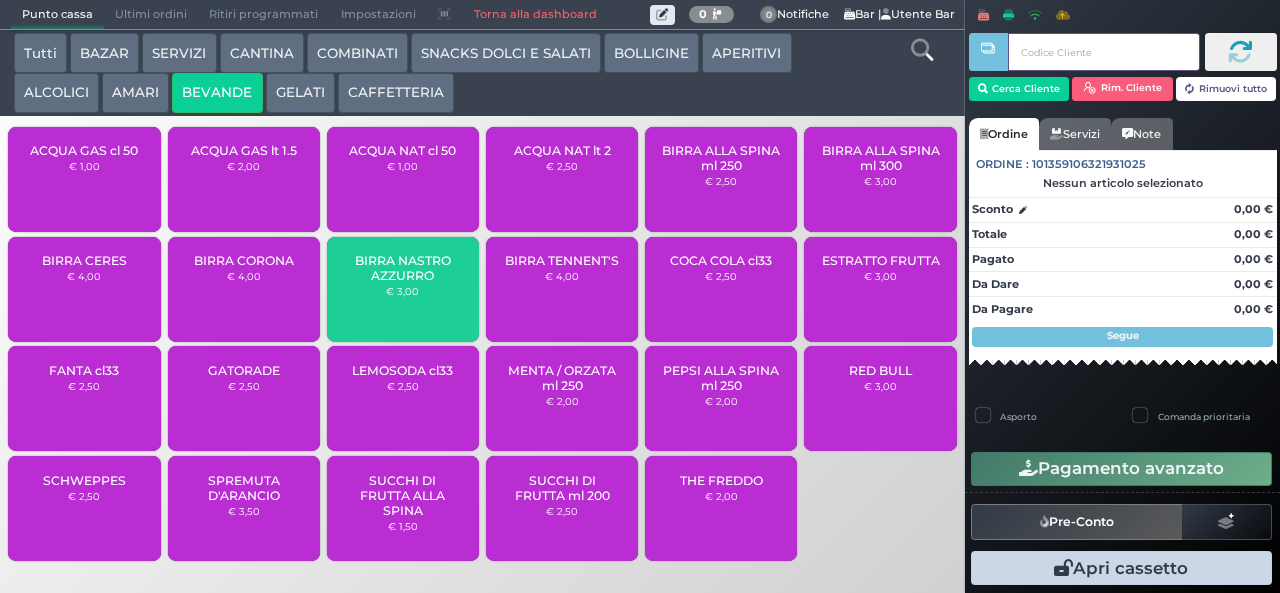 type 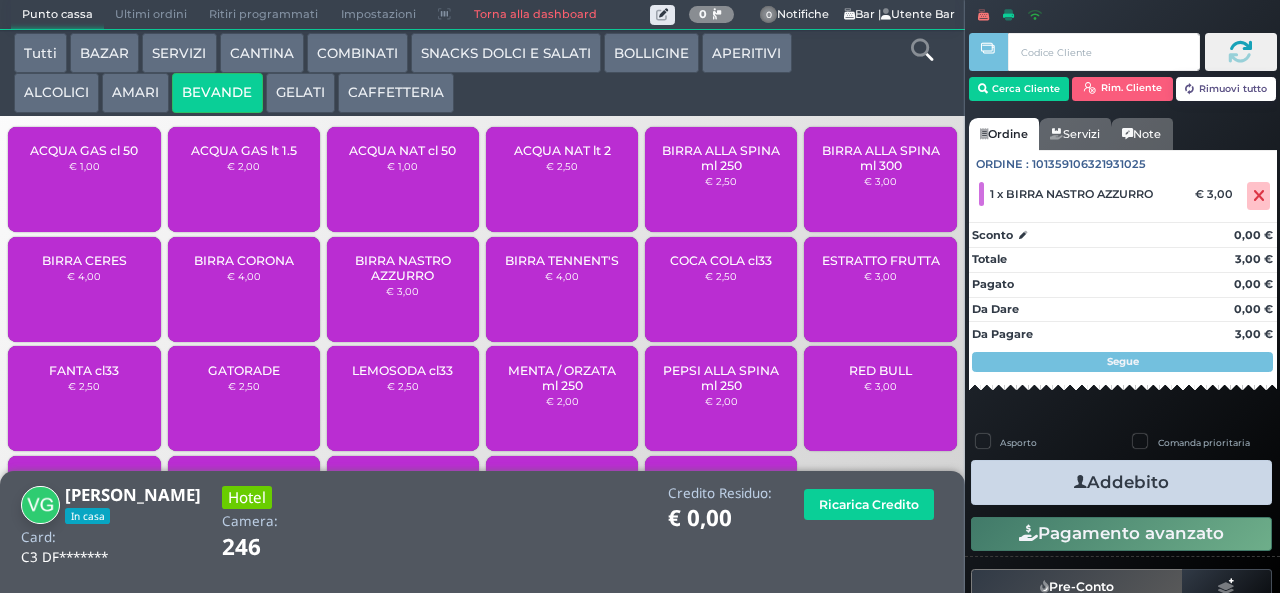 click on "Addebito" at bounding box center [1121, 482] 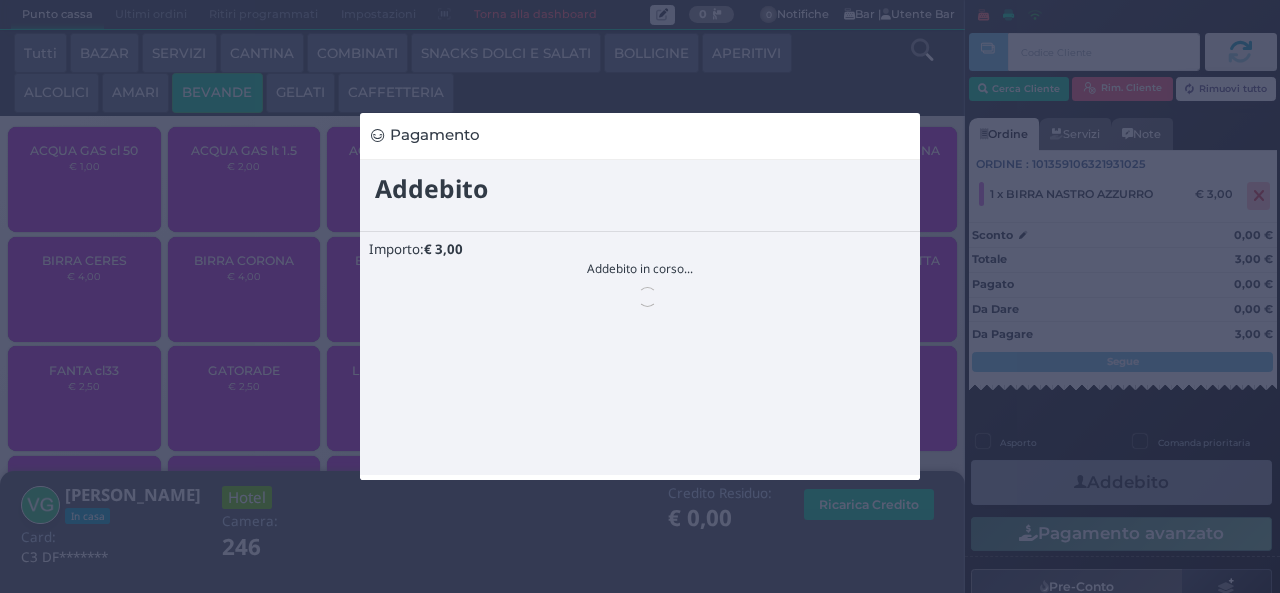 scroll, scrollTop: 0, scrollLeft: 0, axis: both 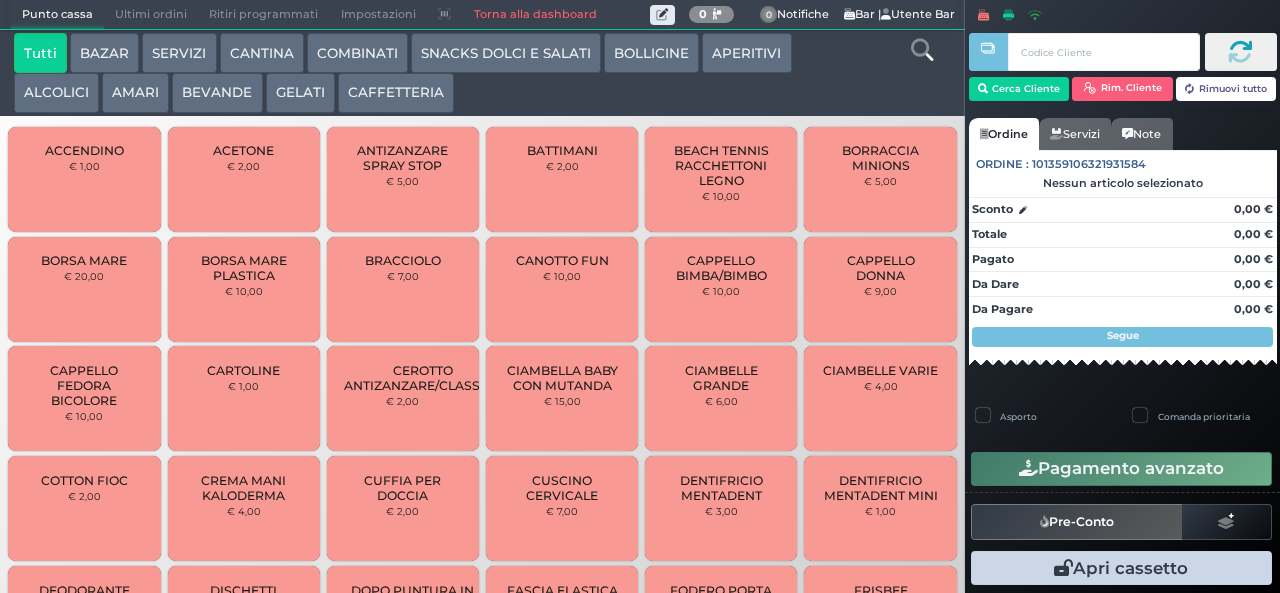 click on "GELATI" at bounding box center (300, 93) 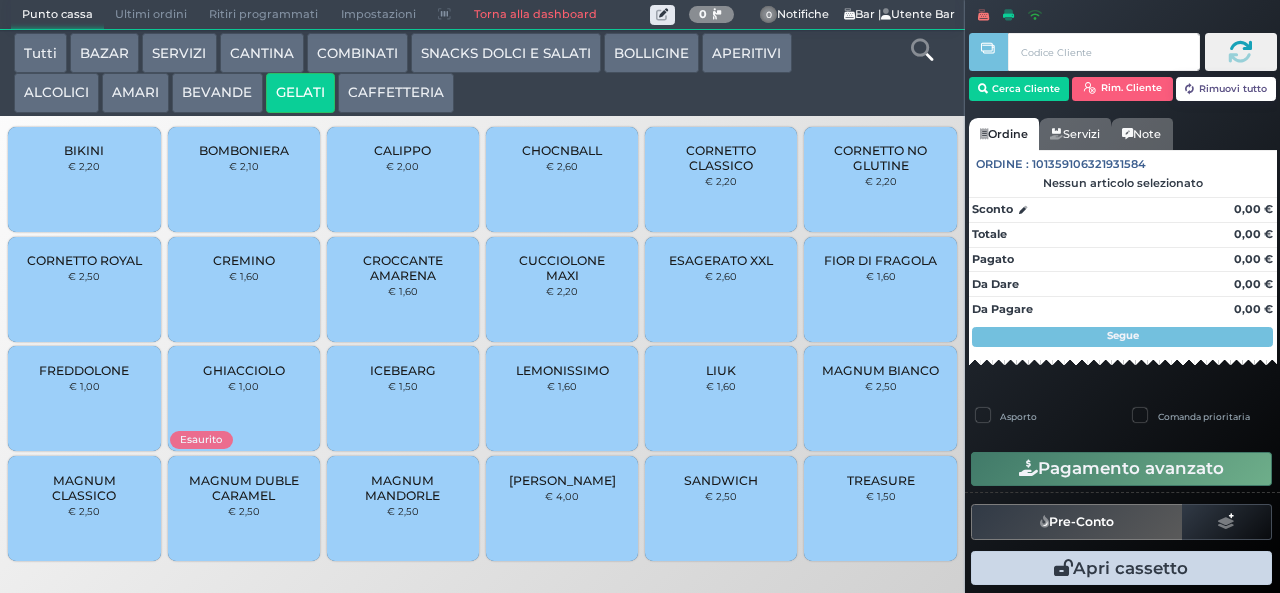 click on "MAGNUM CLASSICO" at bounding box center (84, 488) 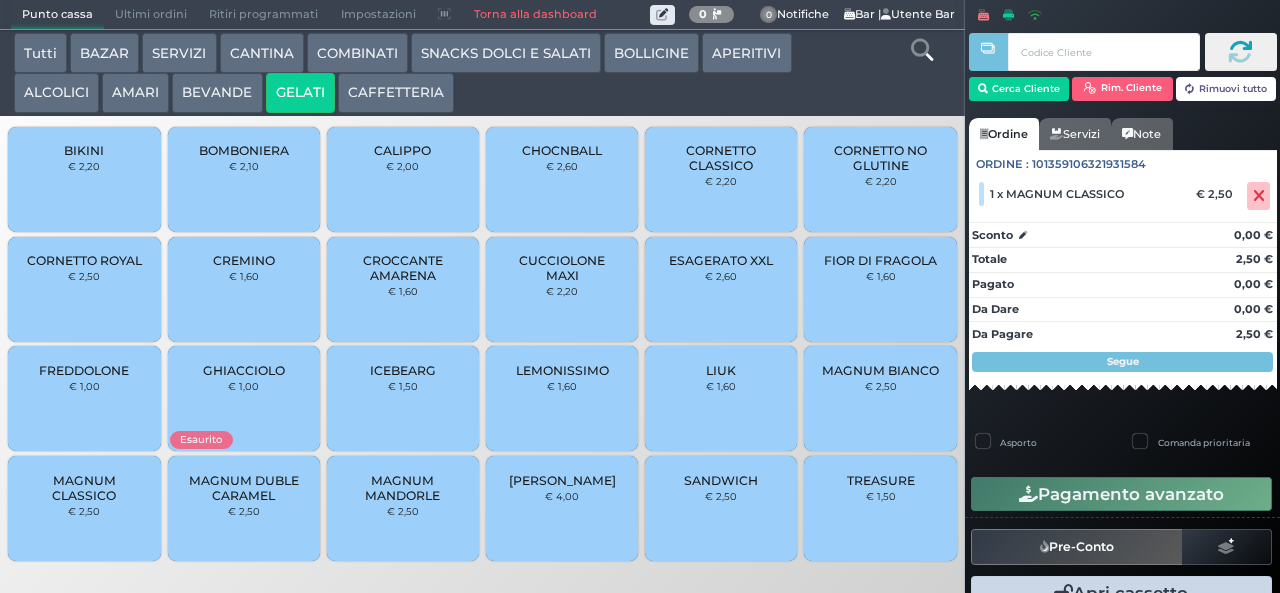 click on "BEVANDE" at bounding box center [217, 93] 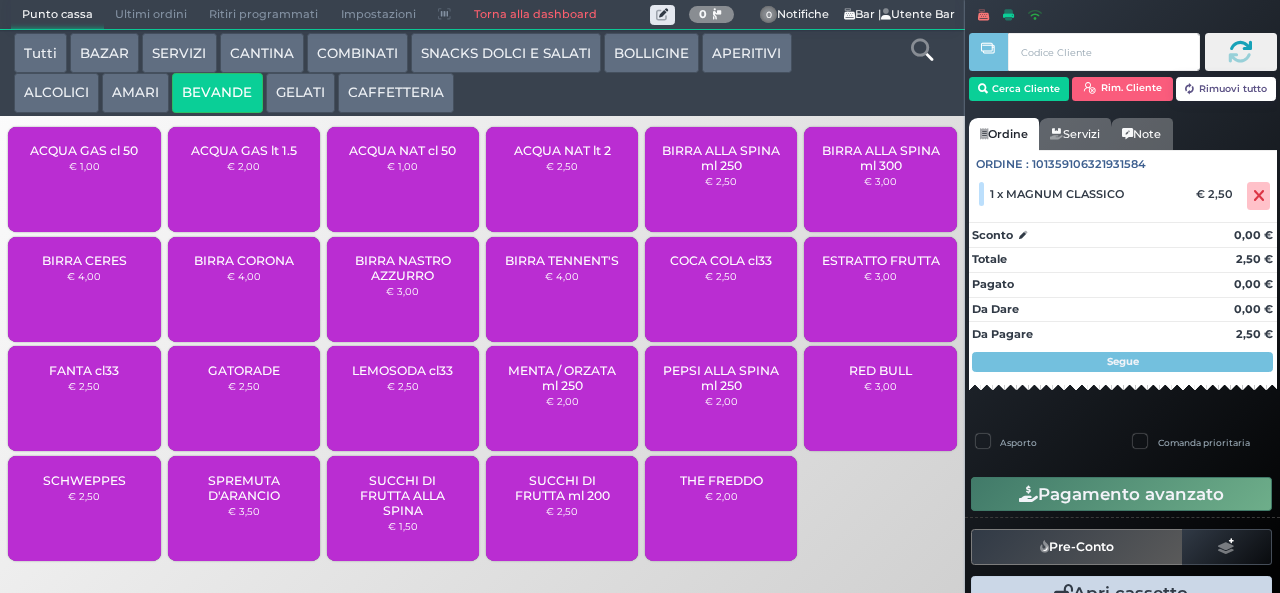 click on "AMARI" at bounding box center (135, 93) 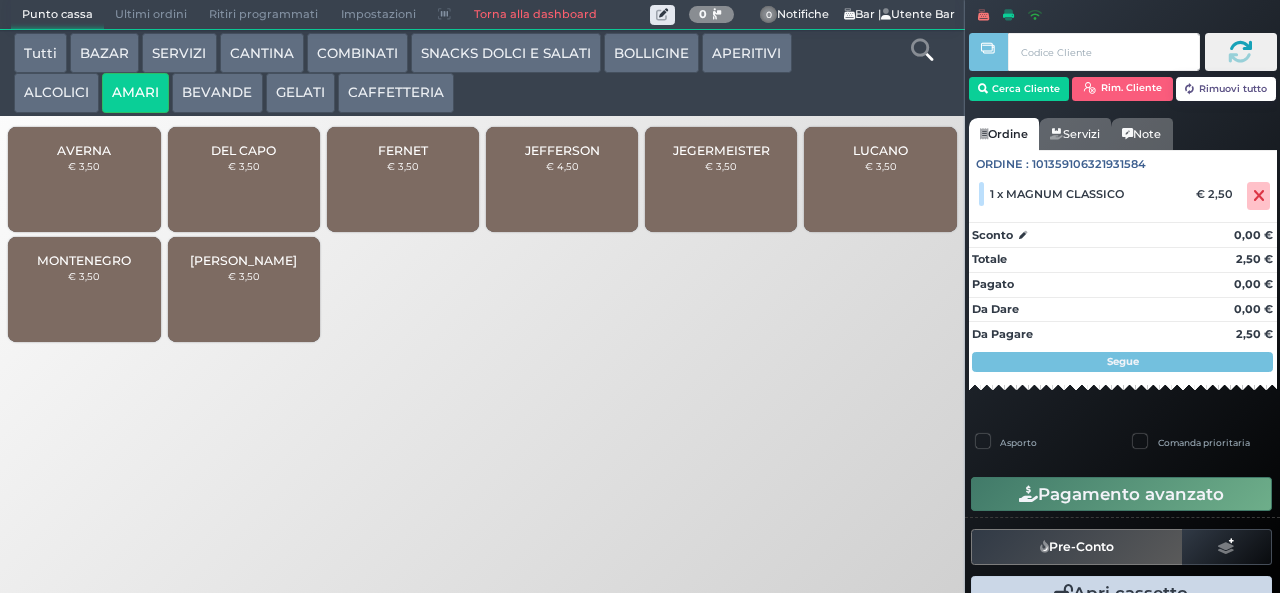 click on "ALCOLICI" at bounding box center [56, 93] 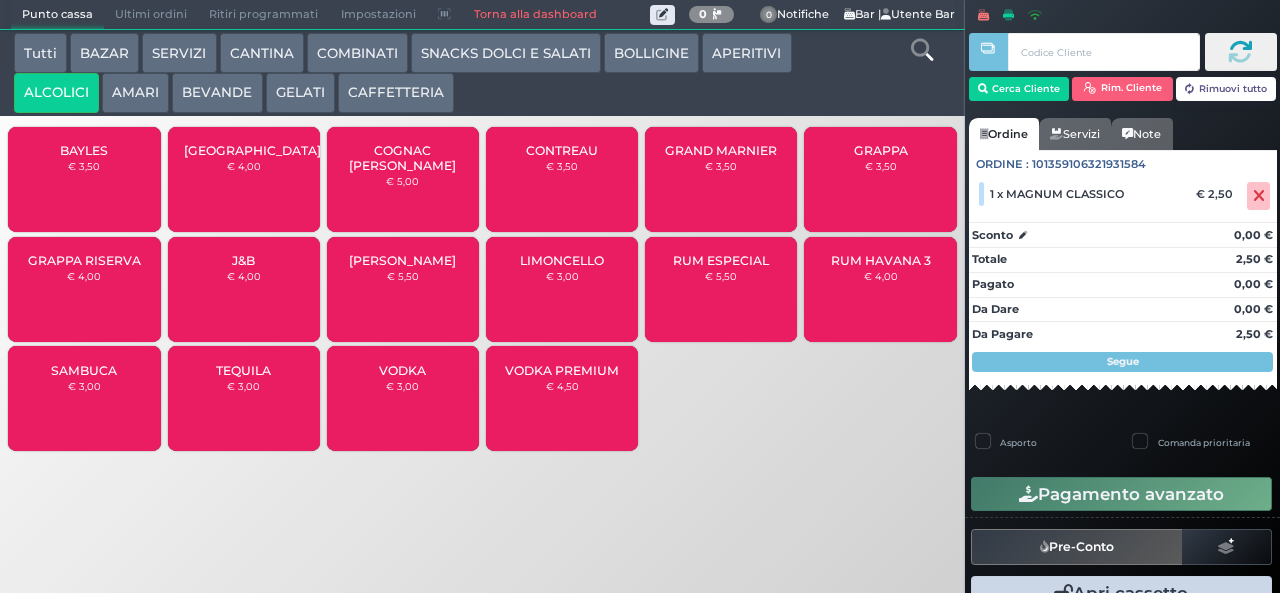click on "LIMONCELLO
€ 3,00" at bounding box center (562, 289) 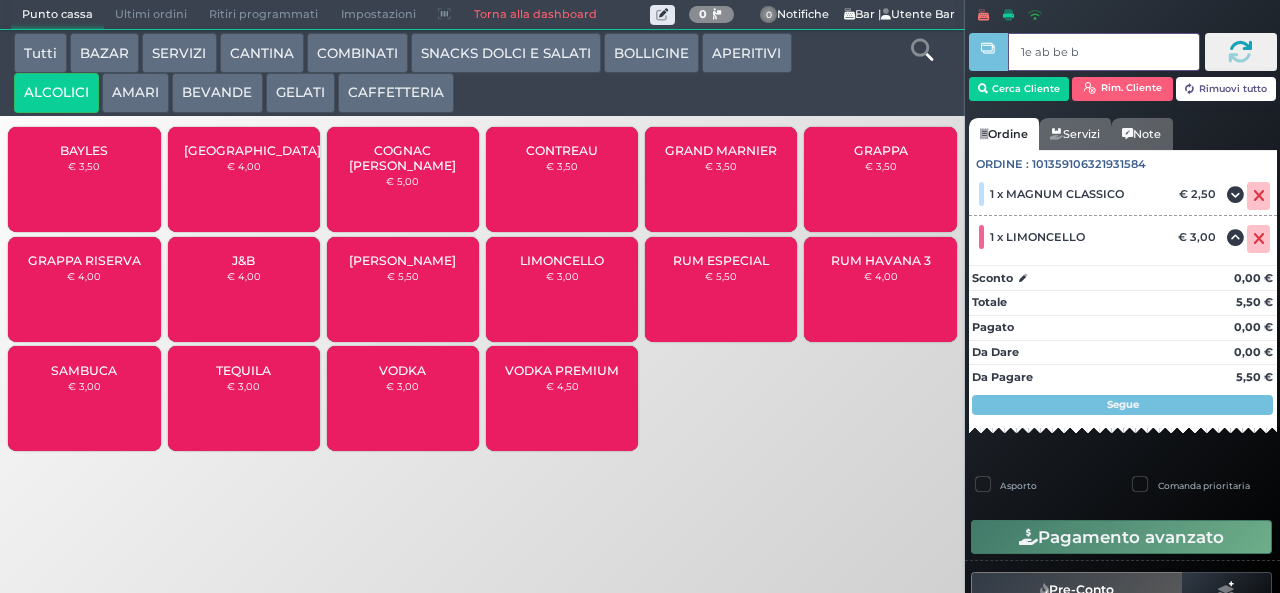 type on "1e ab be b9" 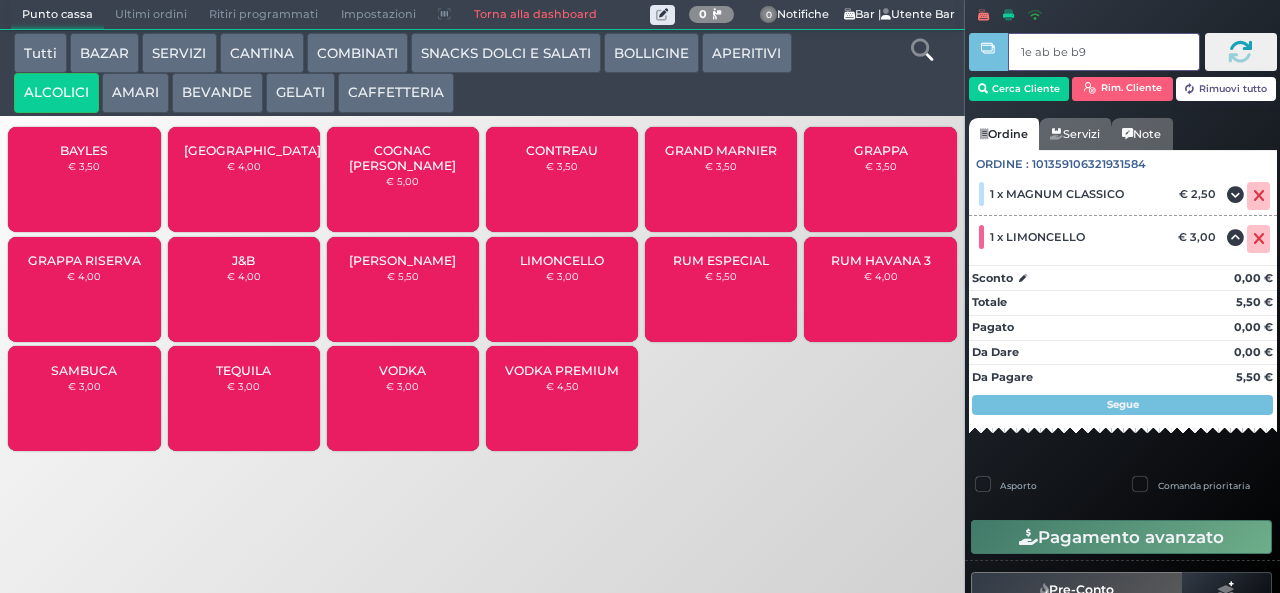 type 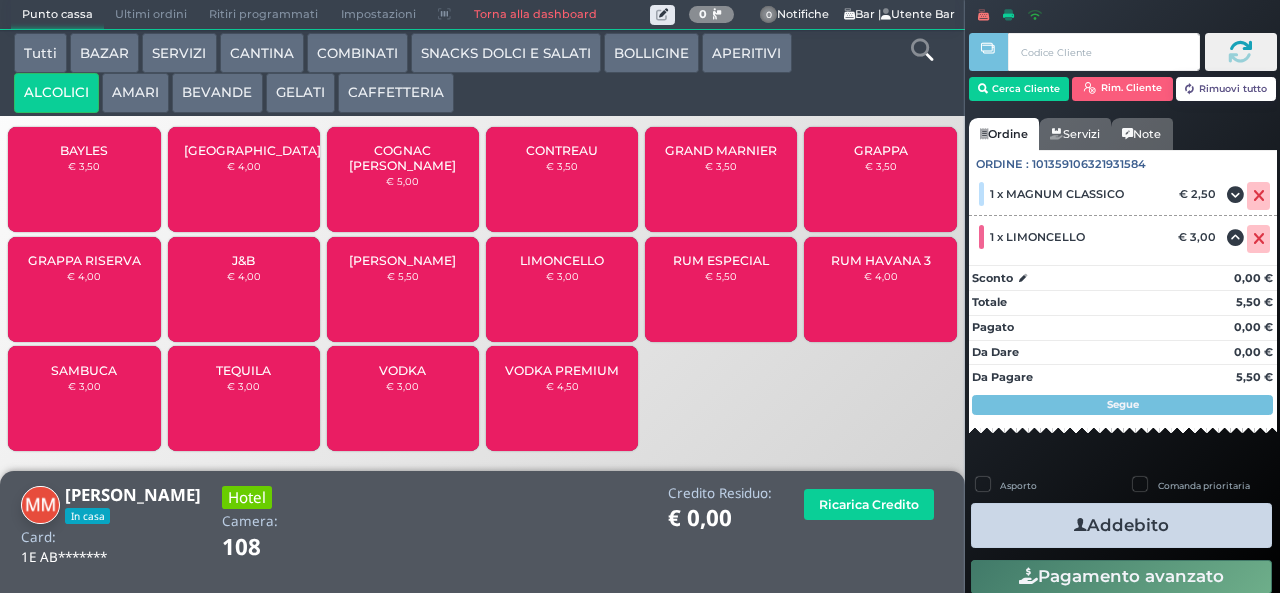 click at bounding box center (1080, 525) 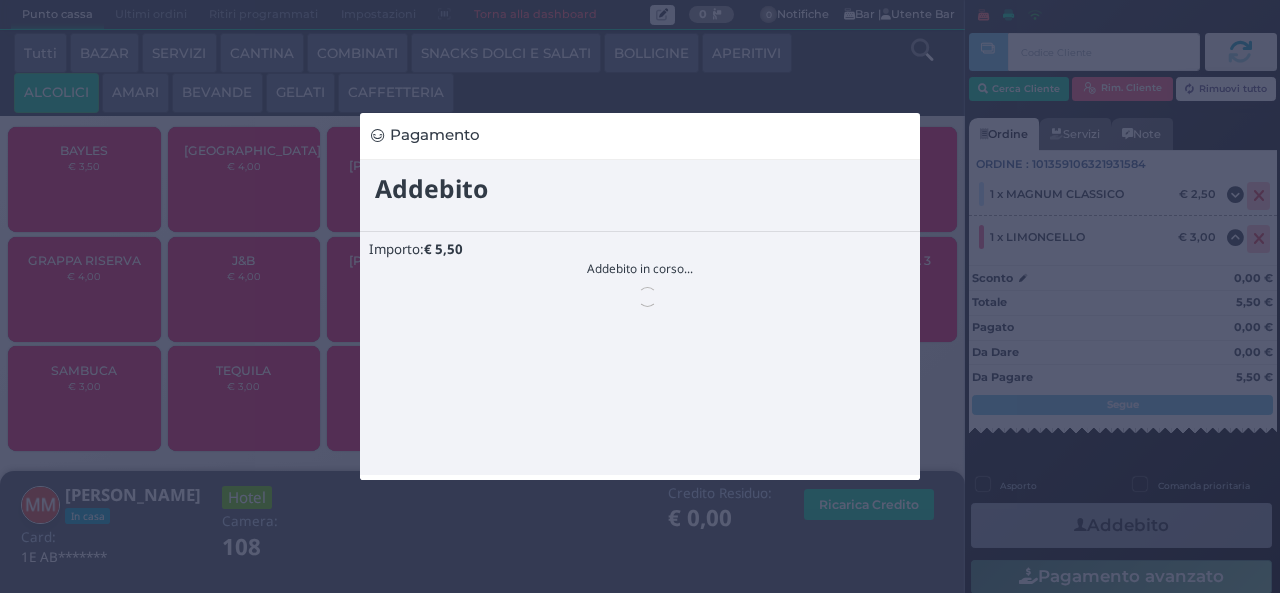 scroll, scrollTop: 0, scrollLeft: 0, axis: both 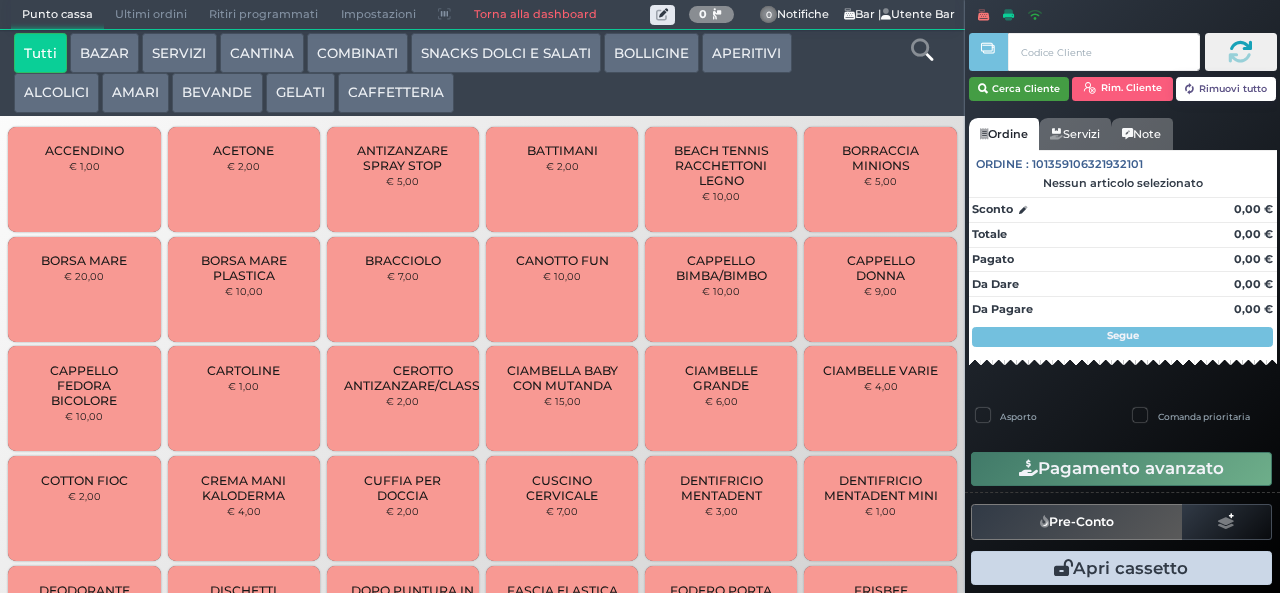 click on "Cerca Cliente" at bounding box center [1019, 89] 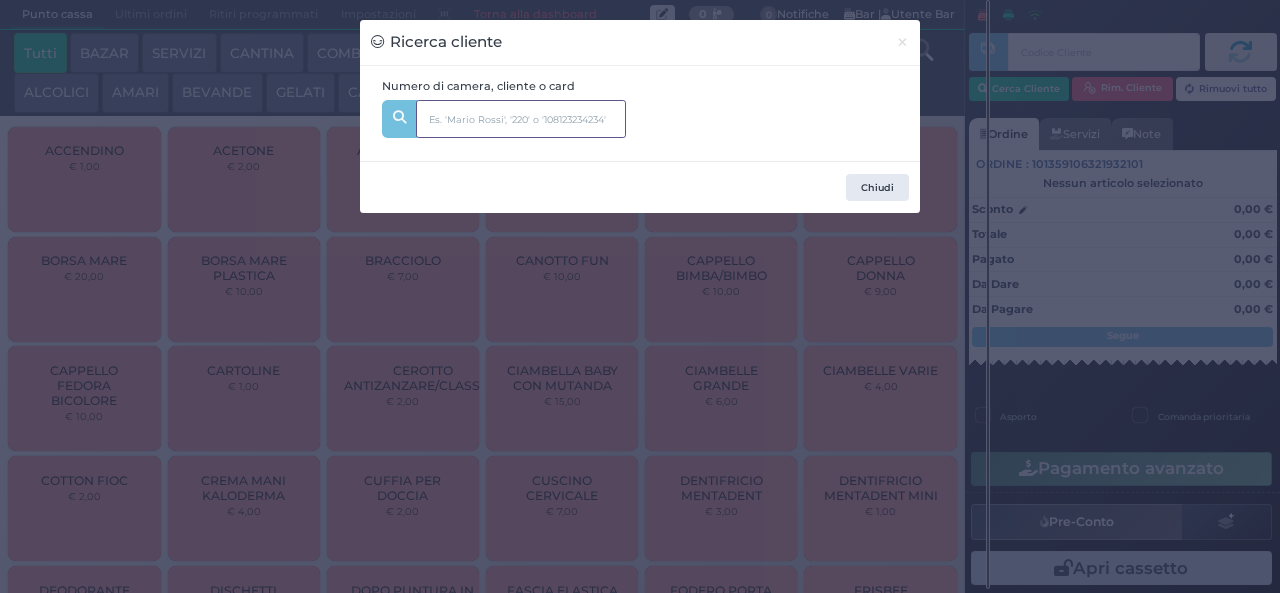 click at bounding box center [521, 119] 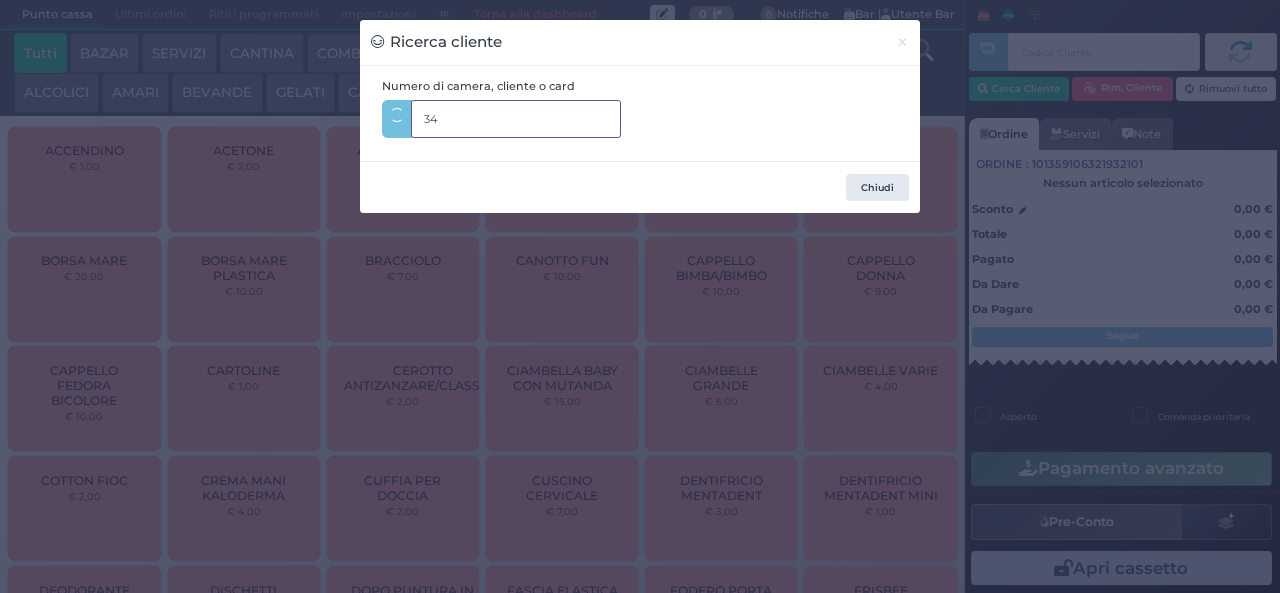 type on "343" 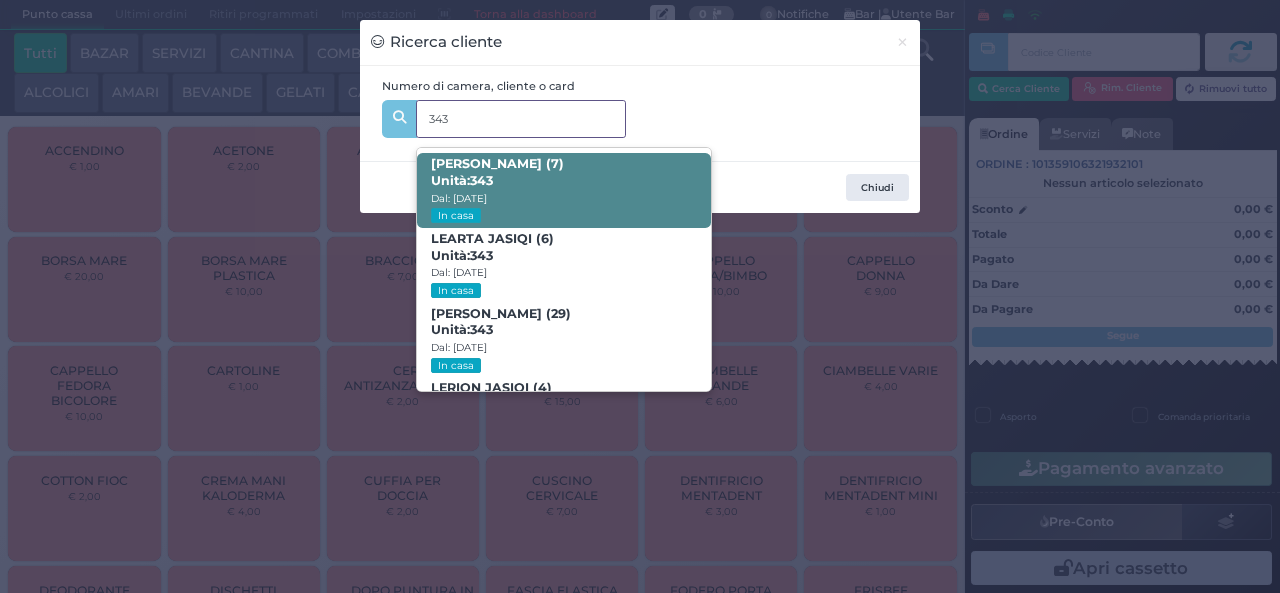 click on "ARION JASIQI (7) Unità:  343 Dal: 06/07/2025 In casa" at bounding box center [563, 190] 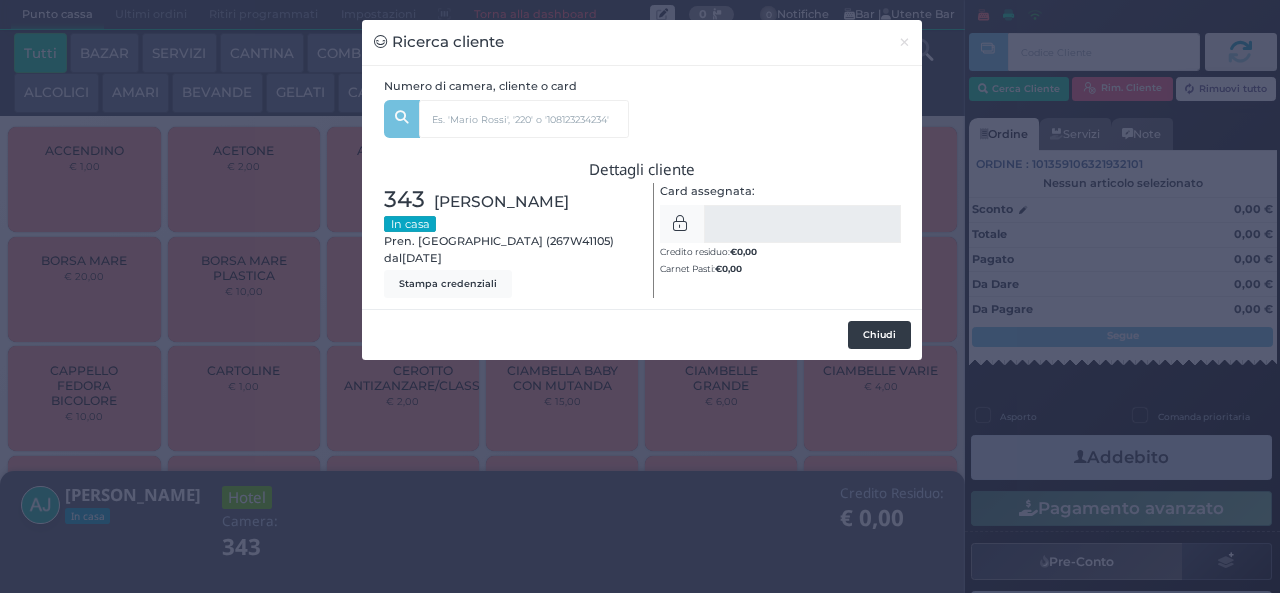 click on "Chiudi" at bounding box center (879, 335) 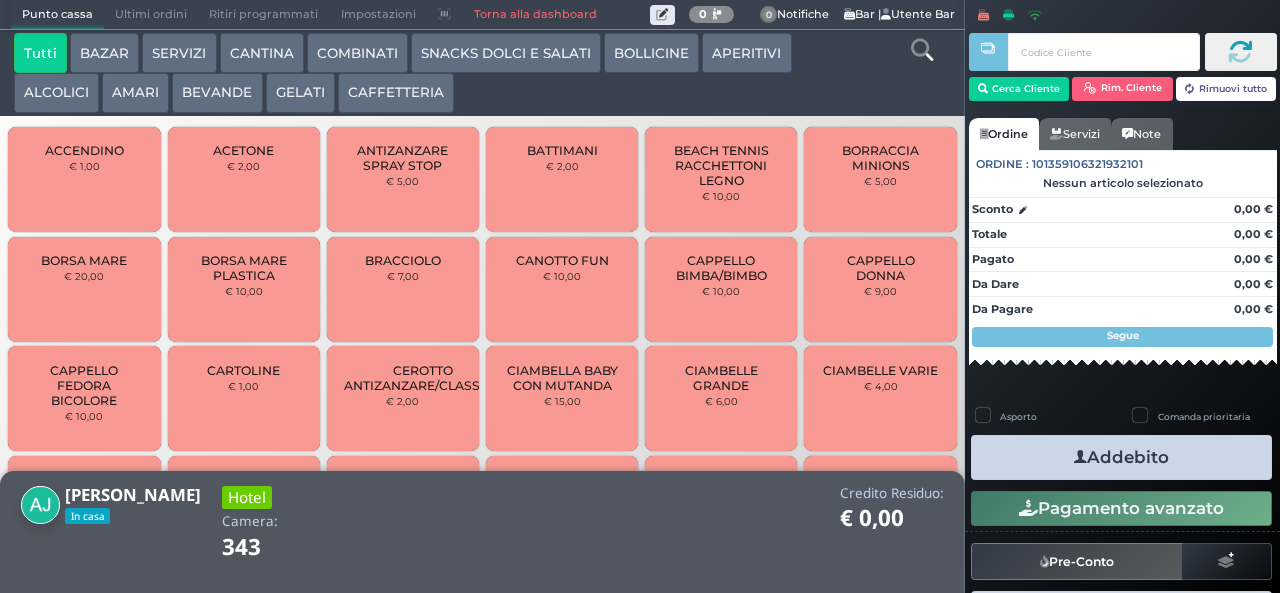 click on "CAFFETTERIA" at bounding box center [396, 93] 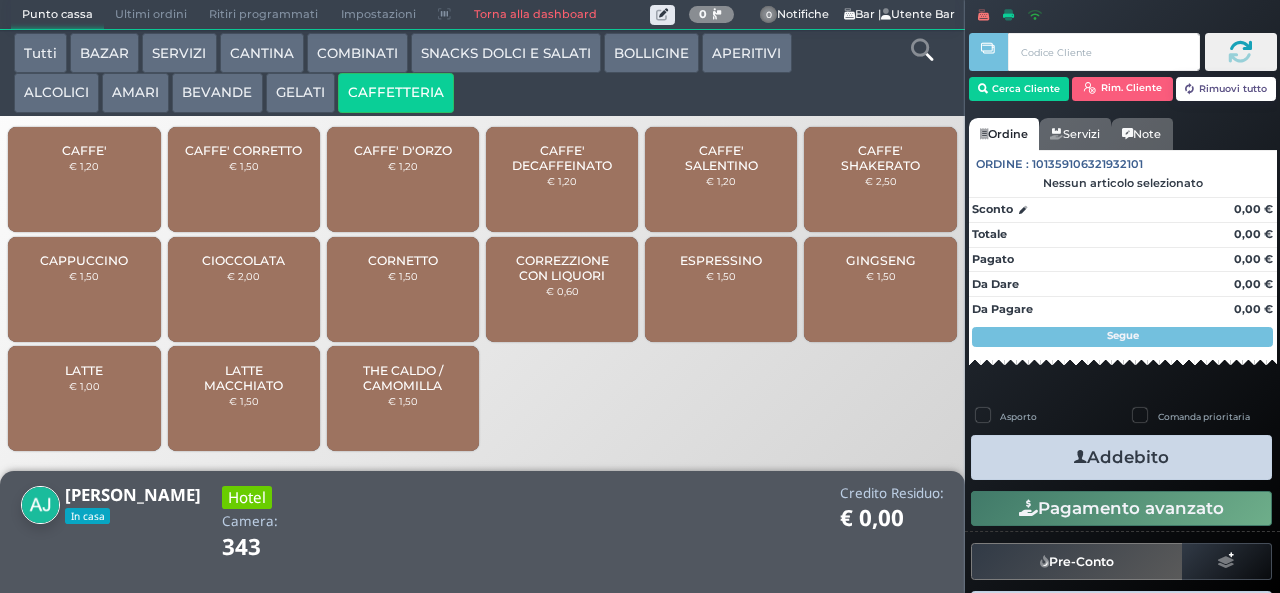click on "BEVANDE" at bounding box center (217, 93) 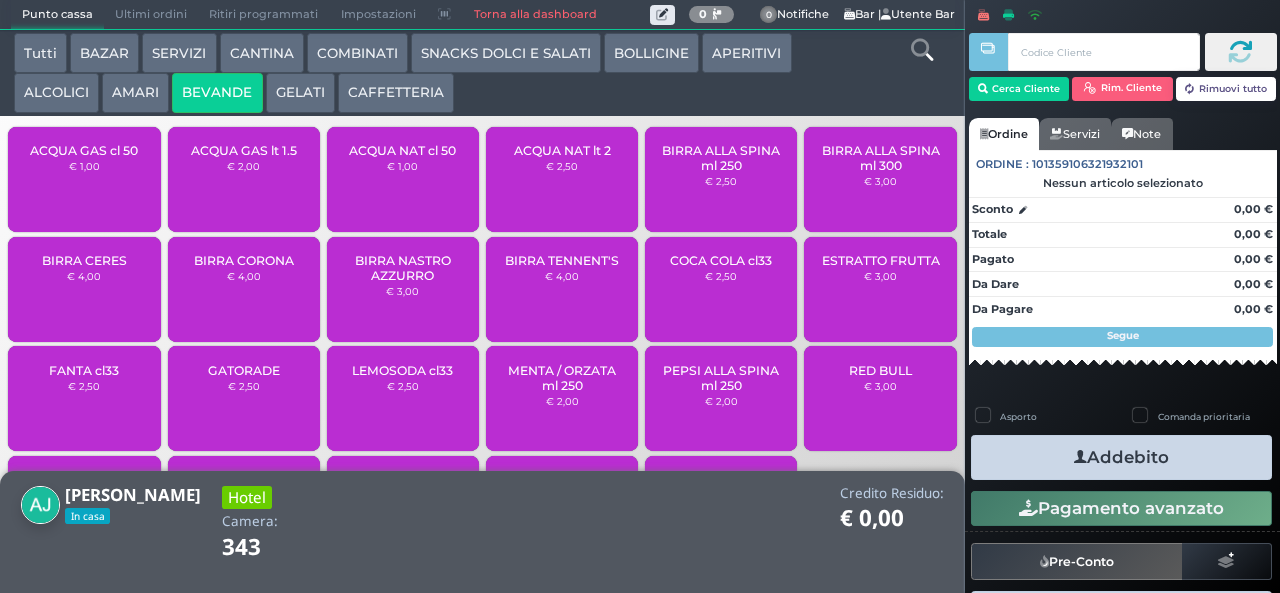 click on "SNACKS DOLCI E SALATI" at bounding box center [506, 53] 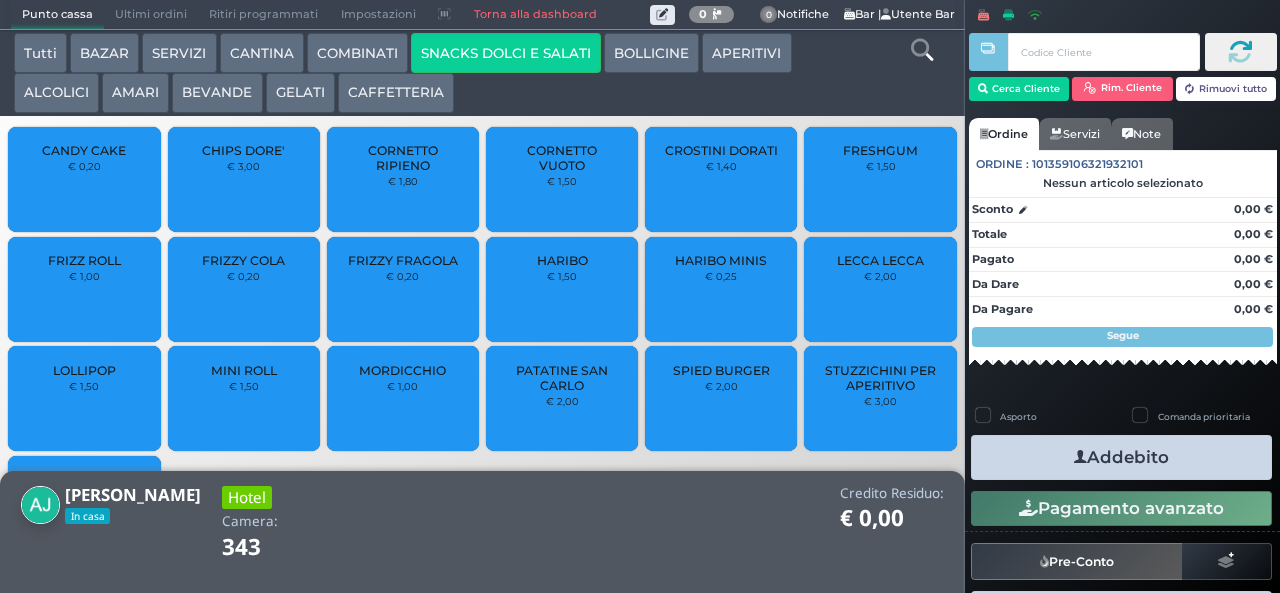 click on "COMBINATI" at bounding box center [357, 53] 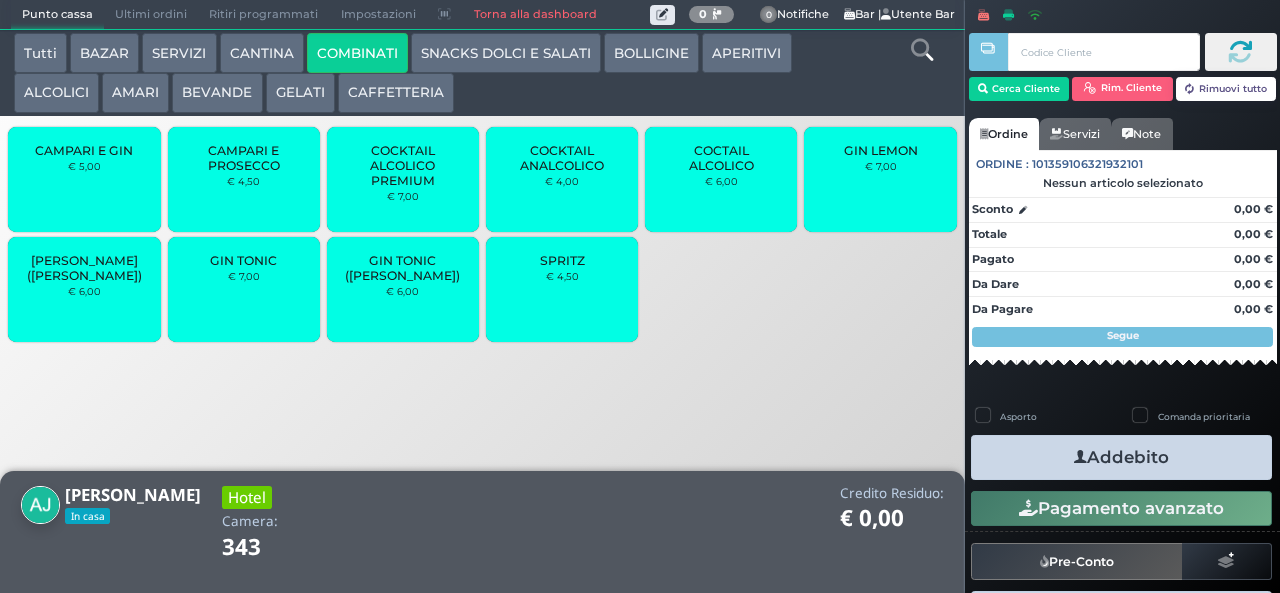 click on "ALCOLICI" at bounding box center (56, 93) 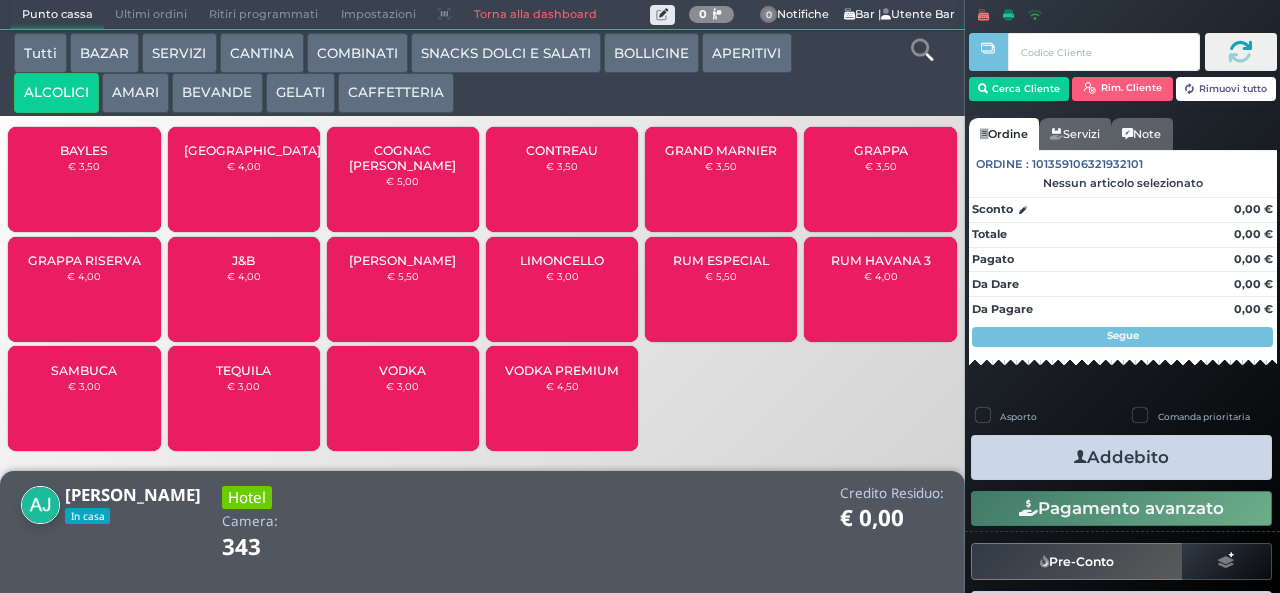 click on "SNACKS DOLCI E SALATI" at bounding box center [506, 53] 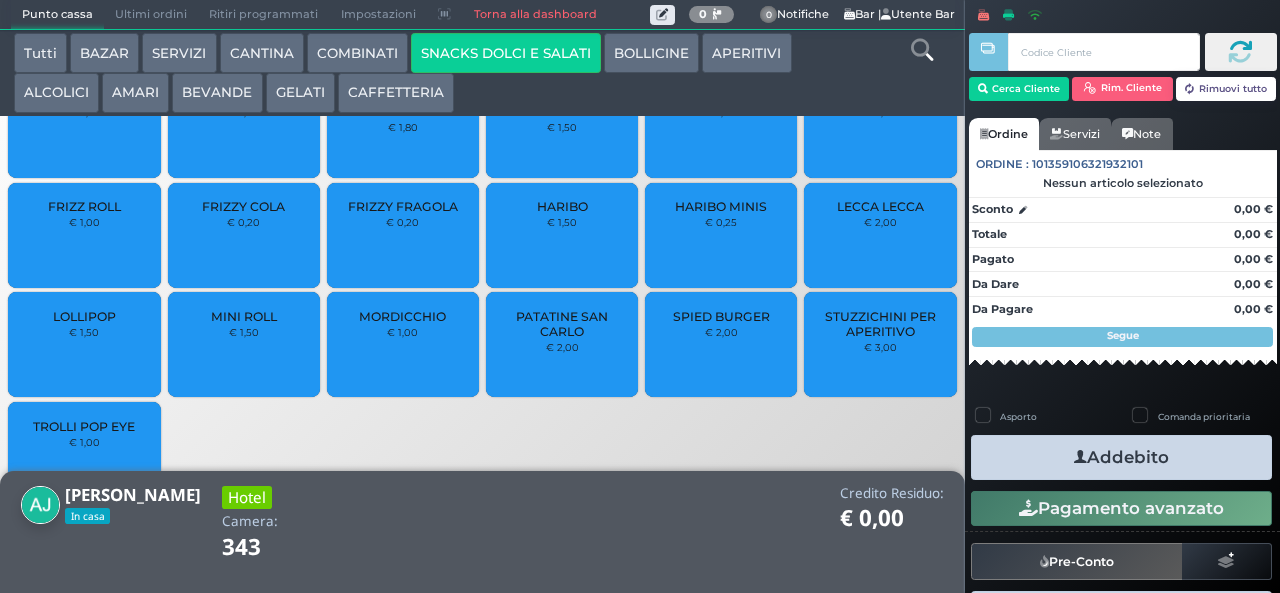 scroll, scrollTop: 78, scrollLeft: 0, axis: vertical 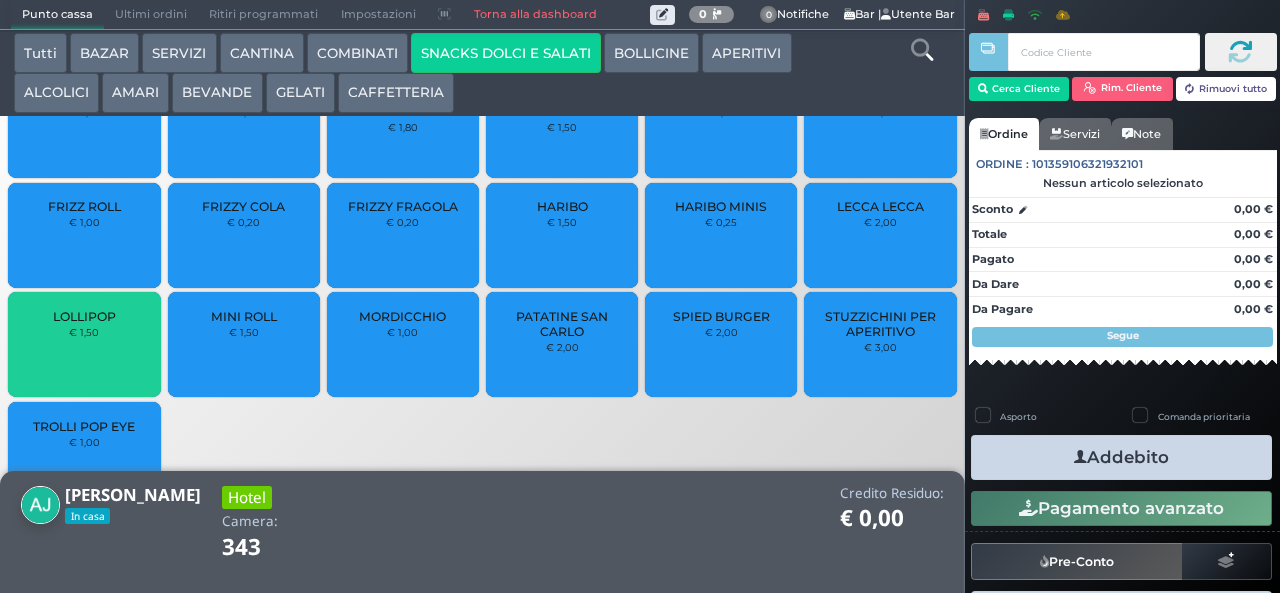 click on "LOLLIPOP" at bounding box center (84, 316) 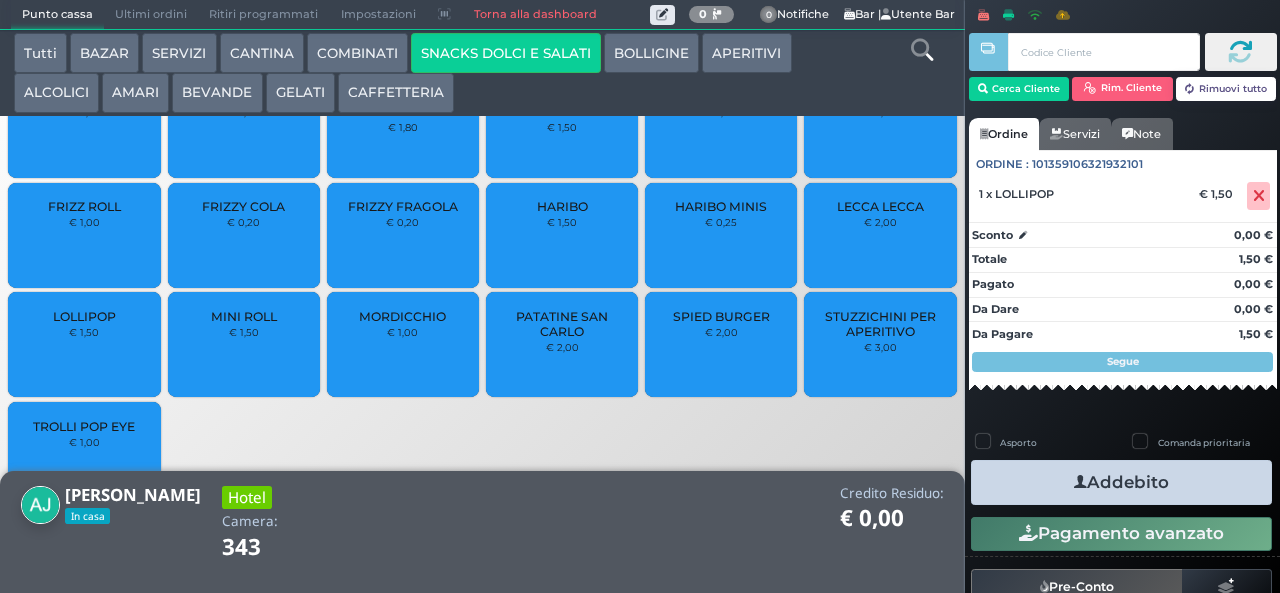 click on "LOLLIPOP
€ 1,50" at bounding box center (84, 344) 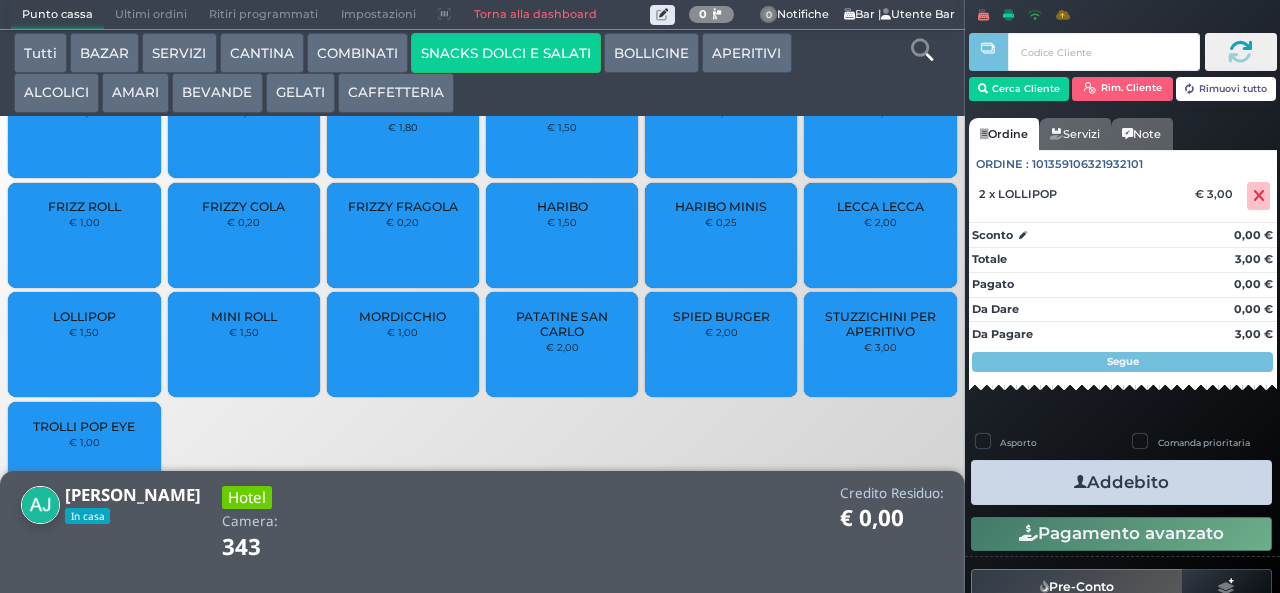 click on "LOLLIPOP
€ 1,50" at bounding box center (84, 344) 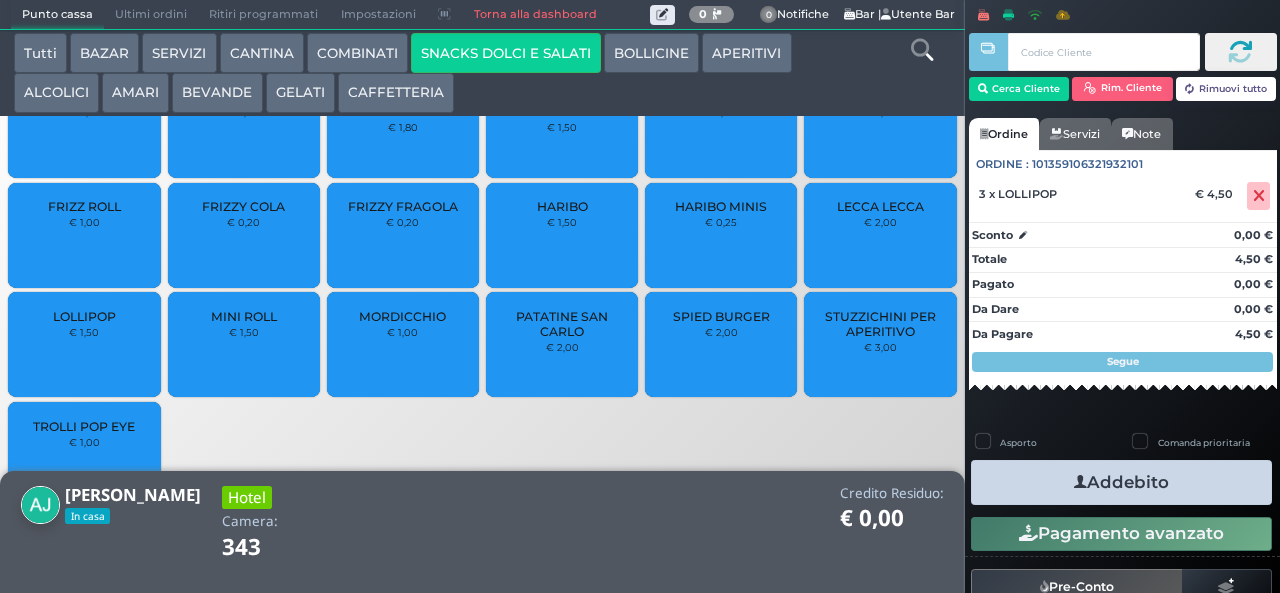 click on "LOLLIPOP" at bounding box center [84, 316] 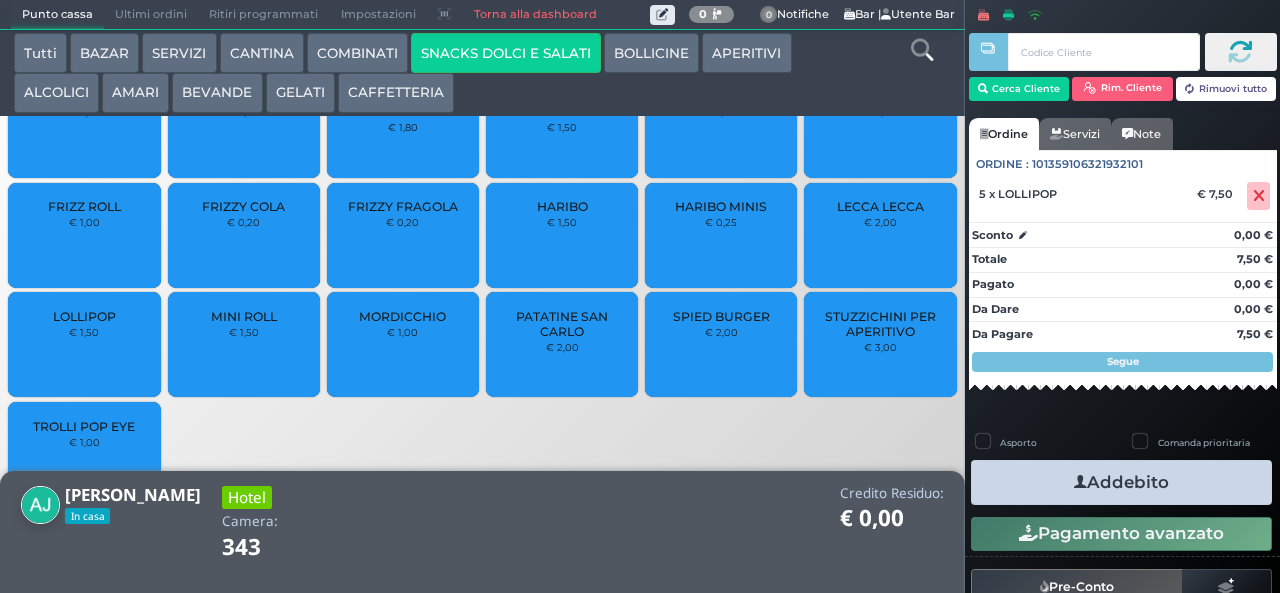 click on "Addebito" at bounding box center [1121, 482] 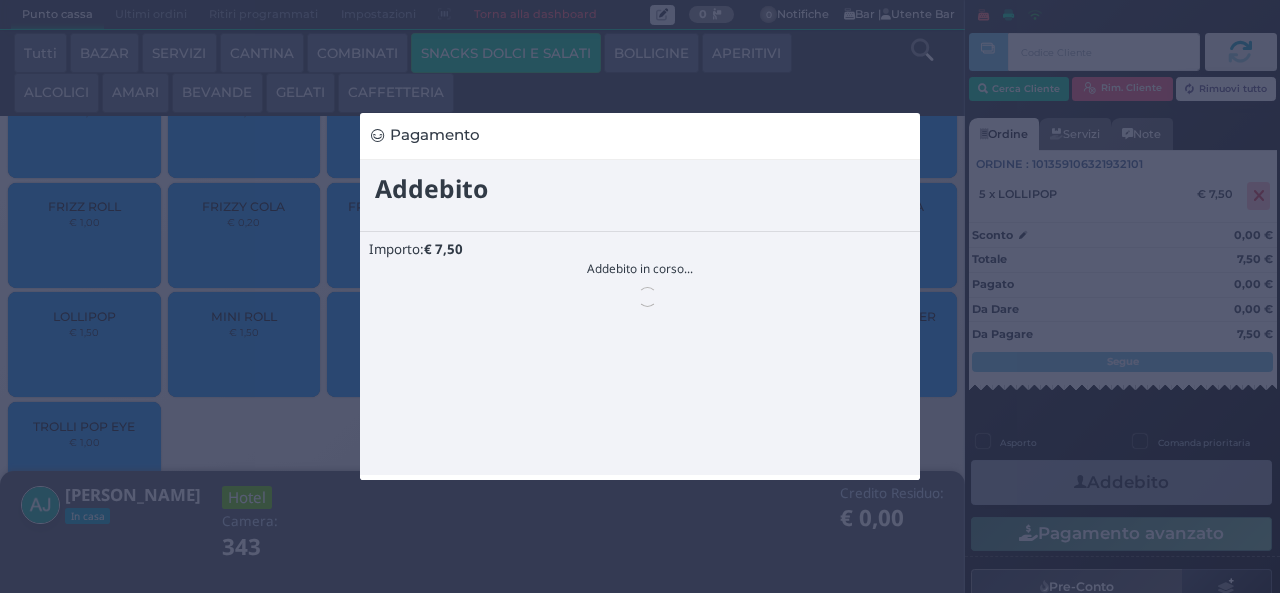 scroll, scrollTop: 0, scrollLeft: 0, axis: both 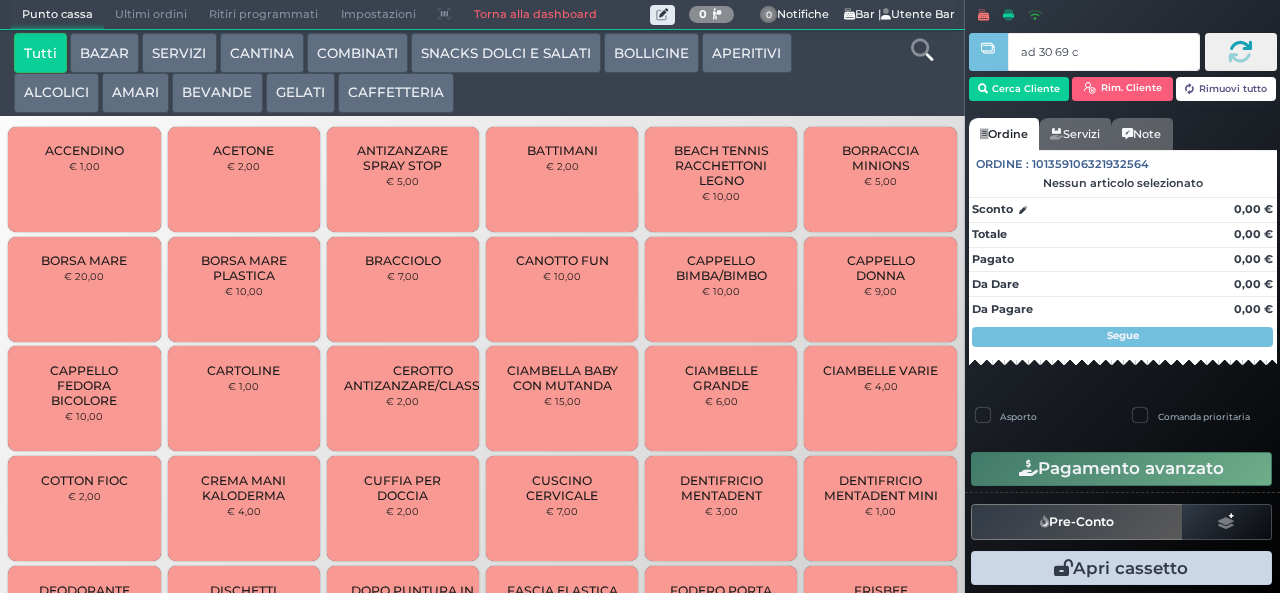 type on "ad 30 69 c3" 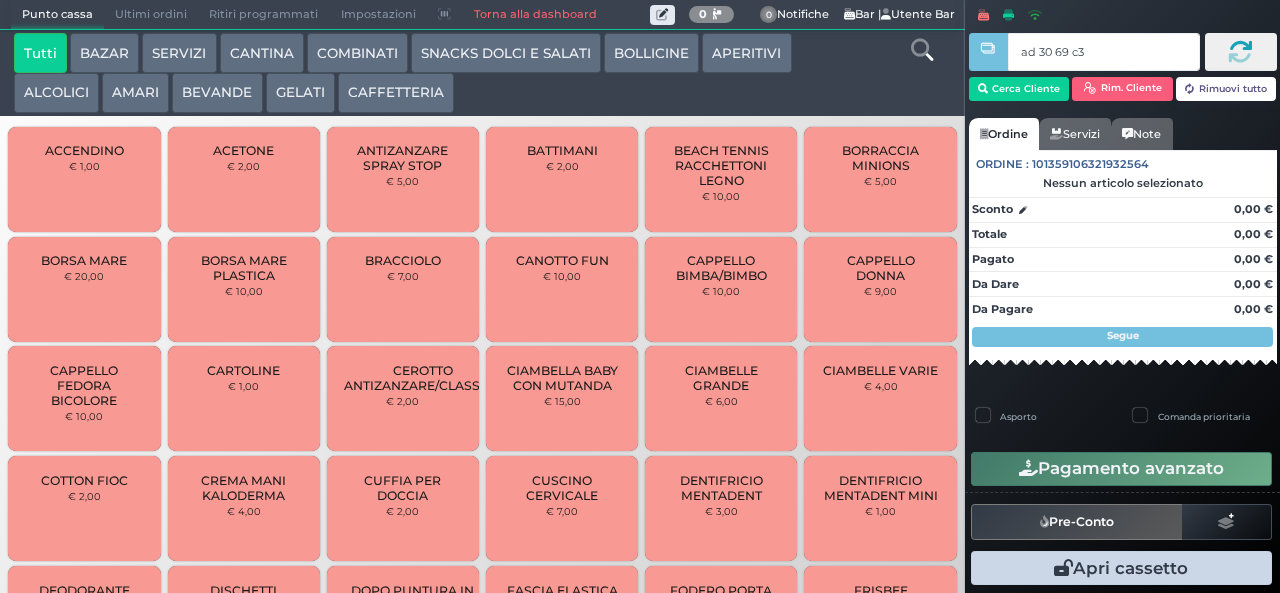 type 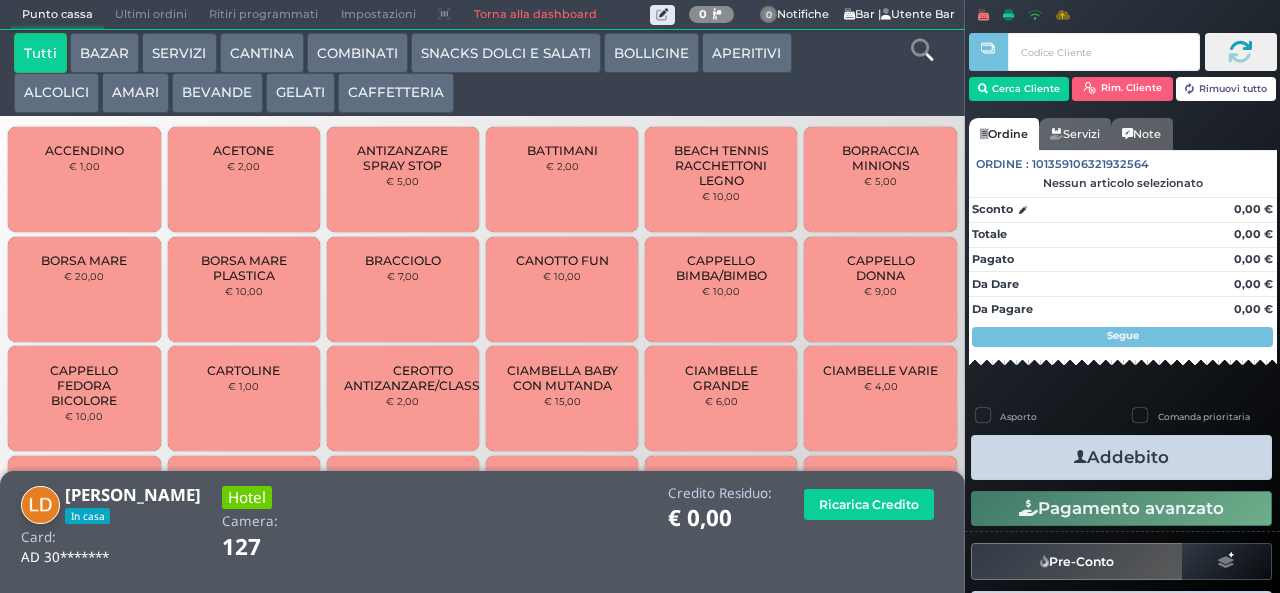 click on "CAFFETTERIA" at bounding box center [396, 93] 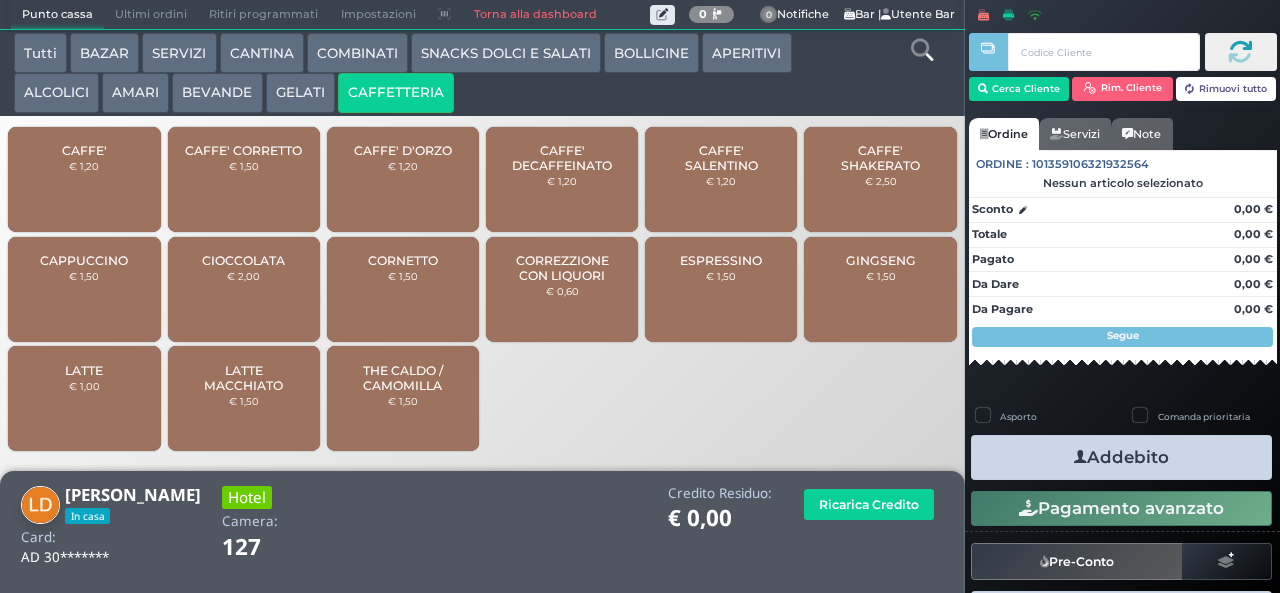 click on "CORREZZIONE CON LIQUORI" at bounding box center [562, 268] 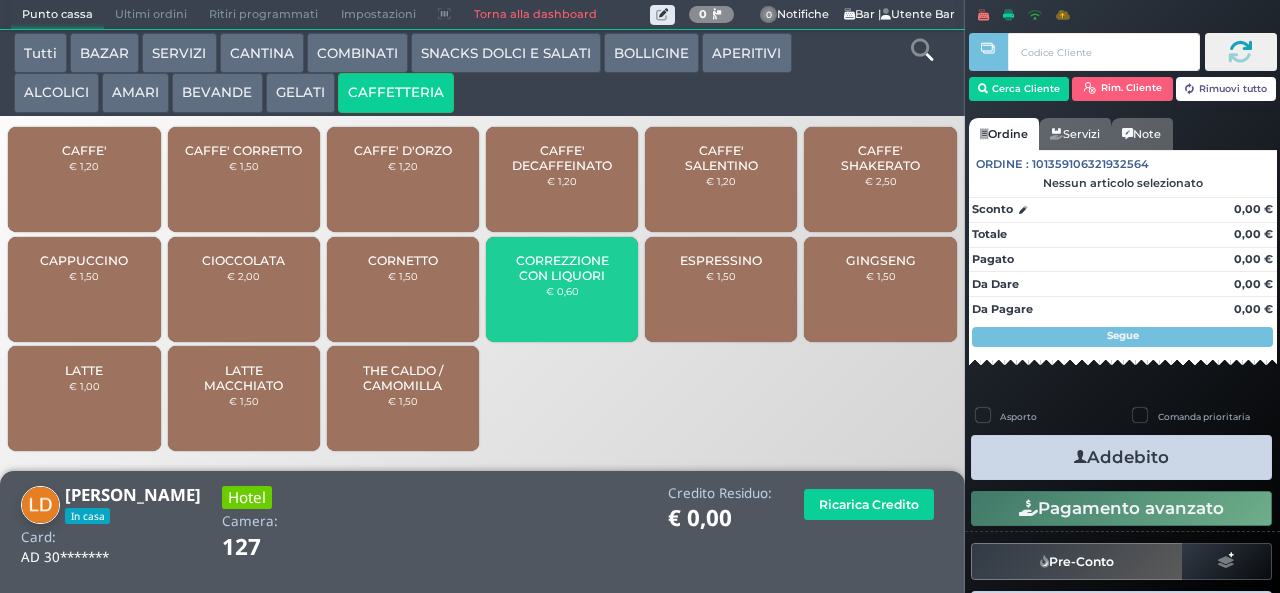 click on "CORREZZIONE CON LIQUORI" at bounding box center [562, 268] 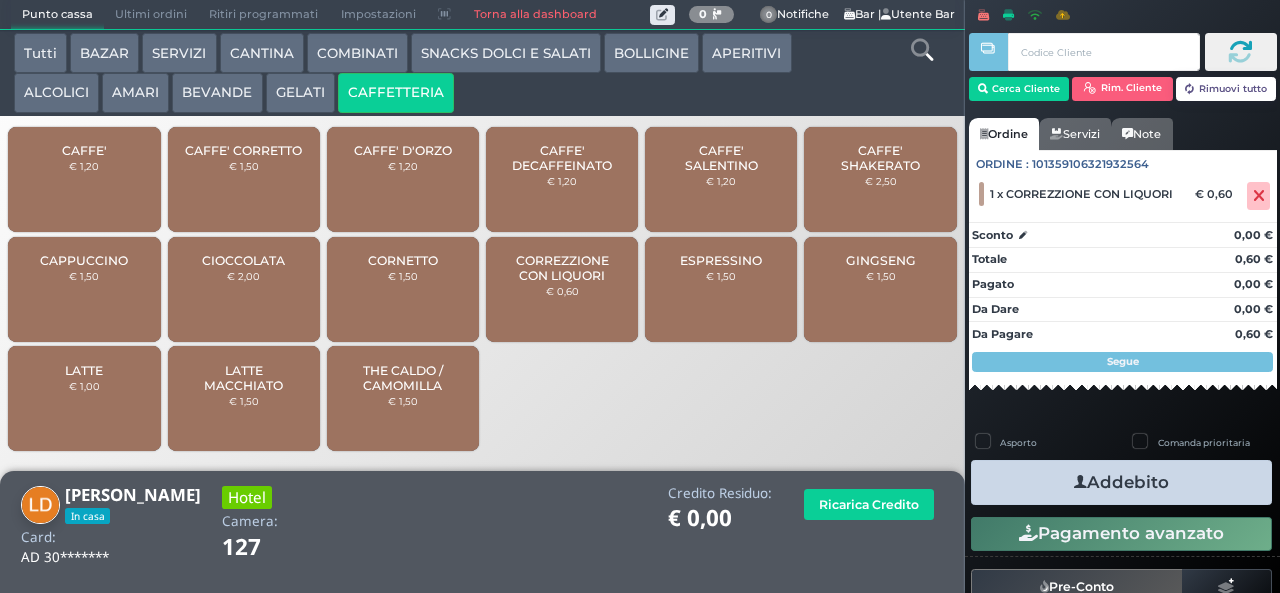 click on "Addebito" at bounding box center [1121, 482] 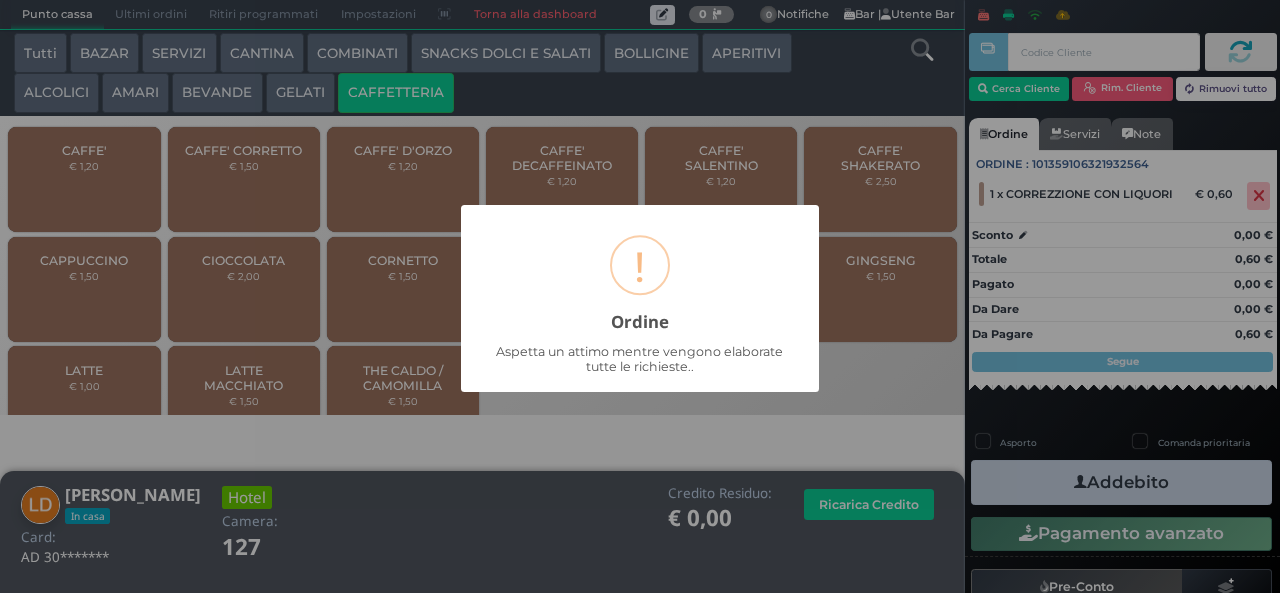 click on "Aspetta un attimo mentre vengono elaborate tutte le richieste.." at bounding box center (640, 359) 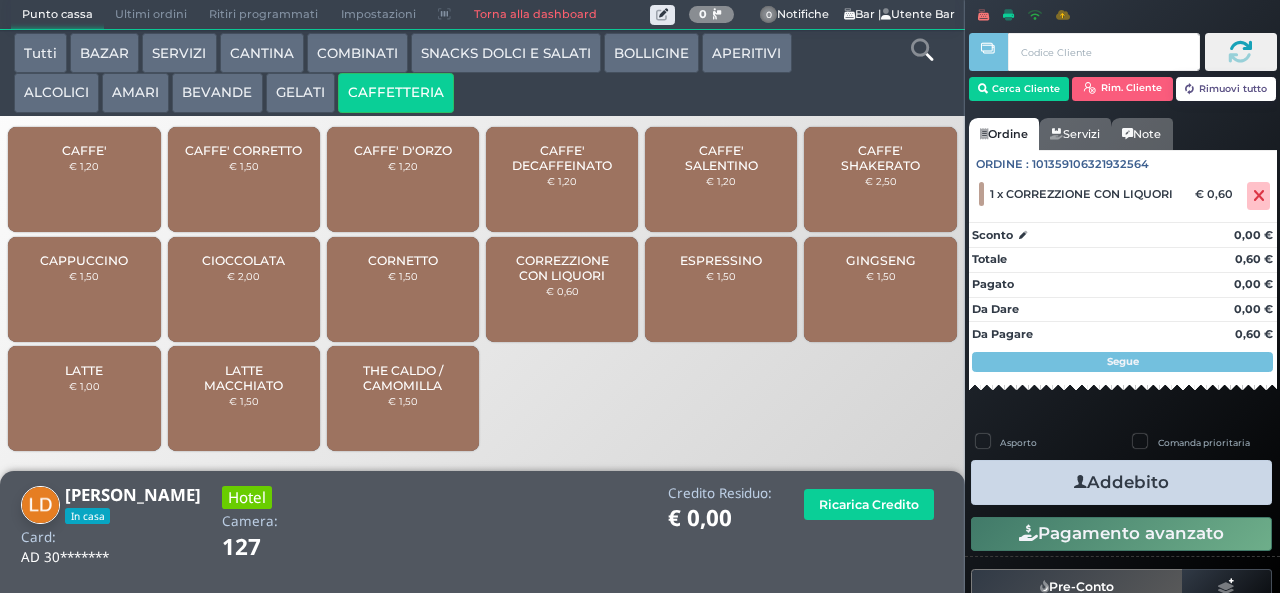 click on "CORREZZIONE CON LIQUORI" at bounding box center (562, 268) 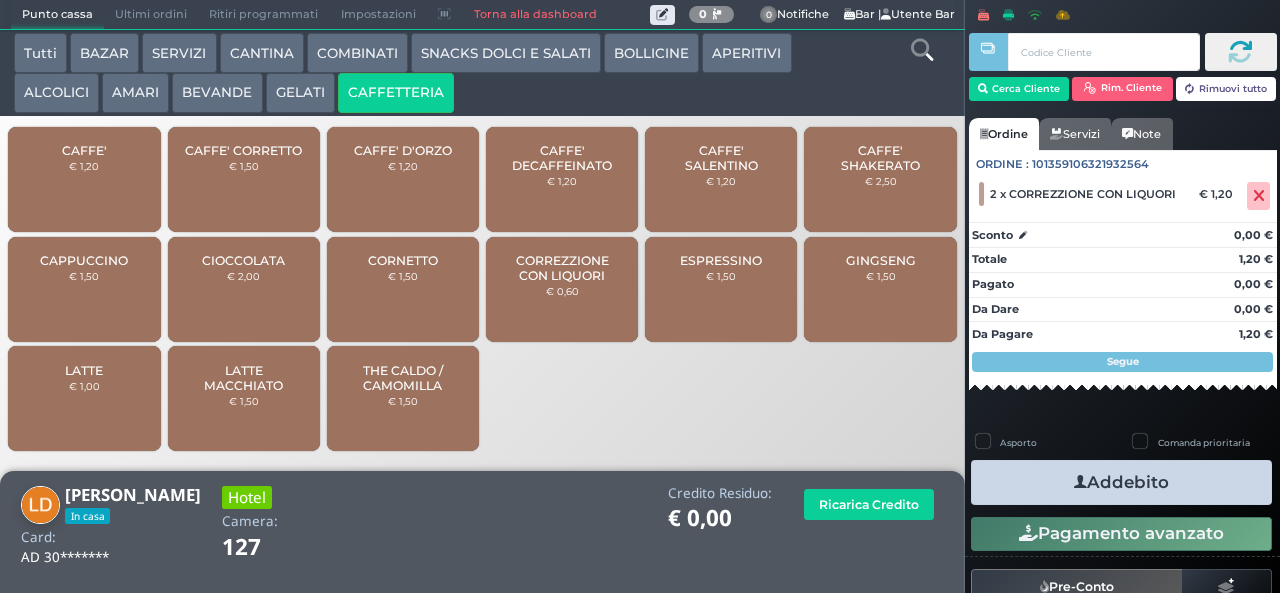 click on "Addebito" at bounding box center [1121, 482] 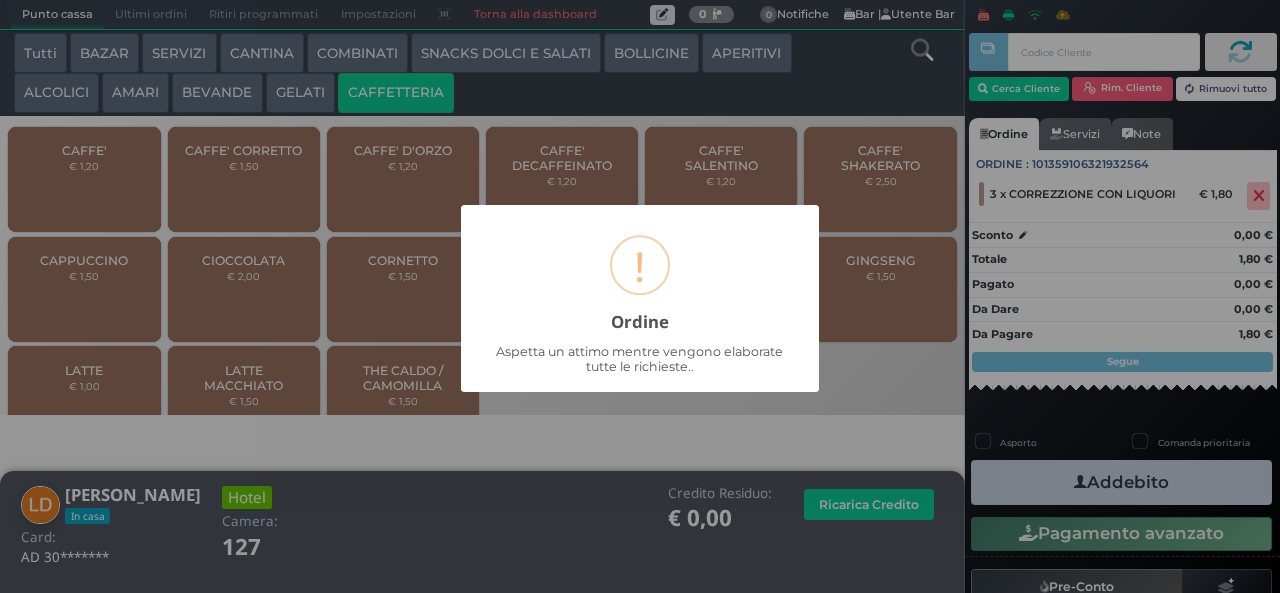click on "× ! Ordine Aspetta un attimo mentre vengono elaborate tutte le richieste.. OK No Cancel" at bounding box center [640, 298] 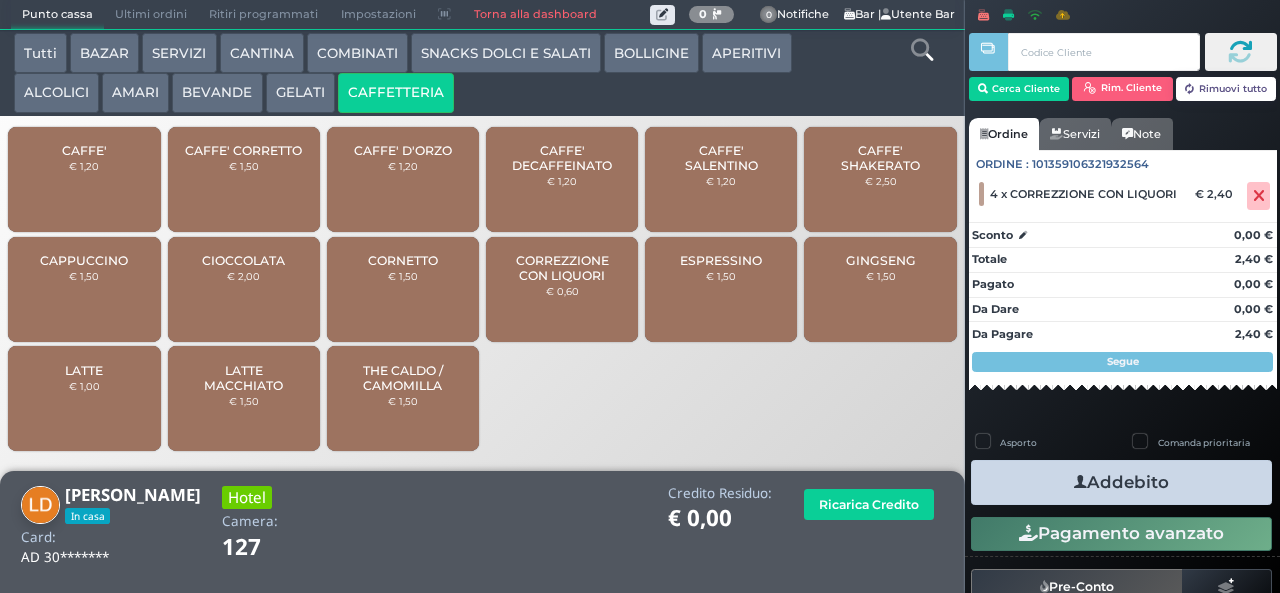 click on "Addebito" at bounding box center (1121, 482) 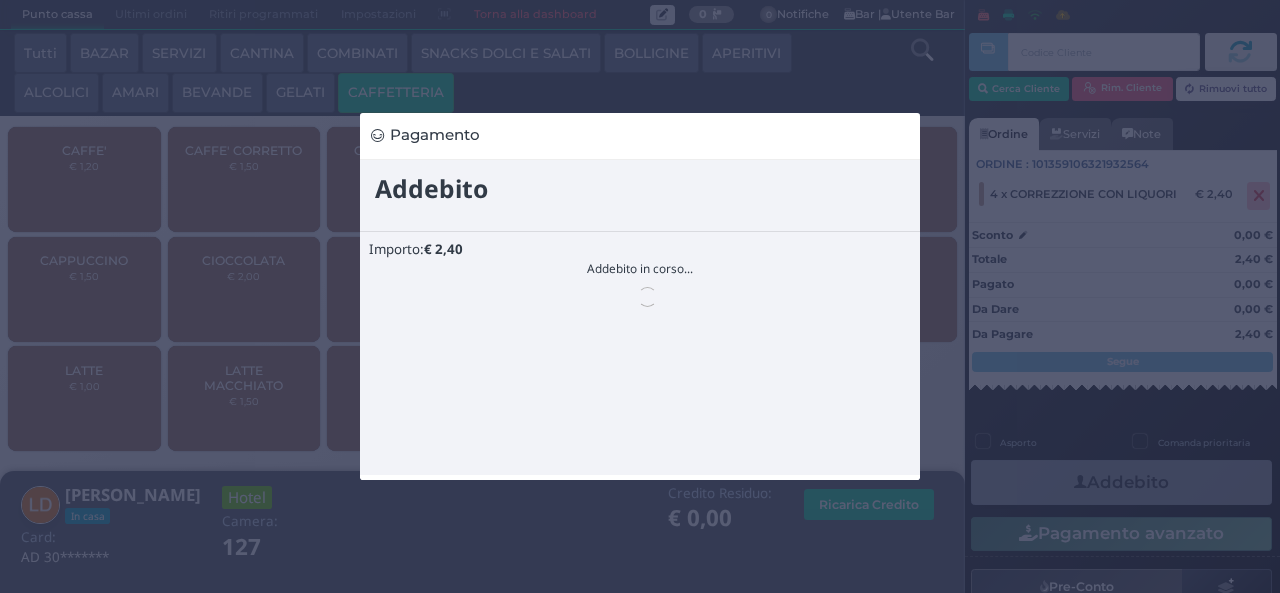 scroll, scrollTop: 0, scrollLeft: 0, axis: both 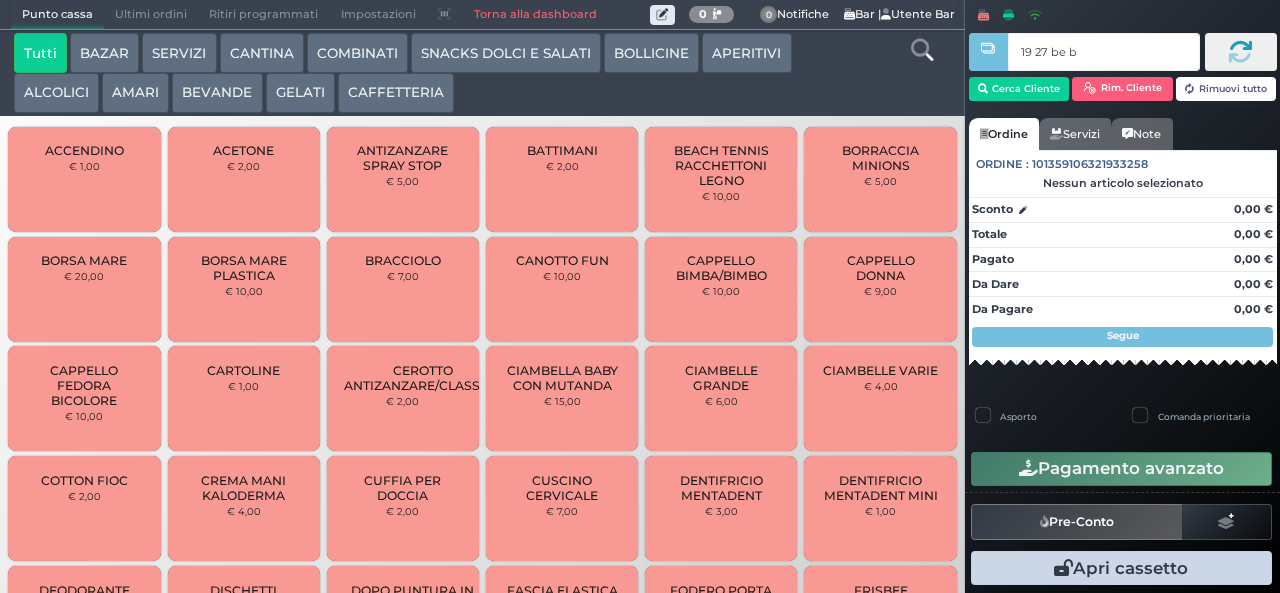 type on "19 27 be b9" 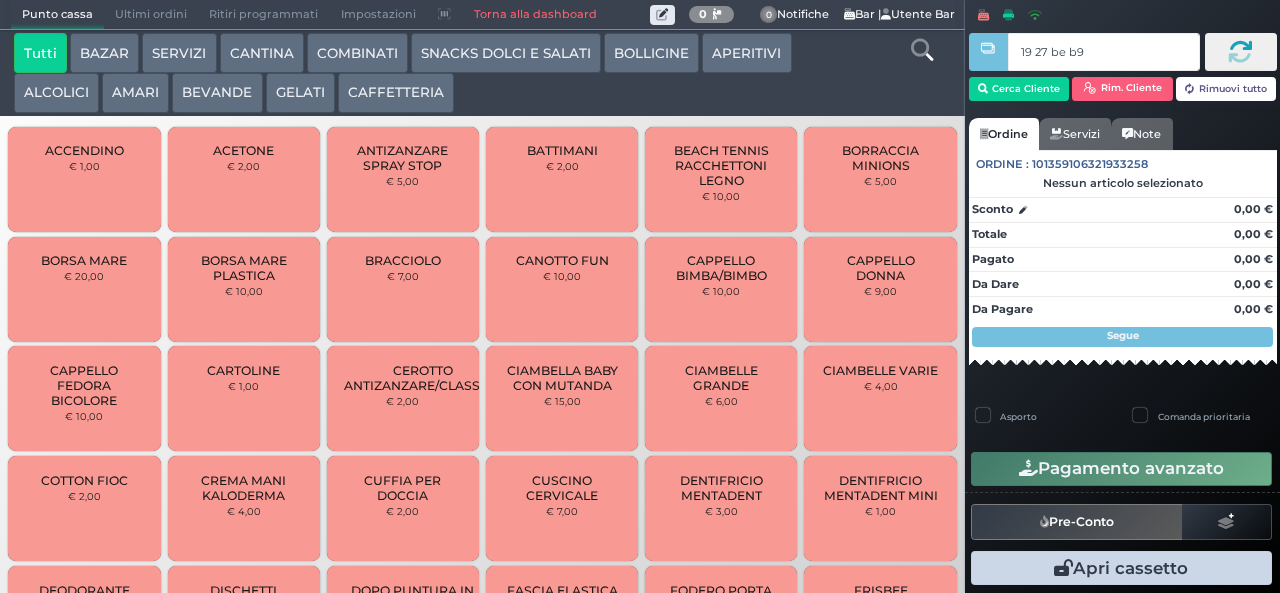 type 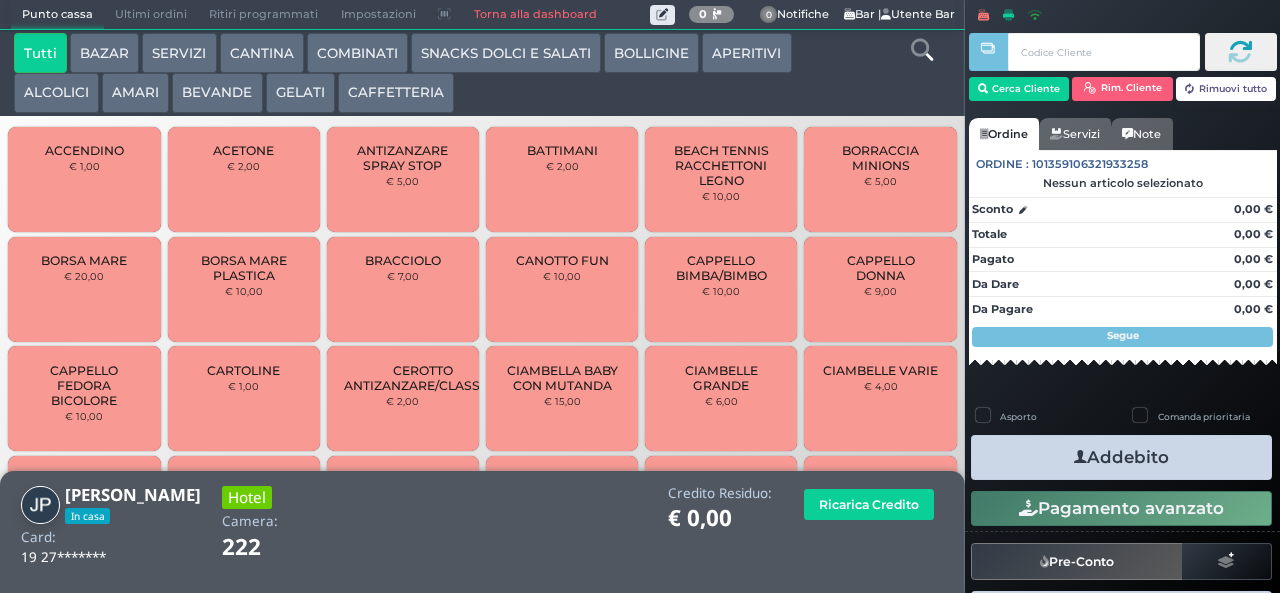 click on "CAFFETTERIA" at bounding box center [396, 93] 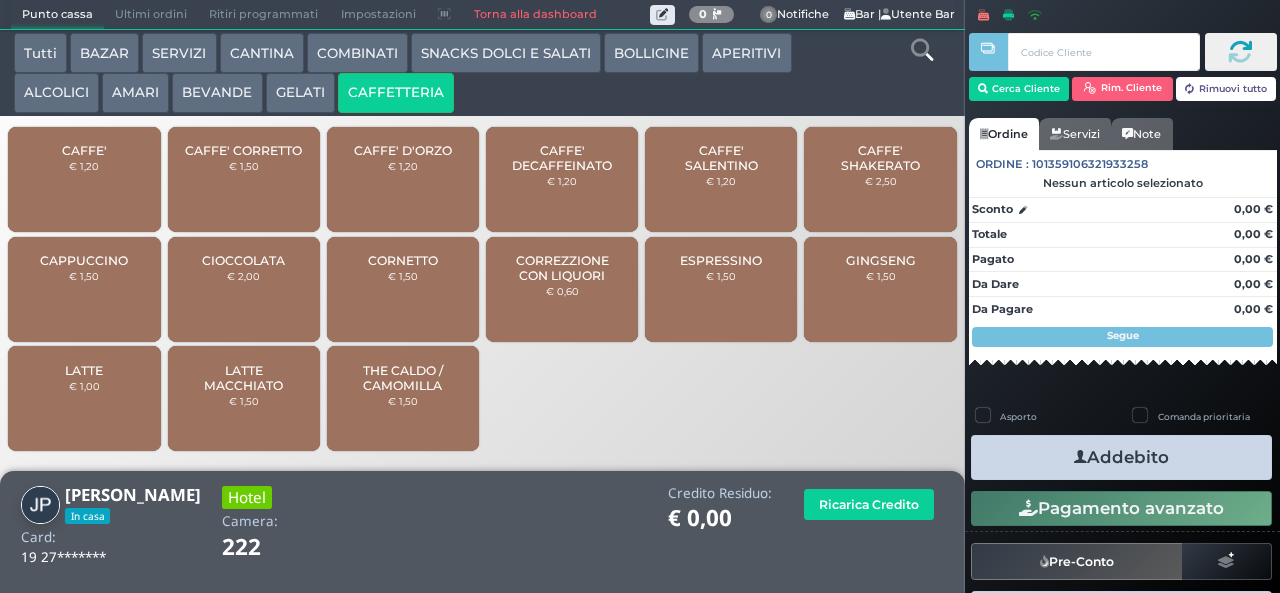 click on "BEVANDE" at bounding box center (217, 93) 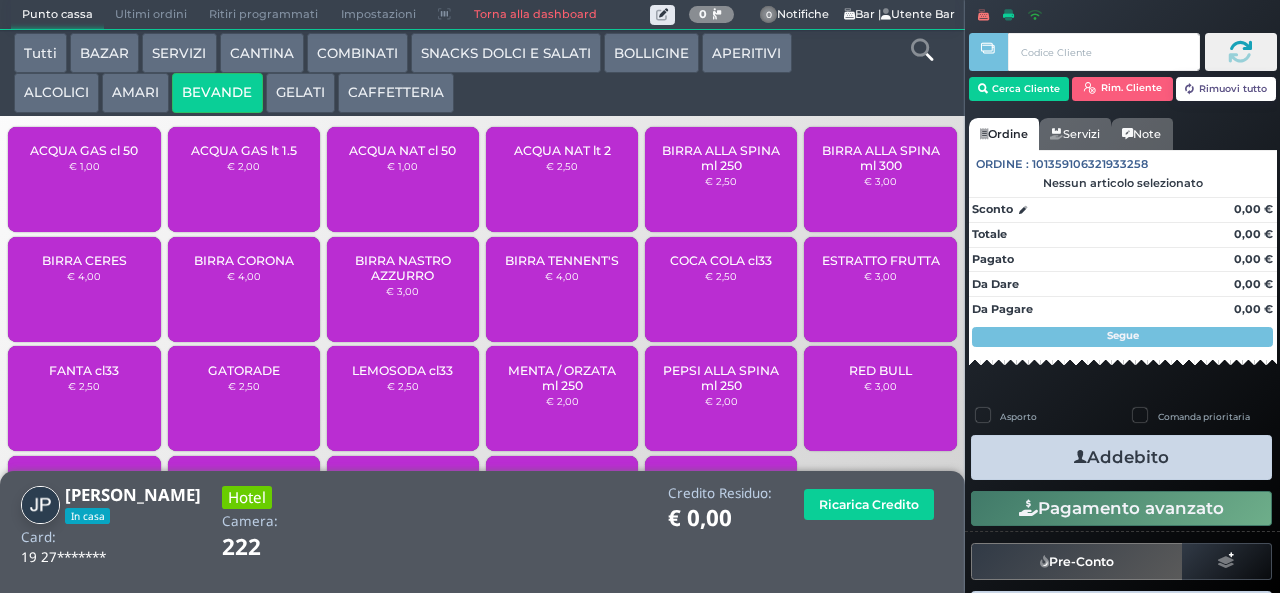 click on "GELATI" at bounding box center [300, 93] 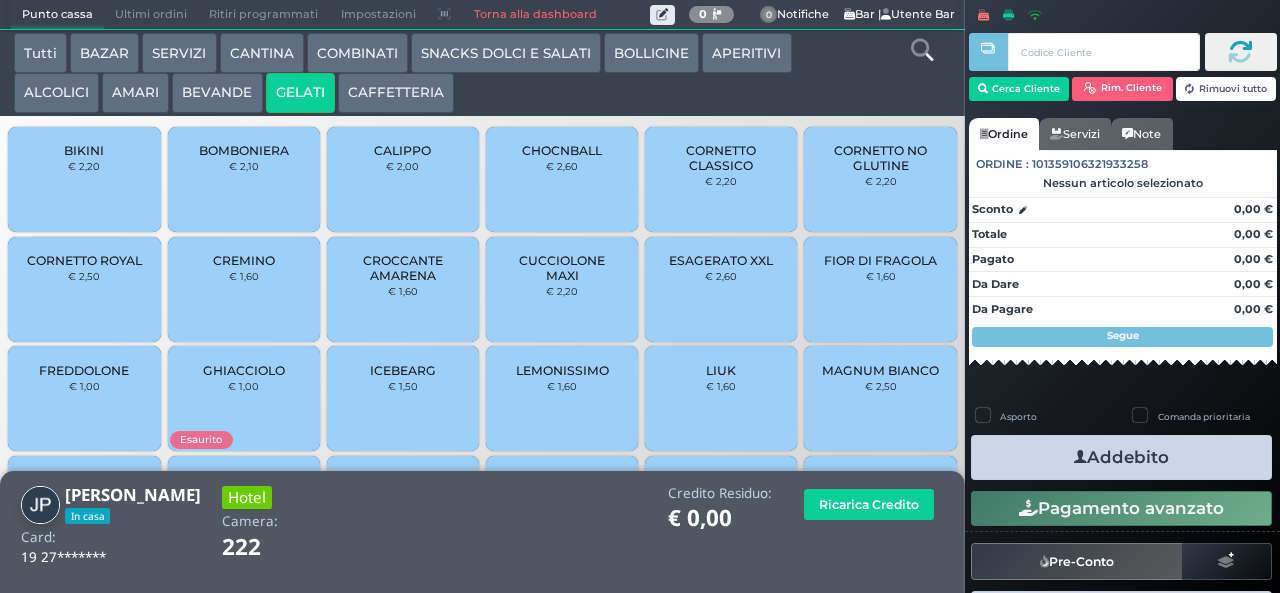 scroll, scrollTop: 133, scrollLeft: 0, axis: vertical 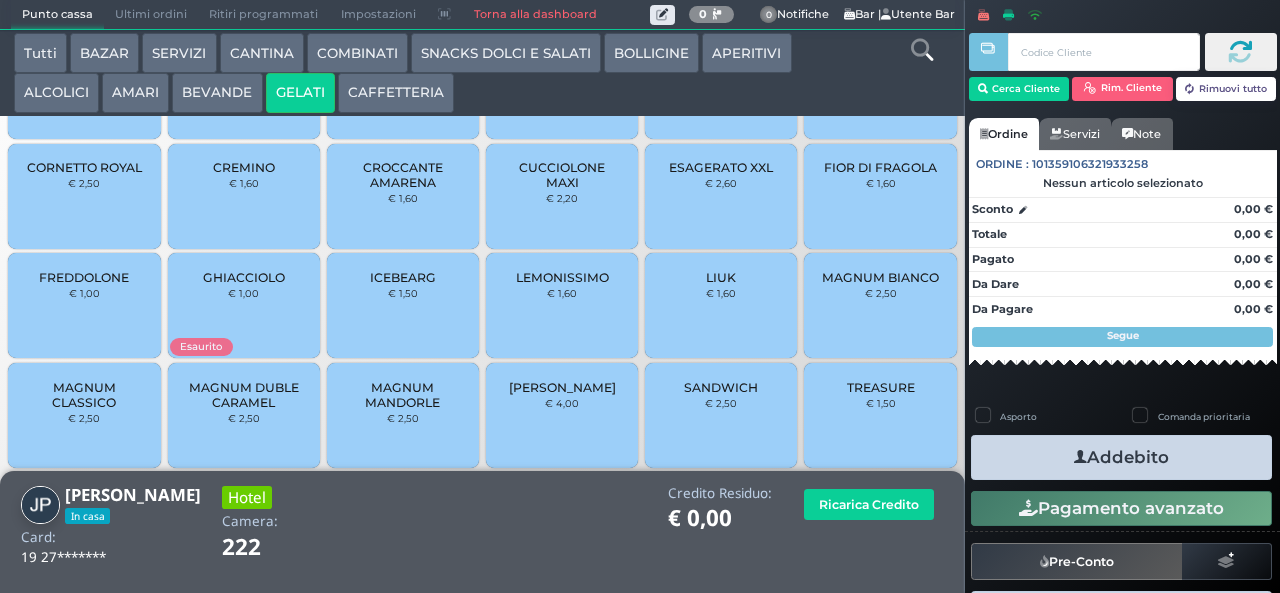 click on "€ 1,50" at bounding box center (881, 403) 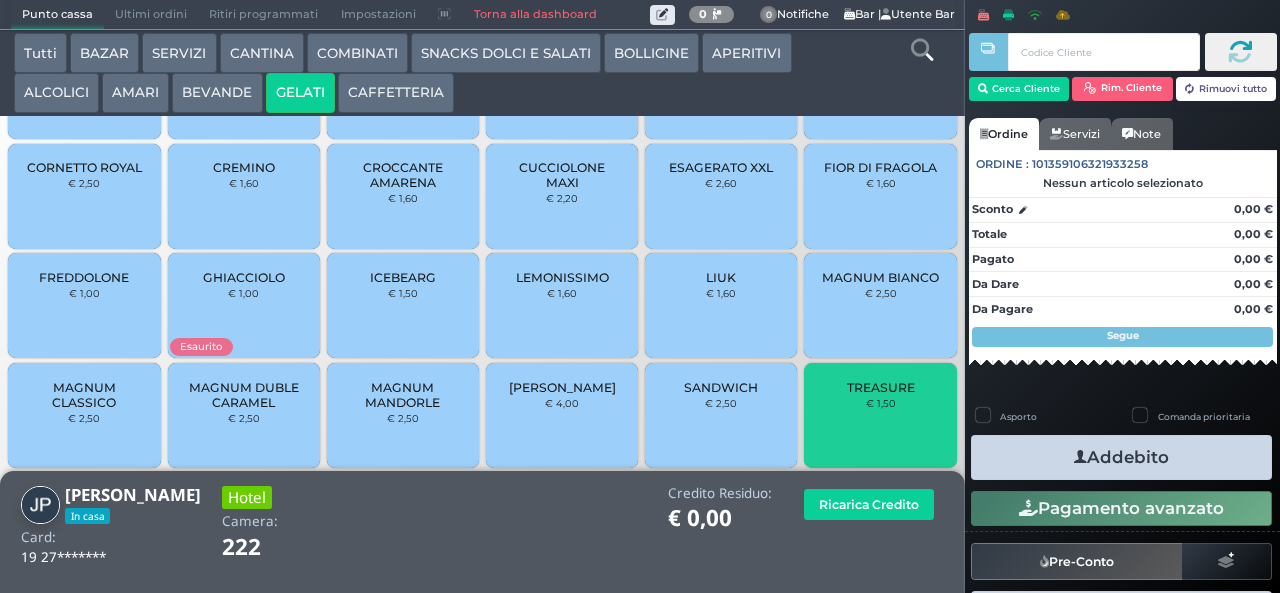 click on "Addebito" at bounding box center (1121, 457) 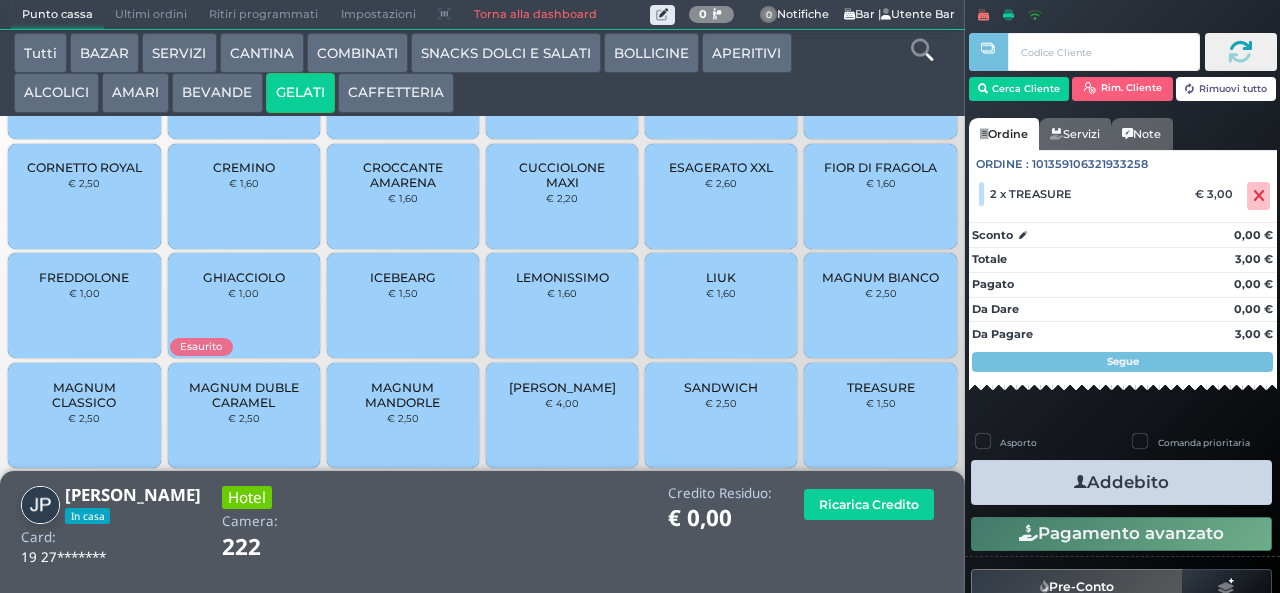 click on "Addebito" at bounding box center (1121, 482) 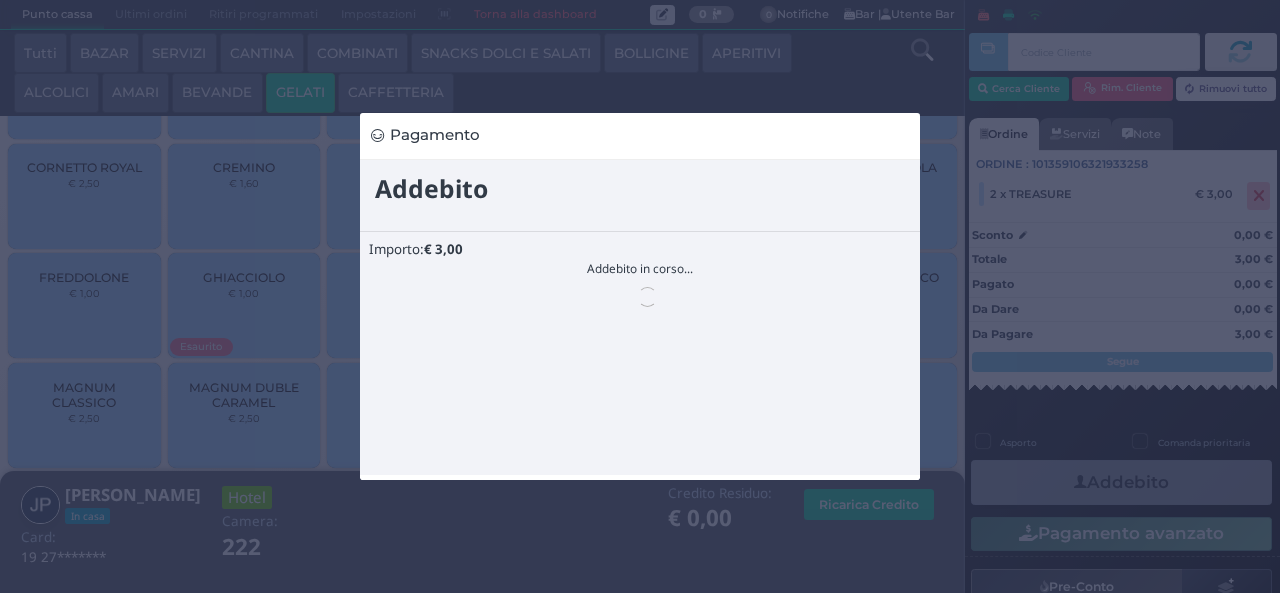 scroll, scrollTop: 0, scrollLeft: 0, axis: both 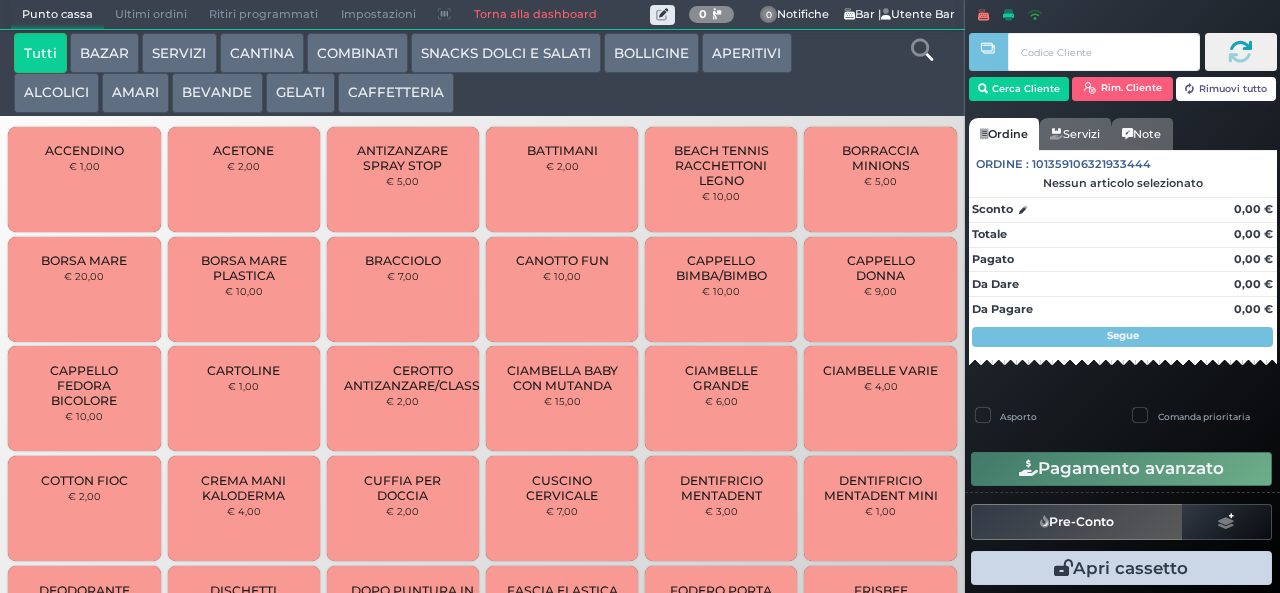 click on "SNACKS DOLCI E SALATI" at bounding box center [506, 53] 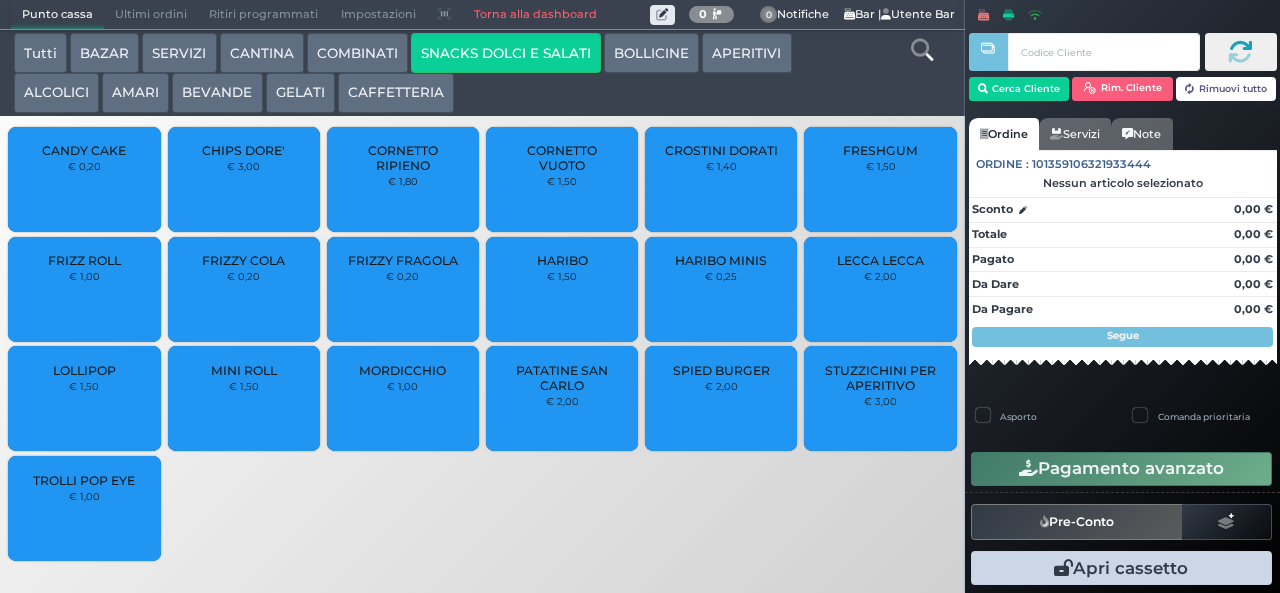 click on "FRIZZY FRAGOLA" at bounding box center [403, 260] 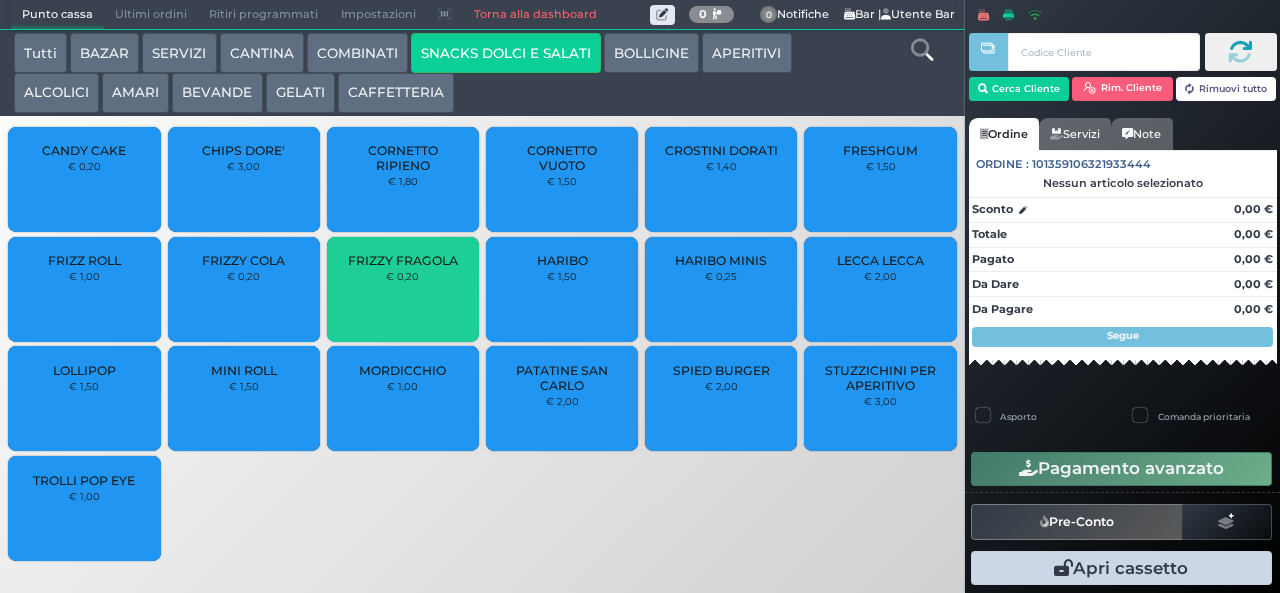 click on "FRIZZY FRAGOLA" at bounding box center [403, 260] 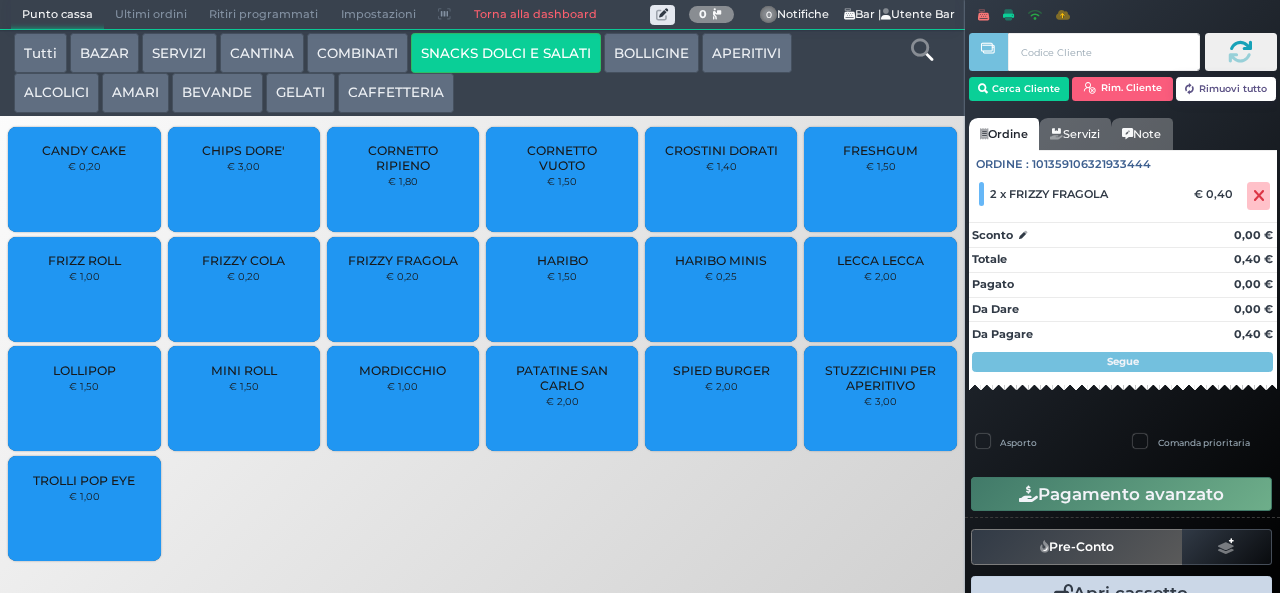 click on "FRIZZY FRAGOLA
€ 0,20" at bounding box center [403, 289] 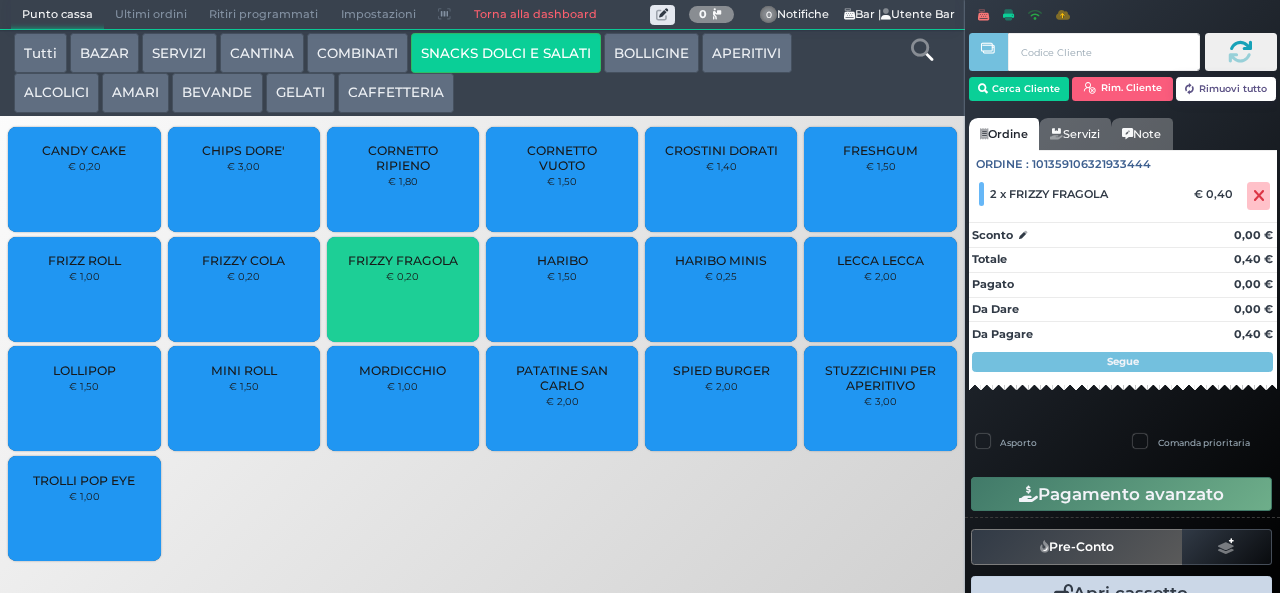 click on "FRIZZY FRAGOLA" at bounding box center (403, 260) 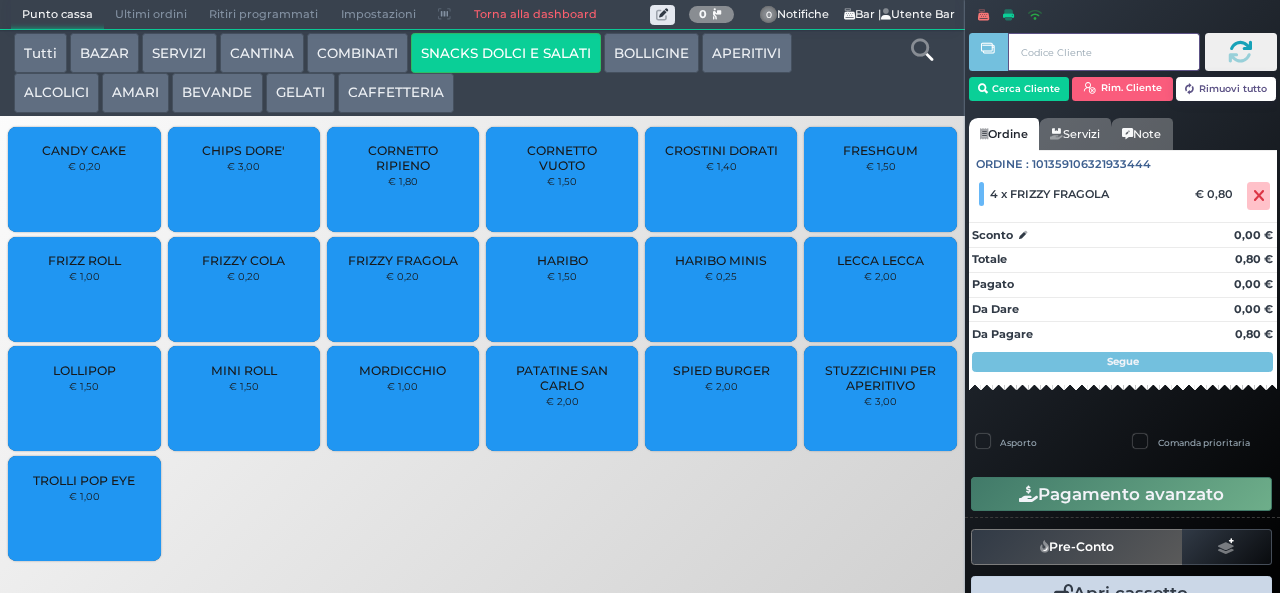 type 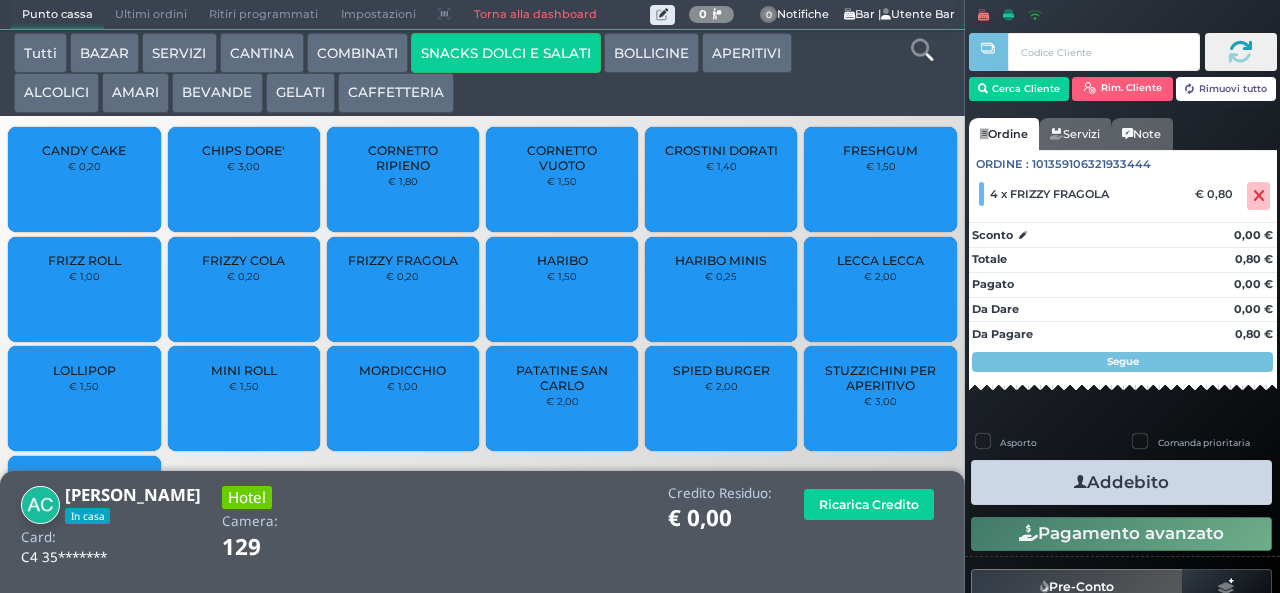 click on "Addebito" at bounding box center [1121, 482] 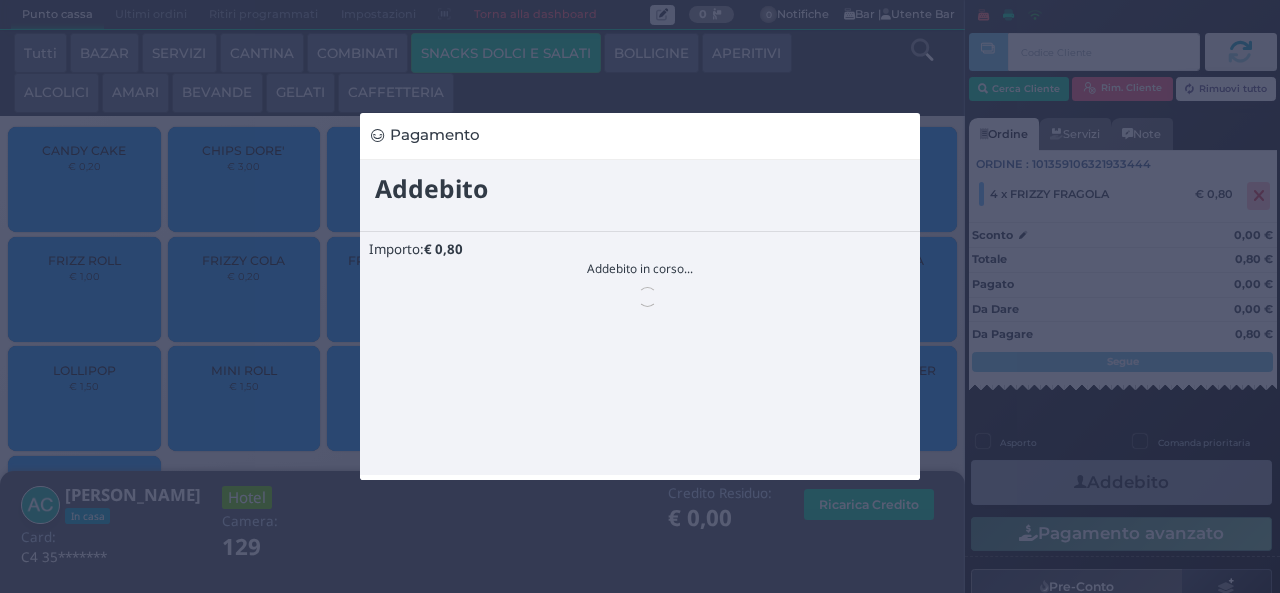 scroll, scrollTop: 0, scrollLeft: 0, axis: both 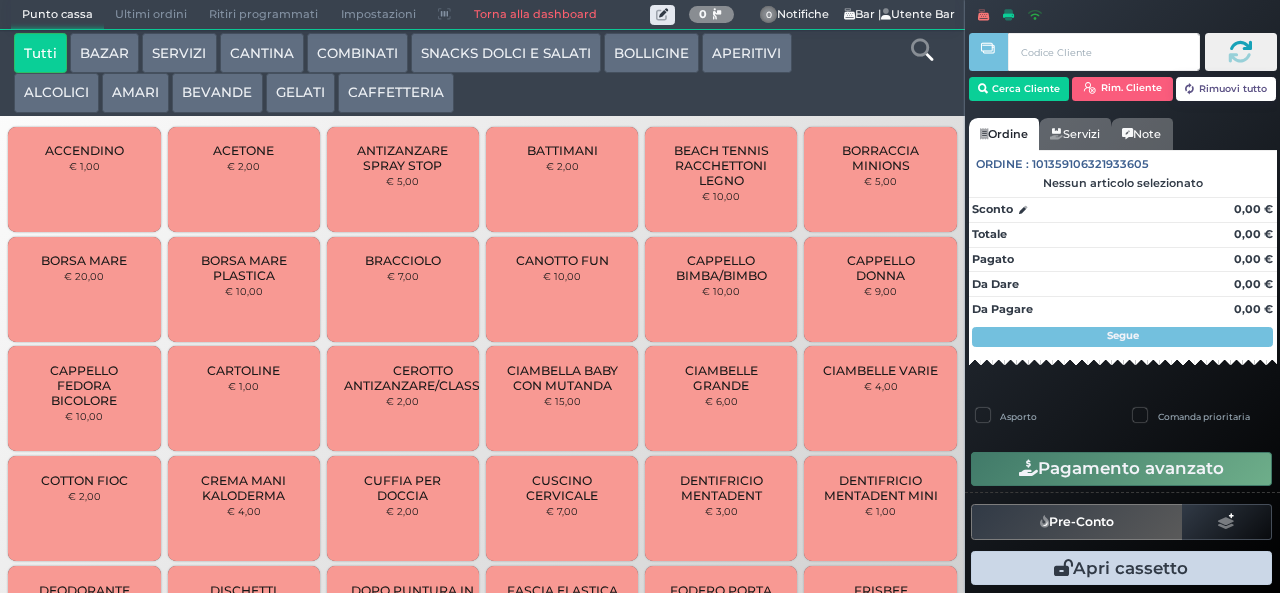 click on "CAFFETTERIA" at bounding box center (396, 93) 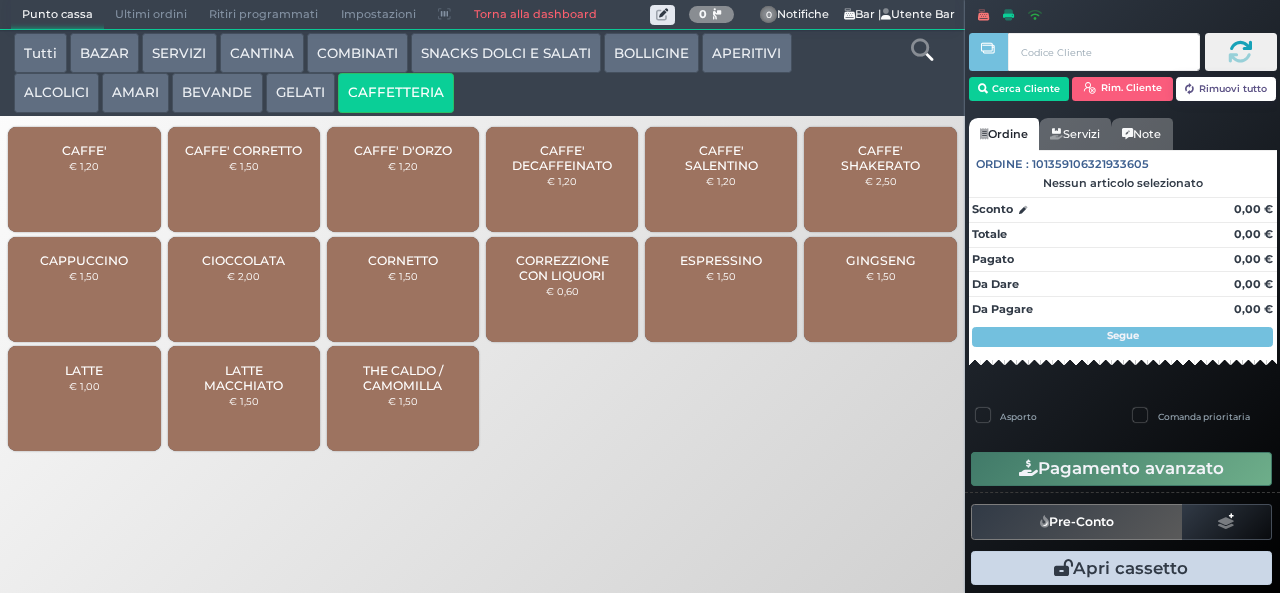 click on "CORREZZIONE CON LIQUORI" at bounding box center [562, 268] 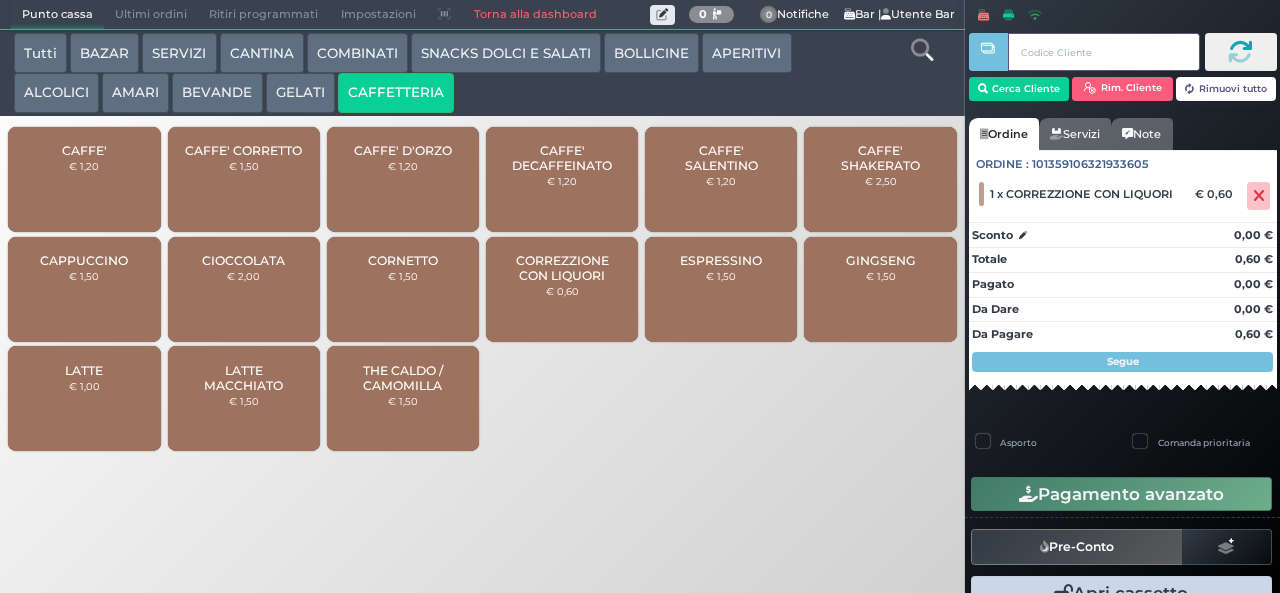 type 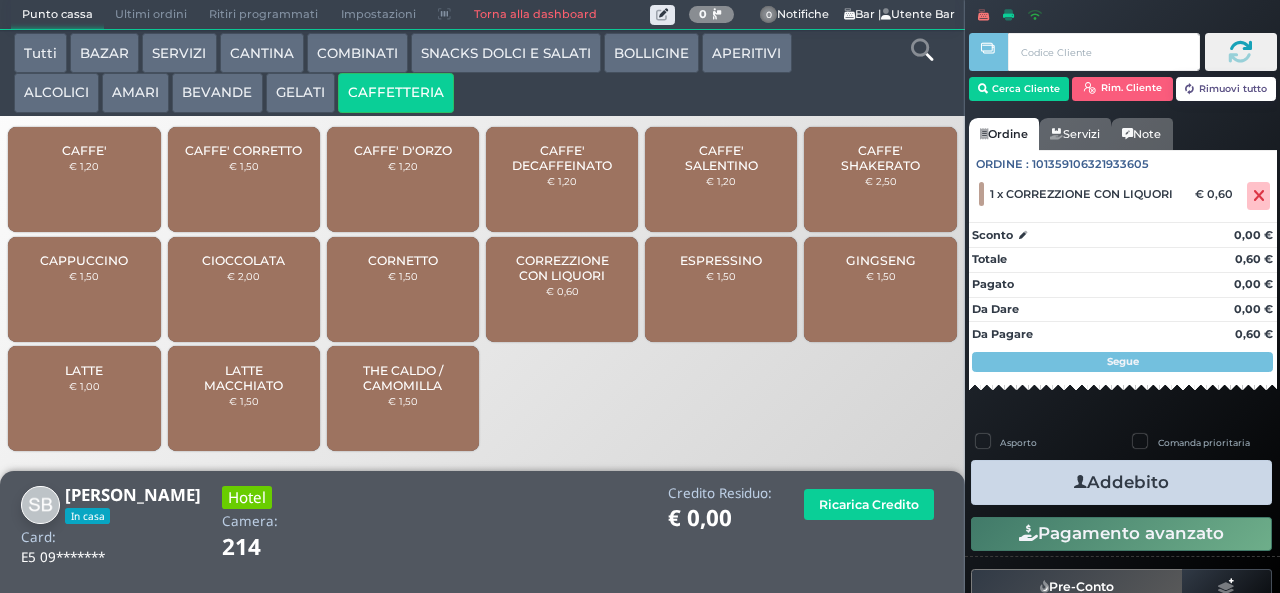 click on "Addebito" at bounding box center [1121, 482] 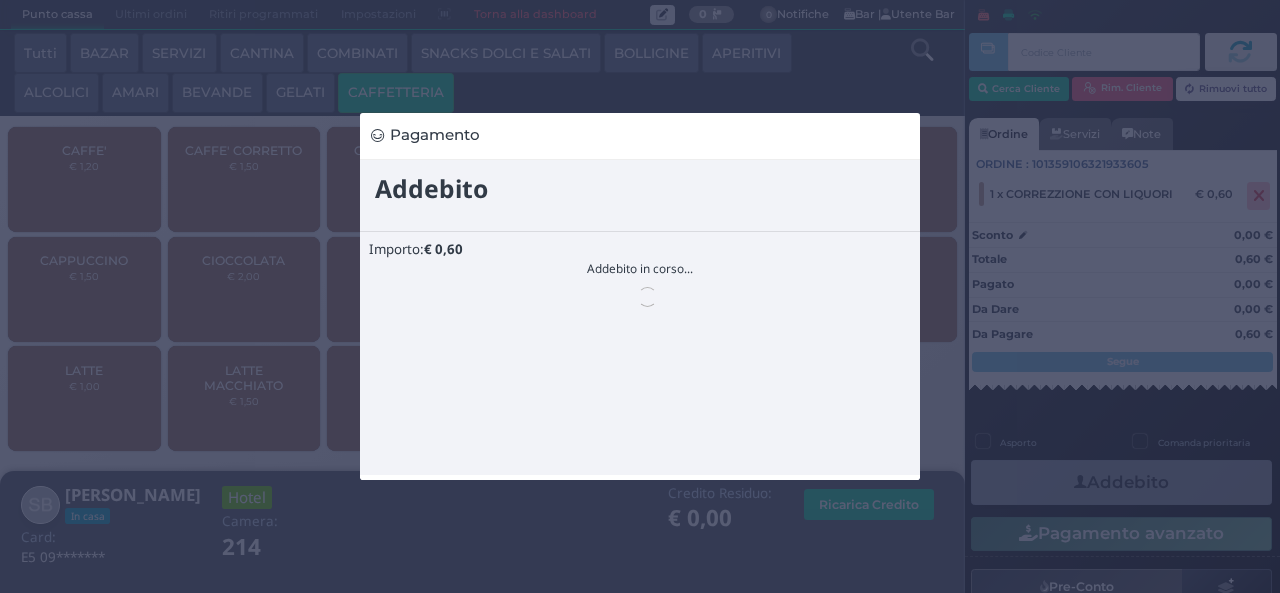 scroll, scrollTop: 0, scrollLeft: 0, axis: both 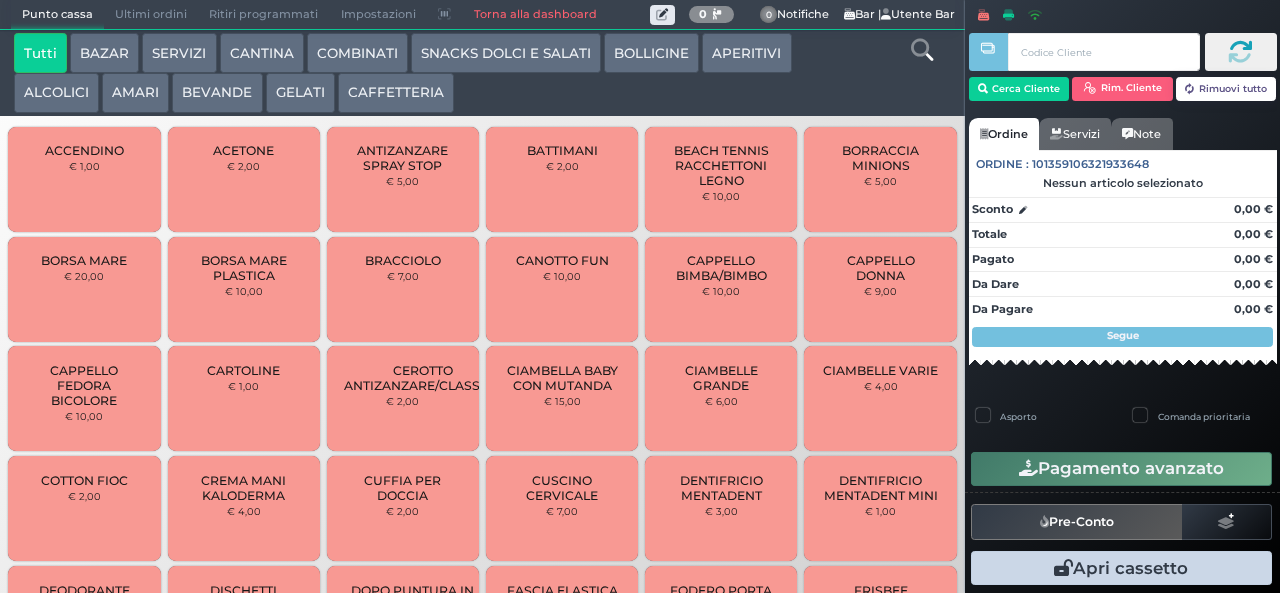 click on "ALCOLICI" at bounding box center (56, 93) 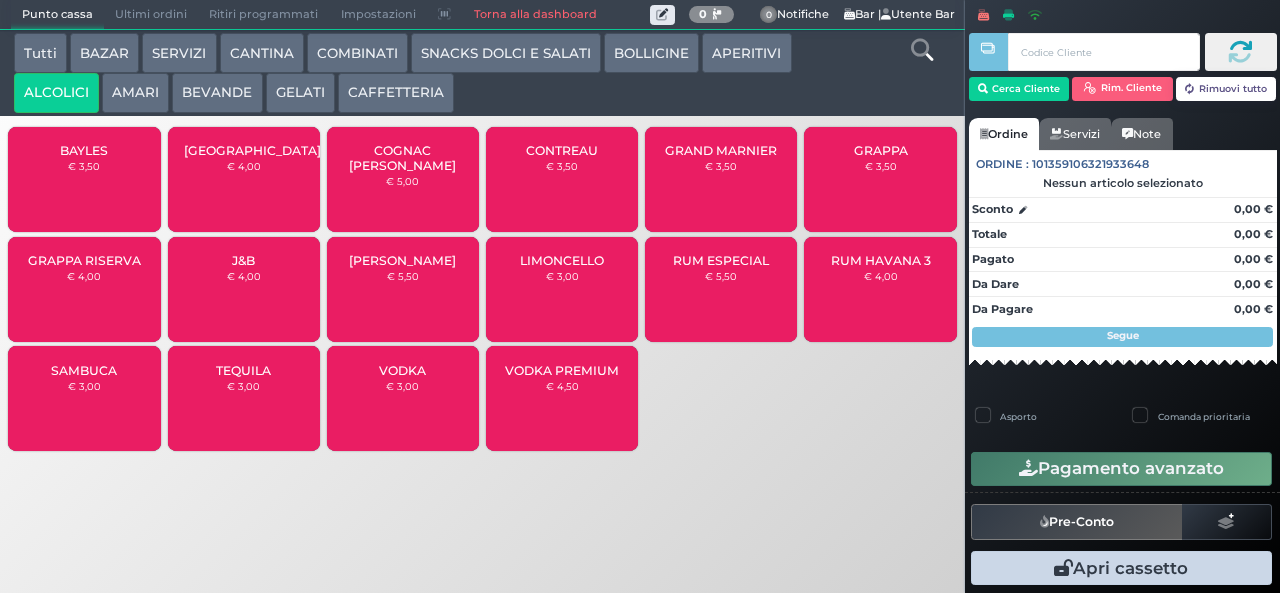 click on "€ 4,00" at bounding box center (84, 276) 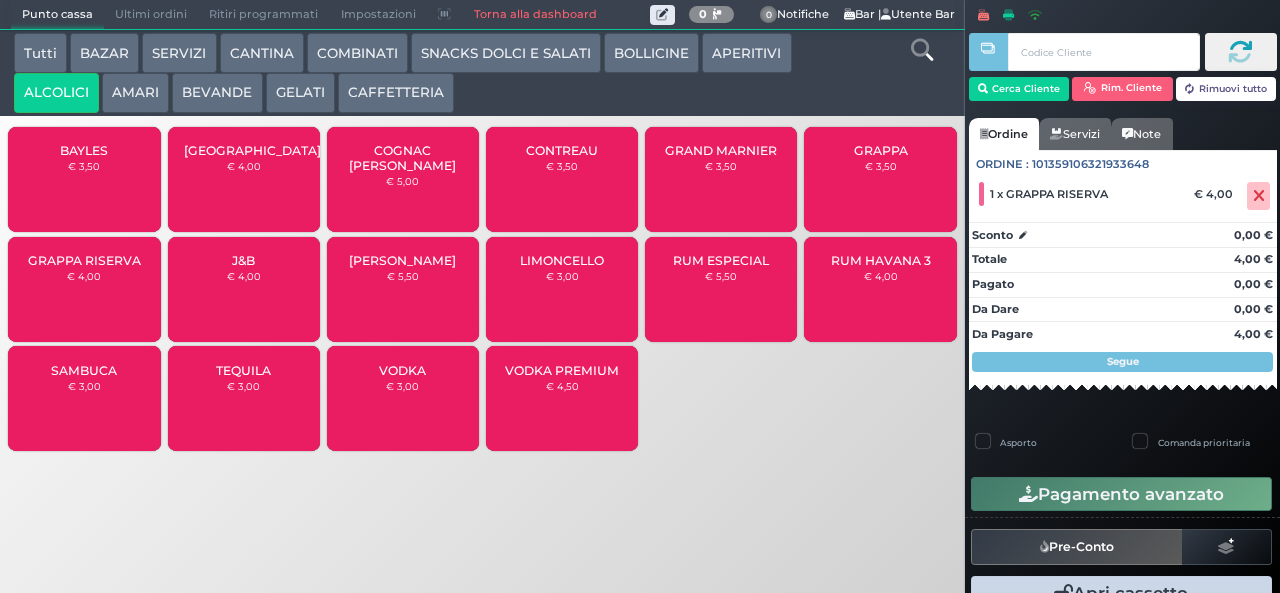 click on "GRAPPA RISERVA" at bounding box center [84, 260] 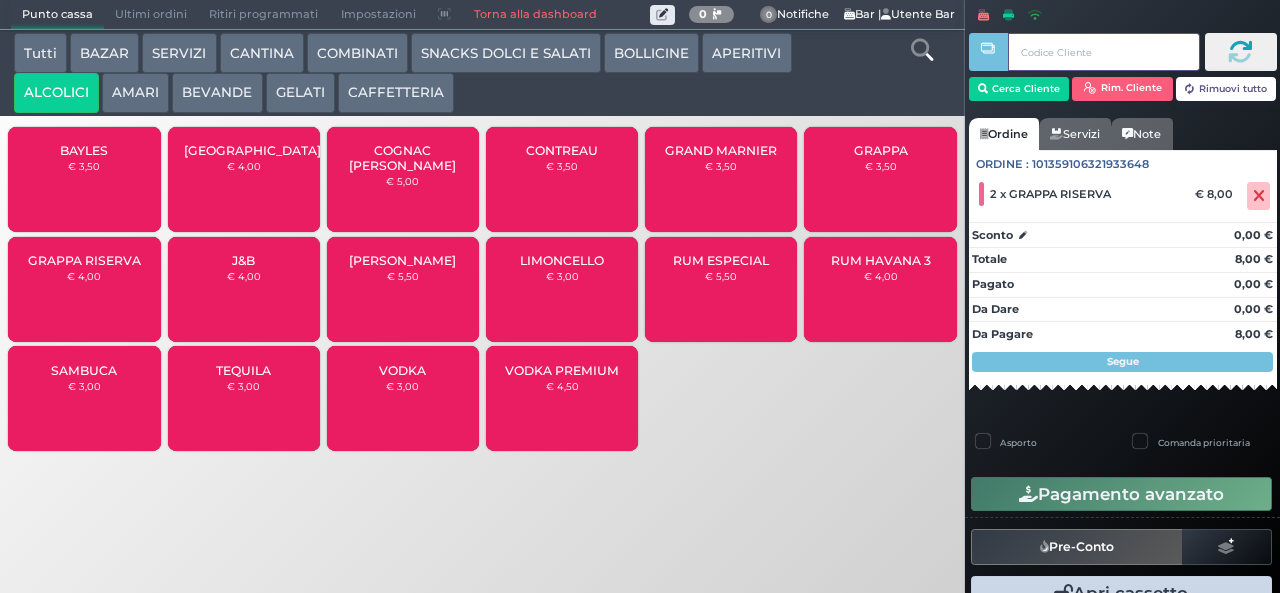 type 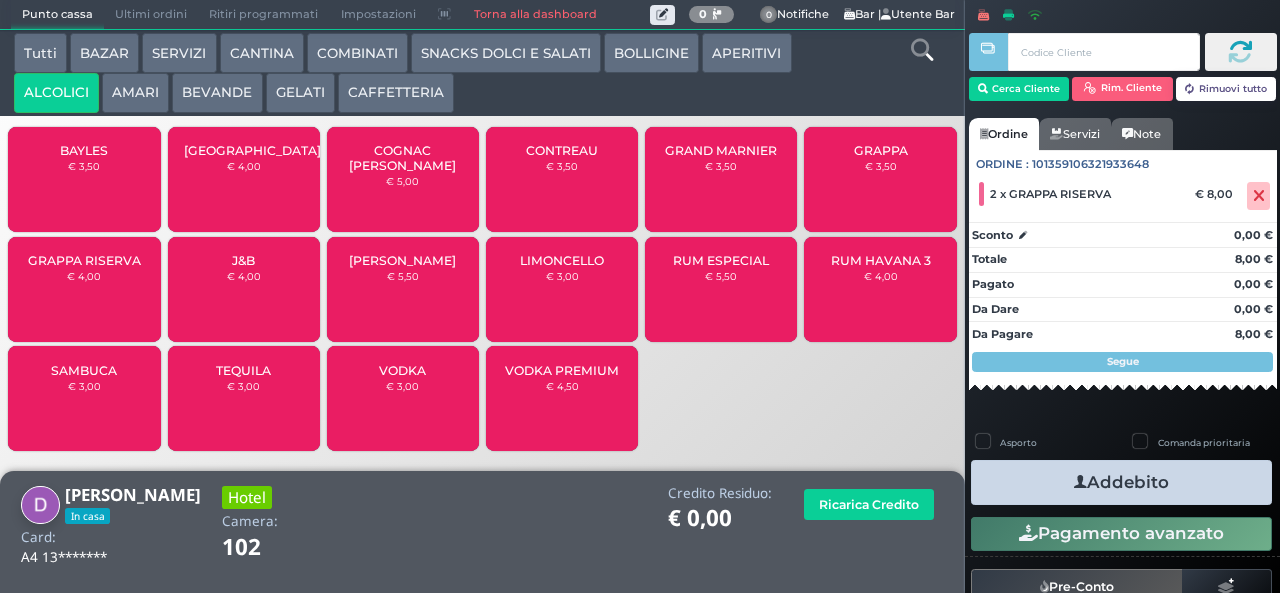 click on "Addebito" at bounding box center [1121, 482] 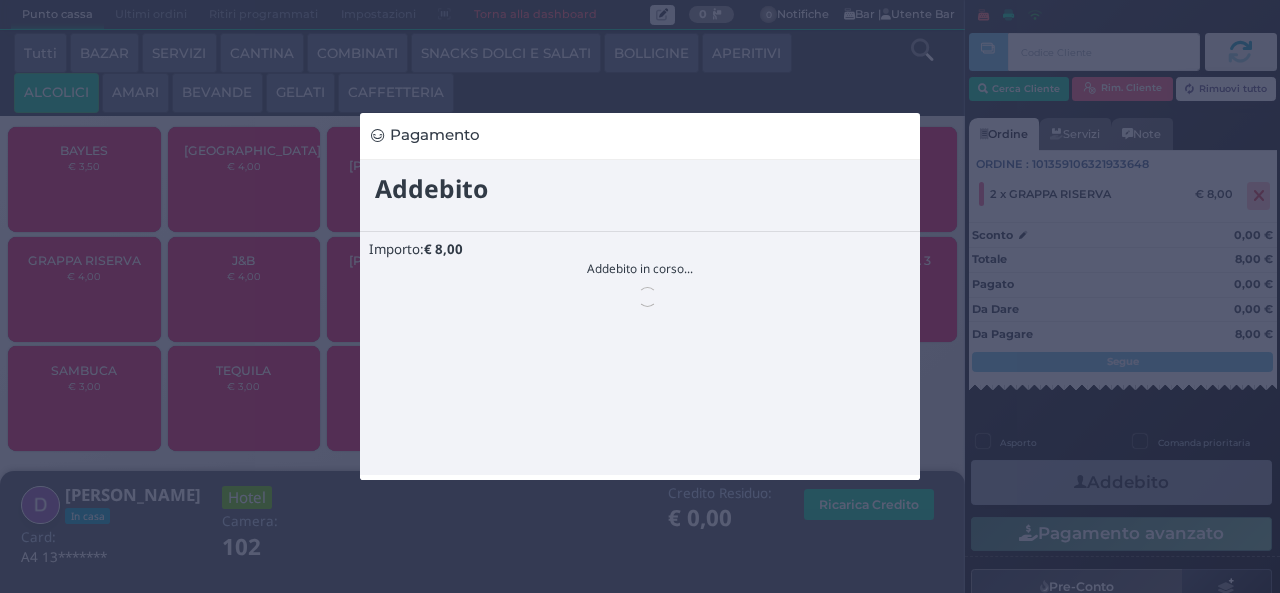 scroll, scrollTop: 0, scrollLeft: 0, axis: both 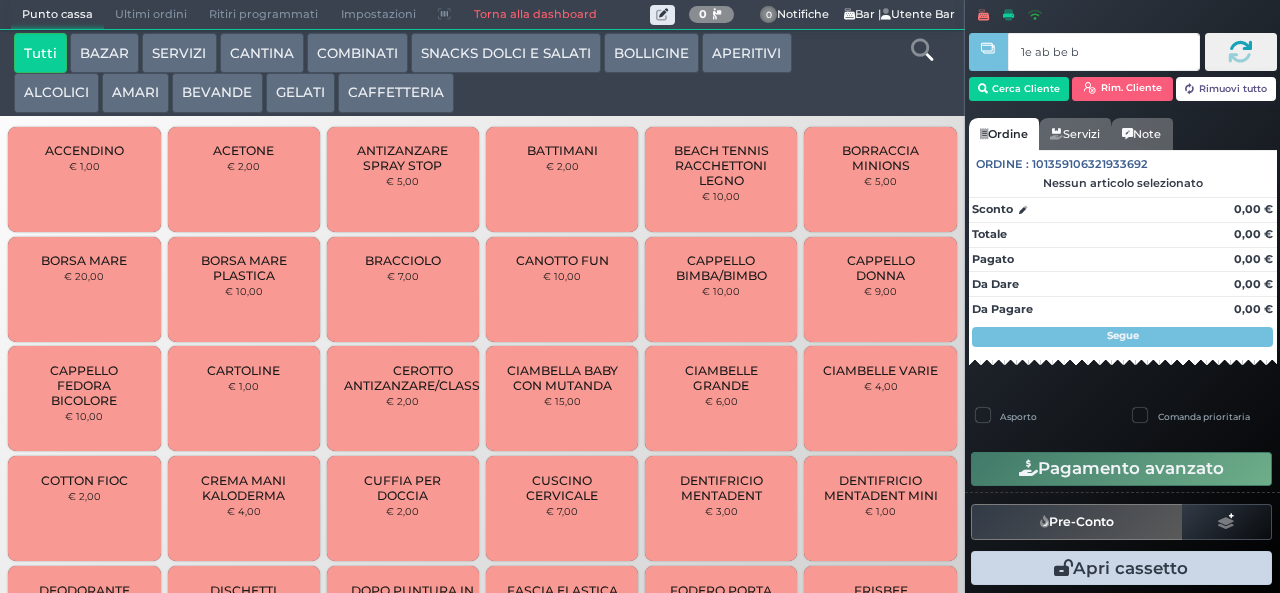 type on "1e ab be b9" 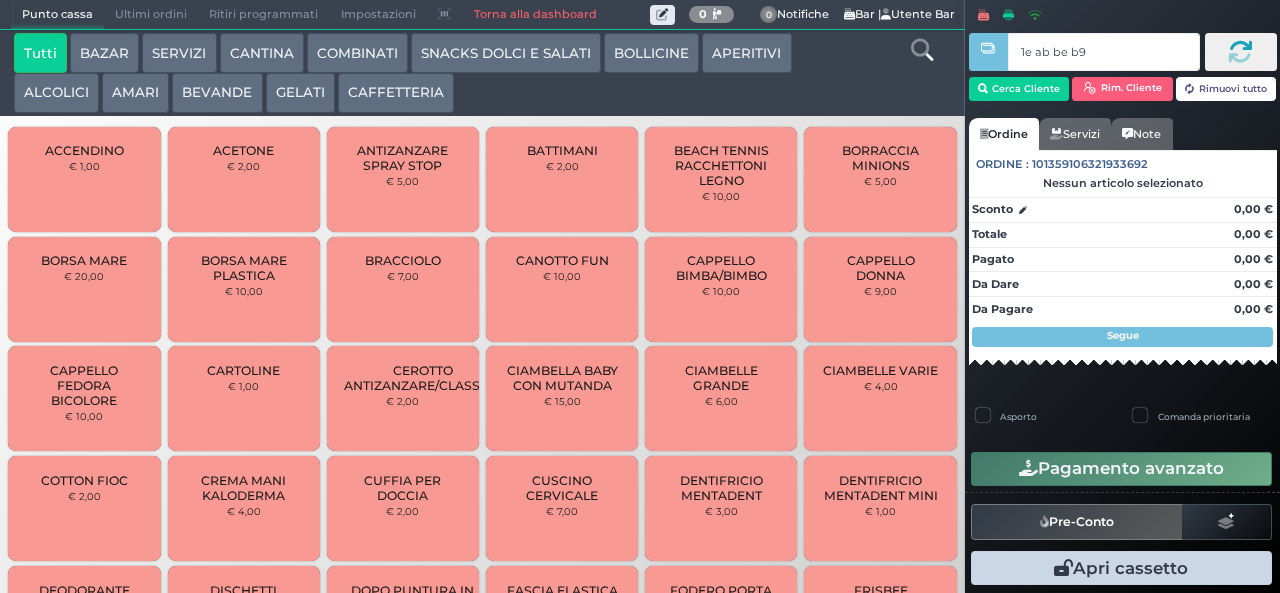 type 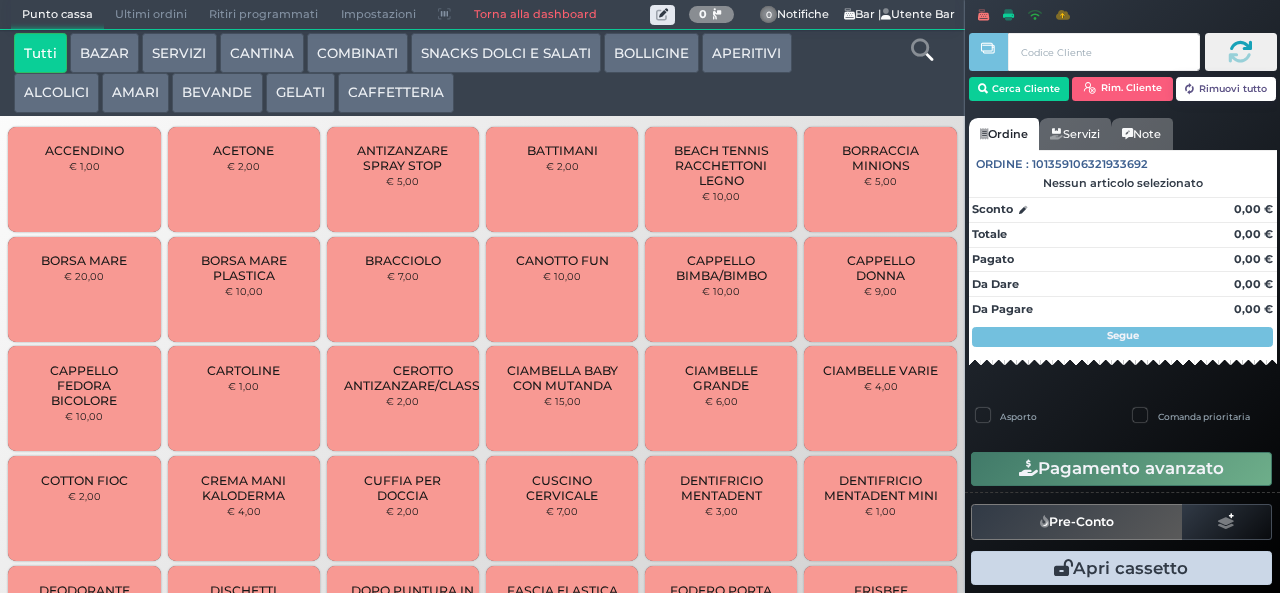 click on "GELATI" at bounding box center [300, 93] 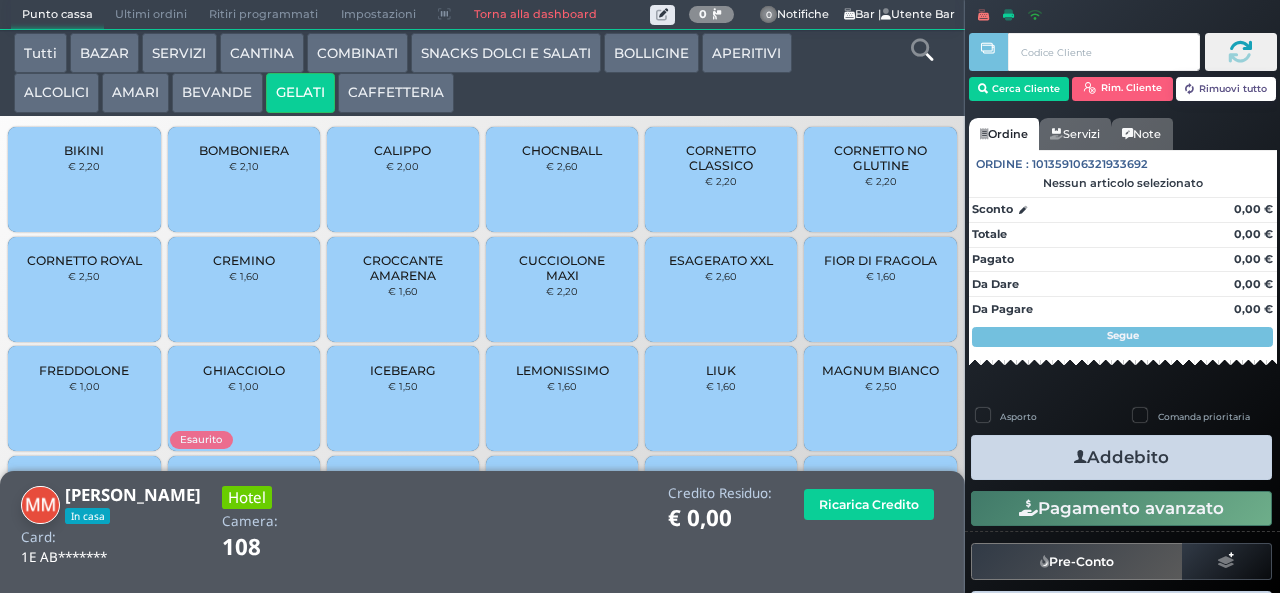 scroll, scrollTop: 133, scrollLeft: 0, axis: vertical 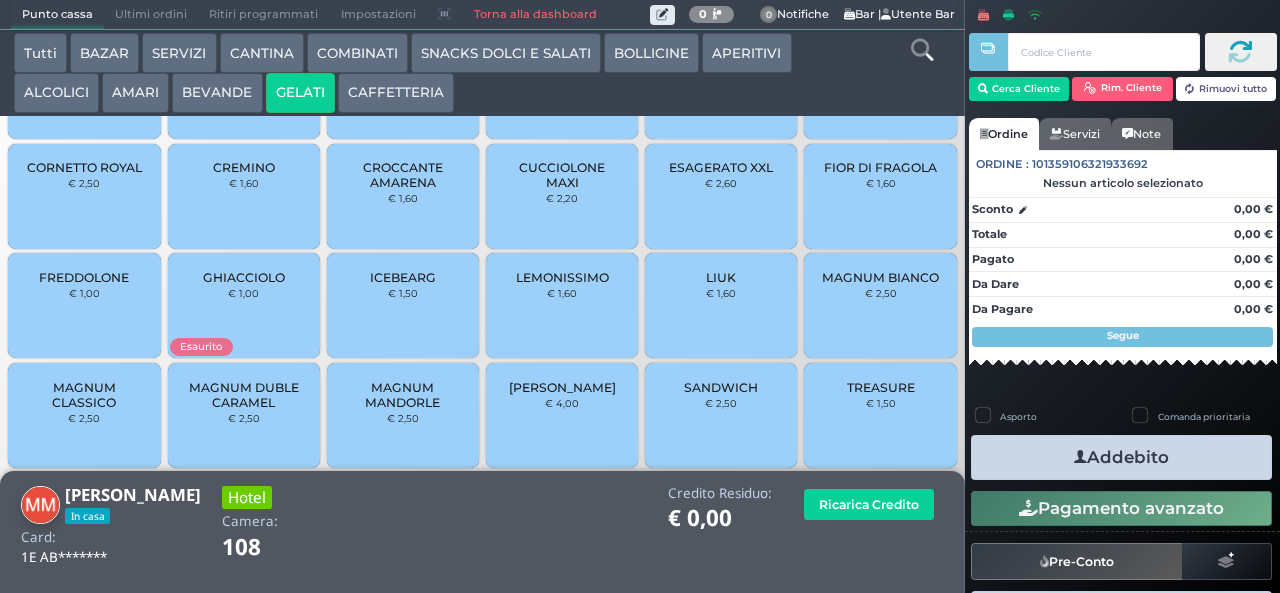 click on "MAGNUM CLASSICO" at bounding box center [84, 395] 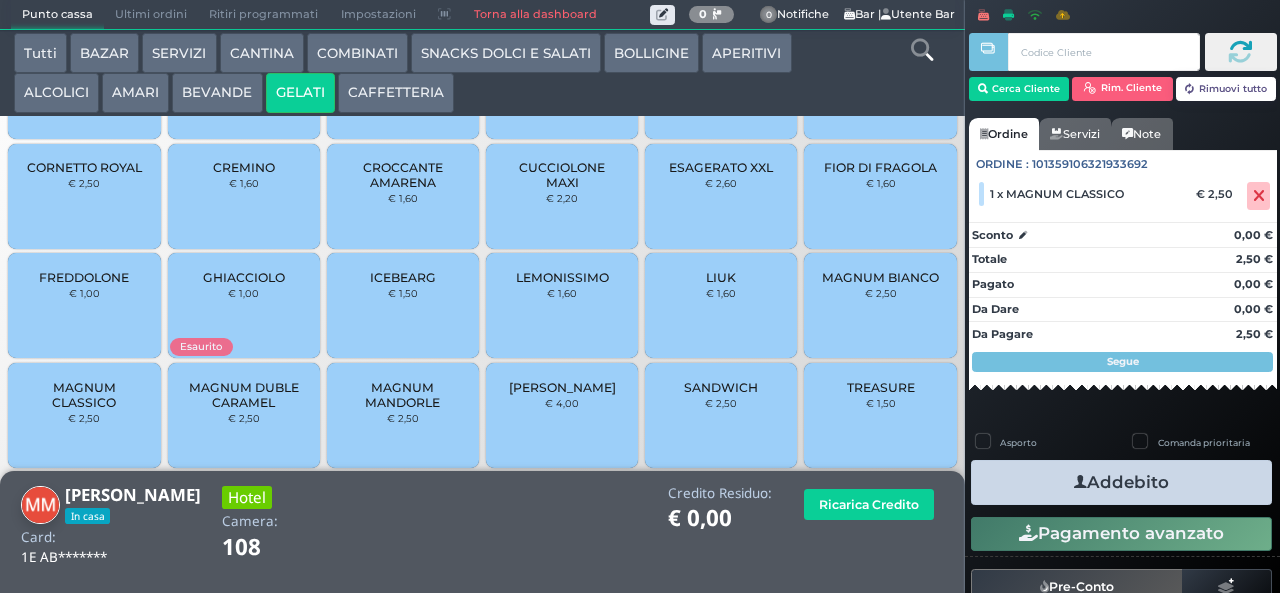click on "BOLLICINE" at bounding box center (651, 53) 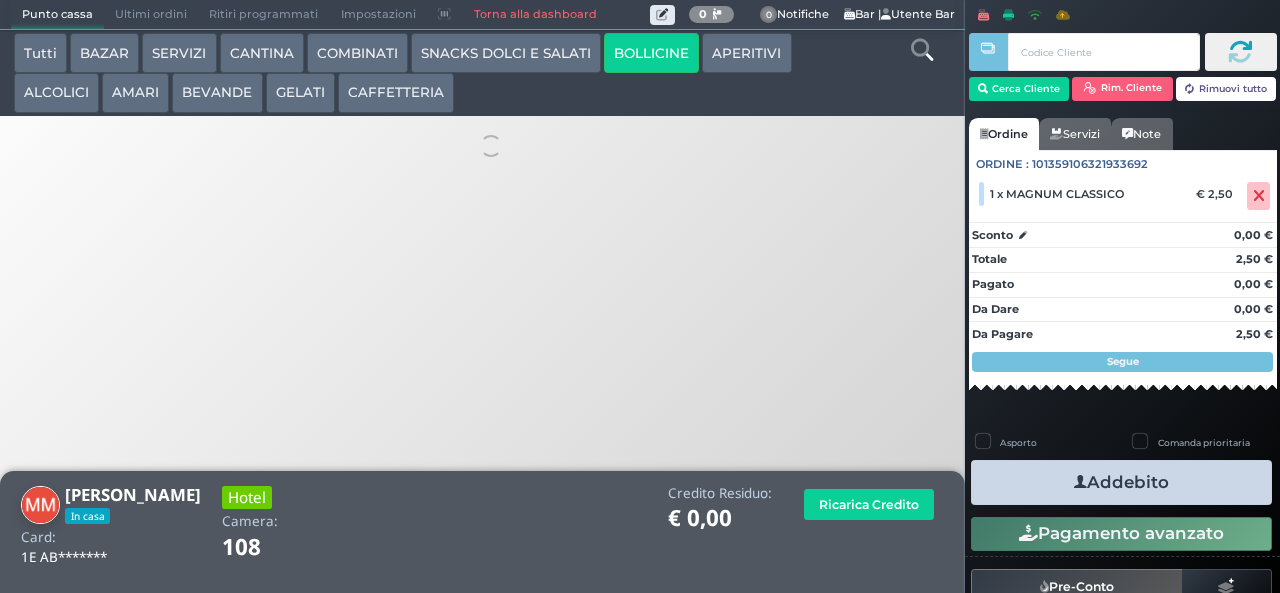 click on "COMBINATI" at bounding box center [357, 53] 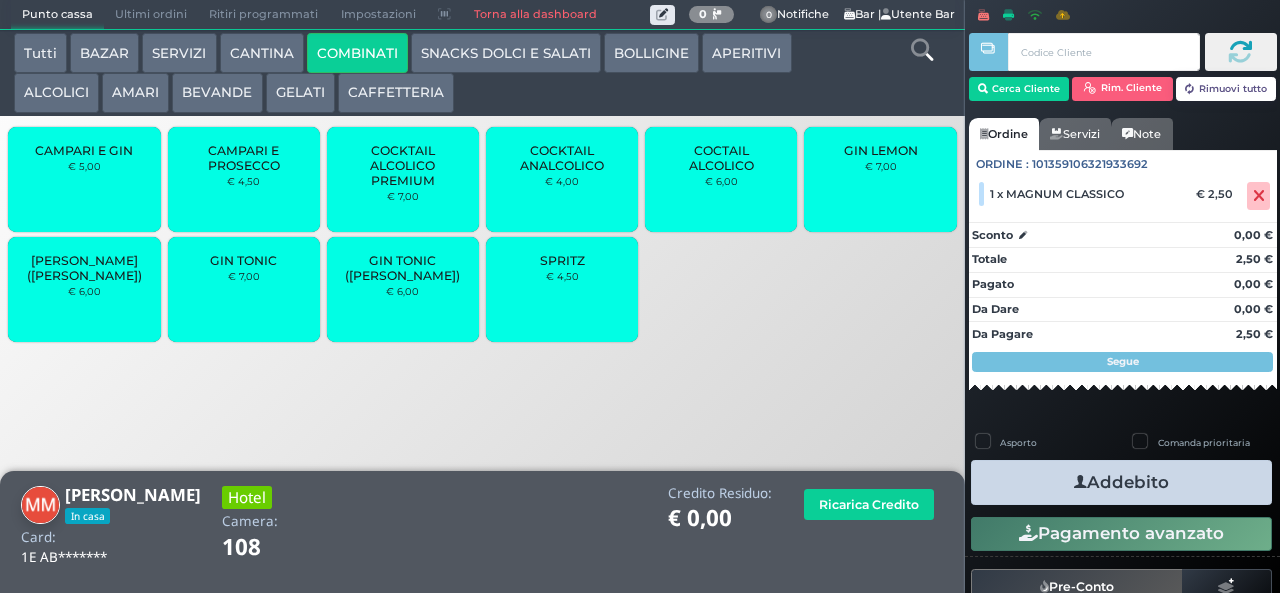 click on "€ 7,00" at bounding box center [244, 276] 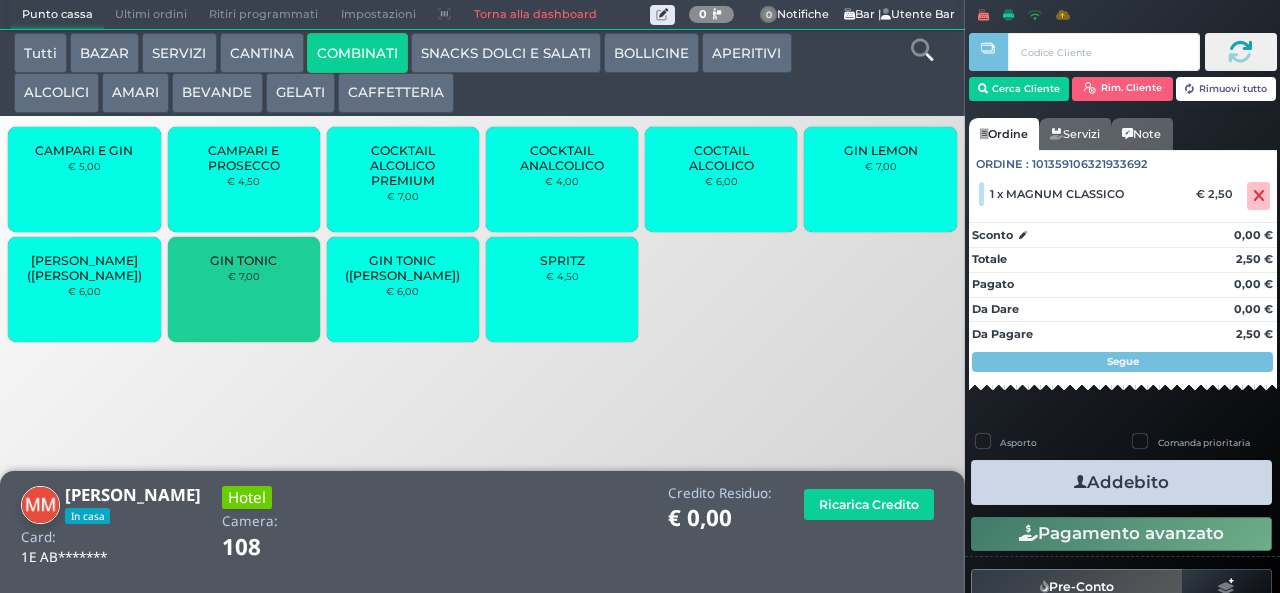 click on "€ 7,00" at bounding box center (244, 276) 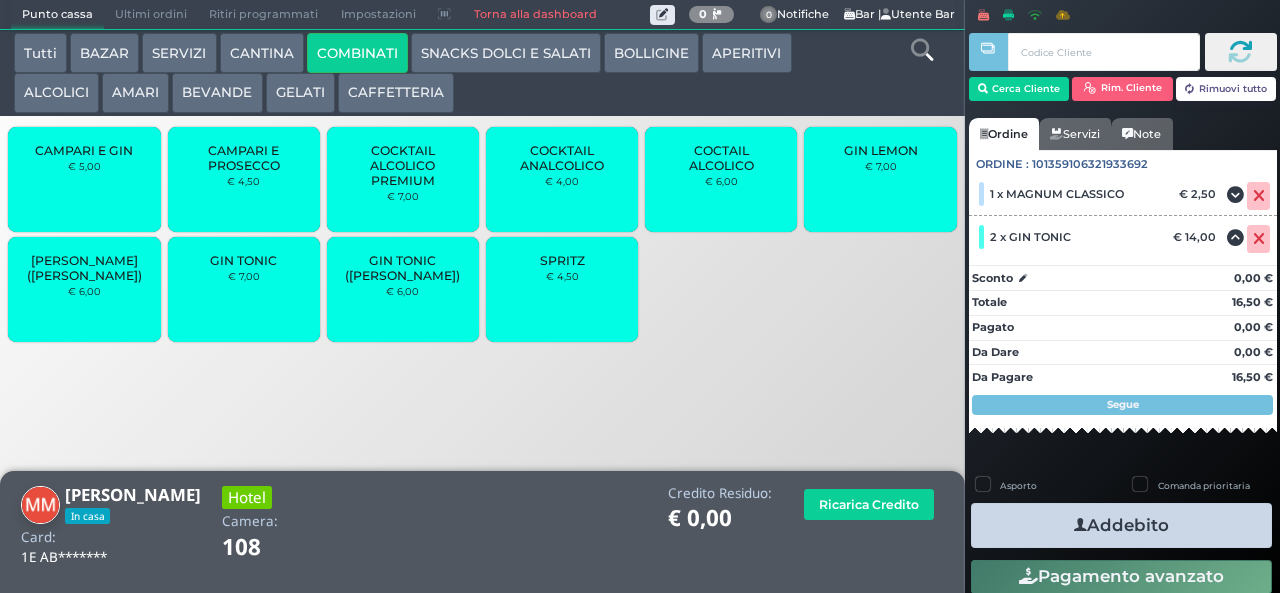click on "Addebito" at bounding box center (1121, 525) 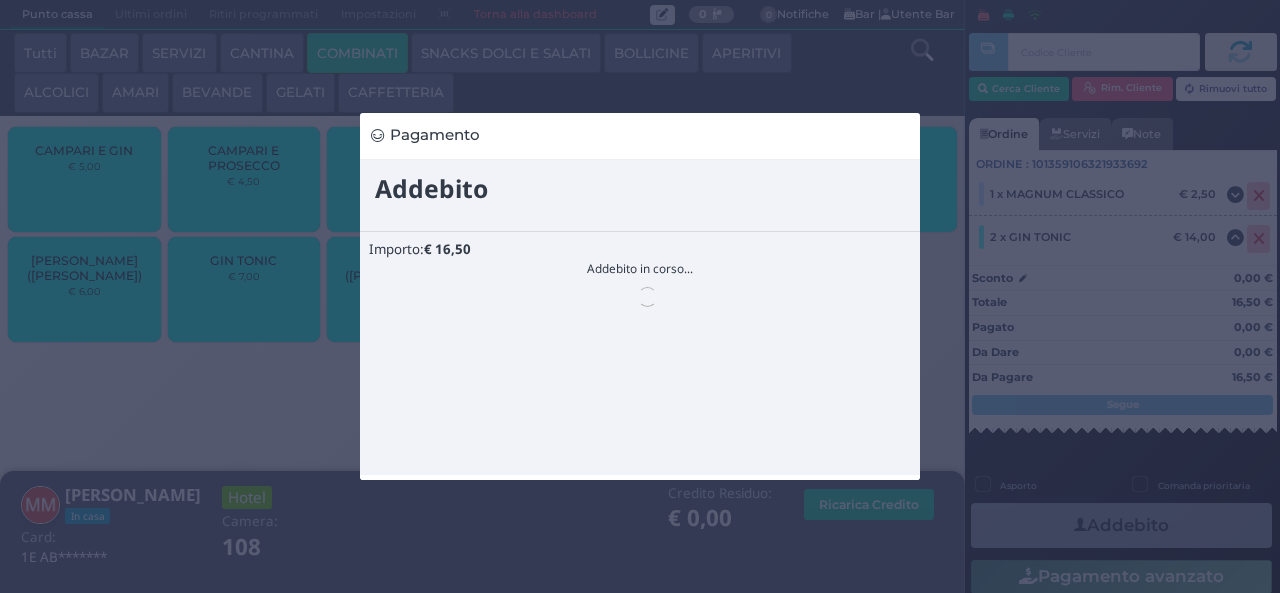 scroll, scrollTop: 0, scrollLeft: 0, axis: both 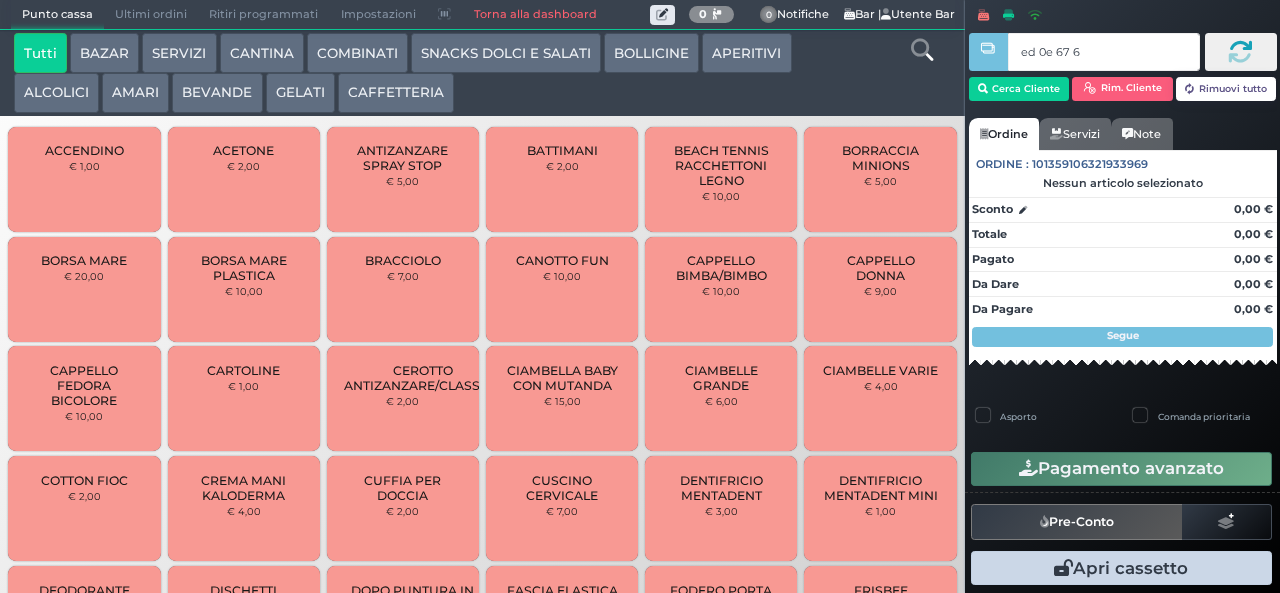 type on "ed 0e 67 66" 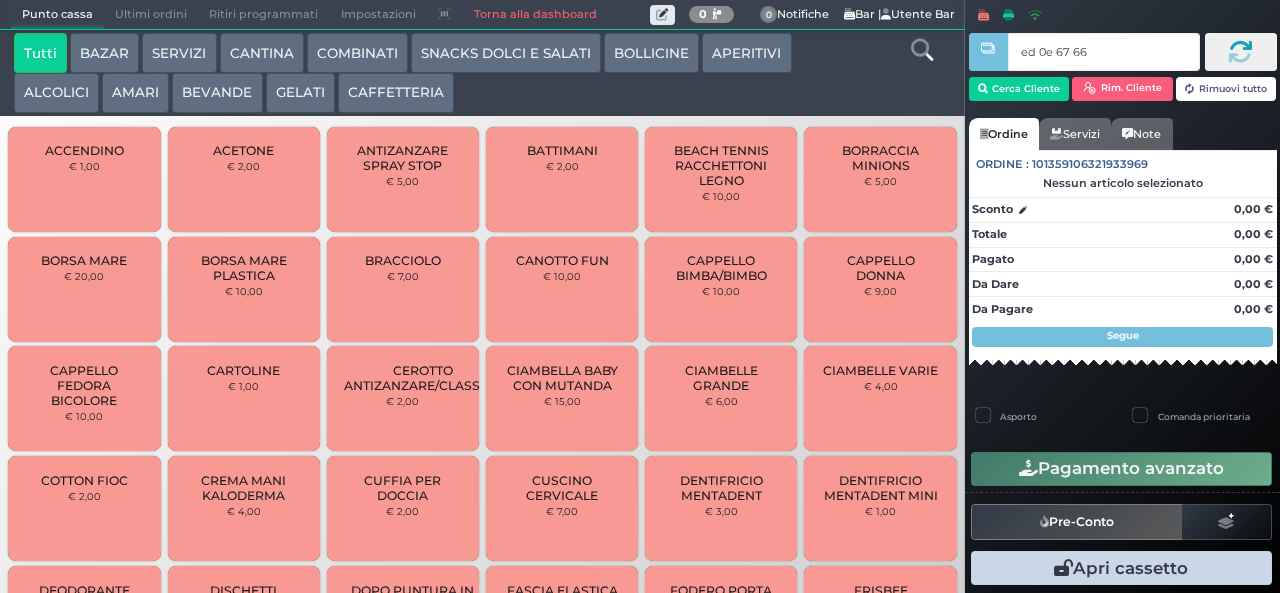 type 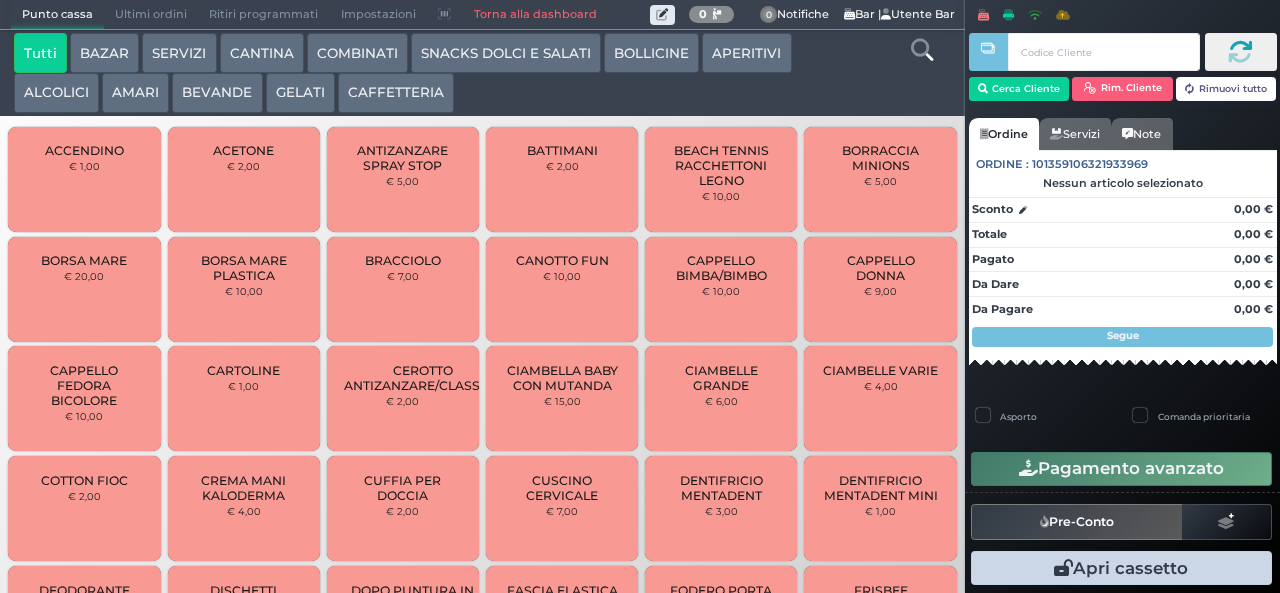click at bounding box center [0, 0] 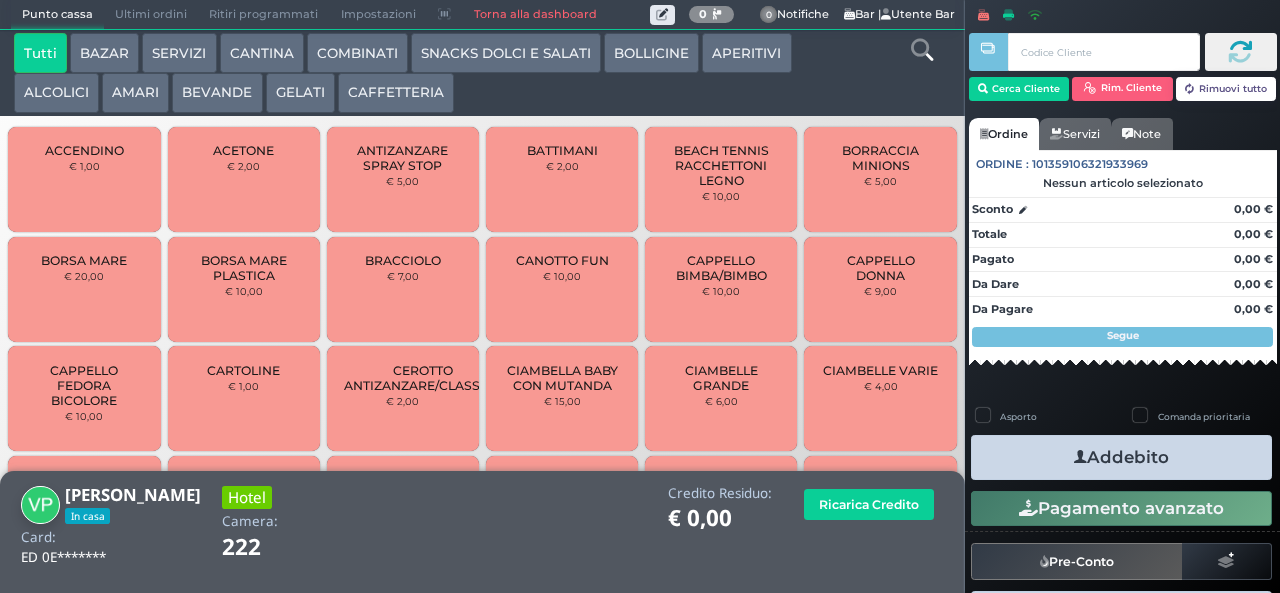 click on "AMARI" at bounding box center [135, 93] 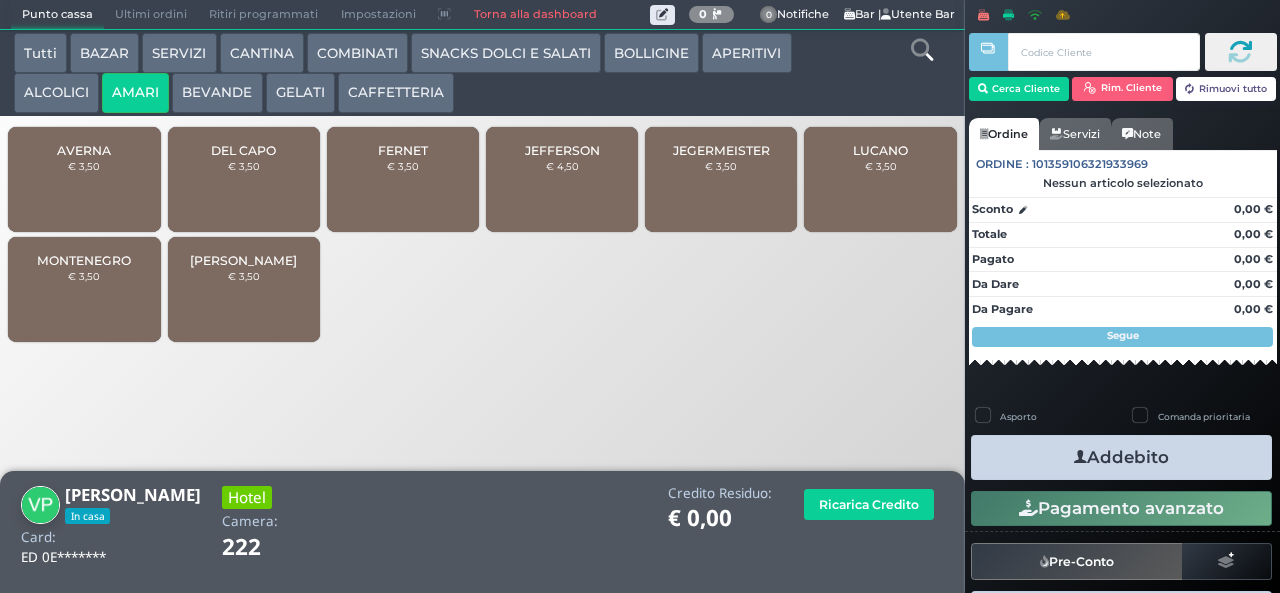 click on "MONTENEGRO
€ 3,50" at bounding box center (84, 289) 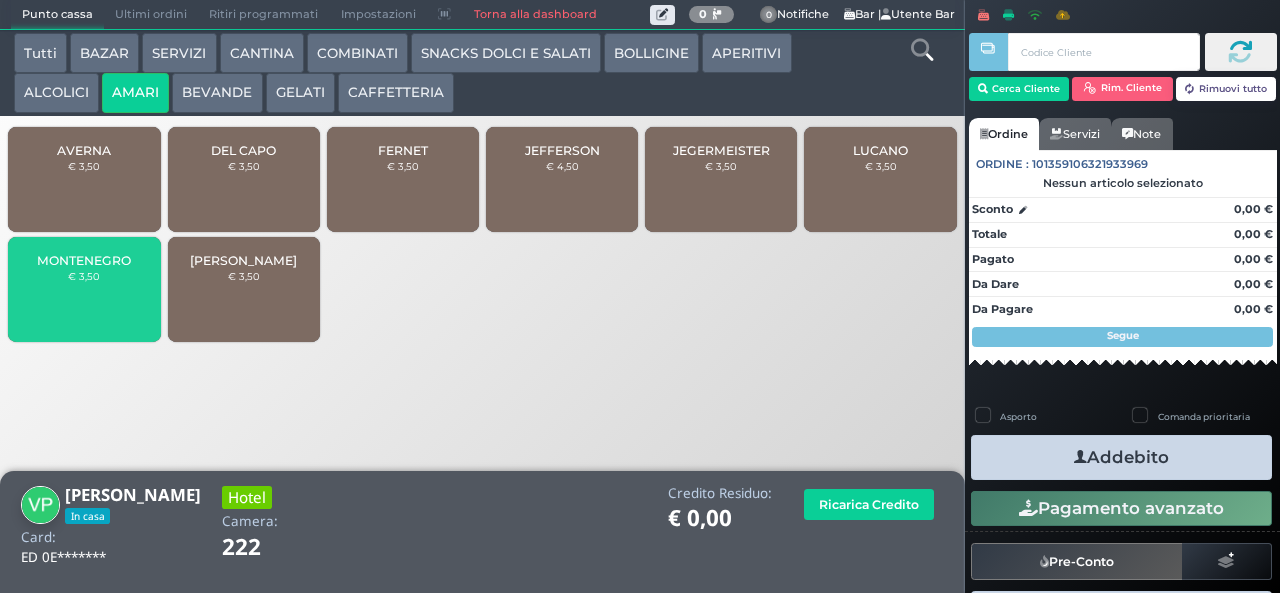 click on "MONTENEGRO" at bounding box center (84, 260) 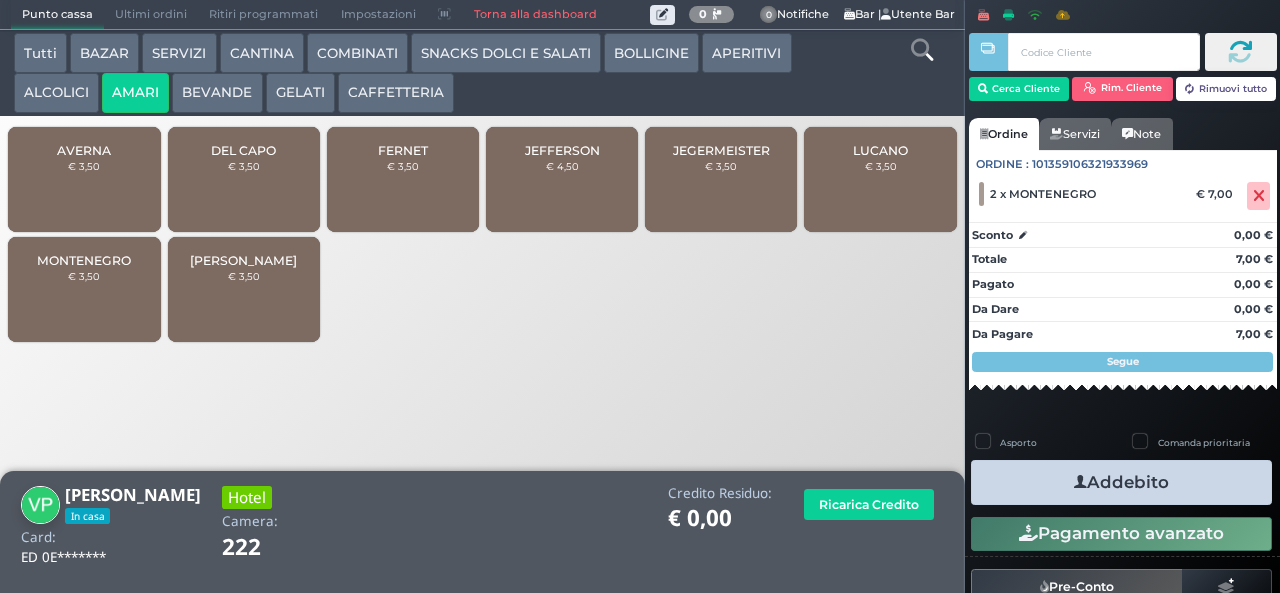 click on "JEFFERSON
€ 4,50" at bounding box center [562, 179] 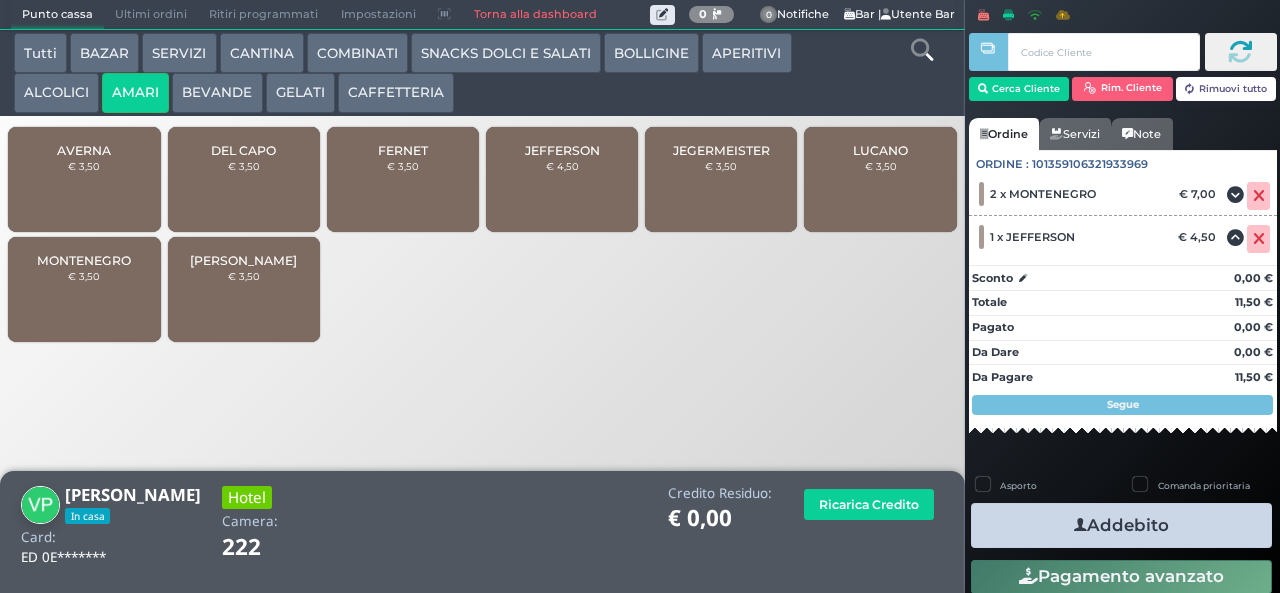 click on "SNACKS DOLCI E SALATI" at bounding box center [506, 53] 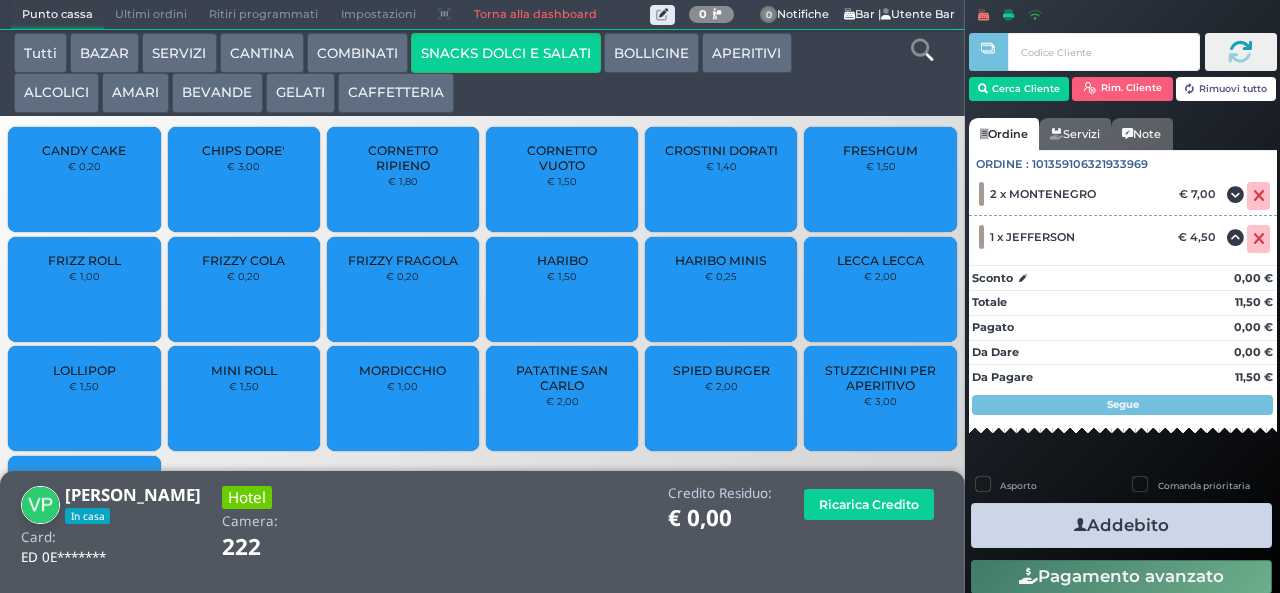 scroll, scrollTop: 133, scrollLeft: 0, axis: vertical 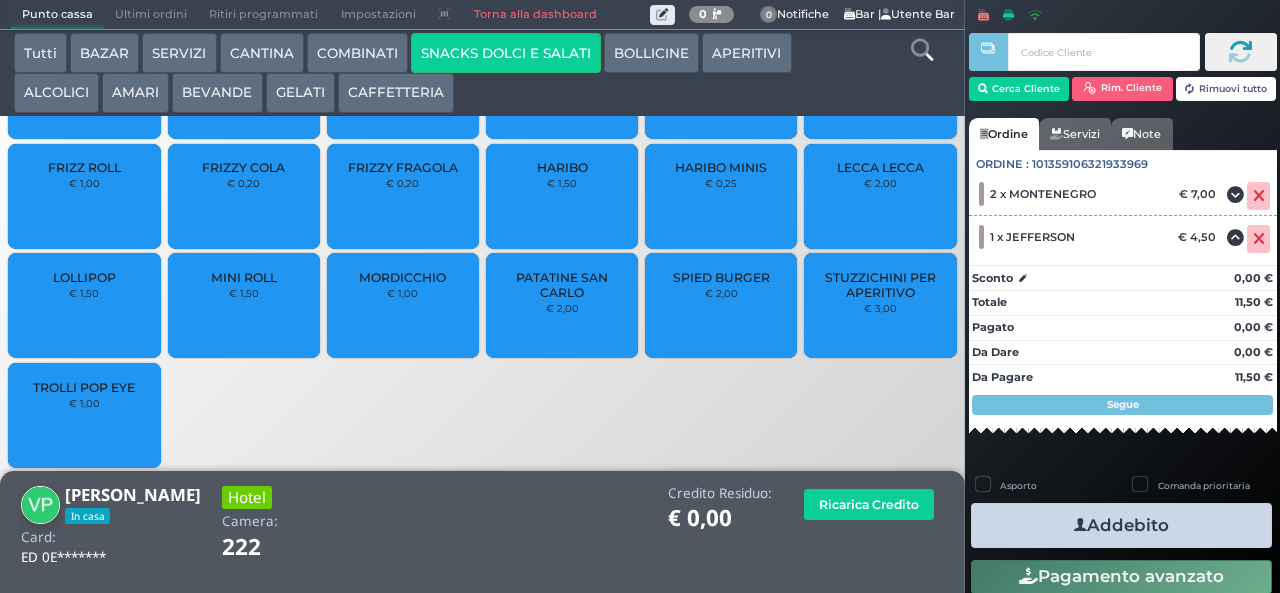 click on "TROLLI POP EYE" at bounding box center (84, 387) 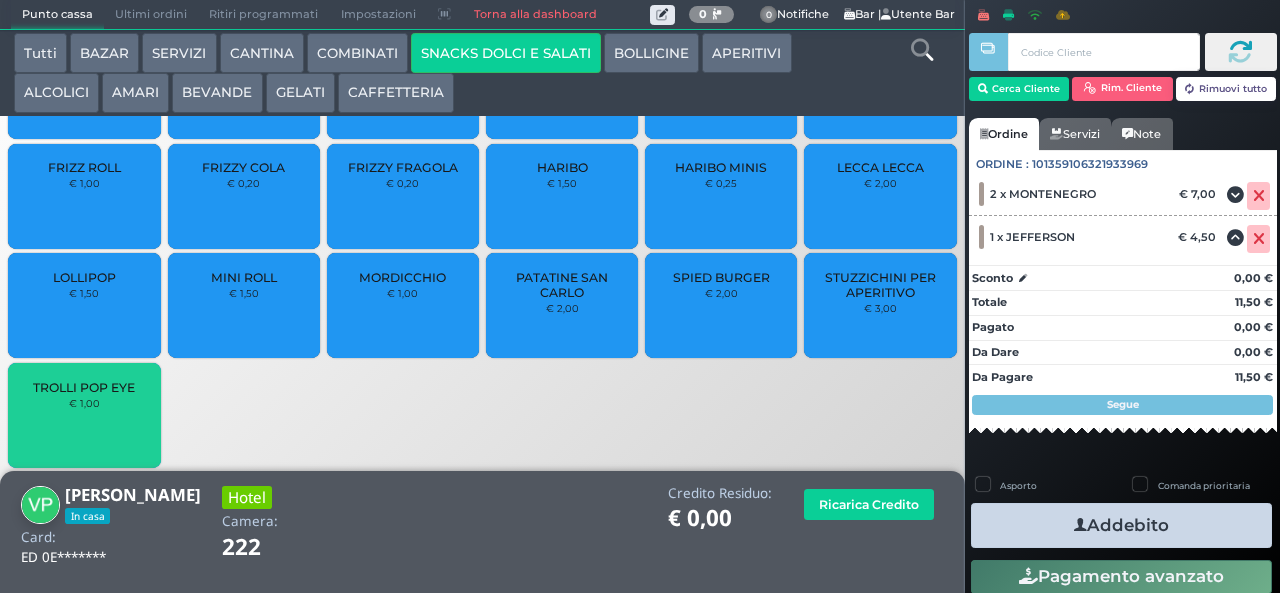 click on "TROLLI POP EYE" at bounding box center [84, 387] 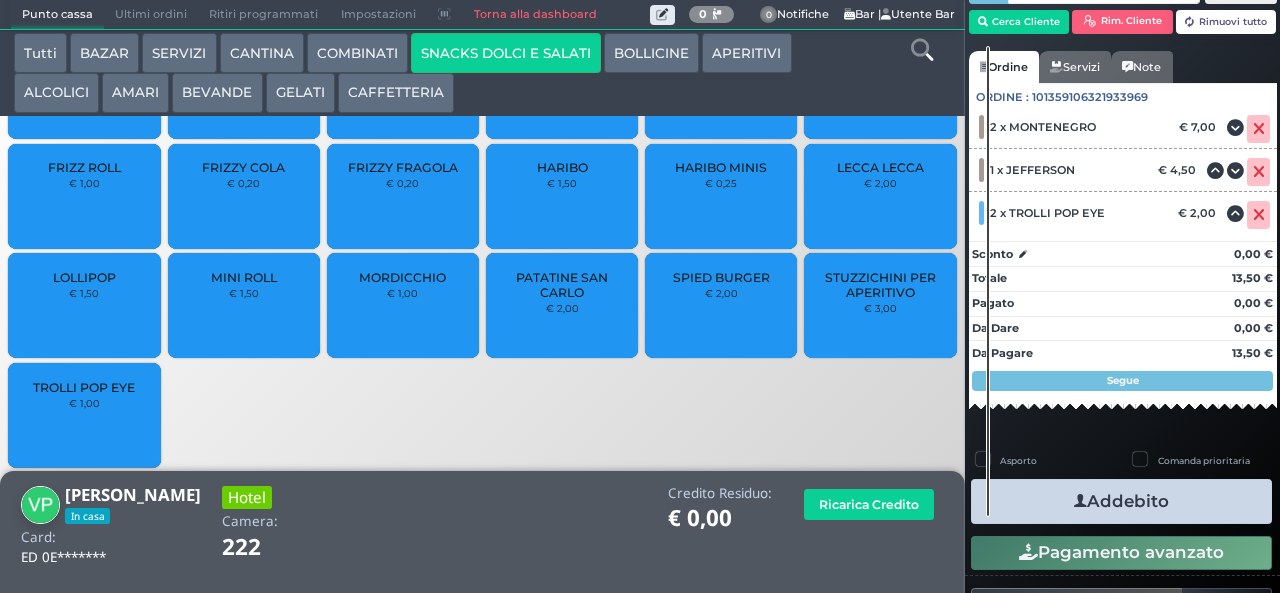 click on "Pagamento avanzato" at bounding box center [1121, 553] 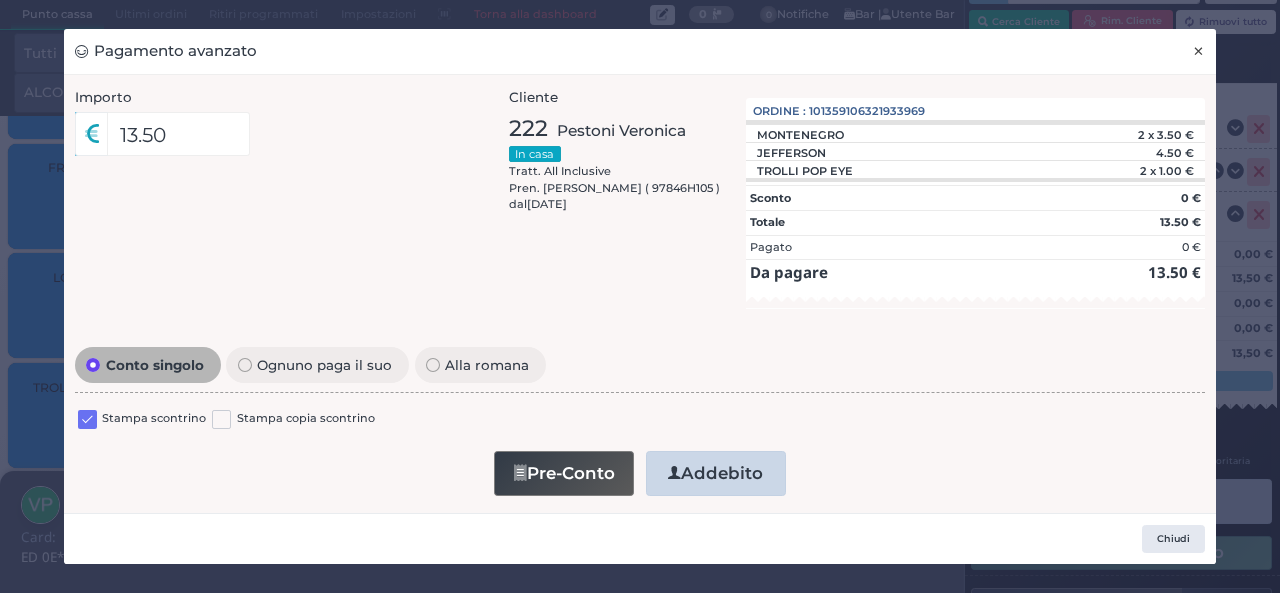 click on "×" at bounding box center (1198, 51) 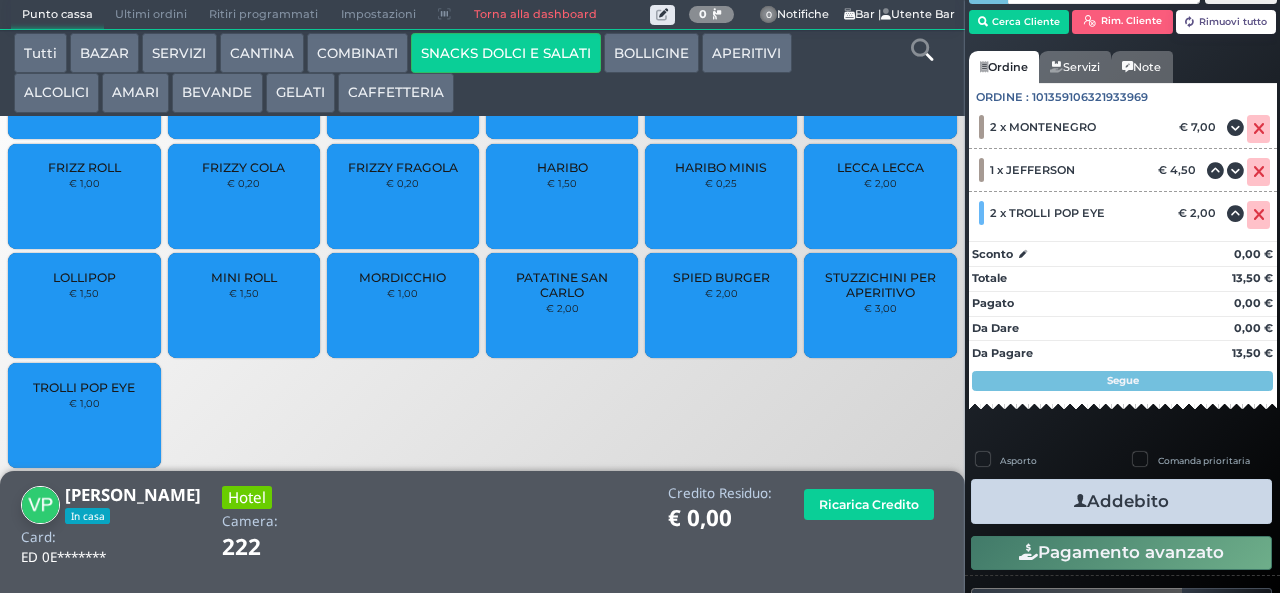 click on "Addebito" at bounding box center [1121, 501] 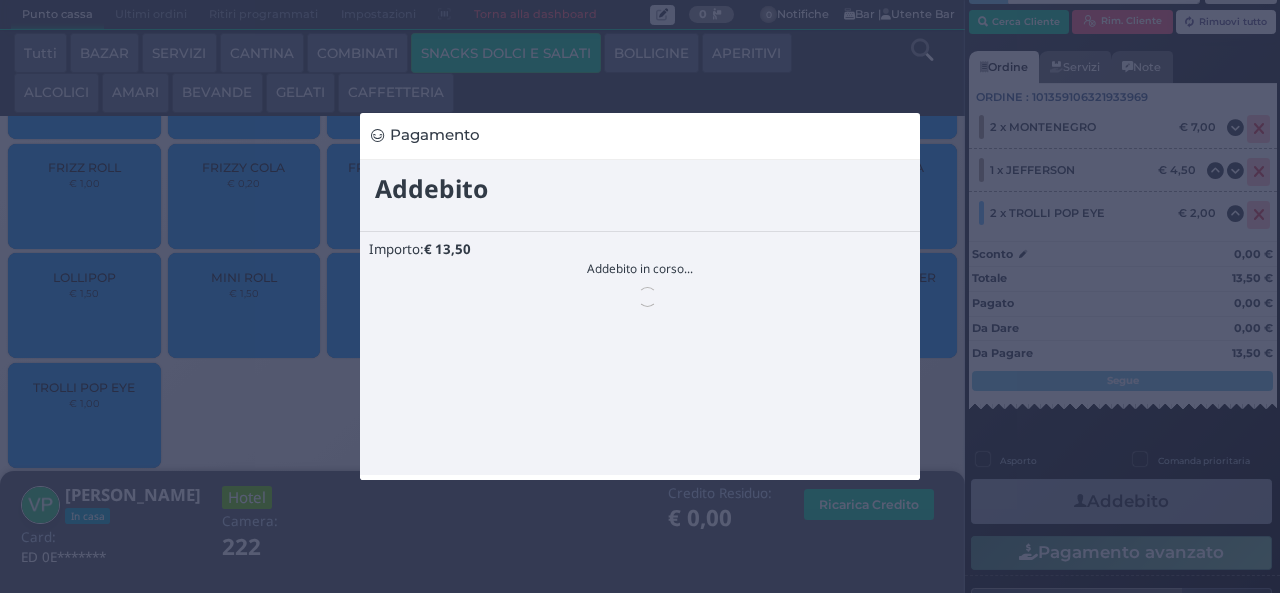 scroll, scrollTop: 0, scrollLeft: 0, axis: both 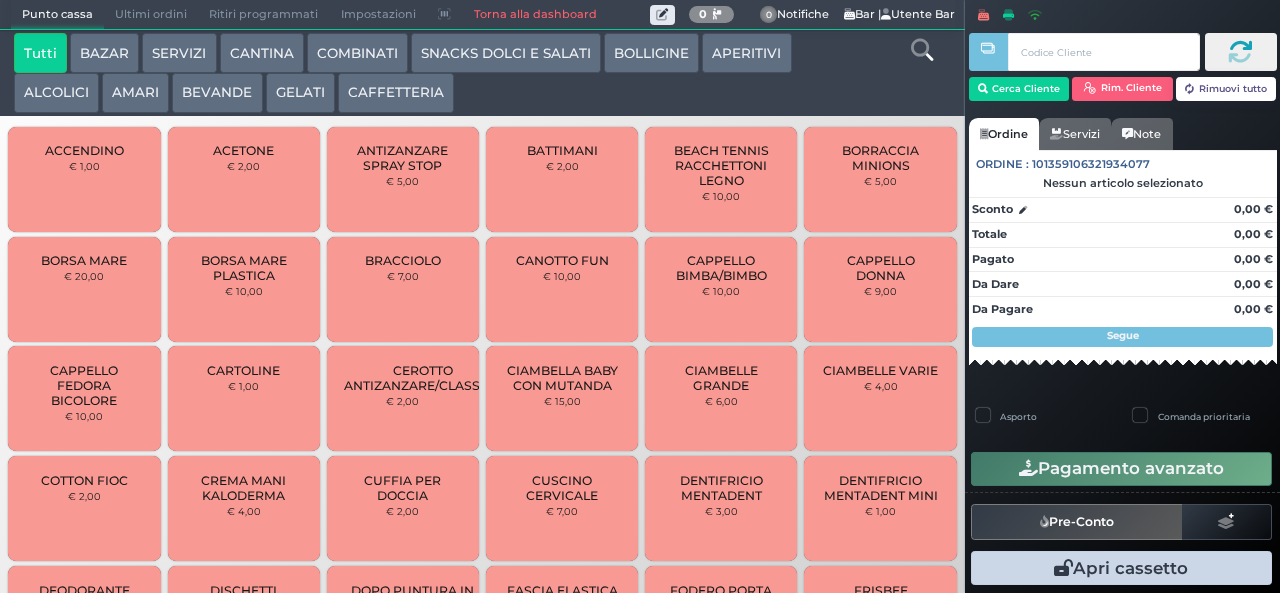 click on "AMARI" at bounding box center (135, 93) 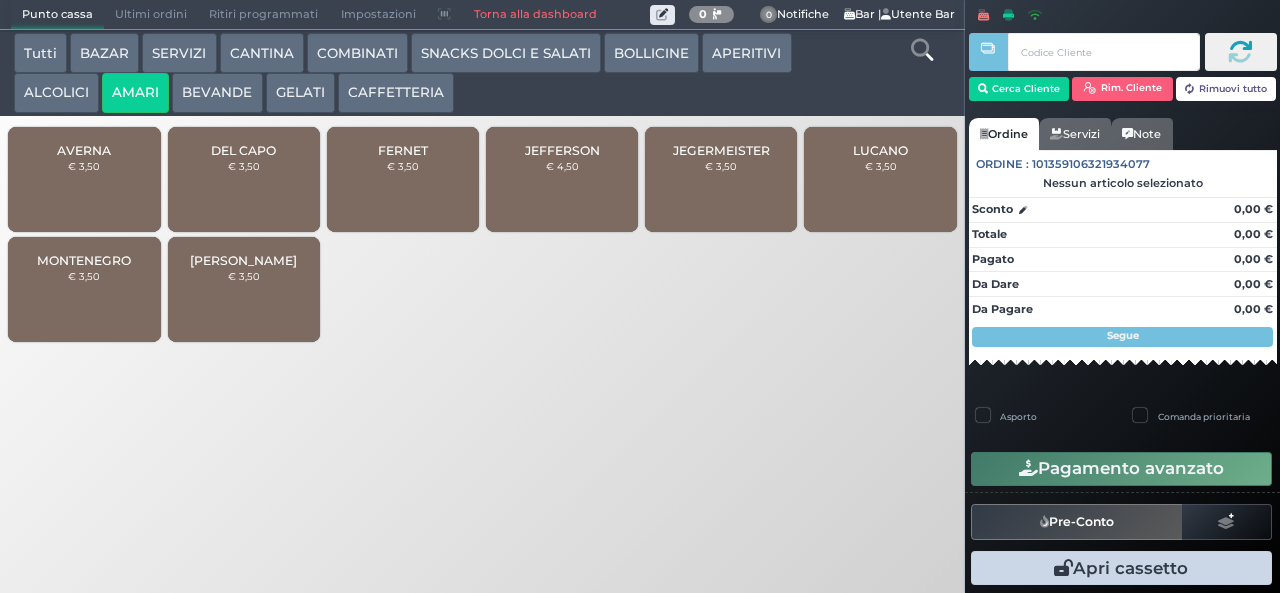 click on "FERNET" at bounding box center [403, 150] 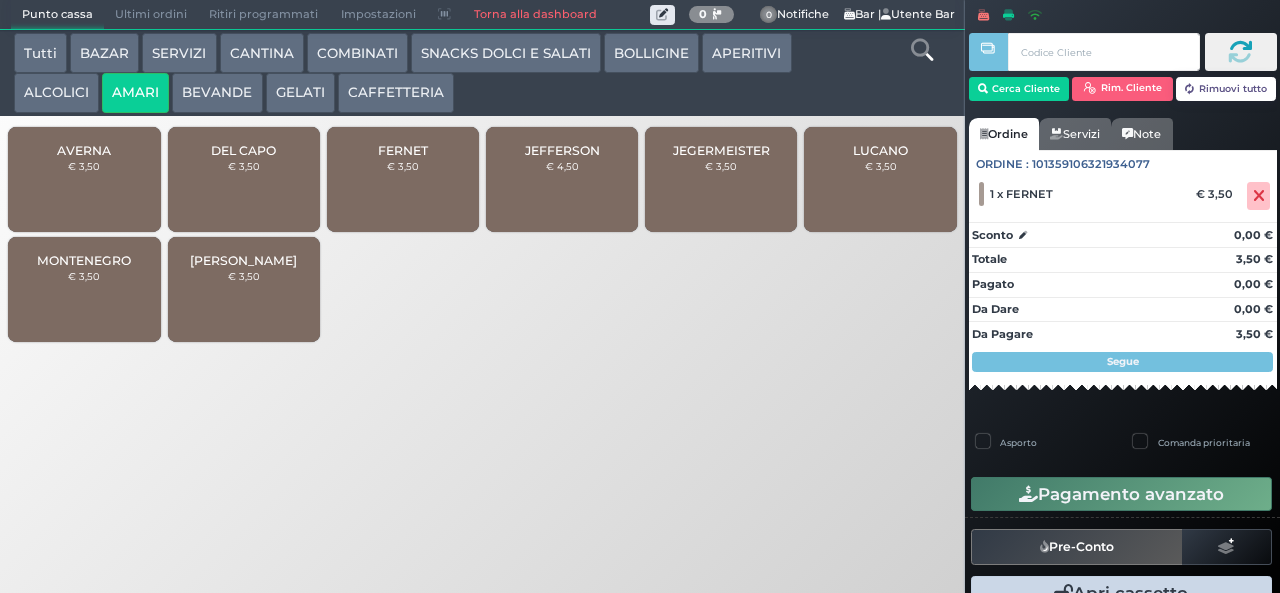 click on "LUCANO" at bounding box center (880, 150) 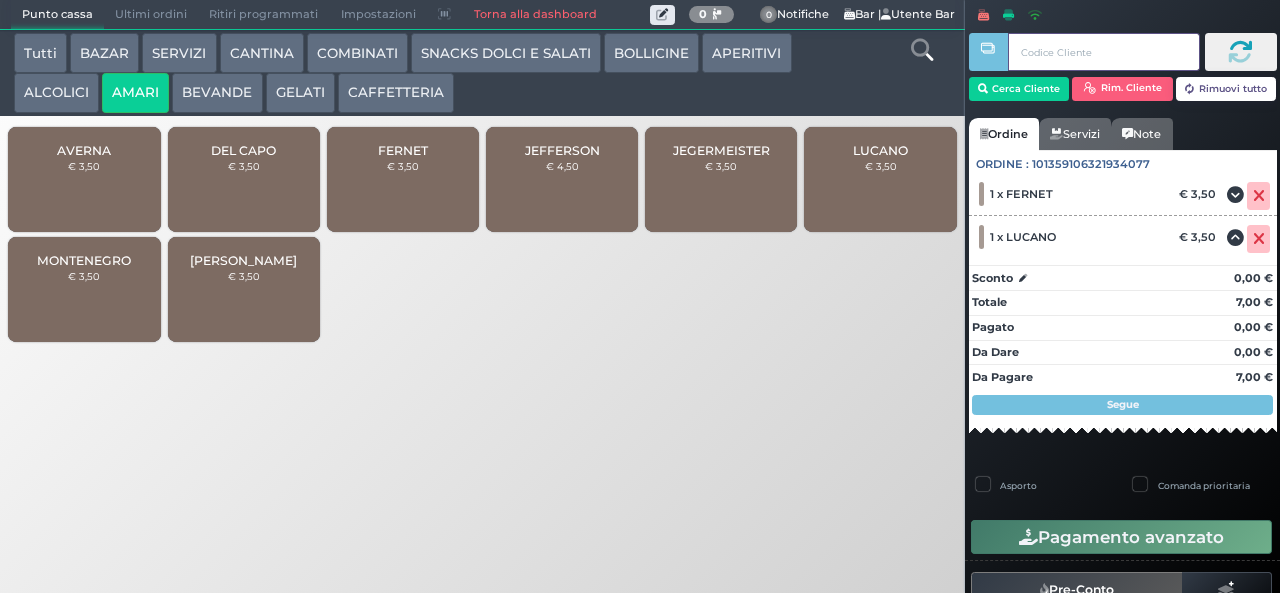 type 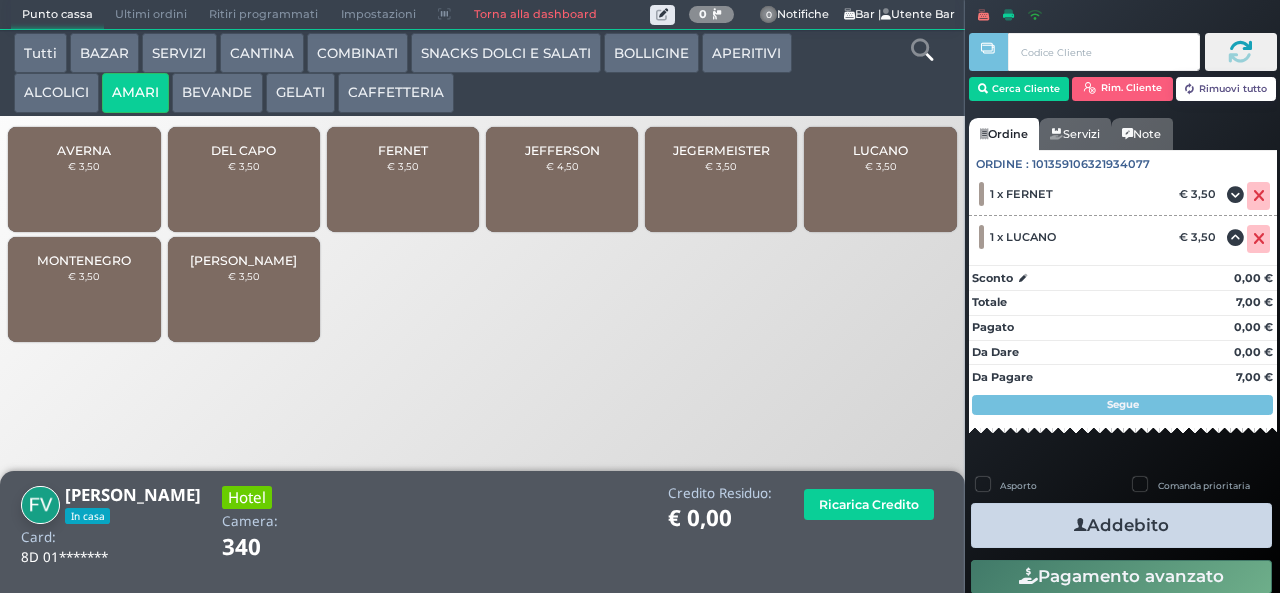 click on "Addebito" at bounding box center [1121, 525] 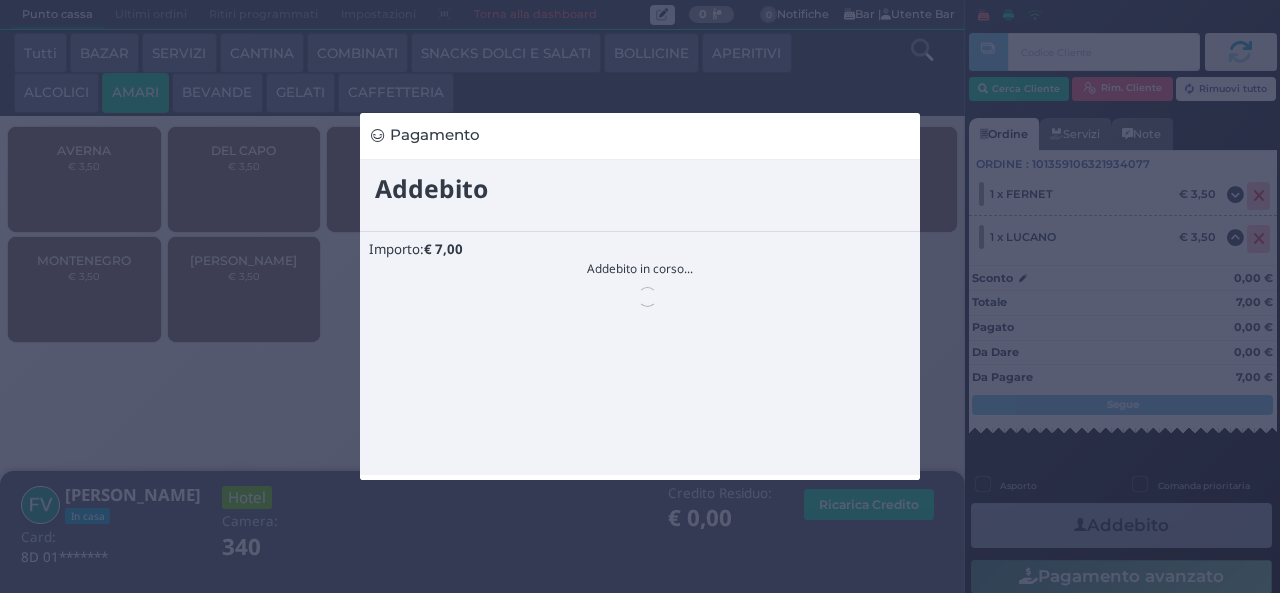 scroll, scrollTop: 0, scrollLeft: 0, axis: both 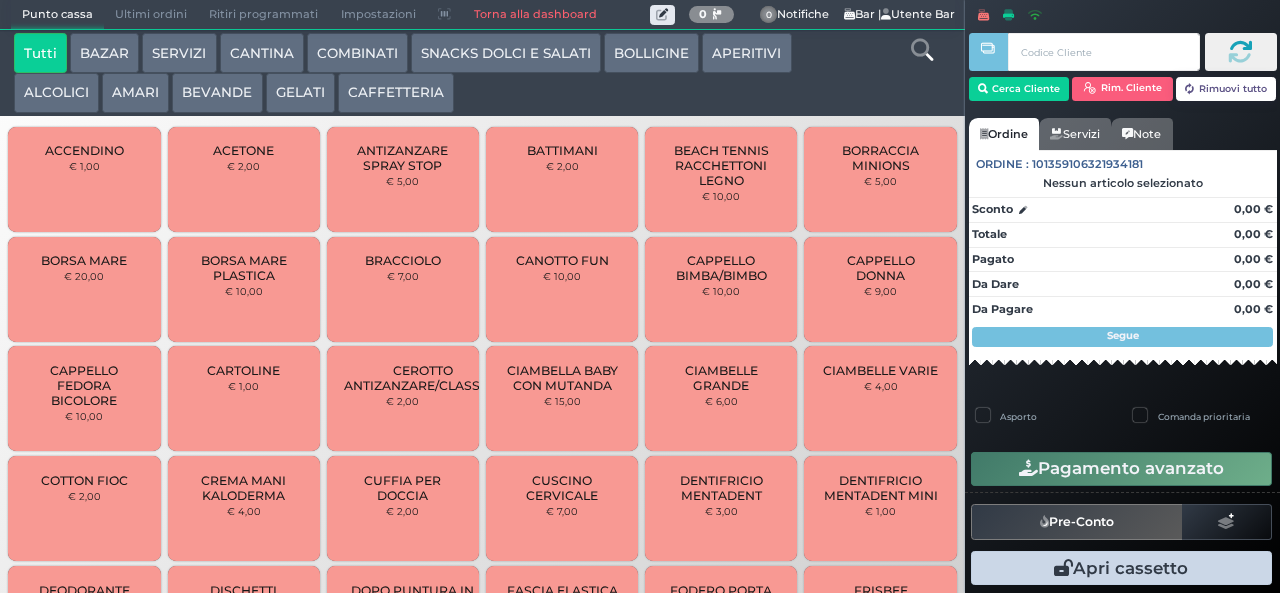 click on "AMARI" at bounding box center (135, 93) 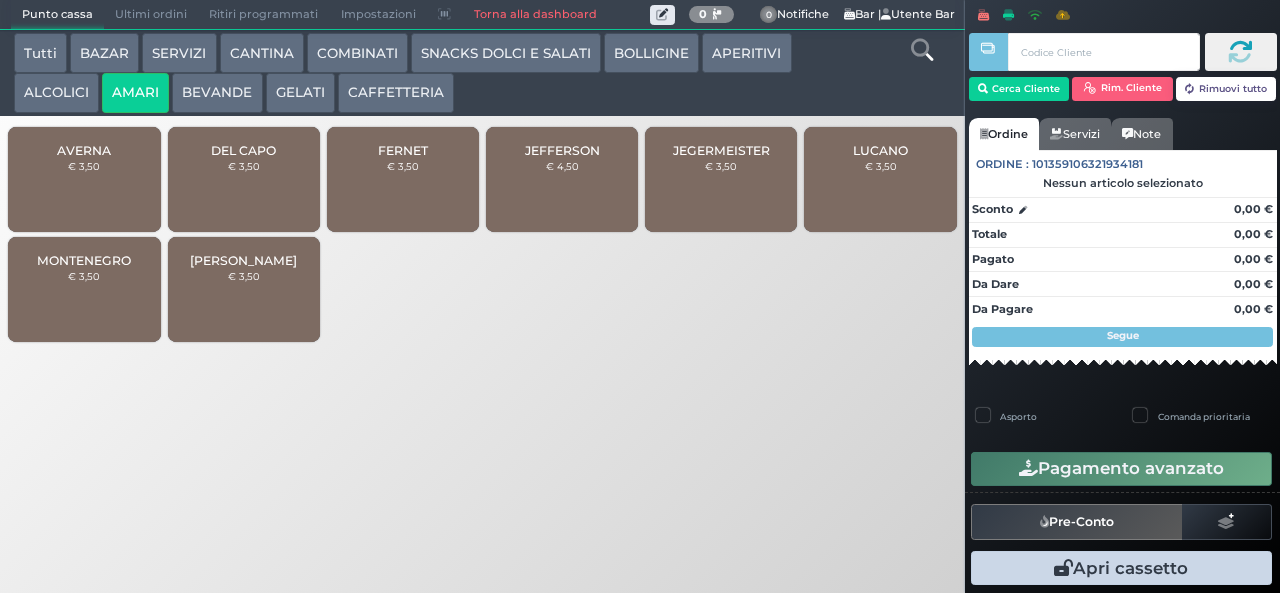 click on "ALCOLICI" at bounding box center [56, 93] 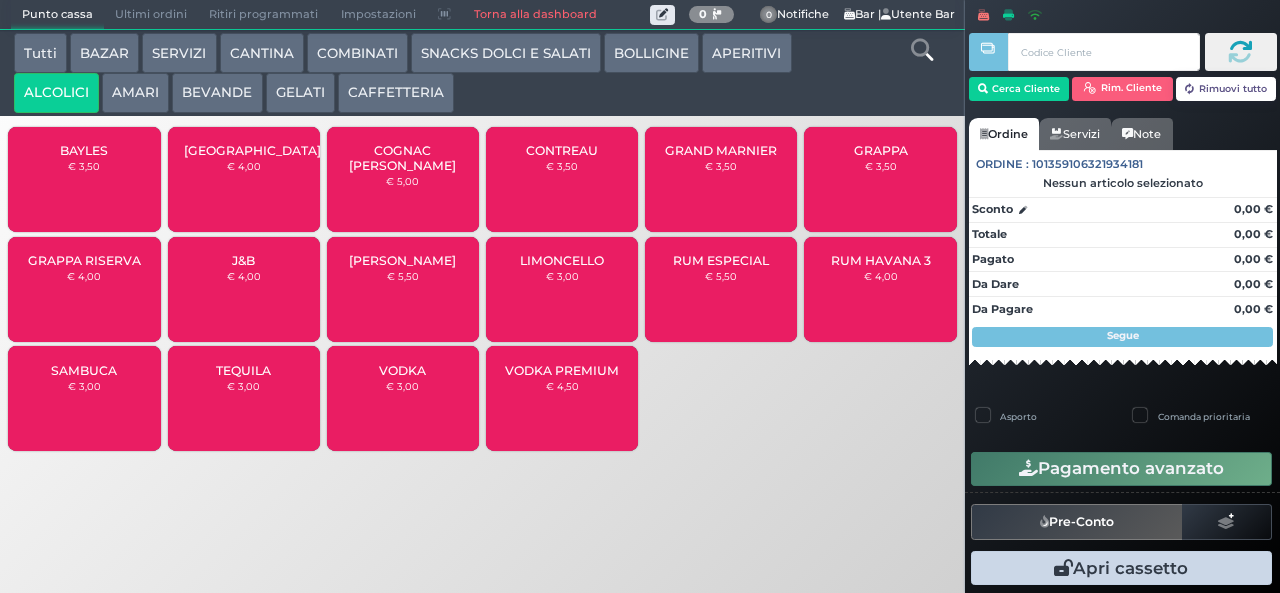 click on "AMARI" at bounding box center [135, 93] 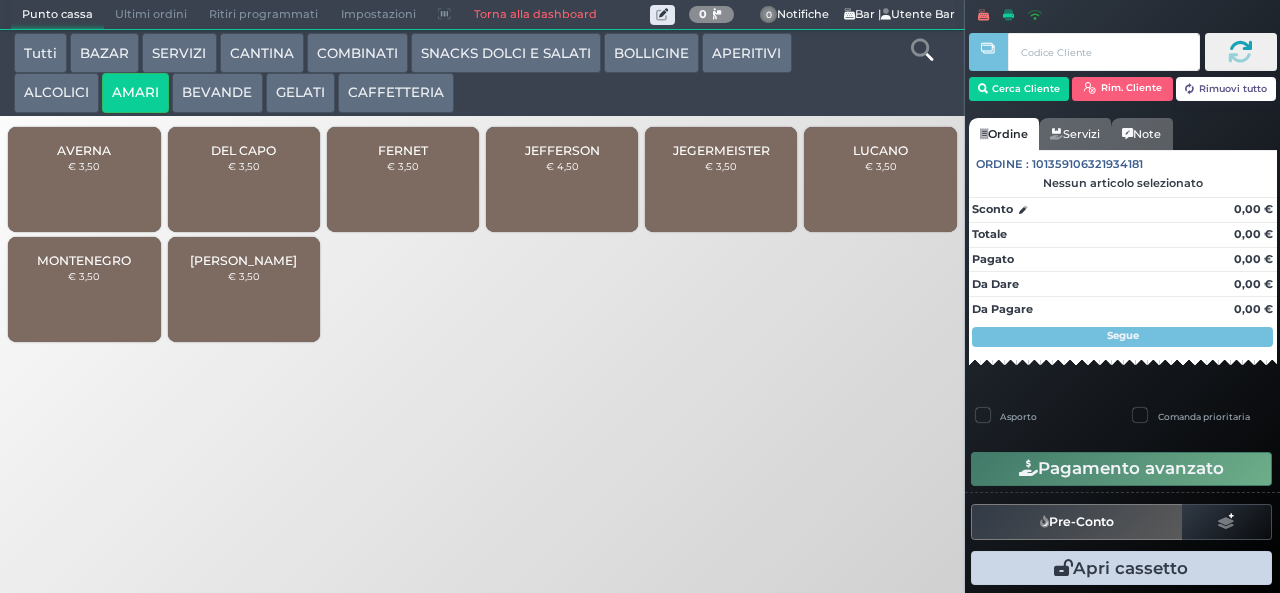 click on "DEL CAPO" at bounding box center (243, 150) 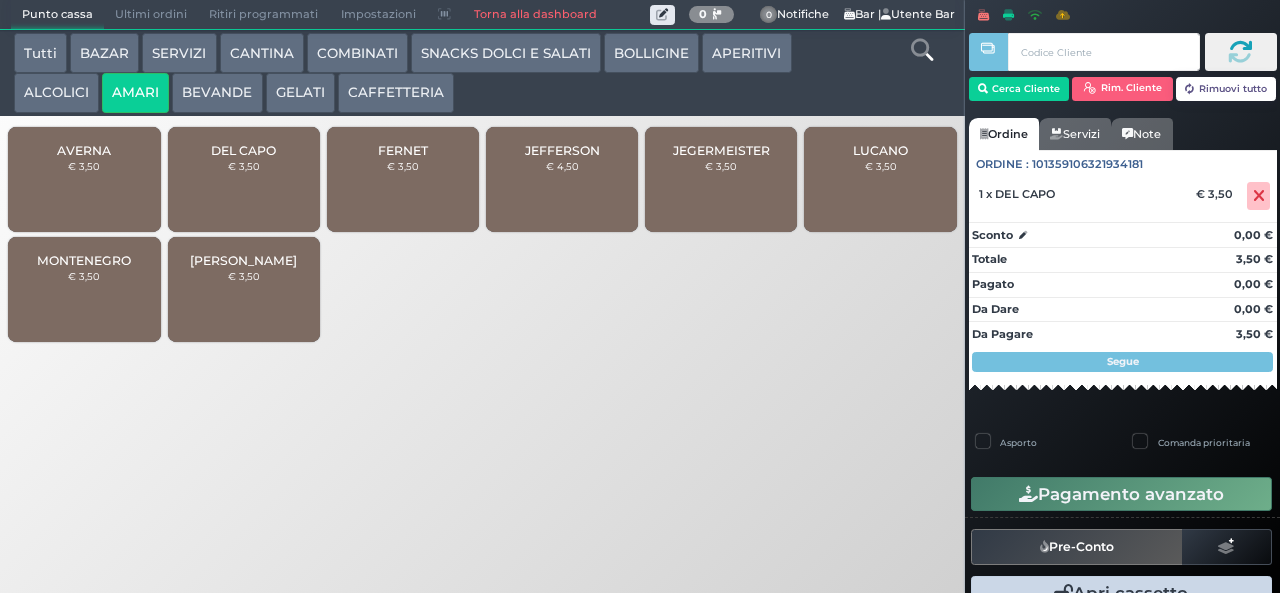 click on "DEL CAPO
€ 3,50" at bounding box center [244, 179] 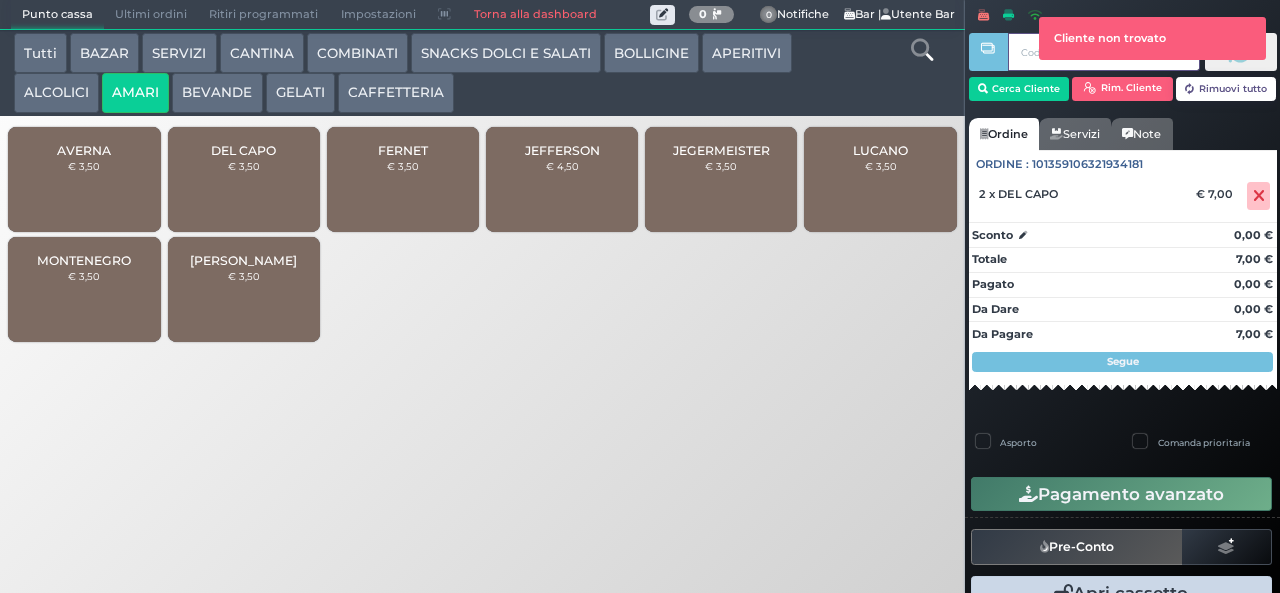 click at bounding box center [988, 282] 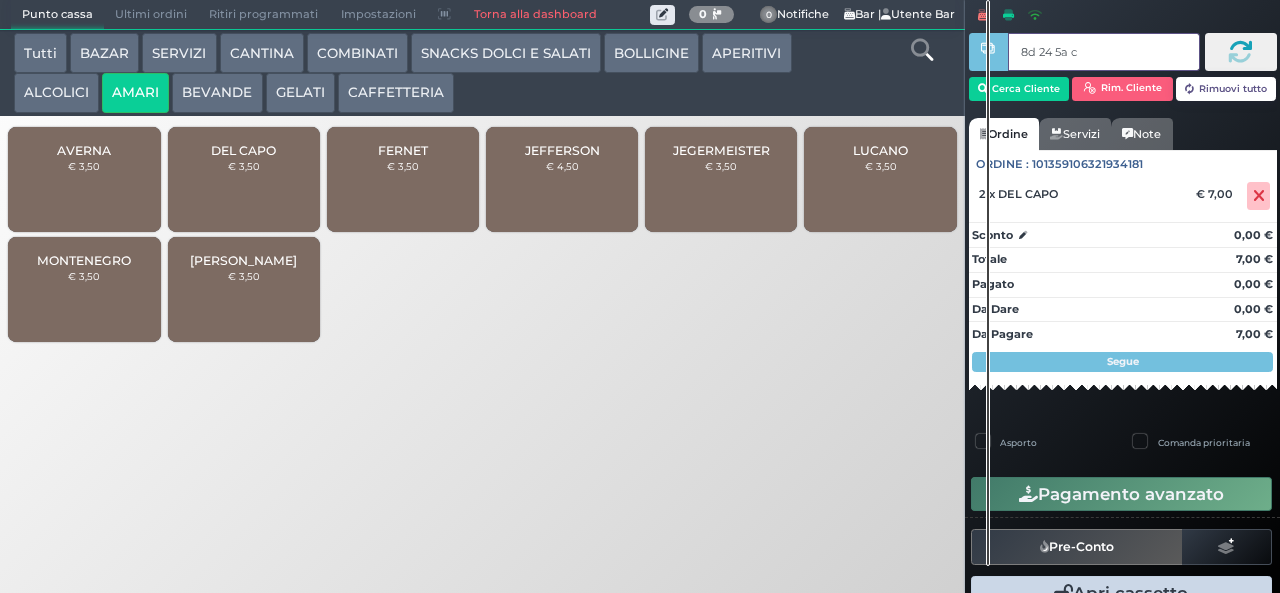 type on "8d 24 5a c3" 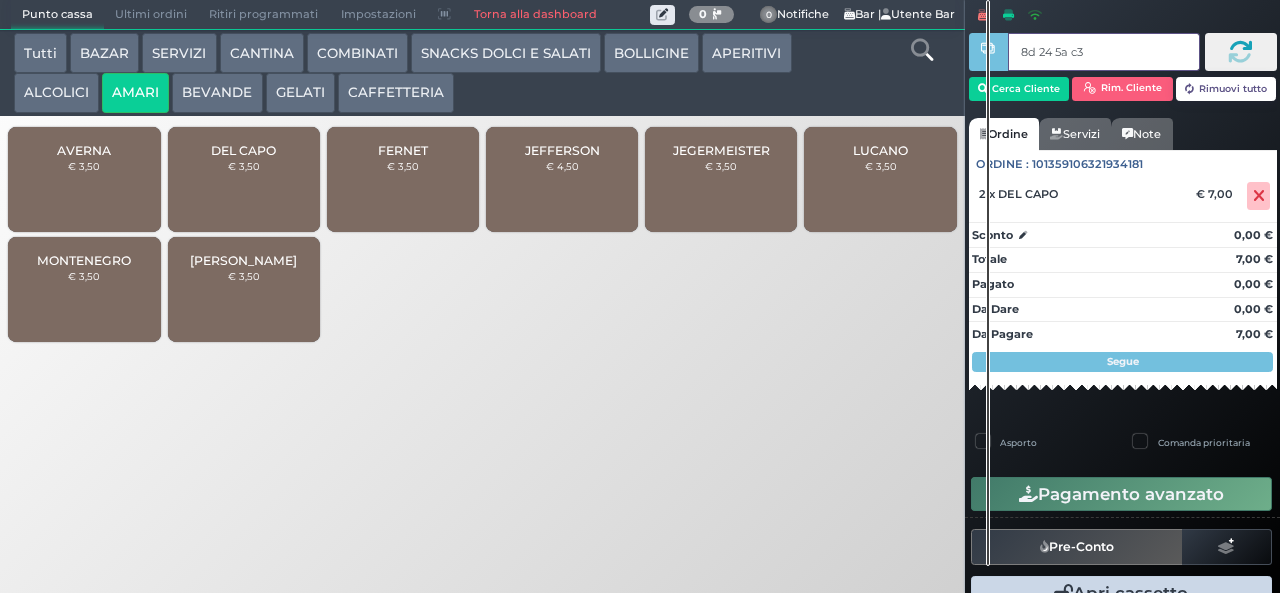 type 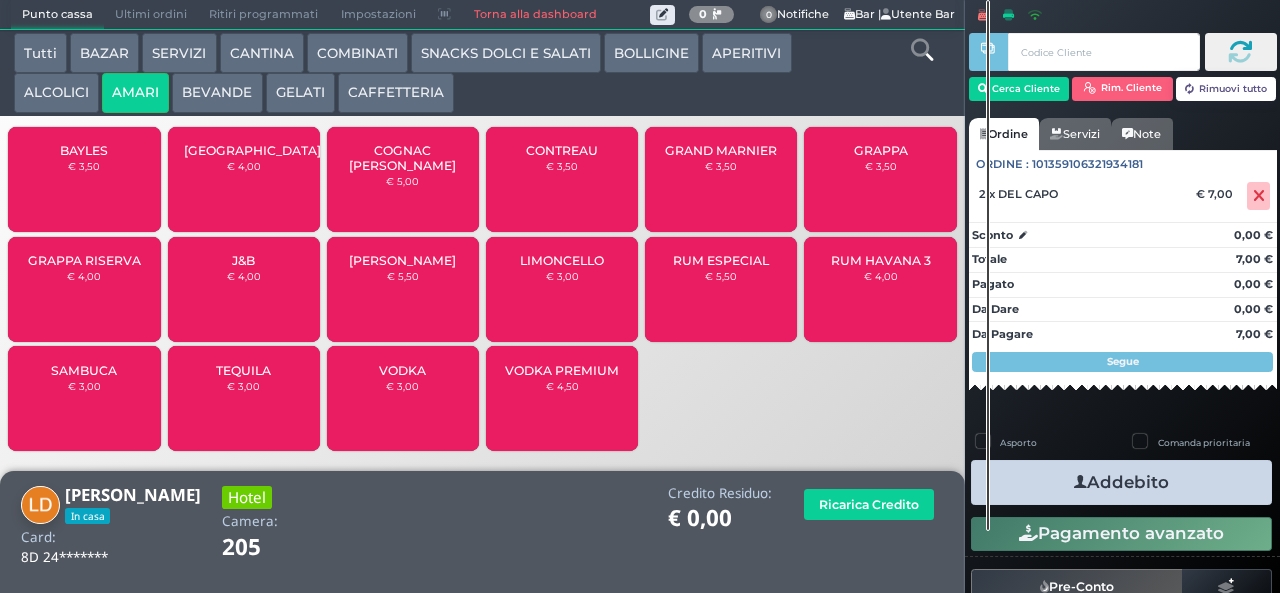 click at bounding box center [1080, 482] 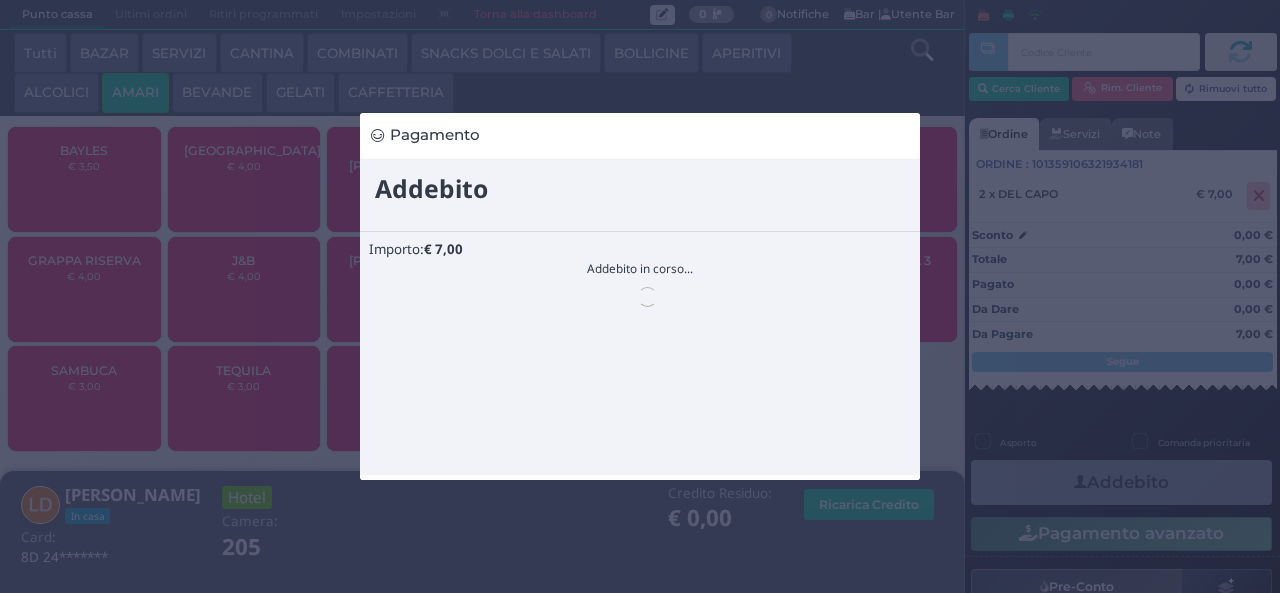 scroll, scrollTop: 0, scrollLeft: 0, axis: both 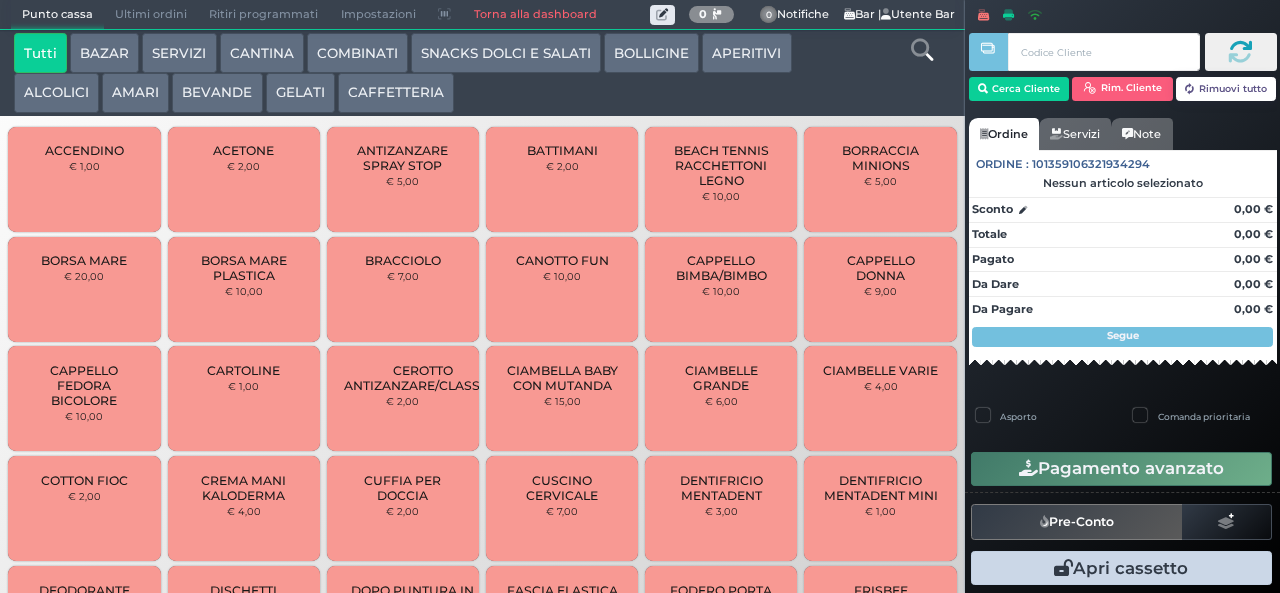 click on "AMARI" at bounding box center (135, 93) 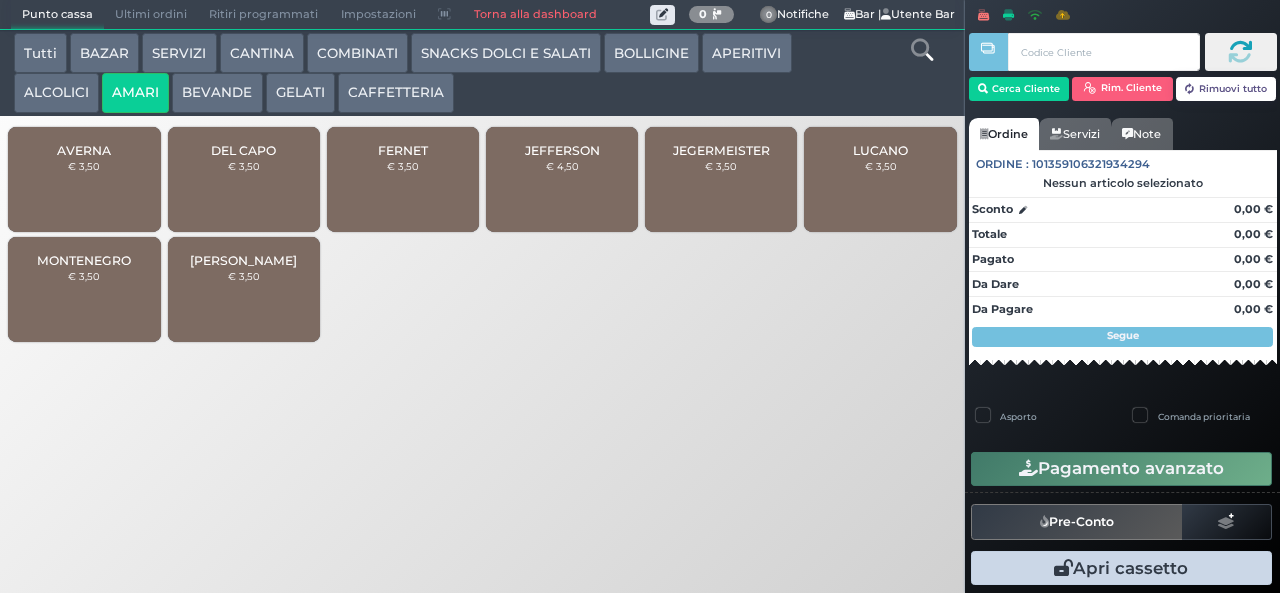 click on "DEL CAPO" at bounding box center (243, 150) 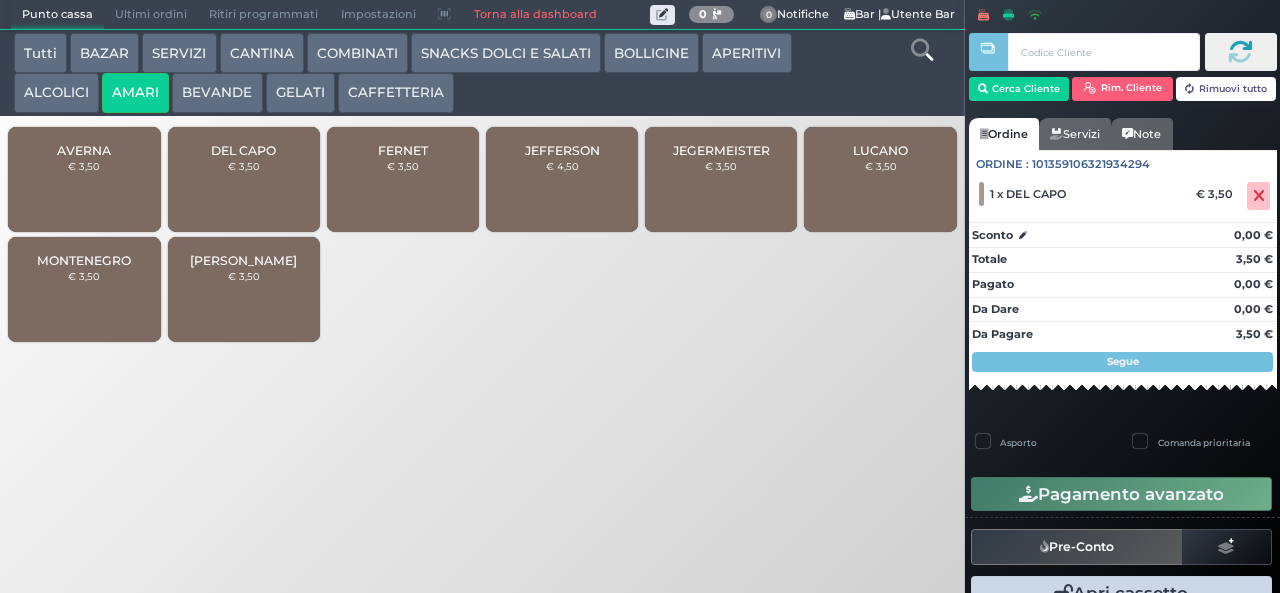 click on "MONTENEGRO" at bounding box center (84, 260) 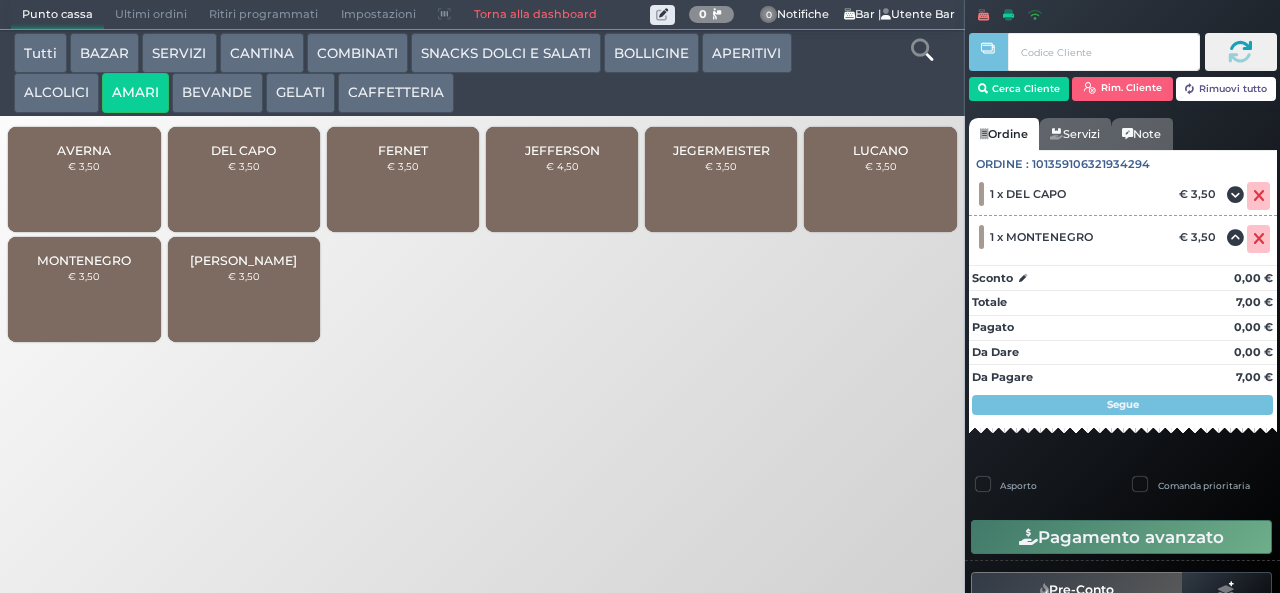 click on "ZEDDA PIRAS
€ 3,50" at bounding box center [244, 289] 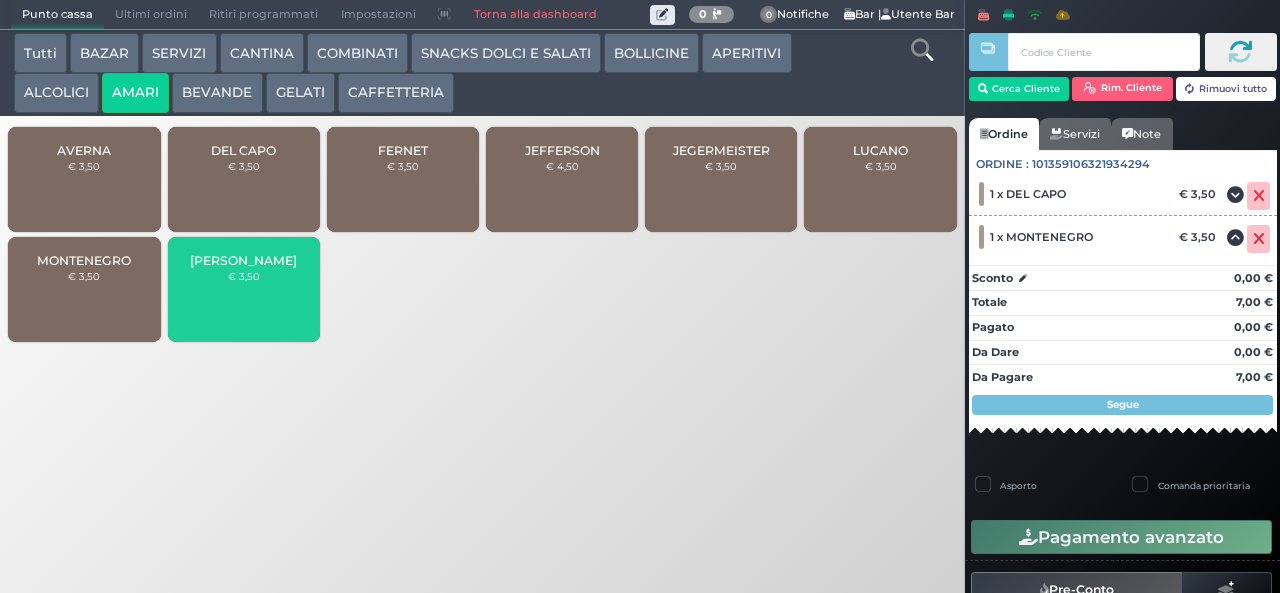 click on "[PERSON_NAME]" at bounding box center (243, 260) 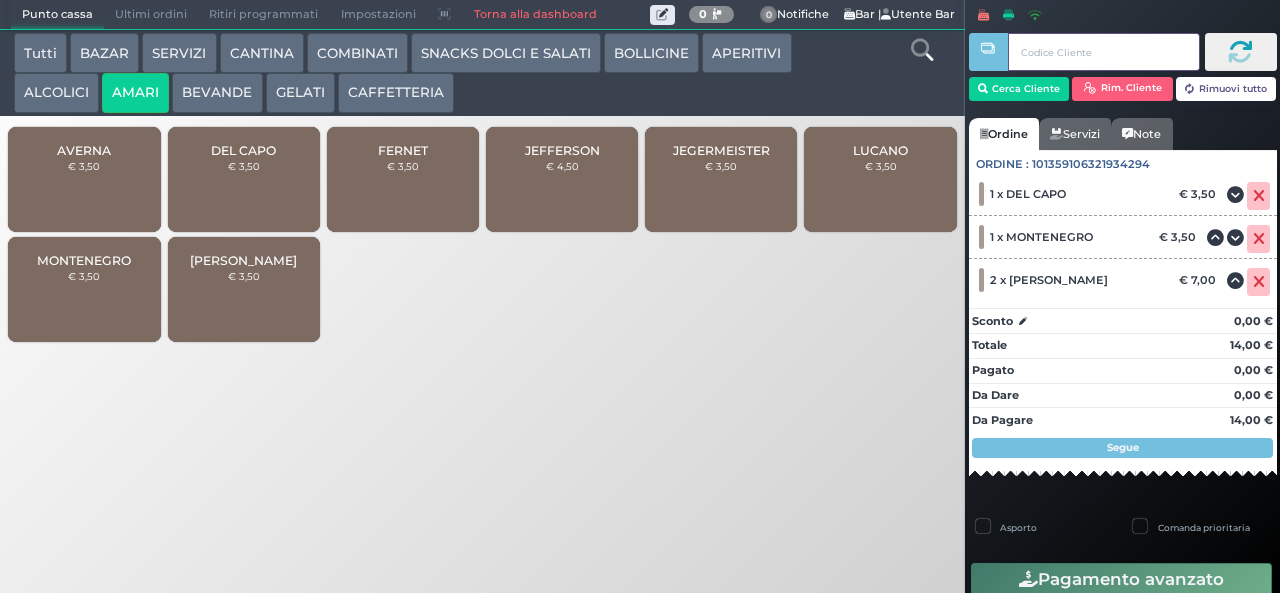 type 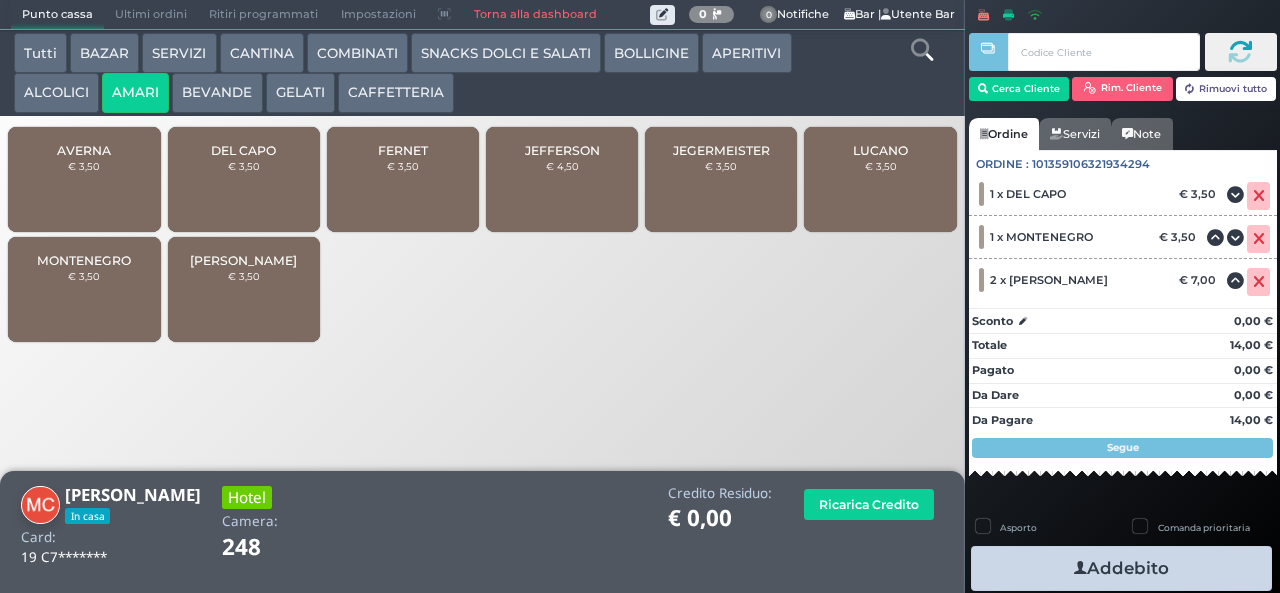 click on "Addebito" at bounding box center (1121, 568) 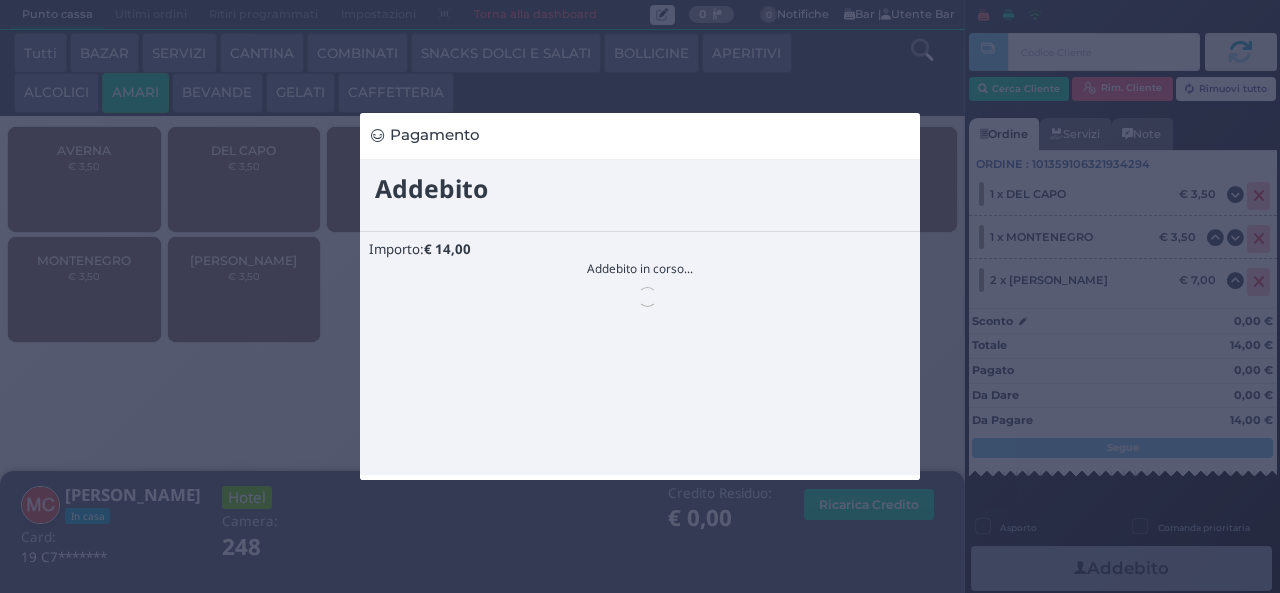 scroll, scrollTop: 0, scrollLeft: 0, axis: both 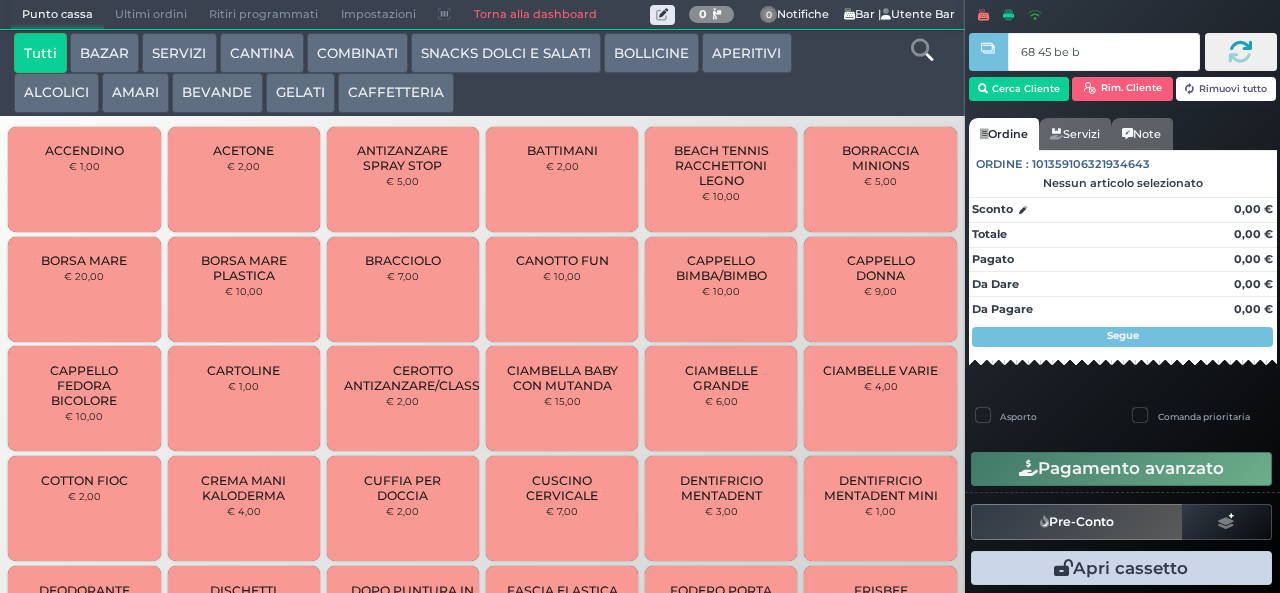 type on "68 45 be b9" 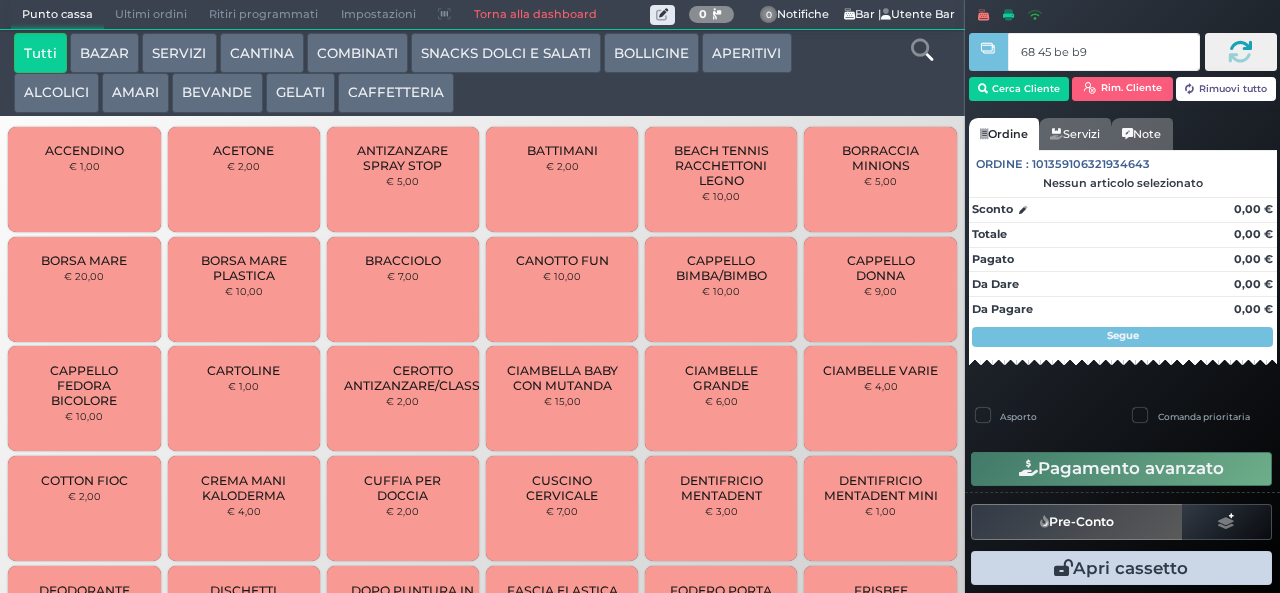 type 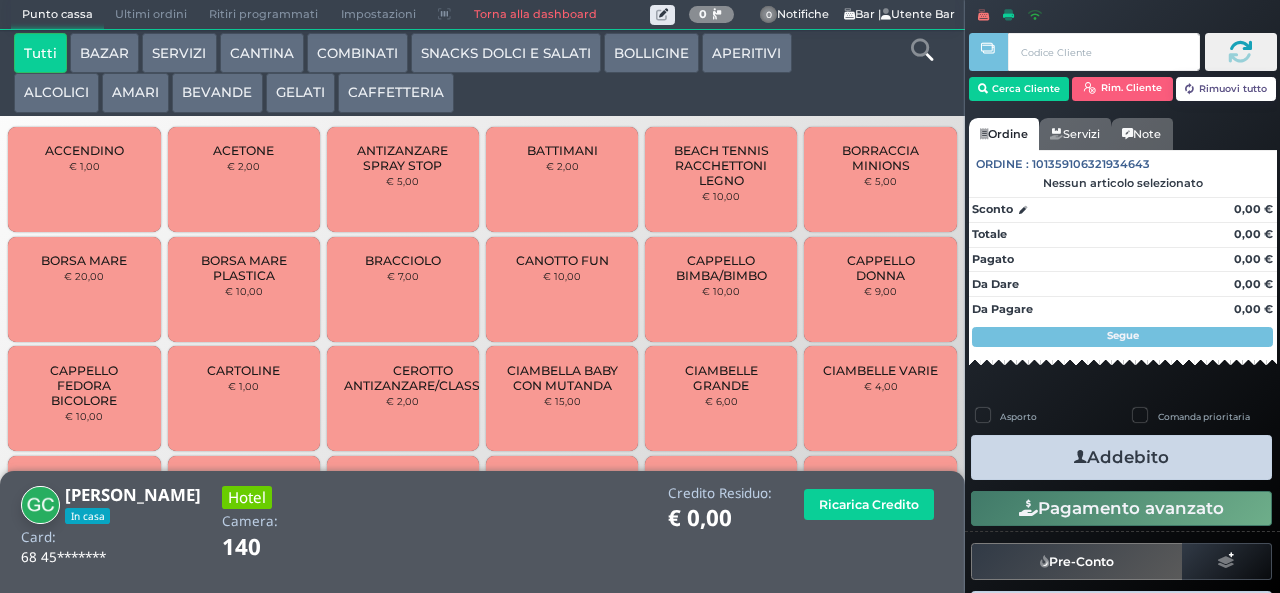 click on "GELATI" at bounding box center [300, 93] 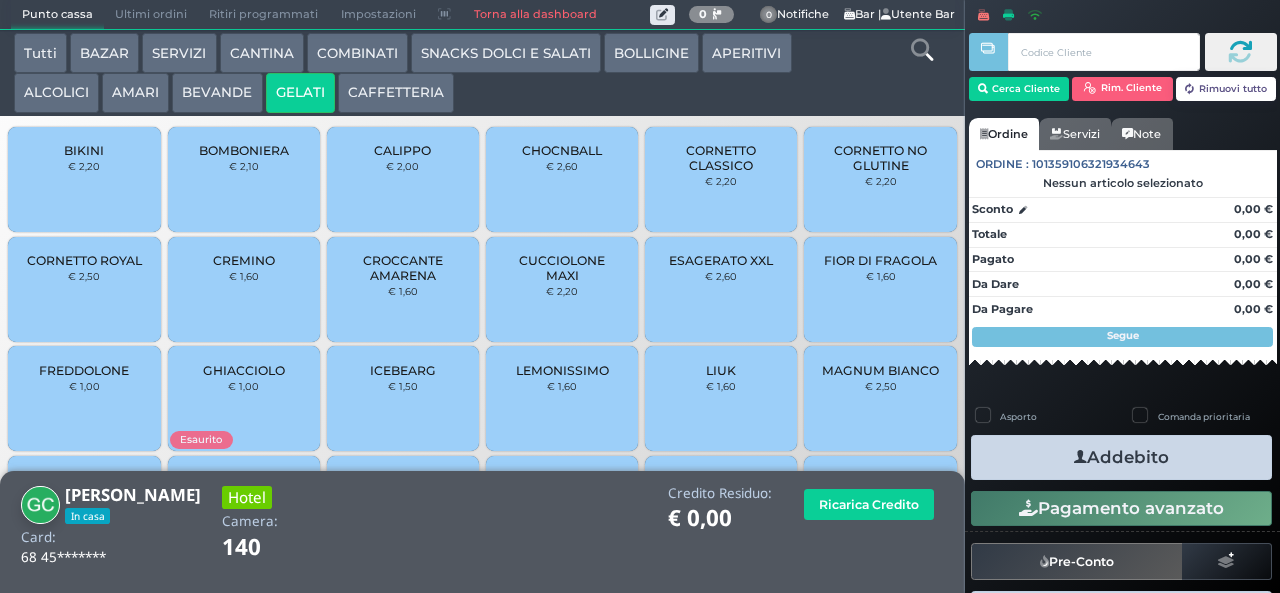 click on "CAFFETTERIA" at bounding box center (396, 93) 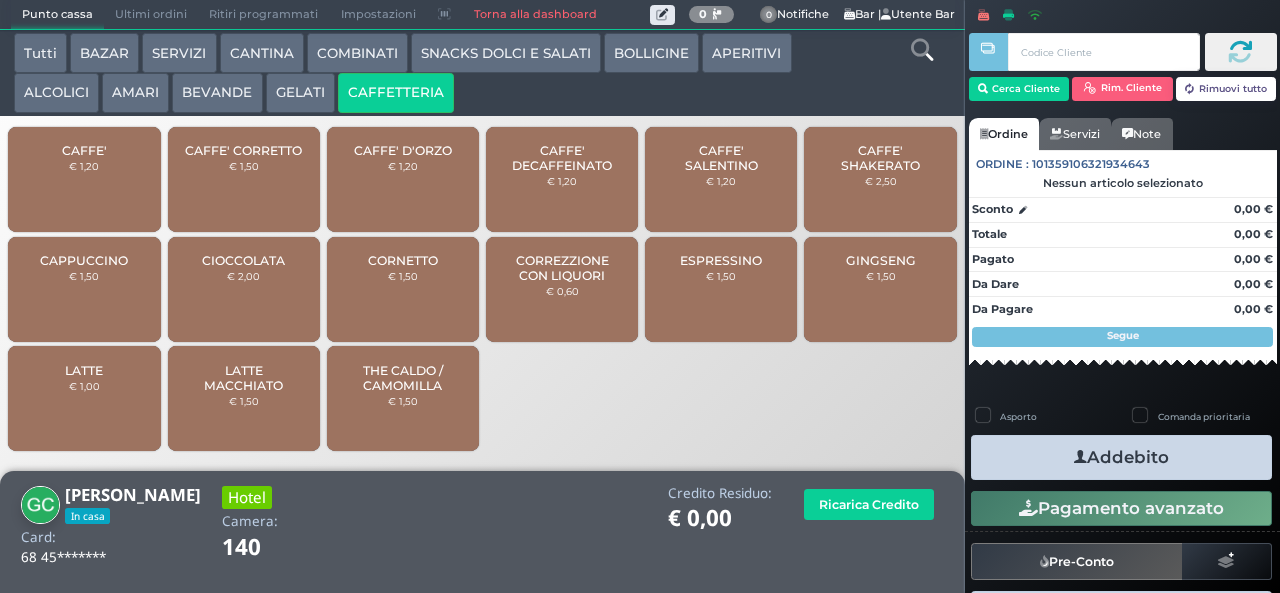 click on "CAFFE' D'ORZO" at bounding box center [403, 150] 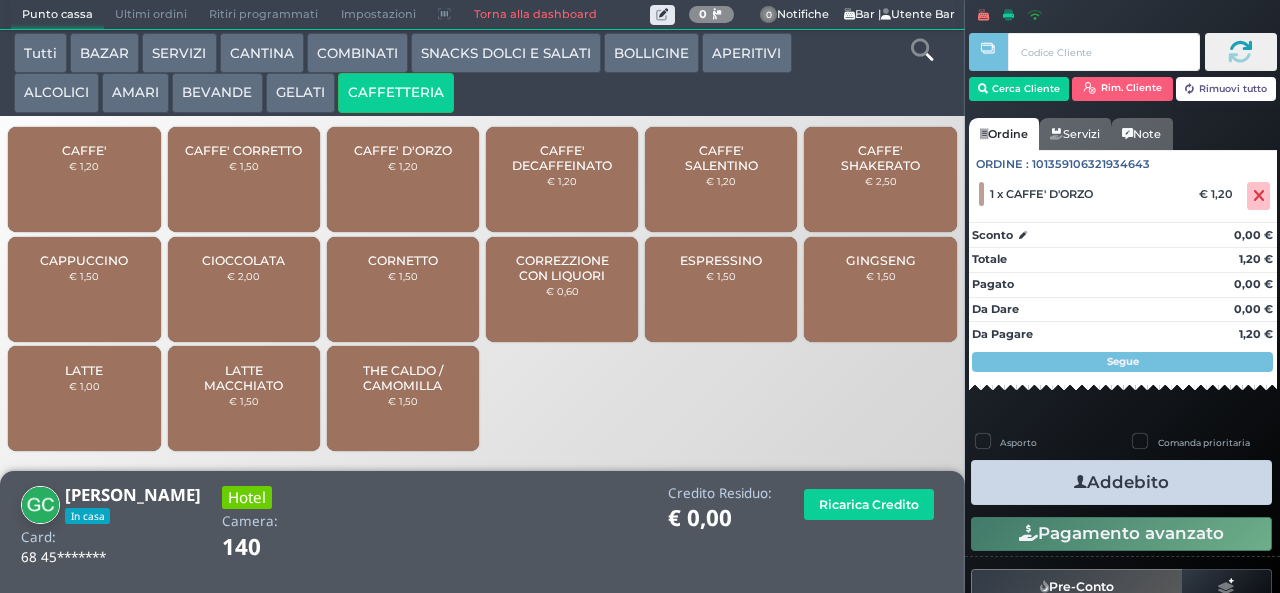 click on "Addebito" at bounding box center [1121, 482] 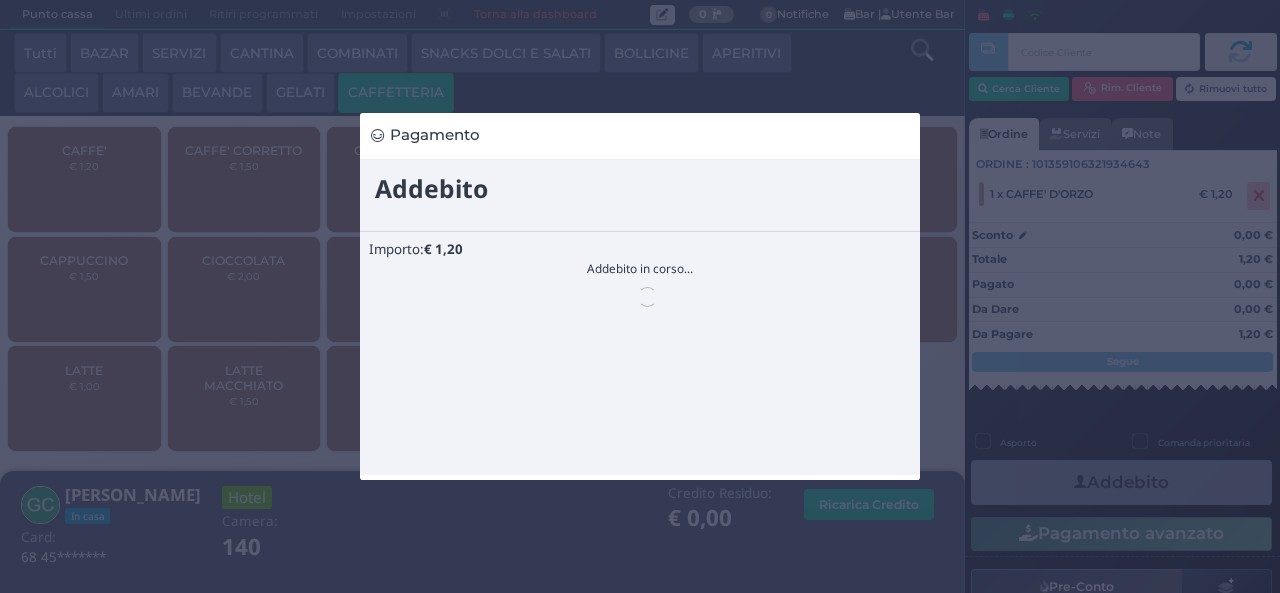 scroll, scrollTop: 0, scrollLeft: 0, axis: both 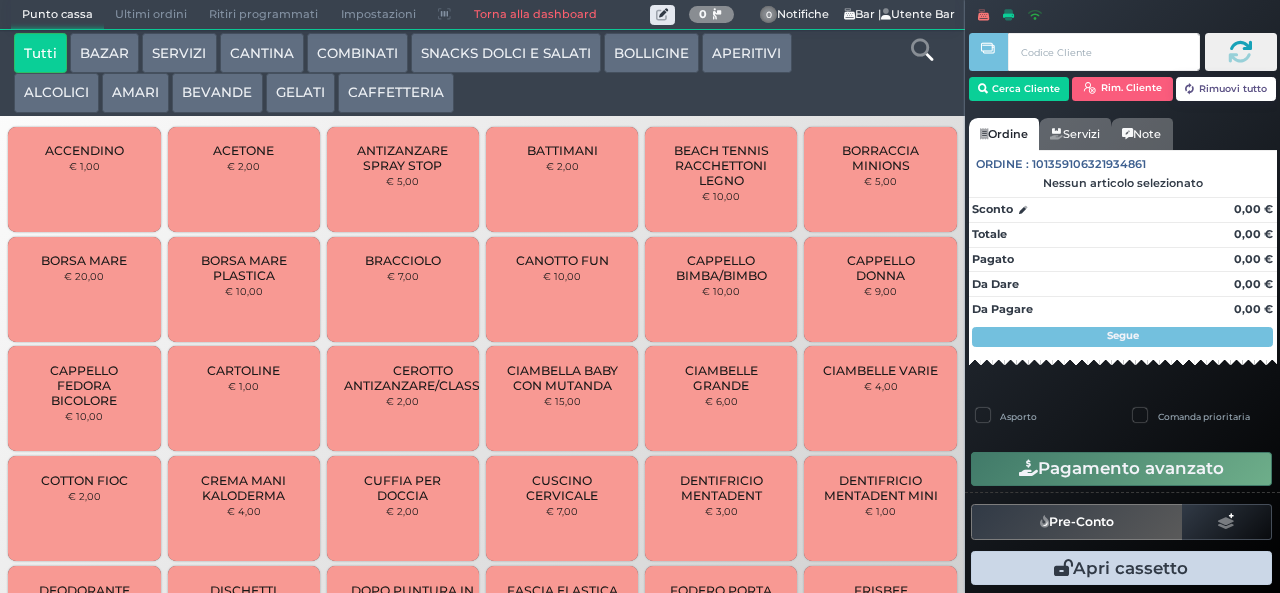 click on "GELATI" at bounding box center [300, 93] 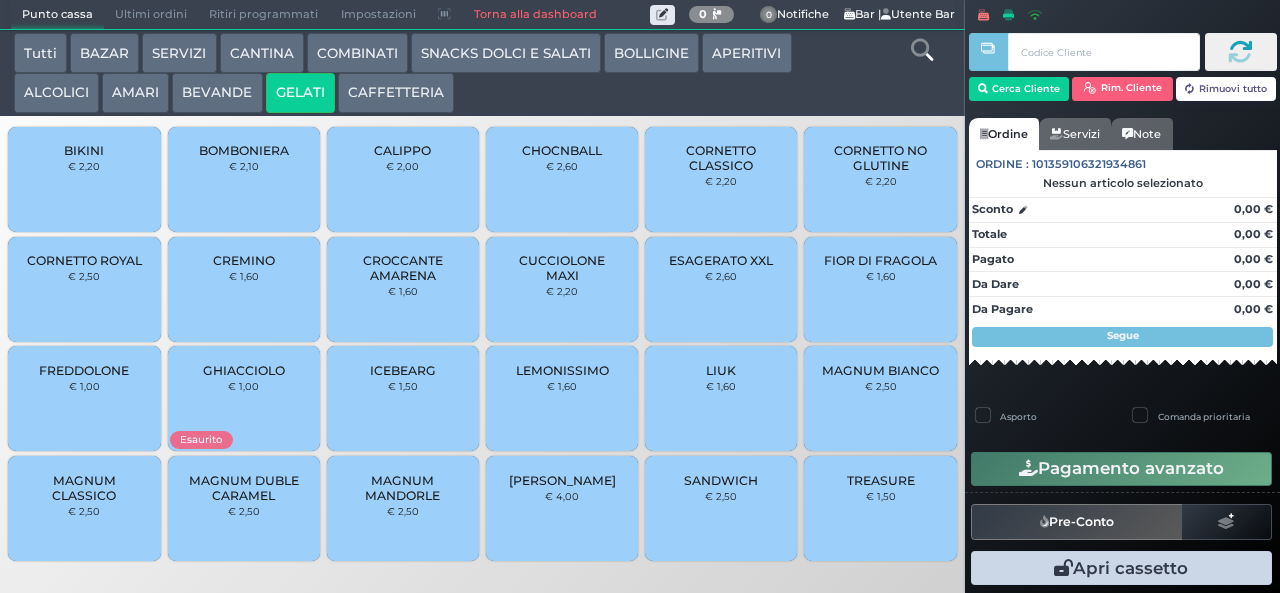 click on "MAGNUM MANDORLE" at bounding box center (403, 488) 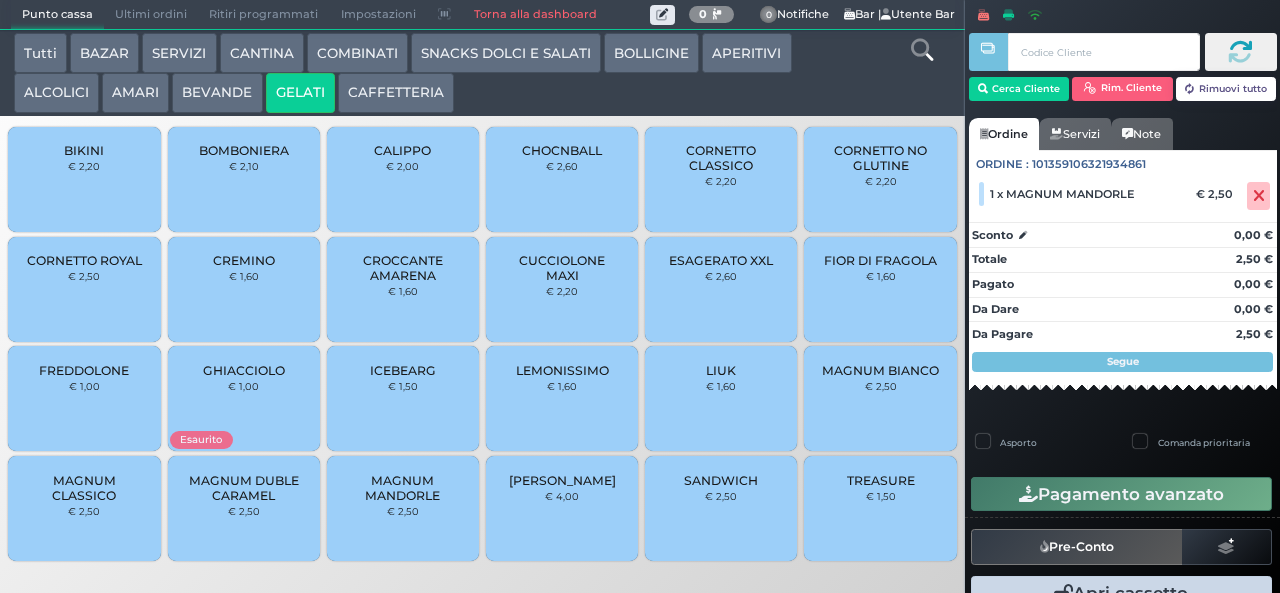 click on "CHOCNBALL" at bounding box center [562, 150] 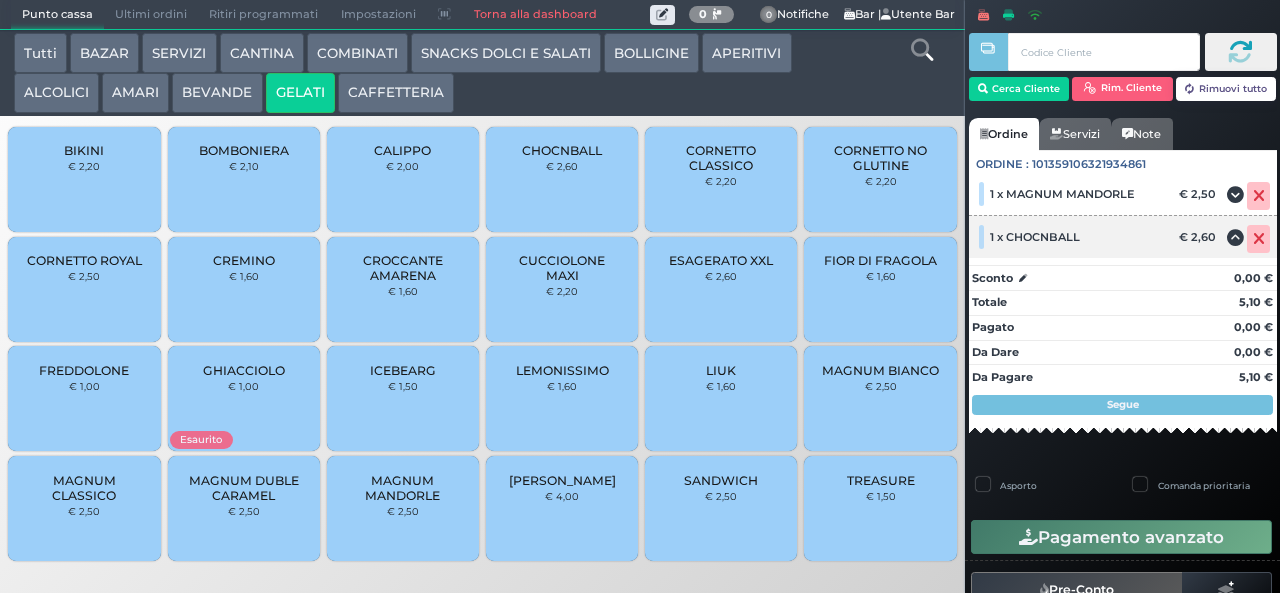 click at bounding box center (1259, 239) 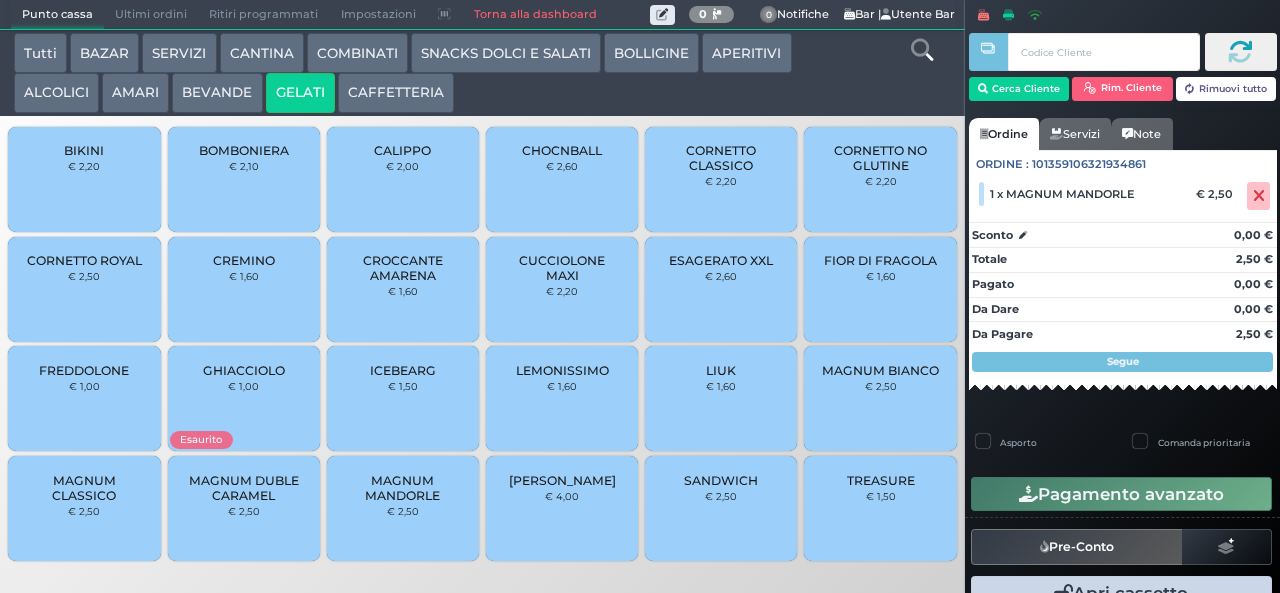 click on "CALIPPO
€ 2,00" at bounding box center [403, 179] 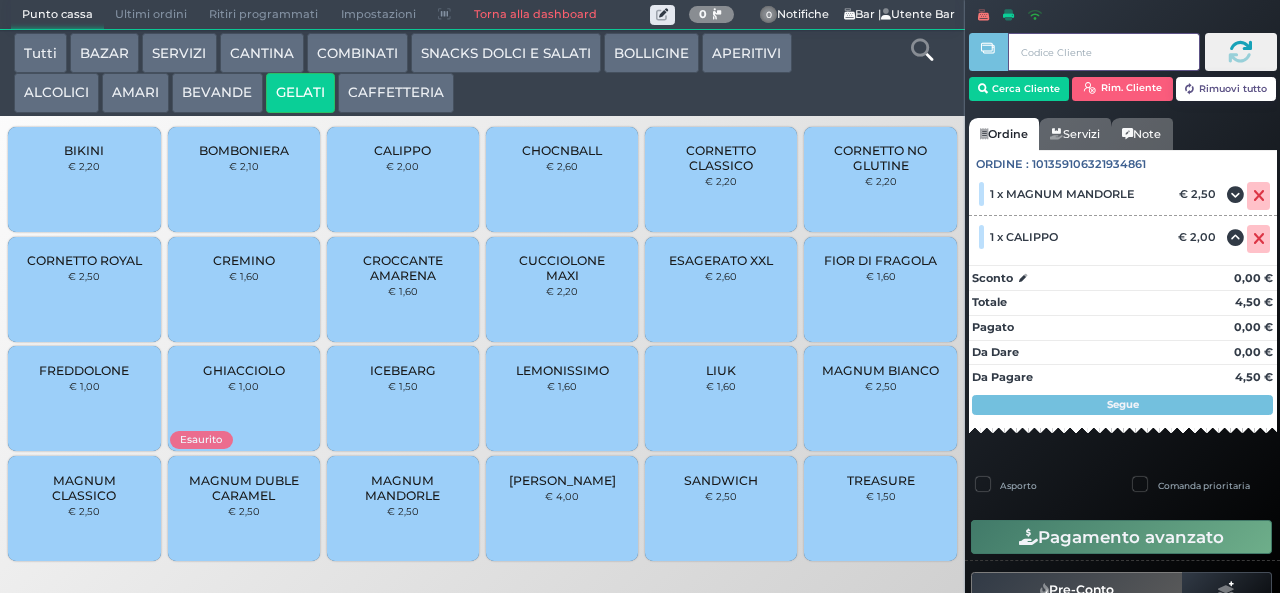 type 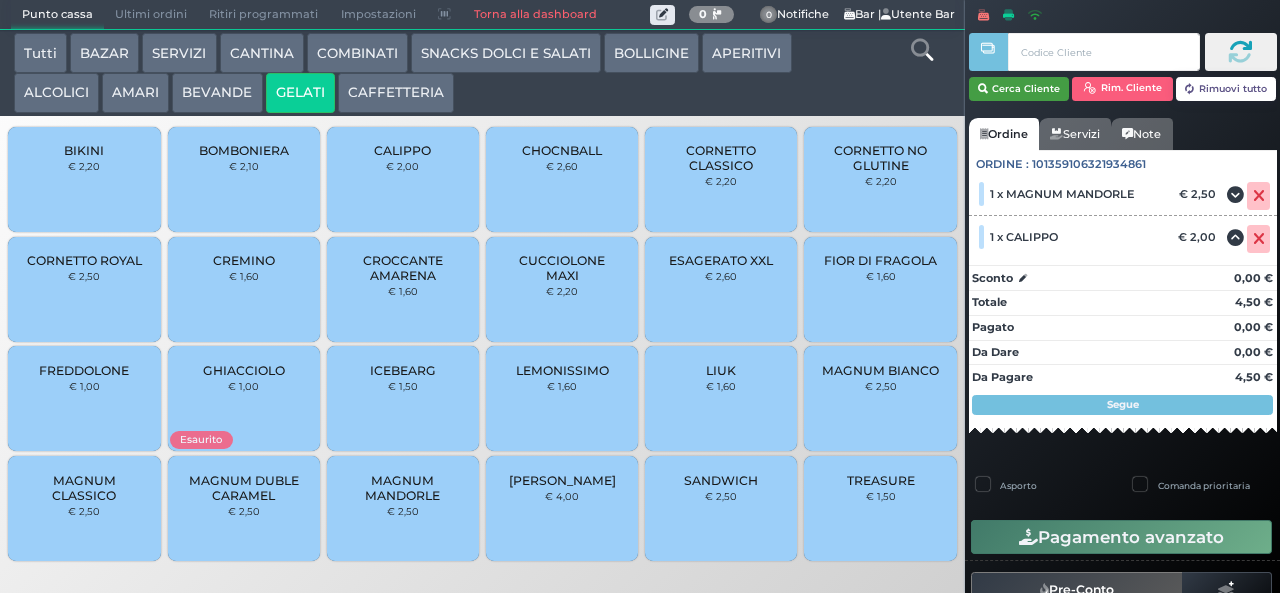 click on "Cerca Cliente" at bounding box center (1019, 89) 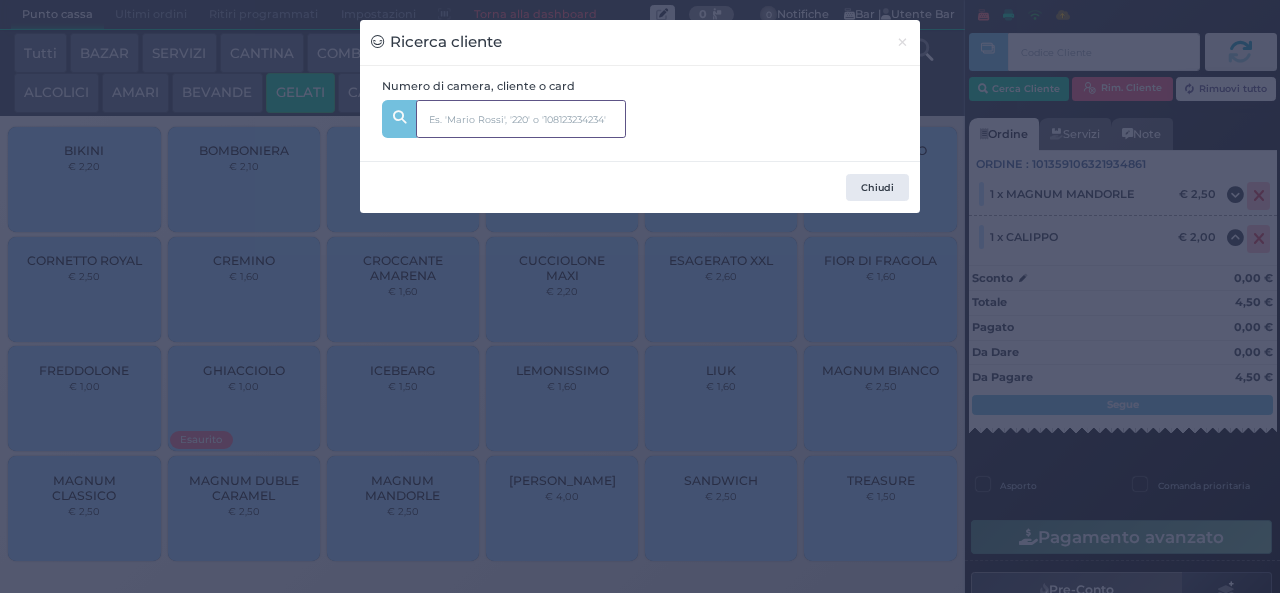 click at bounding box center [521, 119] 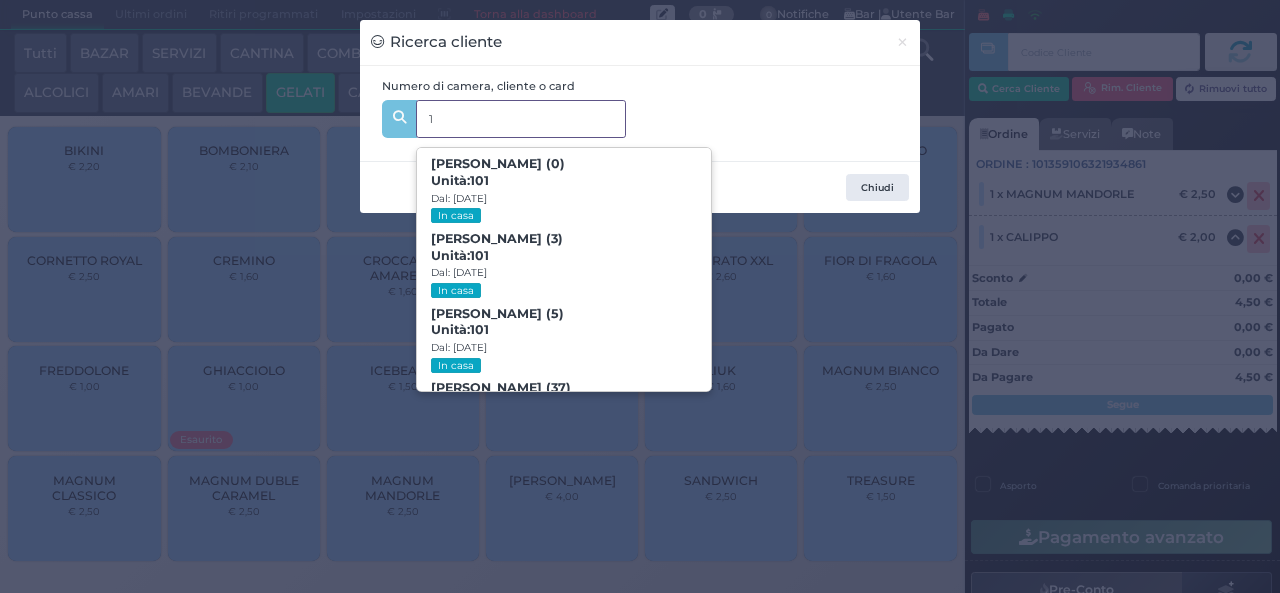 type on "1" 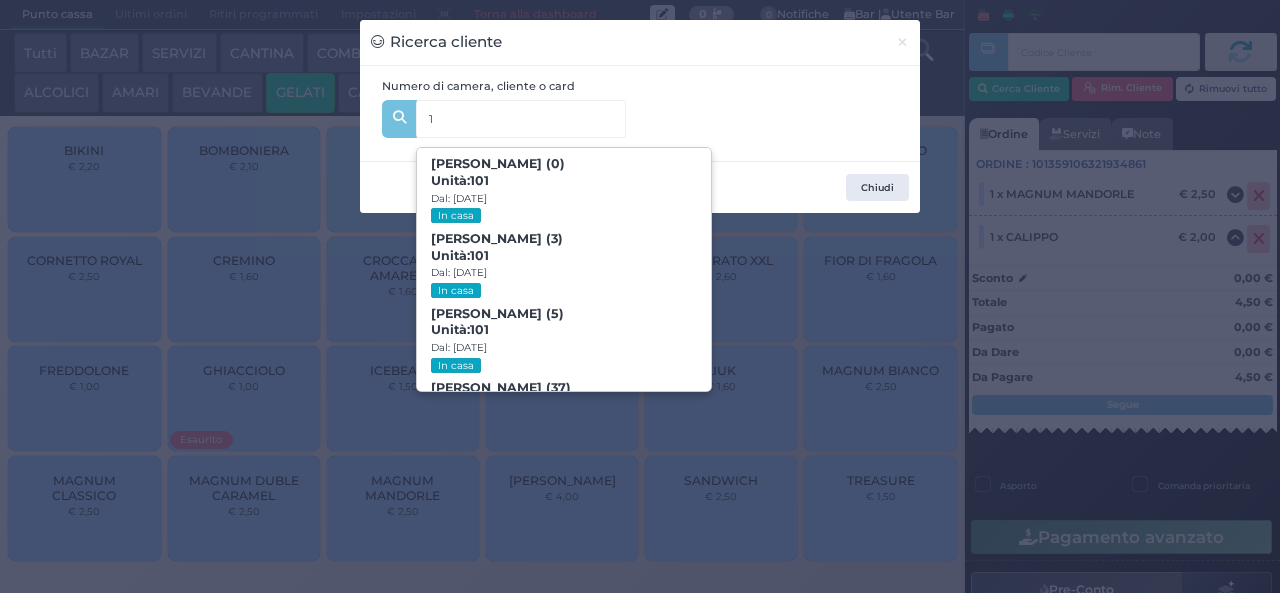 click on "Ricerca cliente
×
Numero di camera, cliente o card
1 1 Marta Segreto (0) Unità:  1 0 1 Dal: 05/07/2025 In casa Sara Segreto (3) Unità:  1 0 1 Dal: 05/07/2025 In casa Tommaso Segreto (5) Unità:  1 0 1 Dal: 05/07/2025 In casa Silvia Noviello (37) Unità:  1 0 1 Dal: 05/07/2025 In casa Antonio Segreto (37) Unità:  1 0 1 Dal: 05/07/2025 In casa Tammaro  ELIA (6) Unità:  1 02 Dal: 05/07/2025 In casa Daniela  UCCIERO  (42) Unità:  1 02 Dal: 05/07/2025 In casa Andrea Elia (47) Unità:  1 02 Dal: 05/07/2025 In casa ANDREA GIARDINA ( 1 3) Unità:  1 03 Dal: 06/07/2025 In casa GIORGIA GIARDINA ( 1 3) Unità:  1 03 Dal: 06/07/2025 In casa MICHELE GIARDINA (54) Unità:  1 03 Dal: 06/07/2025 In casa Antonella Galluccio (53) Unità:  1 03 Dal: 06/07/2025 In casa Federico Regazzoni (8) Unità:  1 04 Dal: 06/07/2025 In casa Giacomo Regazzoni ( 1 1 ) Unità:  1 04 Dal: 06/07/2025 1 04" at bounding box center [640, 296] 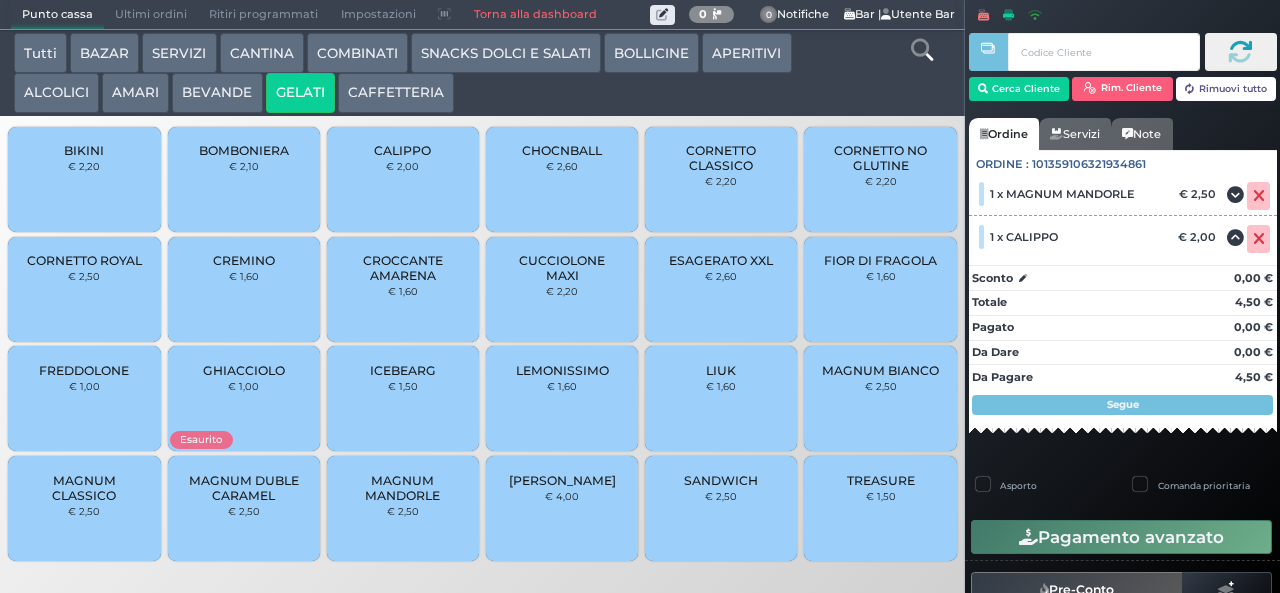 click at bounding box center [988, 264] 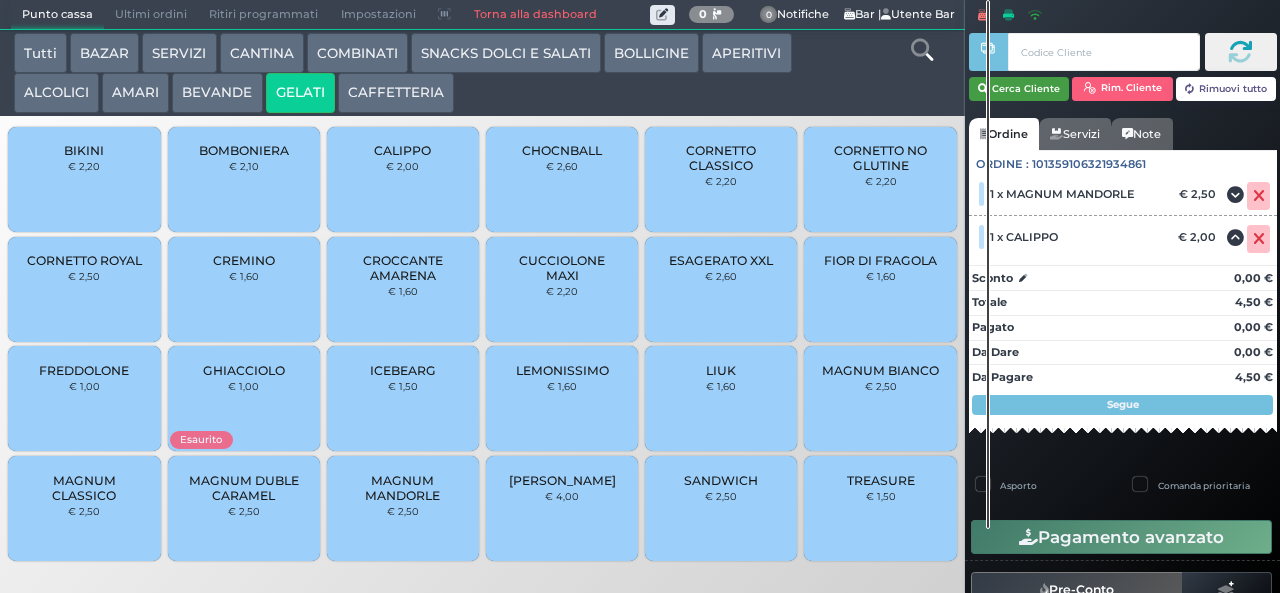 click on "Cerca Cliente" at bounding box center (1019, 89) 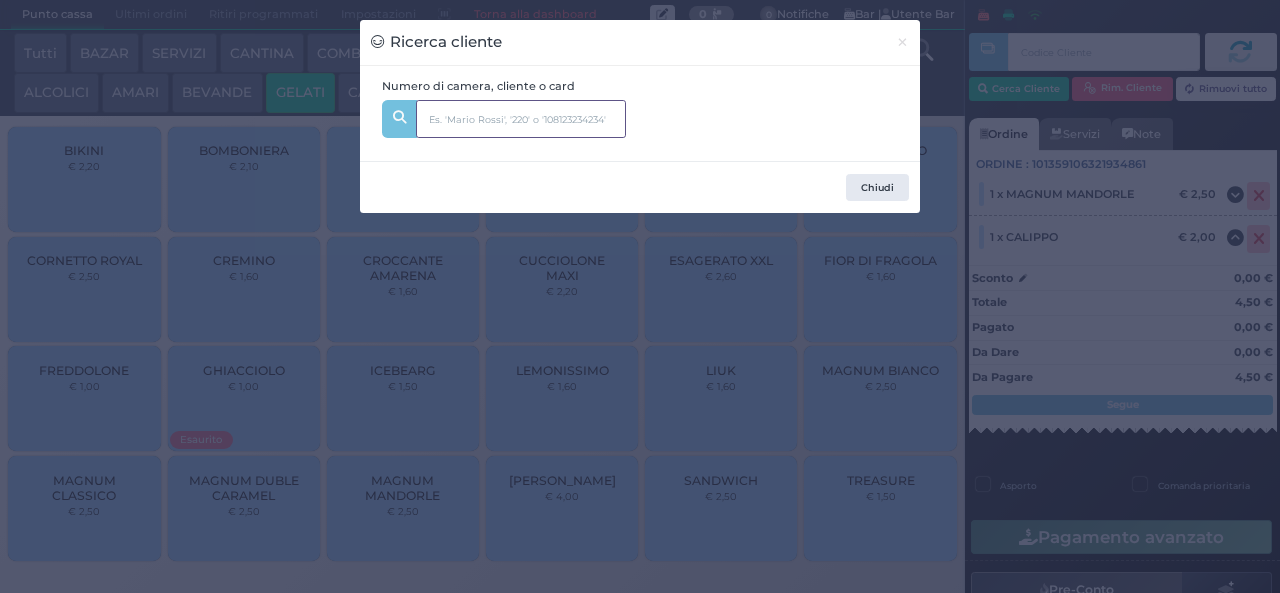 click at bounding box center [521, 119] 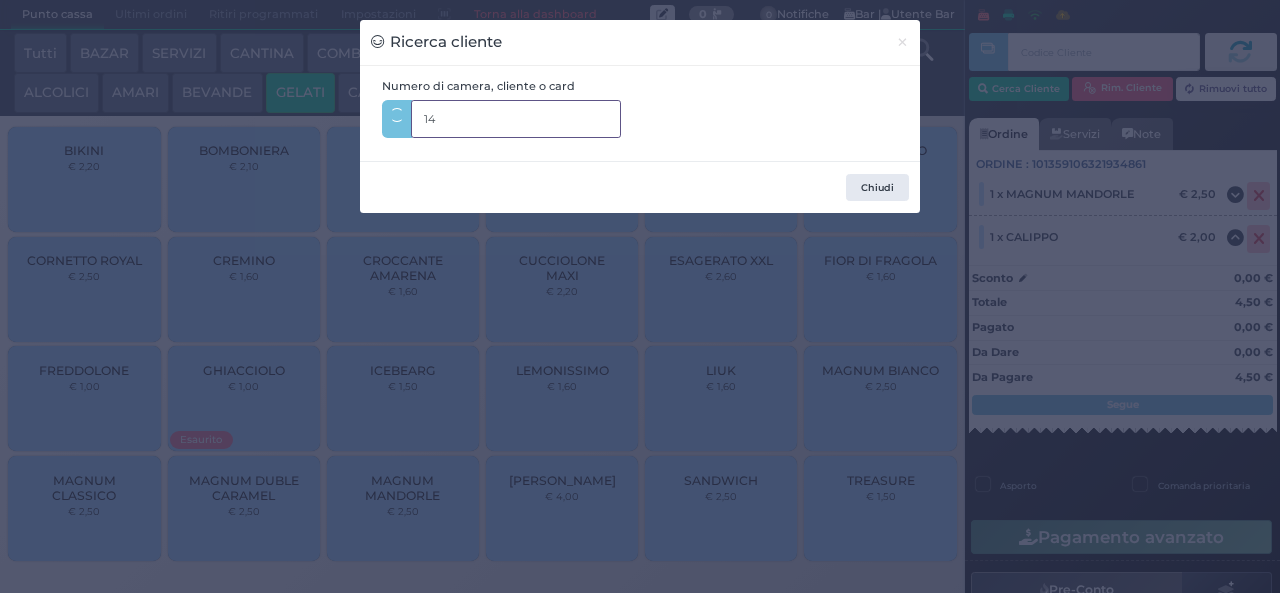 type on "148" 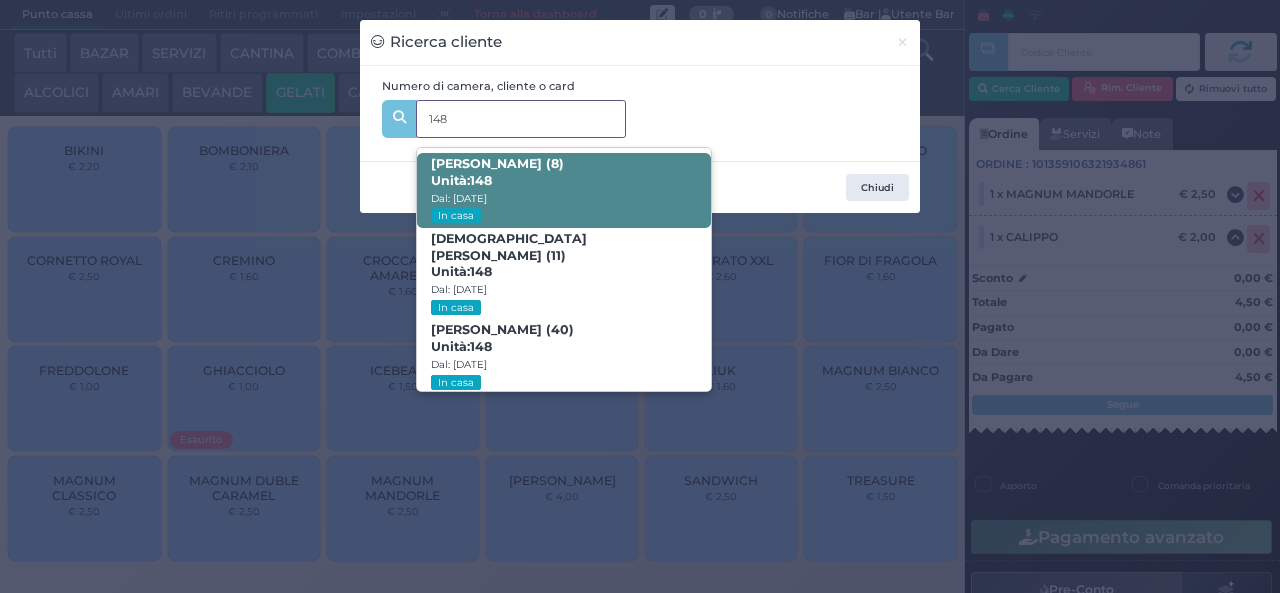 click on "In casa" at bounding box center (455, 215) 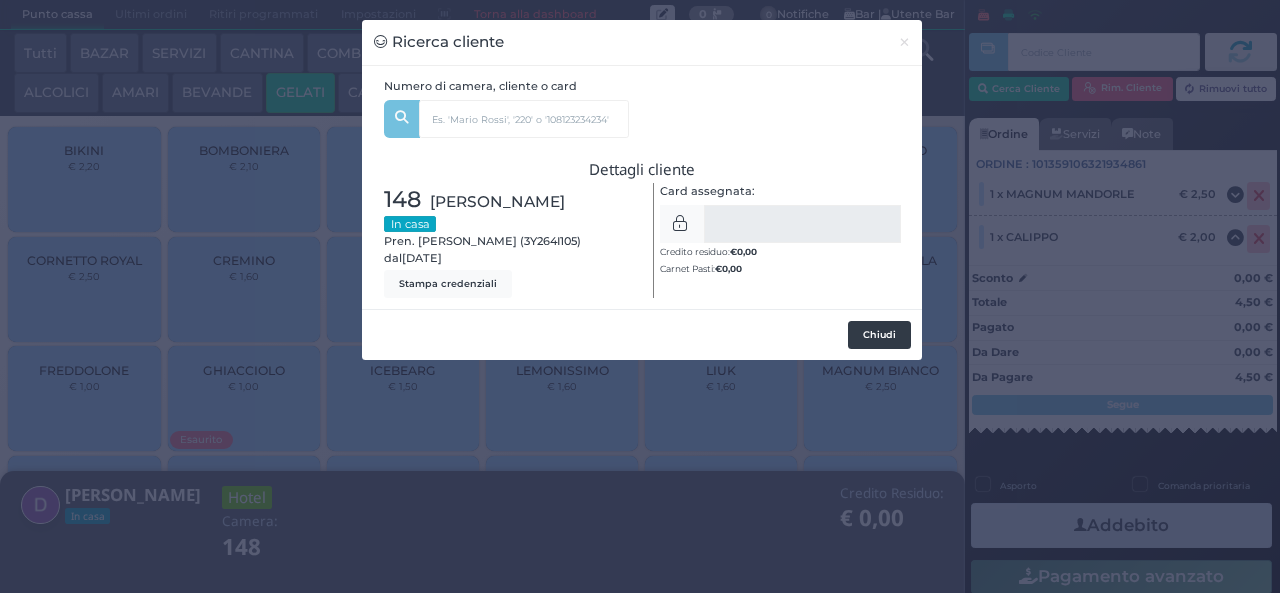 click on "Chiudi" at bounding box center (879, 335) 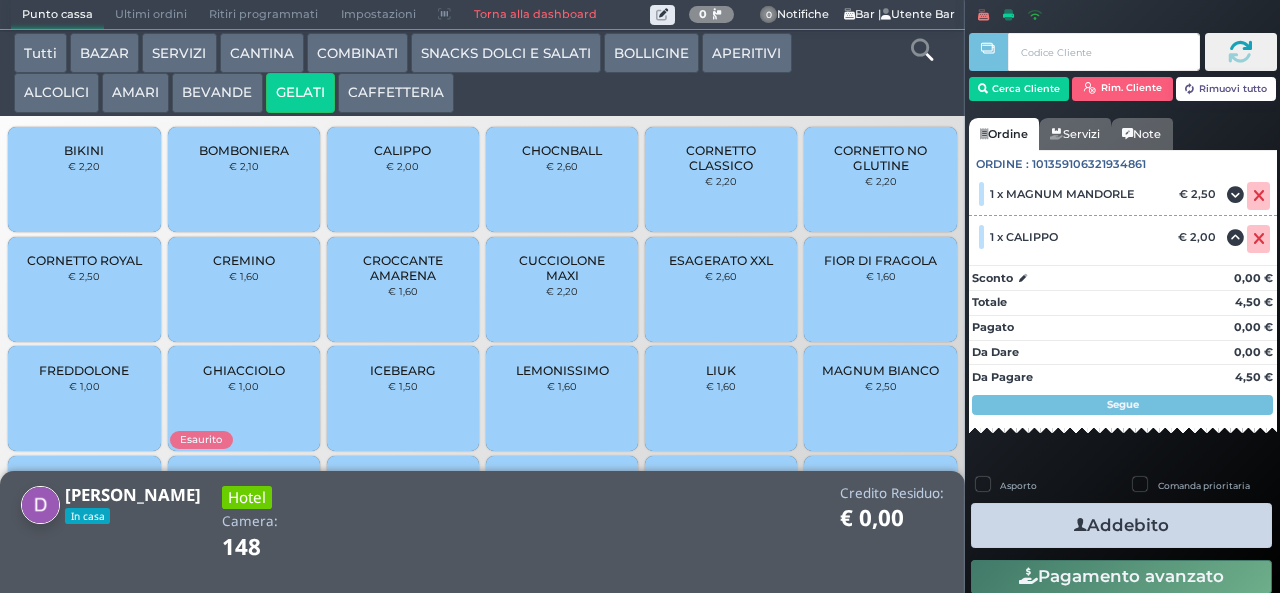 click on "Addebito" at bounding box center (1121, 525) 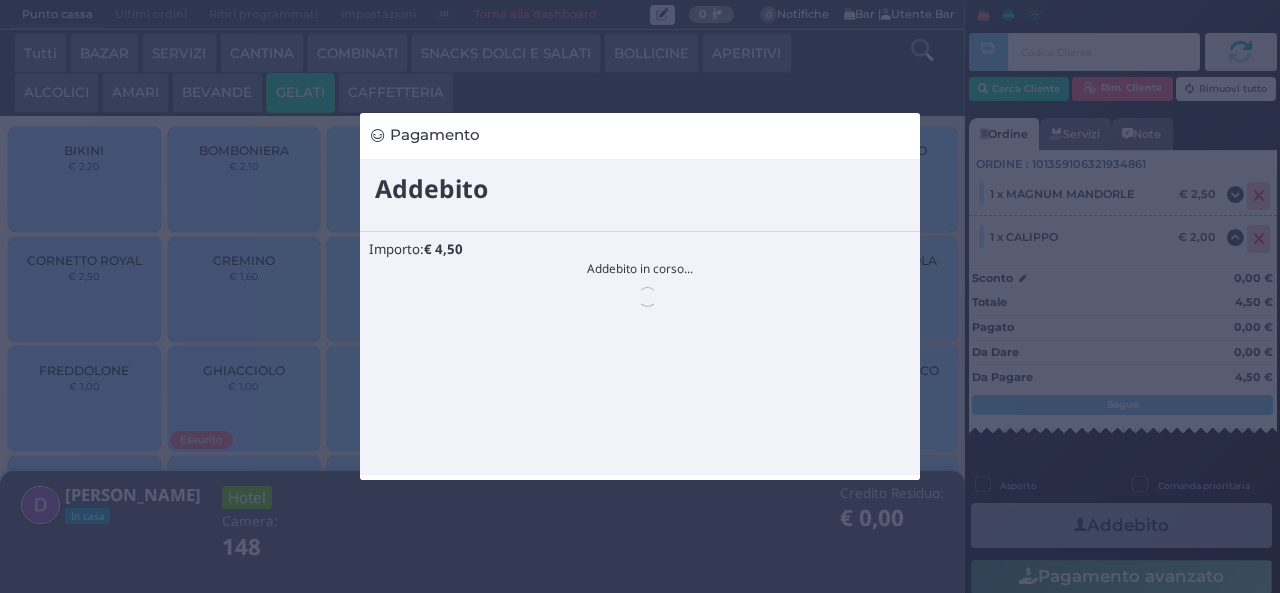 scroll, scrollTop: 0, scrollLeft: 0, axis: both 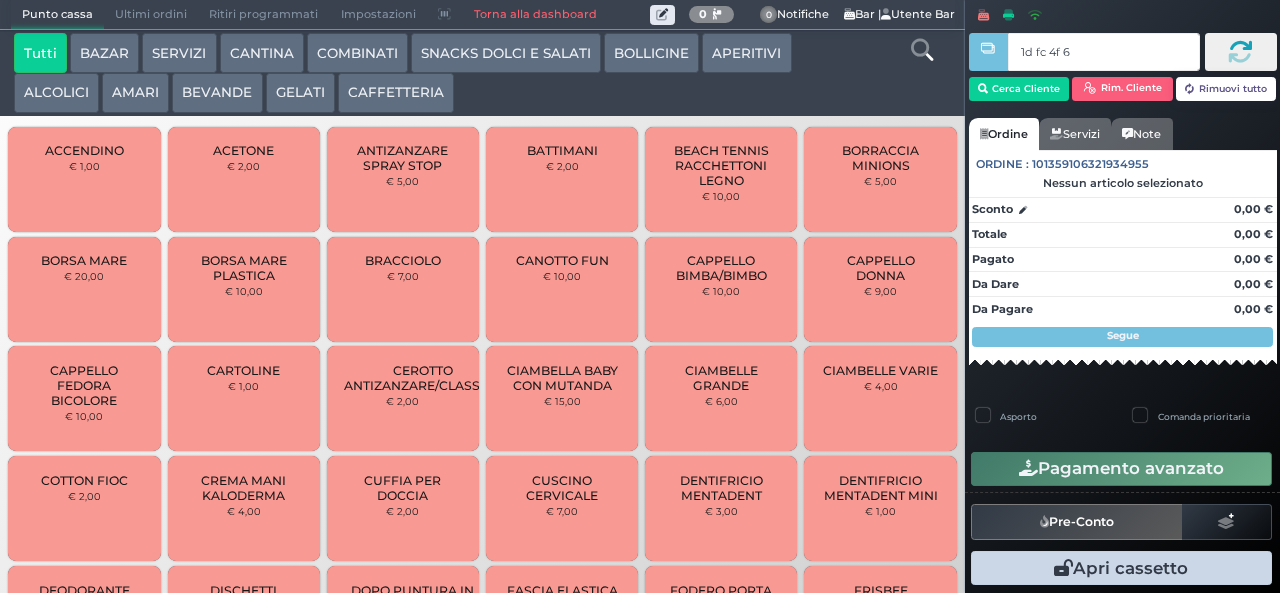 type on "1d fc 4f 66" 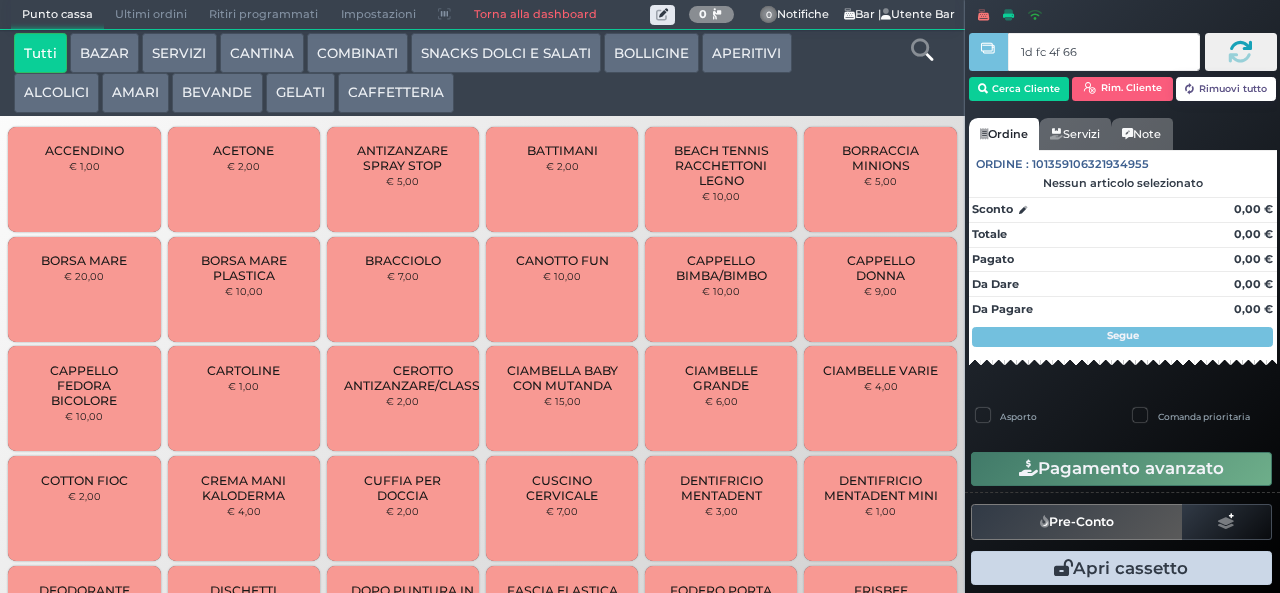 type 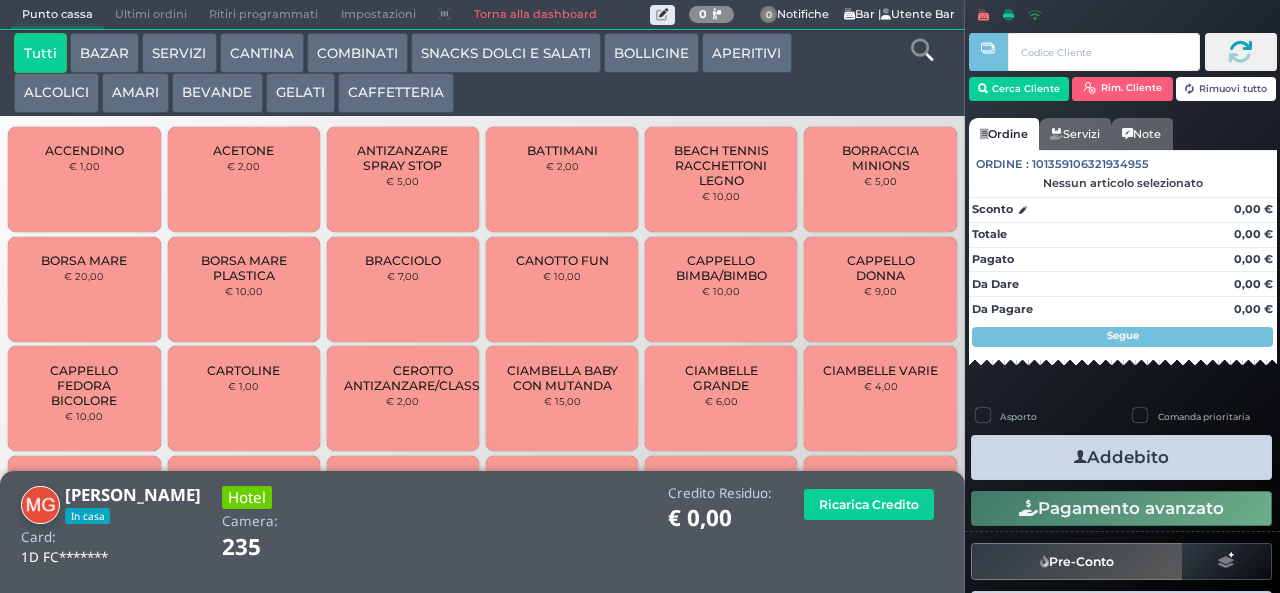 click on "AMARI" at bounding box center [135, 93] 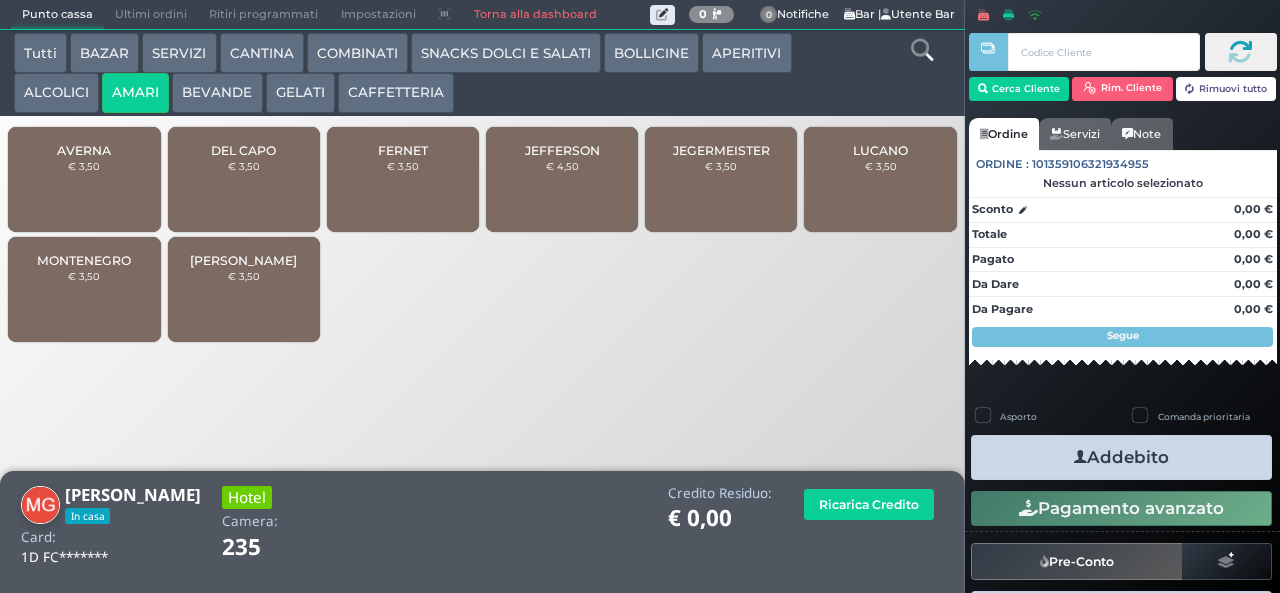 click on "ALCOLICI" at bounding box center [56, 93] 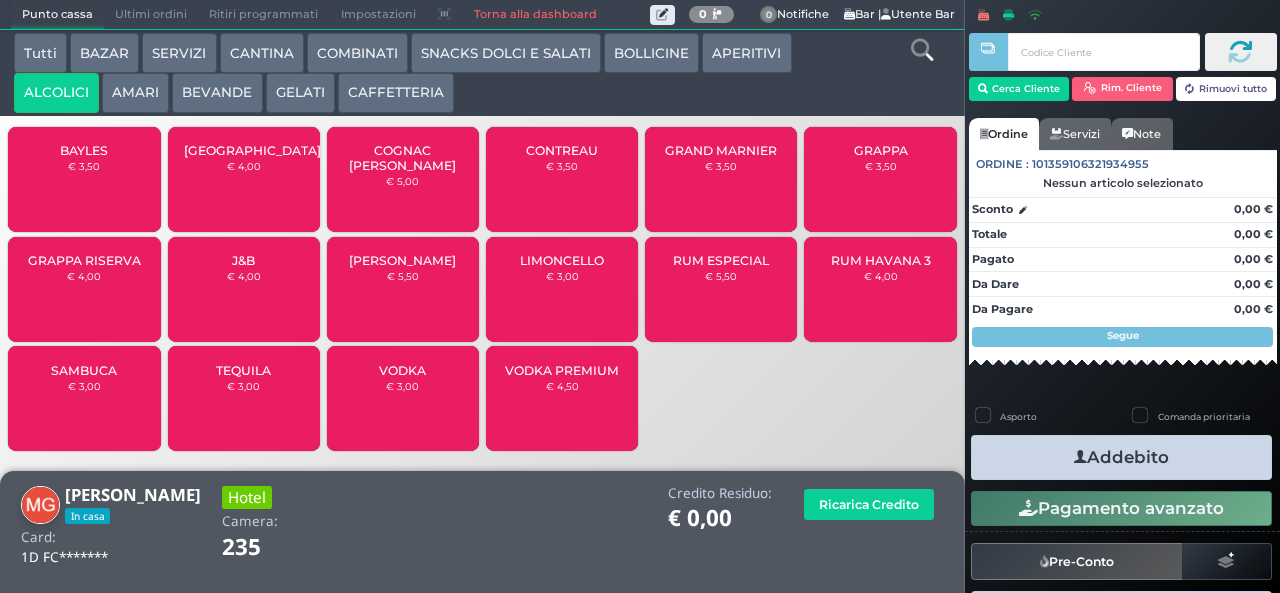 click on "SAMBUCA" at bounding box center (84, 370) 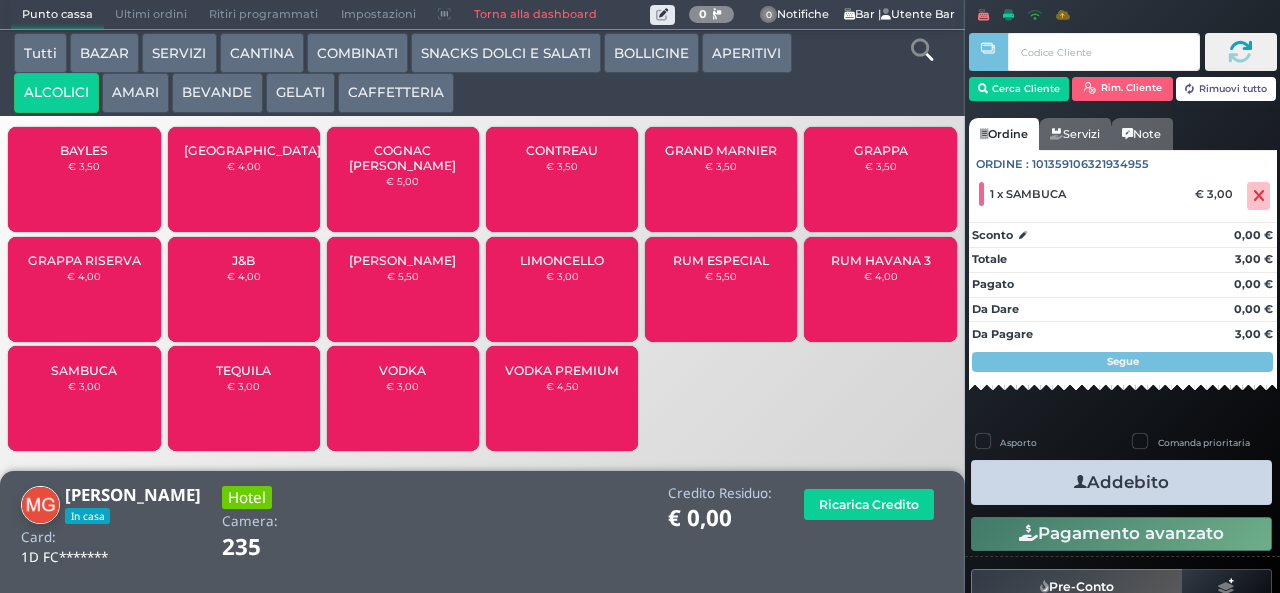 click on "Addebito" at bounding box center [1121, 482] 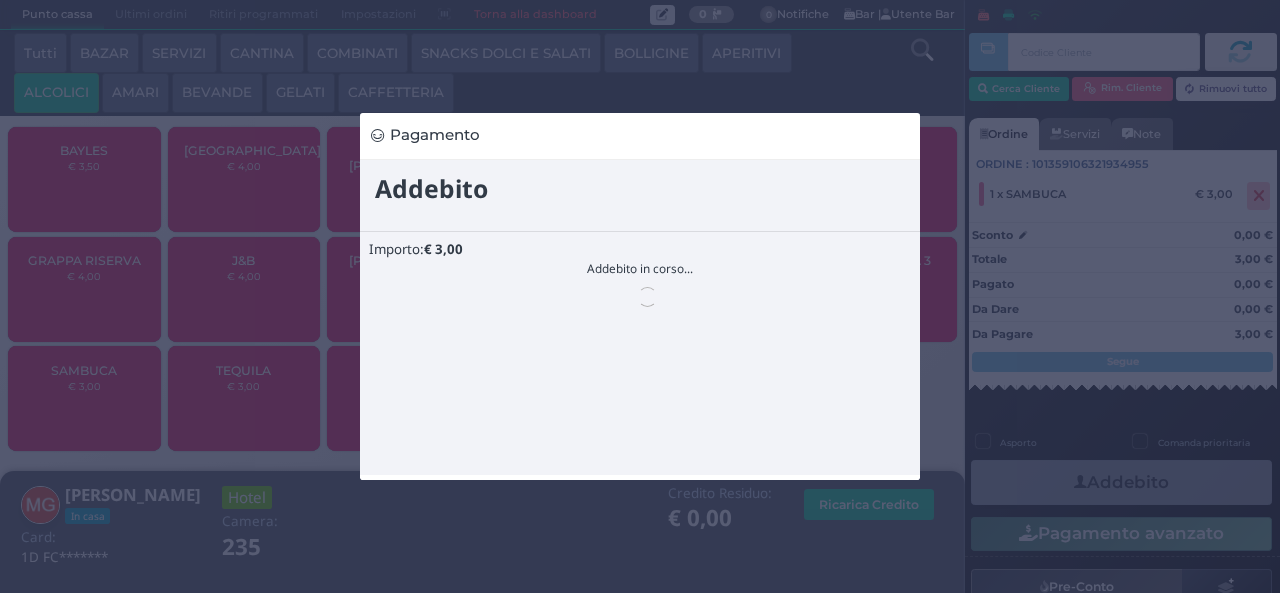 scroll, scrollTop: 0, scrollLeft: 0, axis: both 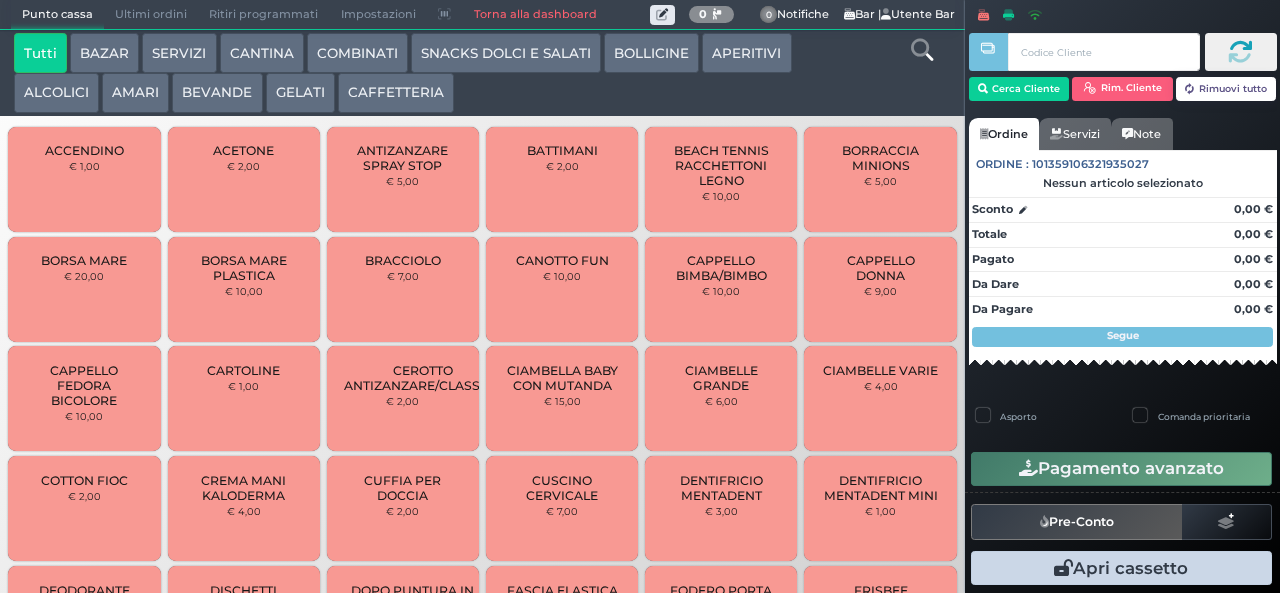click on "AMARI" at bounding box center (135, 93) 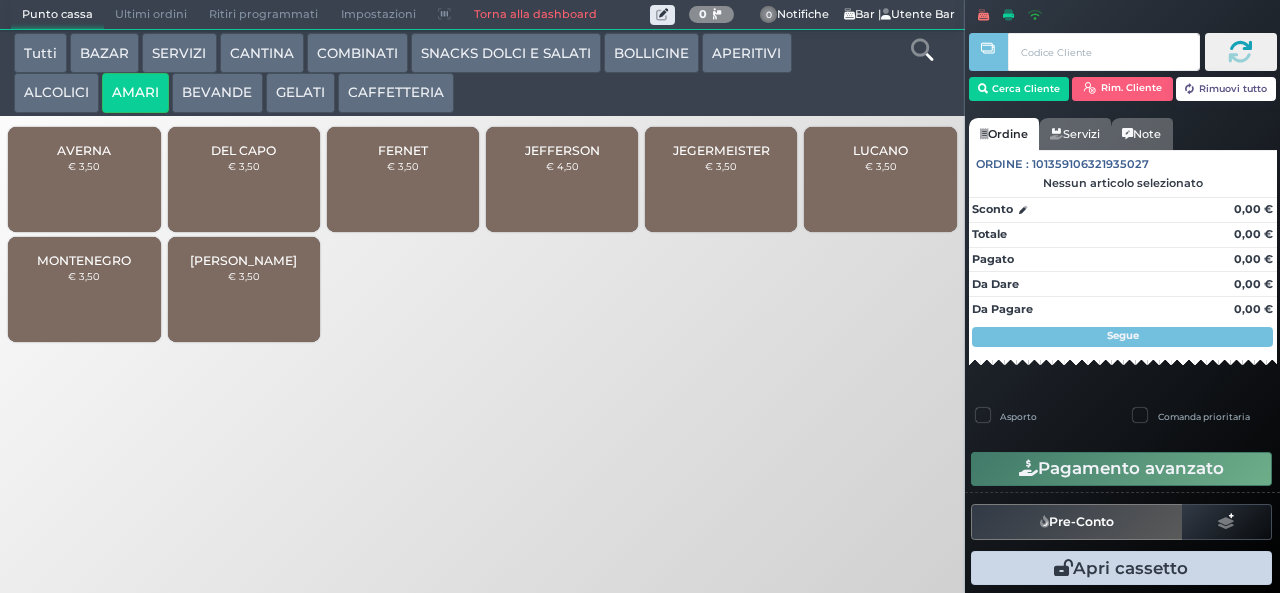 click on "JEFFERSON
€ 4,50" at bounding box center [562, 179] 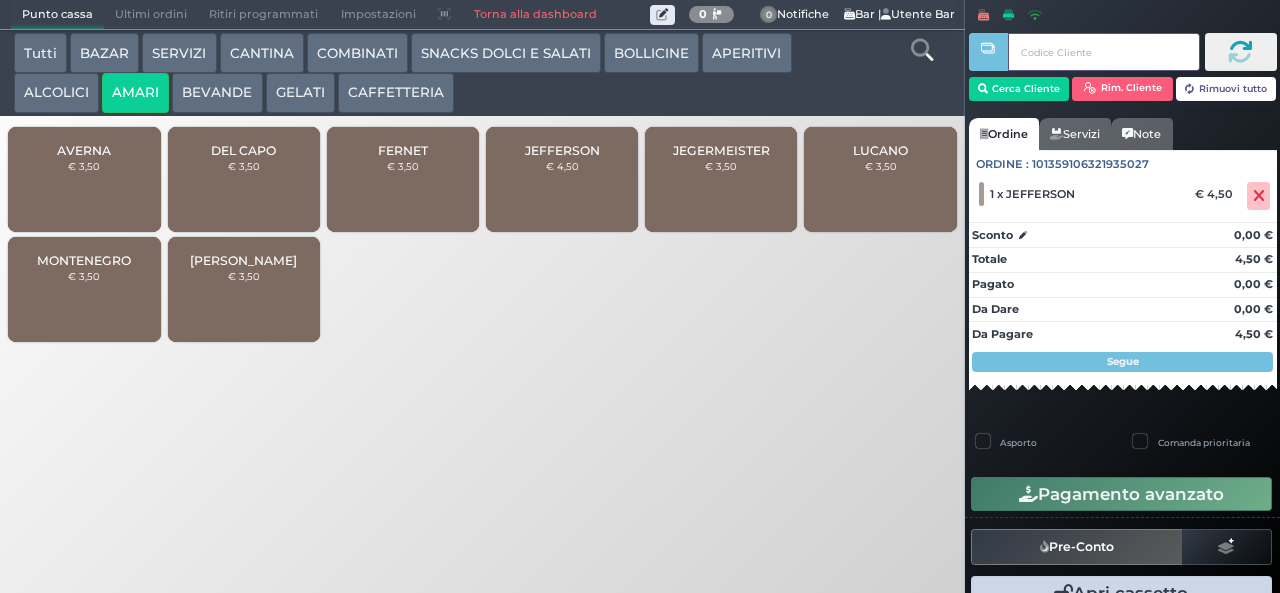 type 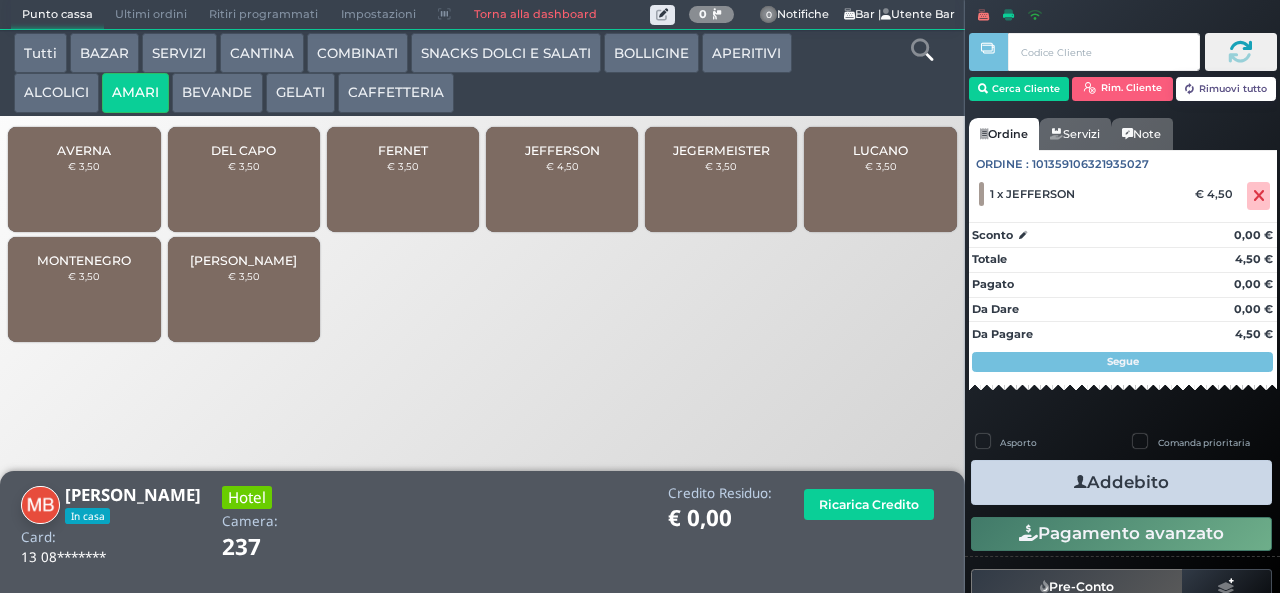 click on "Addebito" at bounding box center (1121, 482) 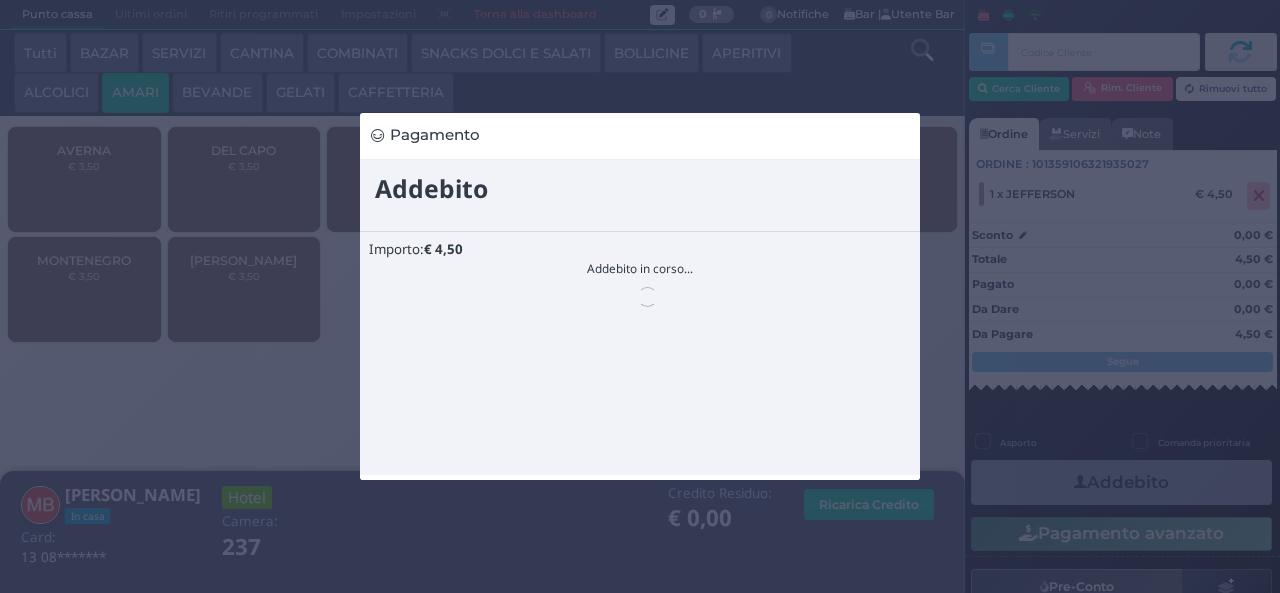 scroll, scrollTop: 0, scrollLeft: 0, axis: both 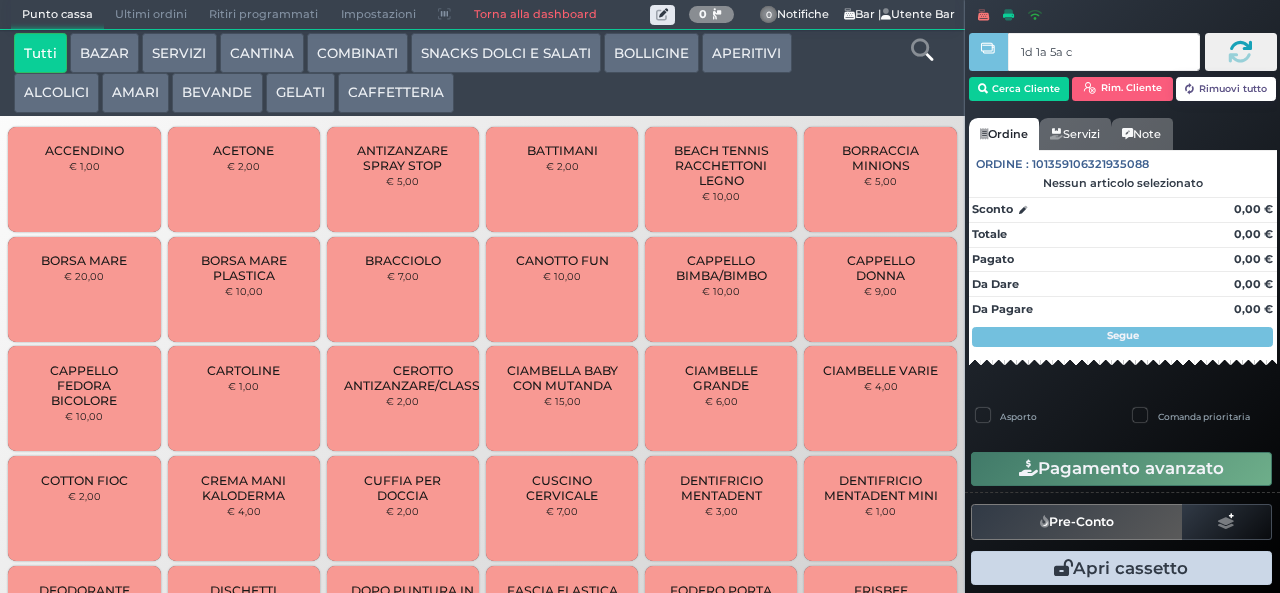 type on "1d 1a 5a c3" 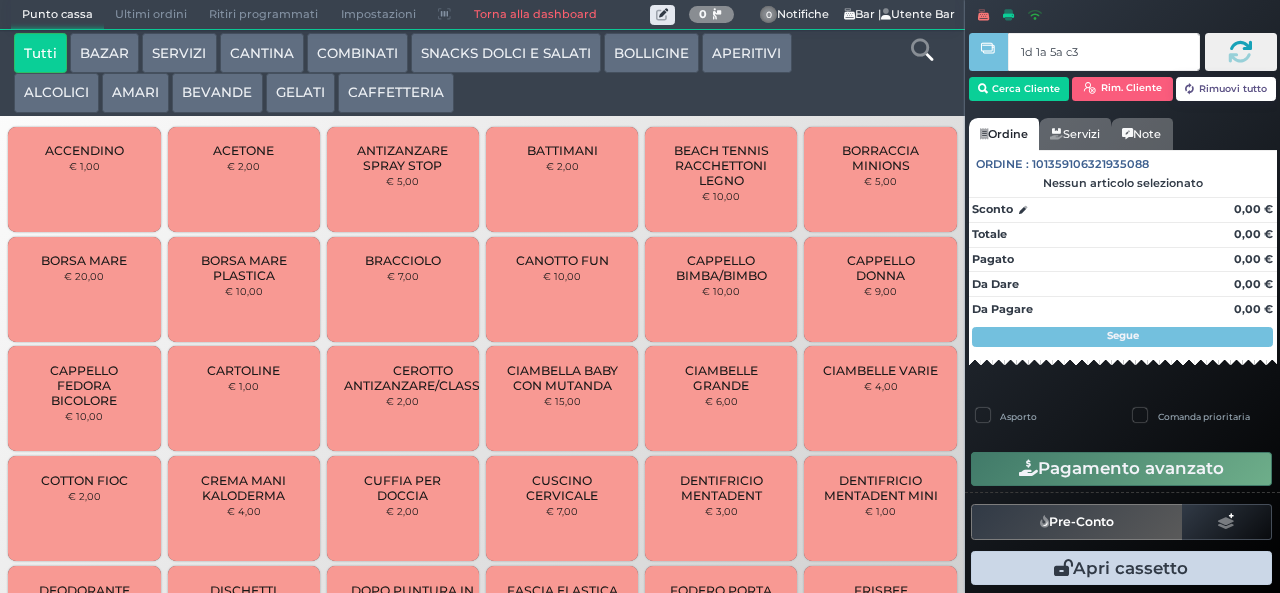type 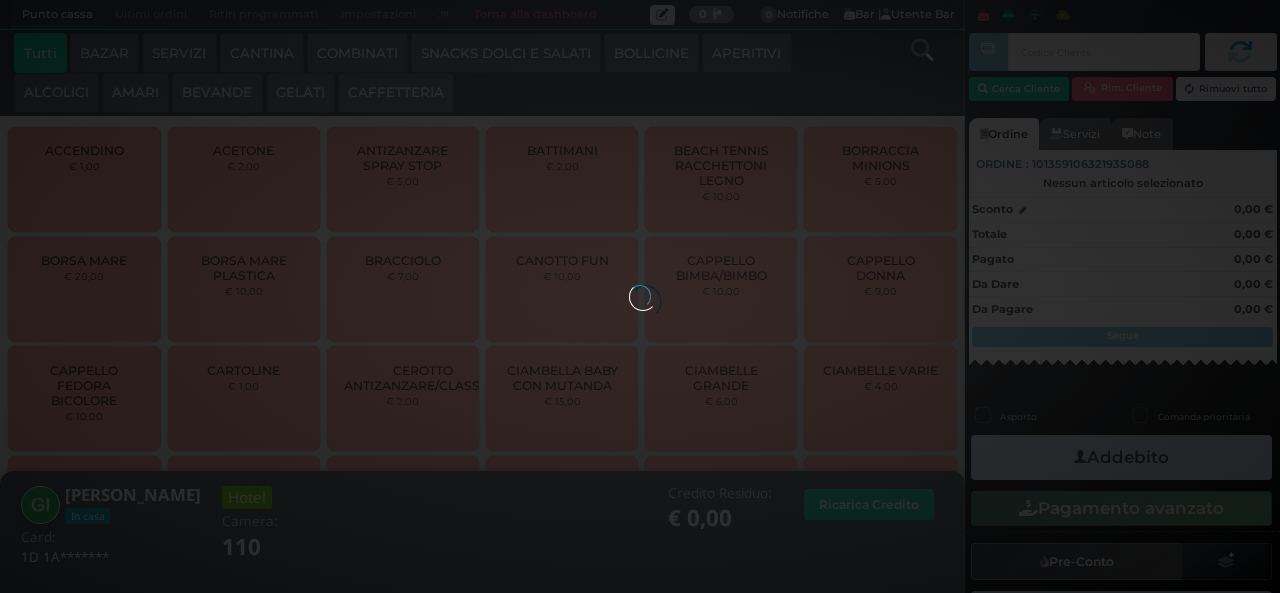 click on "ALCOLICI" at bounding box center (56, 93) 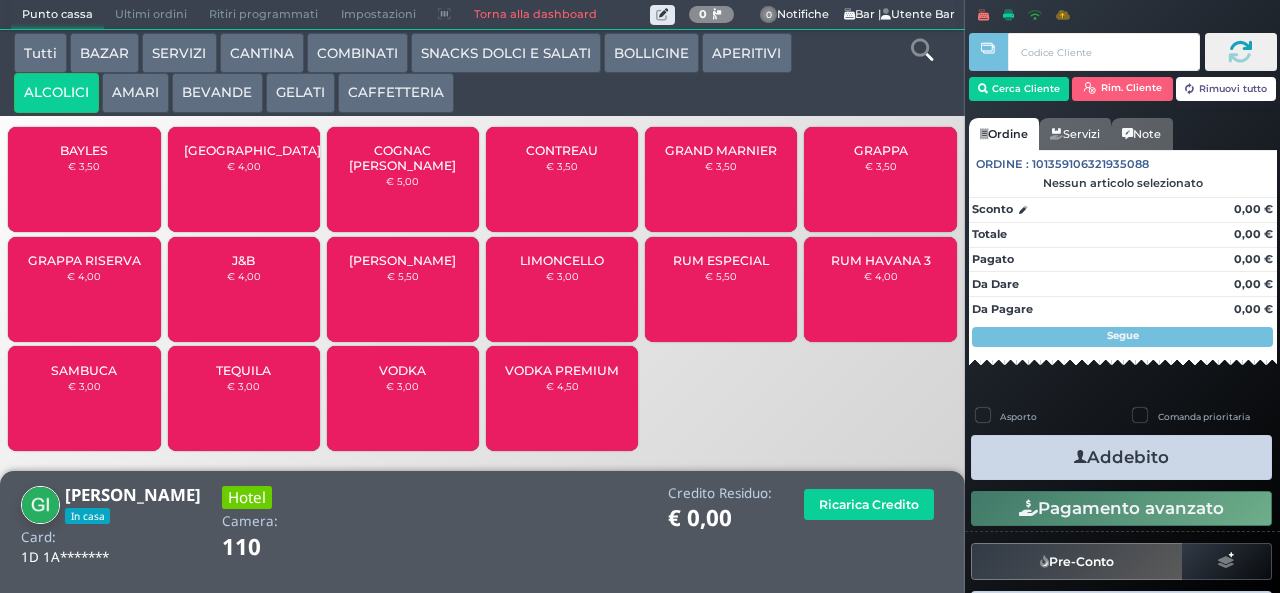 click on "SNACKS DOLCI E SALATI" at bounding box center [506, 53] 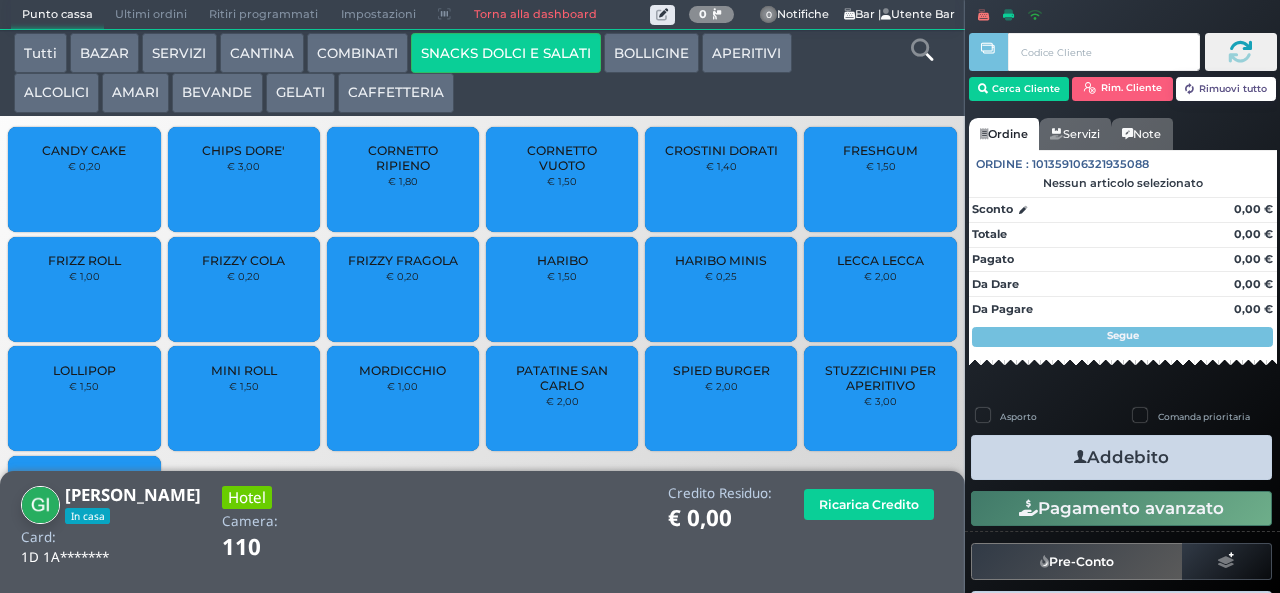 click on "APERITIVI" at bounding box center [746, 53] 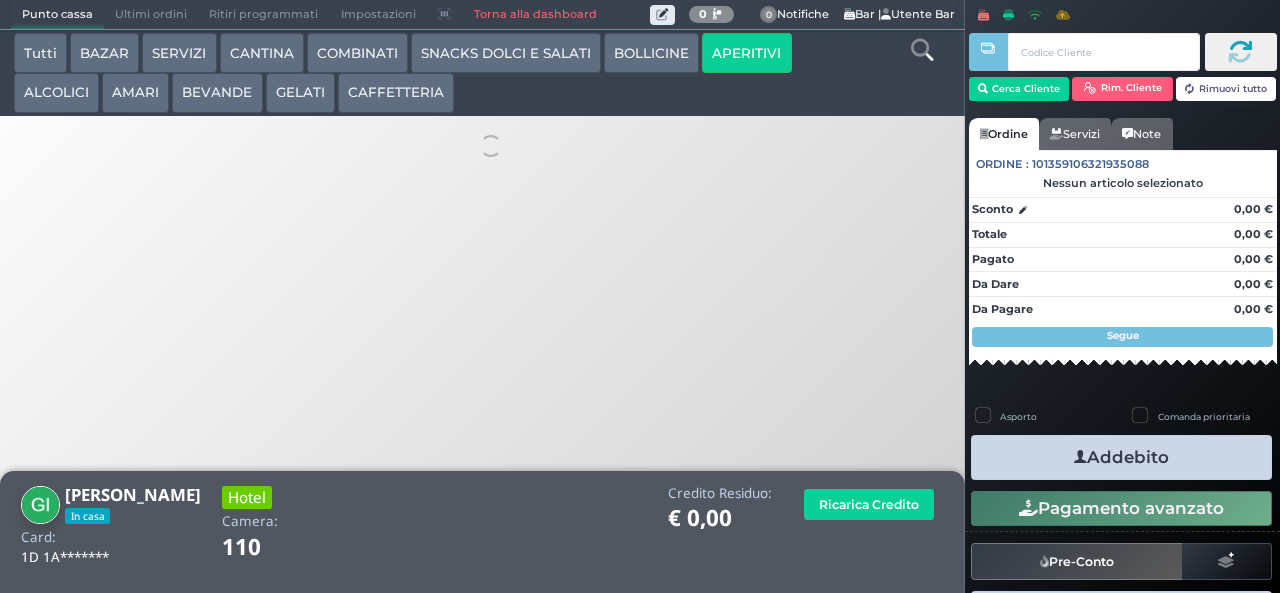 click on "GELATI" at bounding box center [300, 93] 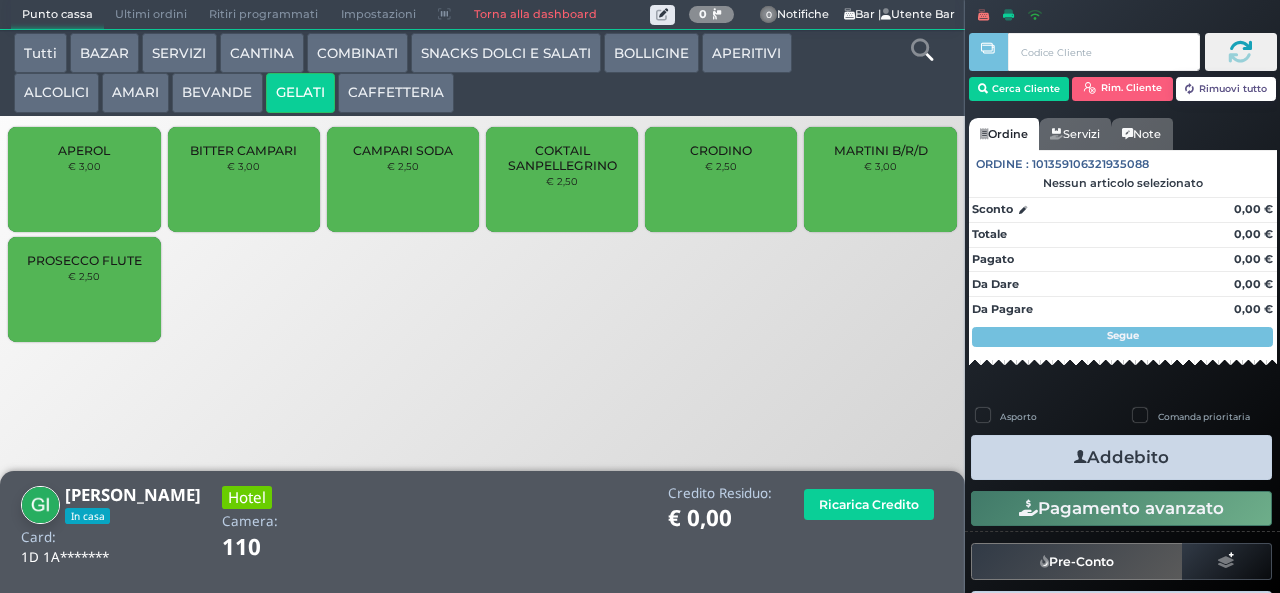 click on "ALCOLICI" at bounding box center (56, 93) 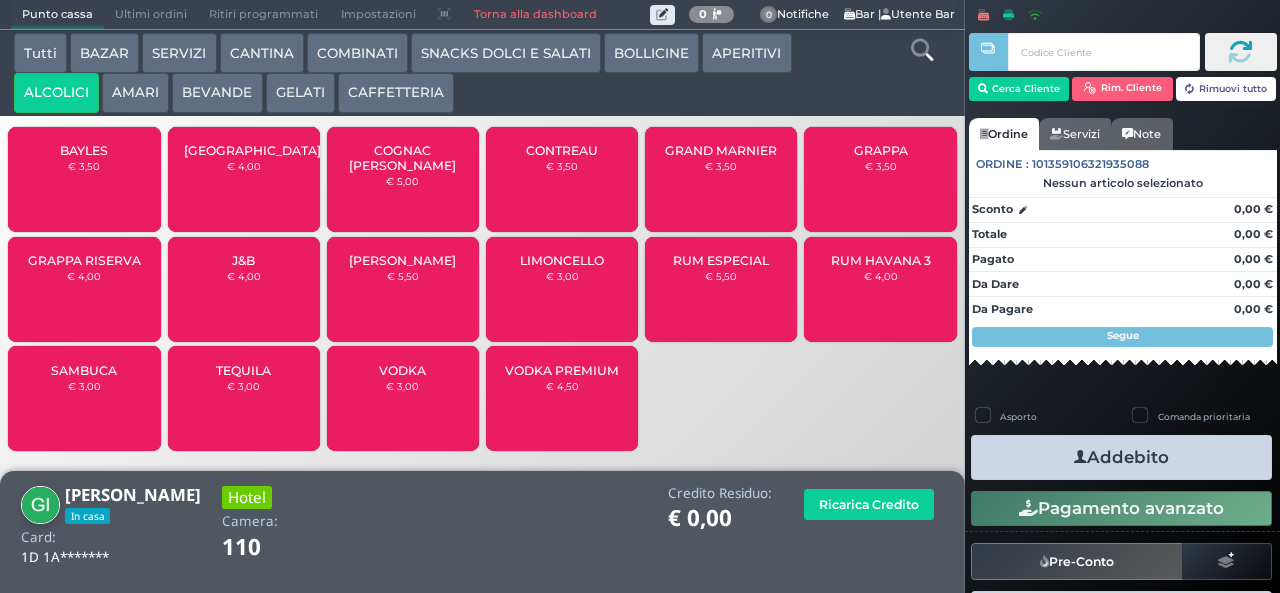 click on "€ 3,00" at bounding box center (562, 276) 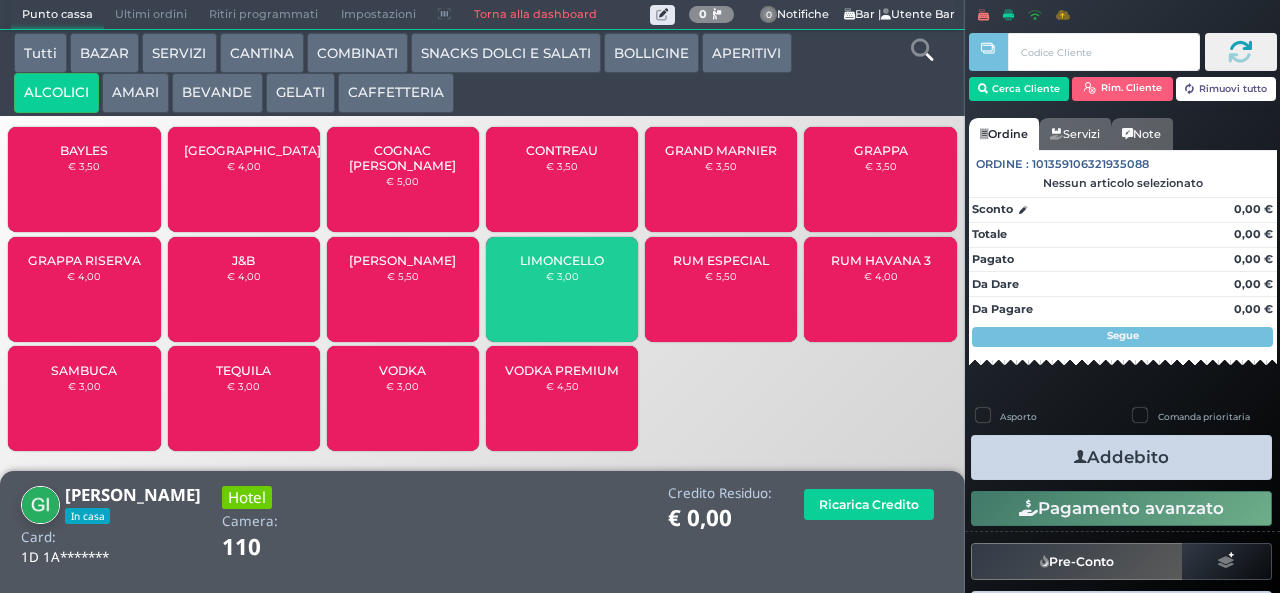 click on "LIMONCELLO" at bounding box center [562, 260] 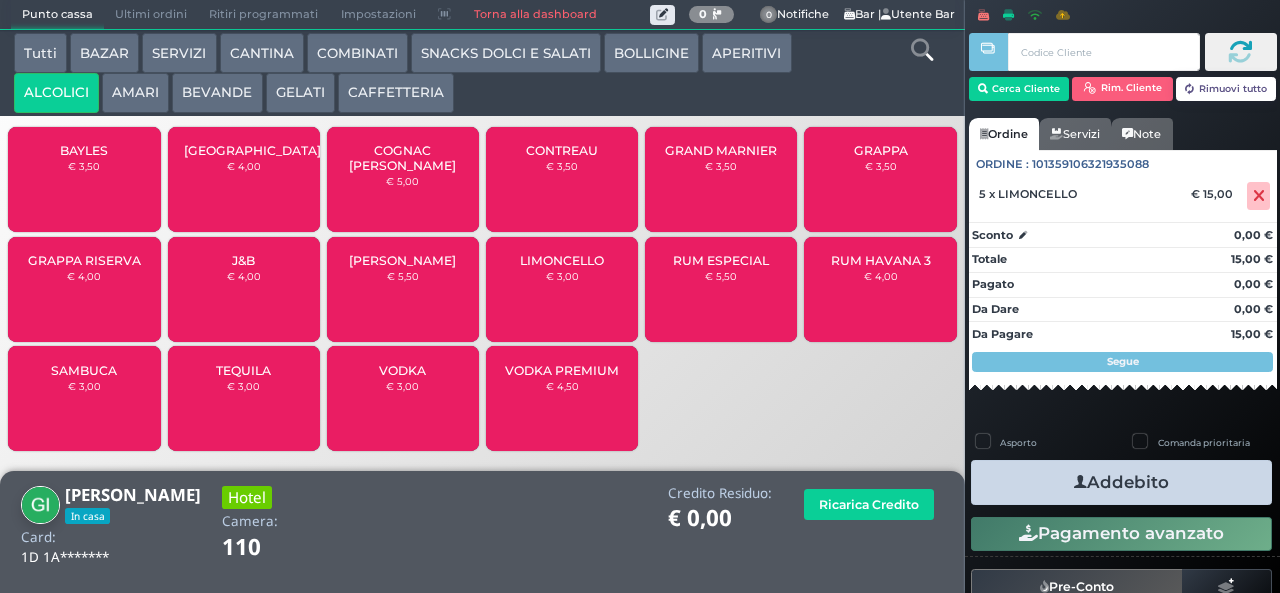 click on "€ 3,00" at bounding box center [562, 276] 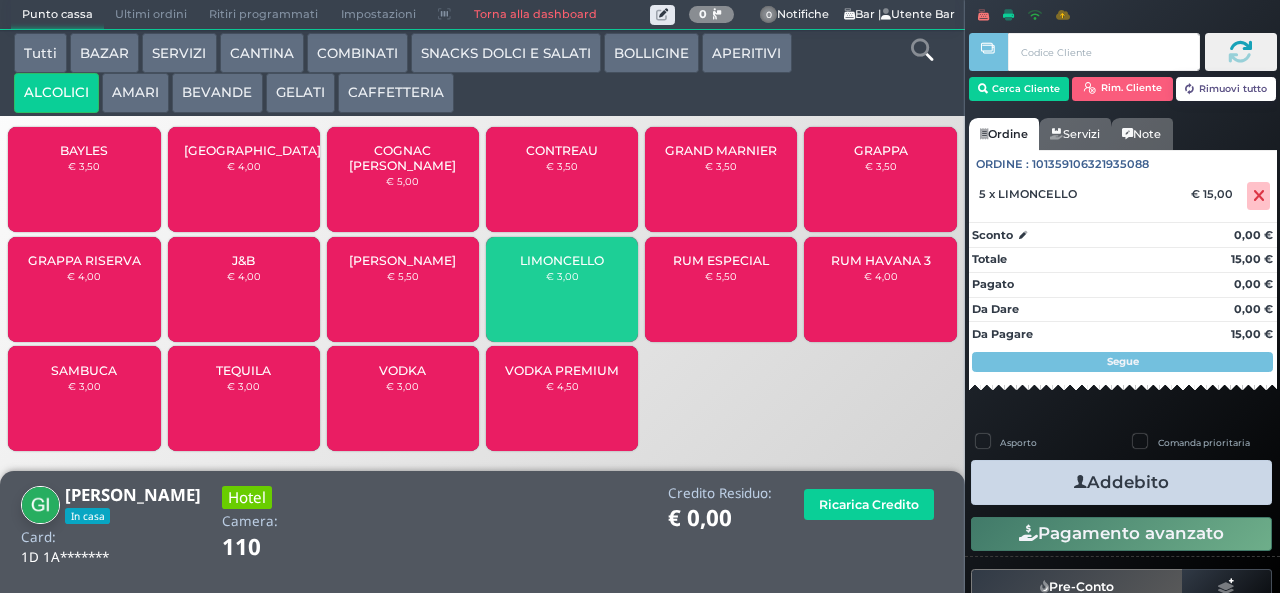 click on "LIMONCELLO" at bounding box center (562, 260) 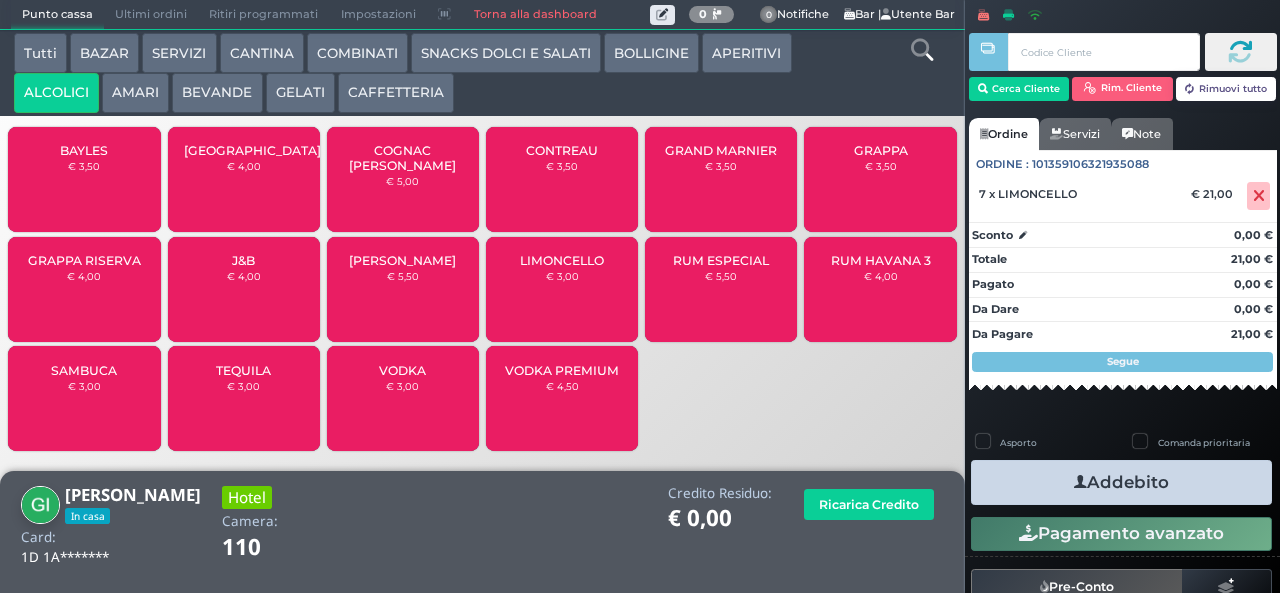 click on "Addebito" at bounding box center [1121, 482] 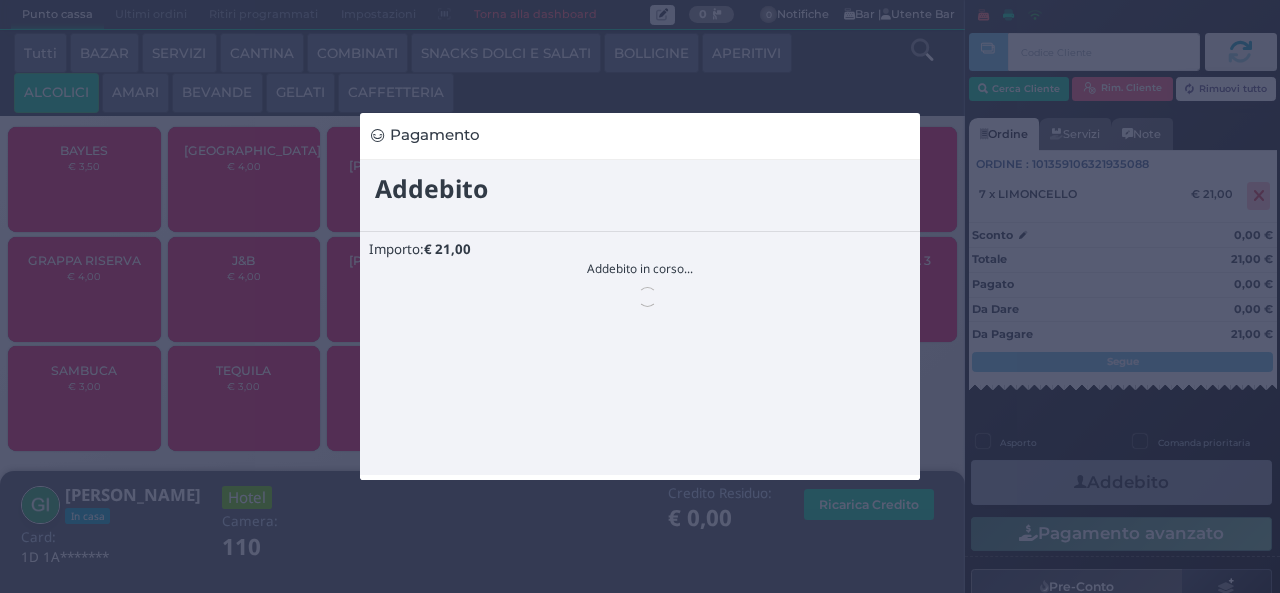 scroll, scrollTop: 0, scrollLeft: 0, axis: both 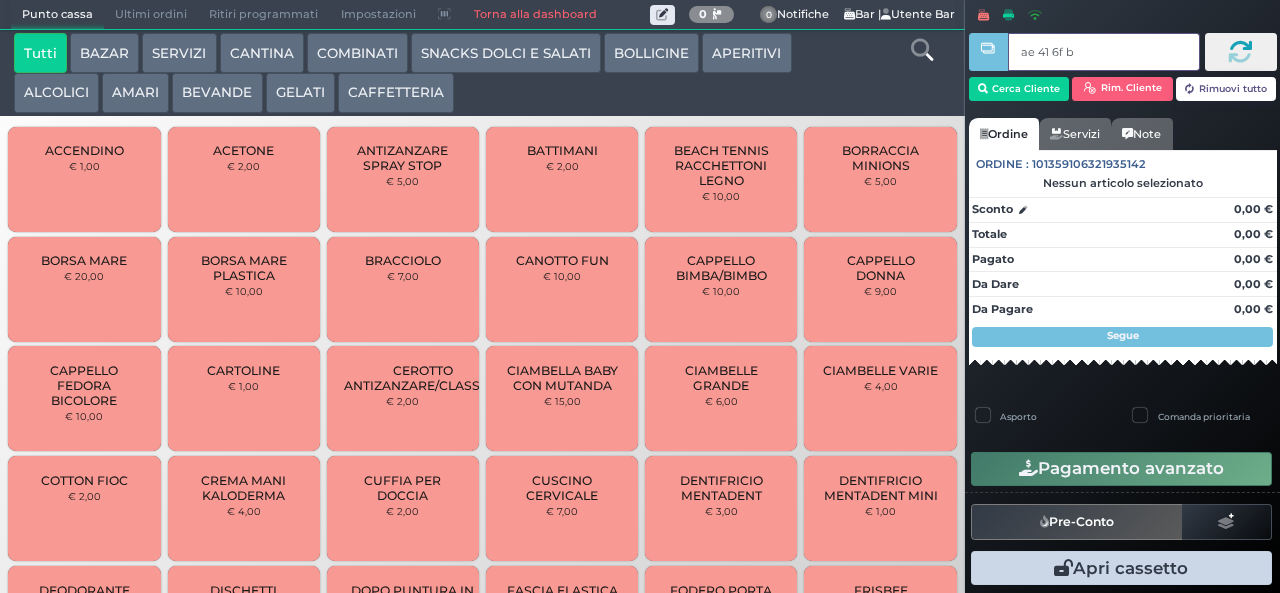 type on "ae 41 6f b9" 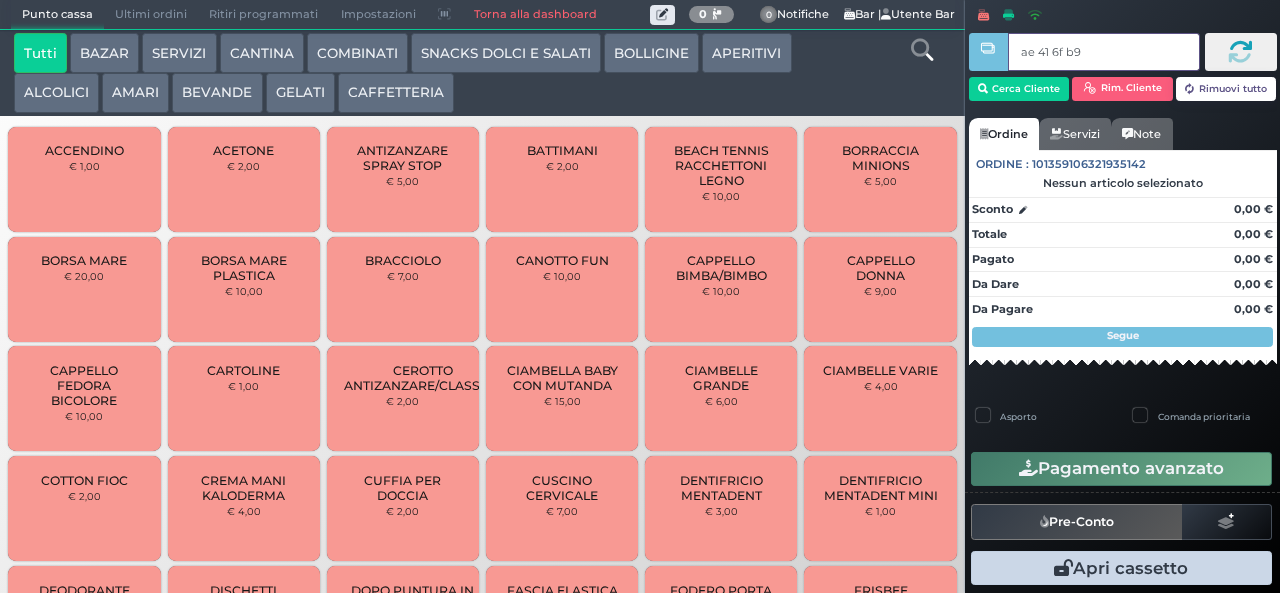 type 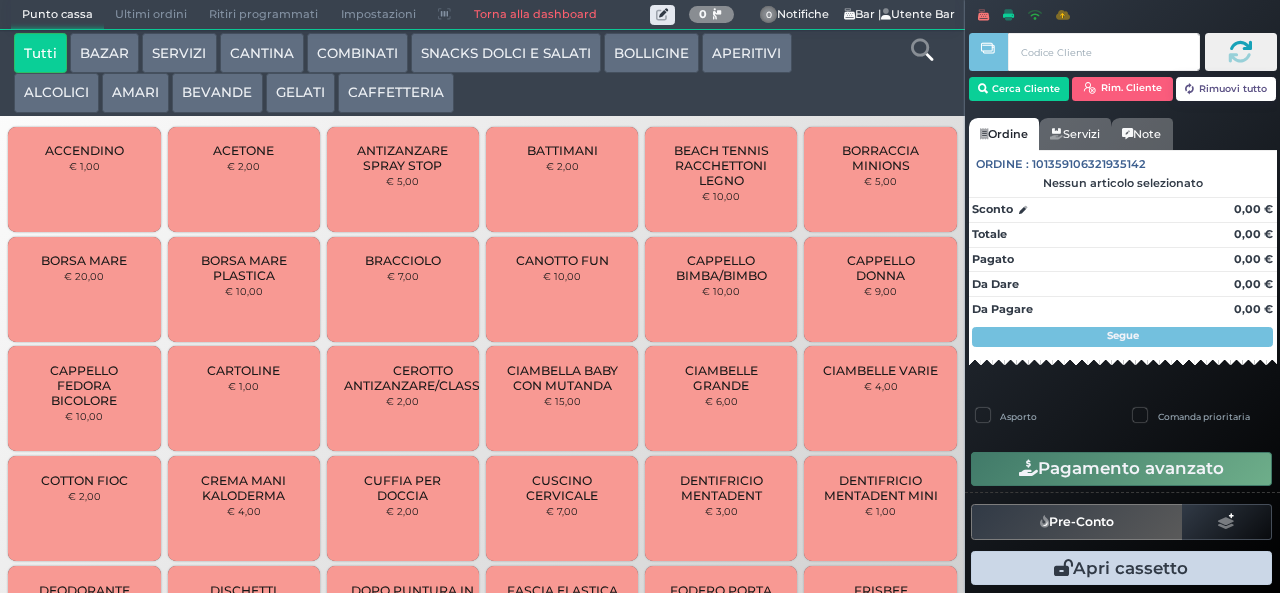 click at bounding box center (0, 0) 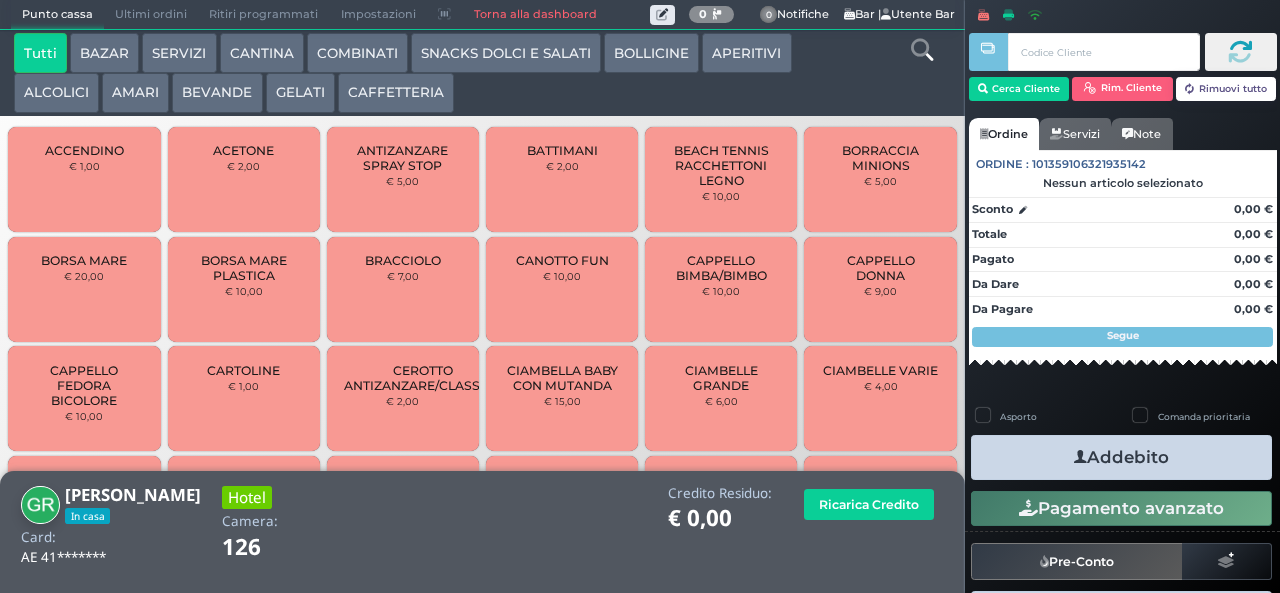 click on "AMARI" at bounding box center [135, 93] 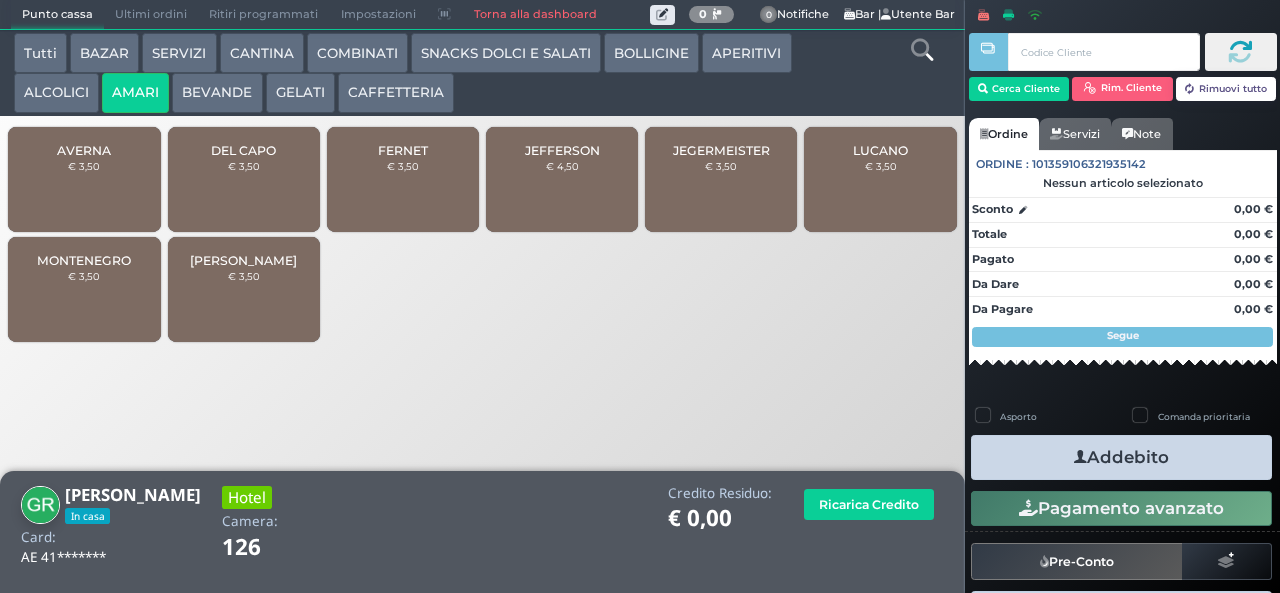 click on "JEGERMEISTER
€ 3,50" at bounding box center (721, 179) 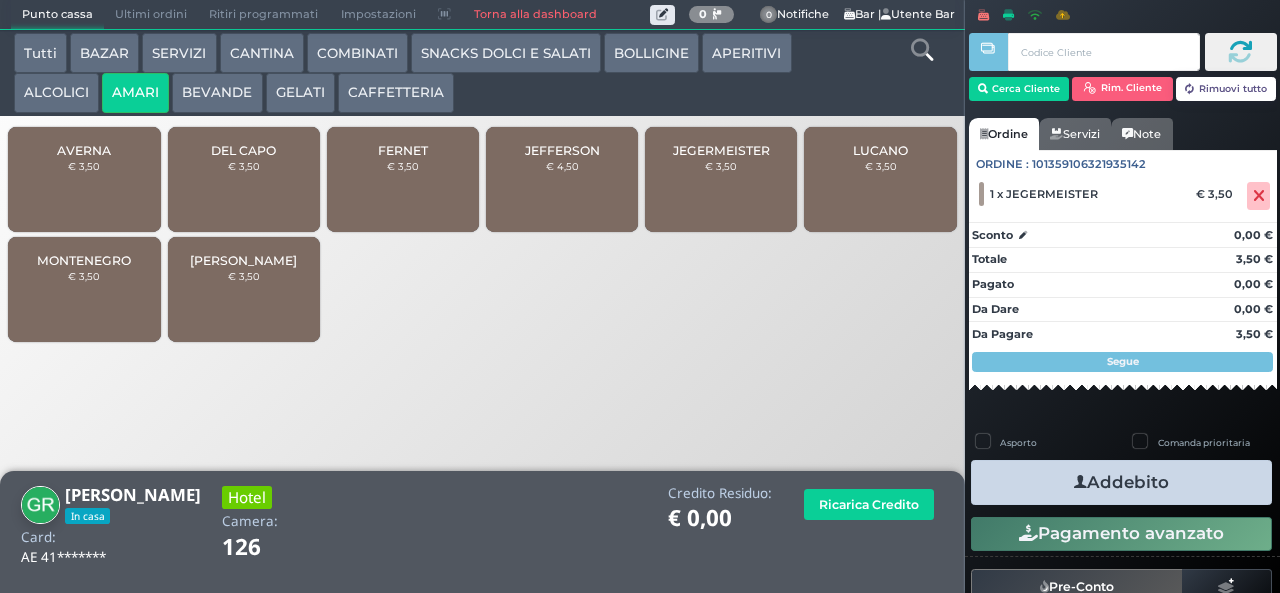 click on "Addebito" at bounding box center (1121, 482) 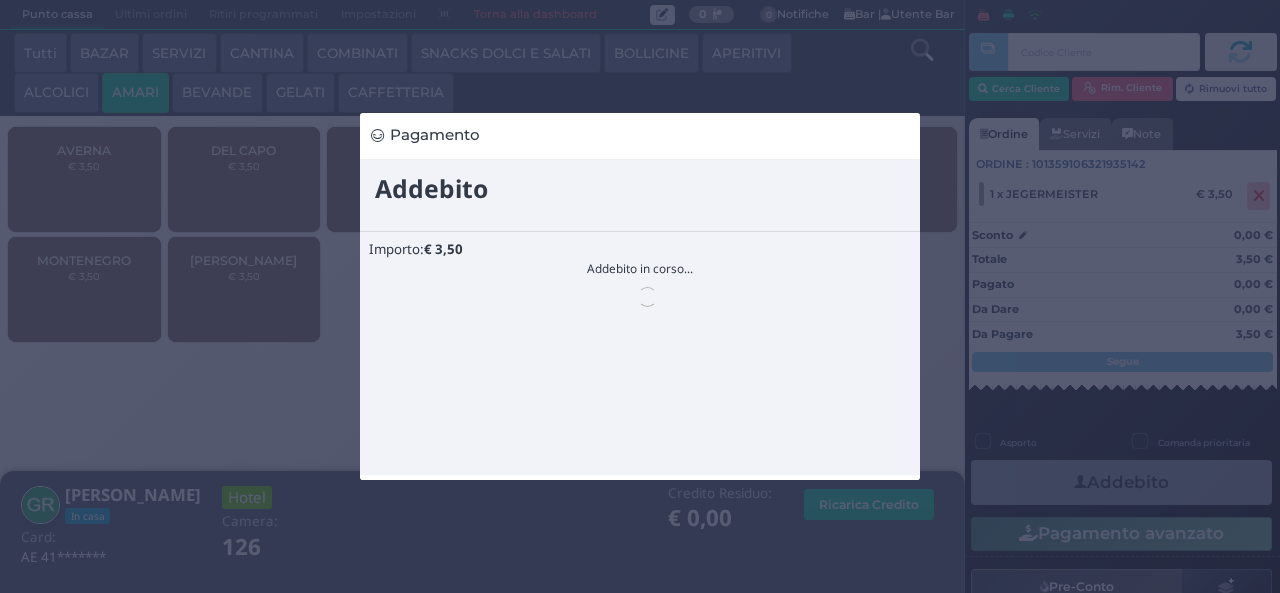 scroll, scrollTop: 0, scrollLeft: 0, axis: both 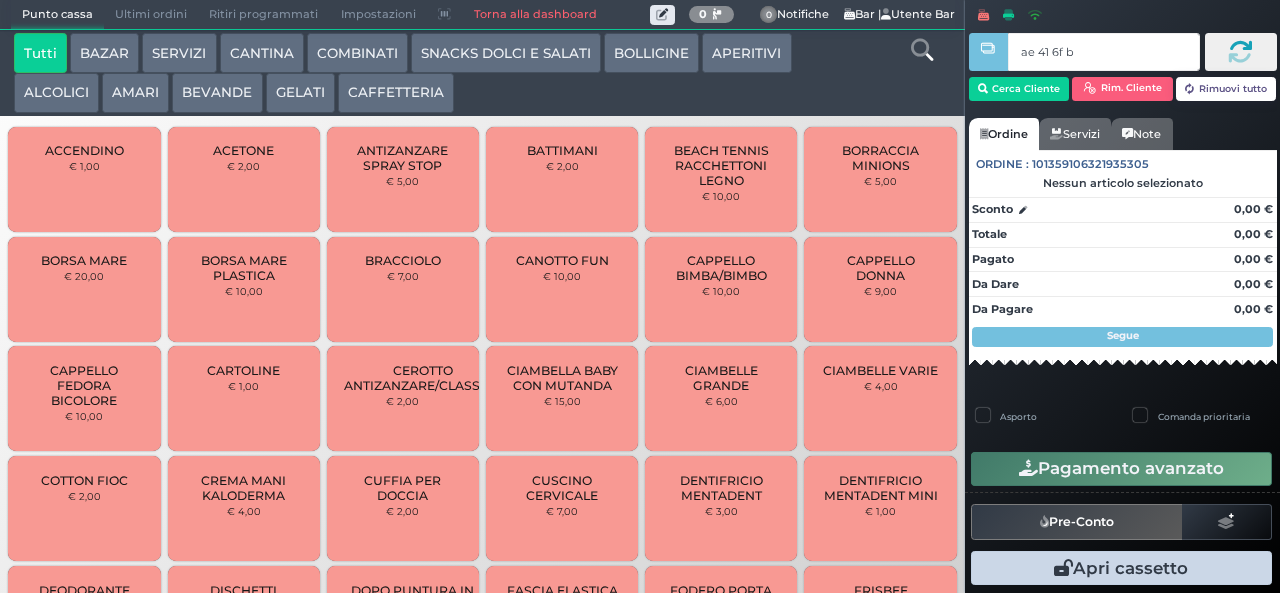type on "ae 41 6f b9" 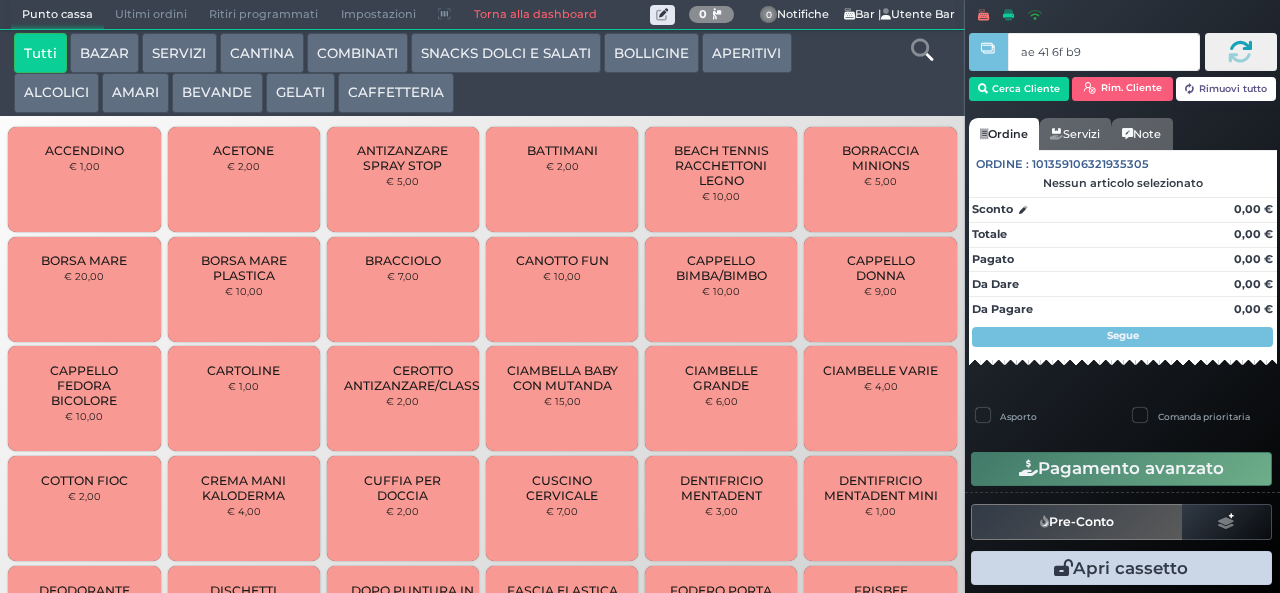 type 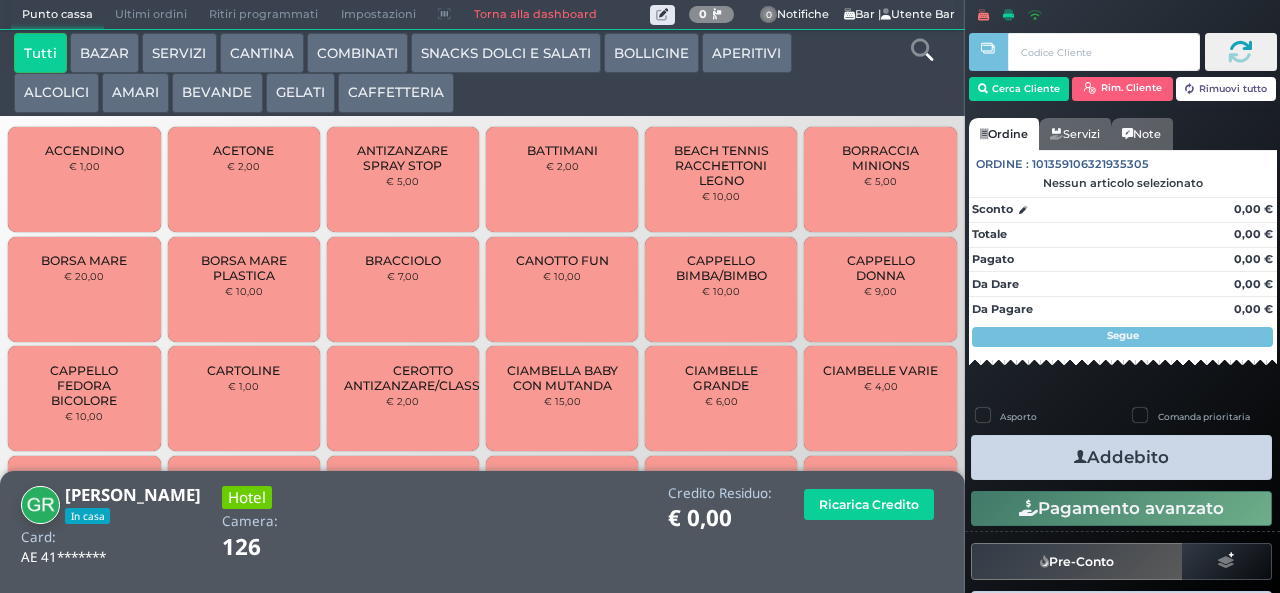 click on "CAFFETTERIA" at bounding box center (396, 93) 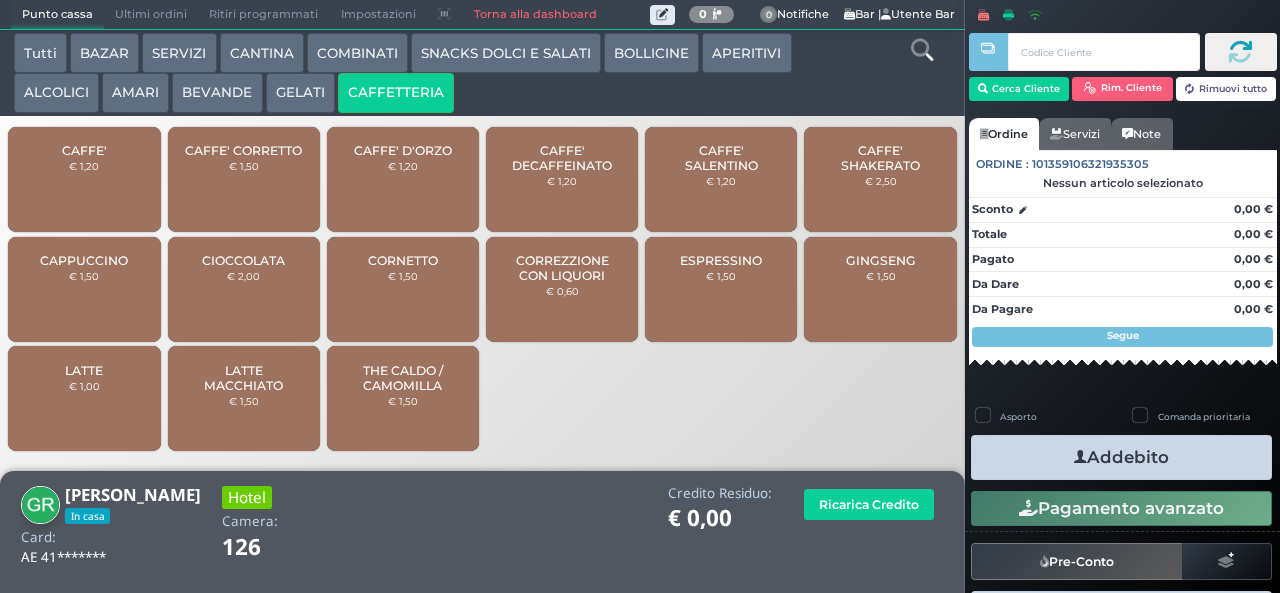 click on "GELATI" at bounding box center (300, 93) 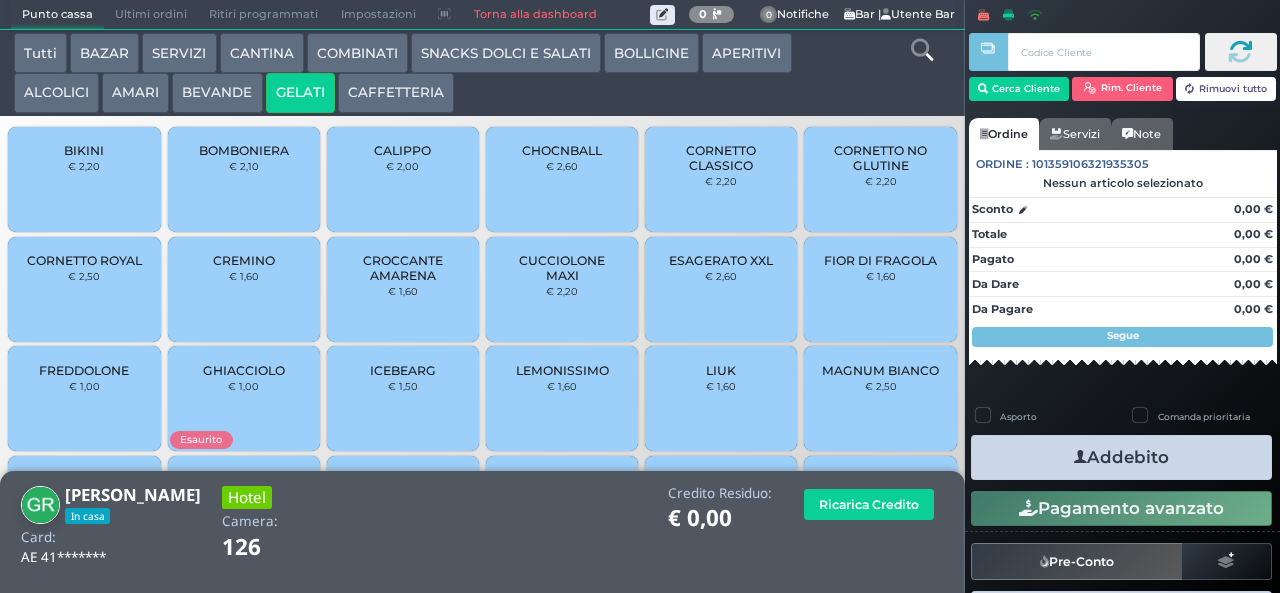 scroll, scrollTop: 133, scrollLeft: 0, axis: vertical 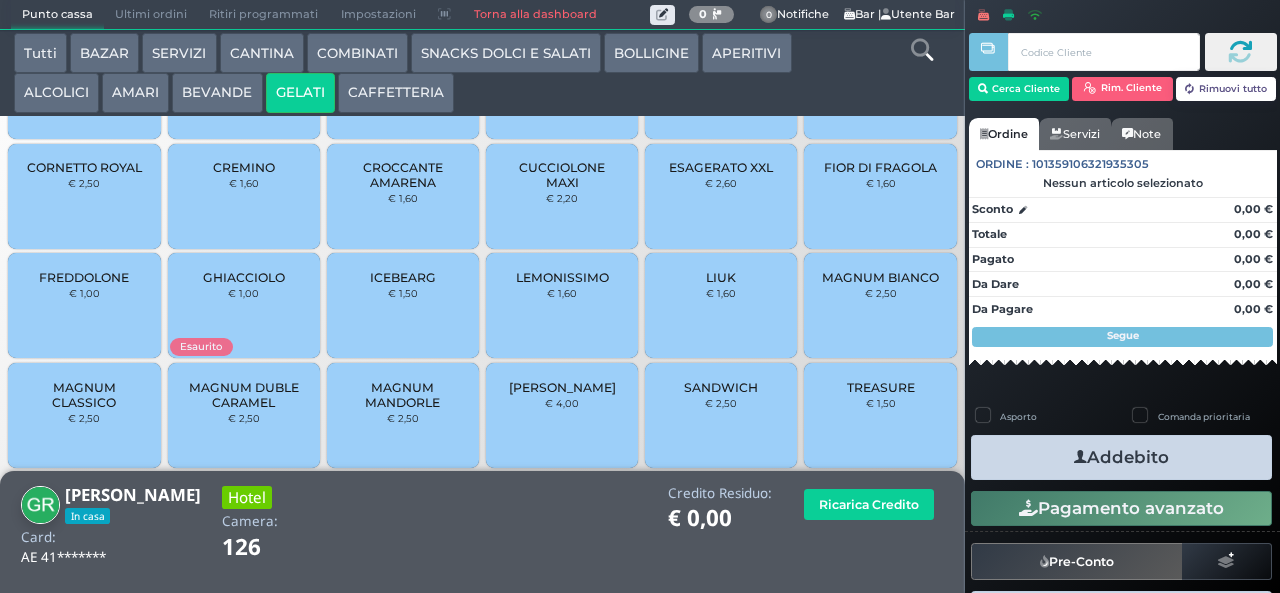 click on "TREASURE" at bounding box center [881, 387] 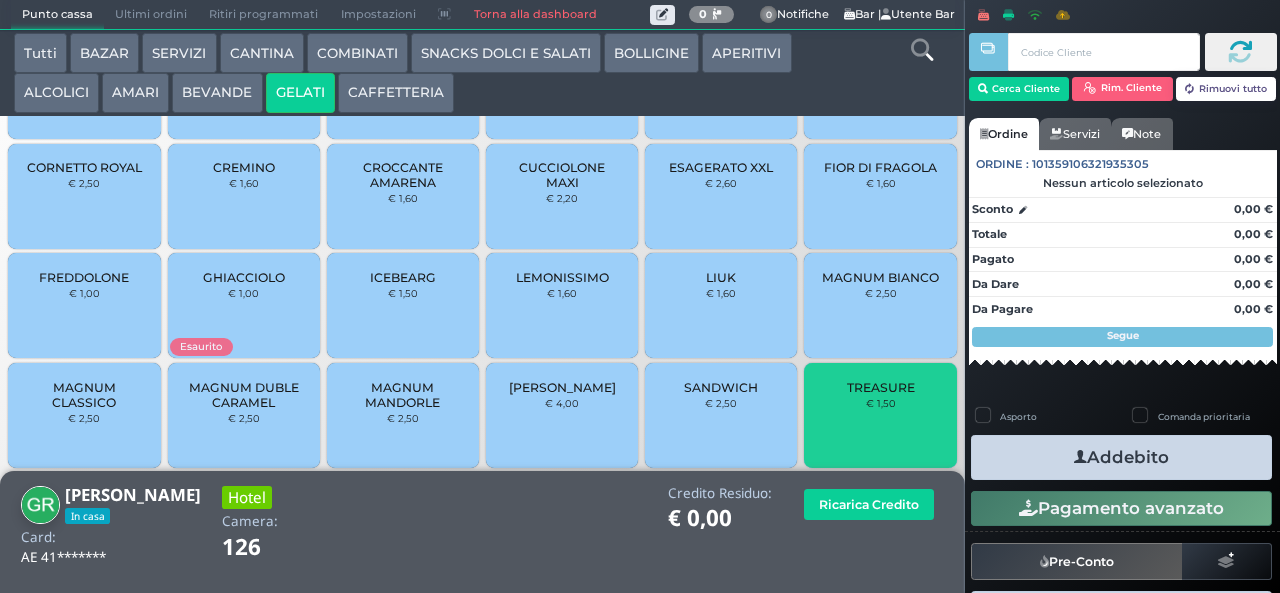 click at bounding box center [1080, 457] 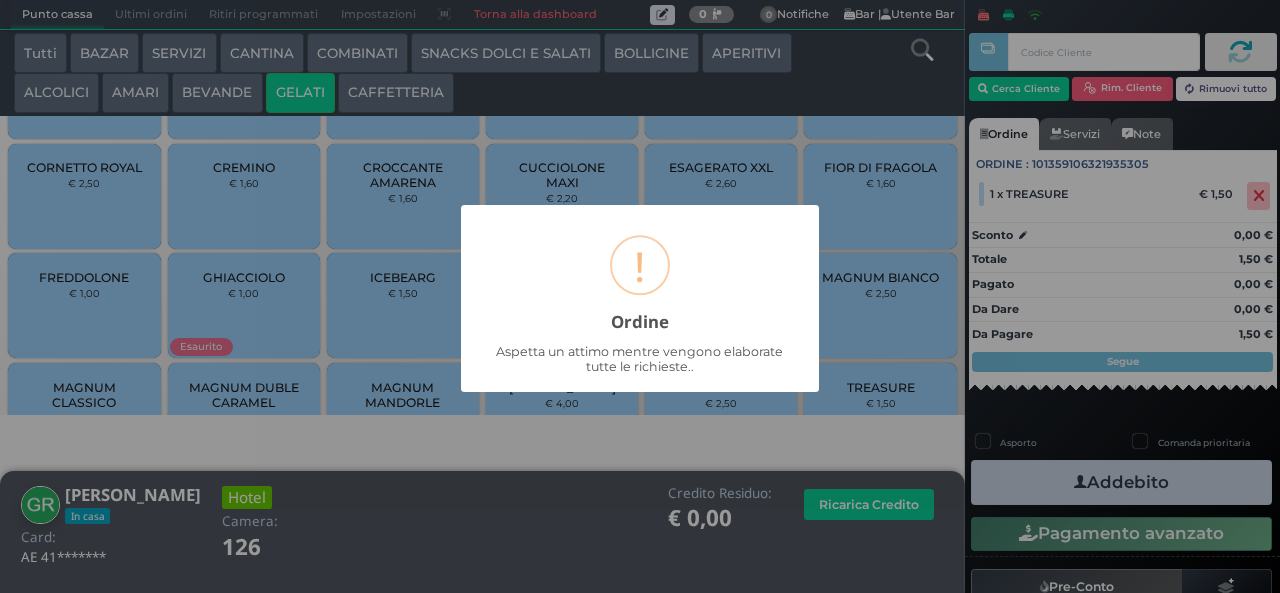 click on "× ! Ordine Aspetta un attimo mentre vengono elaborate tutte le richieste.. OK No Cancel" at bounding box center (640, 296) 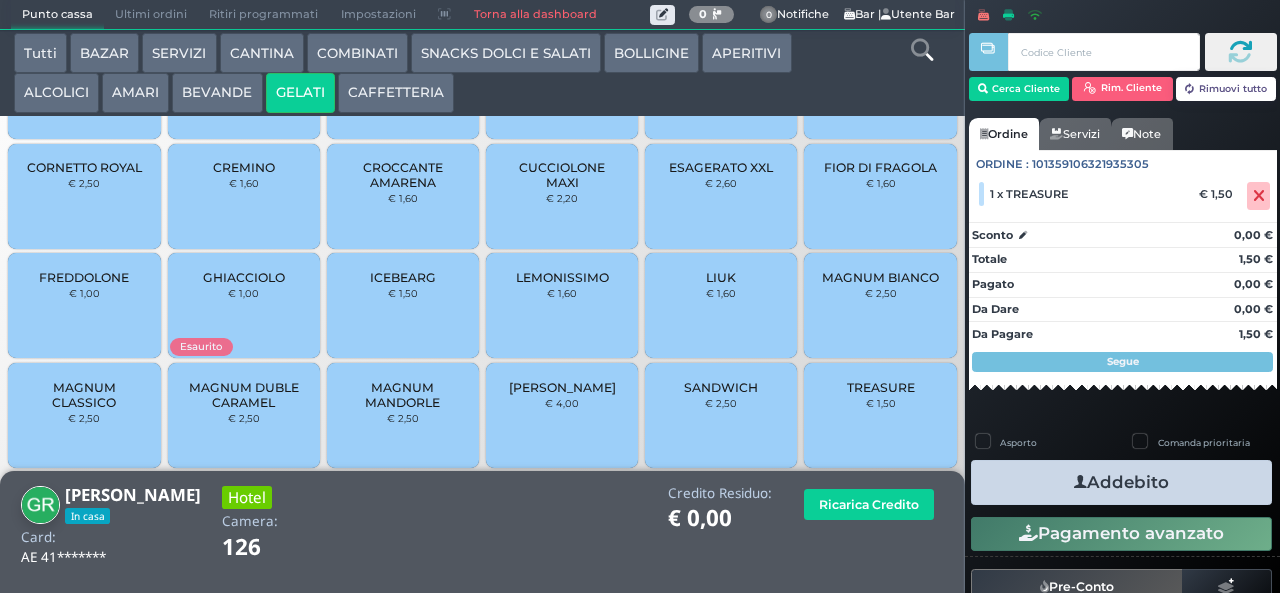 click at bounding box center [1080, 482] 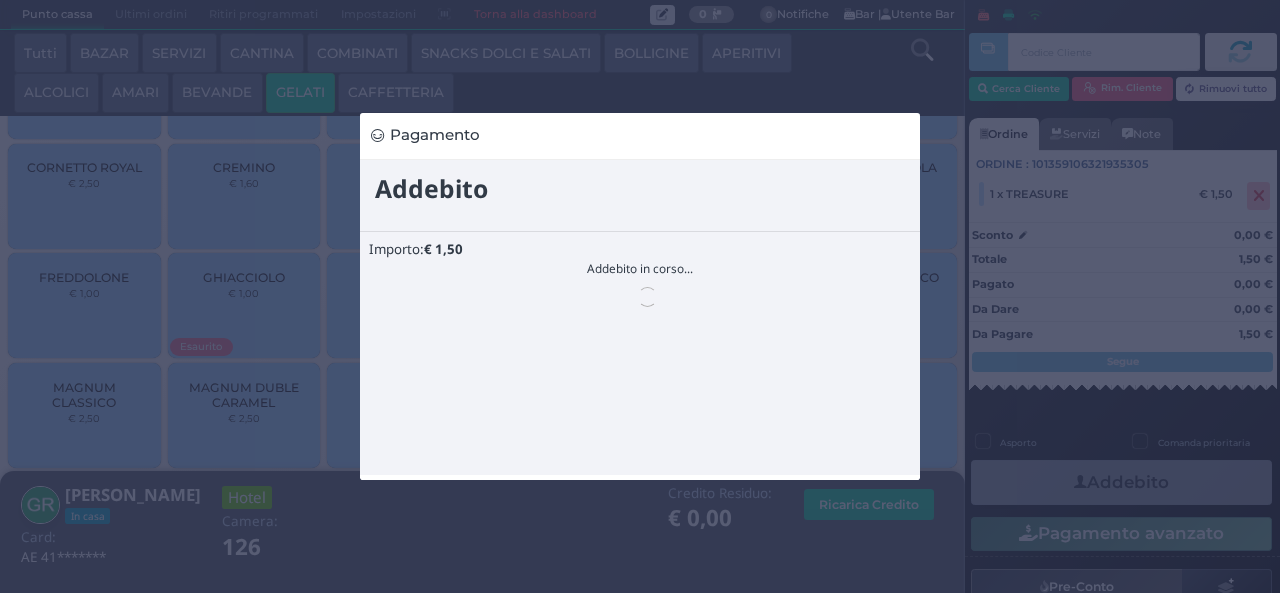 scroll, scrollTop: 0, scrollLeft: 0, axis: both 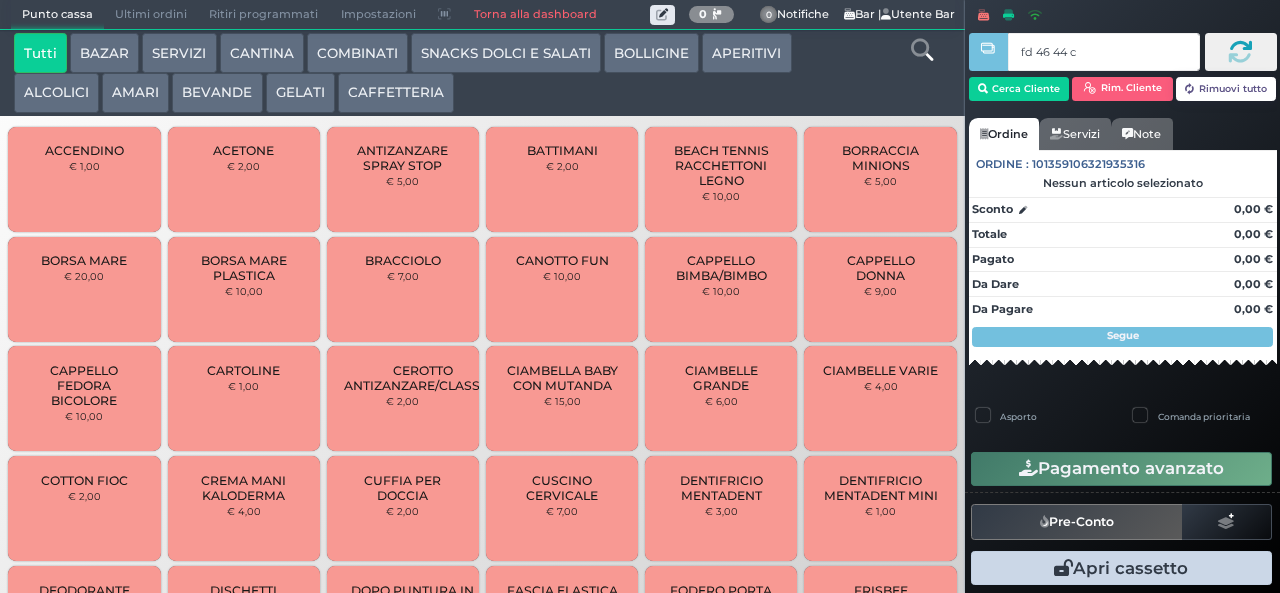 type on "fd 46 44 c3" 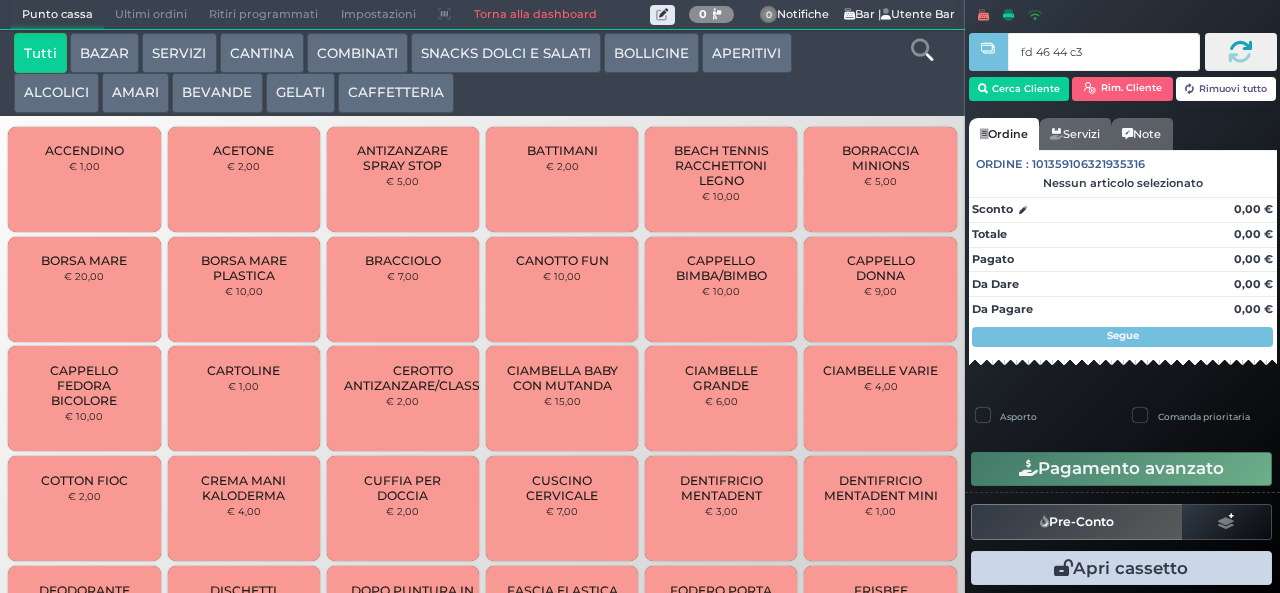 type 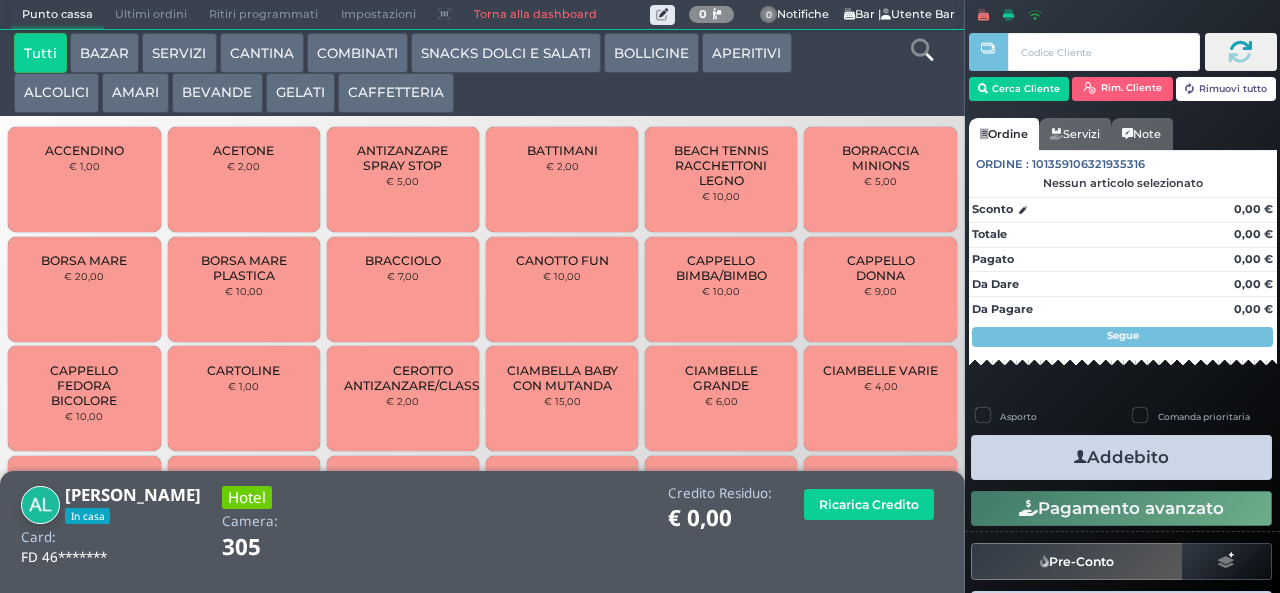 click on "BEVANDE" at bounding box center (217, 93) 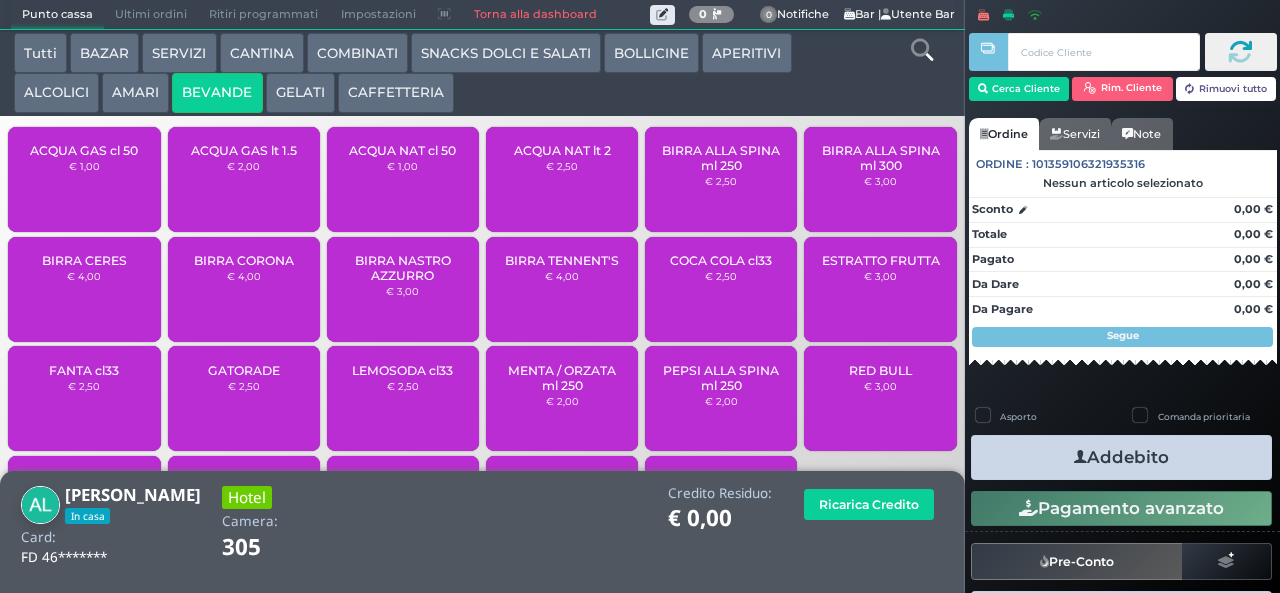 click on "€ 2,50" at bounding box center (562, 166) 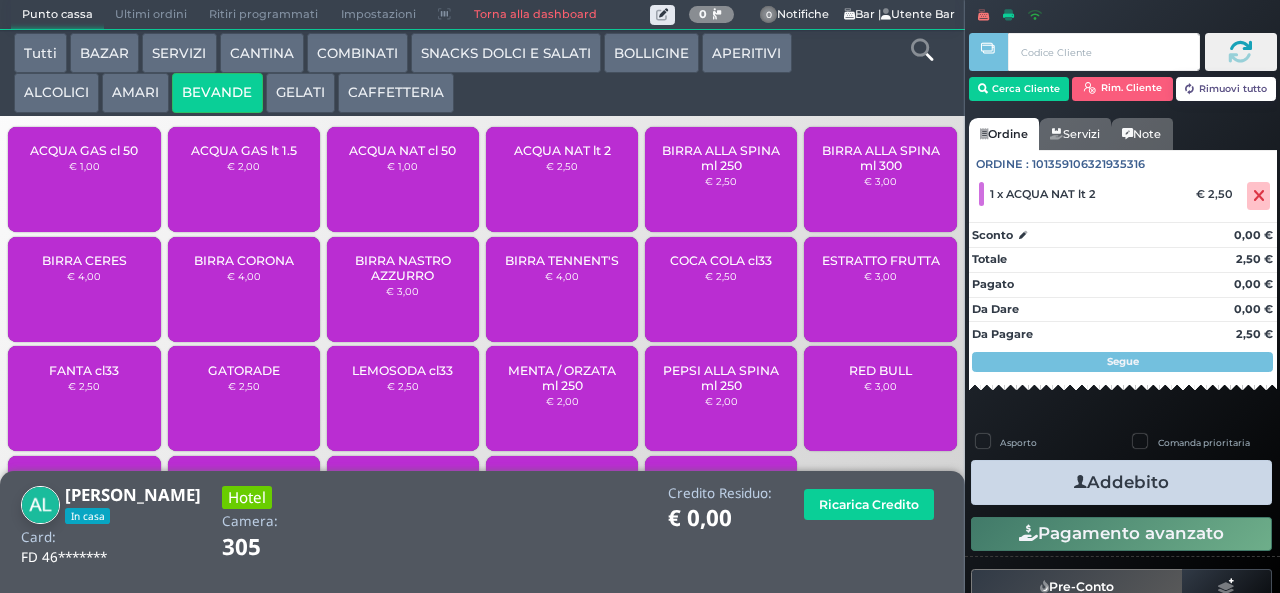 click on "Addebito" at bounding box center (1121, 482) 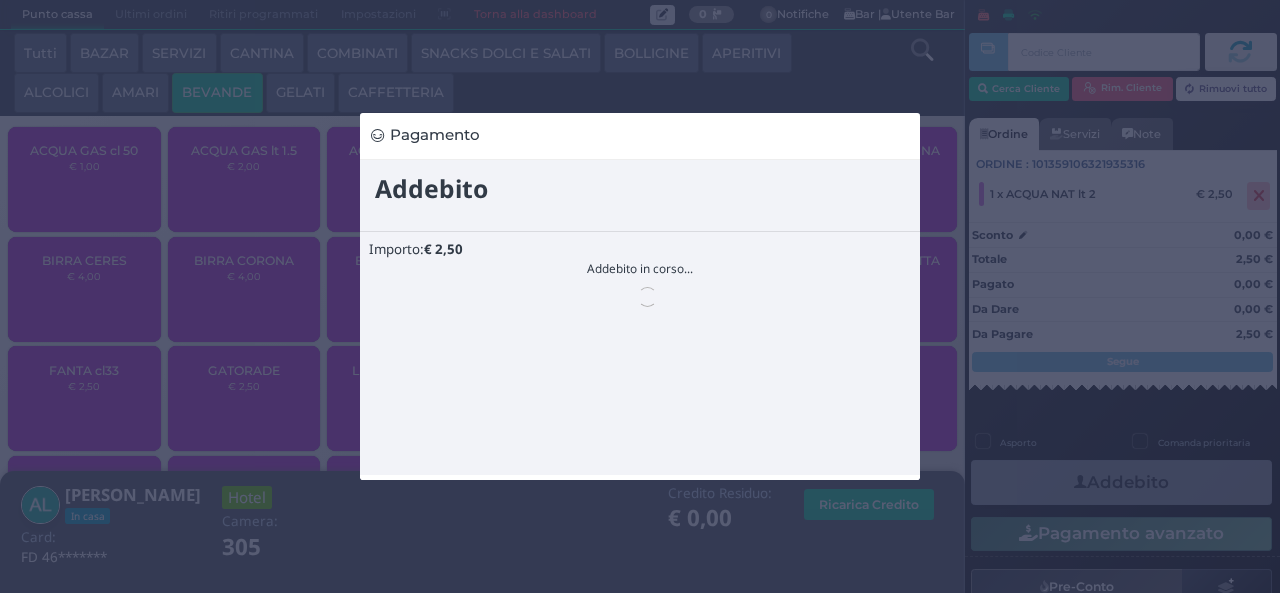 scroll, scrollTop: 0, scrollLeft: 0, axis: both 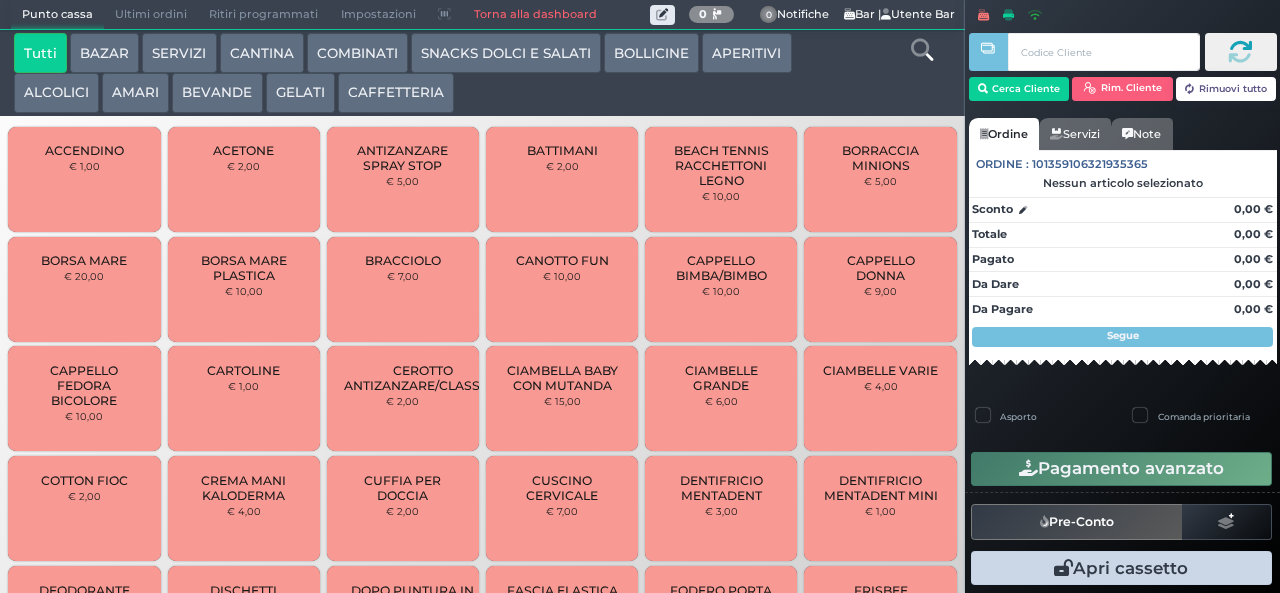 click on "COMBINATI" at bounding box center (357, 53) 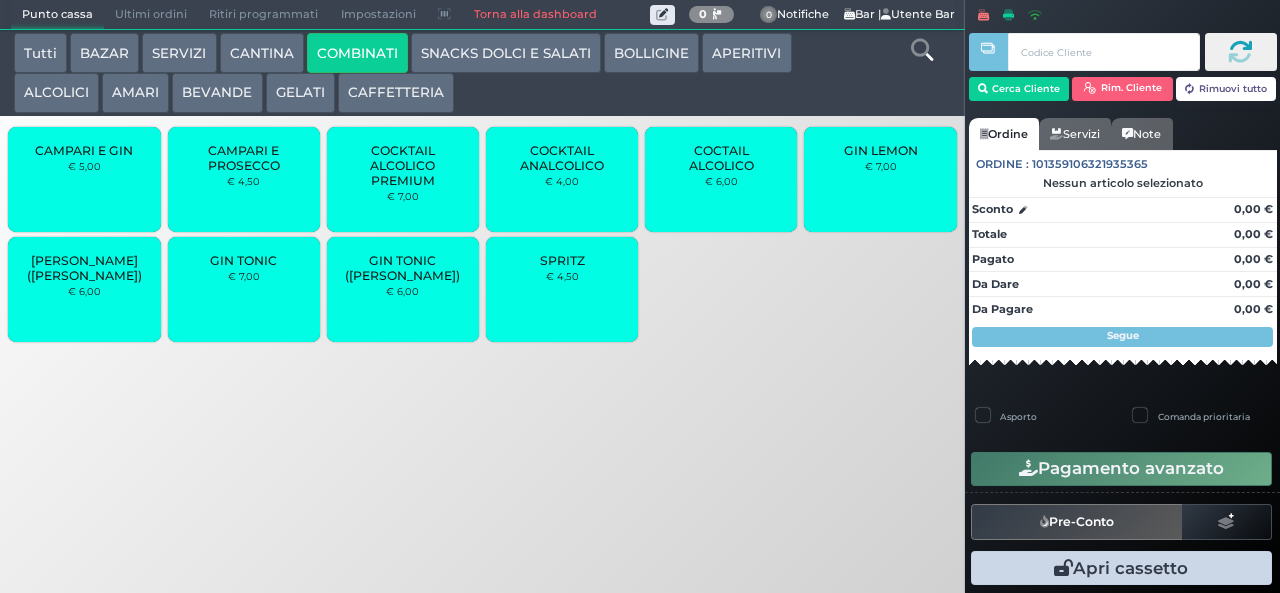 click on "[PERSON_NAME] ([PERSON_NAME])" at bounding box center [84, 268] 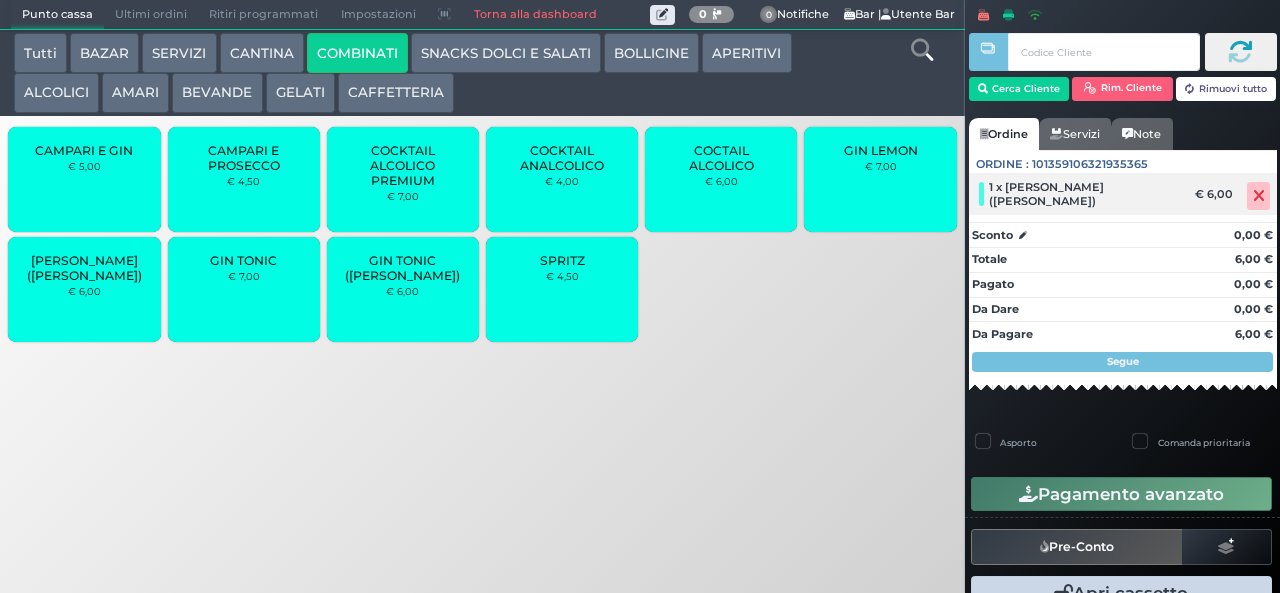click at bounding box center [1259, 196] 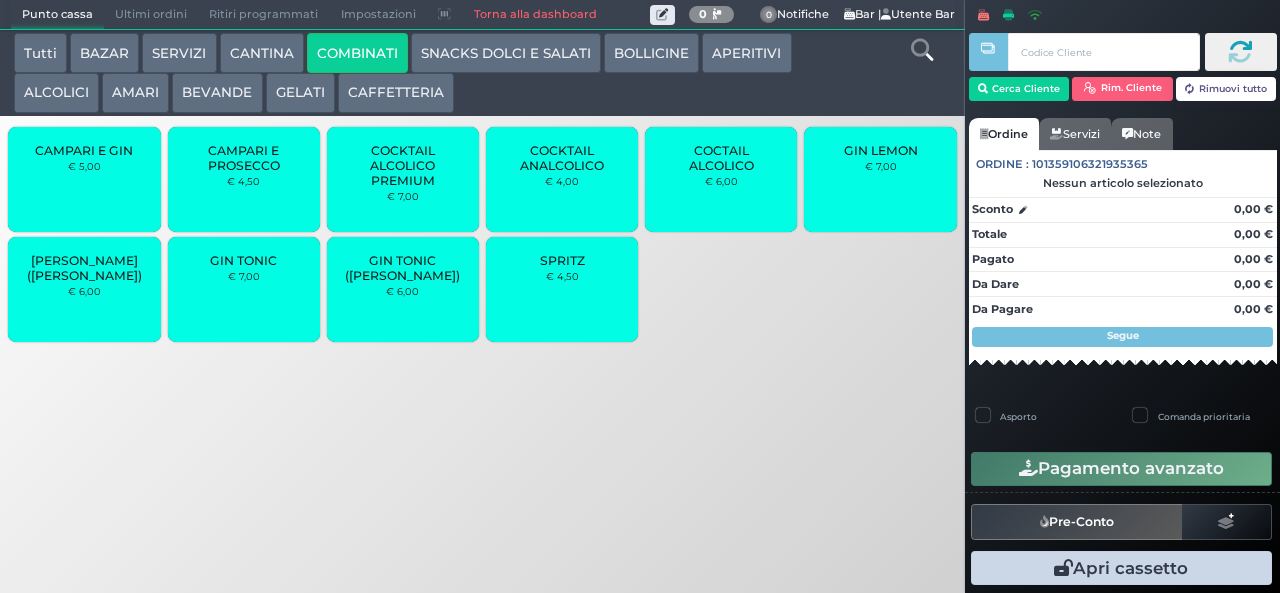click on "GIN LEMON
€ 7,00" at bounding box center [880, 179] 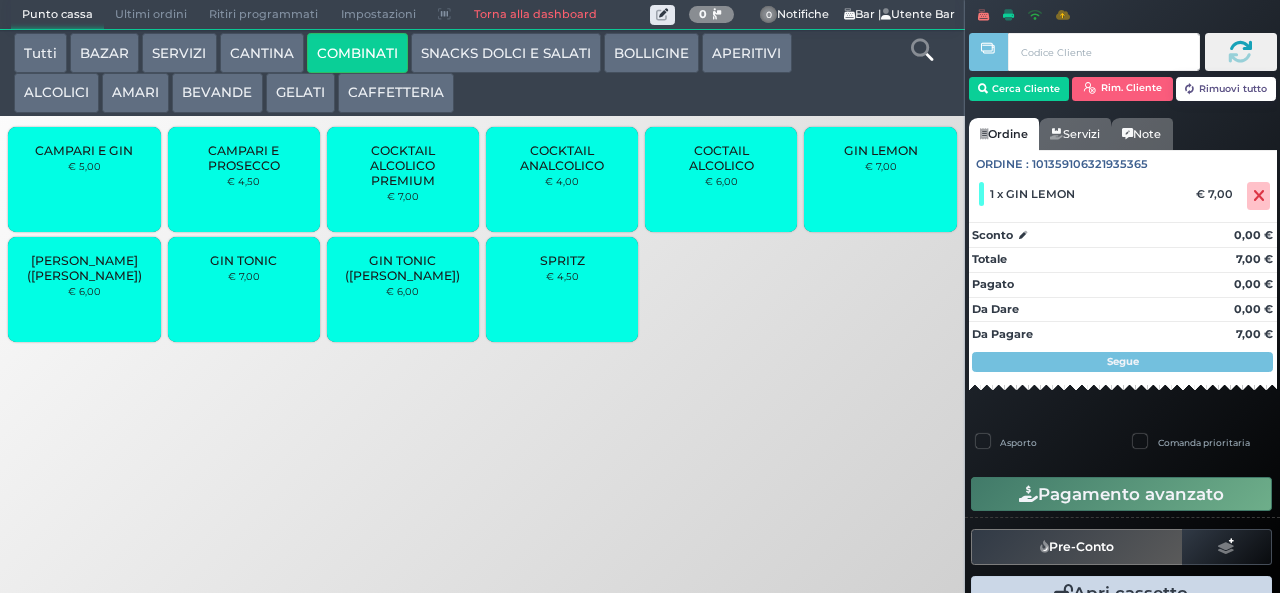 click on "GIN LEMON" at bounding box center (881, 150) 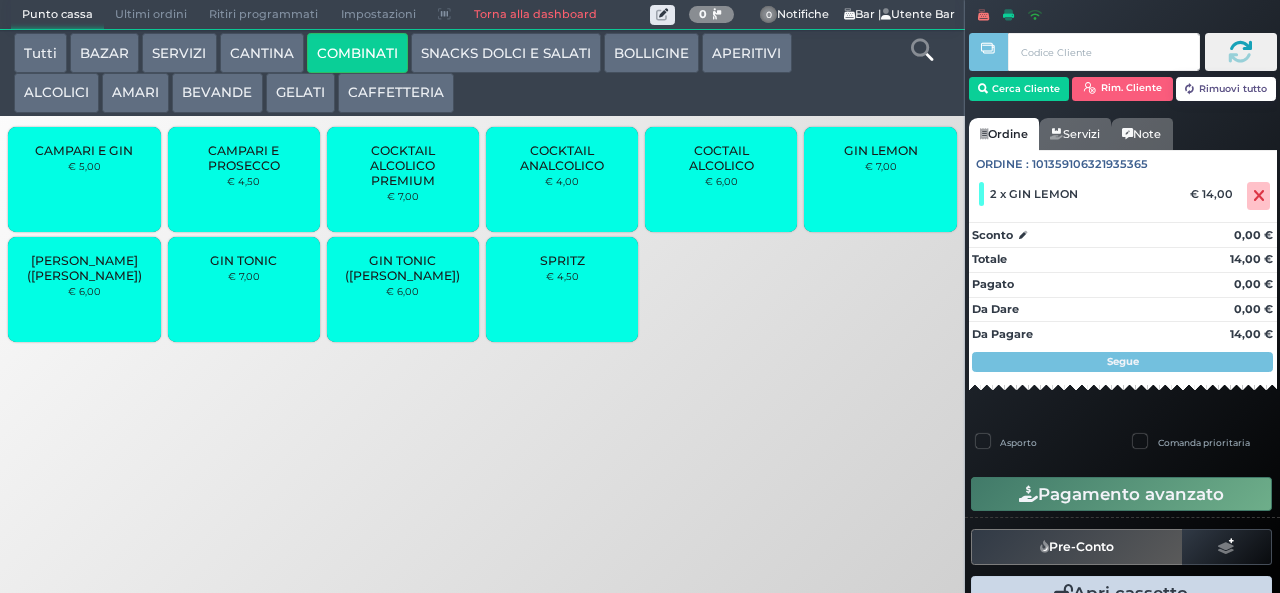 click on "GIN LEMON" at bounding box center (881, 150) 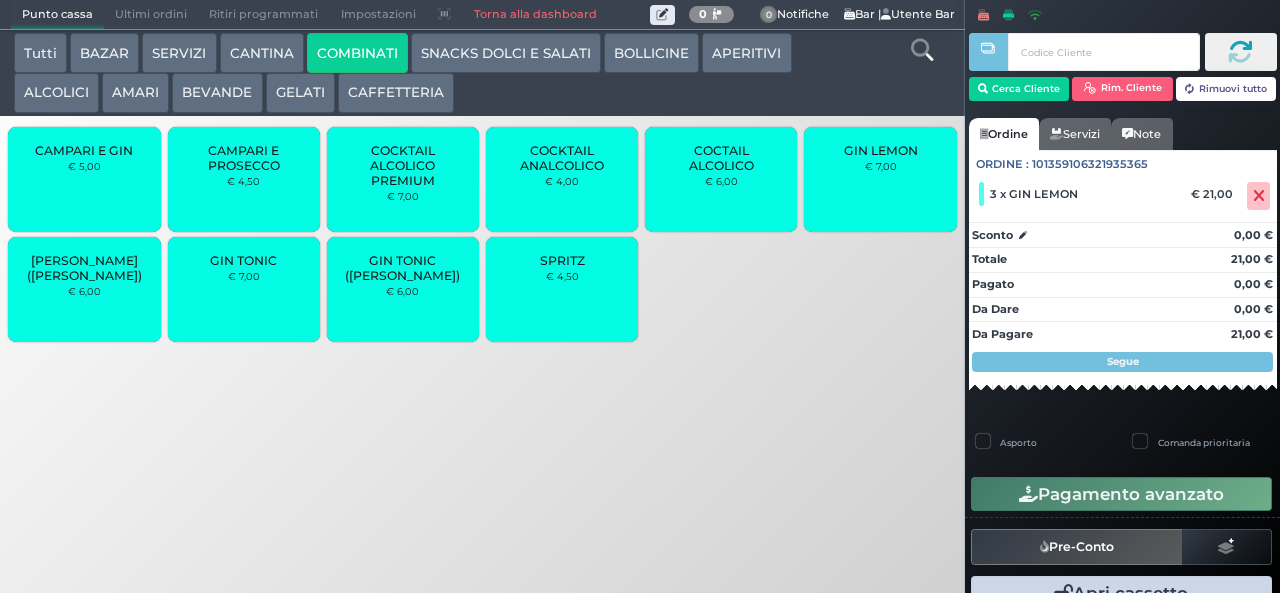 click on "SPRITZ
€ 4,50" at bounding box center (562, 289) 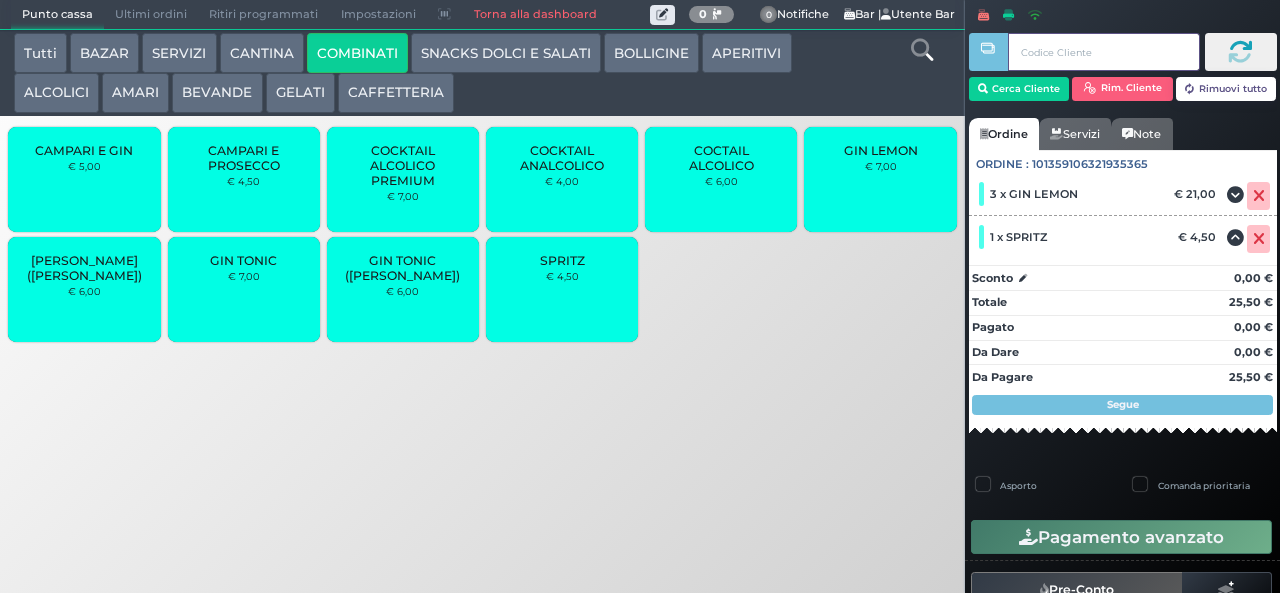 type 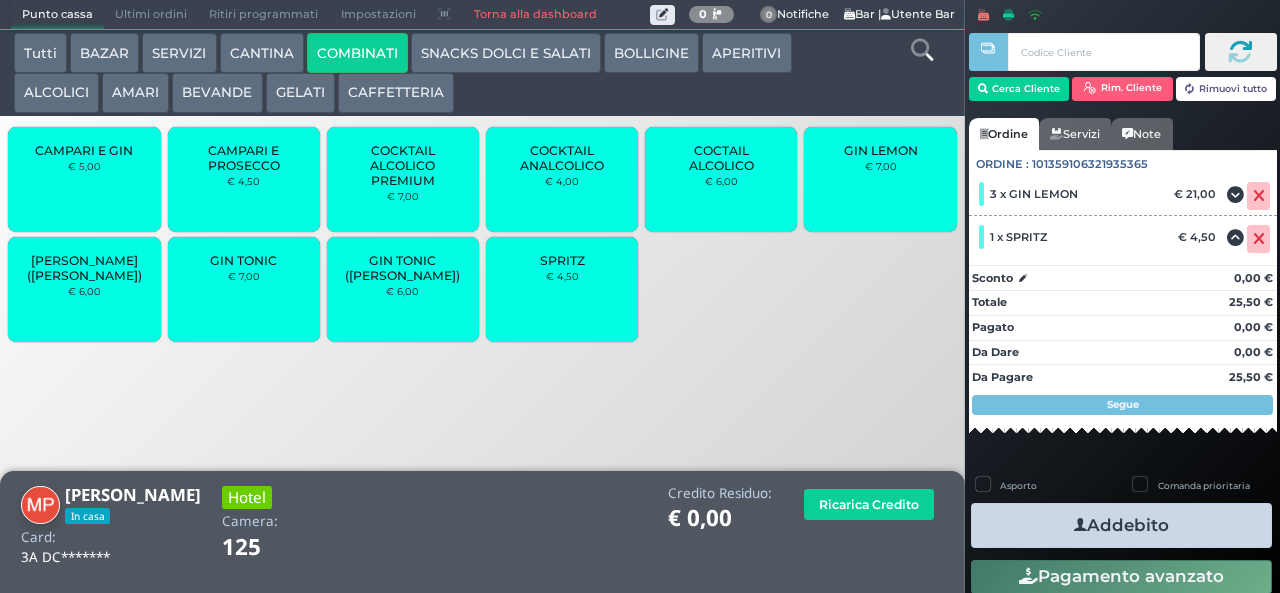 click at bounding box center [1080, 525] 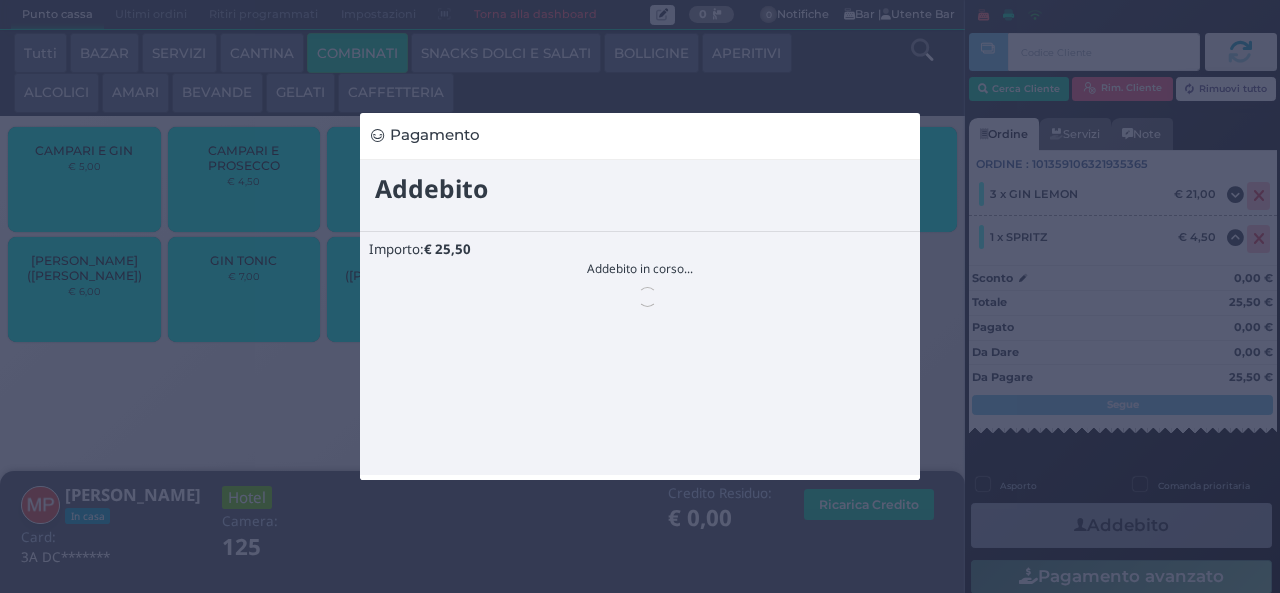 scroll, scrollTop: 0, scrollLeft: 0, axis: both 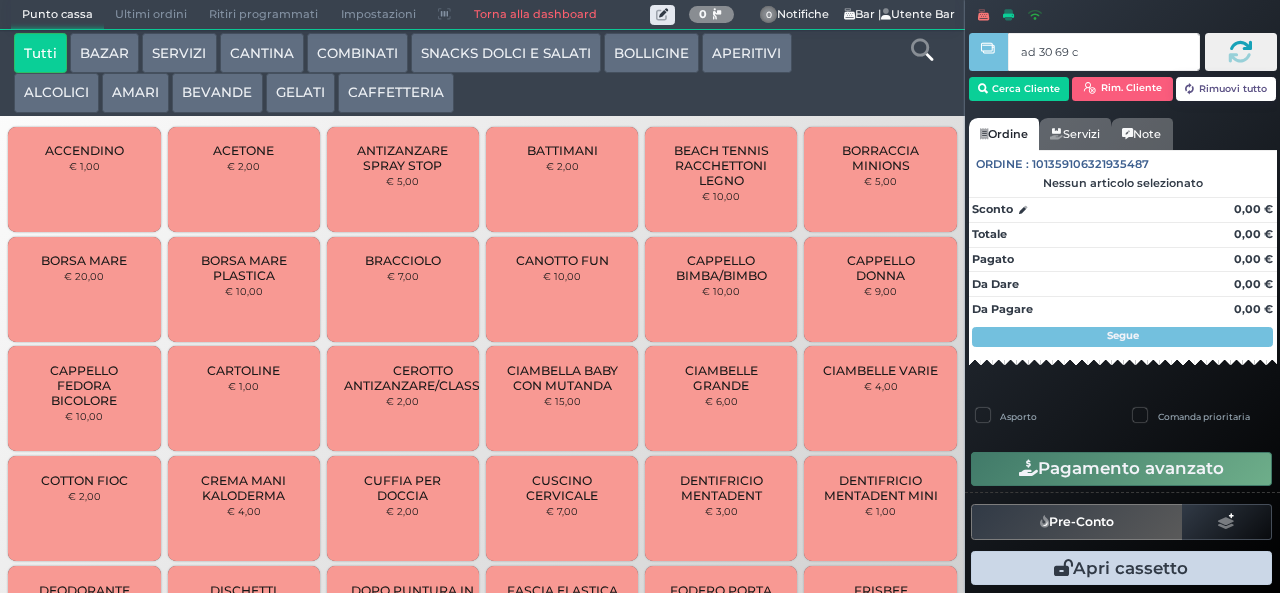 type on "ad 30 69 c3" 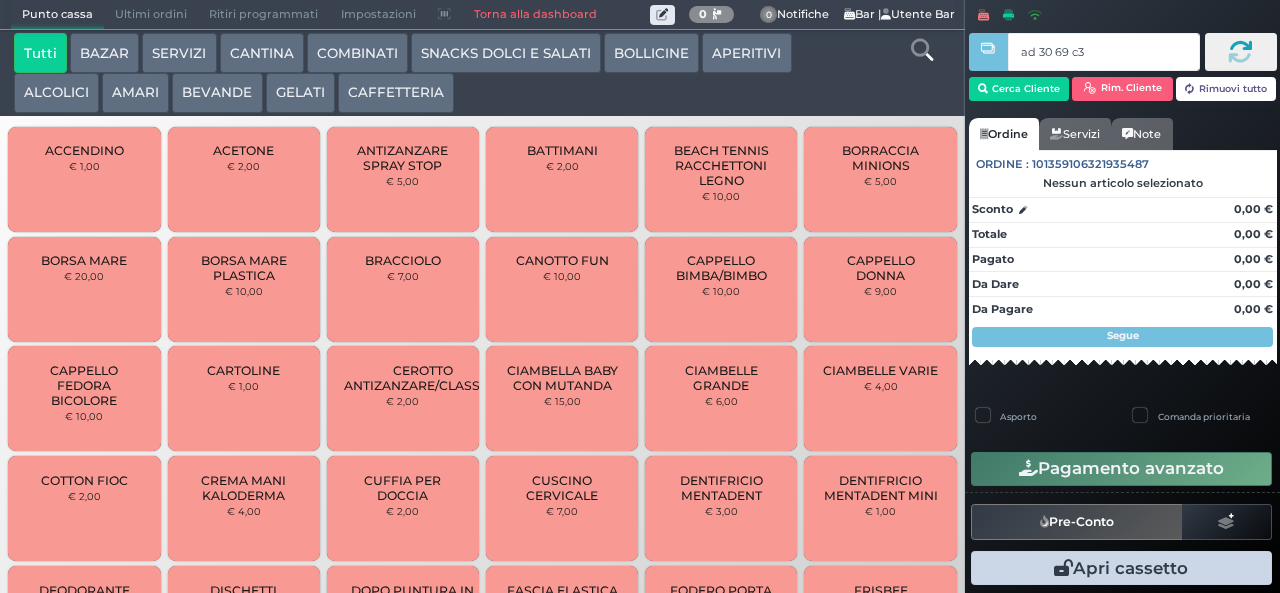 type 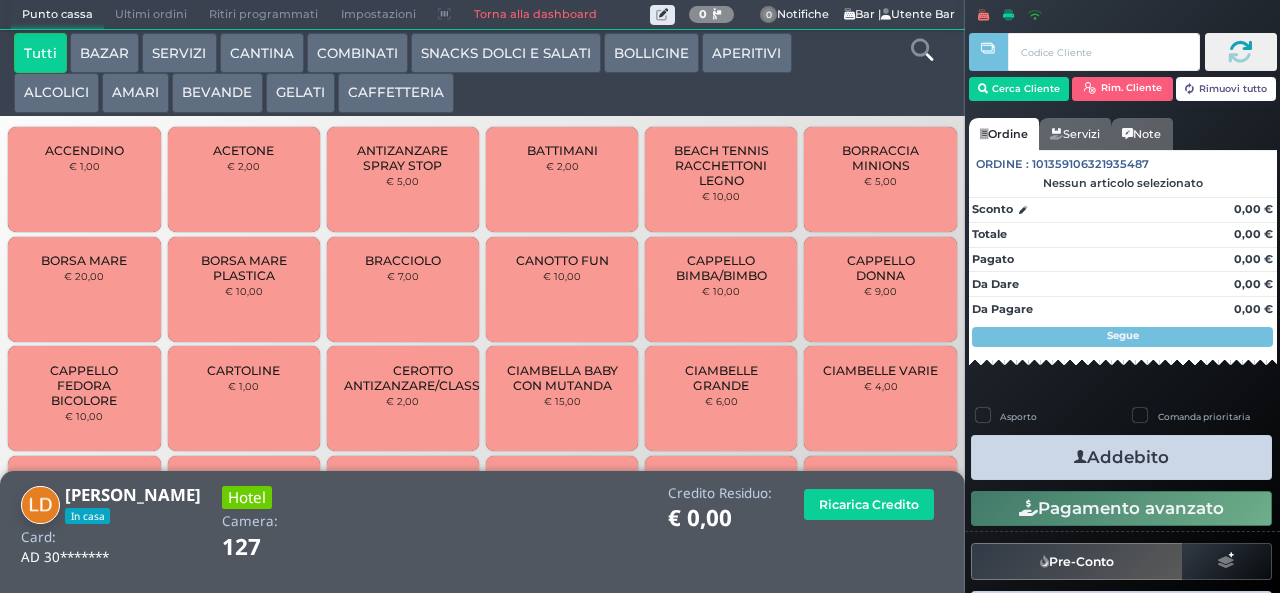 click on "AMARI" at bounding box center (135, 93) 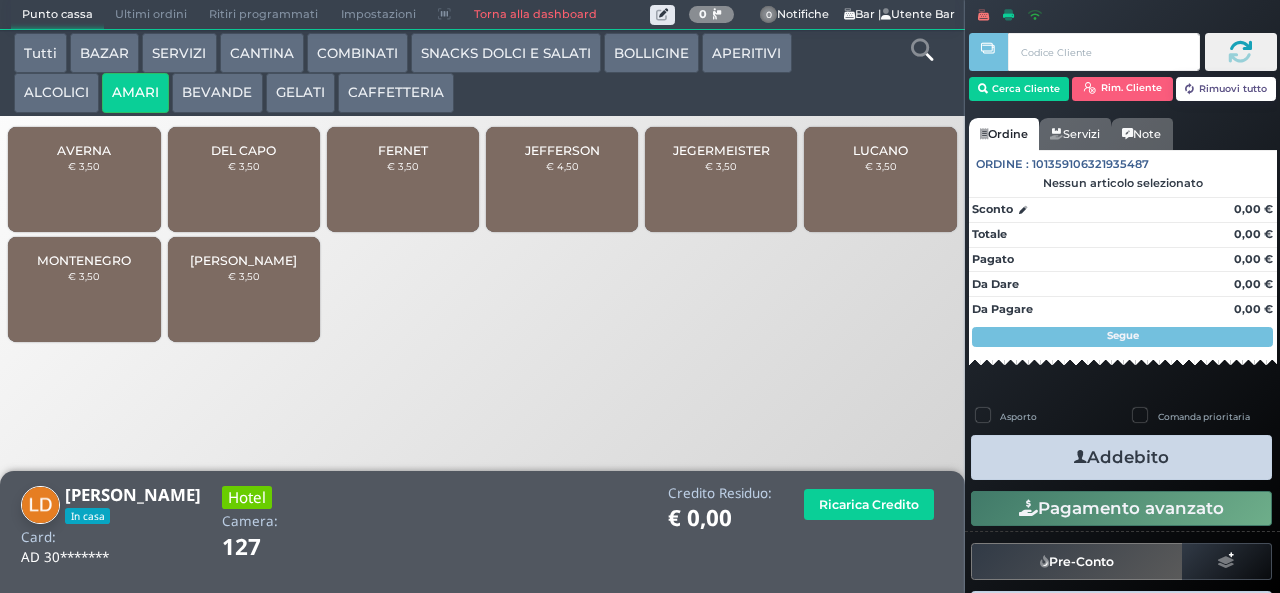 click on "MONTENEGRO" at bounding box center [84, 260] 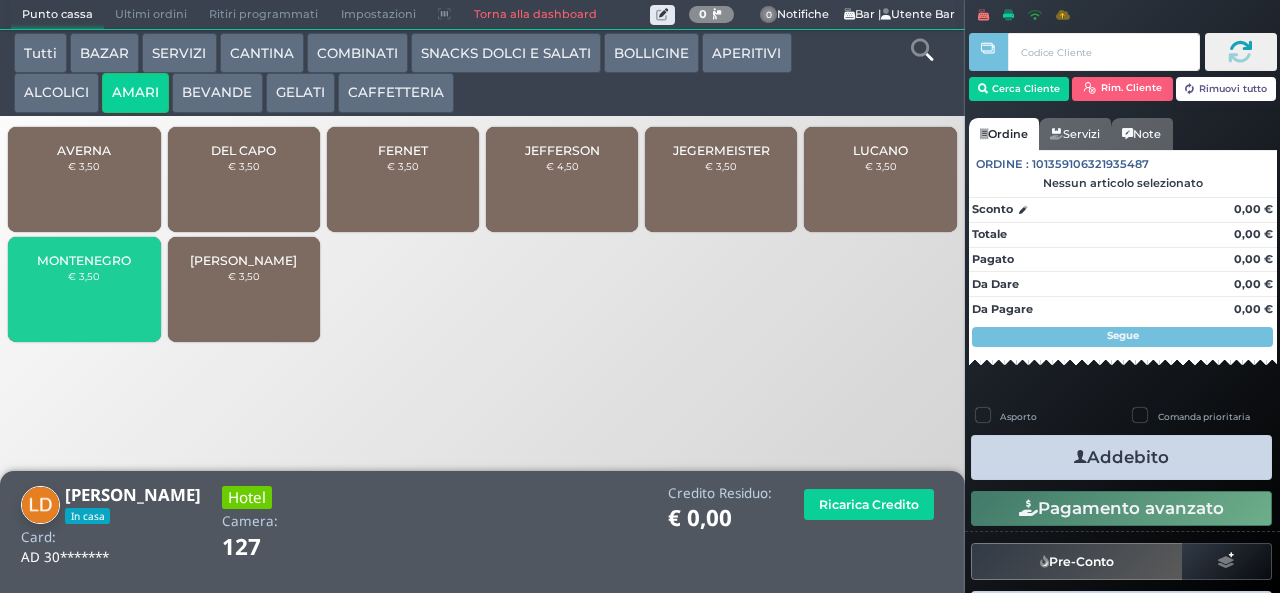 click on "MONTENEGRO" at bounding box center (84, 260) 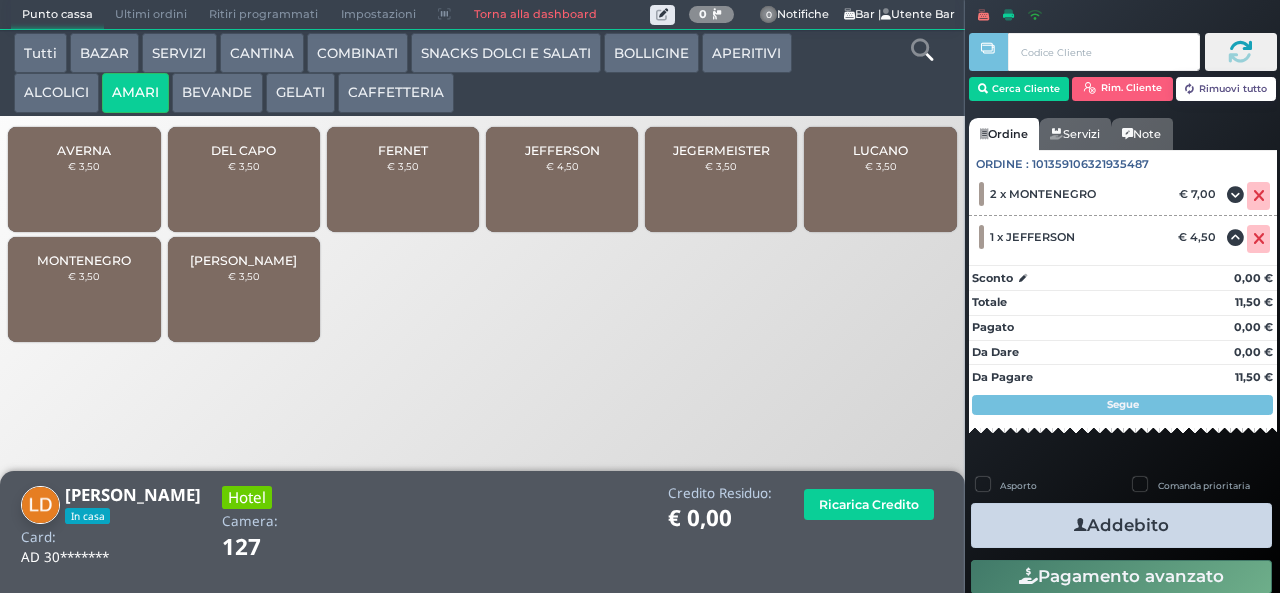 click on "Addebito" at bounding box center [1121, 525] 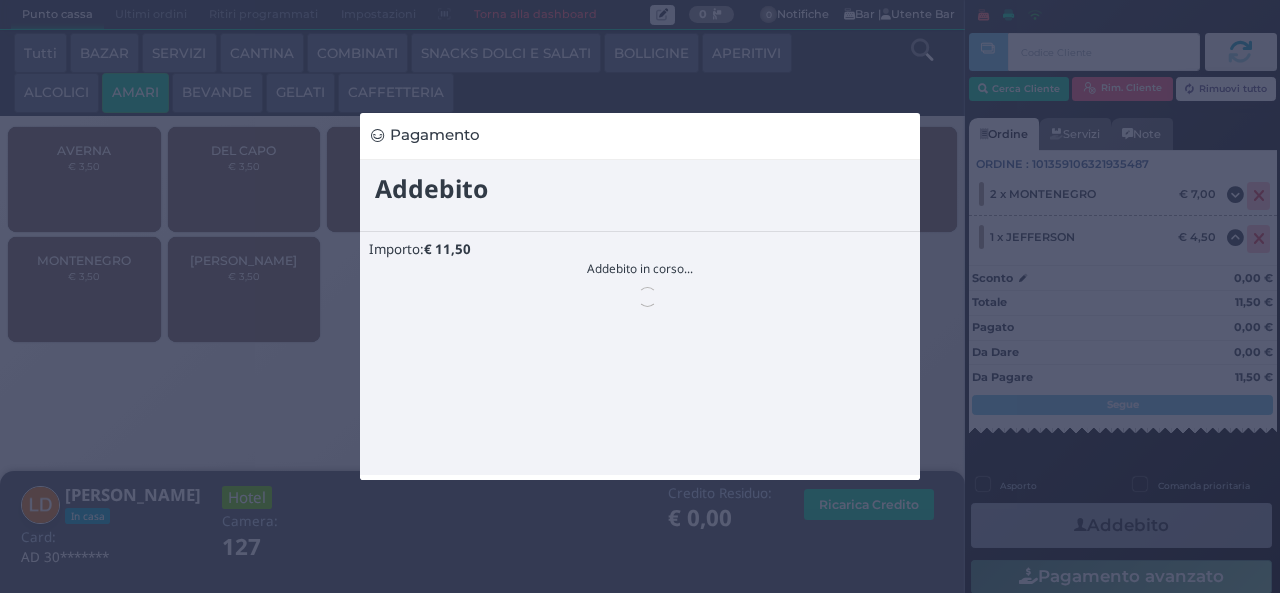 scroll, scrollTop: 0, scrollLeft: 0, axis: both 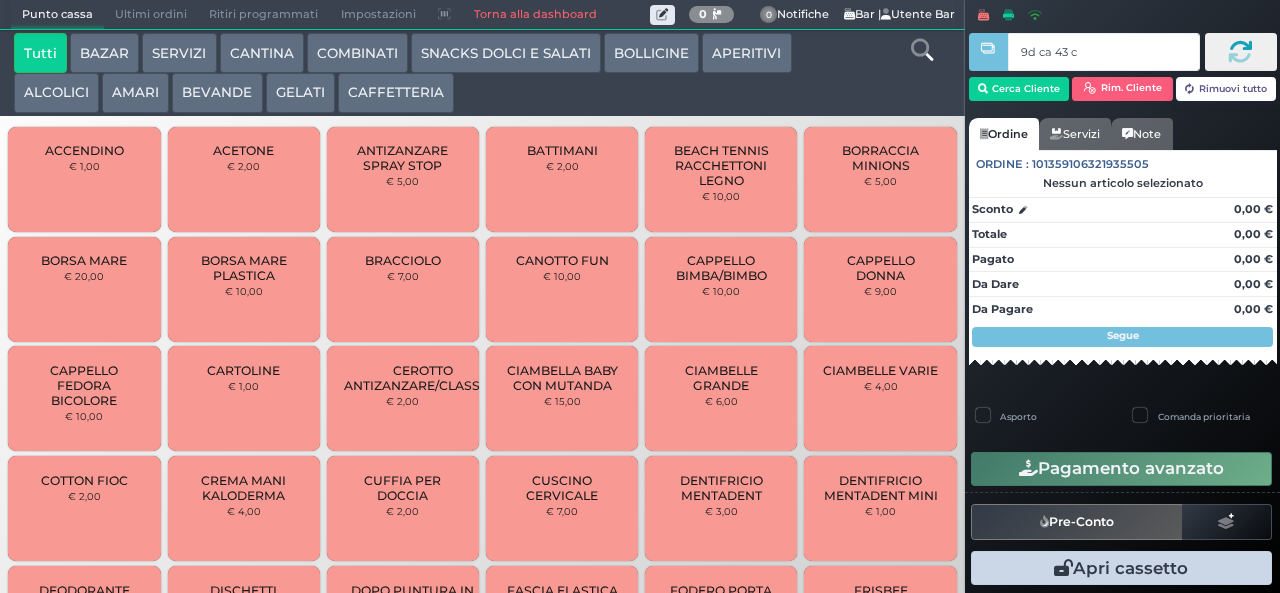 type on "9d ca 43 c3" 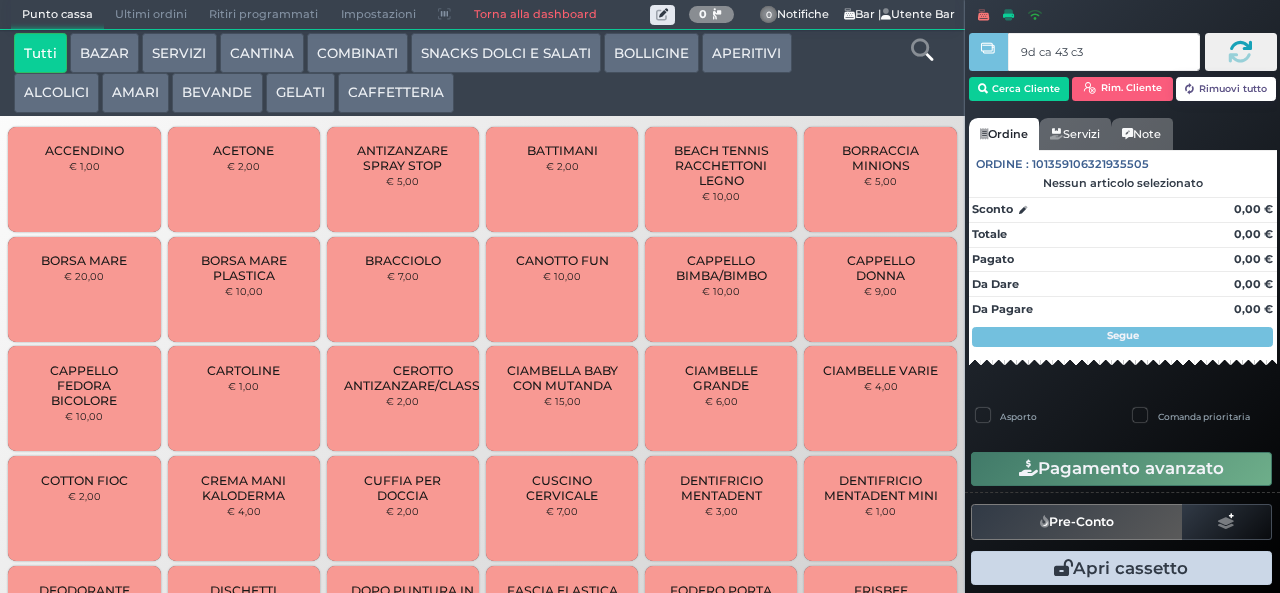 type 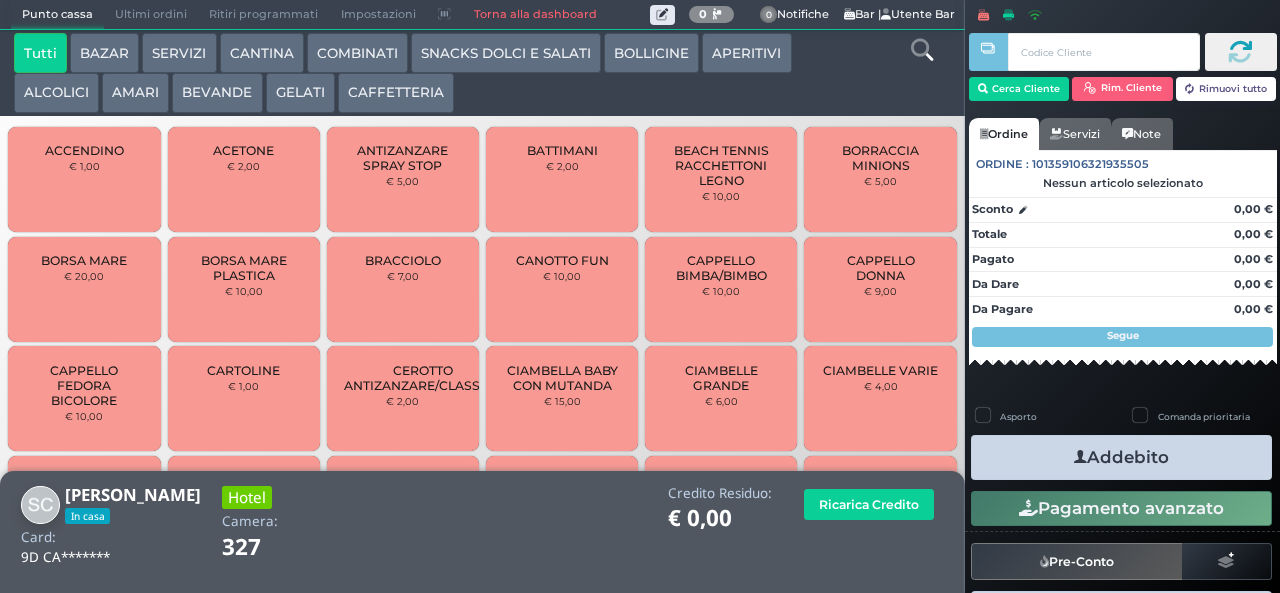 click on "SNACKS DOLCI E SALATI" at bounding box center [506, 53] 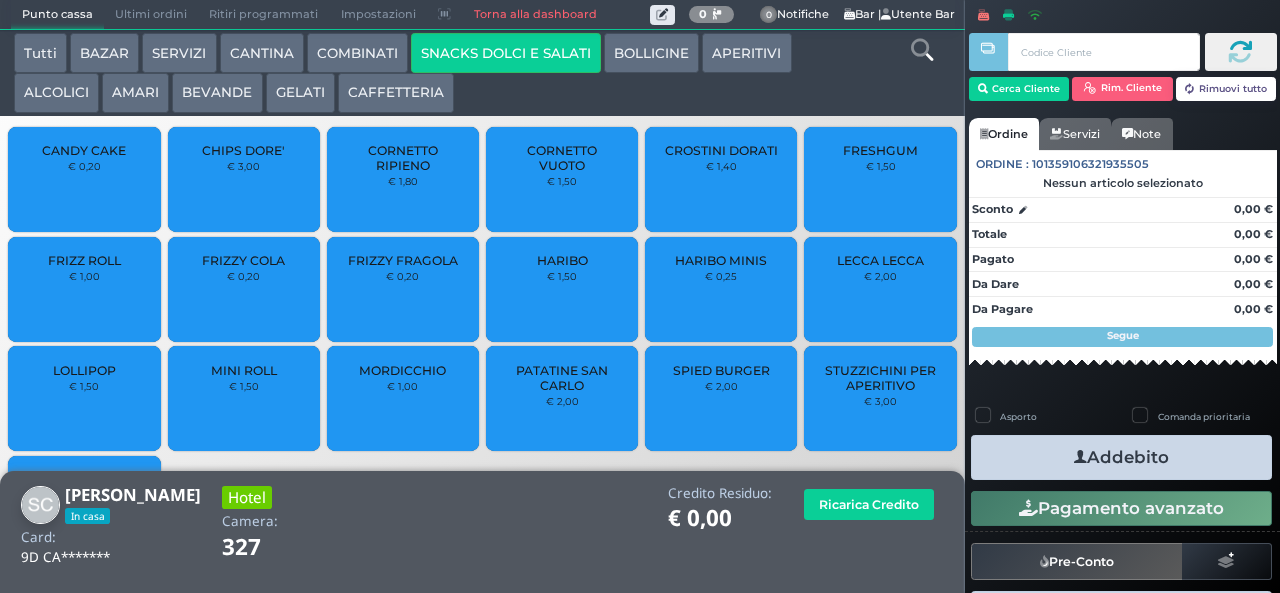 click on "HARIBO MINIS
€ 0,25" at bounding box center [721, 289] 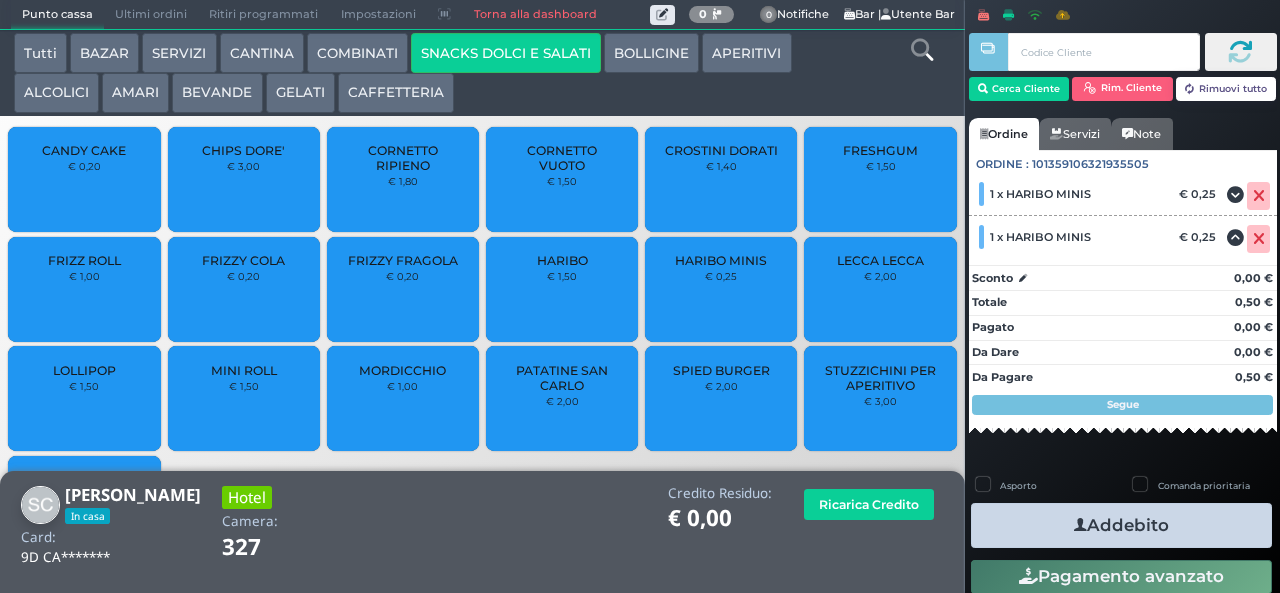 click on "Addebito" at bounding box center [1121, 525] 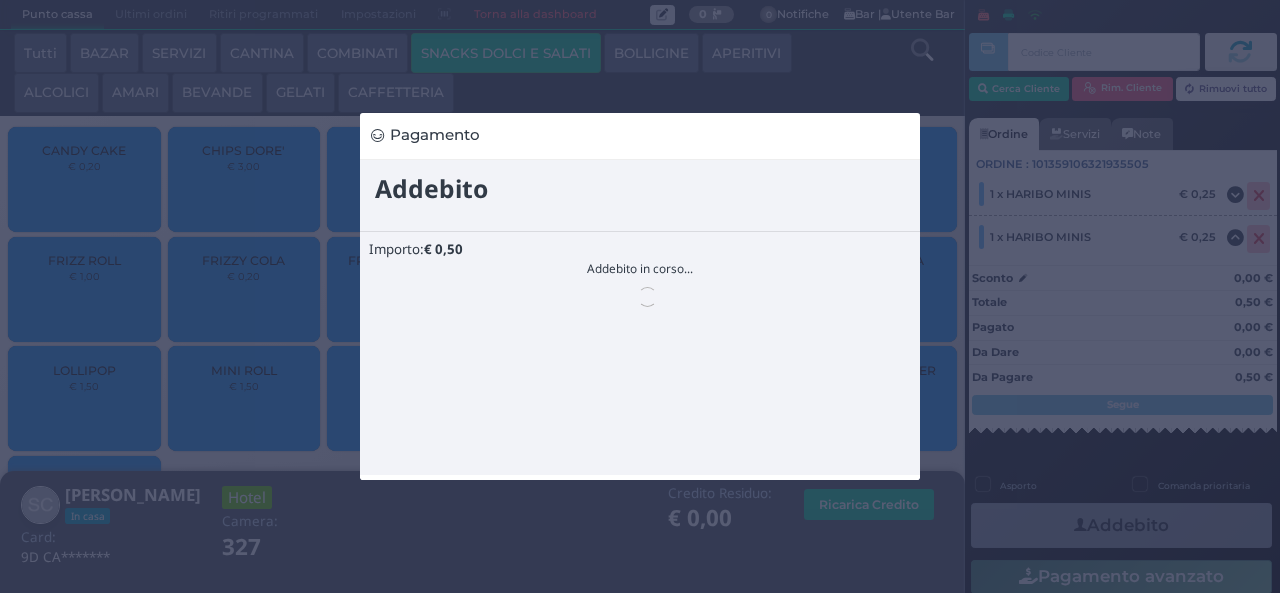 scroll, scrollTop: 0, scrollLeft: 0, axis: both 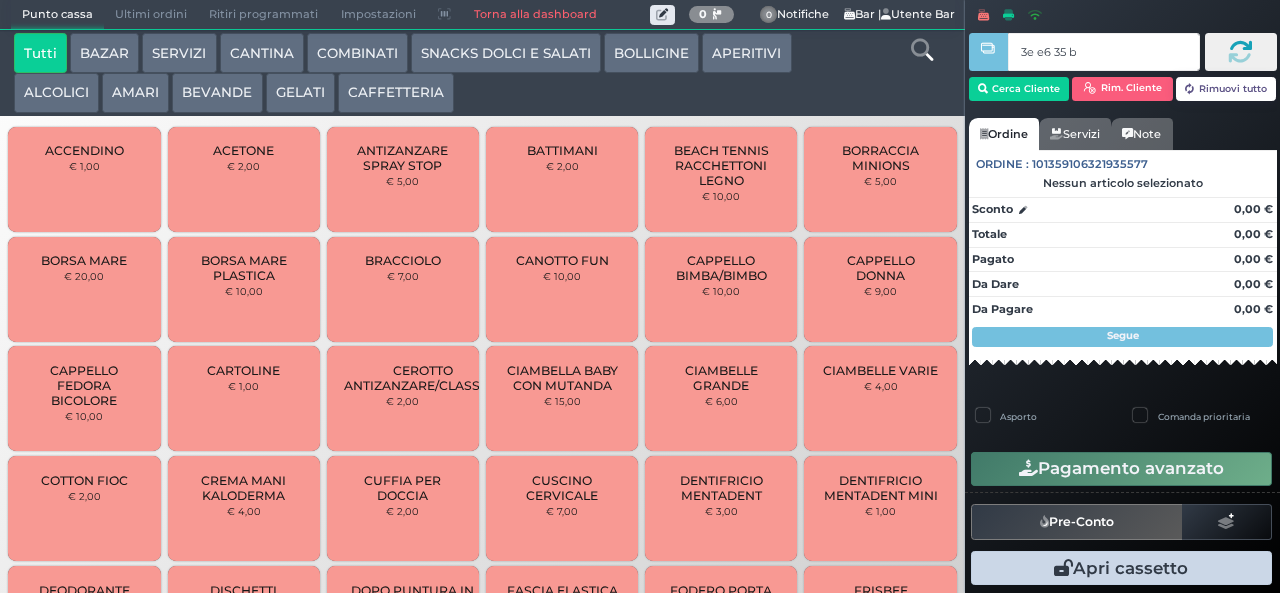 type on "3e e6 35 b9" 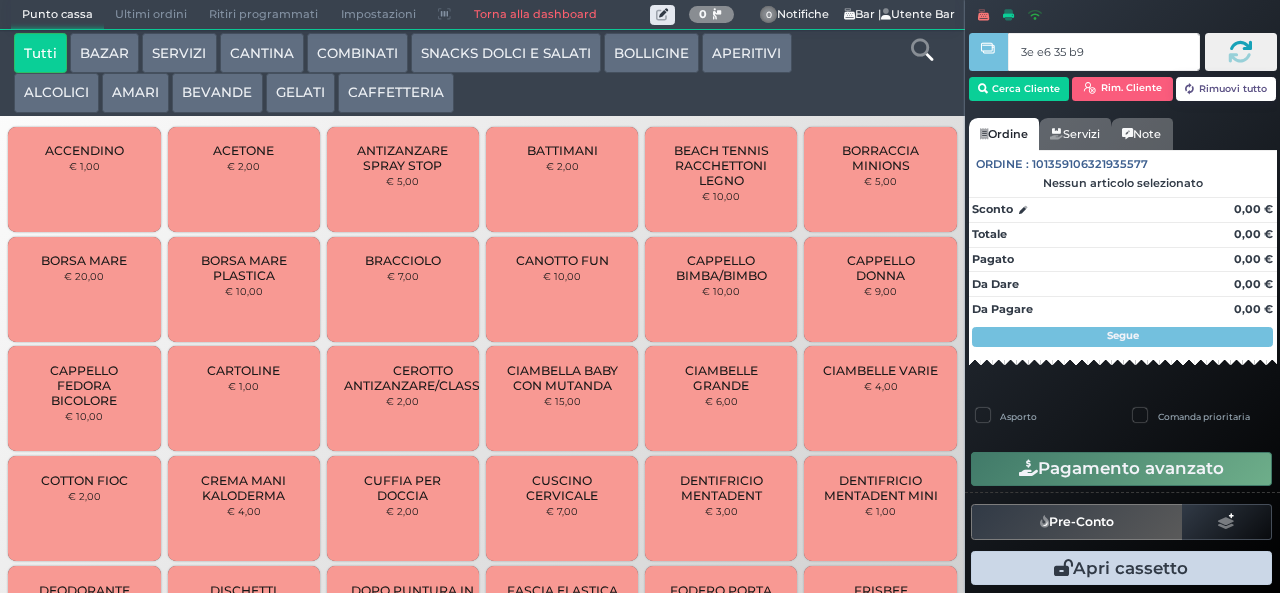 type 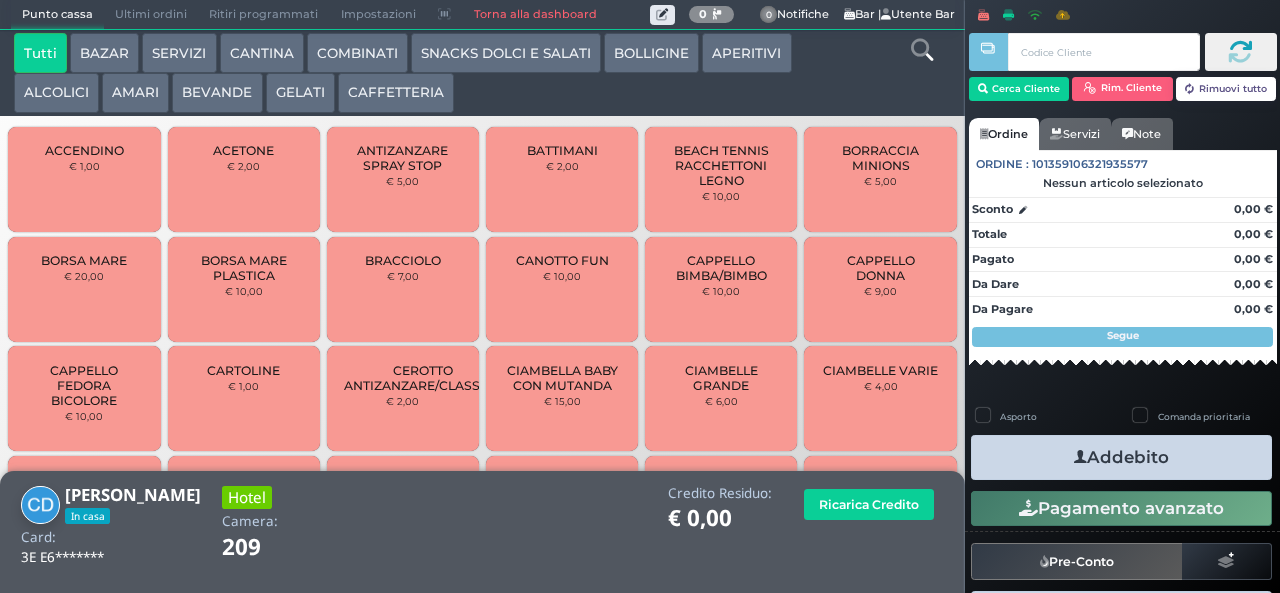 click on "SNACKS DOLCI E SALATI" at bounding box center [506, 53] 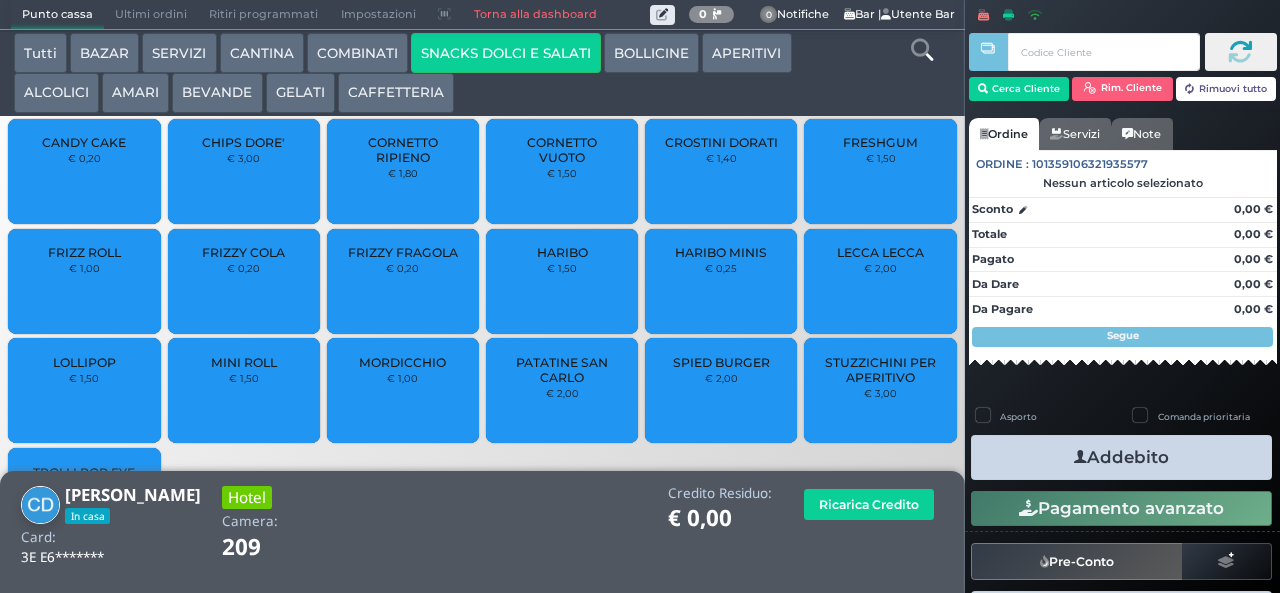scroll, scrollTop: 26, scrollLeft: 0, axis: vertical 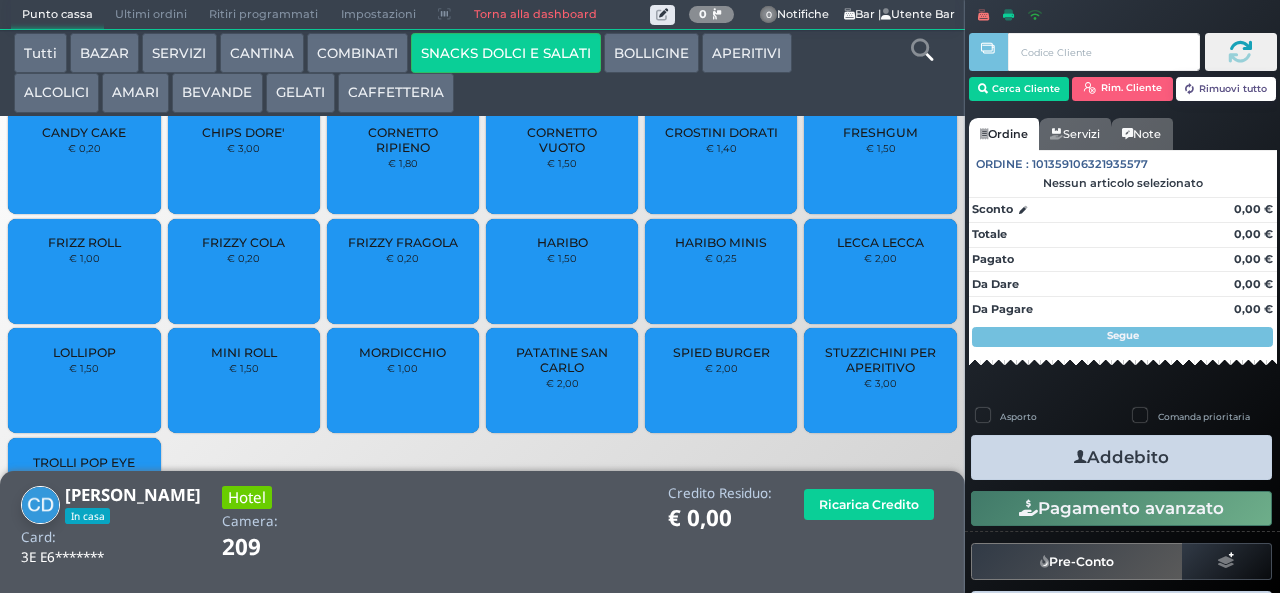 click on "FRESHGUM" at bounding box center (880, 132) 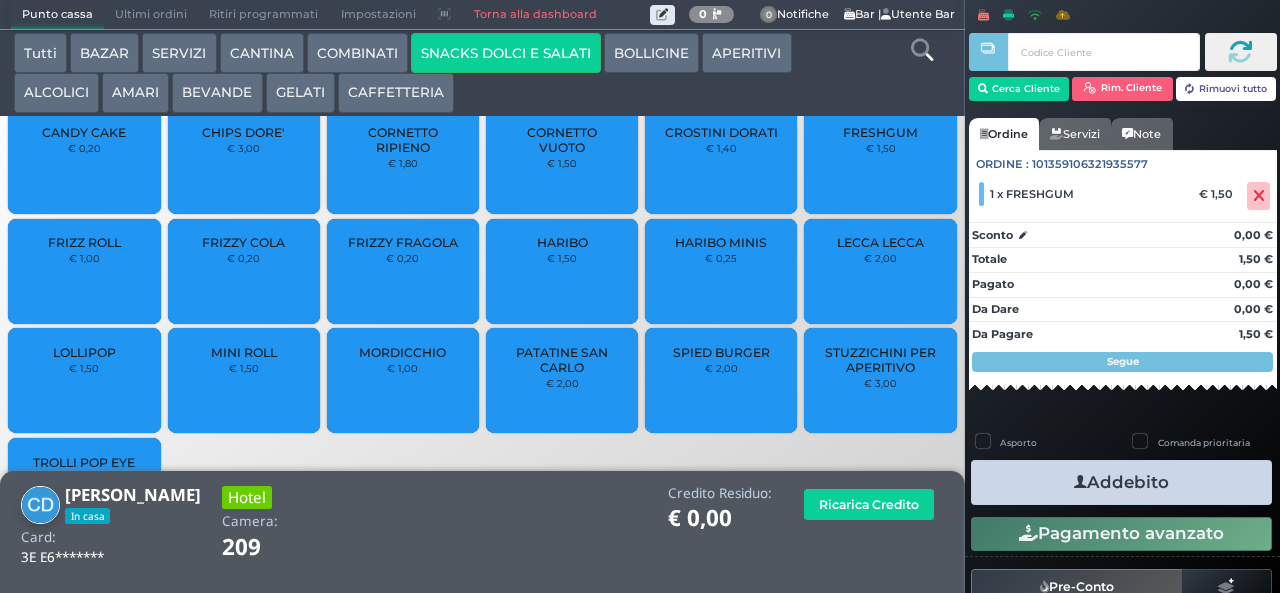 click on "Addebito" at bounding box center [1121, 482] 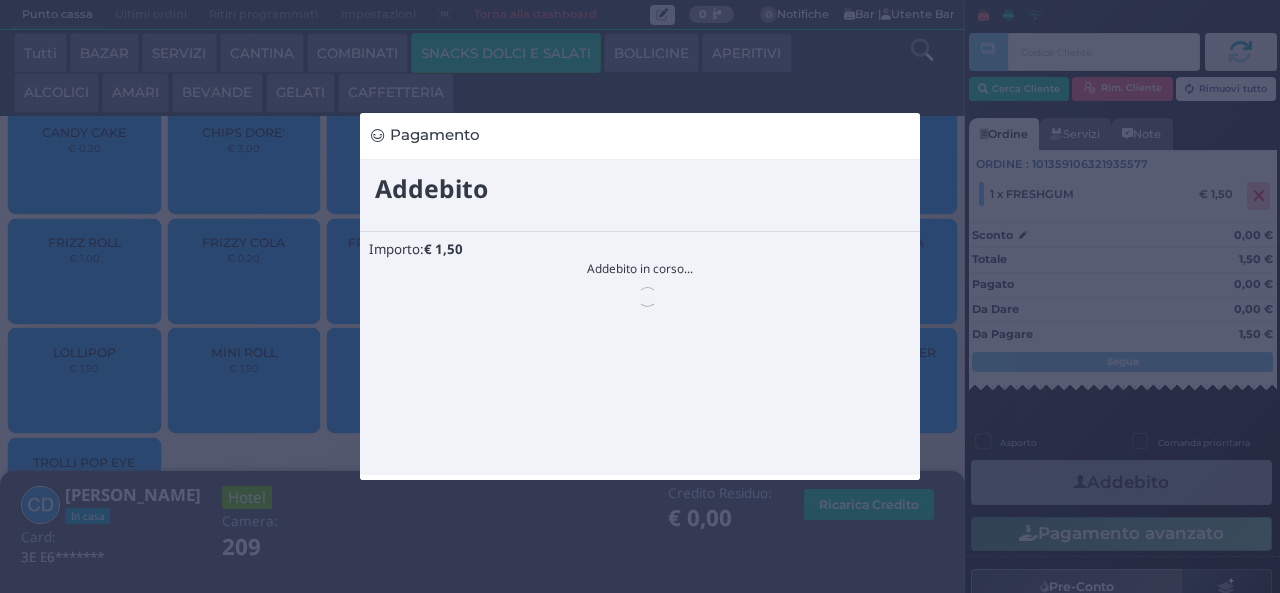 scroll, scrollTop: 0, scrollLeft: 0, axis: both 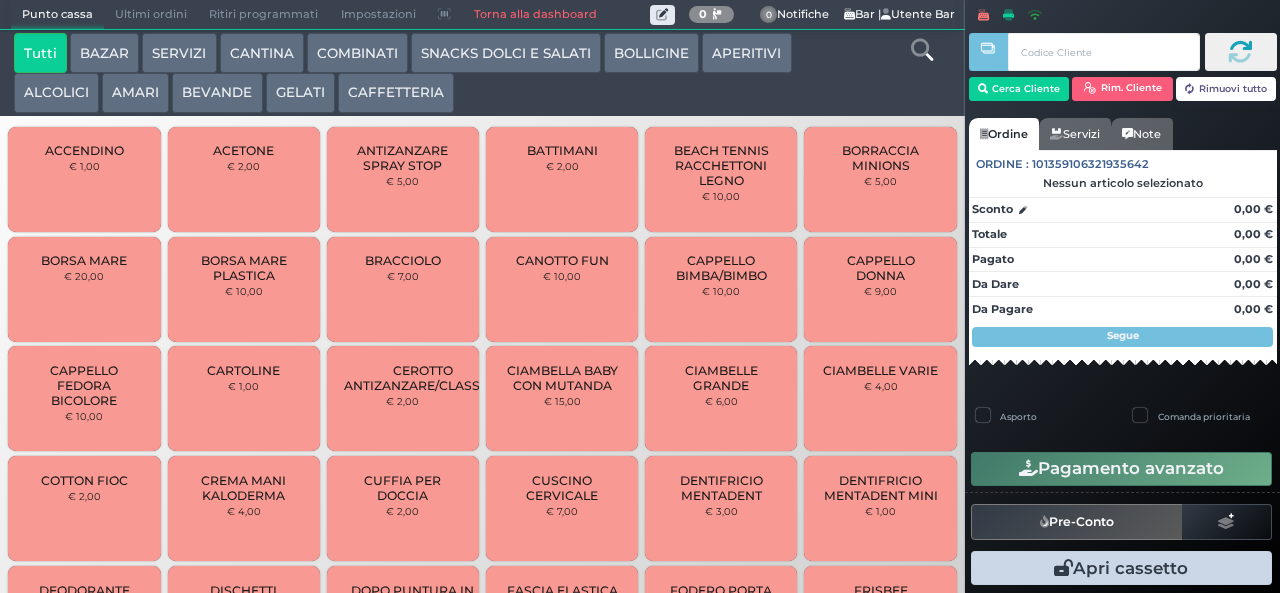 click on "BEVANDE" at bounding box center (217, 93) 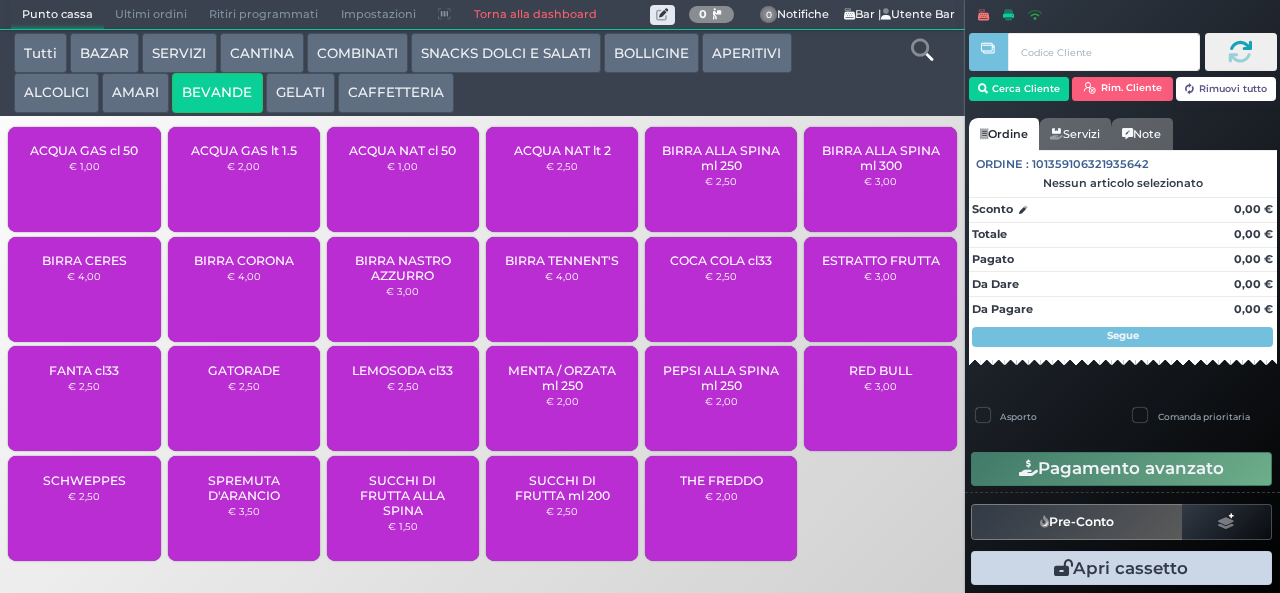click on "€ 1,00" at bounding box center (84, 166) 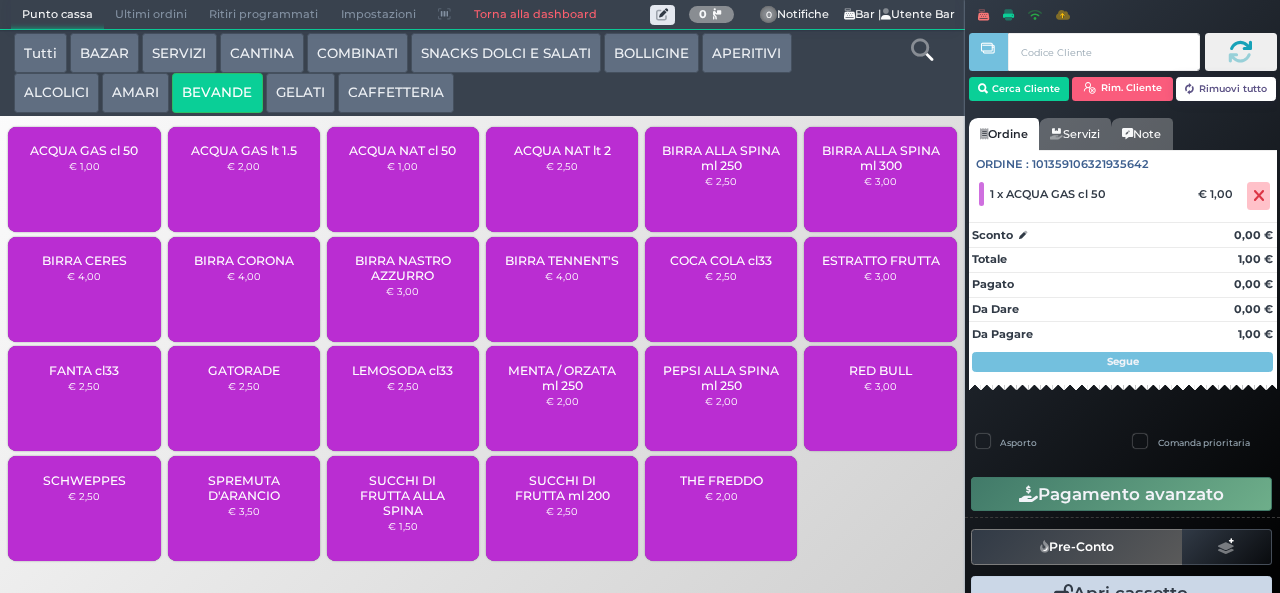 click on "ACQUA GAS cl 50" at bounding box center (84, 150) 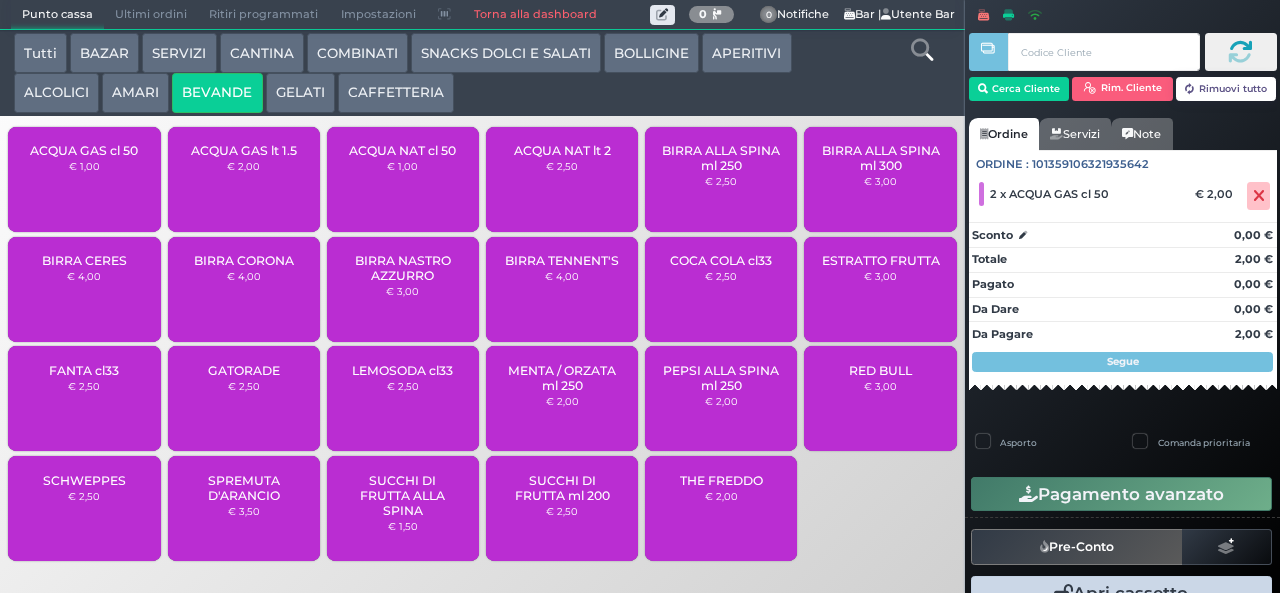 click on "ACQUA GAS cl 50" at bounding box center [84, 150] 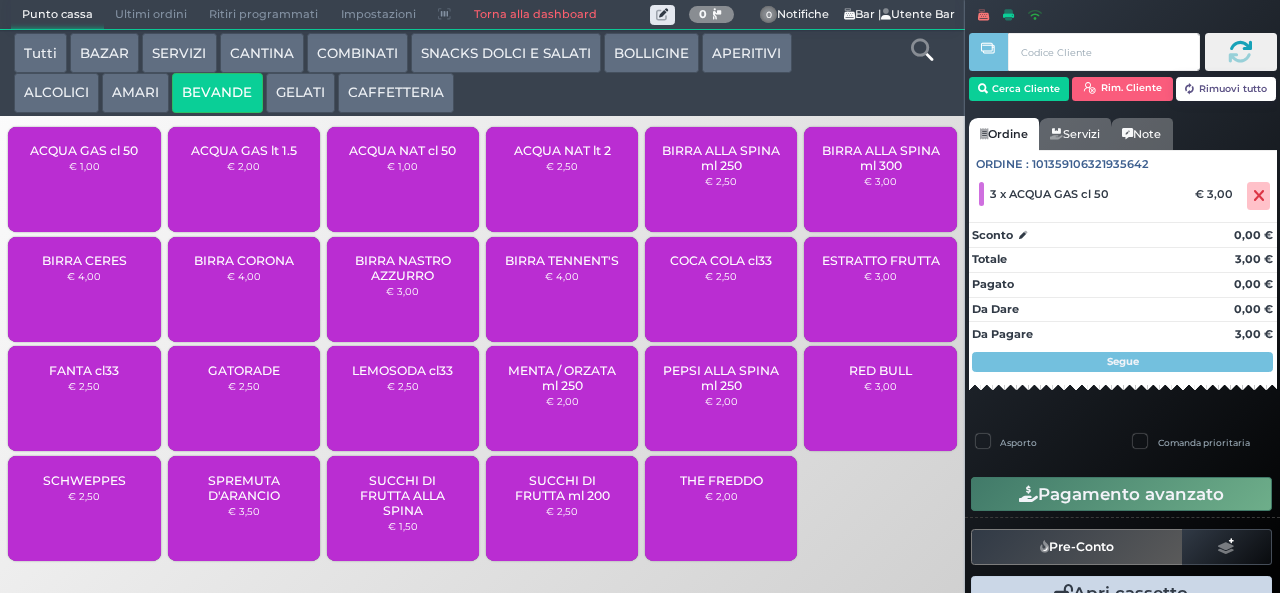 click on "ACQUA NAT cl 50" at bounding box center (402, 150) 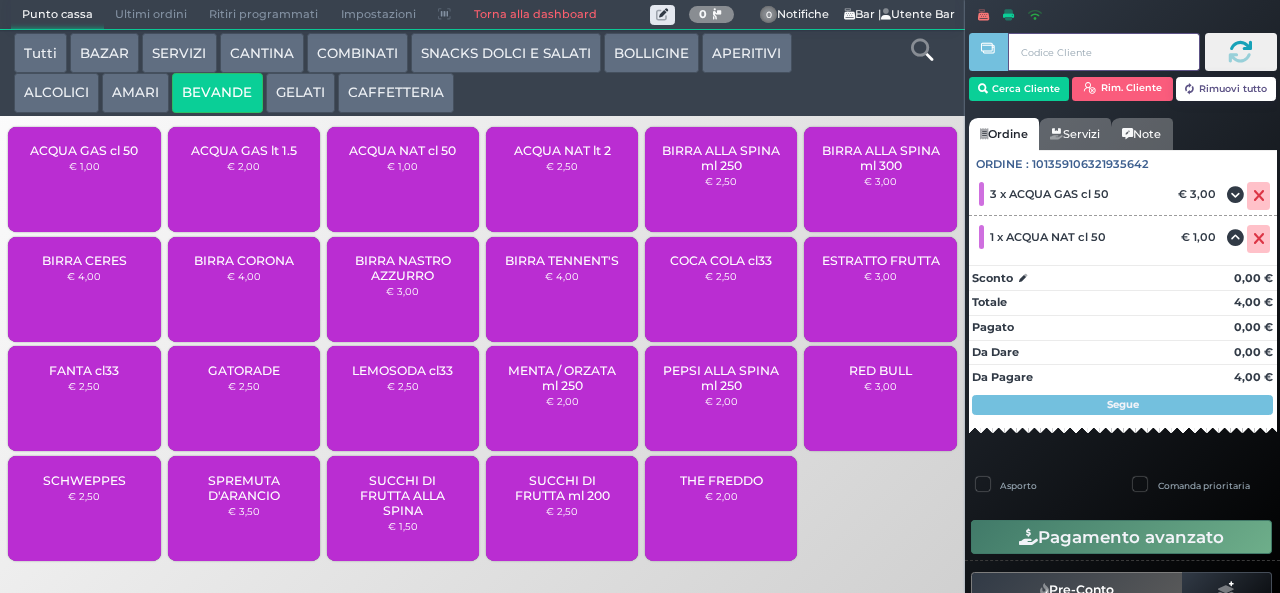 type 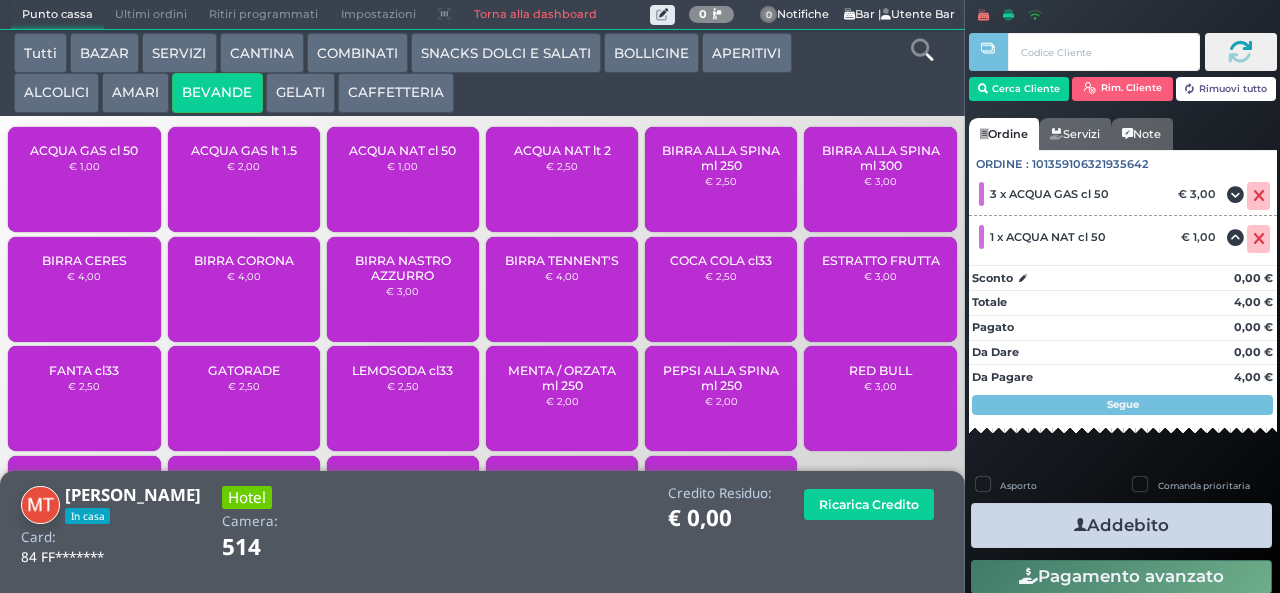 click at bounding box center [1080, 525] 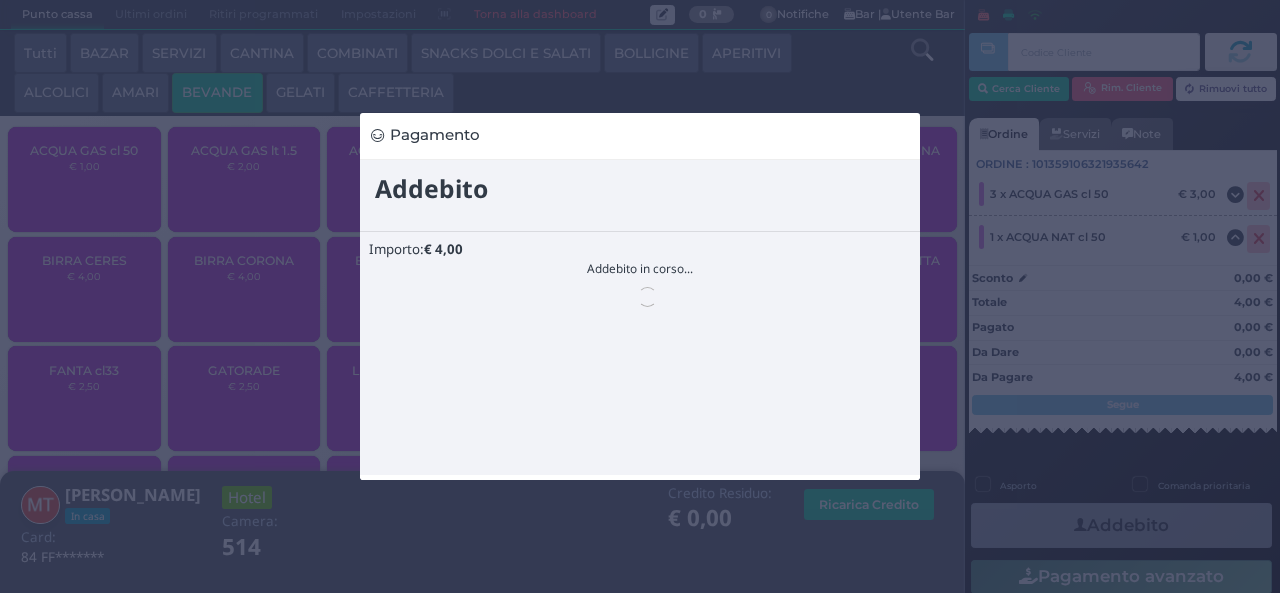 scroll, scrollTop: 0, scrollLeft: 0, axis: both 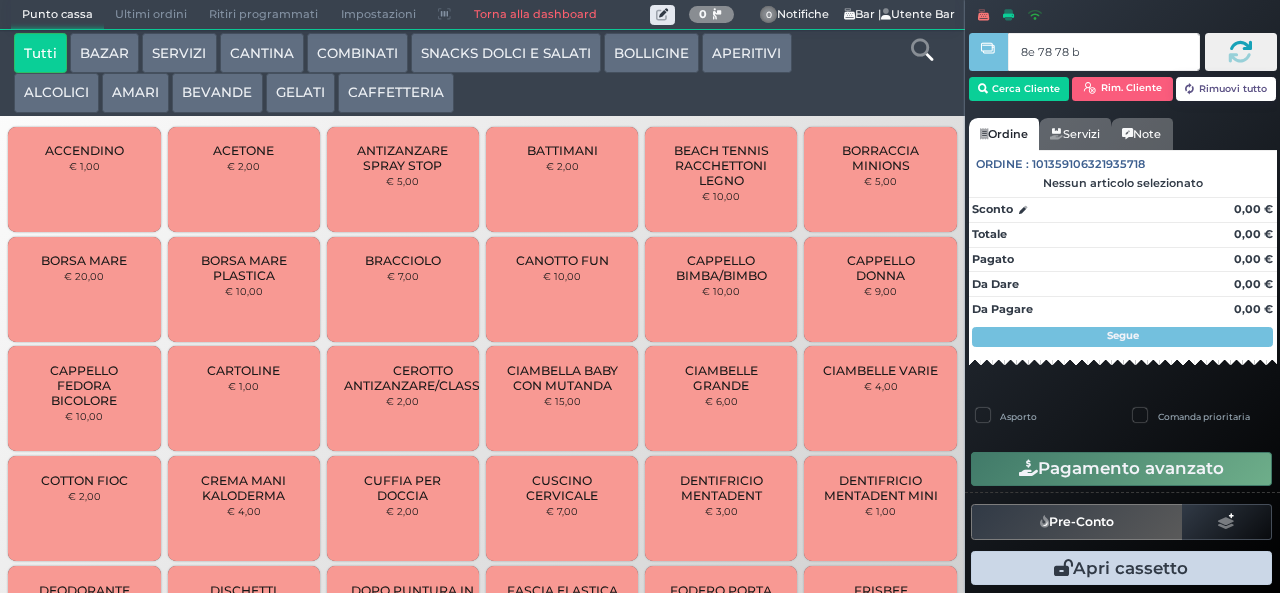 type on "8e 78 78 b9" 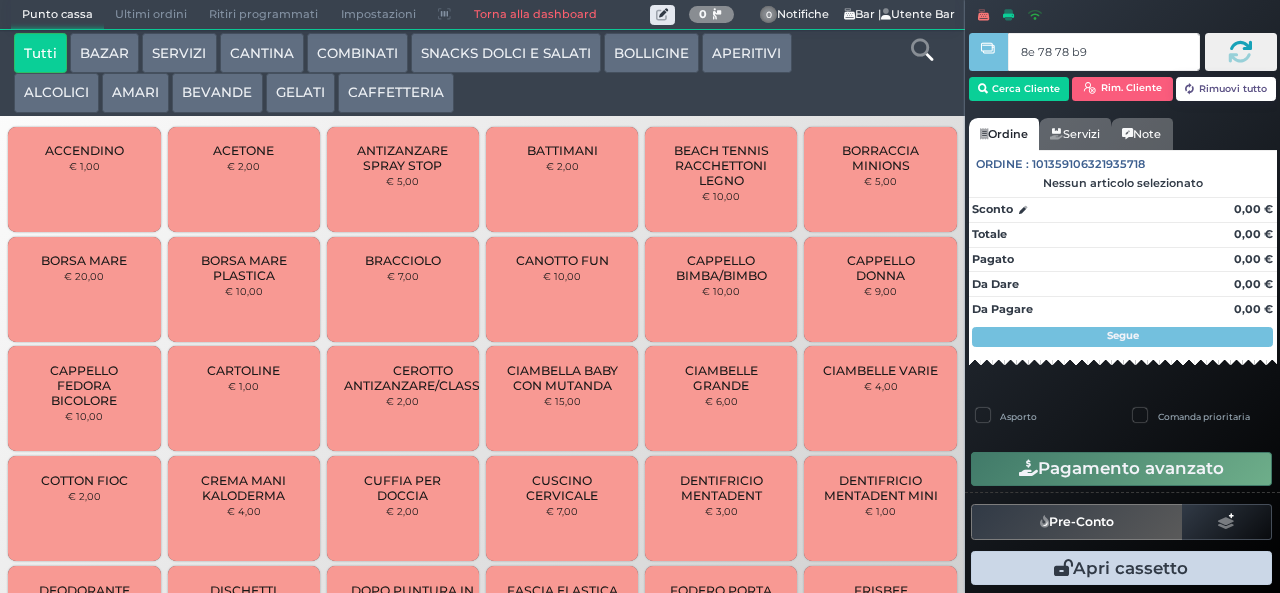 type 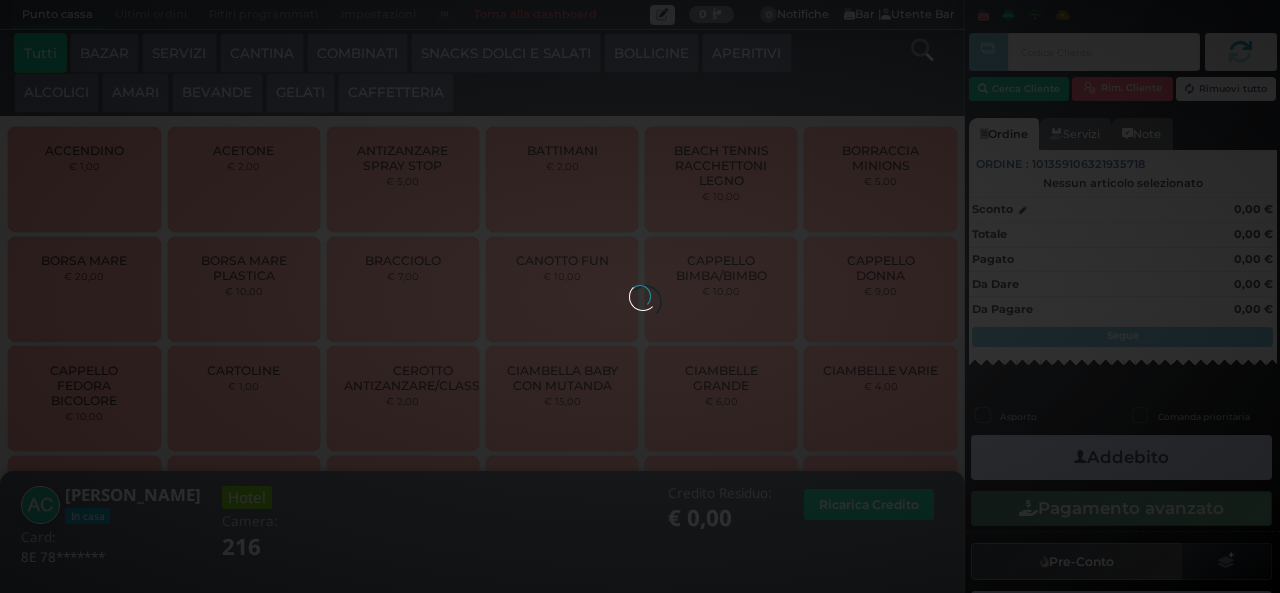 click at bounding box center [640, 296] 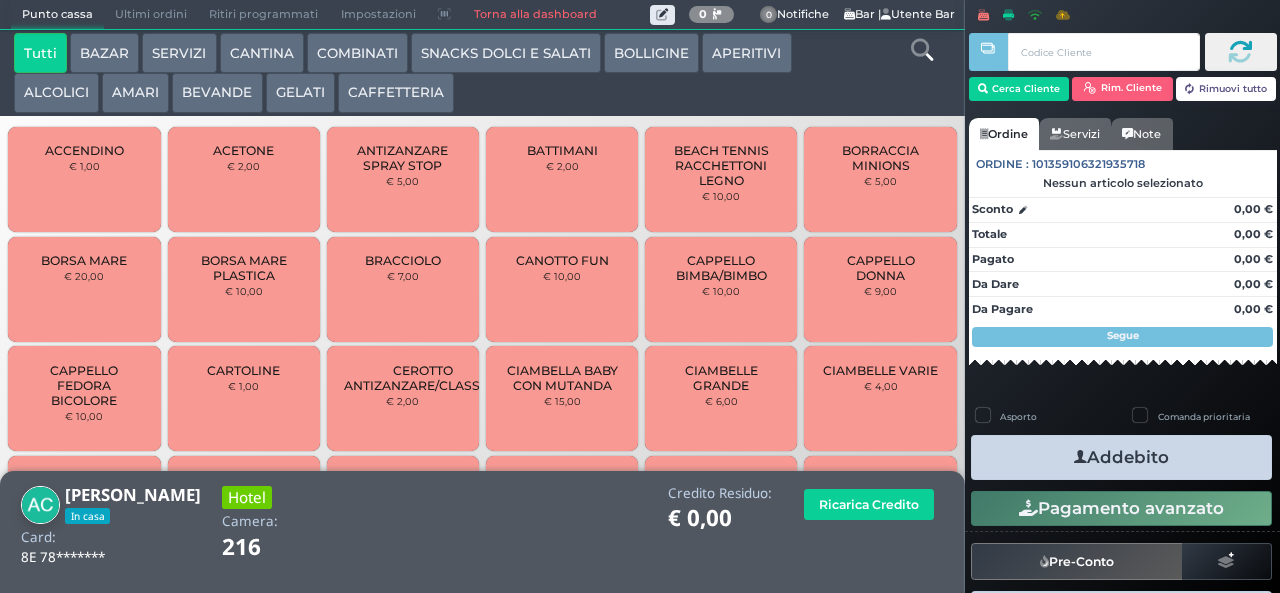click on "COMBINATI" at bounding box center (357, 53) 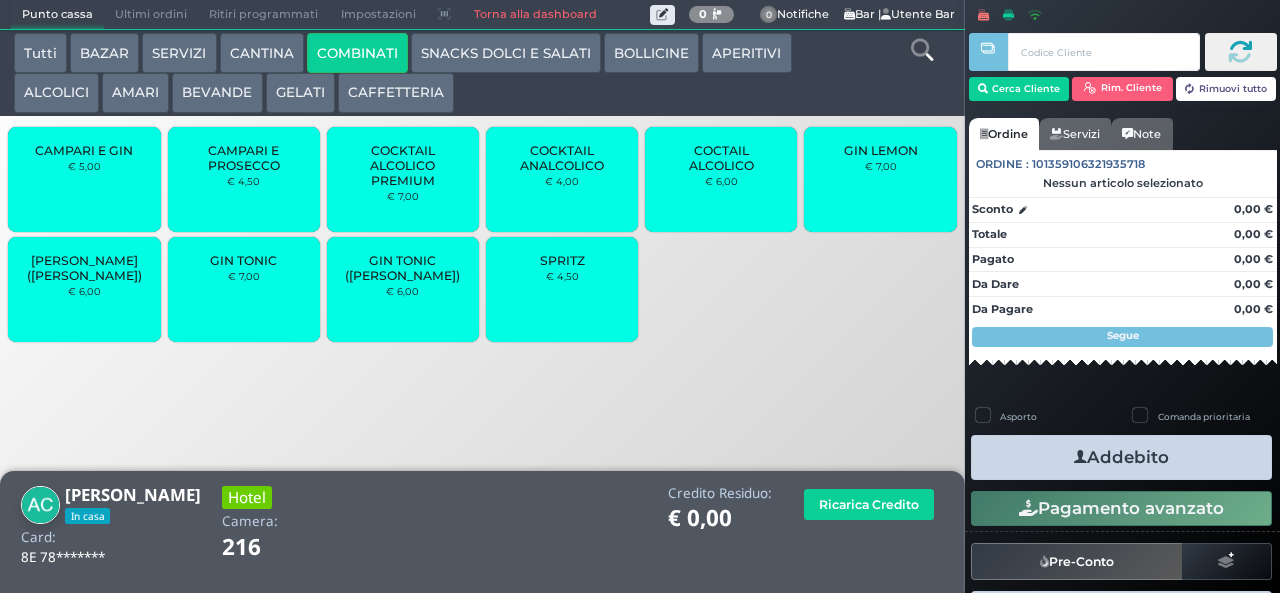 click on "COCKTAIL ALCOLICO PREMIUM" at bounding box center [403, 165] 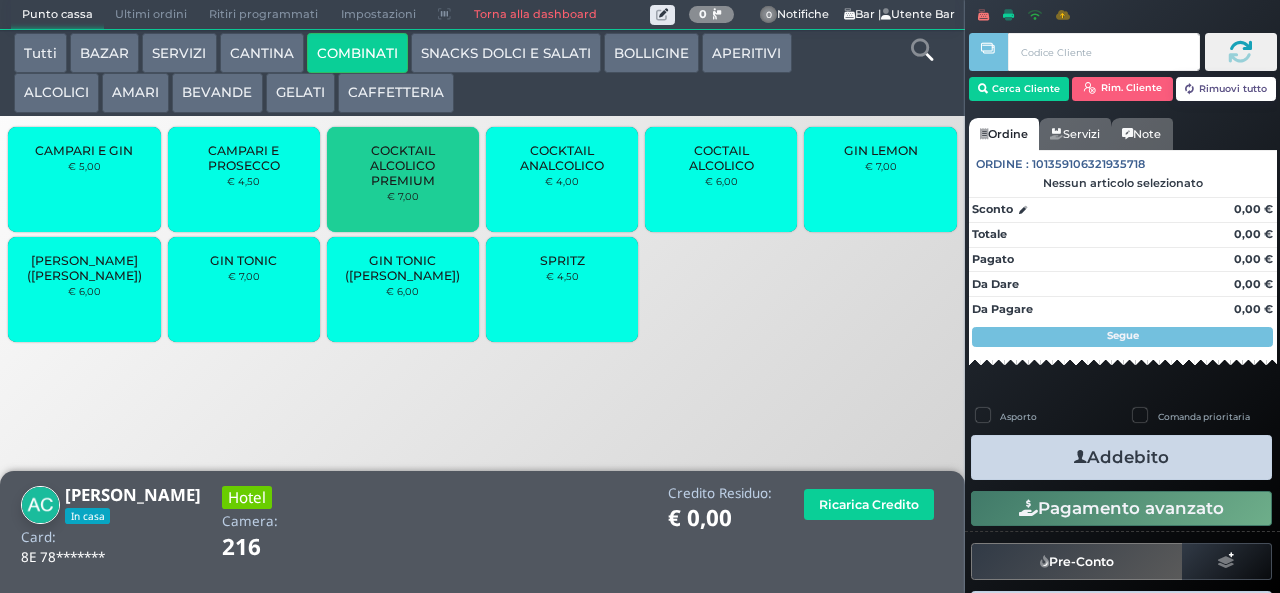 click on "COCKTAIL ALCOLICO PREMIUM" at bounding box center (403, 165) 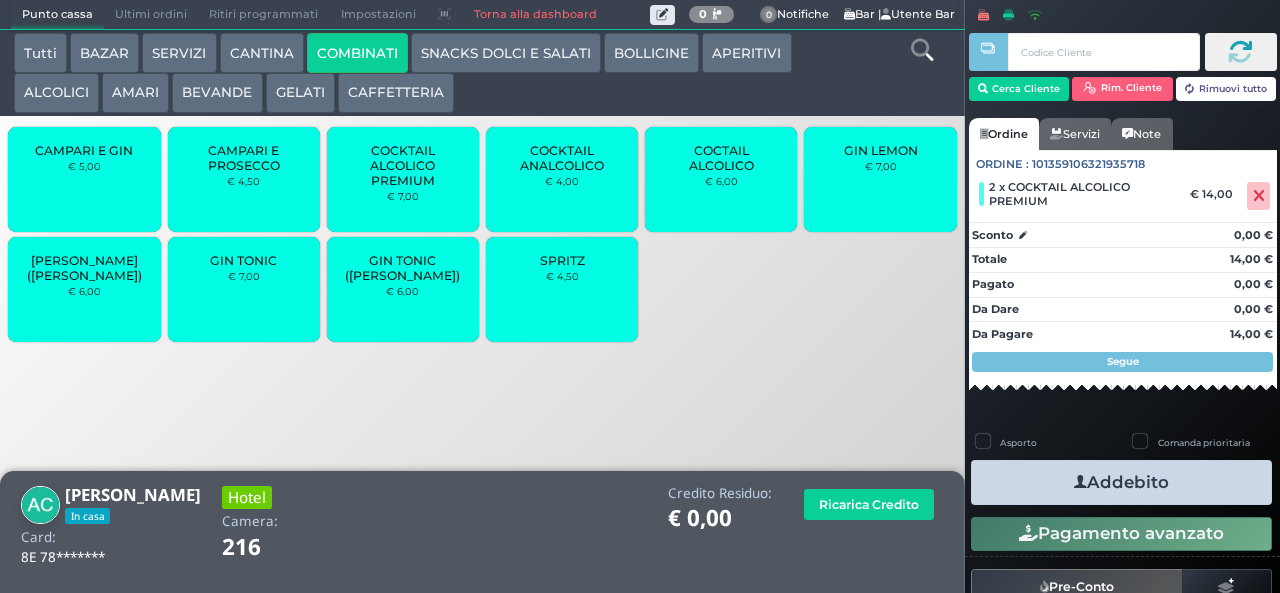click on "CAFFETTERIA" at bounding box center [396, 93] 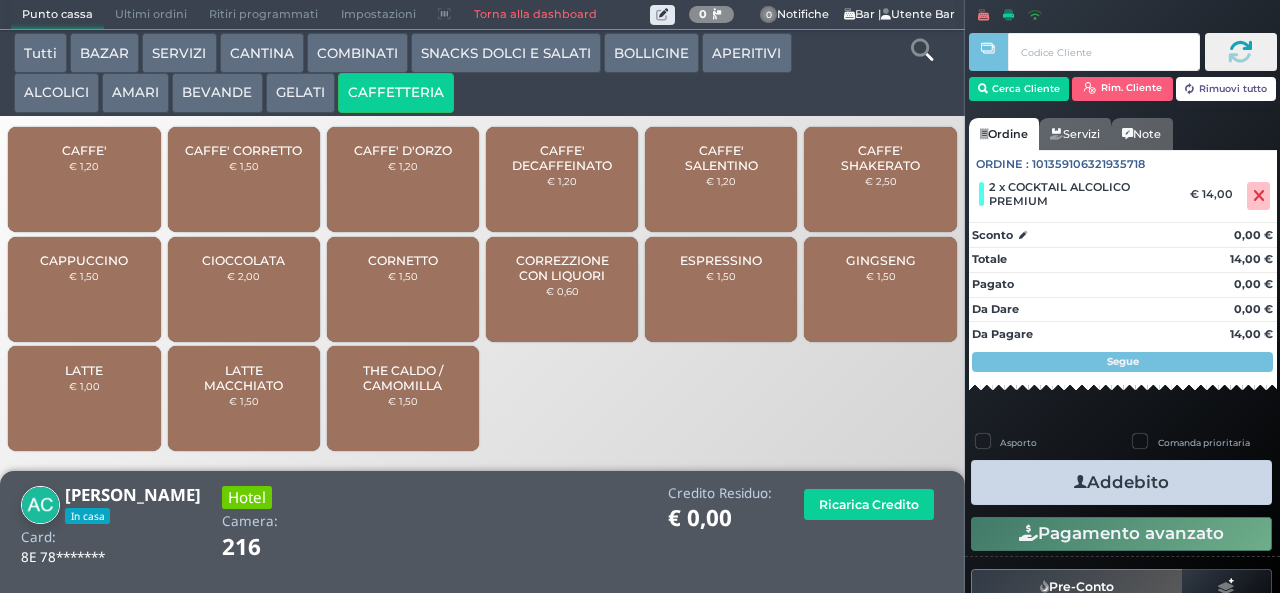 click on "GELATI" at bounding box center [300, 93] 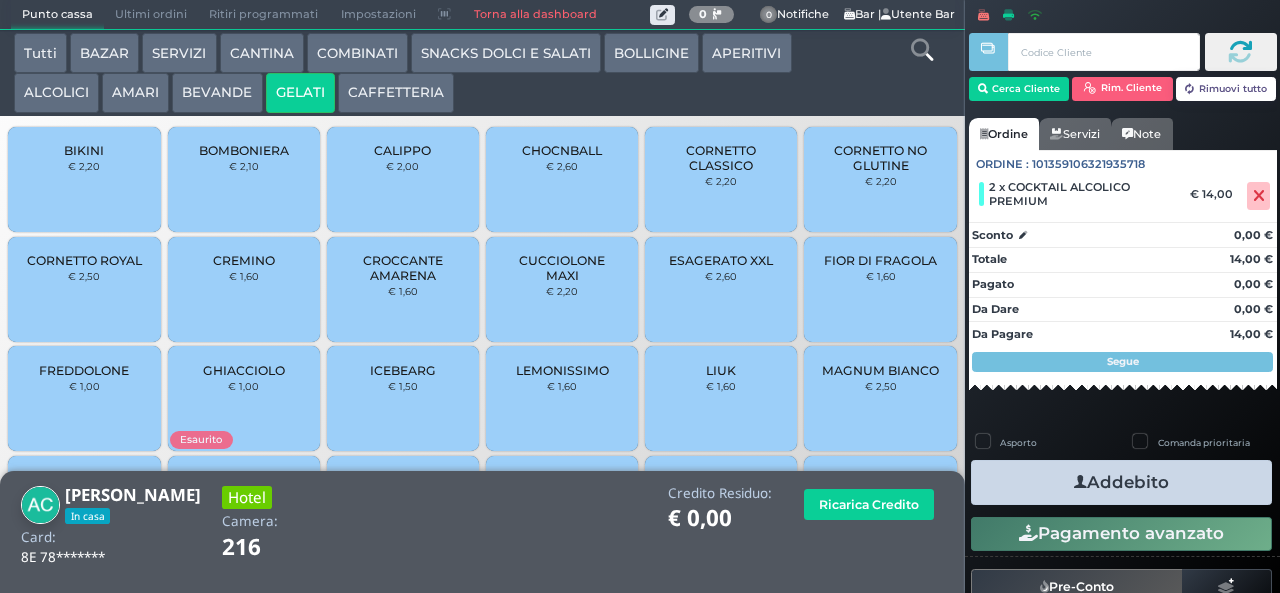 click on "BEVANDE" at bounding box center (217, 93) 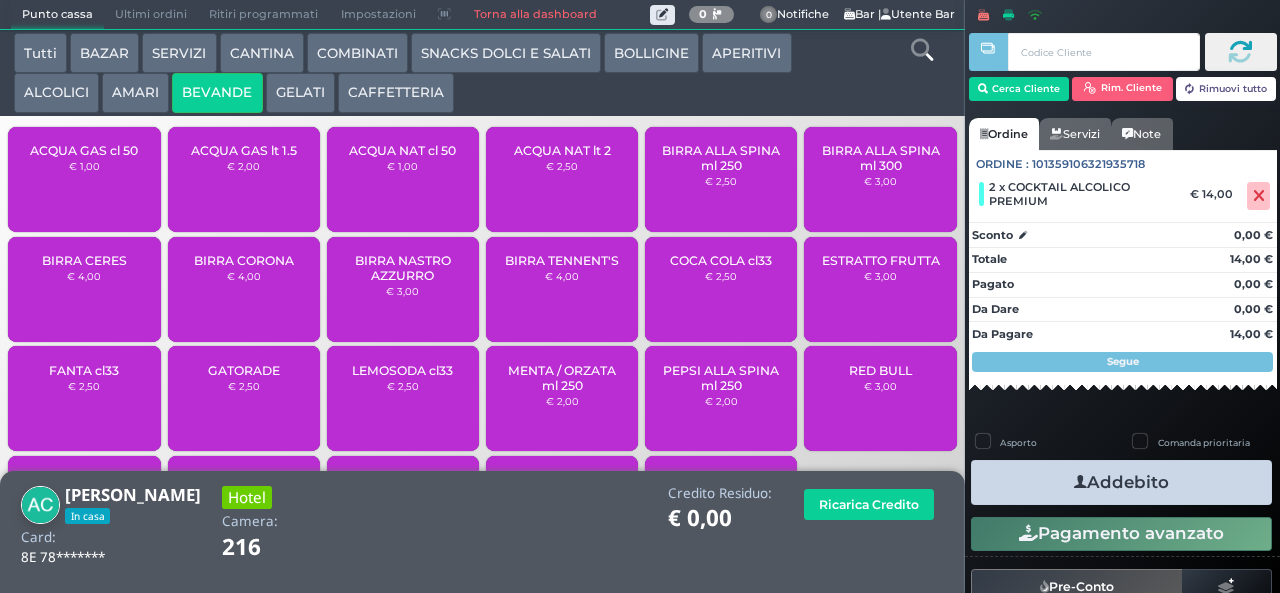 click on "BIRRA TENNENT'S
€ 4,00" at bounding box center [562, 289] 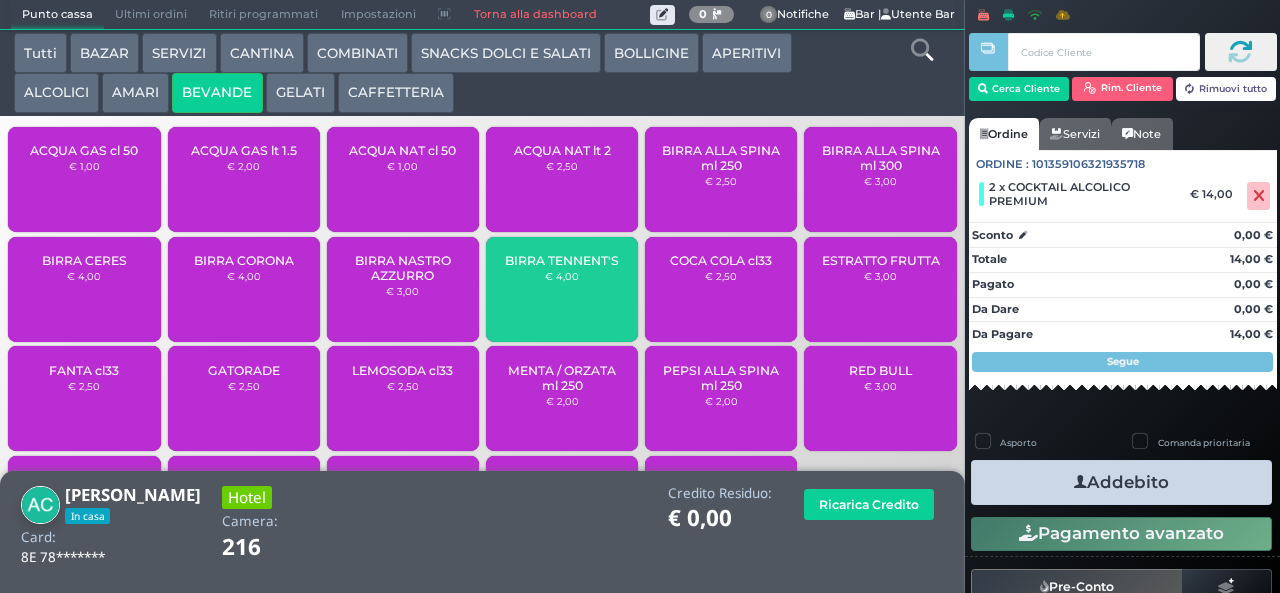 click on "BIRRA TENNENT'S
€ 4,00" at bounding box center (562, 289) 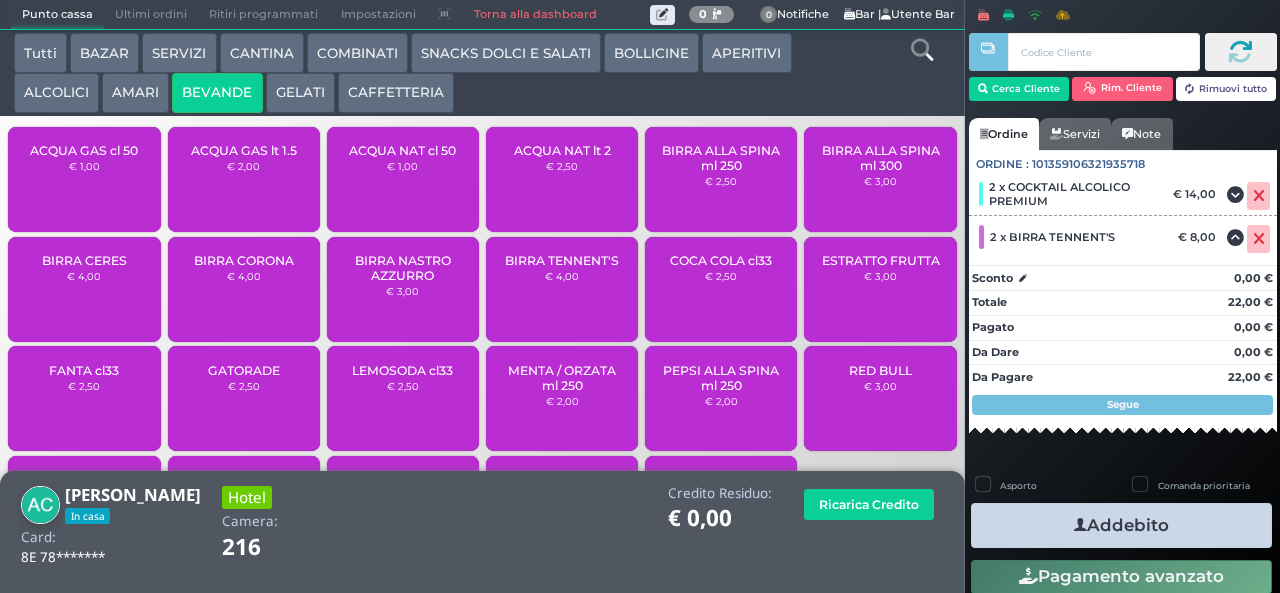 click on "Addebito" at bounding box center (1121, 525) 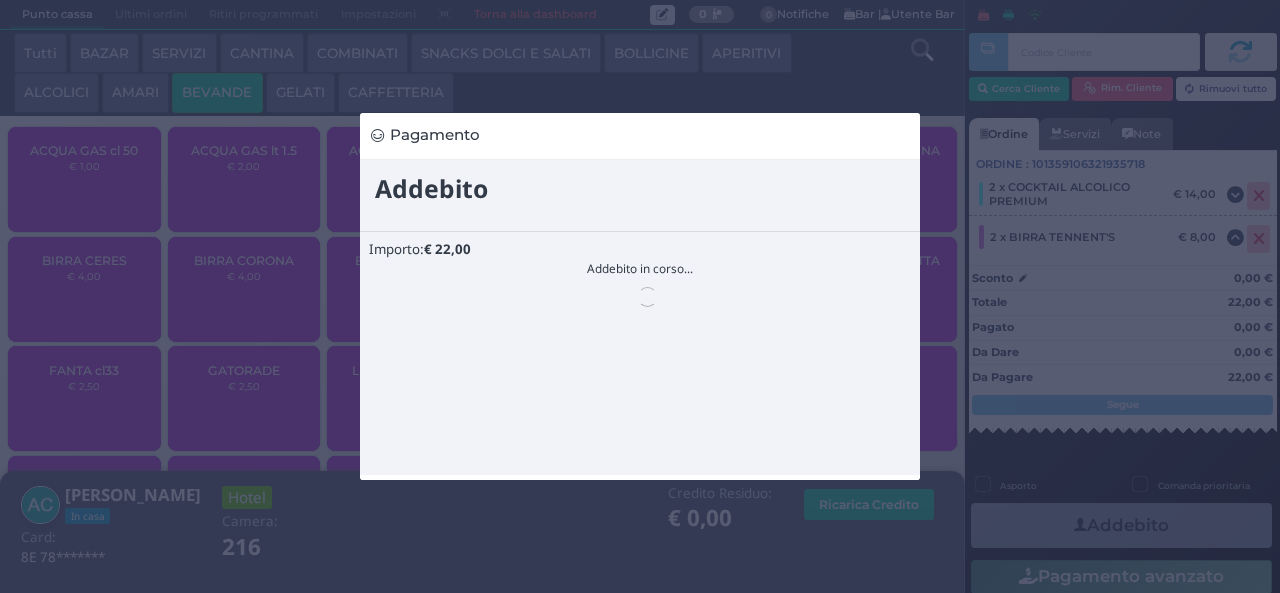 scroll, scrollTop: 0, scrollLeft: 0, axis: both 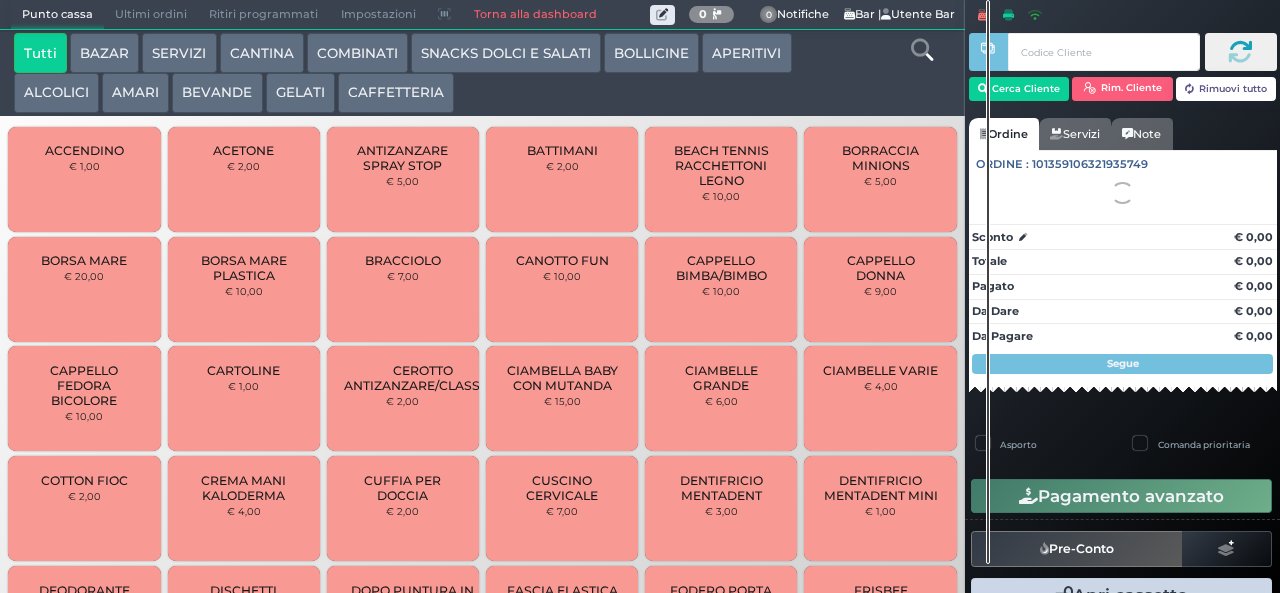 click on "AMARI" at bounding box center [135, 93] 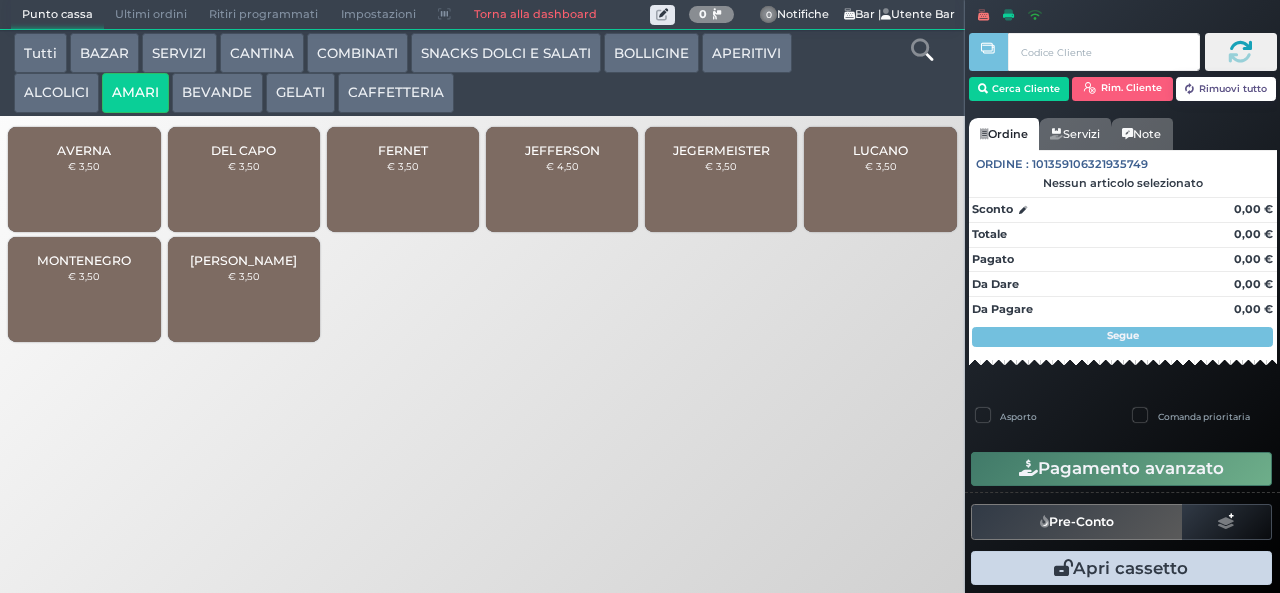click on "JEGERMEISTER" at bounding box center [721, 150] 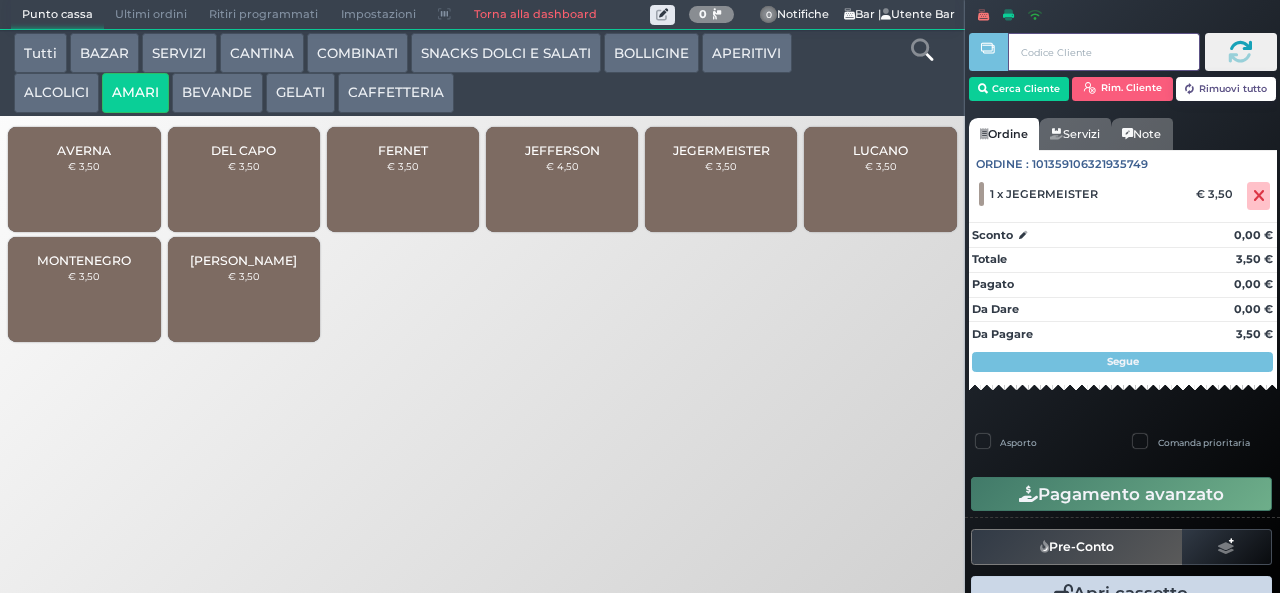 type 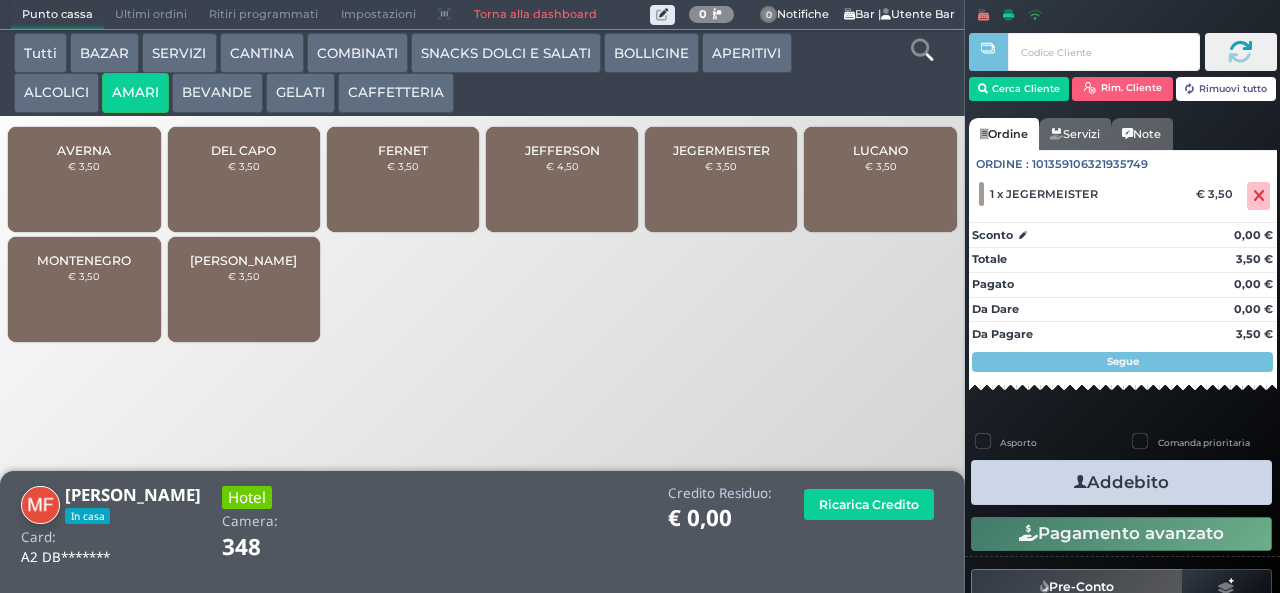 click on "Addebito" at bounding box center [1121, 482] 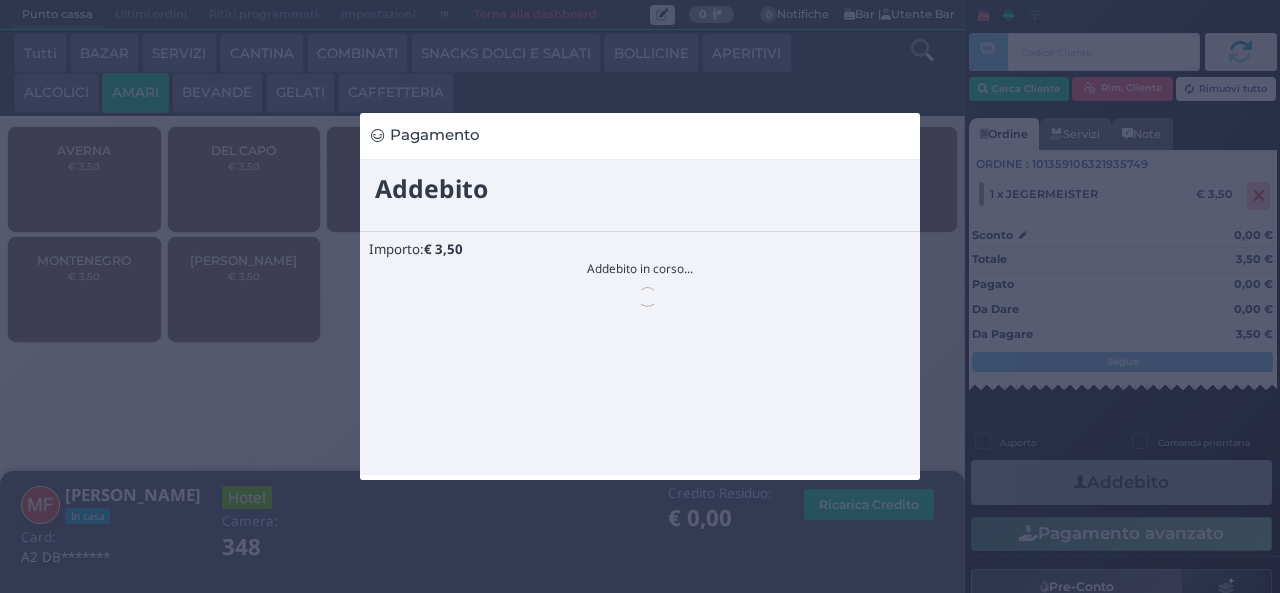 scroll, scrollTop: 0, scrollLeft: 0, axis: both 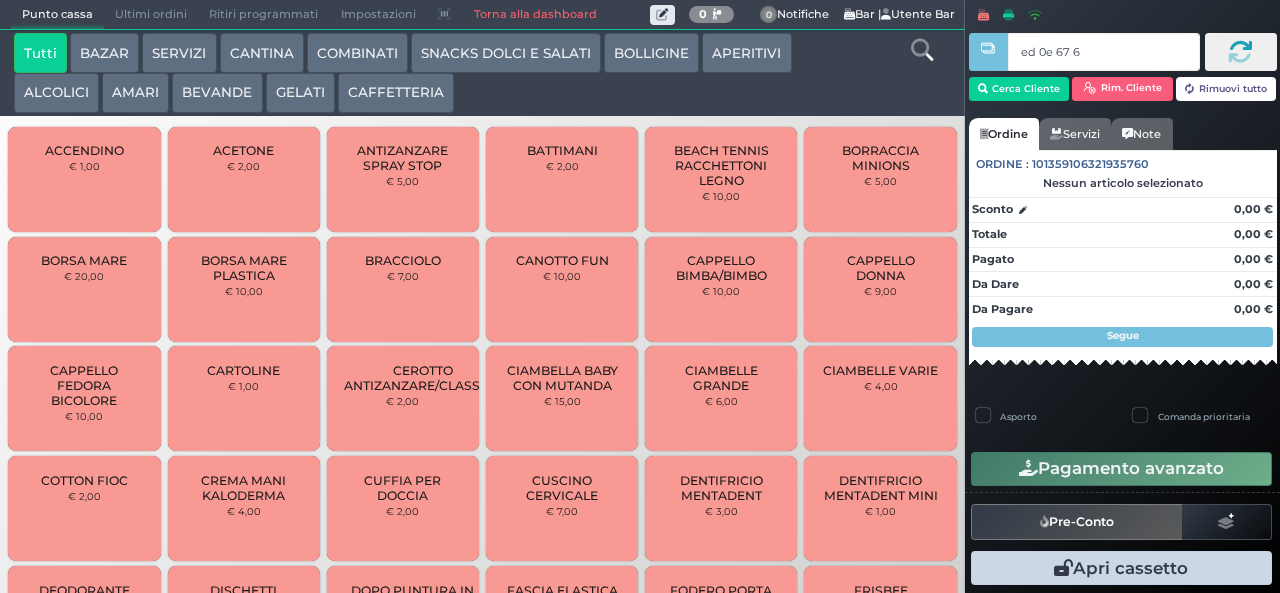 type on "ed 0e 67 66" 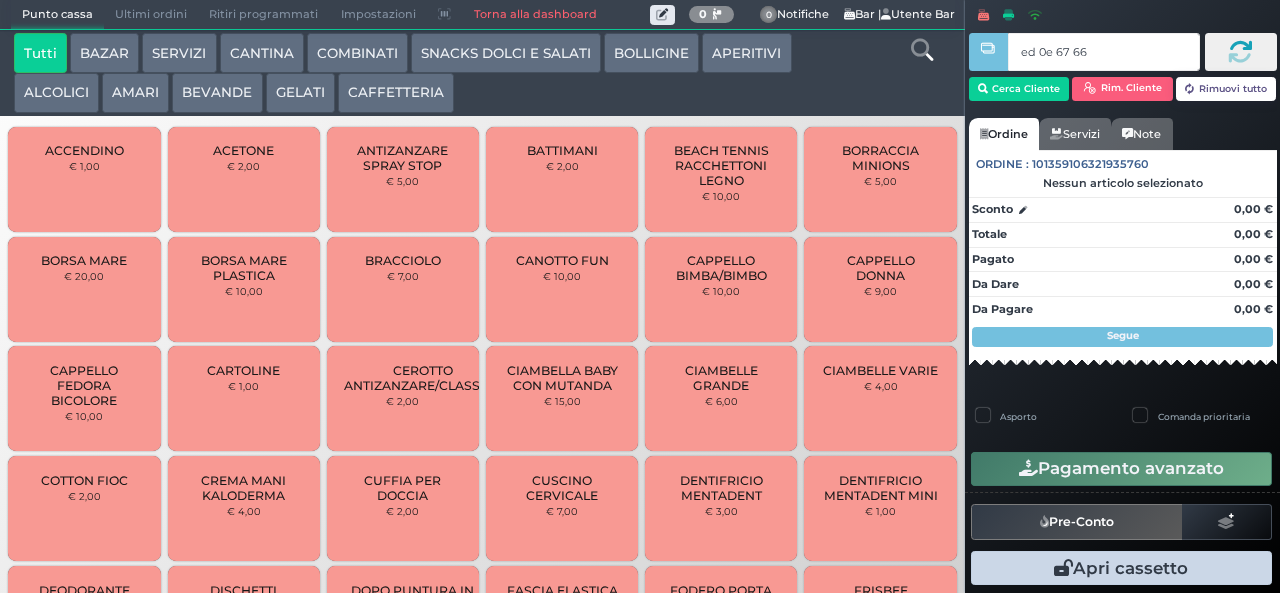 type 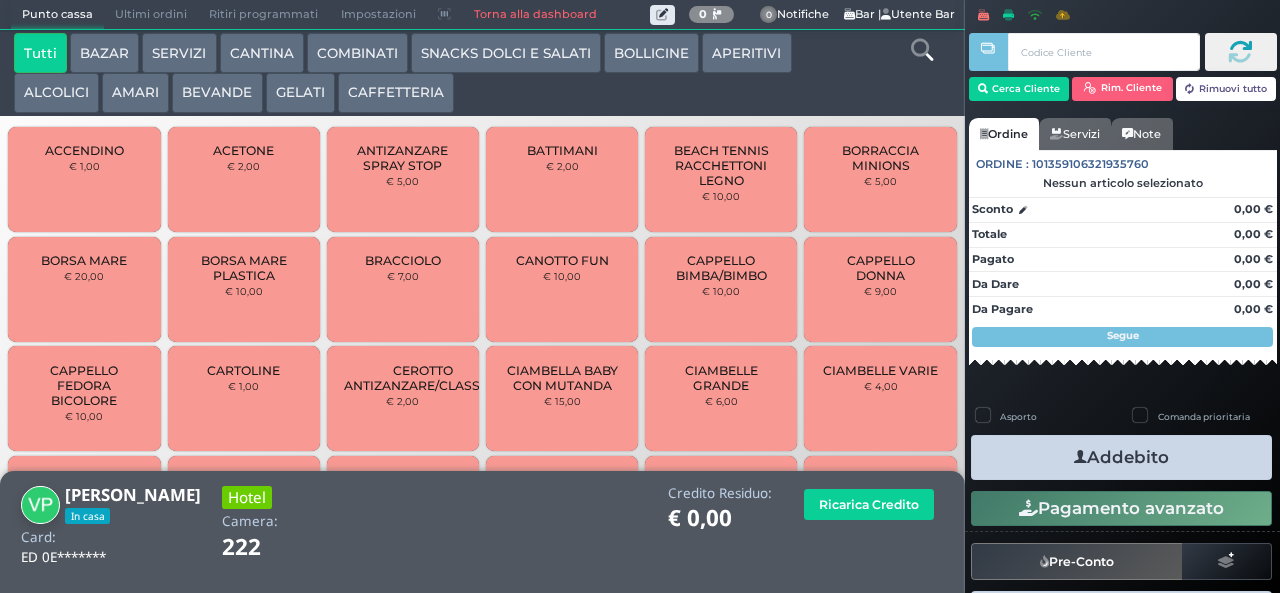 click on "SNACKS DOLCI E SALATI" at bounding box center [506, 53] 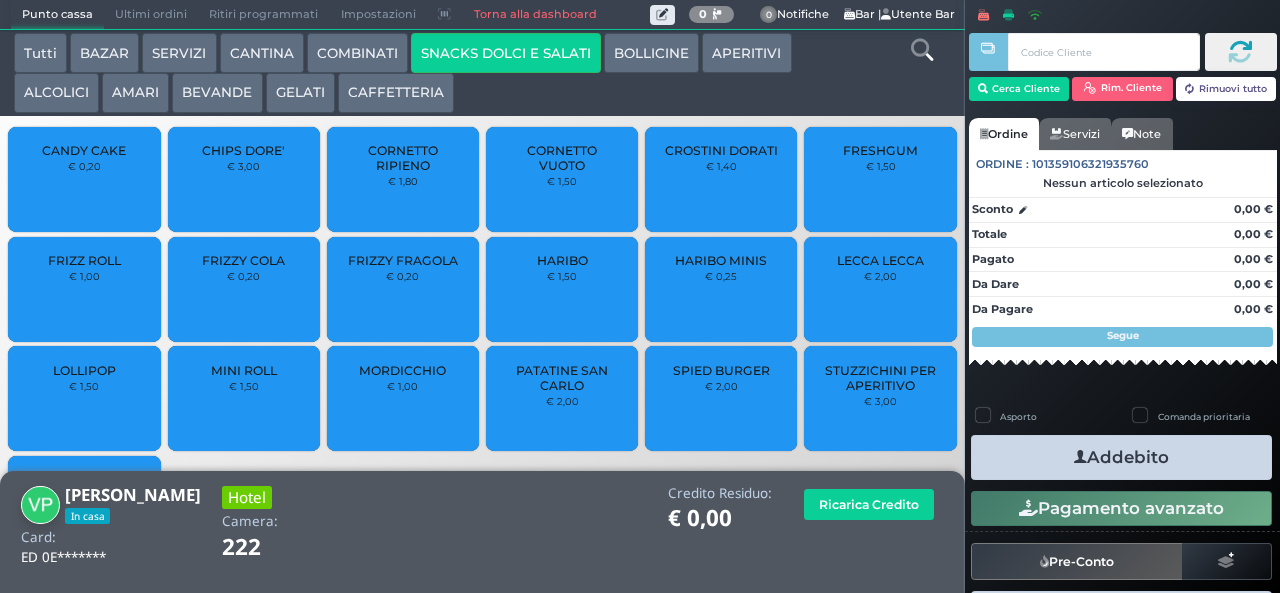 scroll, scrollTop: 133, scrollLeft: 0, axis: vertical 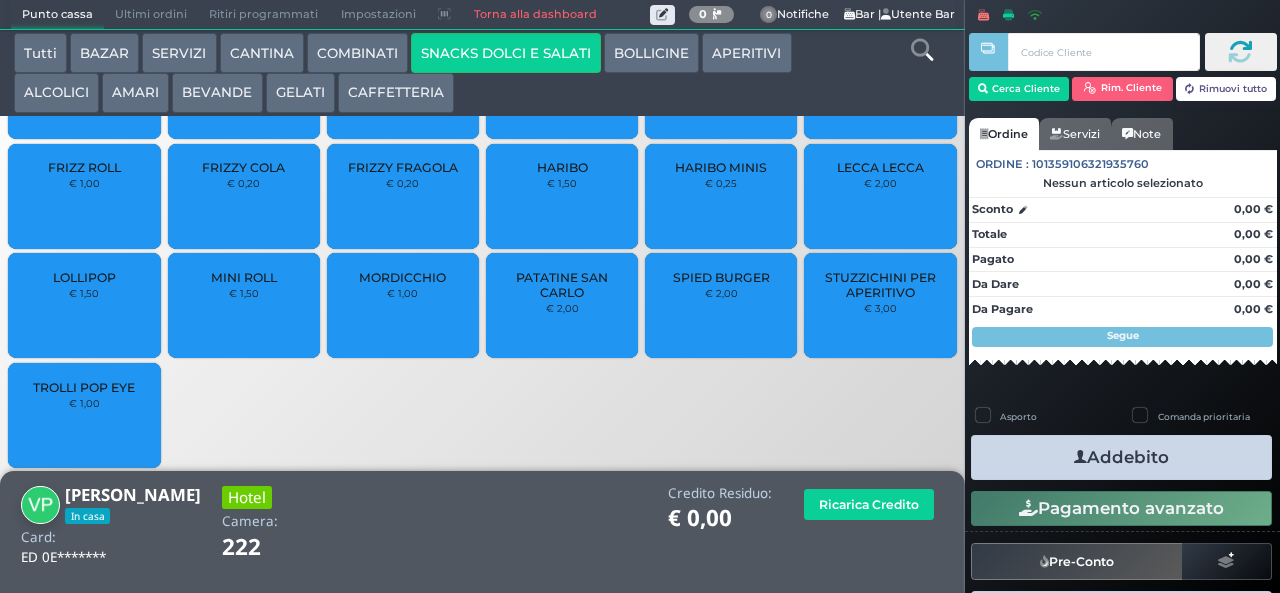 click on "TROLLI POP EYE" at bounding box center [84, 387] 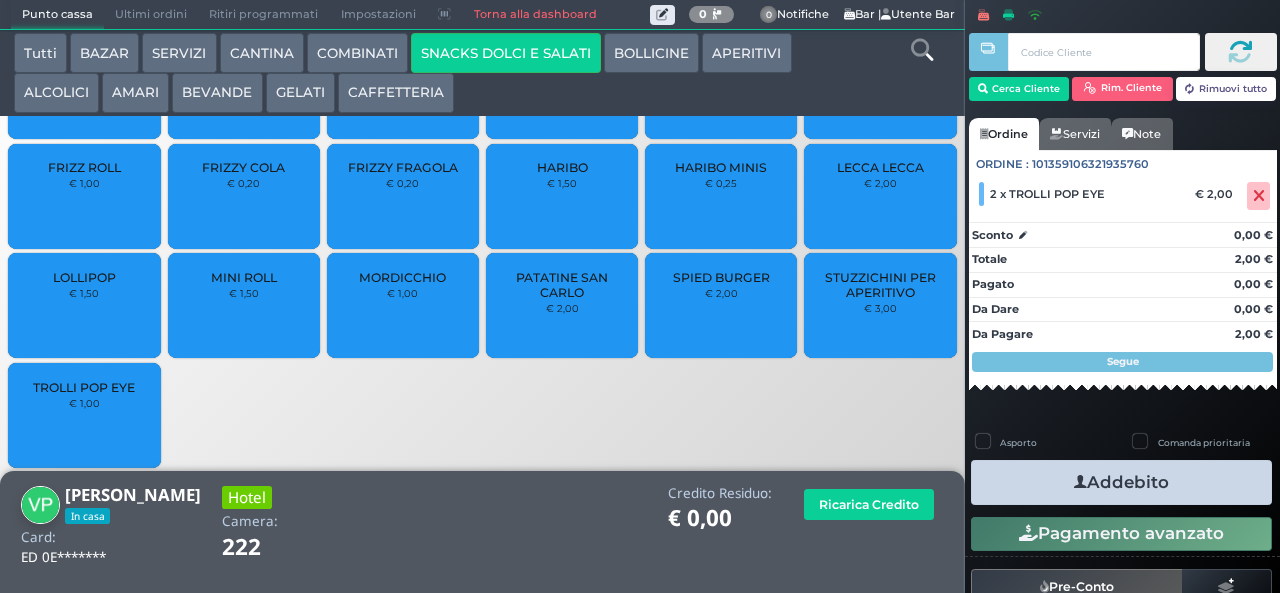 click on "SPIED BURGER
€ 2,00" at bounding box center [721, 305] 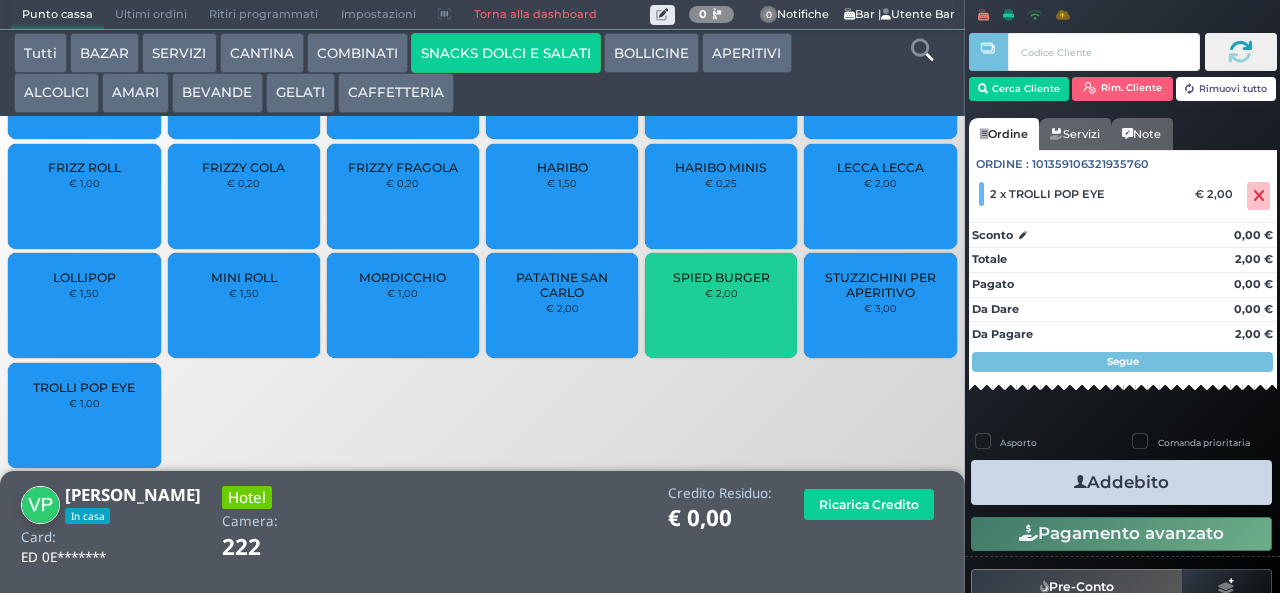 click on "SPIED BURGER" at bounding box center [721, 277] 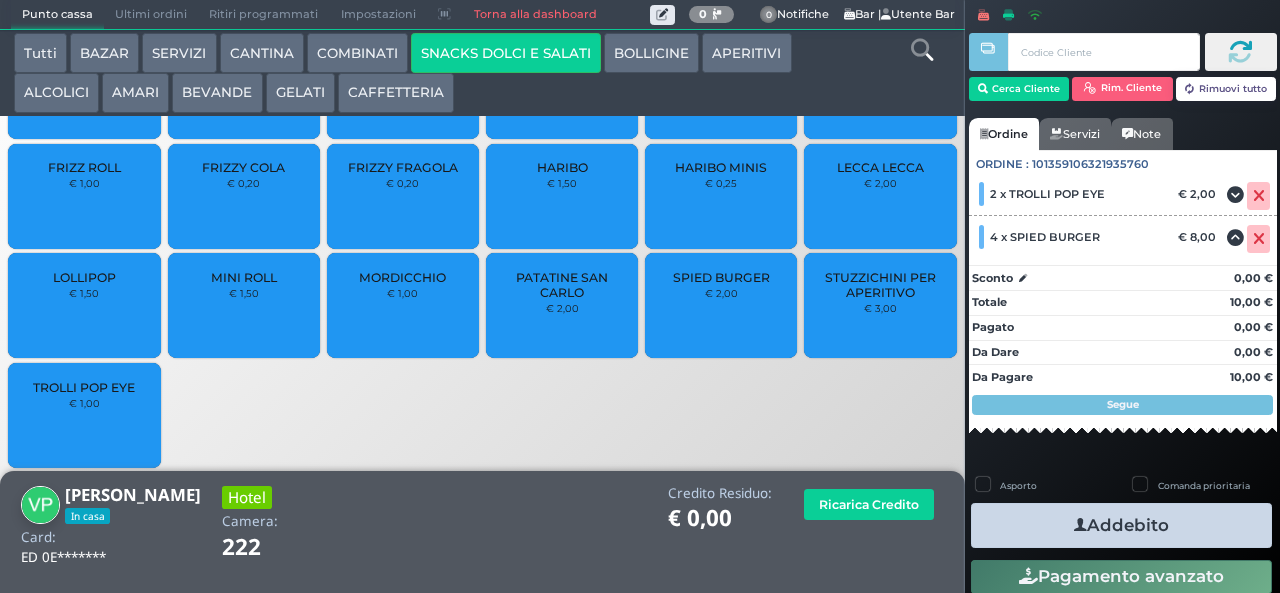 click on "Addebito" at bounding box center (1121, 525) 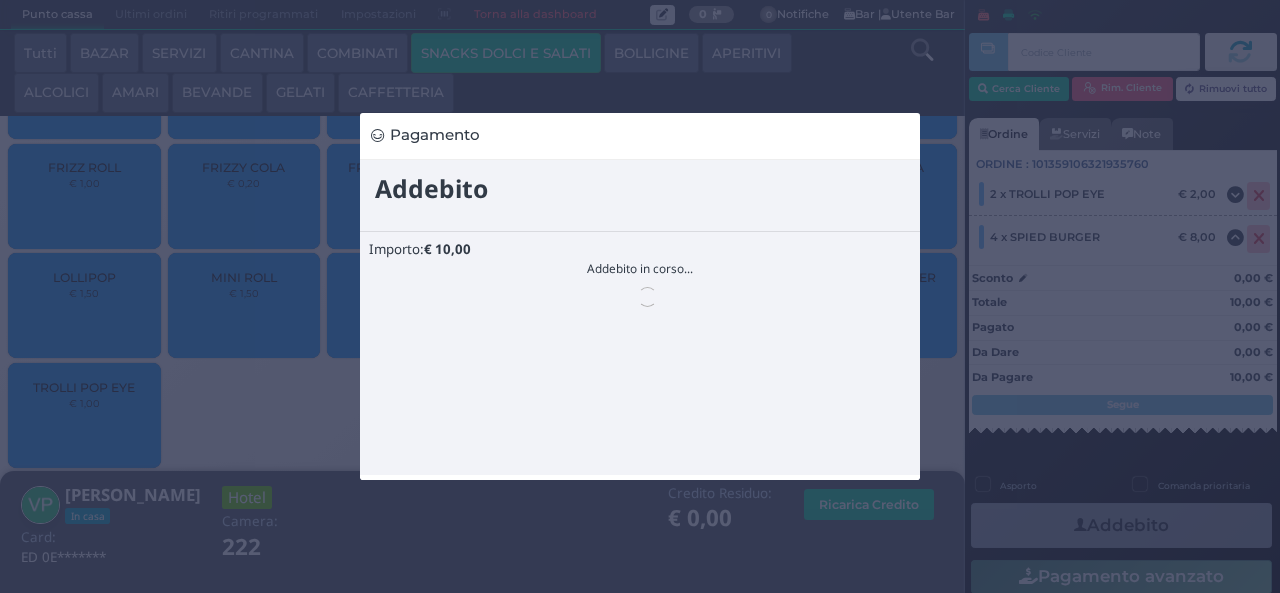 scroll, scrollTop: 0, scrollLeft: 0, axis: both 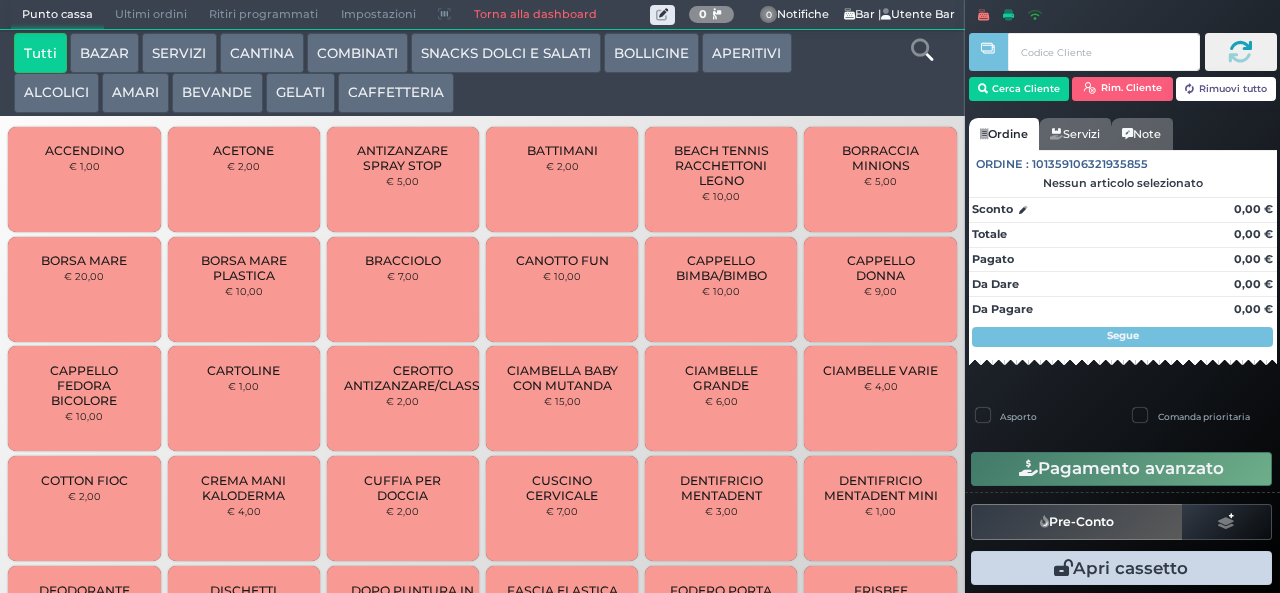 click on "AMARI" at bounding box center [135, 93] 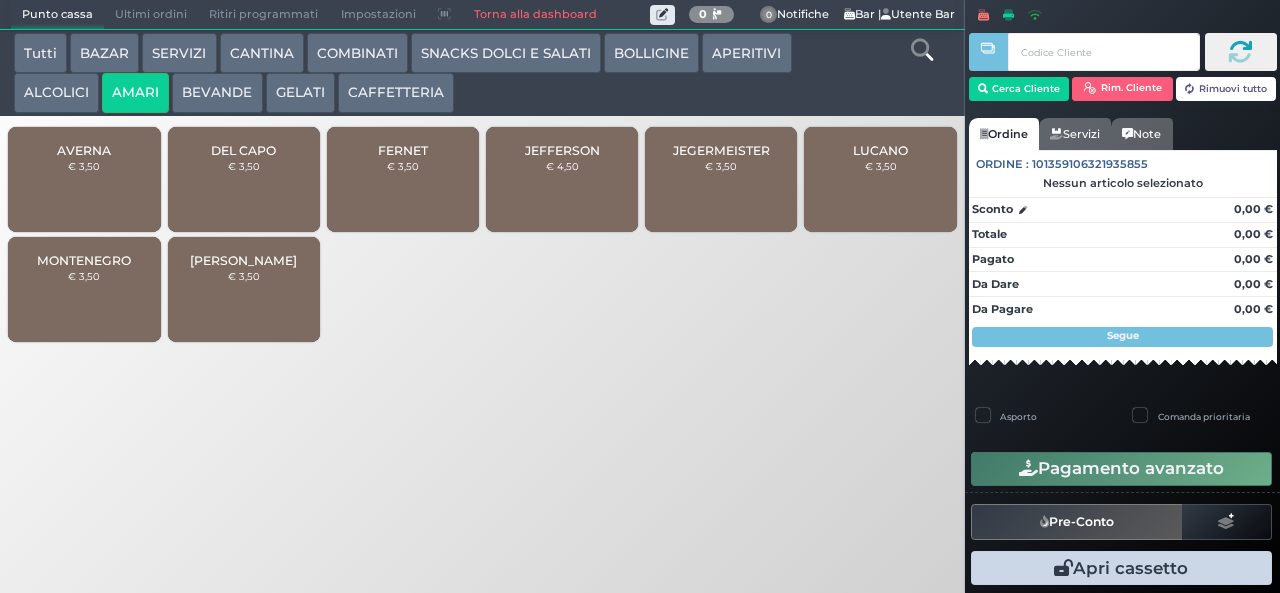 click on "JEGERMEISTER" at bounding box center (721, 150) 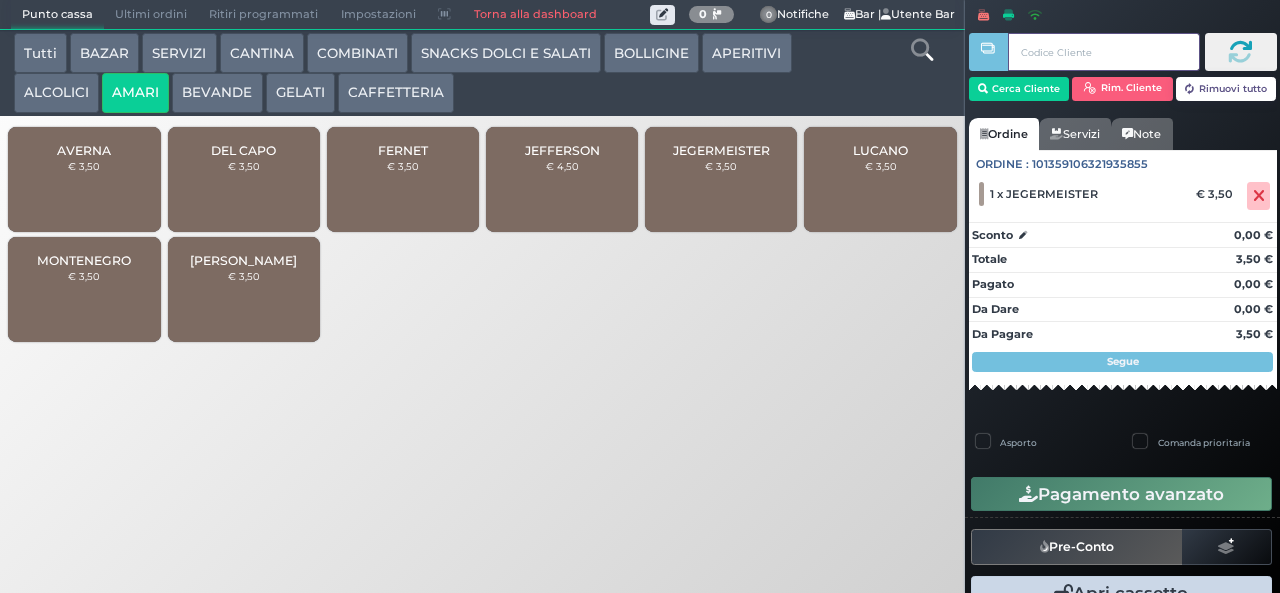 type 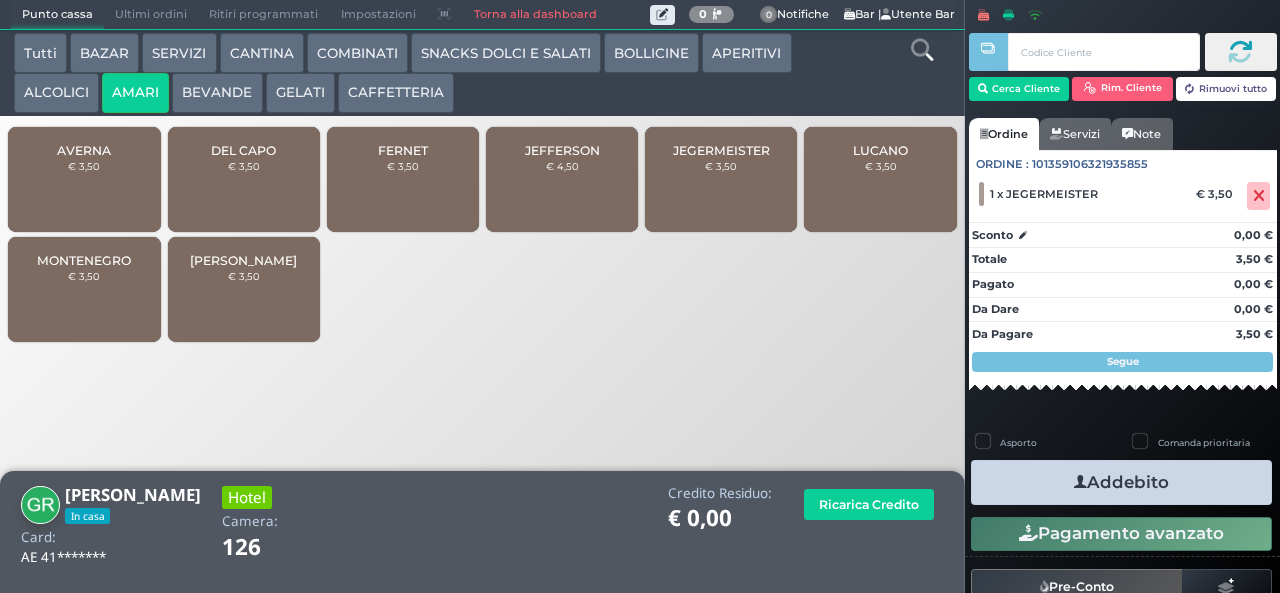click at bounding box center (1080, 482) 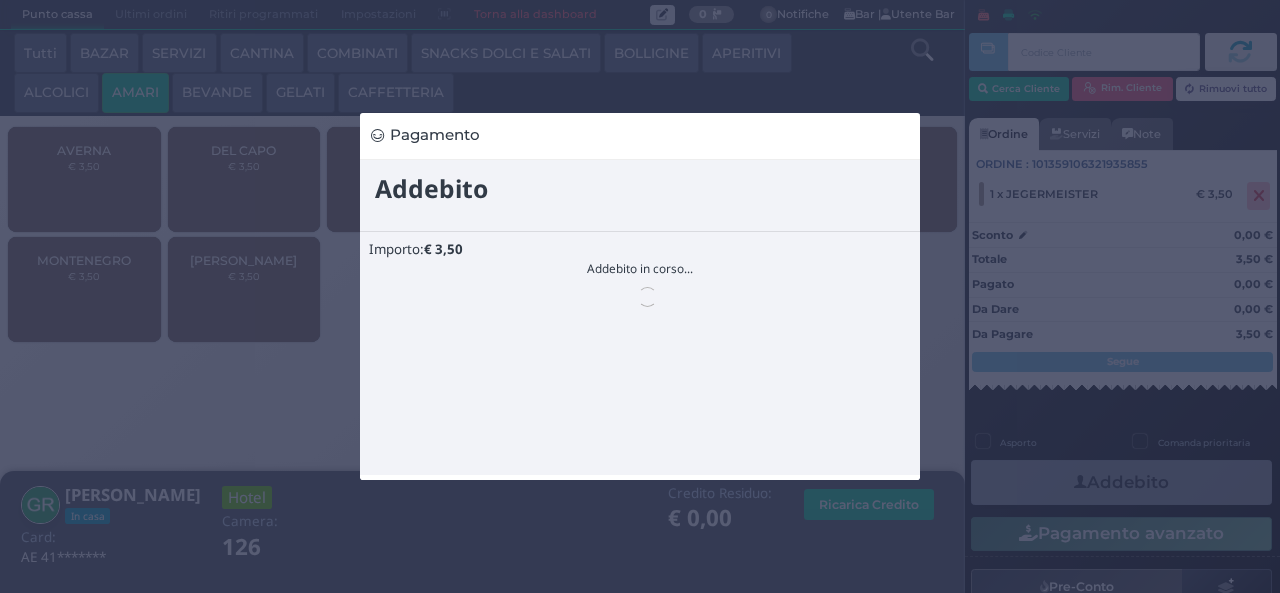 scroll, scrollTop: 0, scrollLeft: 0, axis: both 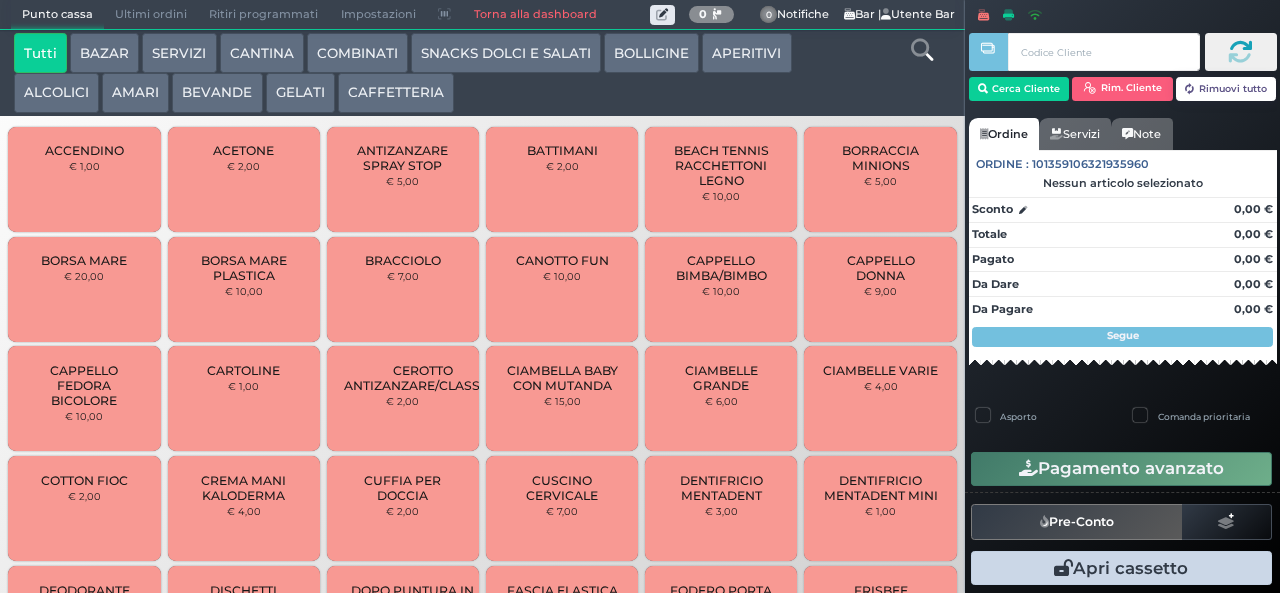 click on "BEVANDE" at bounding box center [217, 93] 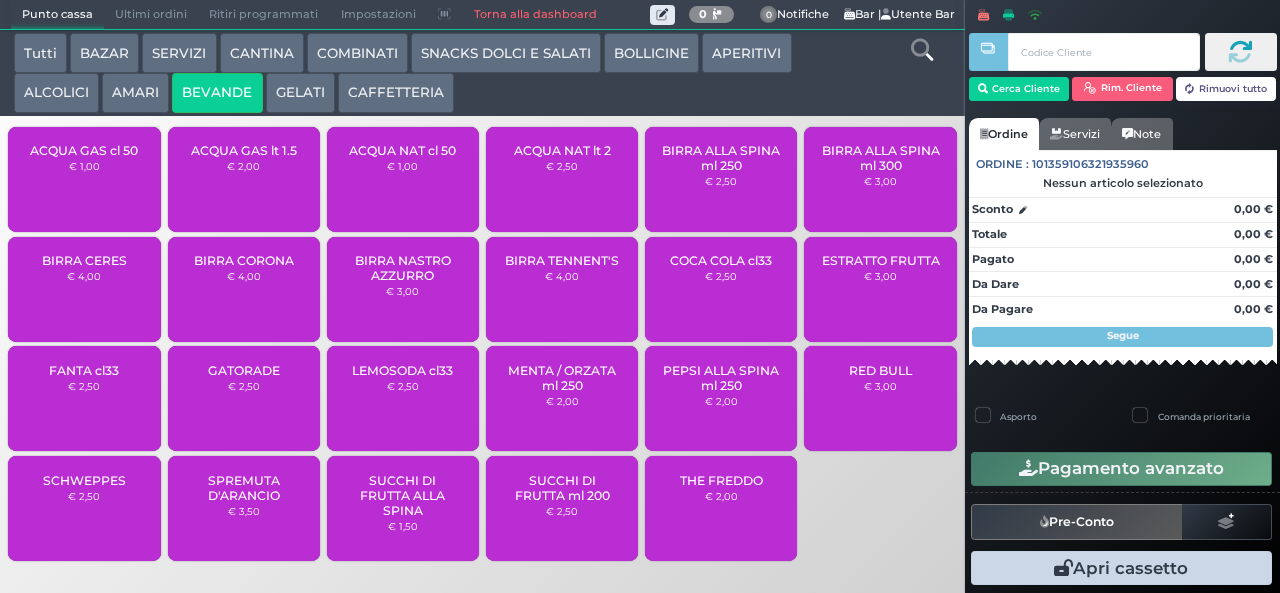 click on "ACQUA NAT lt 2" at bounding box center [562, 150] 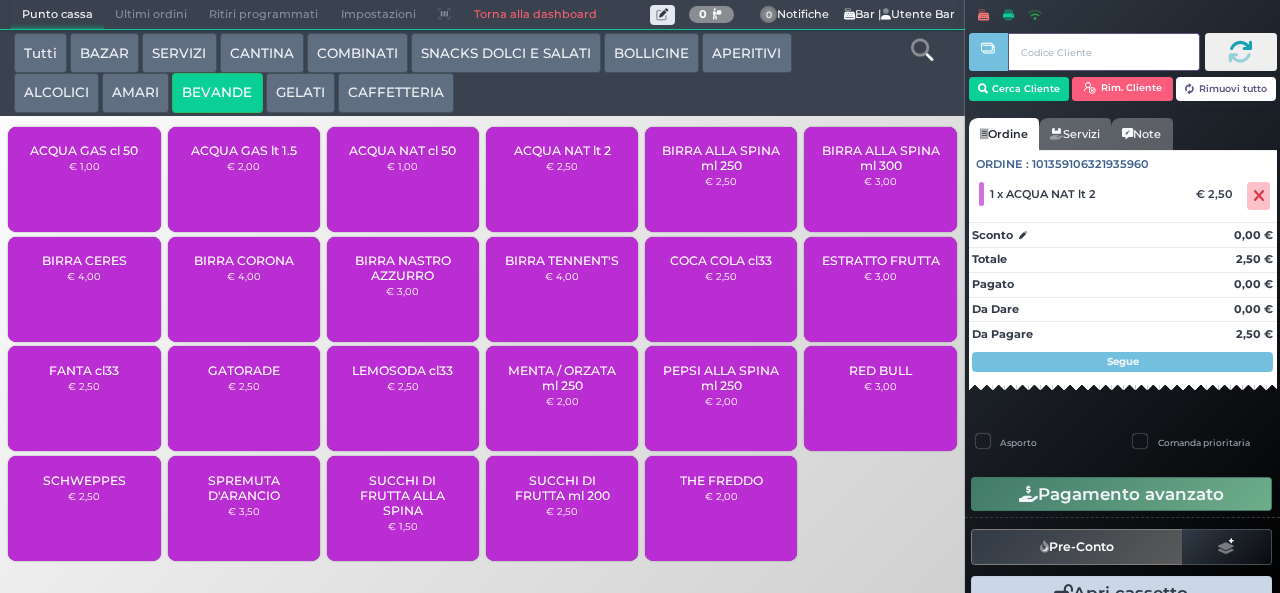 type 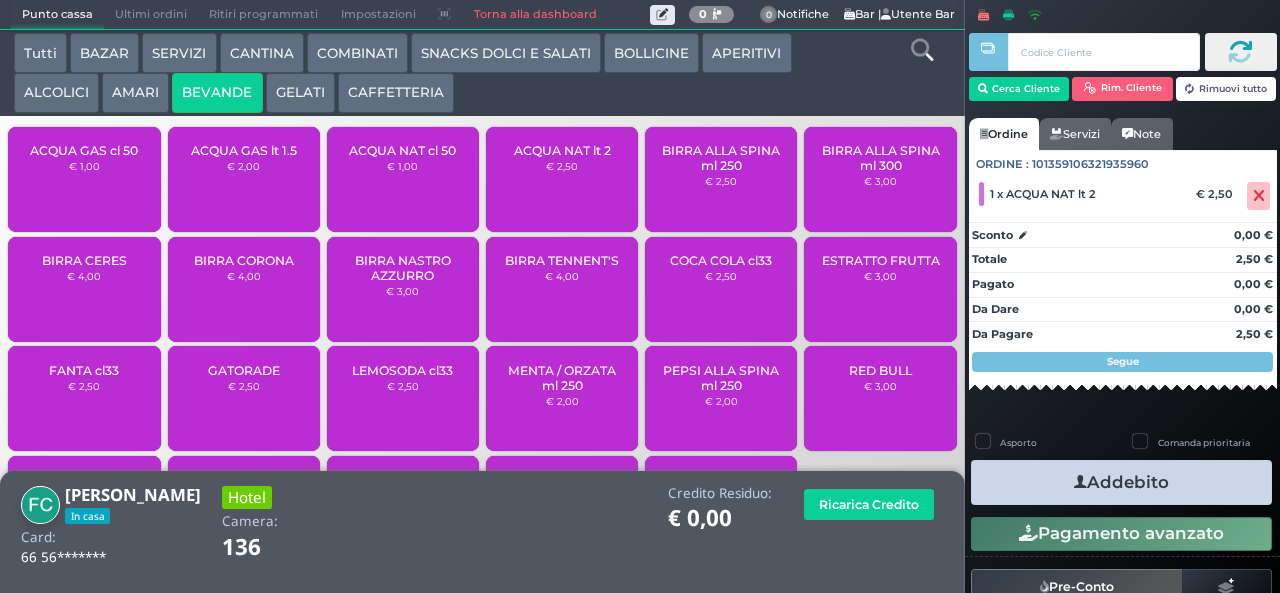 click on "Addebito" at bounding box center (1121, 482) 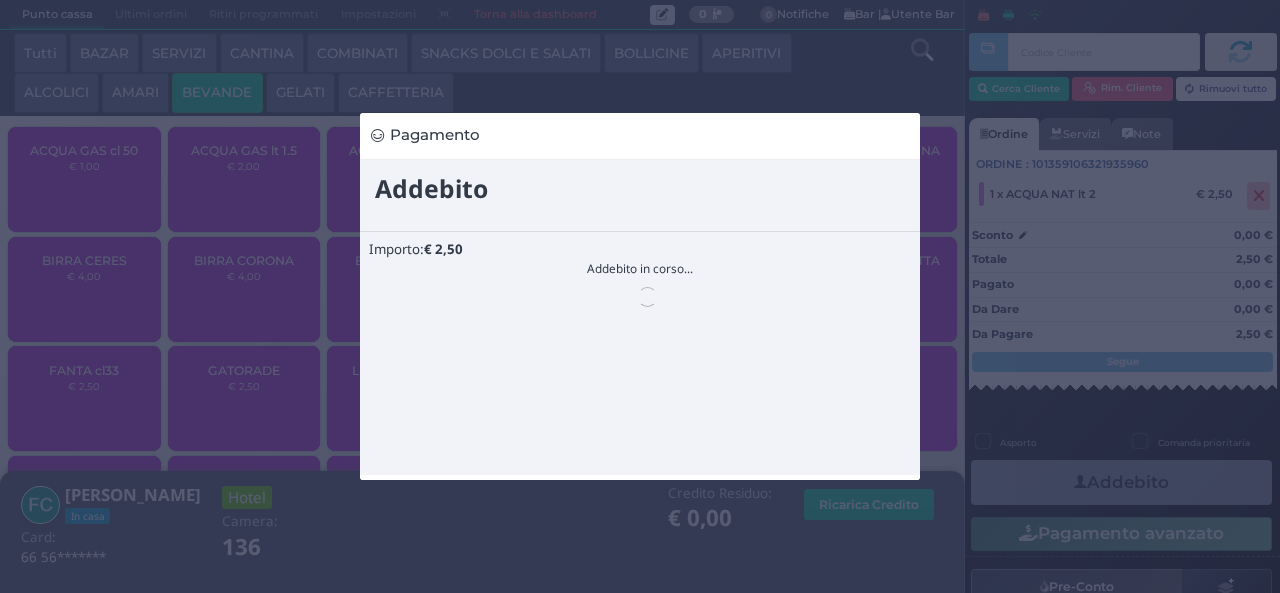 scroll, scrollTop: 0, scrollLeft: 0, axis: both 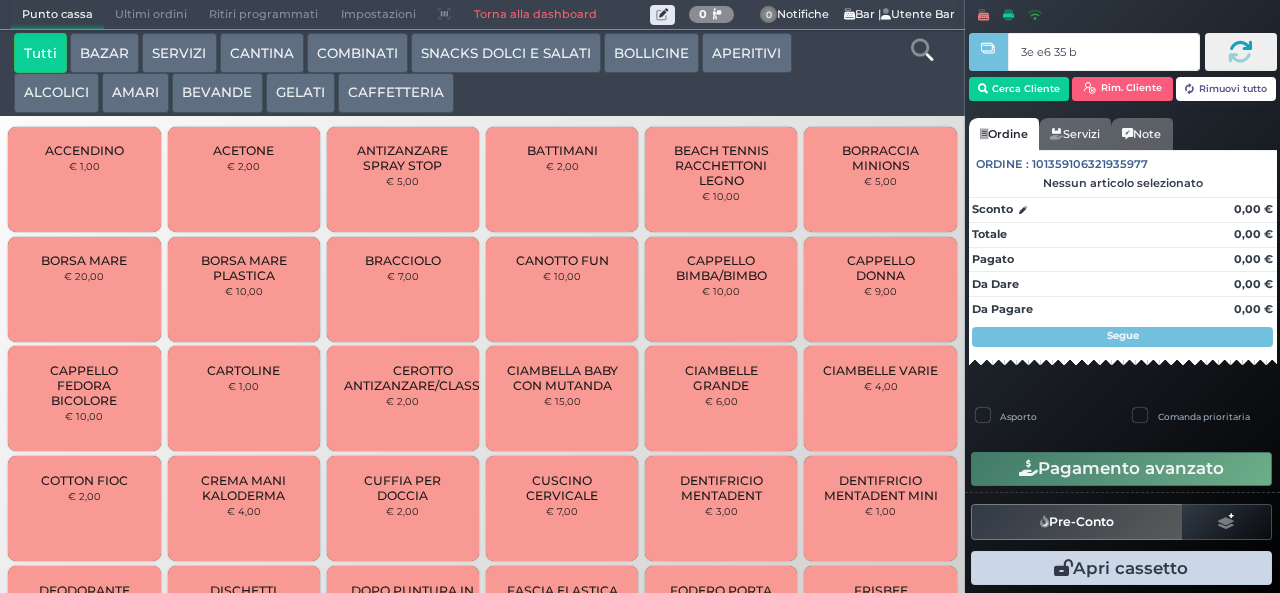 type on "3e e6 35 b9" 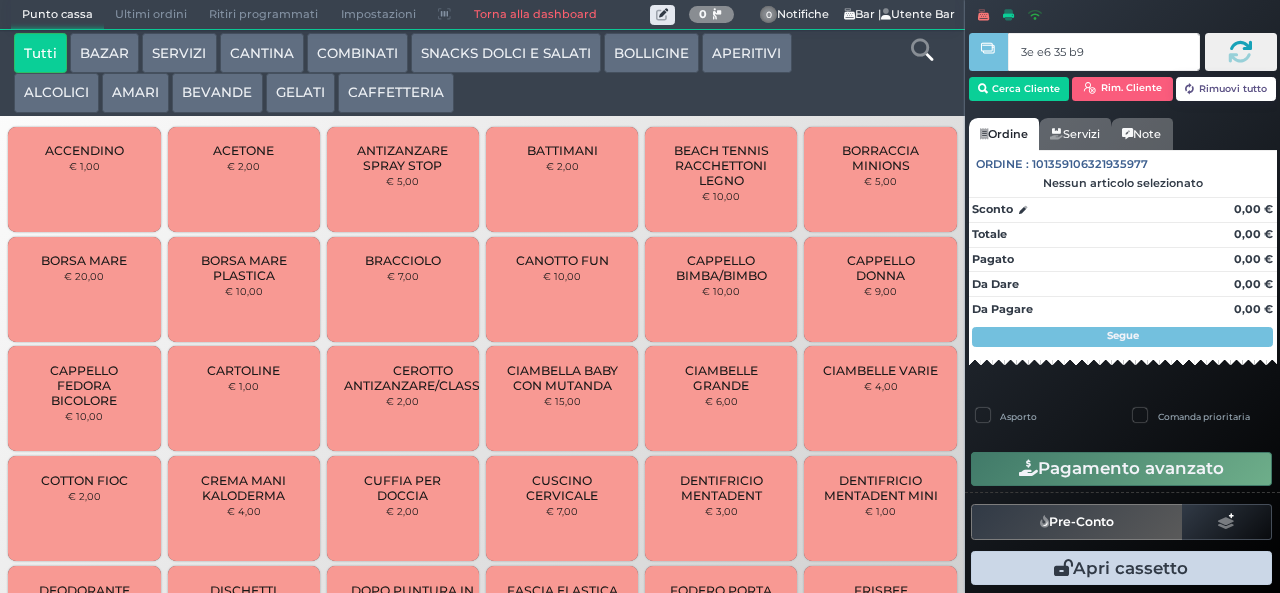 type 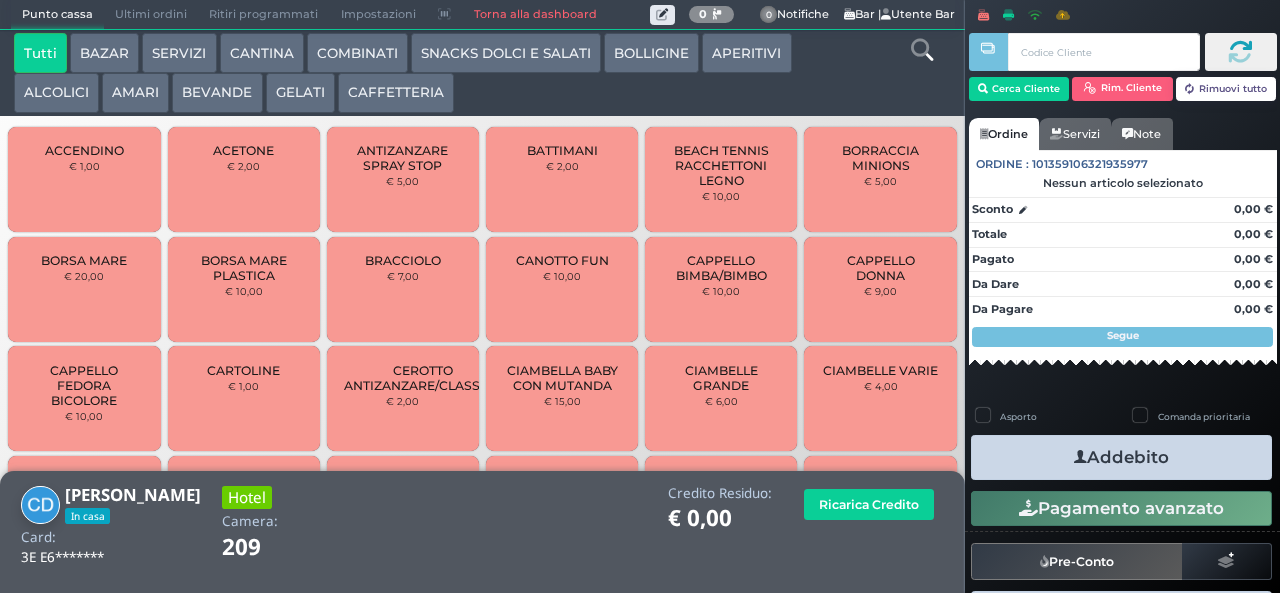 click on "BEVANDE" at bounding box center (217, 93) 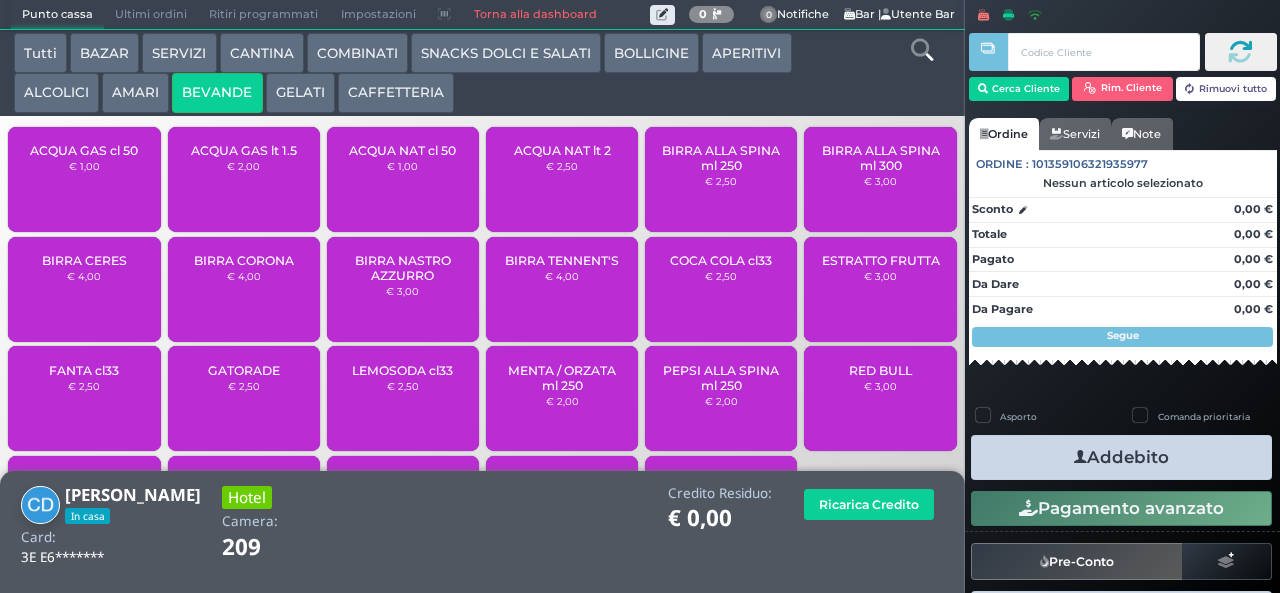 click on "SNACKS DOLCI E SALATI" at bounding box center (506, 53) 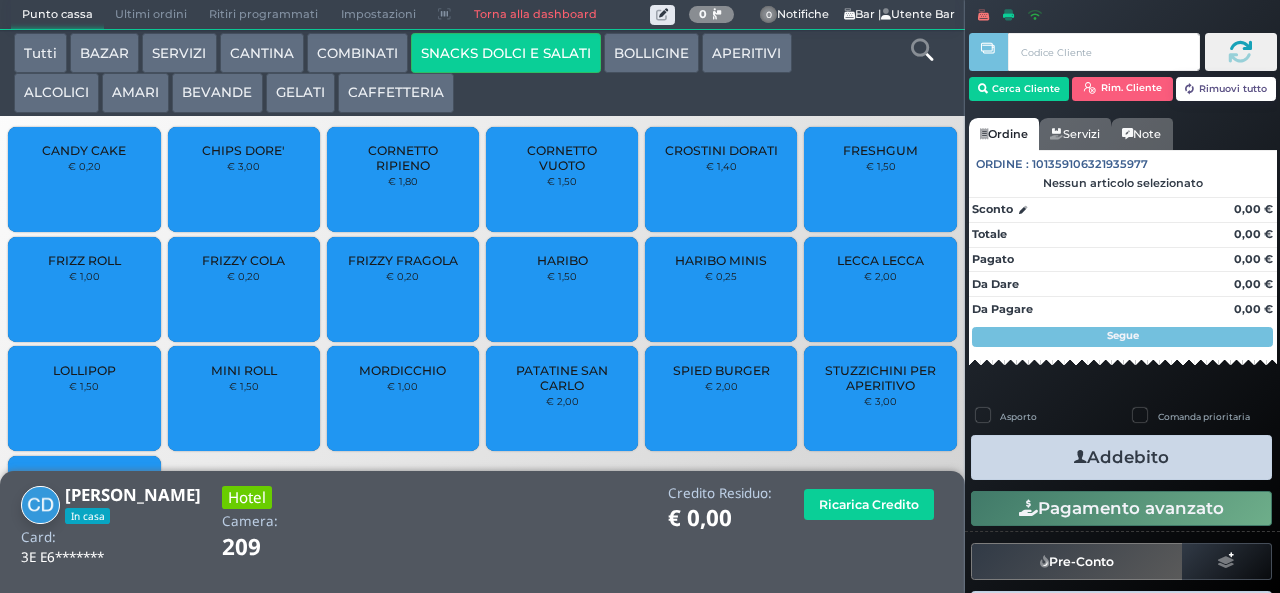 click on "COMBINATI" at bounding box center [357, 53] 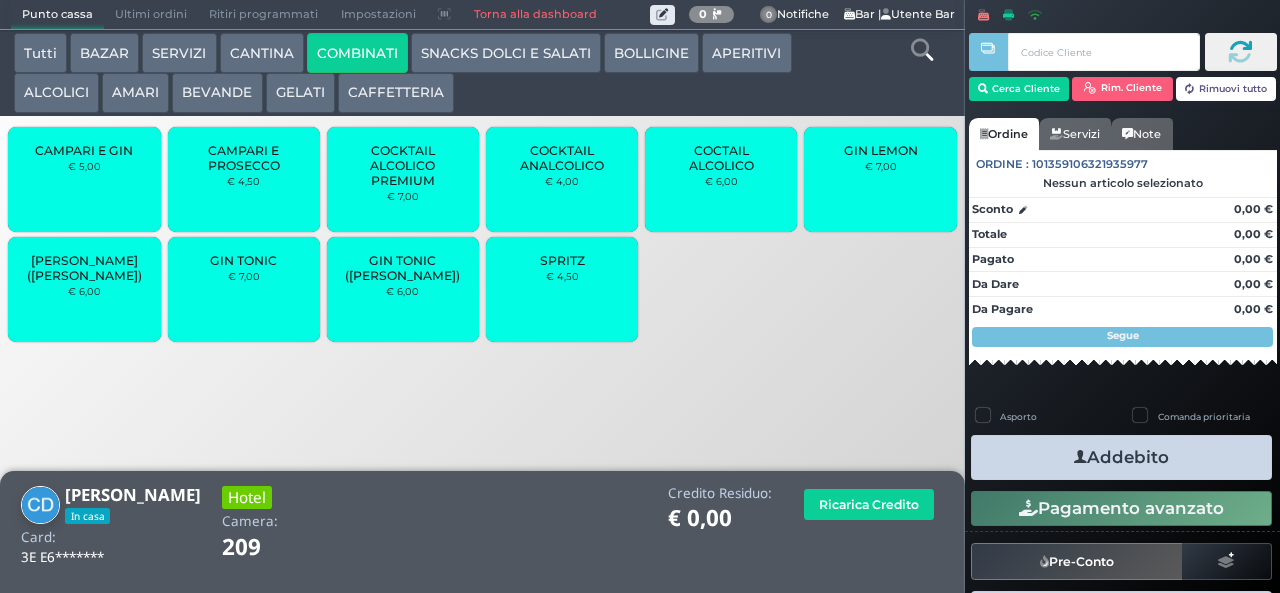 click on "COCKTAIL ALCOLICO PREMIUM" at bounding box center (403, 165) 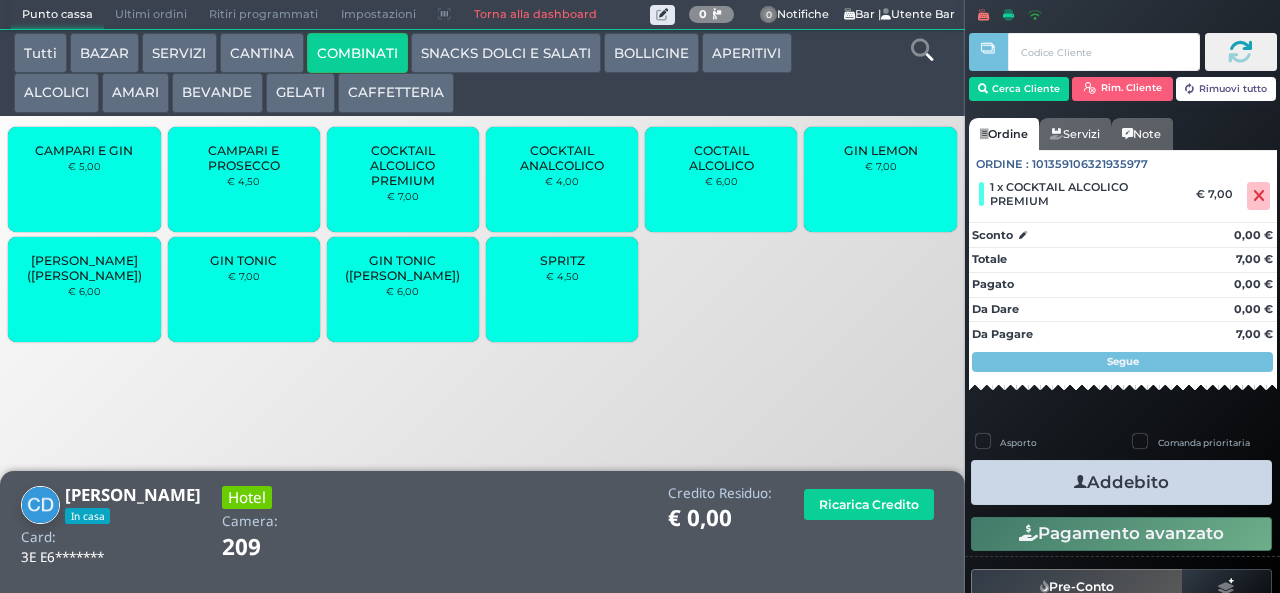 click on "SNACKS DOLCI E SALATI" at bounding box center [506, 53] 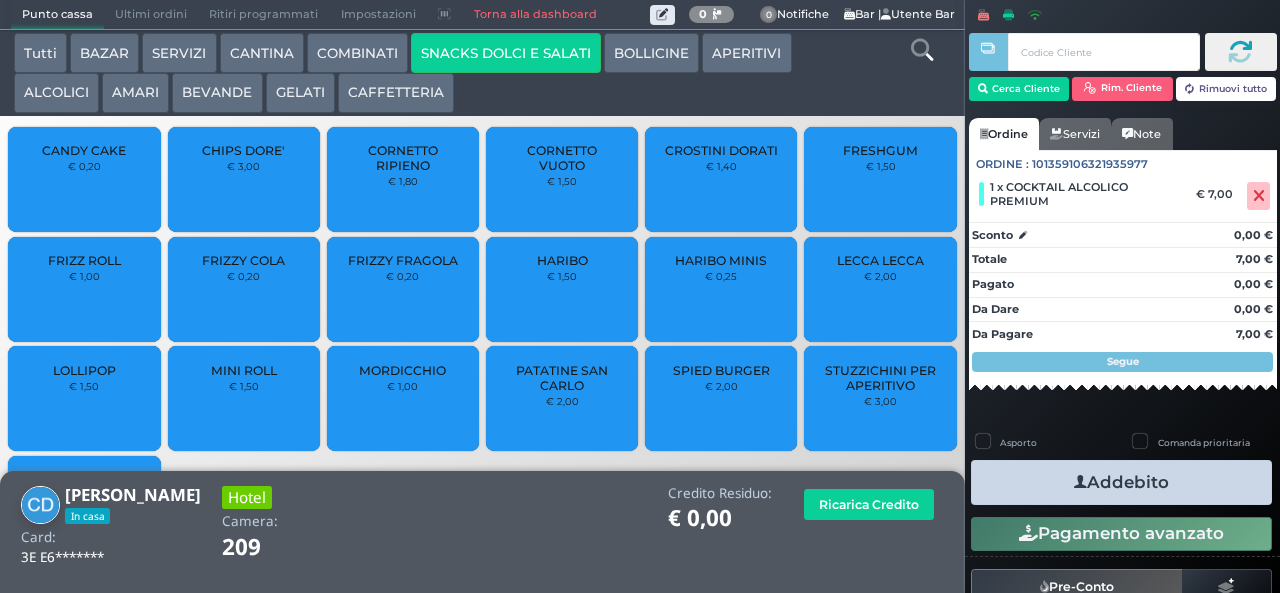 click on "FRIZZY COLA
€ 0,20" at bounding box center (244, 289) 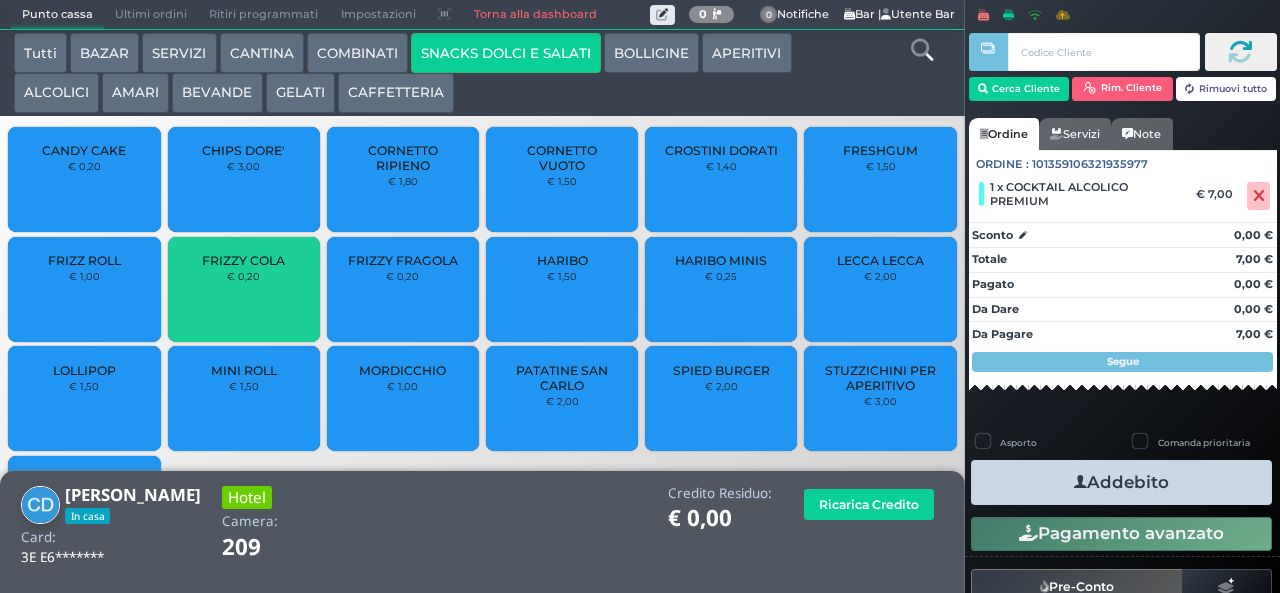 click on "FRIZZY COLA
€ 0,20" at bounding box center [244, 289] 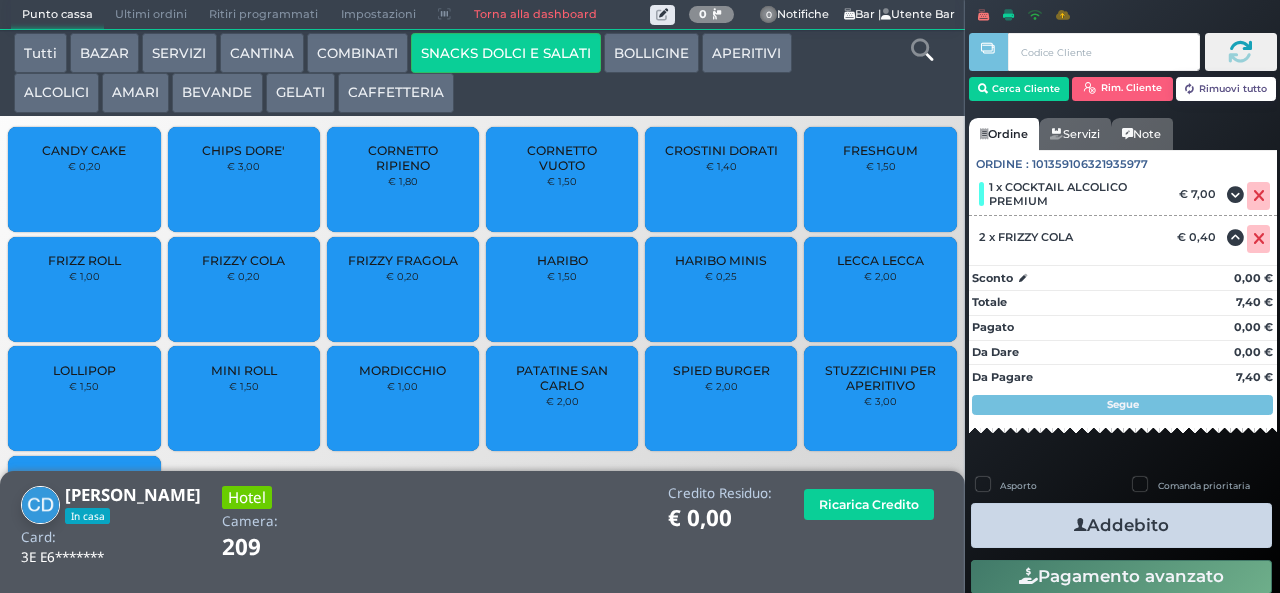 click on "Addebito" at bounding box center (1121, 525) 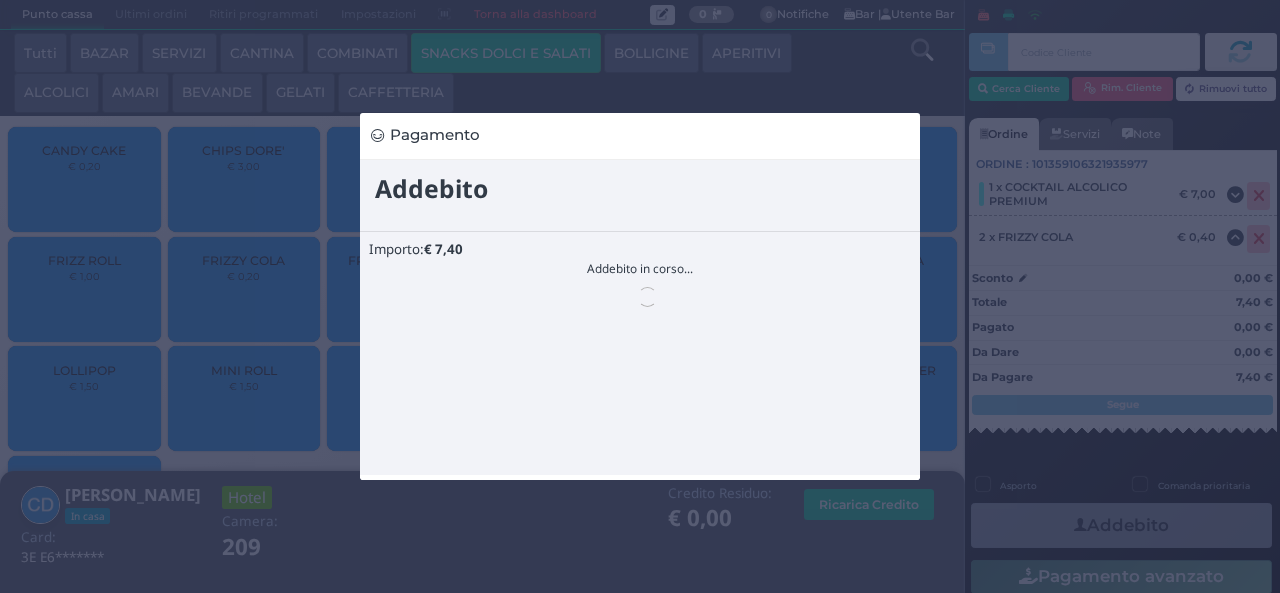 scroll, scrollTop: 0, scrollLeft: 0, axis: both 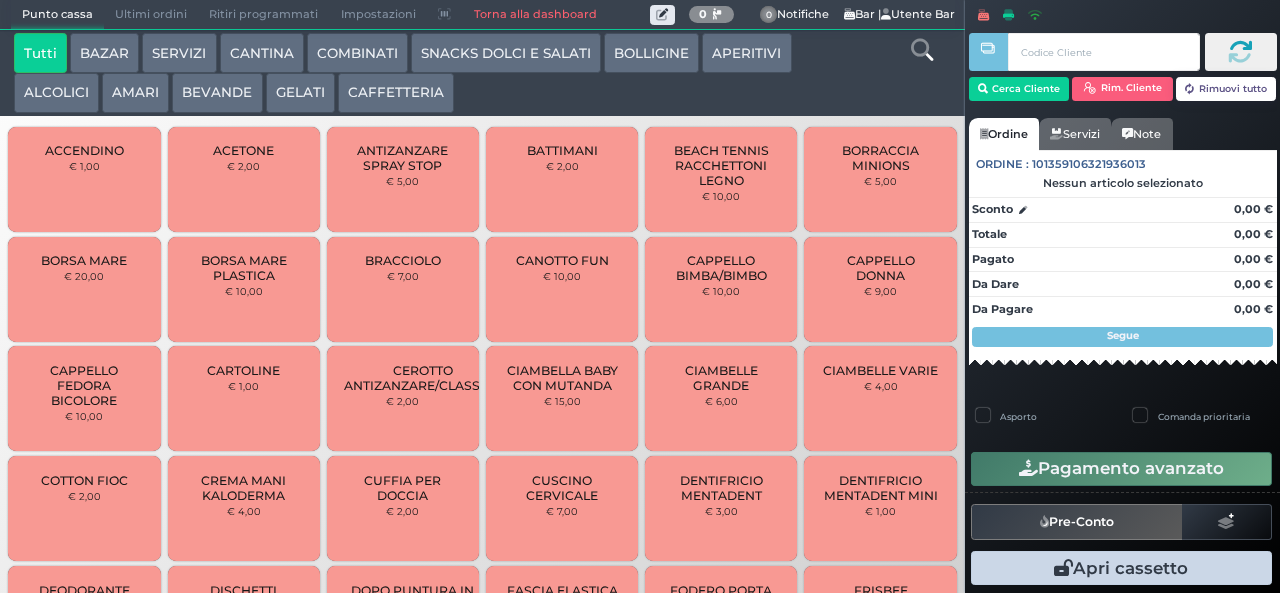 click on "AMARI" at bounding box center (135, 93) 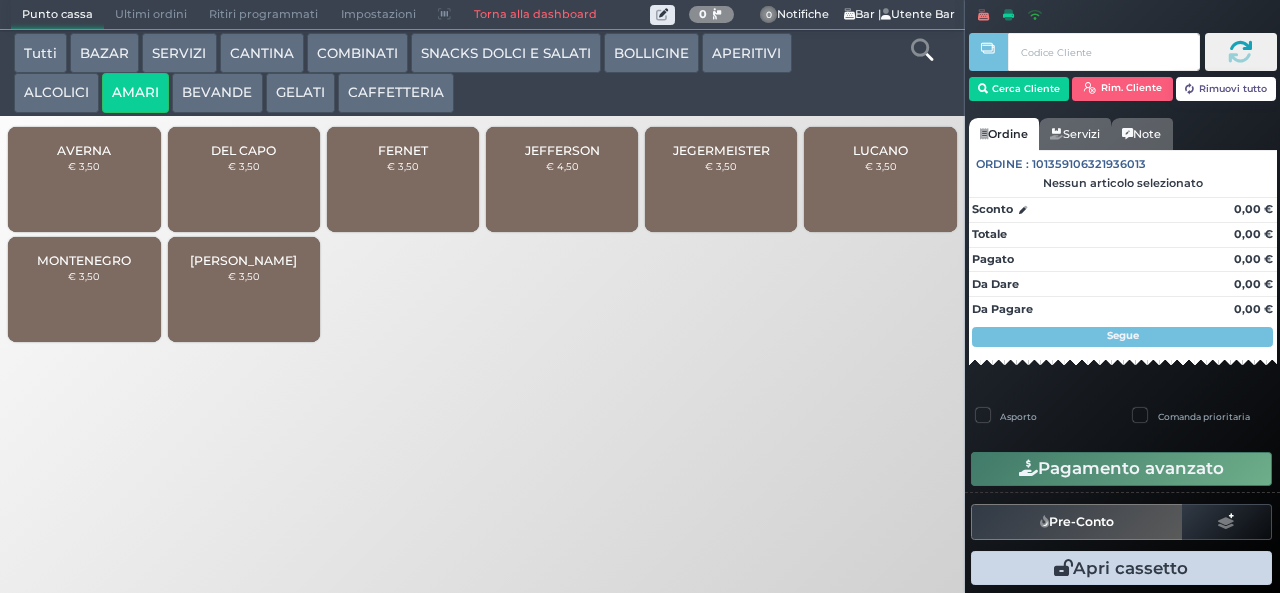 click on "ALCOLICI" at bounding box center [56, 93] 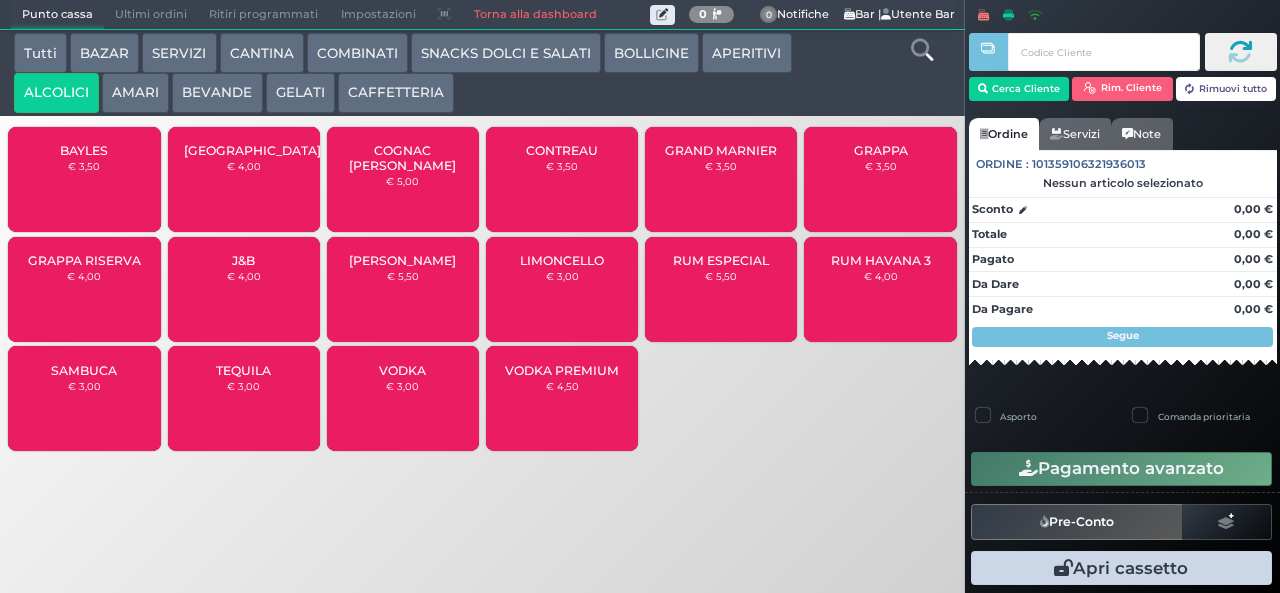 click on "LIMONCELLO" at bounding box center [562, 260] 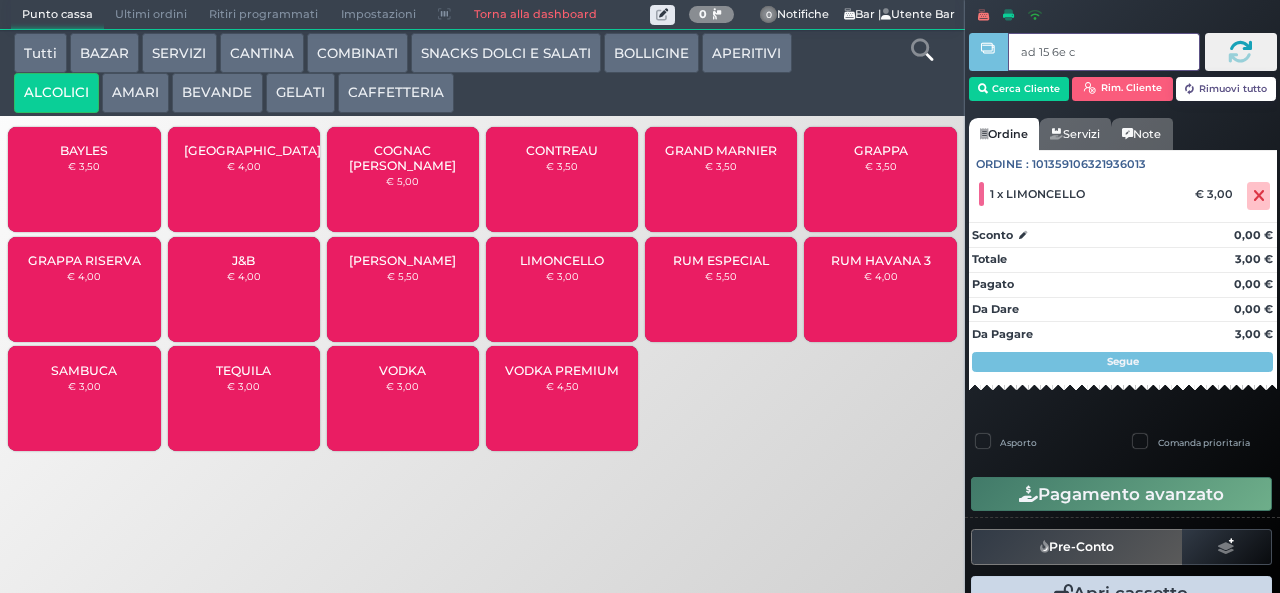 type on "ad 15 6e c3" 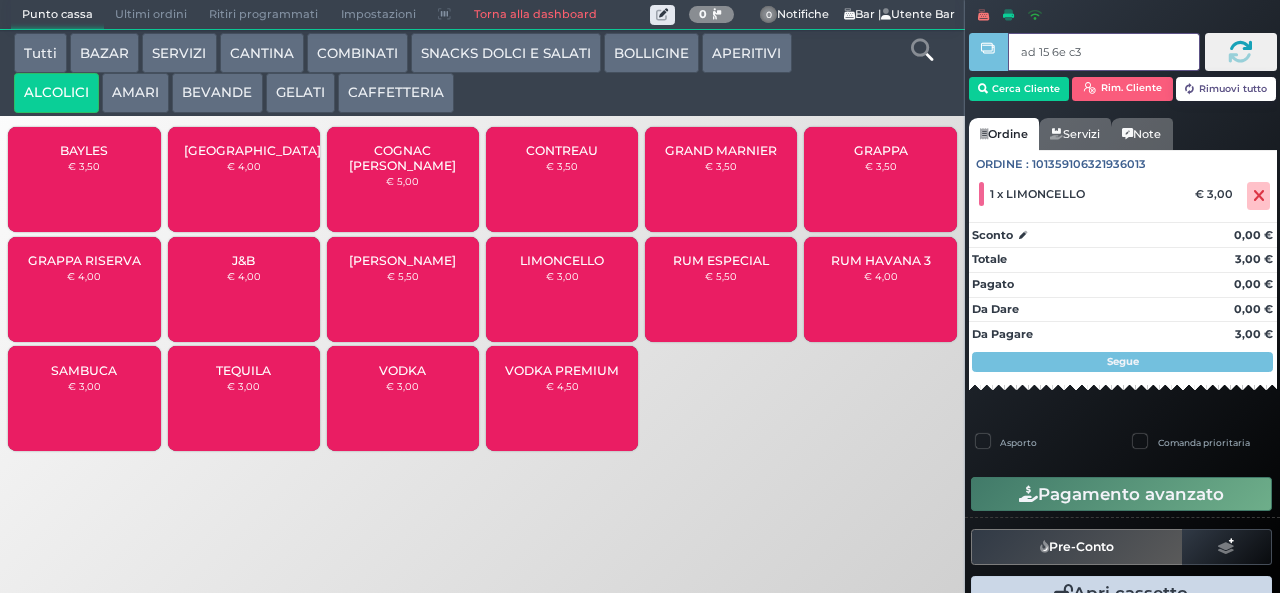 type 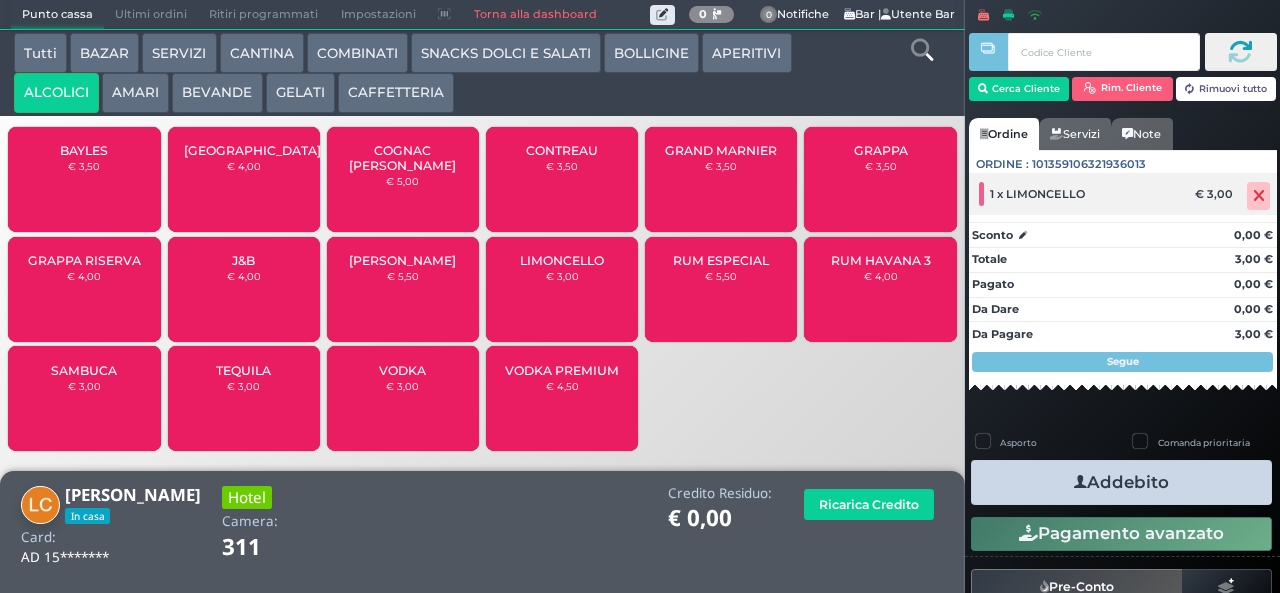 click at bounding box center (1259, 196) 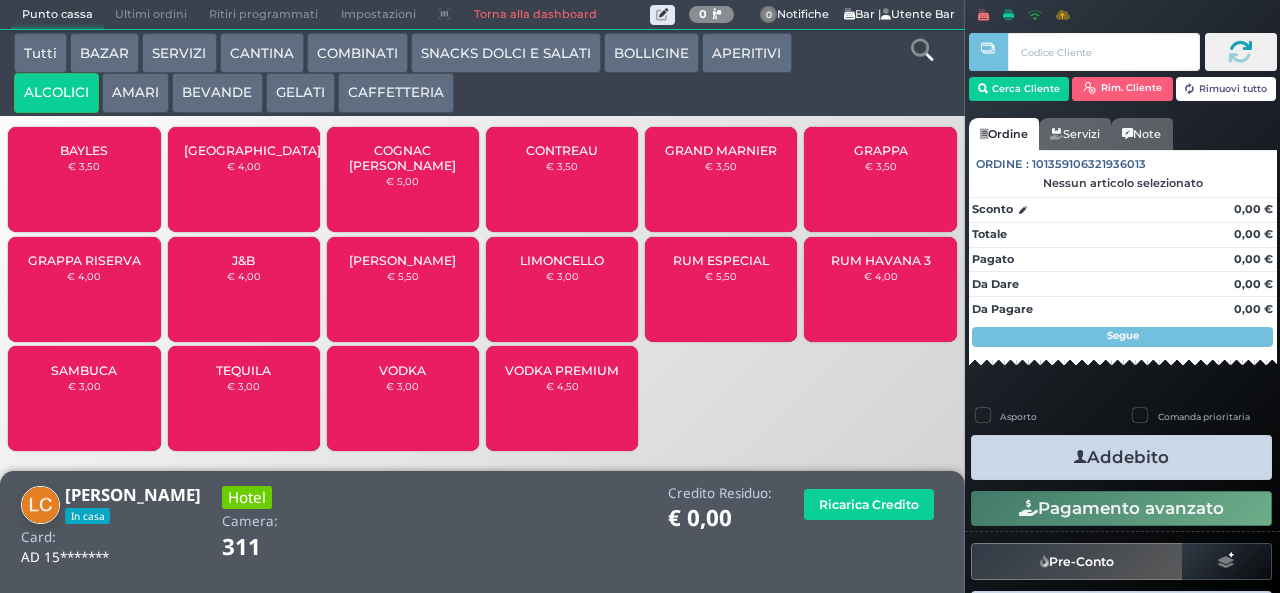 click on "SNACKS DOLCI E SALATI" at bounding box center (506, 53) 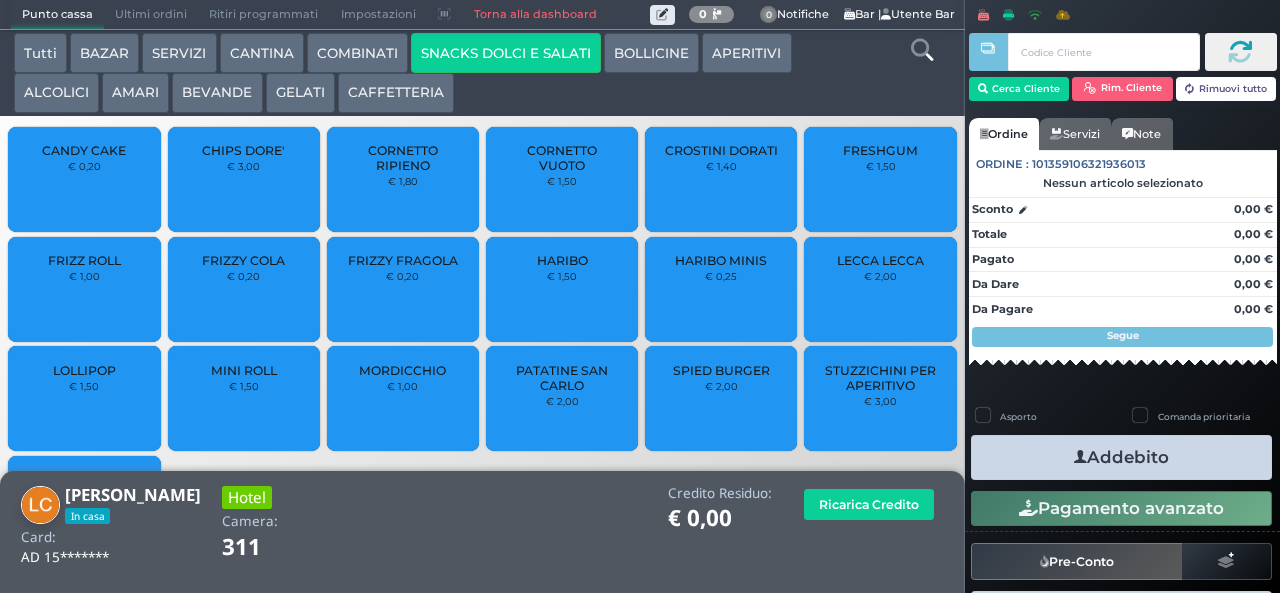 click on "COMBINATI" at bounding box center (357, 53) 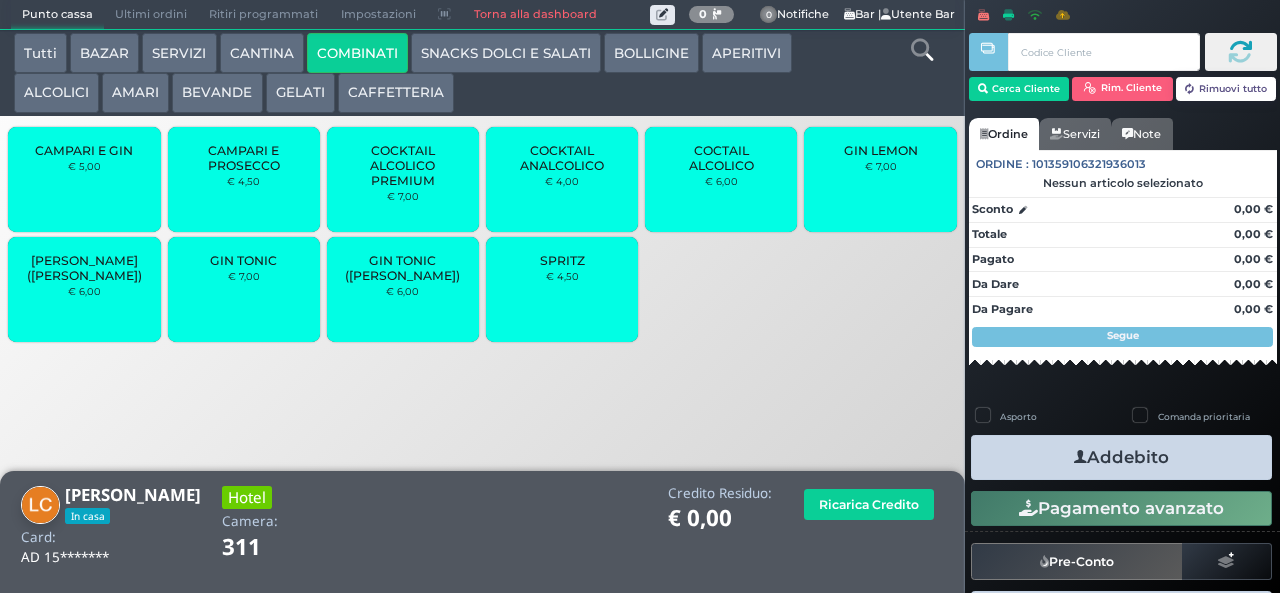 click on "SPRITZ" at bounding box center (562, 260) 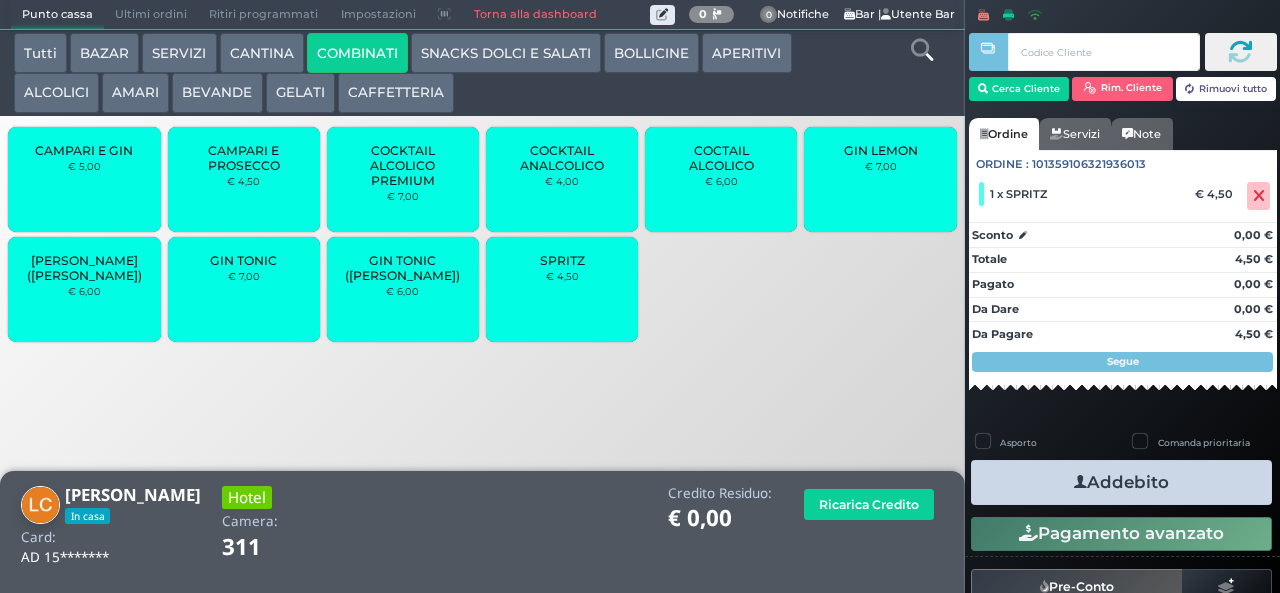 click on "BEVANDE" at bounding box center (217, 93) 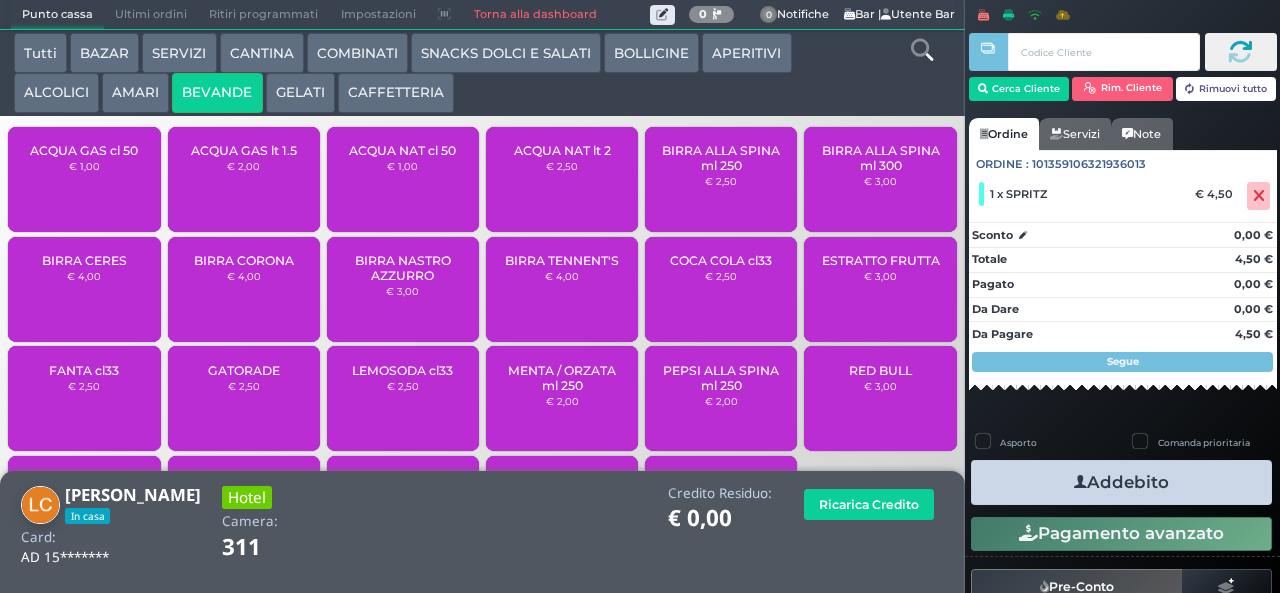 click on "CAFFETTERIA" at bounding box center (396, 93) 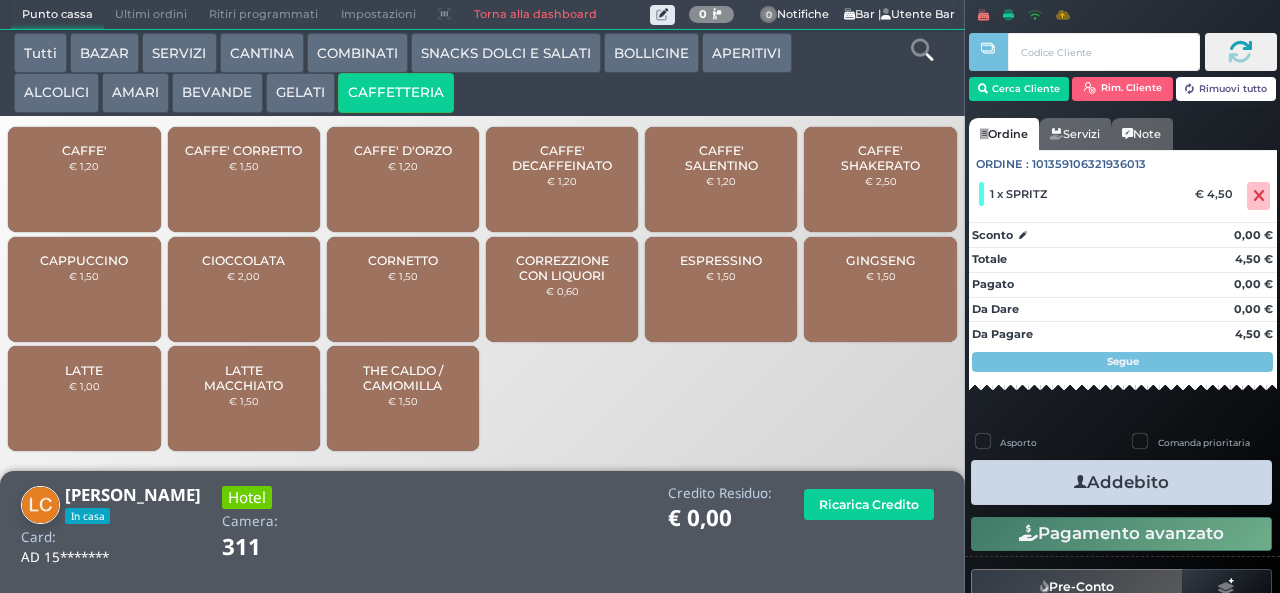 click on "SNACKS DOLCI E SALATI" at bounding box center [506, 53] 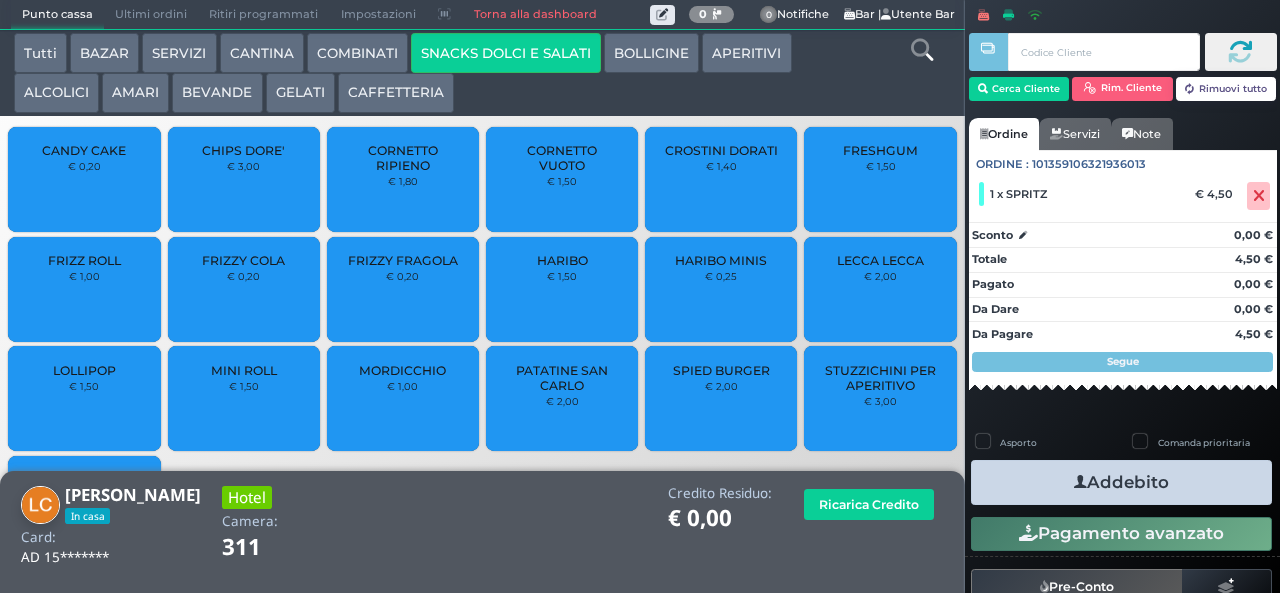 click on "SPIED BURGER" at bounding box center [721, 370] 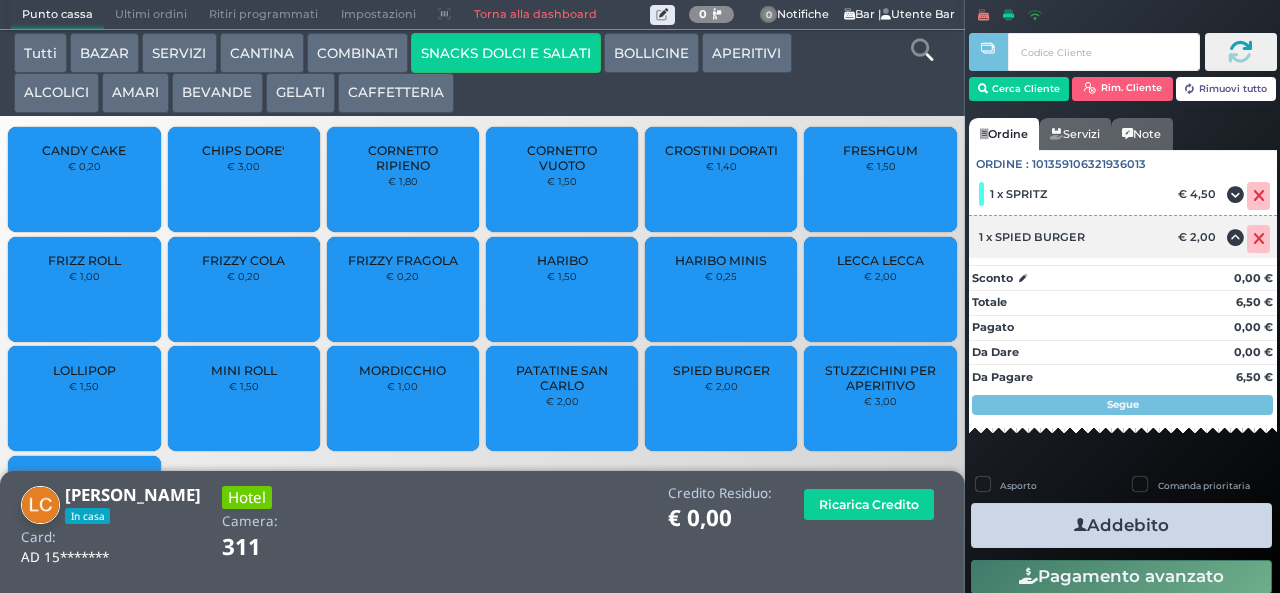 click at bounding box center (1259, 239) 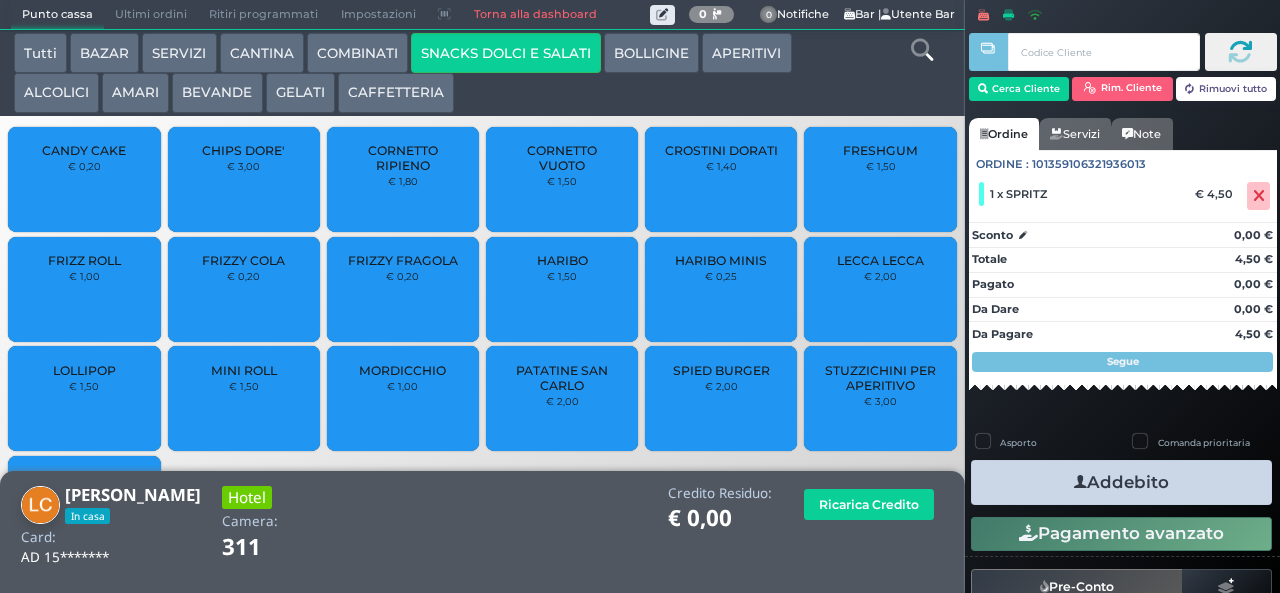 click on "PATATINE SAN CARLO" at bounding box center [562, 378] 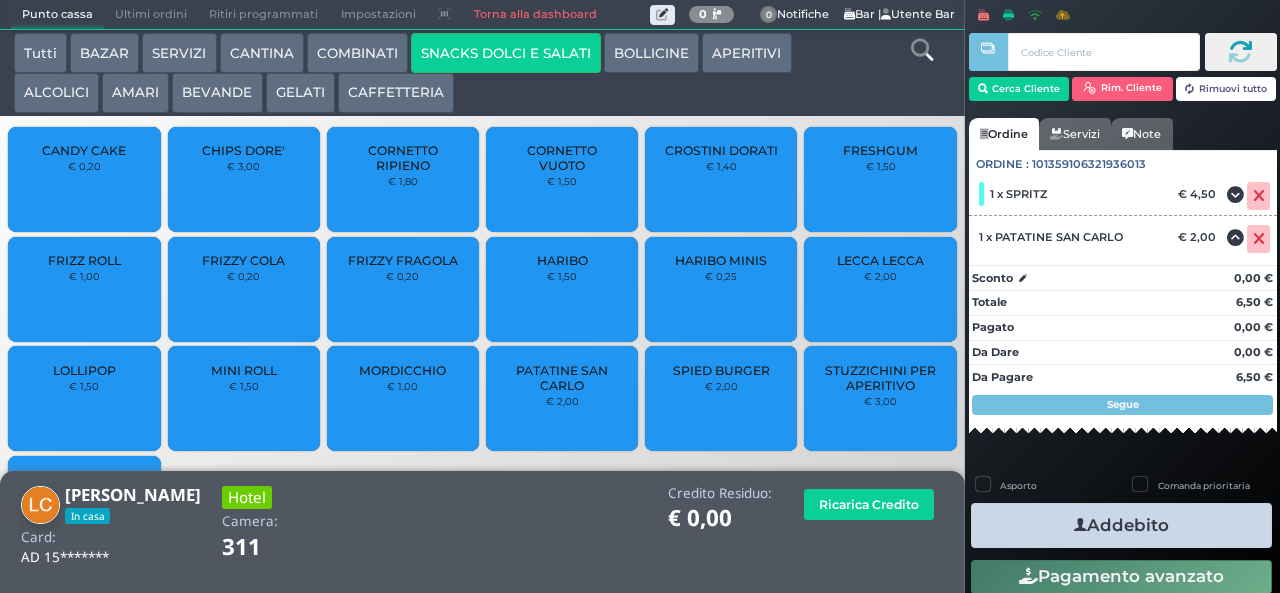 click on "Addebito" at bounding box center (1121, 525) 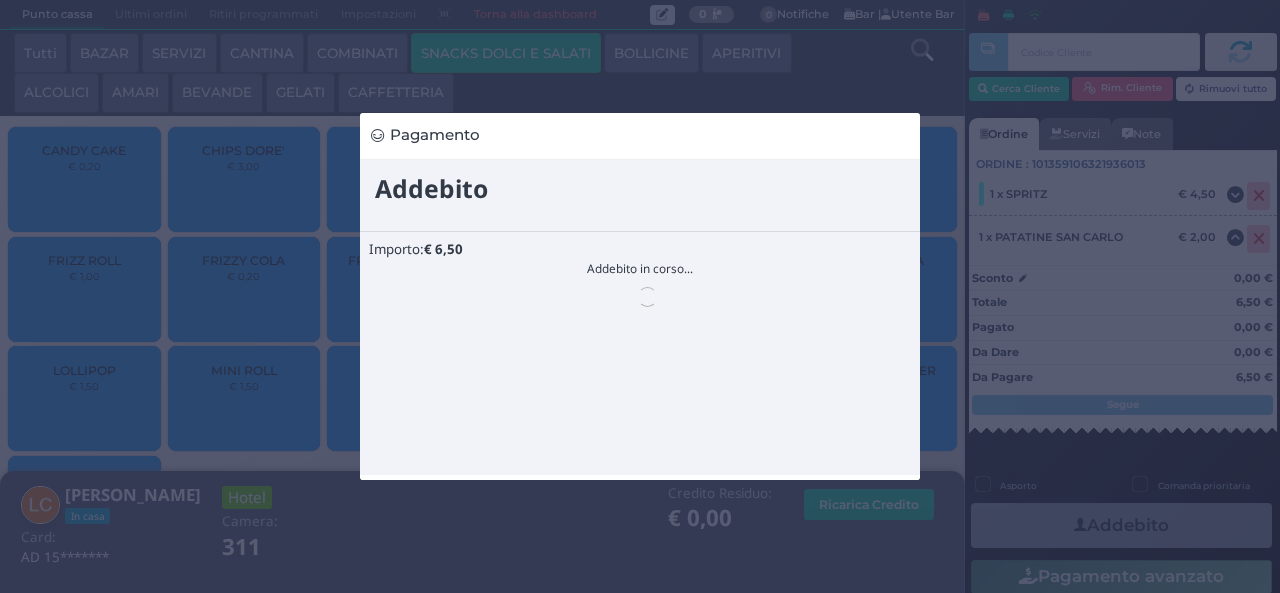 scroll, scrollTop: 0, scrollLeft: 0, axis: both 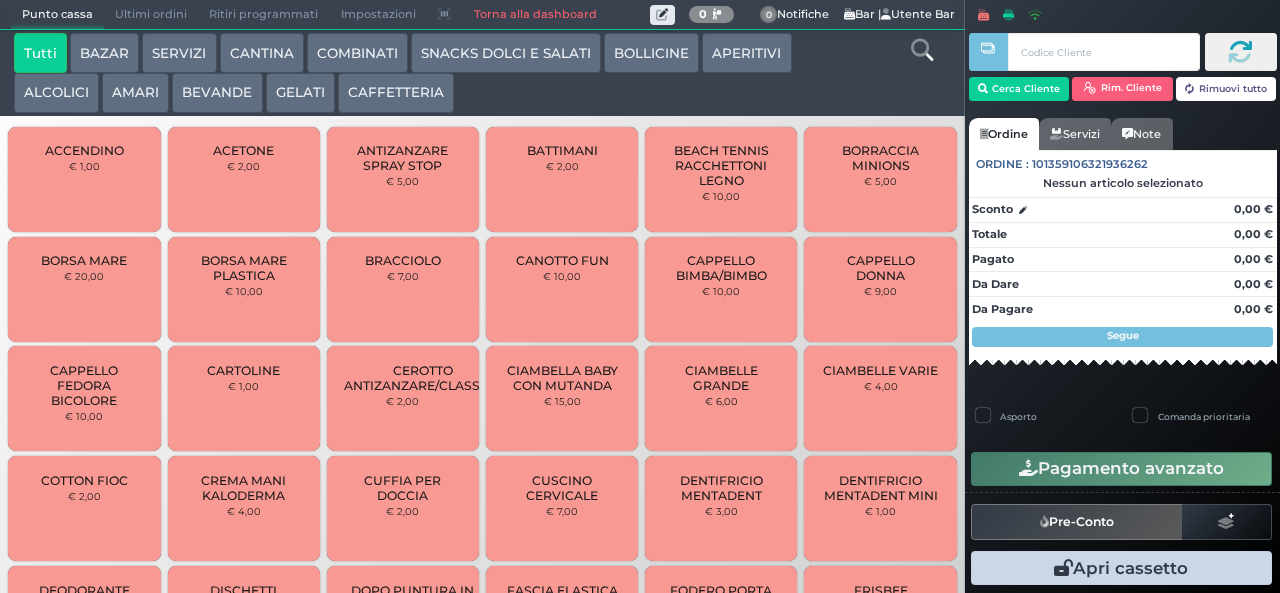 click on "AMARI" at bounding box center (135, 93) 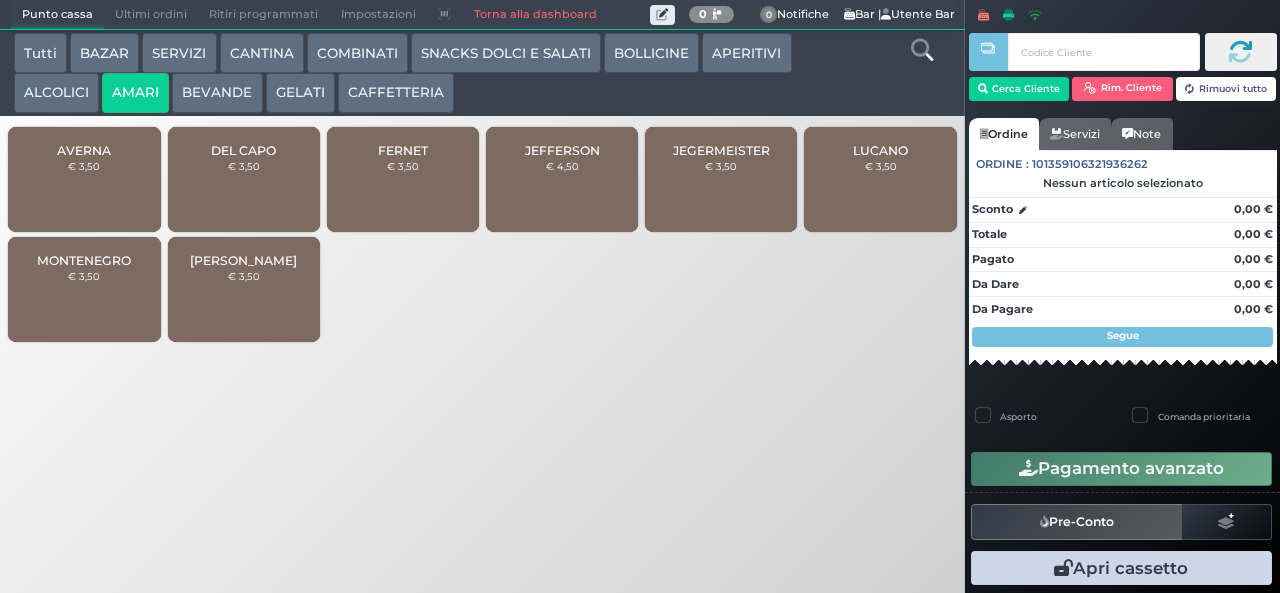 click on "MONTENEGRO" at bounding box center (84, 260) 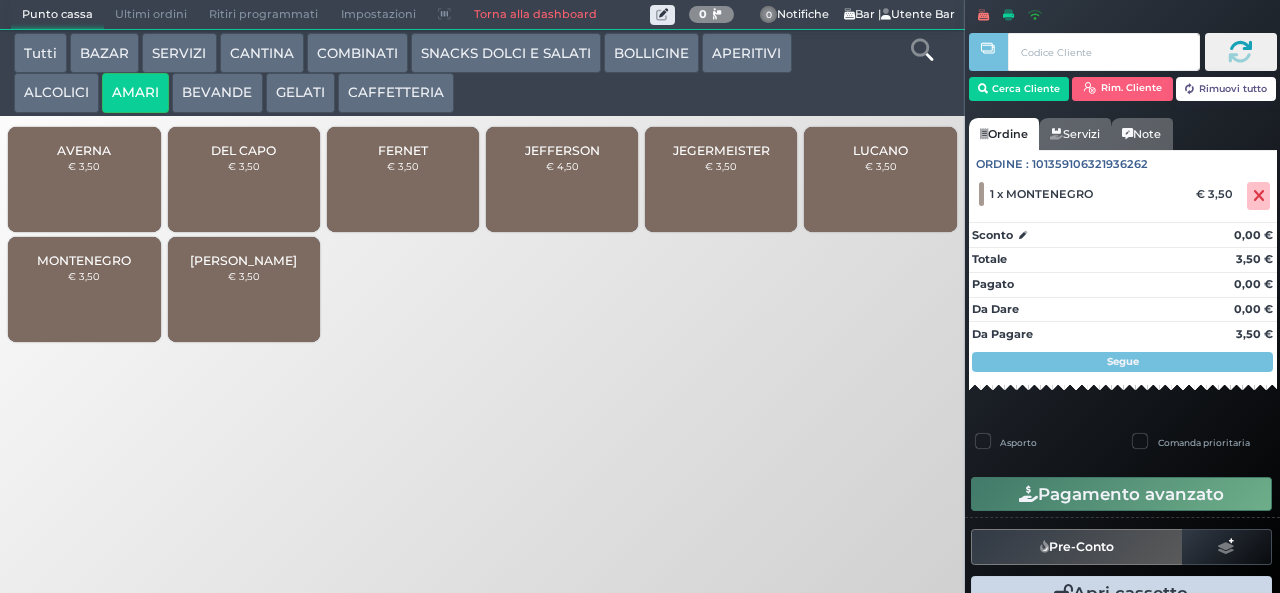 click on "ALCOLICI" at bounding box center [56, 93] 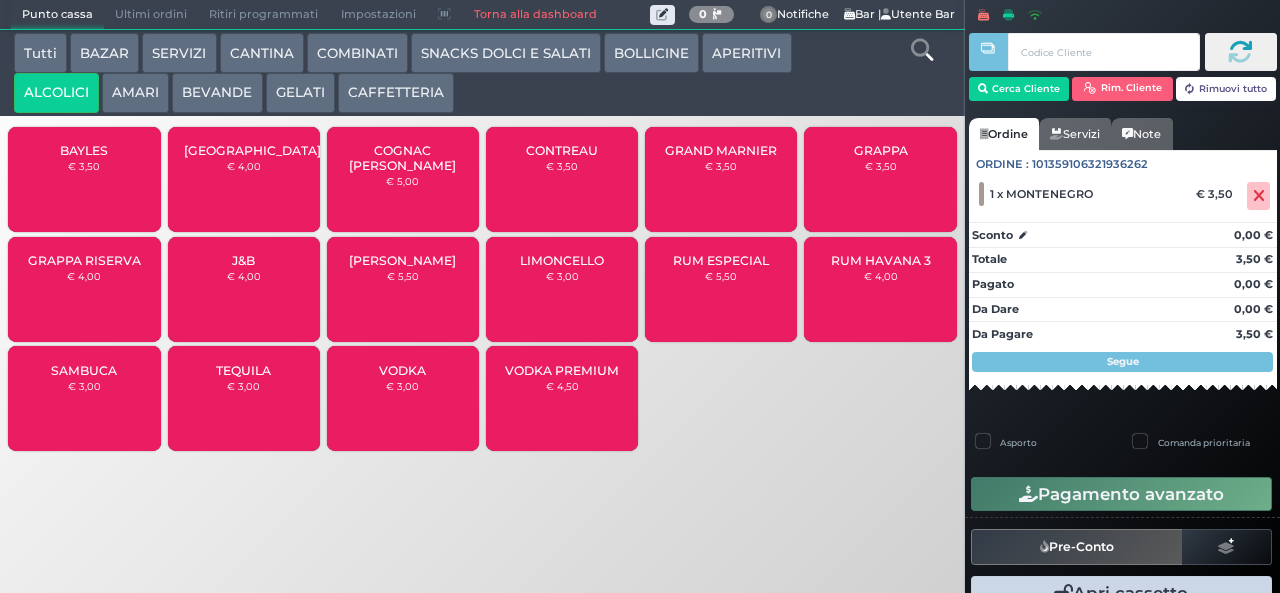 click on "BAYLES" at bounding box center [84, 150] 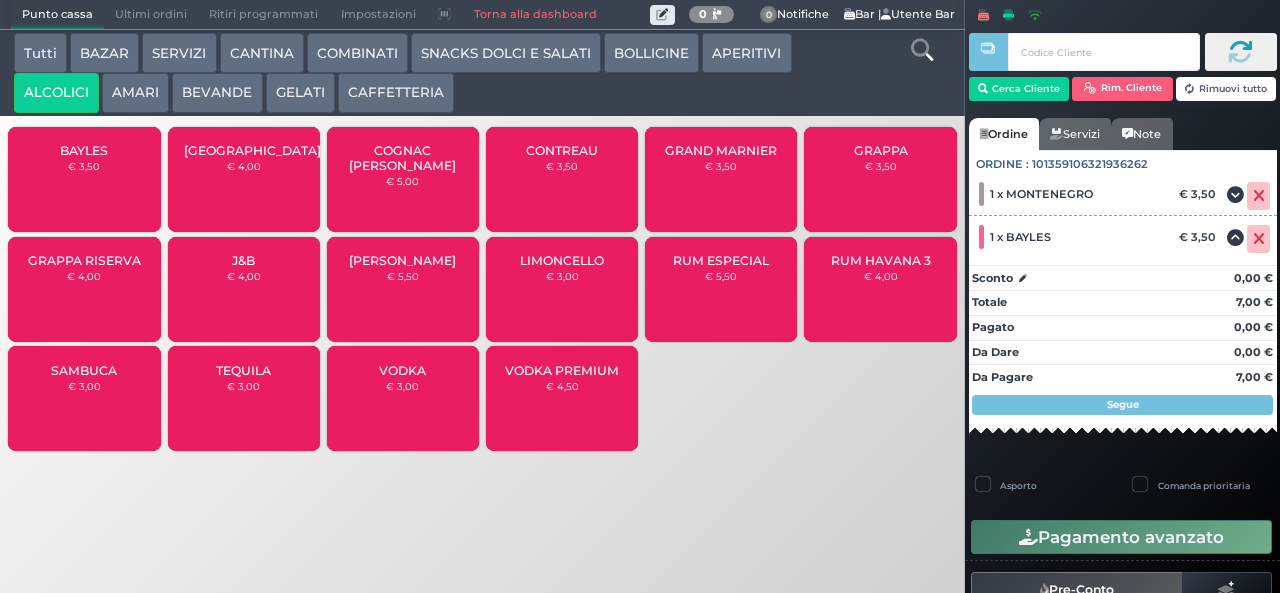click on "GRAPPA RISERVA" at bounding box center (84, 260) 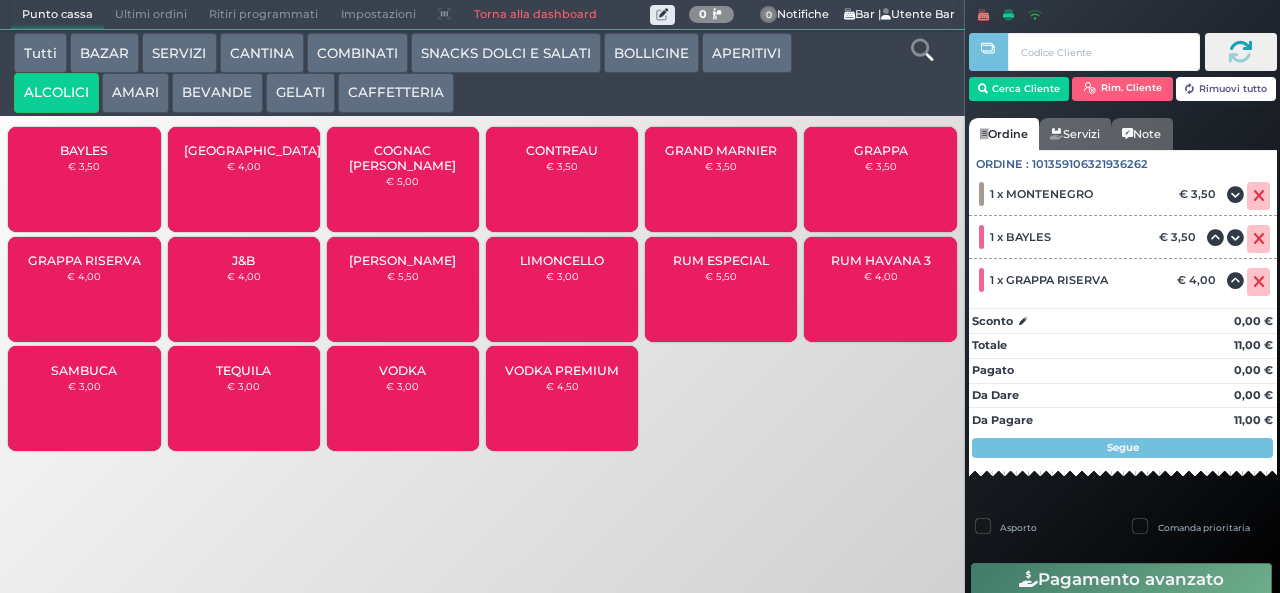 click on "GELATI" at bounding box center [300, 93] 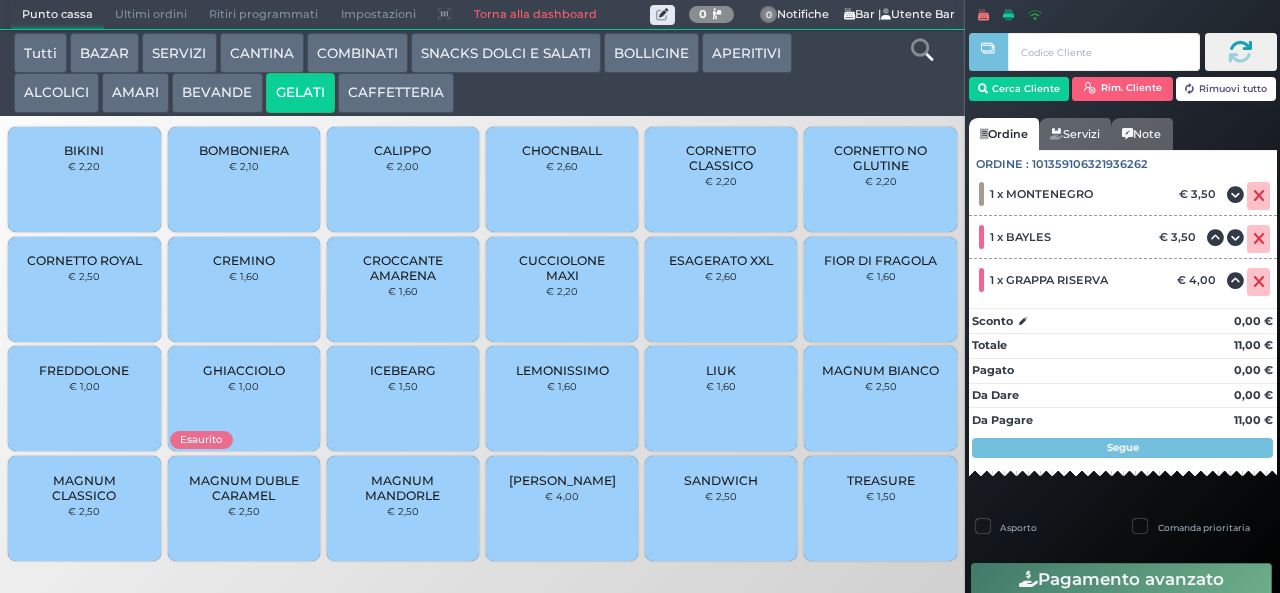 click on "MAGNUM CLASSICO" at bounding box center (84, 488) 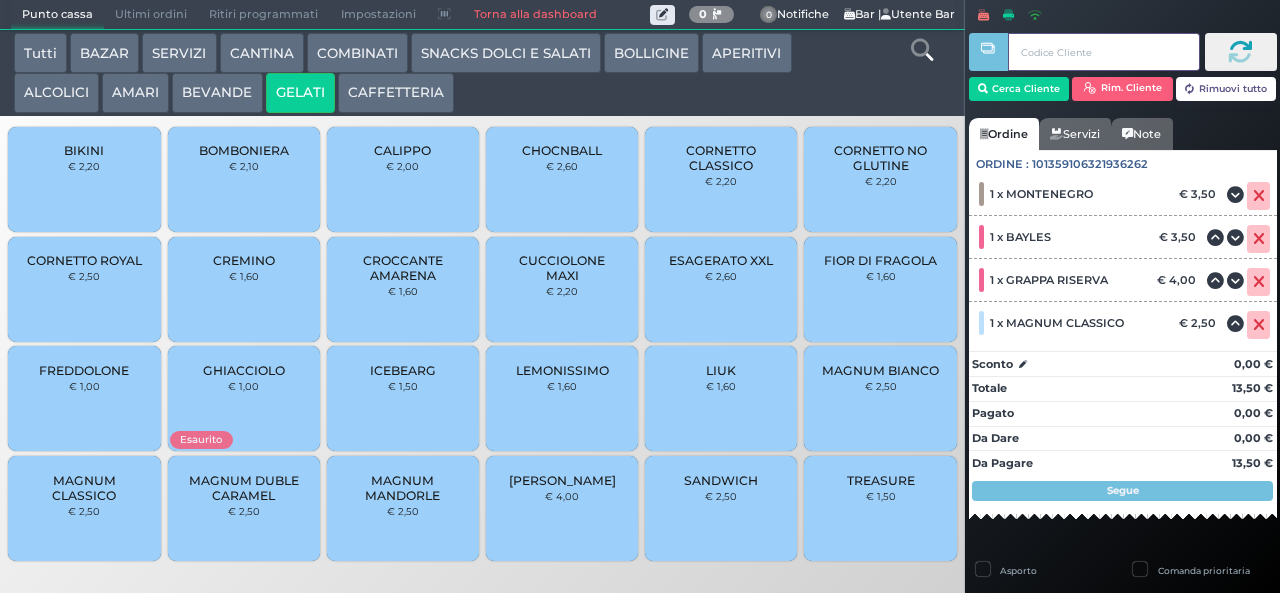 type 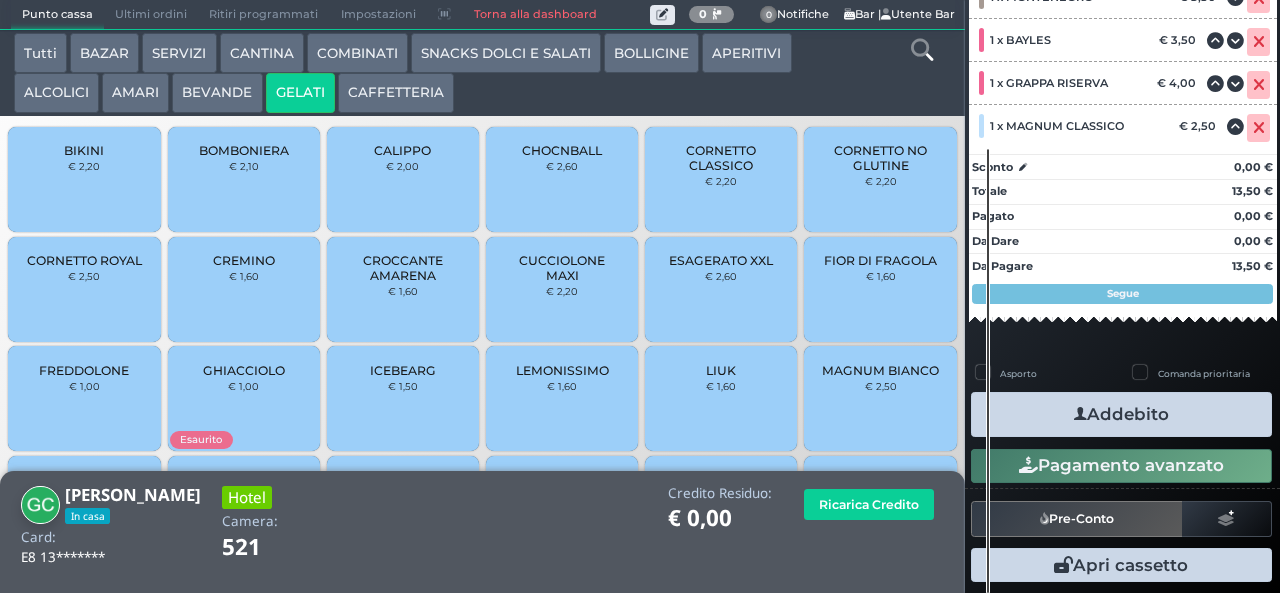 click at bounding box center [1080, 414] 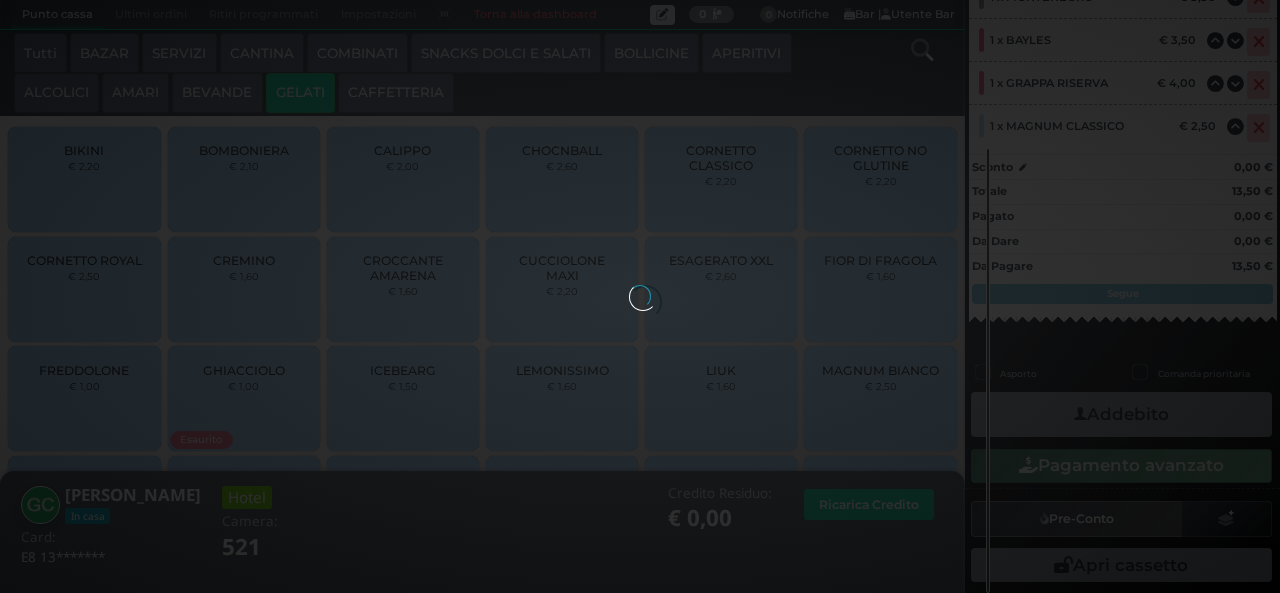 scroll, scrollTop: 282, scrollLeft: 0, axis: vertical 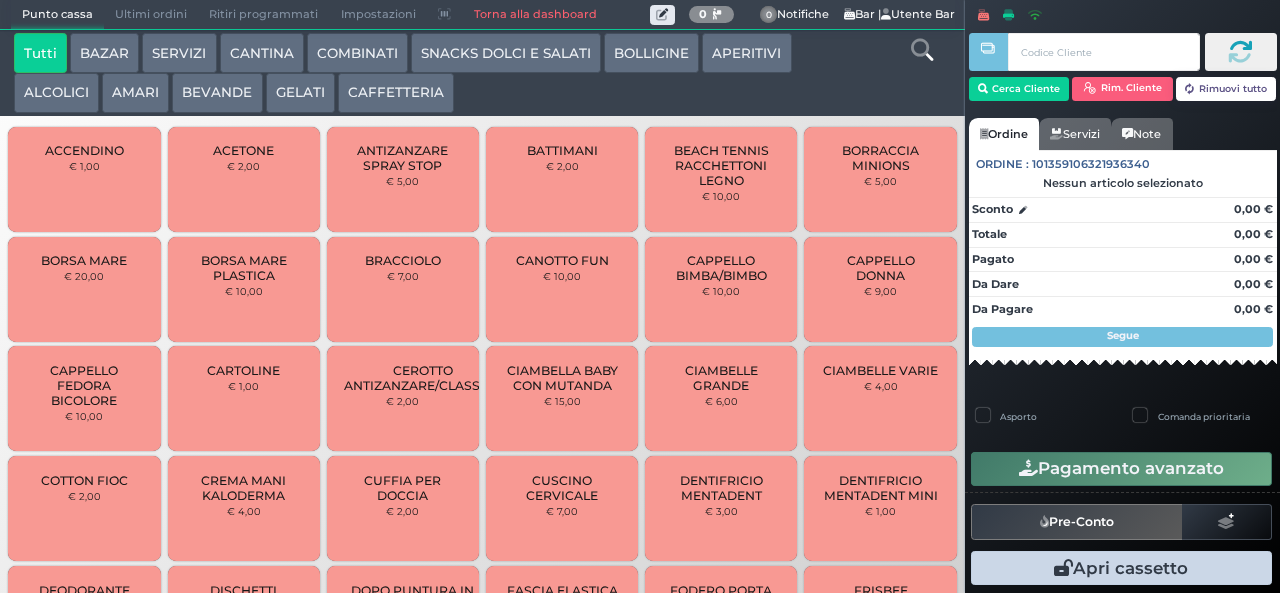 click on "COMBINATI" at bounding box center [357, 53] 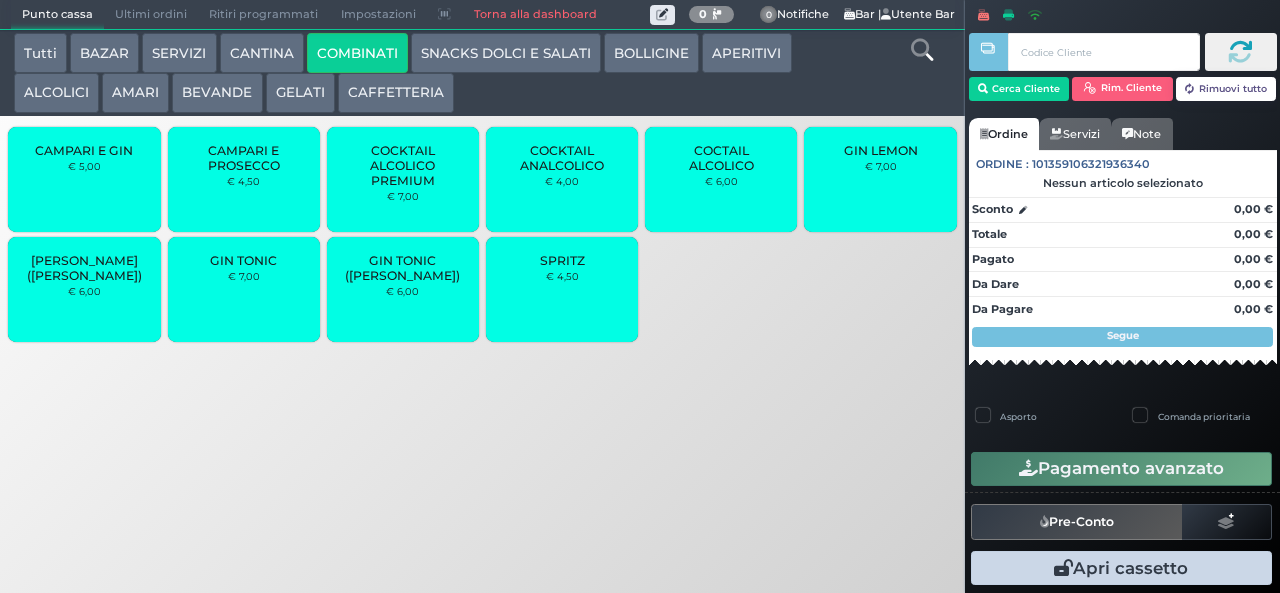 click on "ALCOLICI" at bounding box center [56, 93] 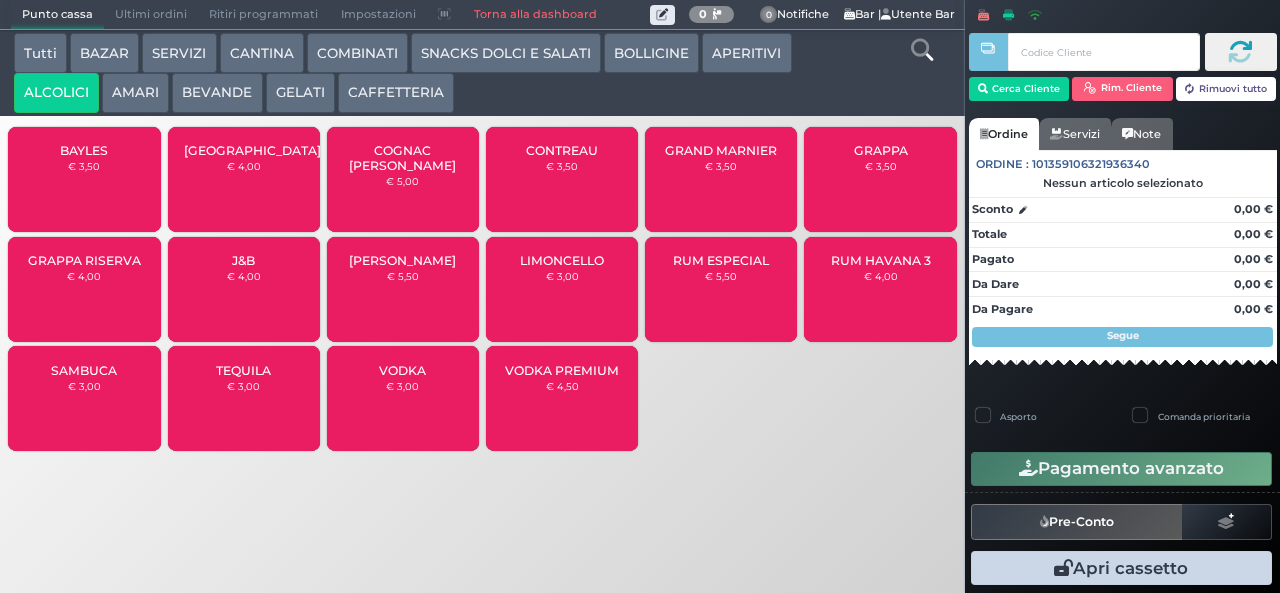 click on "€ 3,00" at bounding box center (562, 276) 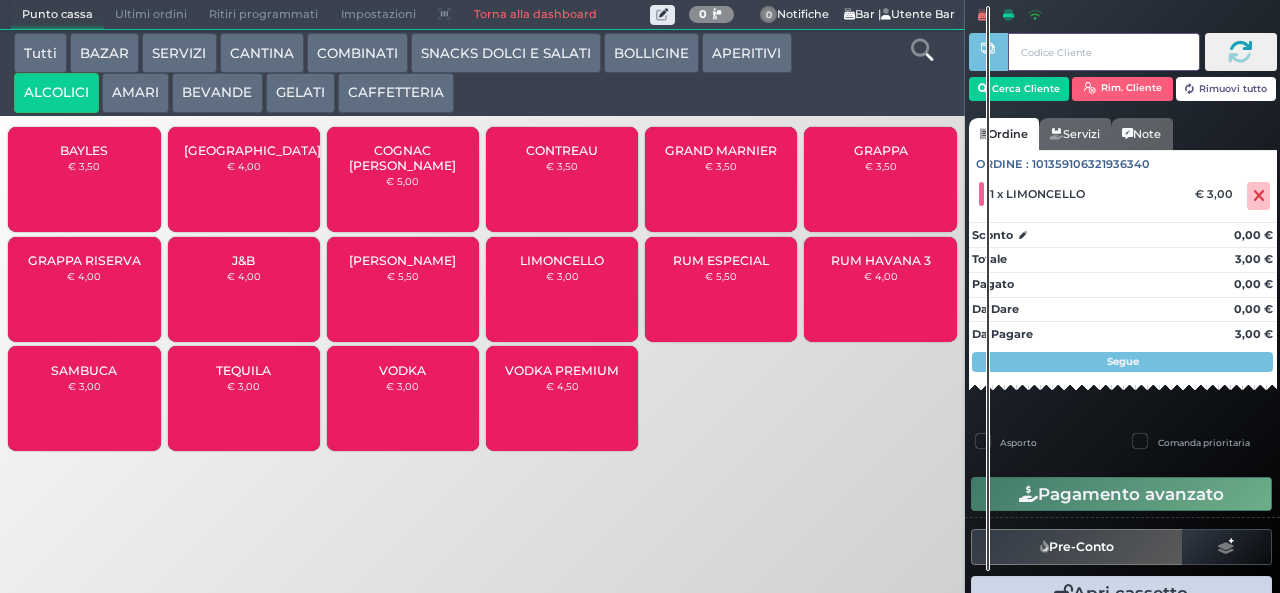 scroll, scrollTop: 42, scrollLeft: 0, axis: vertical 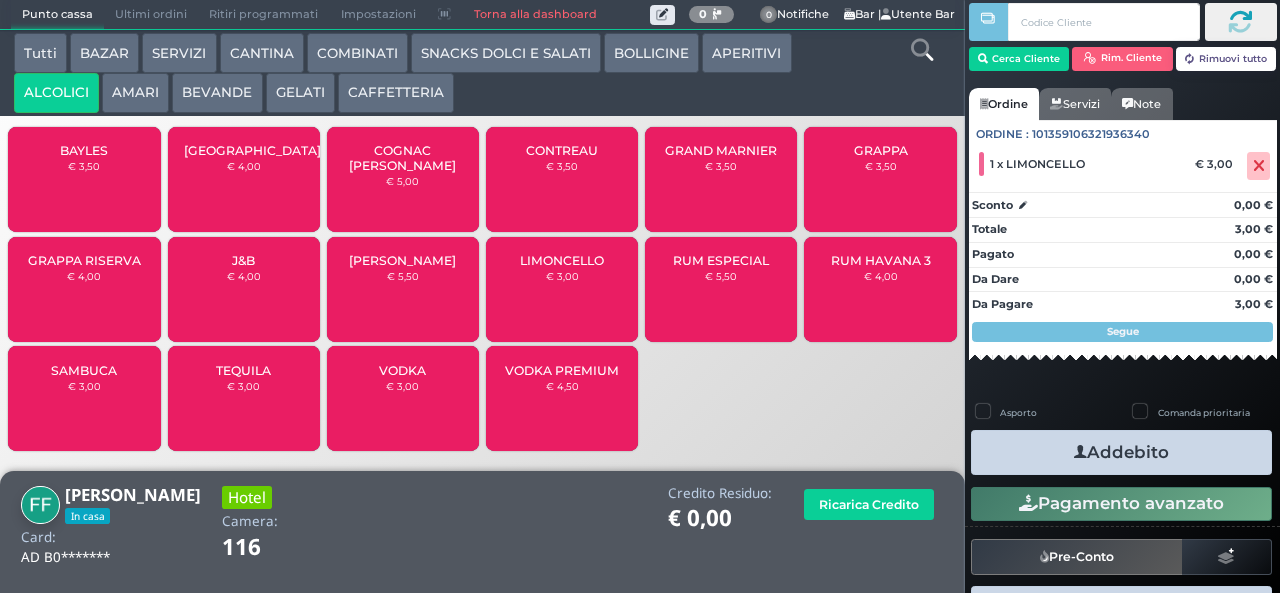 click on "Addebito" at bounding box center (1121, 452) 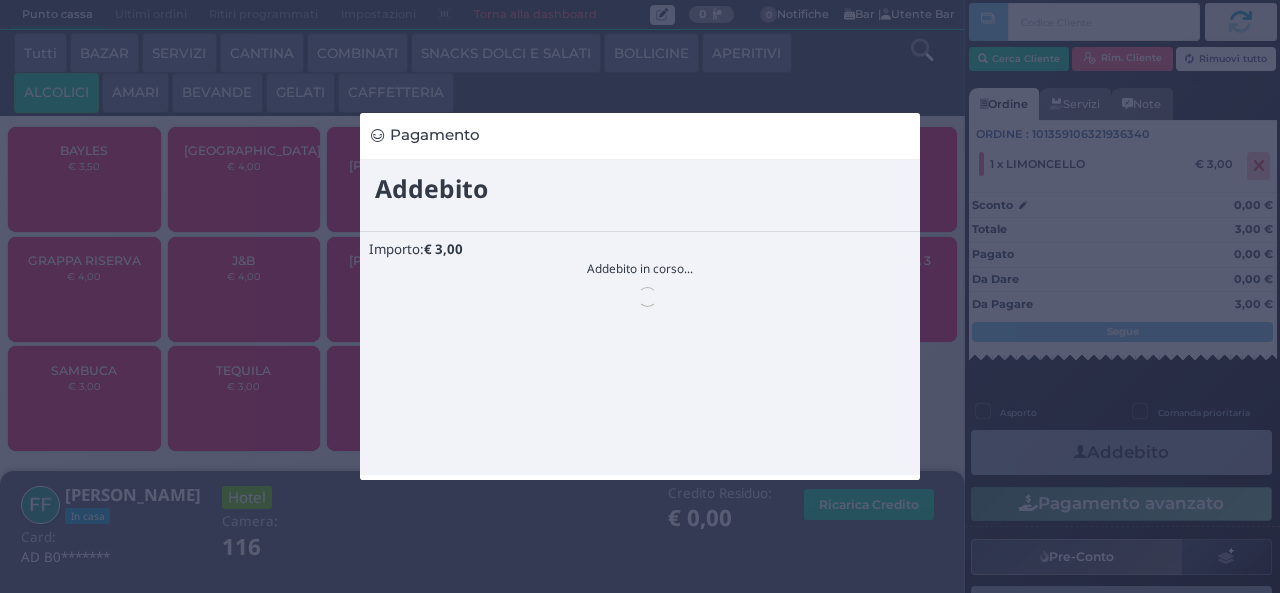 scroll, scrollTop: 0, scrollLeft: 0, axis: both 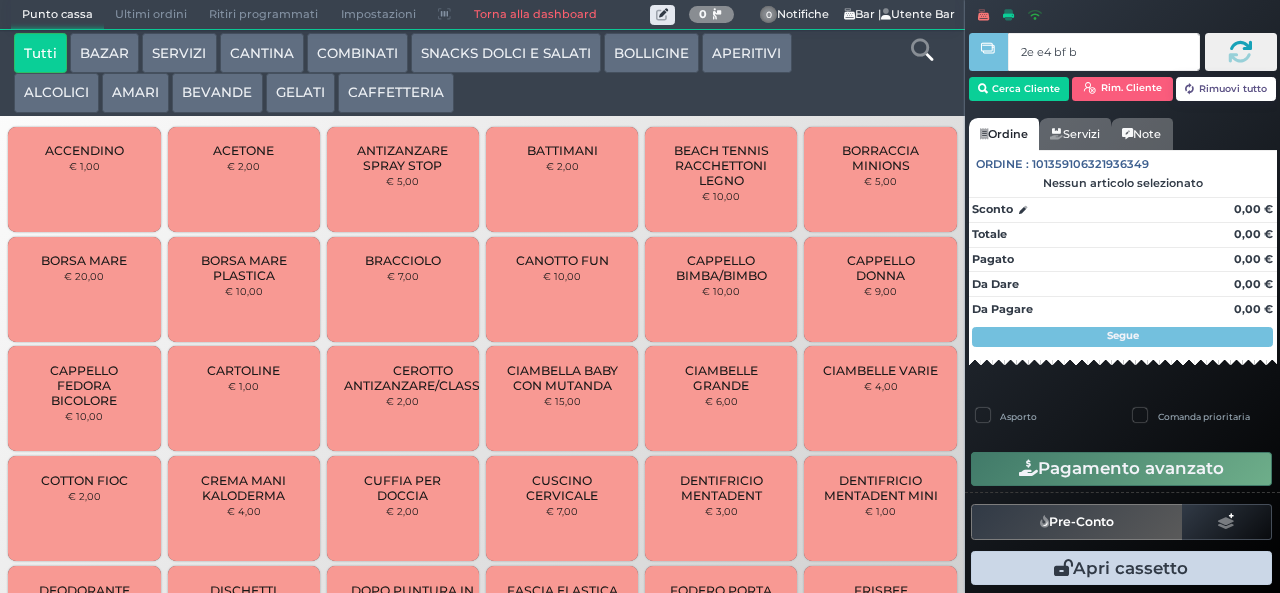 type on "2e e4 bf b9" 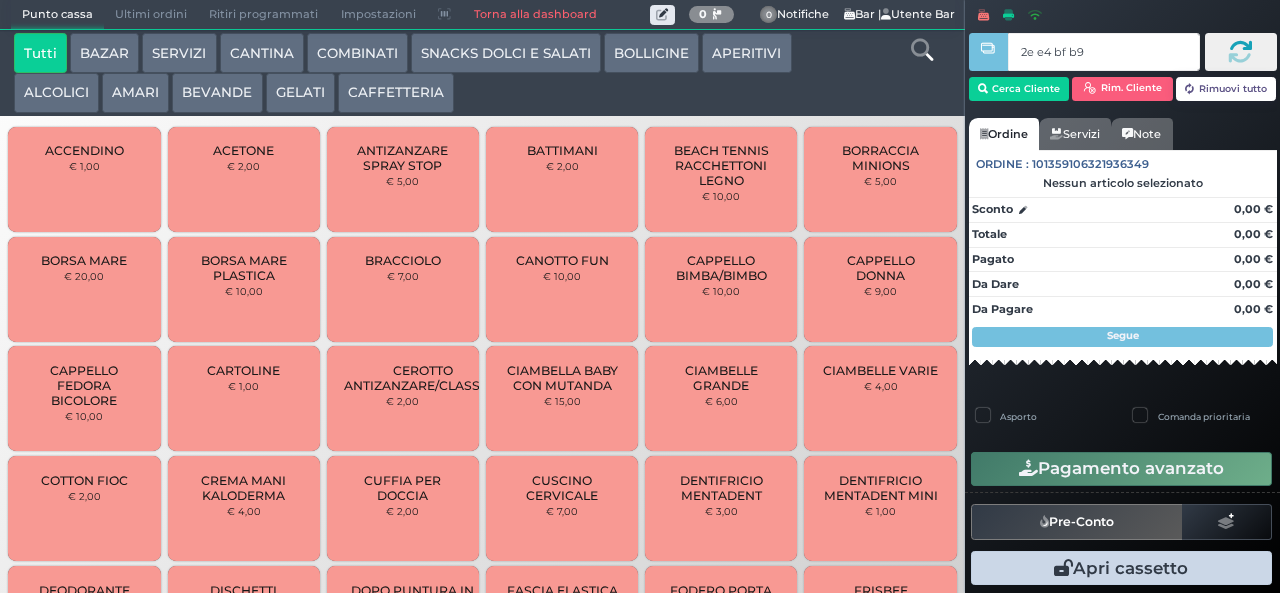 type 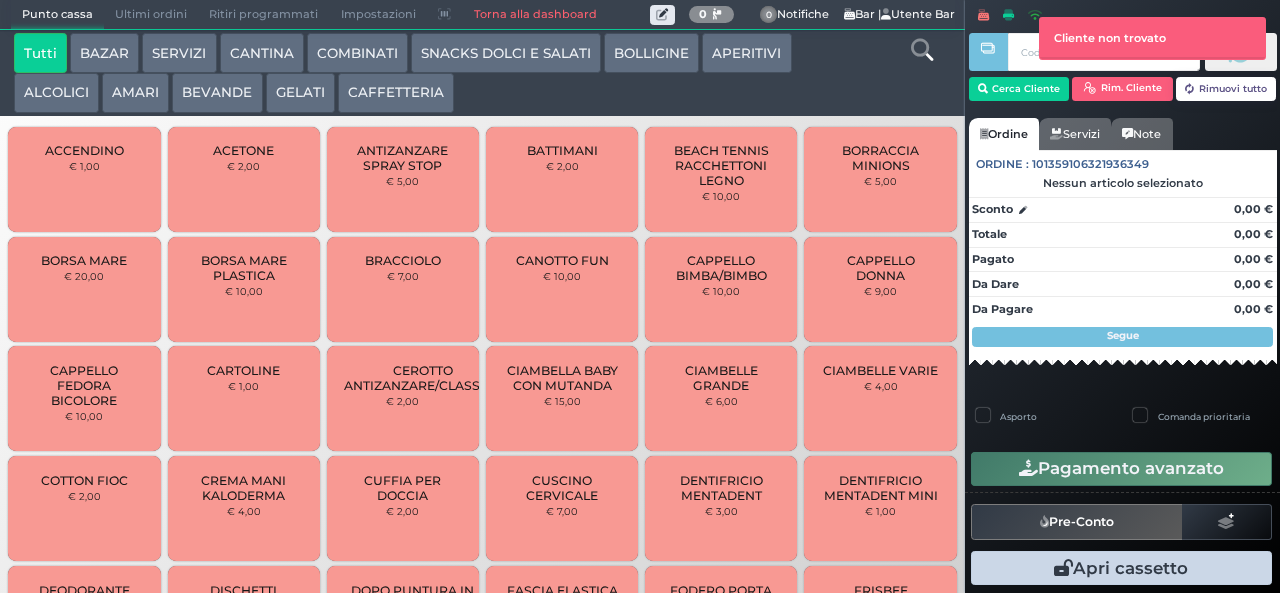 click on "CAFFETTERIA" at bounding box center (396, 93) 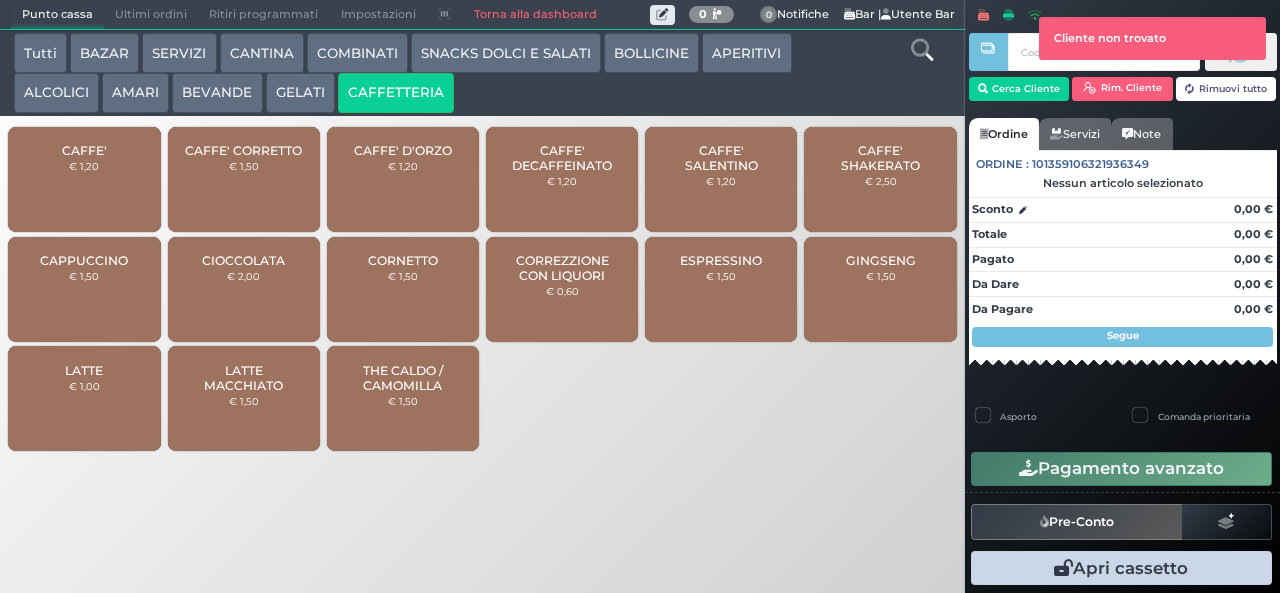 click on "CORREZZIONE CON LIQUORI" at bounding box center [562, 268] 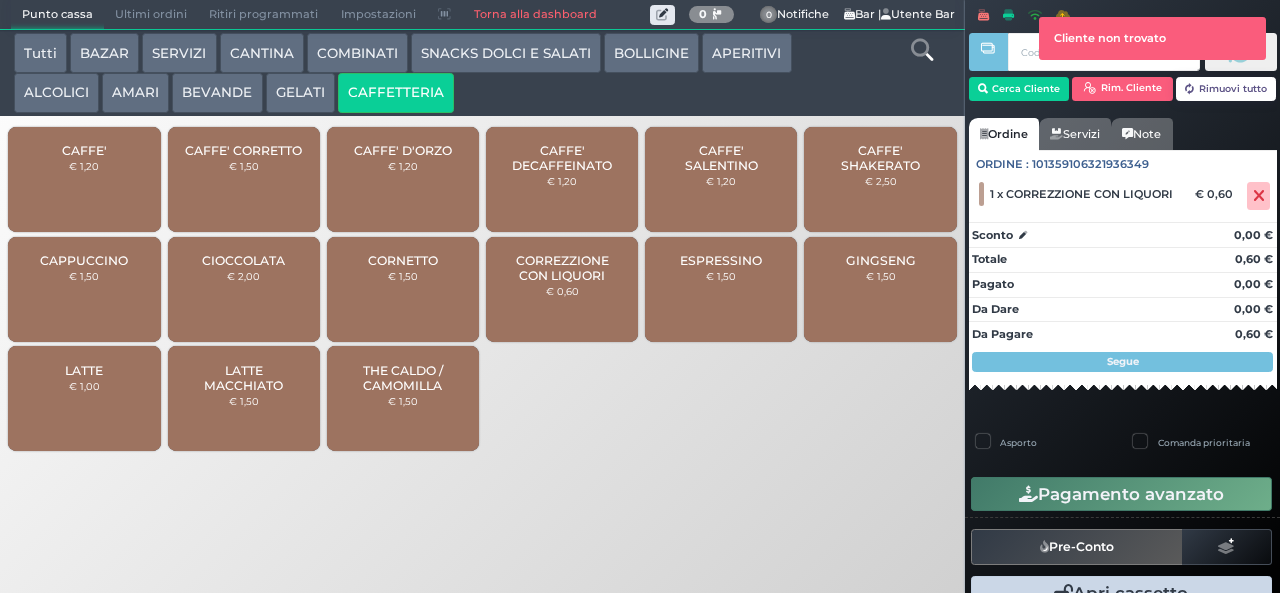 click on "SNACKS DOLCI E SALATI" at bounding box center [506, 53] 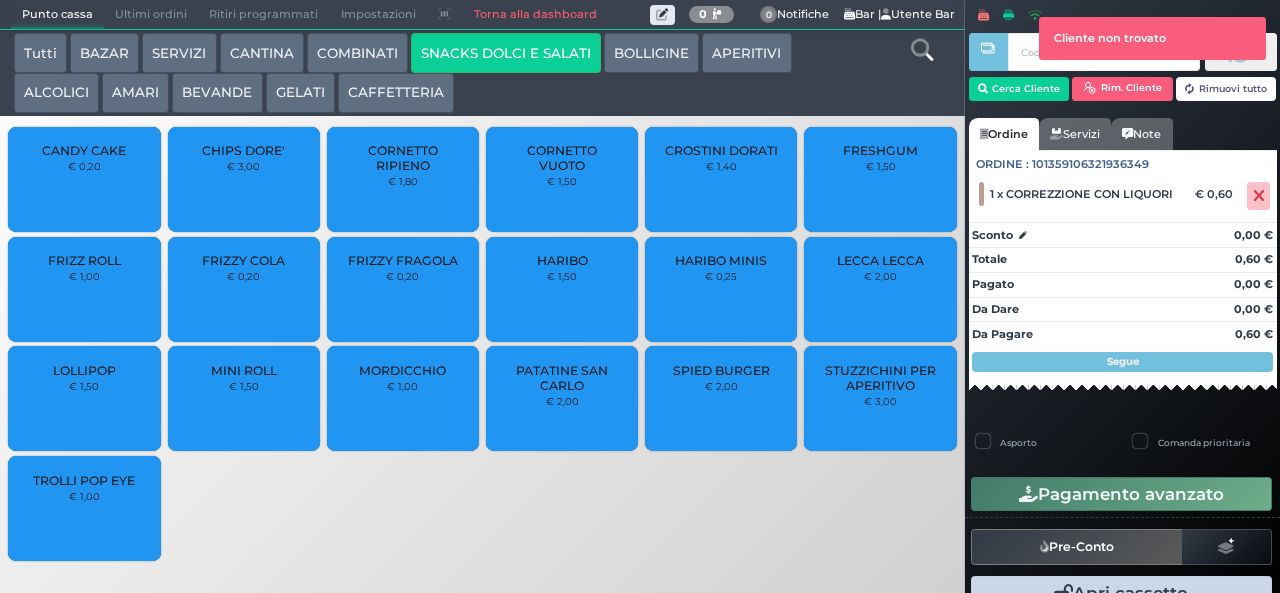 click on "BOLLICINE" at bounding box center [651, 53] 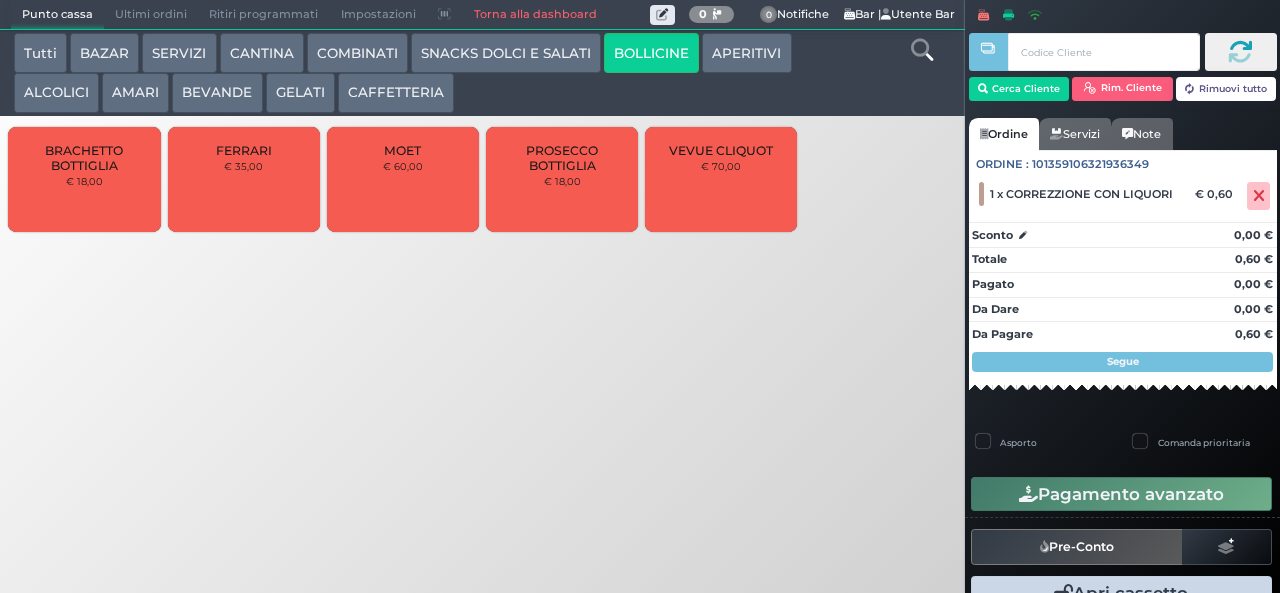 click on "BEVANDE" at bounding box center (217, 93) 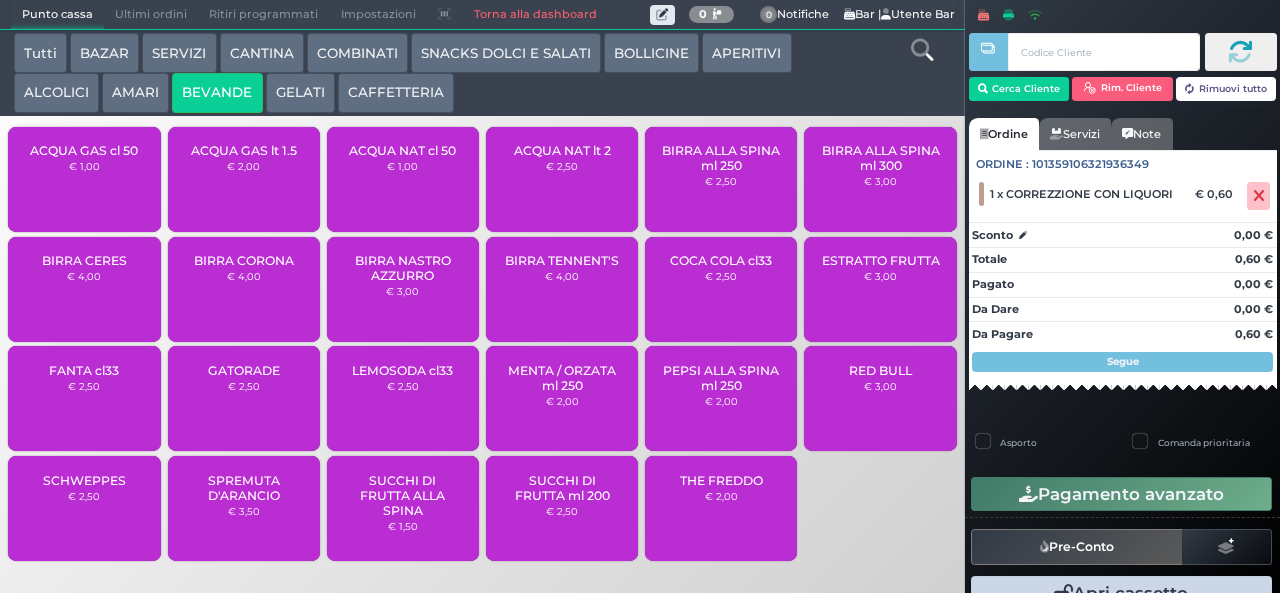 click on "ALCOLICI" at bounding box center (56, 93) 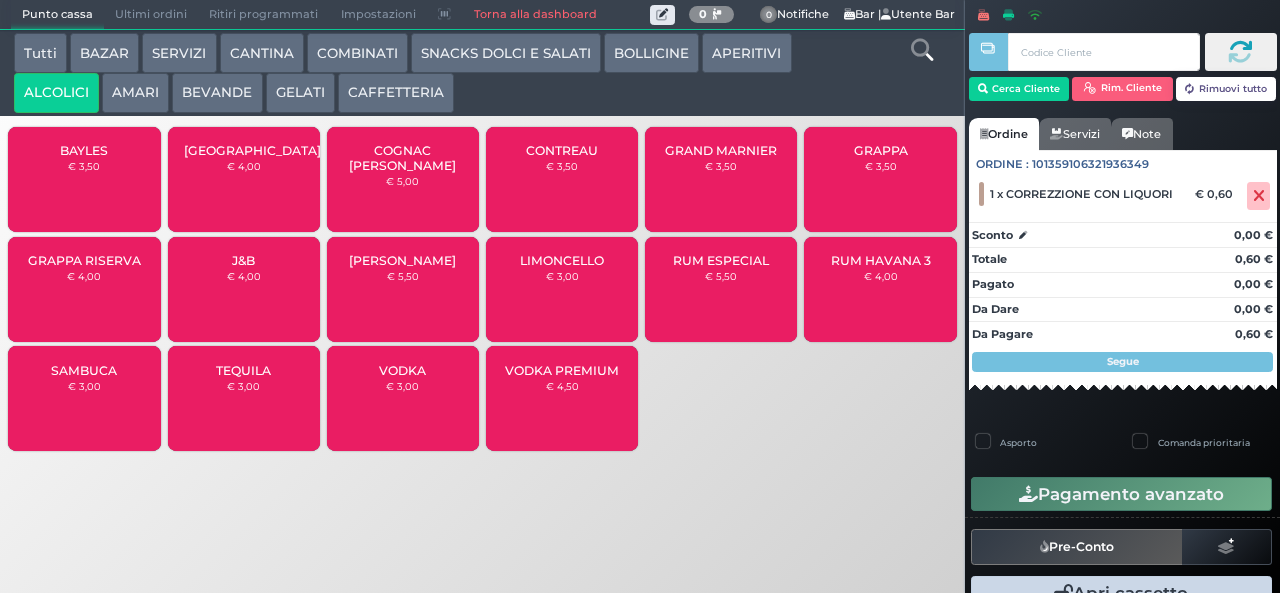 click on "CAFFETTERIA" at bounding box center [396, 93] 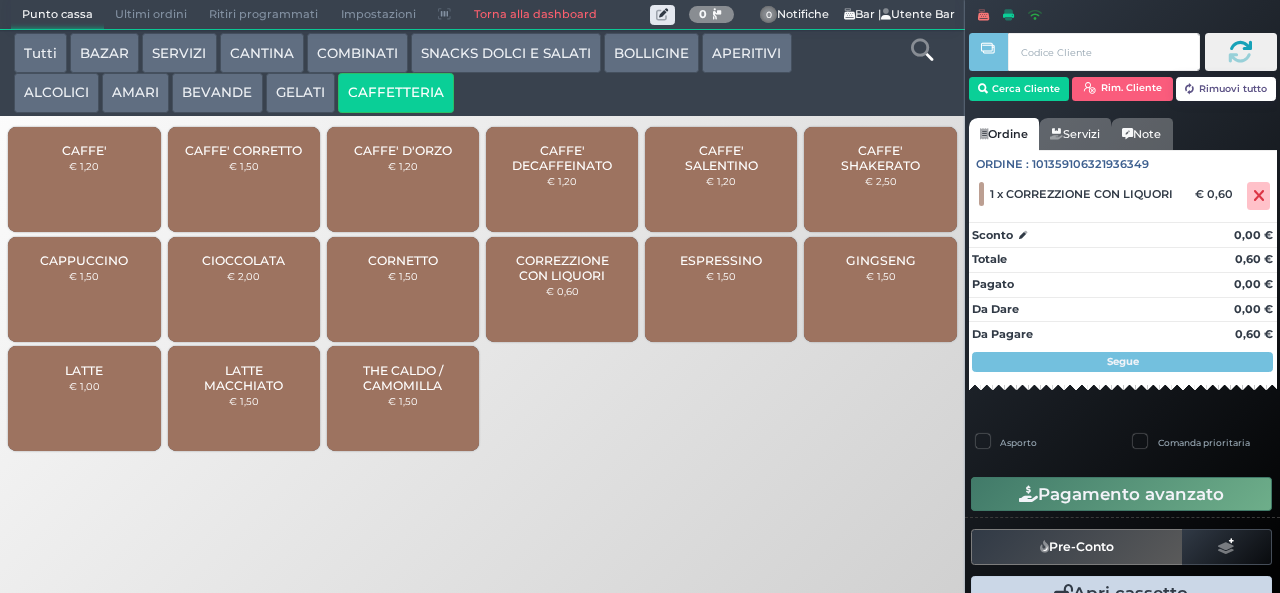 click on "ALCOLICI" at bounding box center [56, 93] 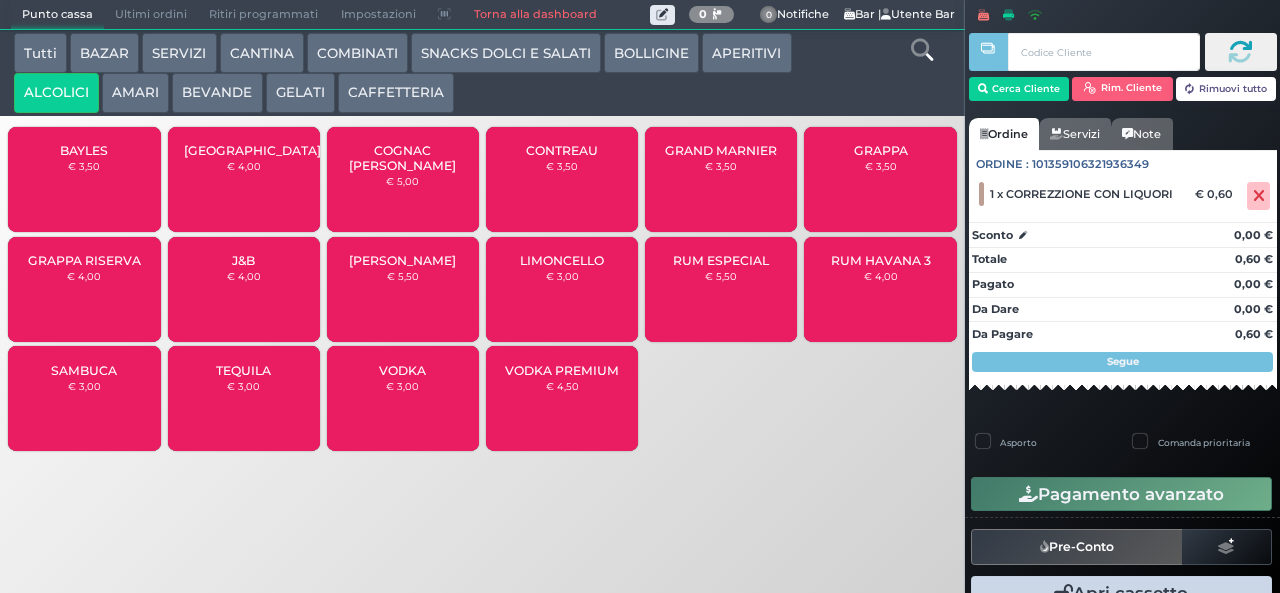click on "SAMBUCA" at bounding box center [84, 370] 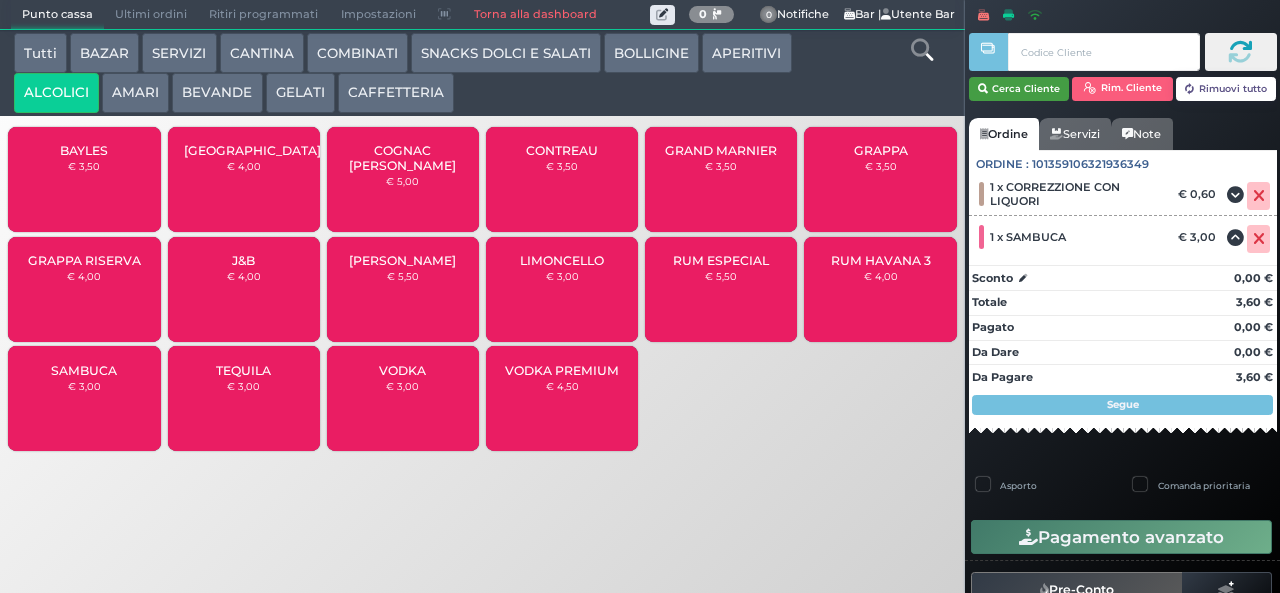 click on "Cerca Cliente" at bounding box center (1019, 89) 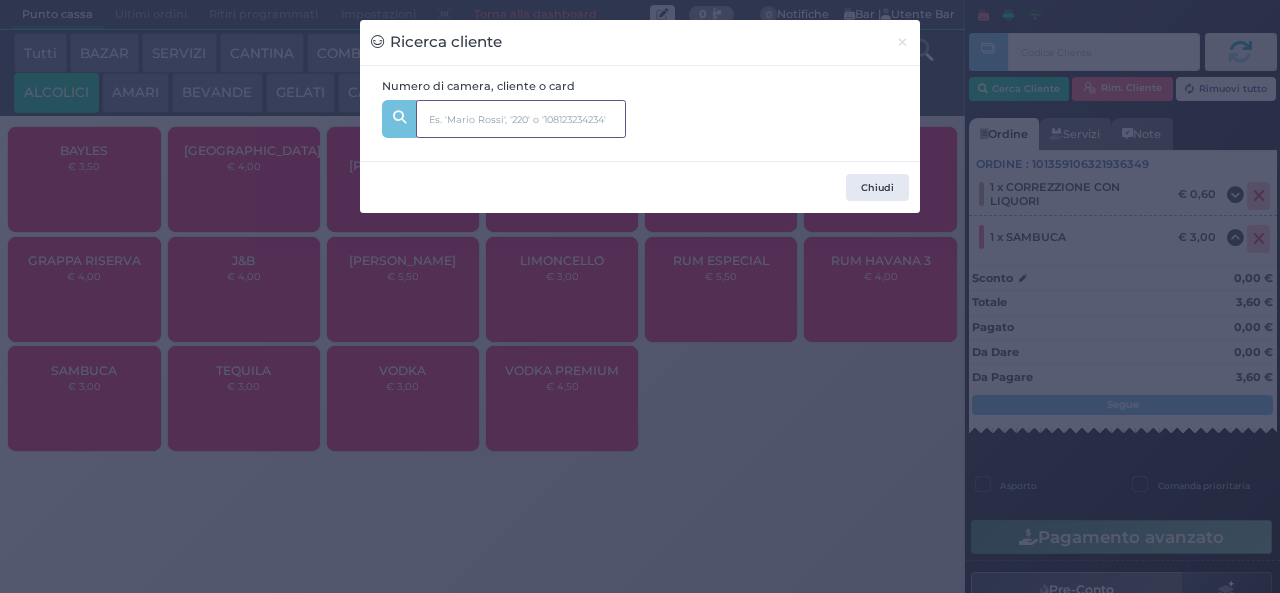 click at bounding box center (521, 119) 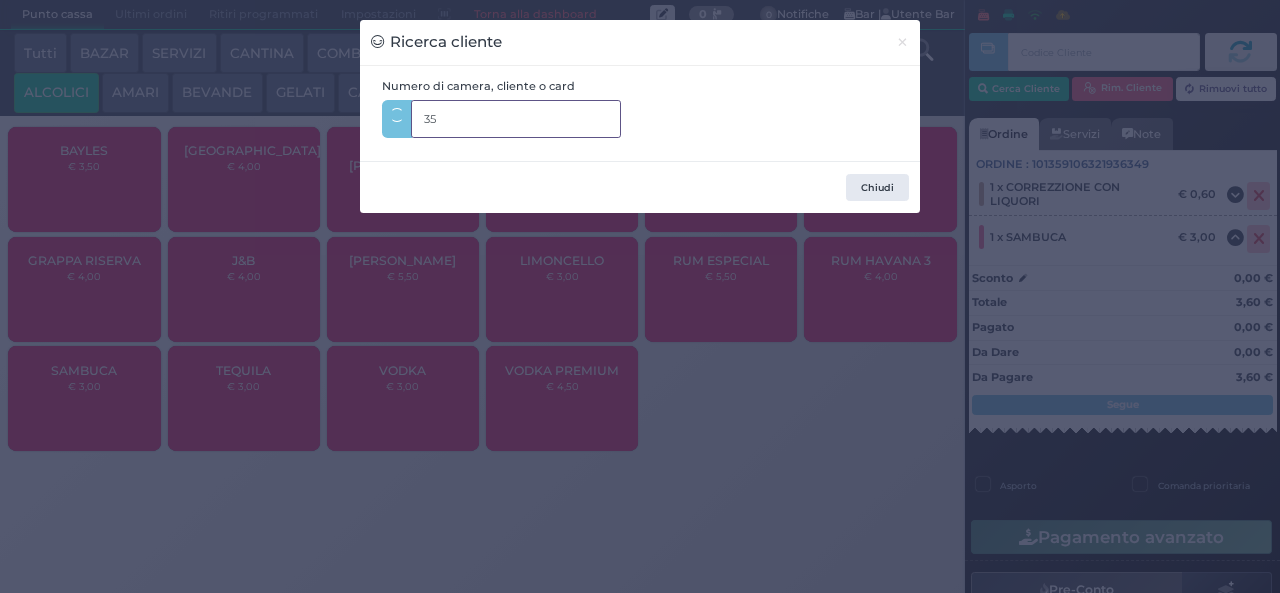 type on "350" 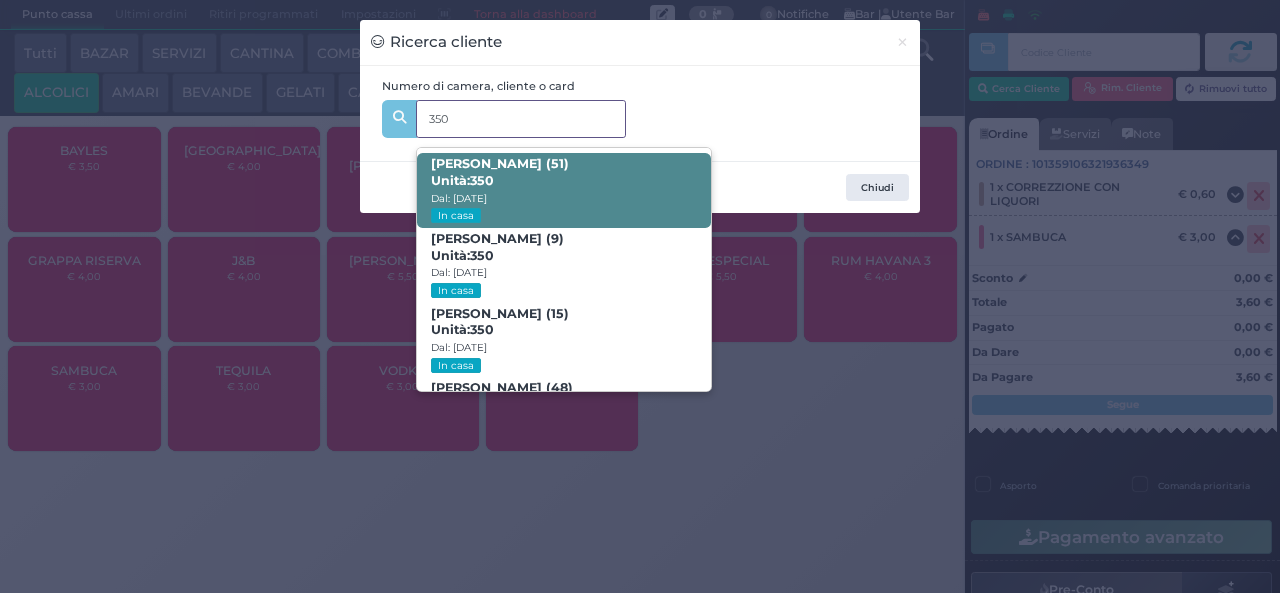 click on "Fabrizio Marini (51) Unità:  350 Dal: 03/07/2025 In casa" at bounding box center [563, 190] 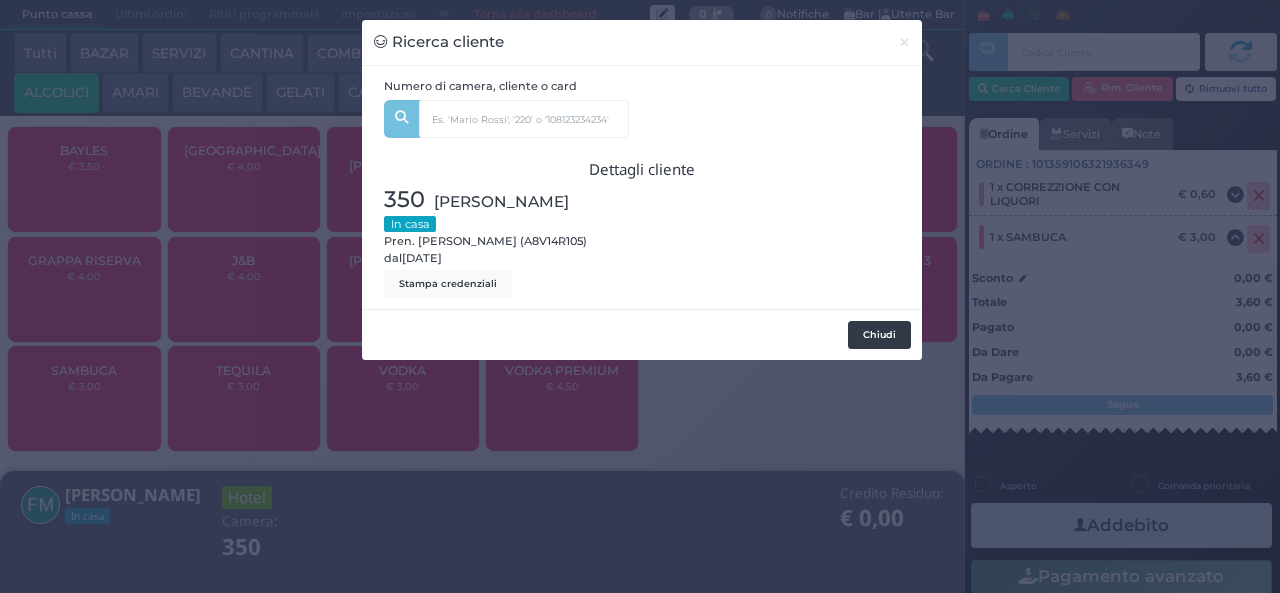 click on "Chiudi" at bounding box center [879, 335] 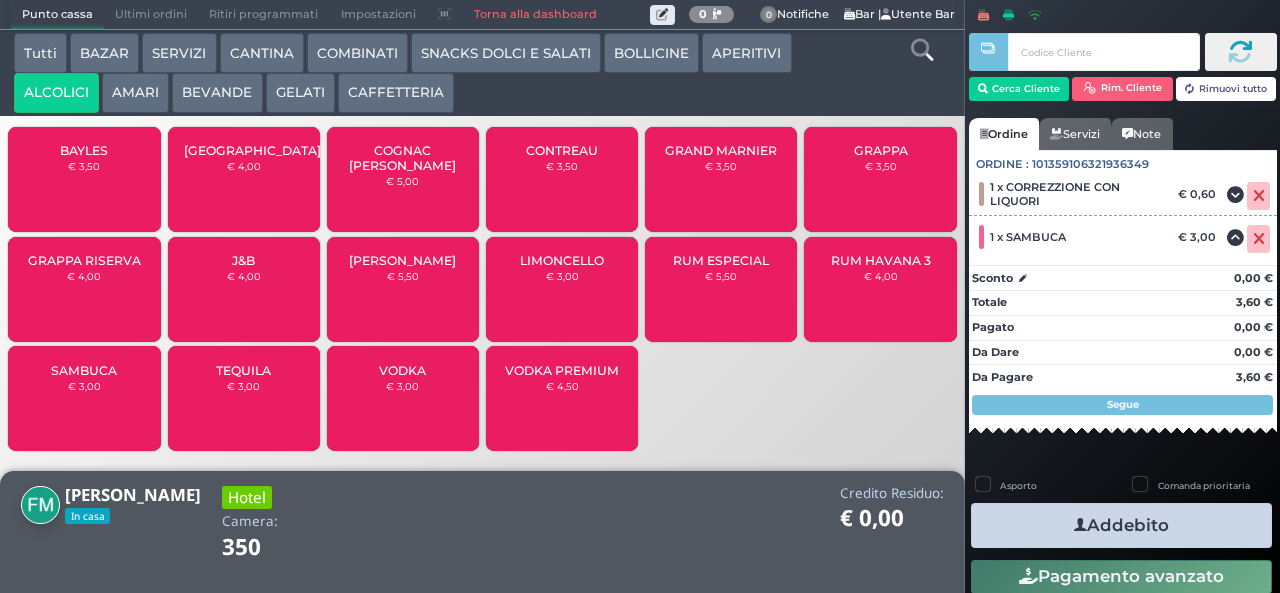 click on "Addebito" at bounding box center [1121, 525] 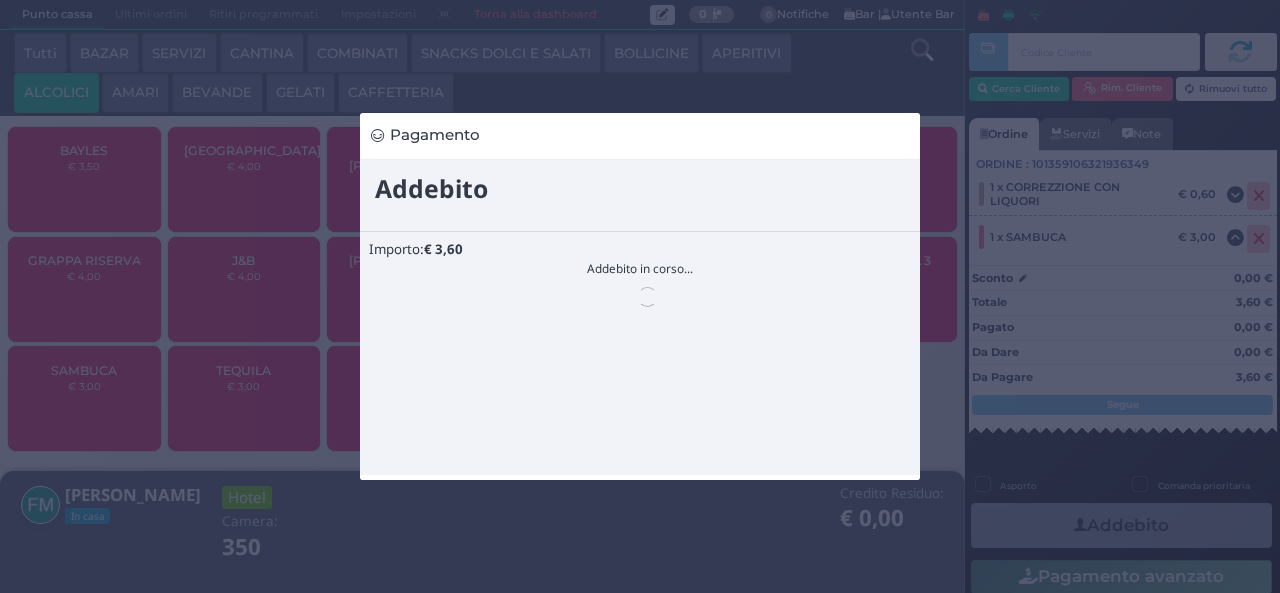 scroll, scrollTop: 0, scrollLeft: 0, axis: both 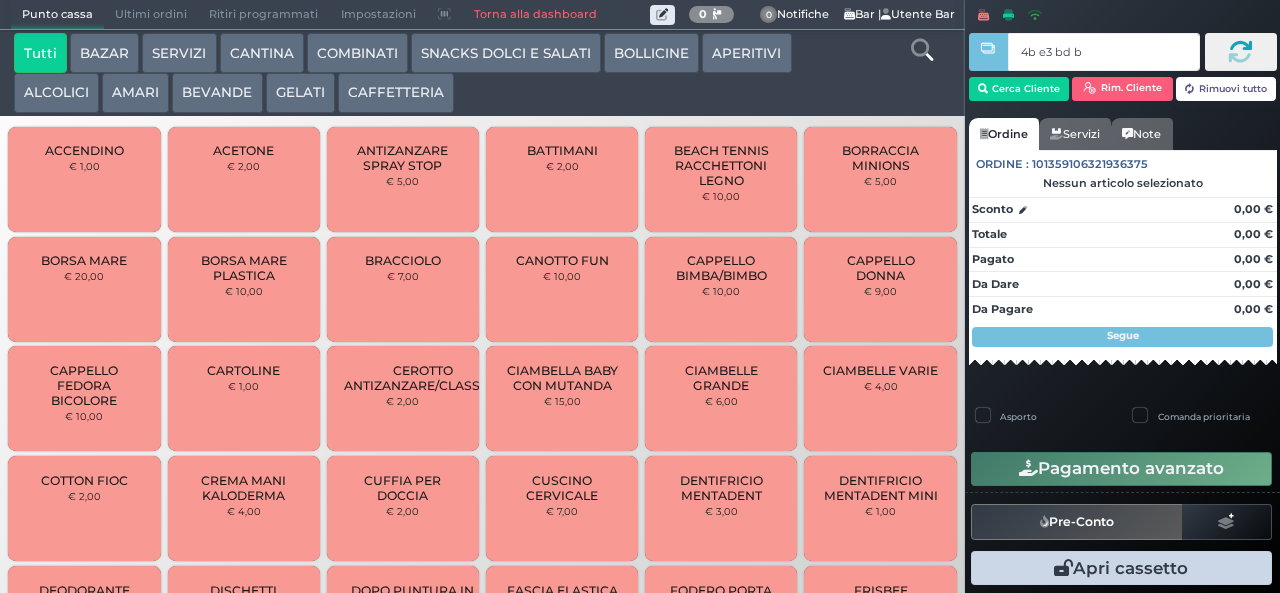type on "4b e3 bd b9" 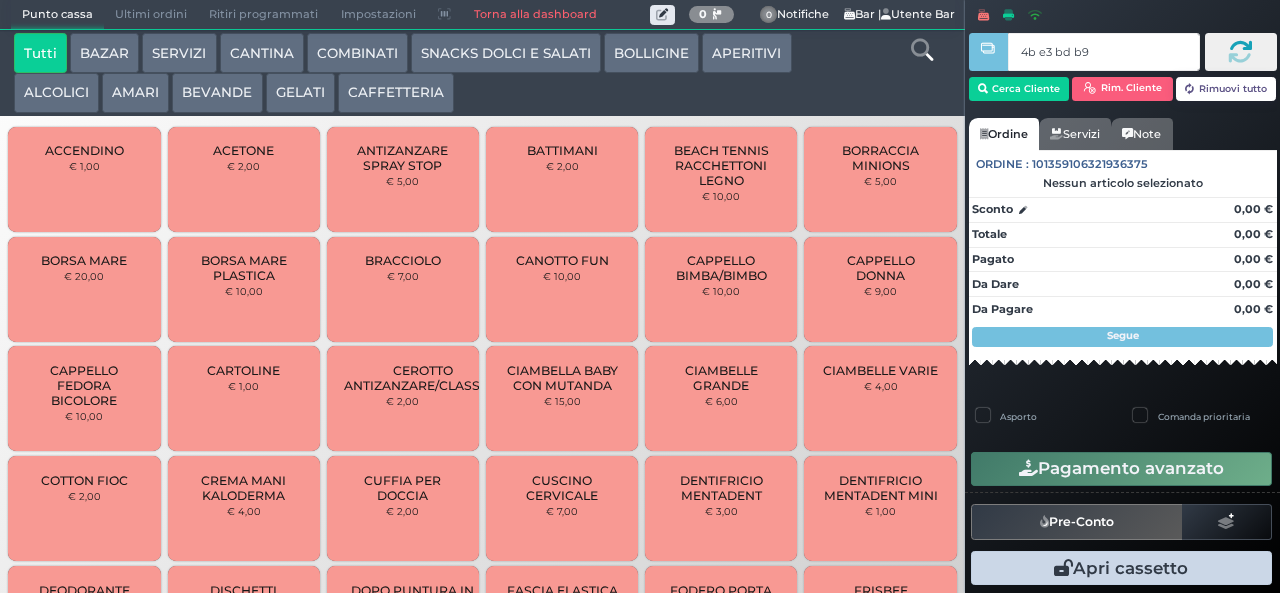 type 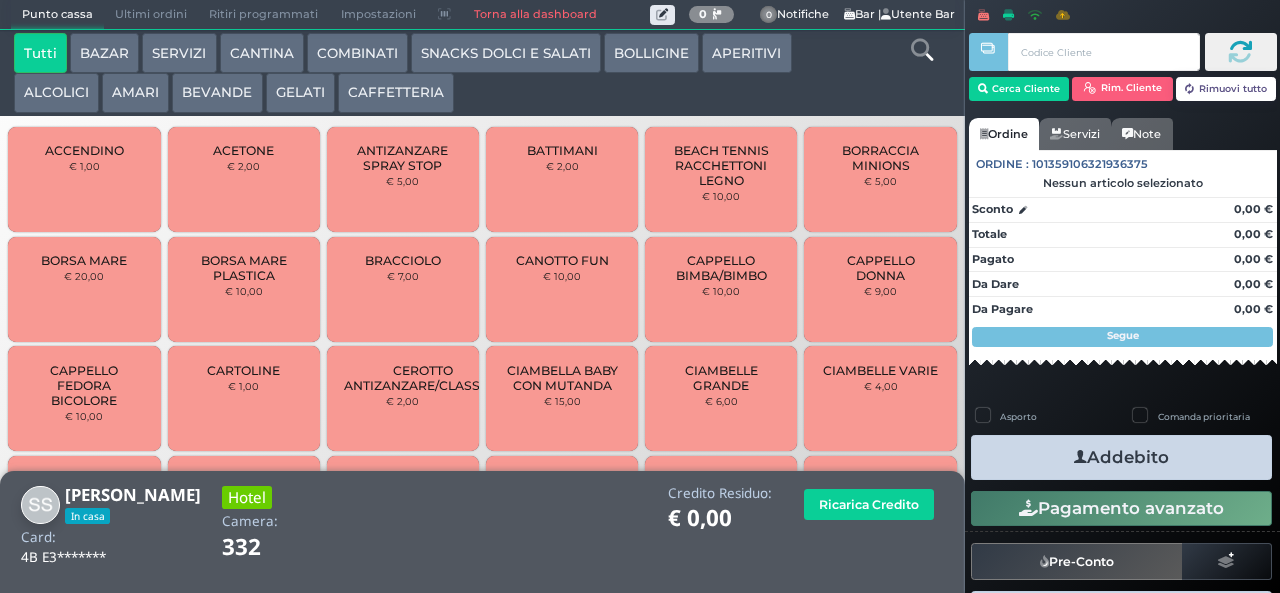 click on "SNACKS DOLCI E SALATI" at bounding box center [506, 53] 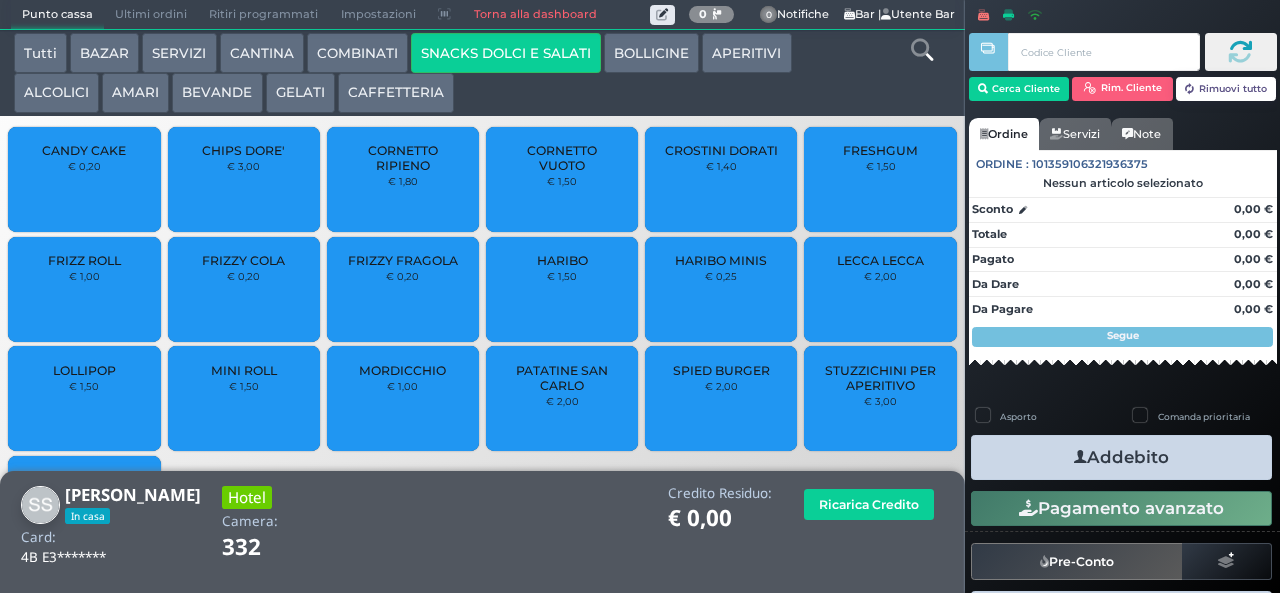 click on "PATATINE SAN CARLO" at bounding box center (562, 378) 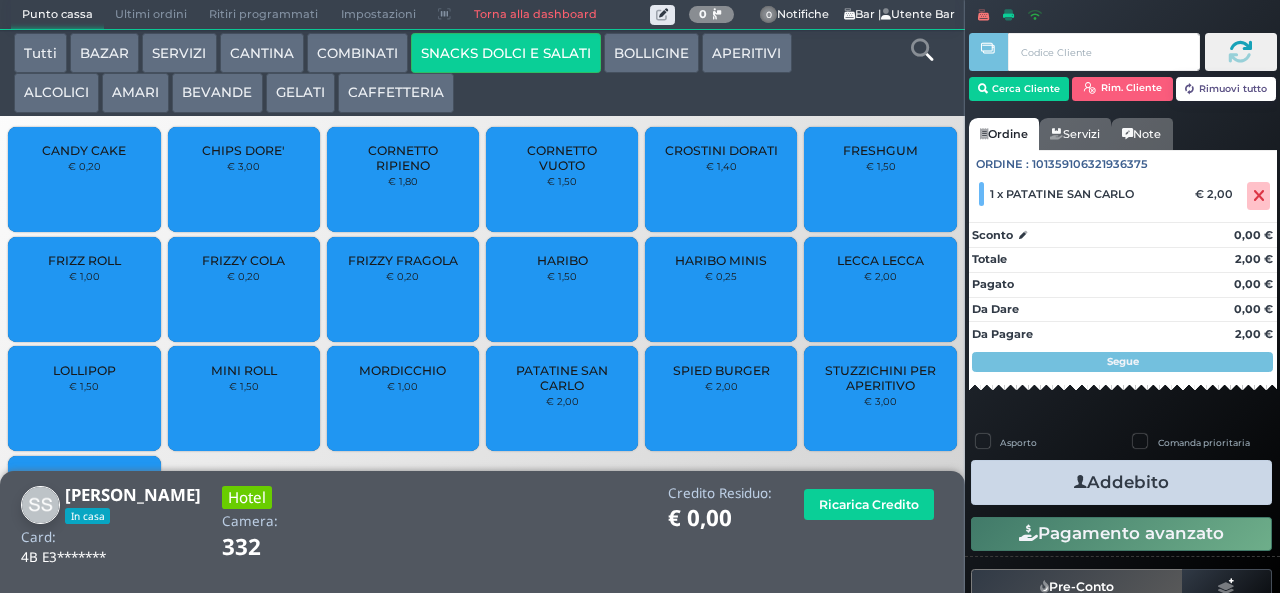 click on "Addebito" at bounding box center [1121, 482] 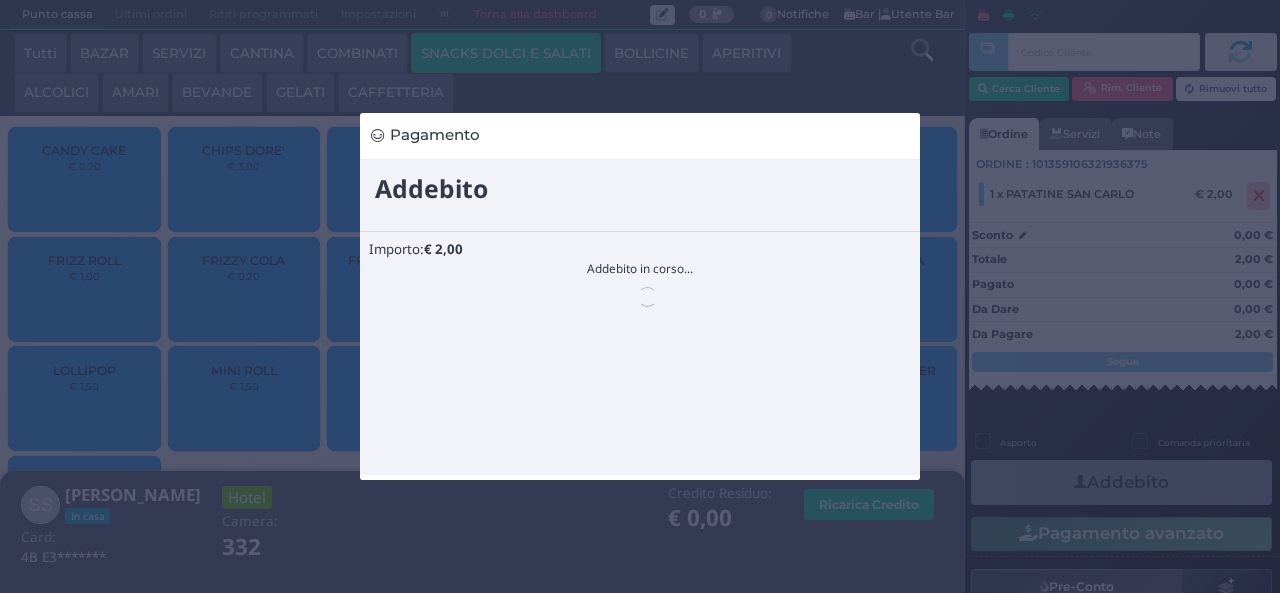 scroll, scrollTop: 0, scrollLeft: 0, axis: both 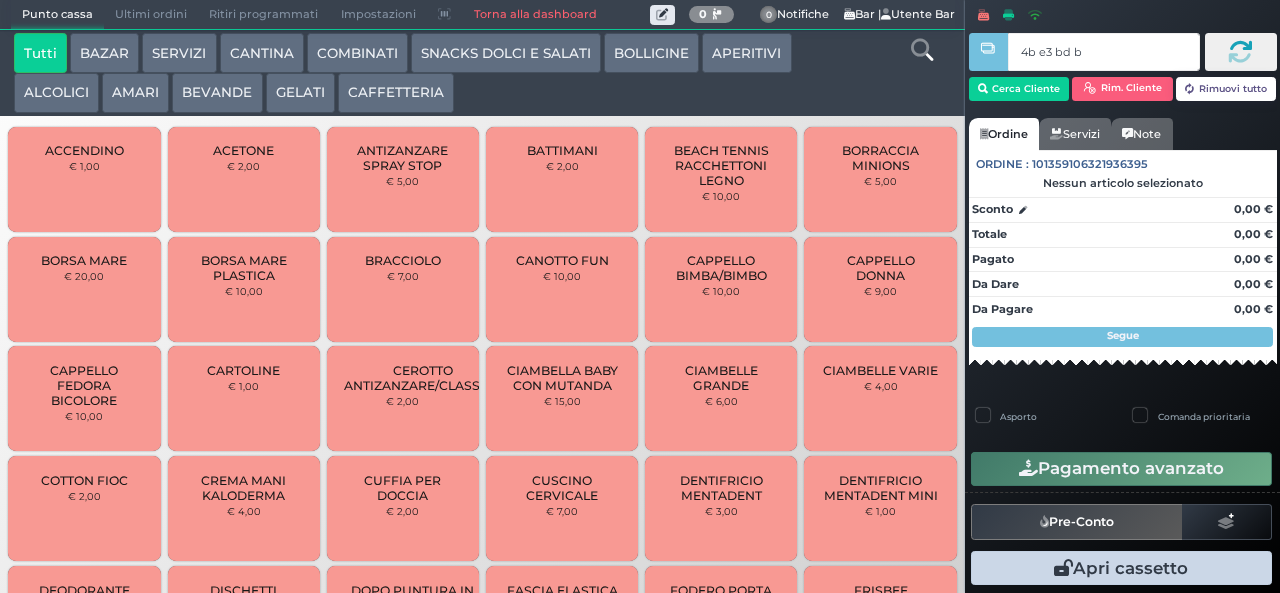 type on "4b e3 bd b9" 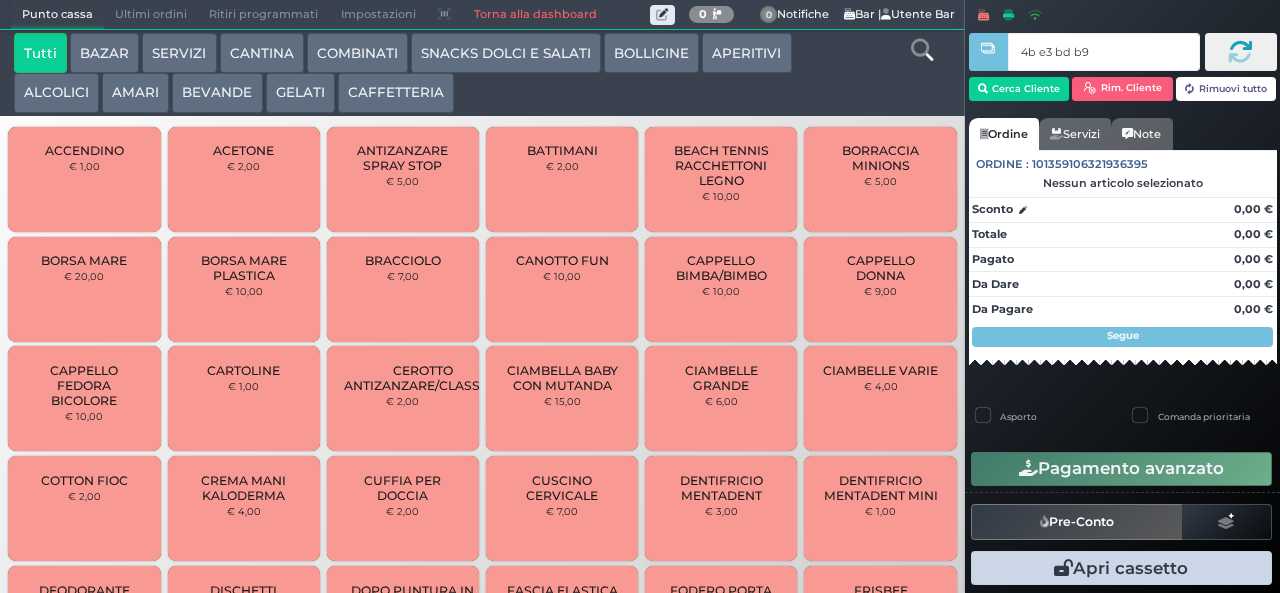 type 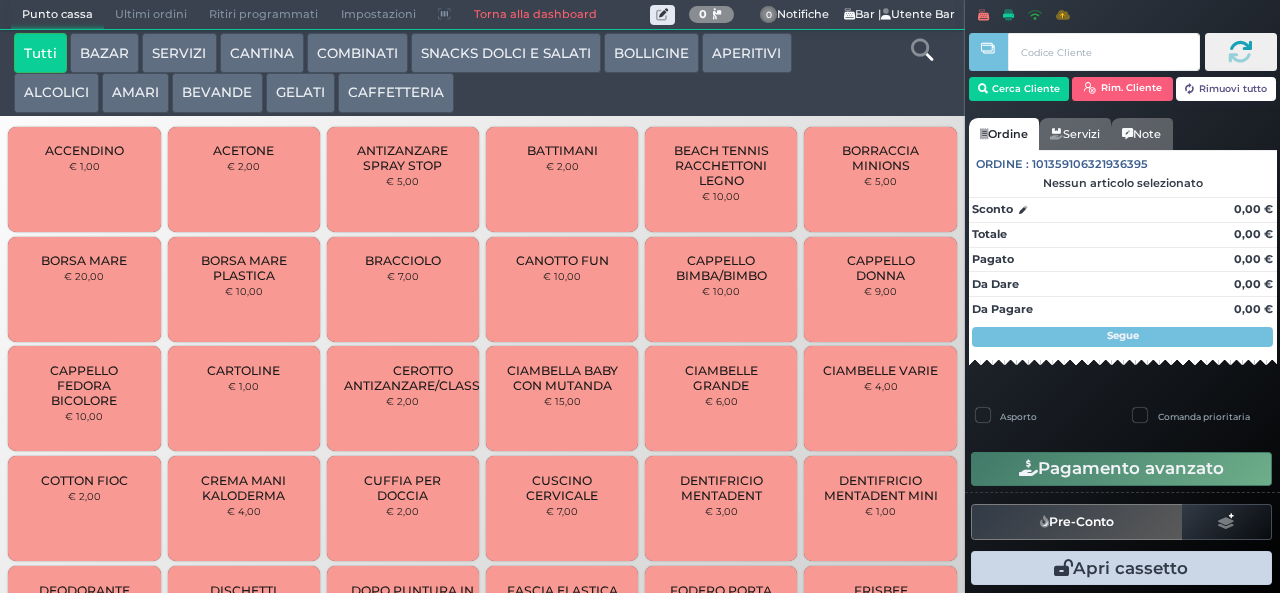 click at bounding box center (0, 0) 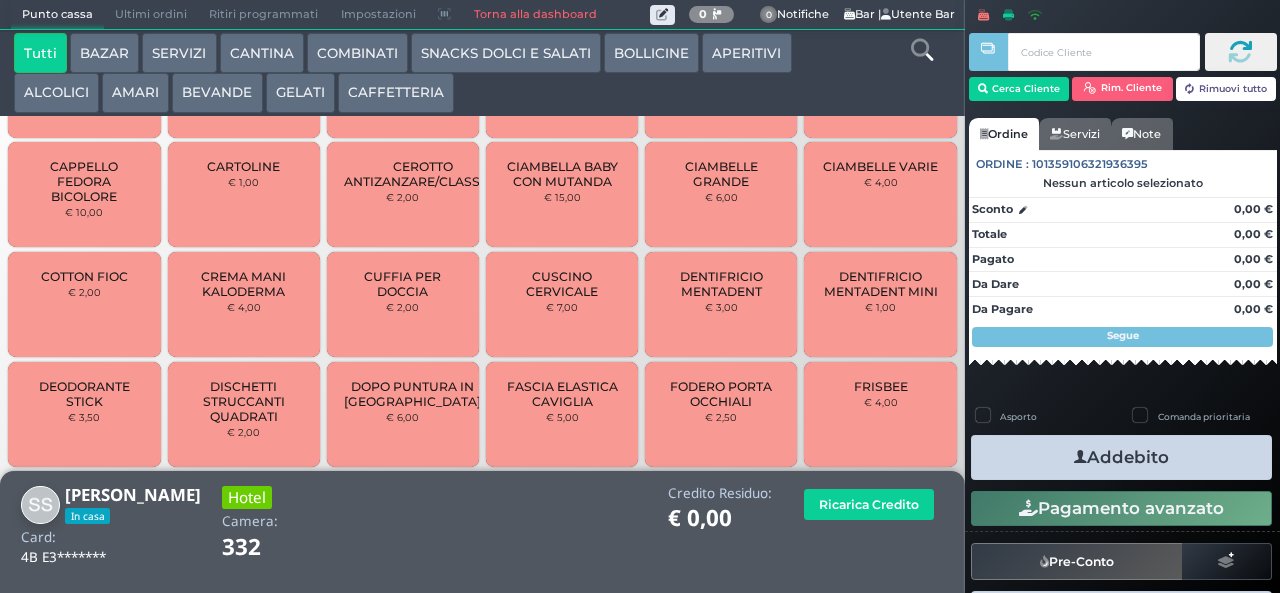 click on "GELATI" at bounding box center (300, 93) 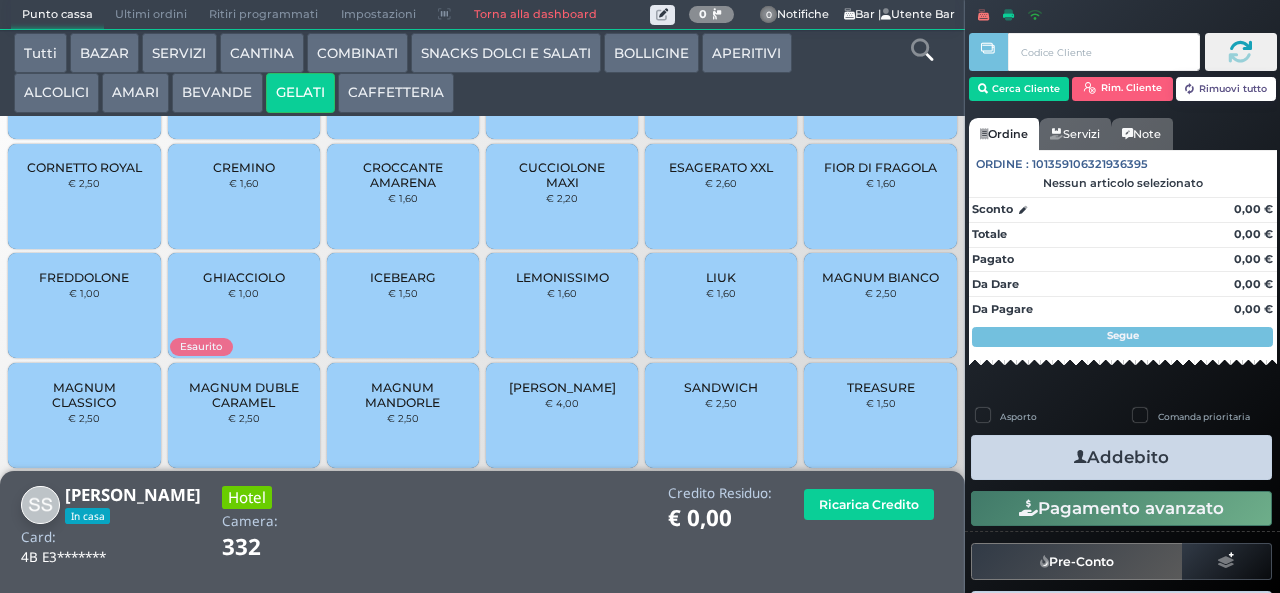 click on "GHIACCIOLO
€ 1,00" at bounding box center [244, 305] 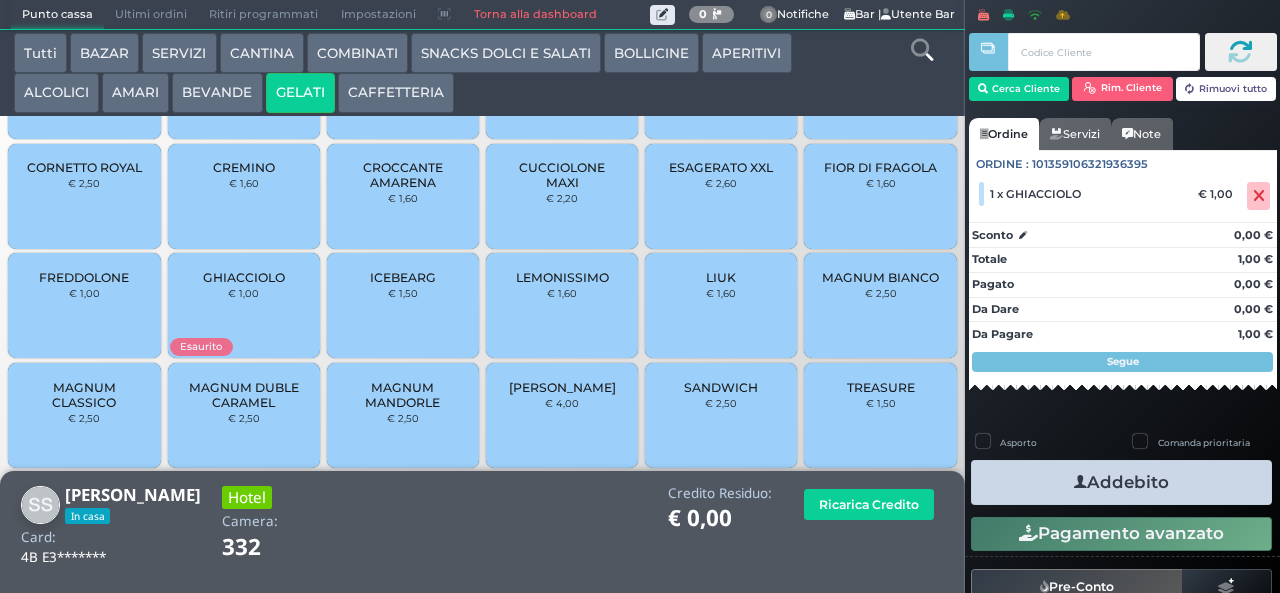 click on "Addebito" at bounding box center (1121, 482) 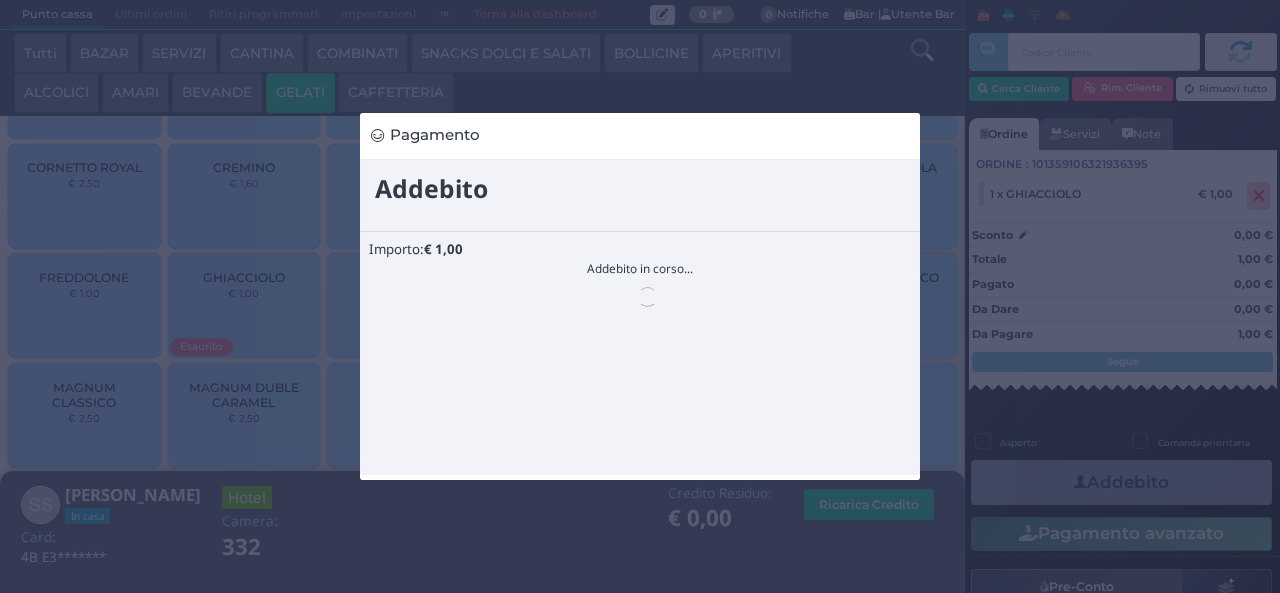 scroll, scrollTop: 0, scrollLeft: 0, axis: both 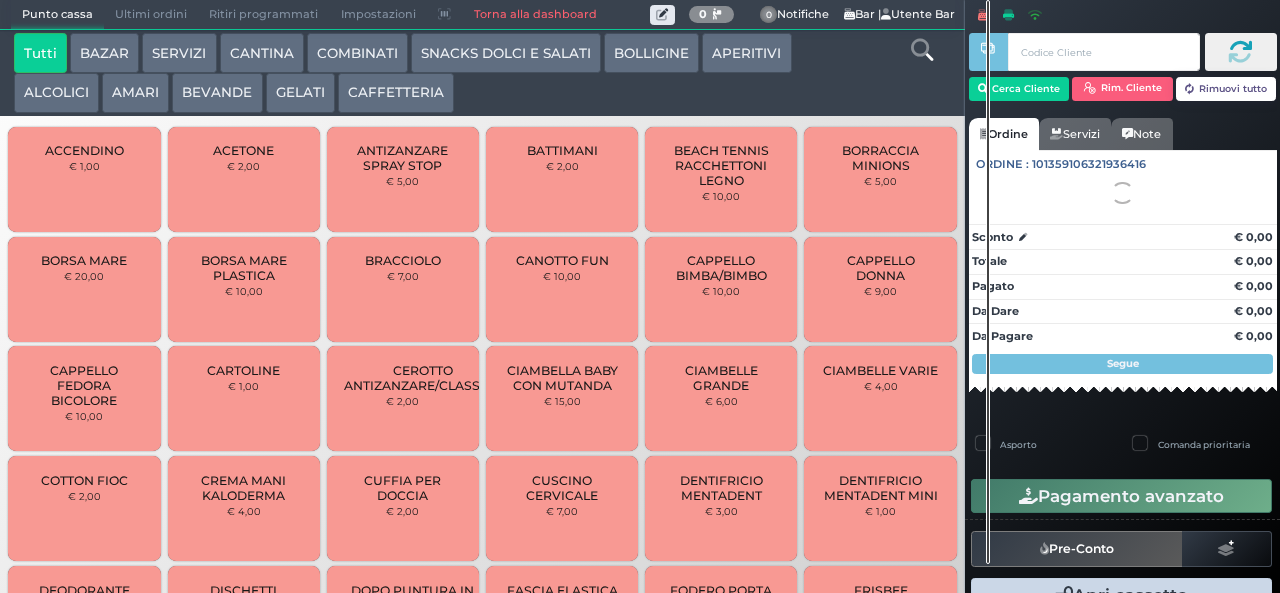 click on "COMBINATI" at bounding box center [357, 53] 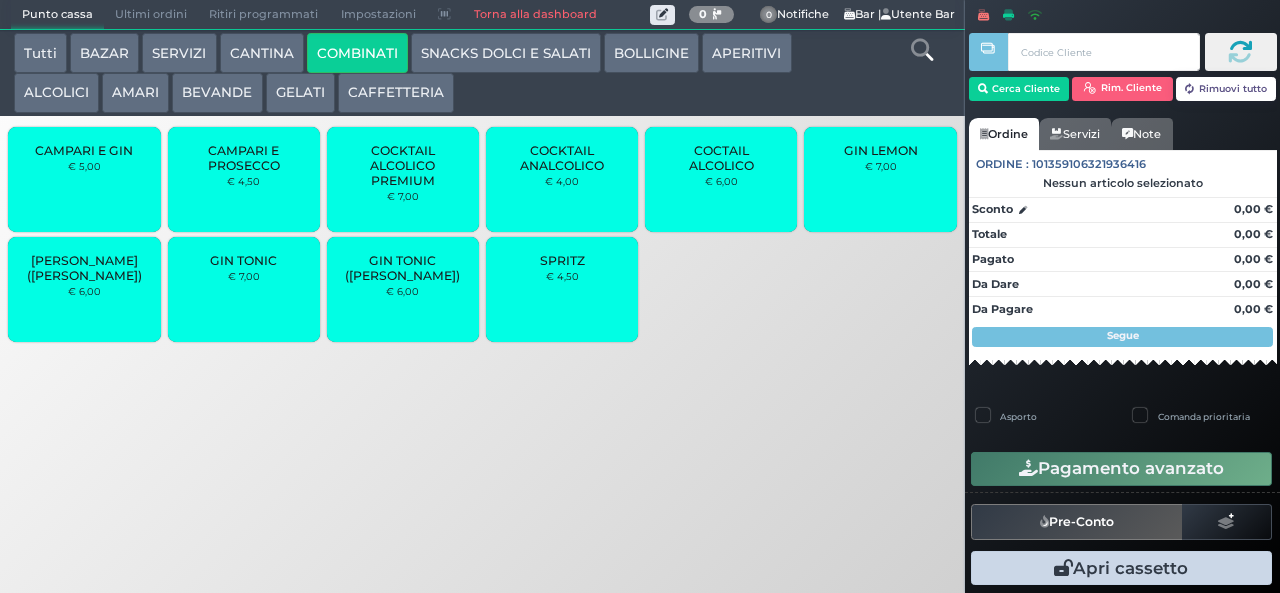 click on "COCTAIL ALCOLICO" at bounding box center [721, 158] 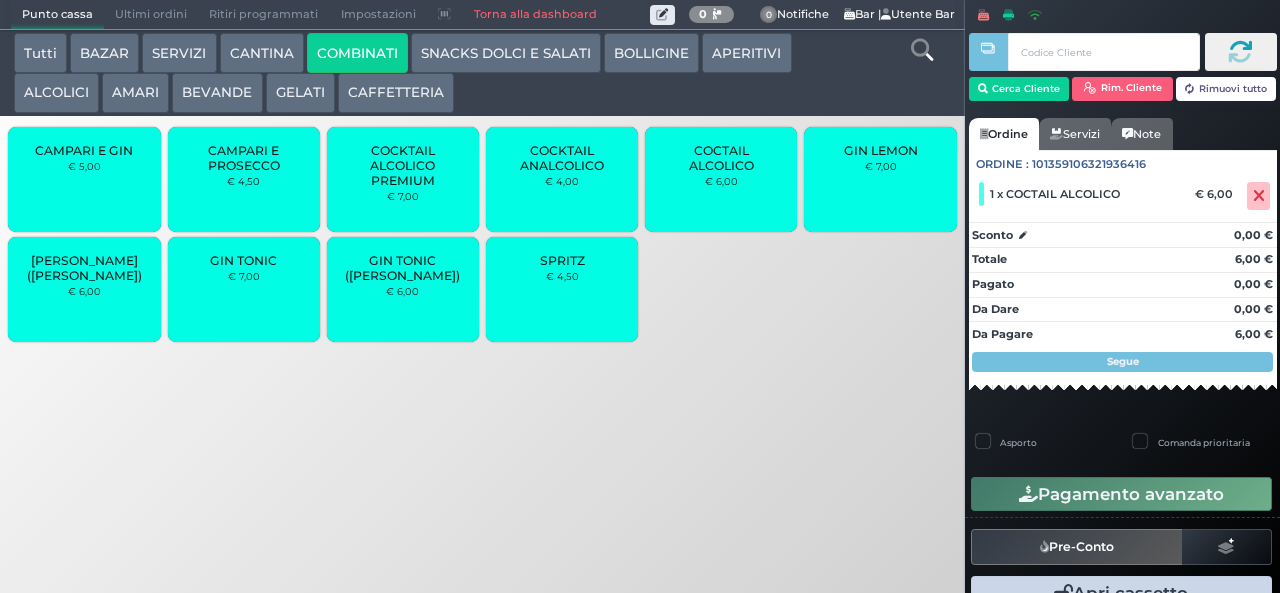 click on "AMARI" at bounding box center (135, 93) 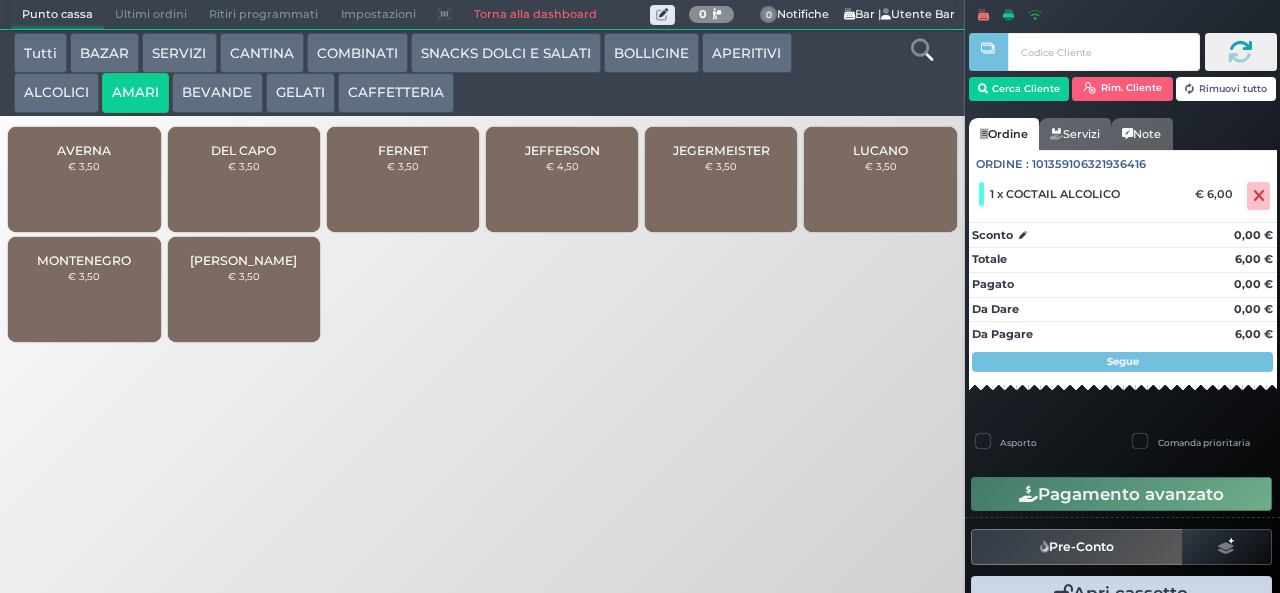 click on "ALCOLICI" at bounding box center [56, 93] 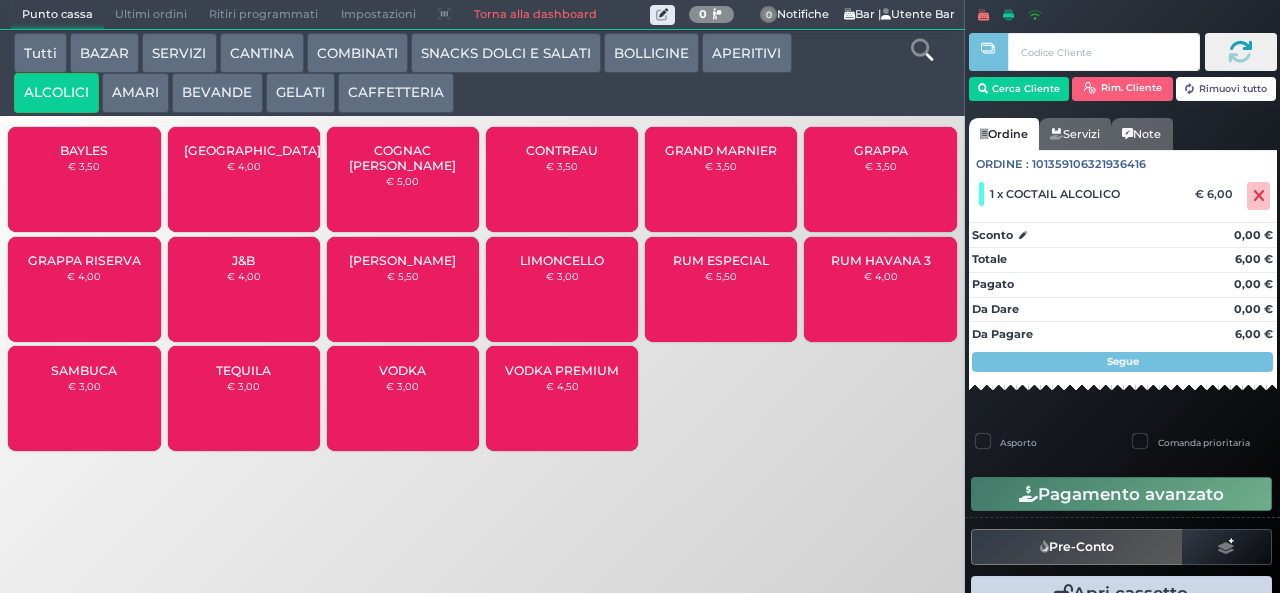 click on "JACK DANIEL'S
€ 5,50" at bounding box center (403, 289) 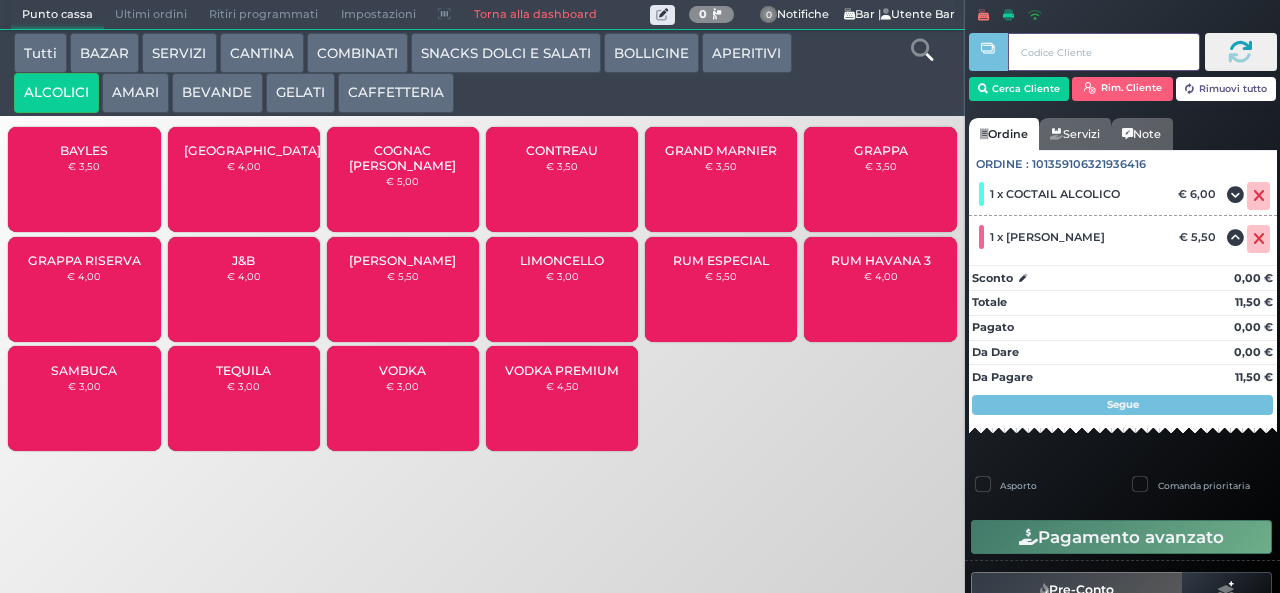 type 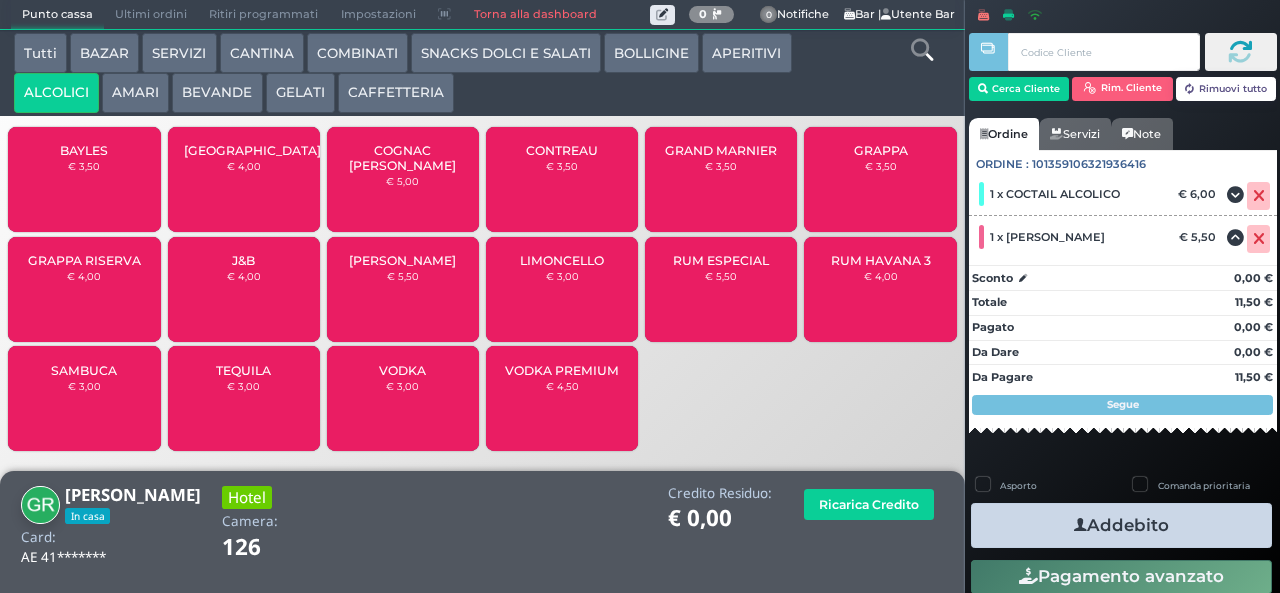 click on "Addebito" at bounding box center [1121, 525] 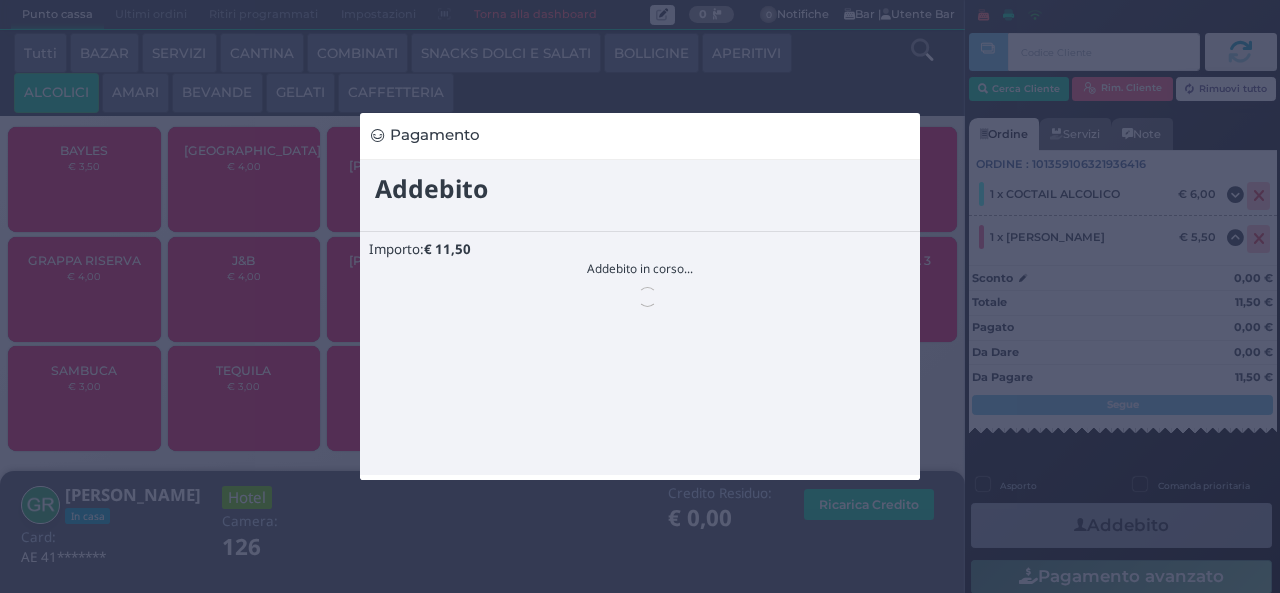 scroll, scrollTop: 0, scrollLeft: 0, axis: both 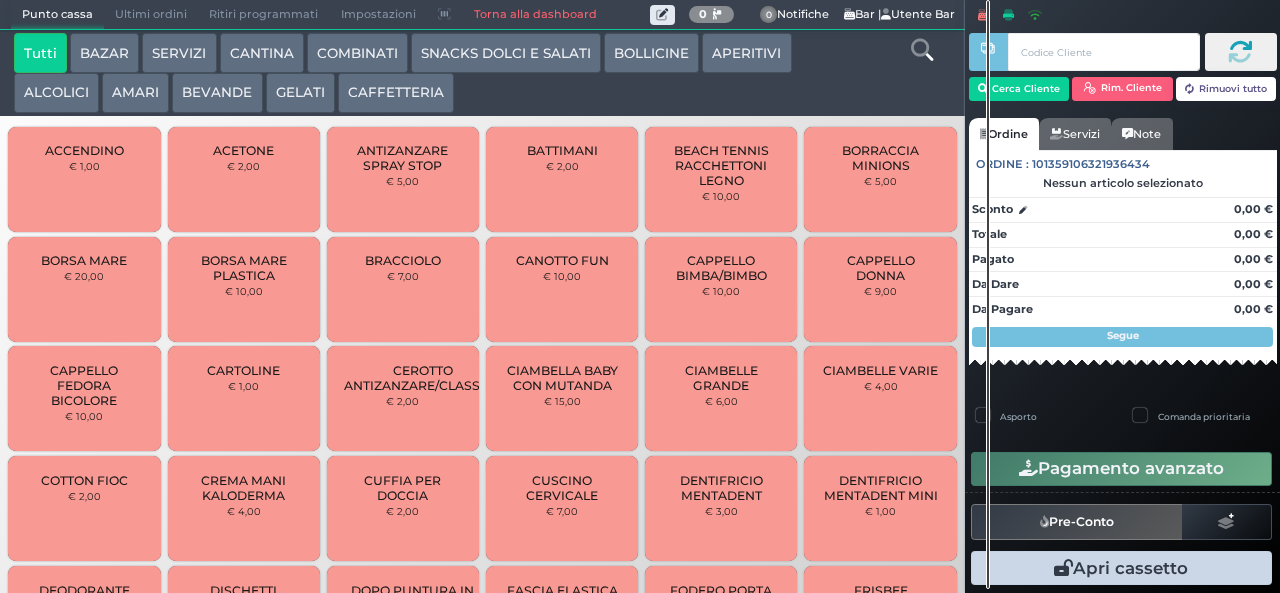 click on "GELATI" at bounding box center [300, 93] 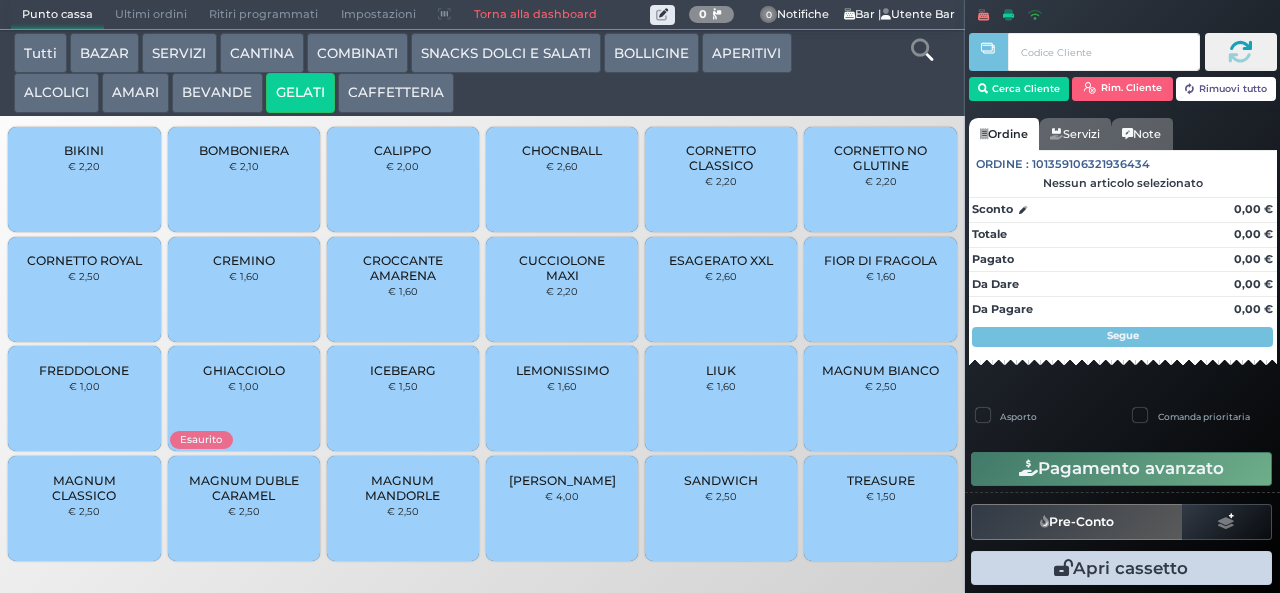 click on "MAGNUM CLASSICO" at bounding box center [84, 488] 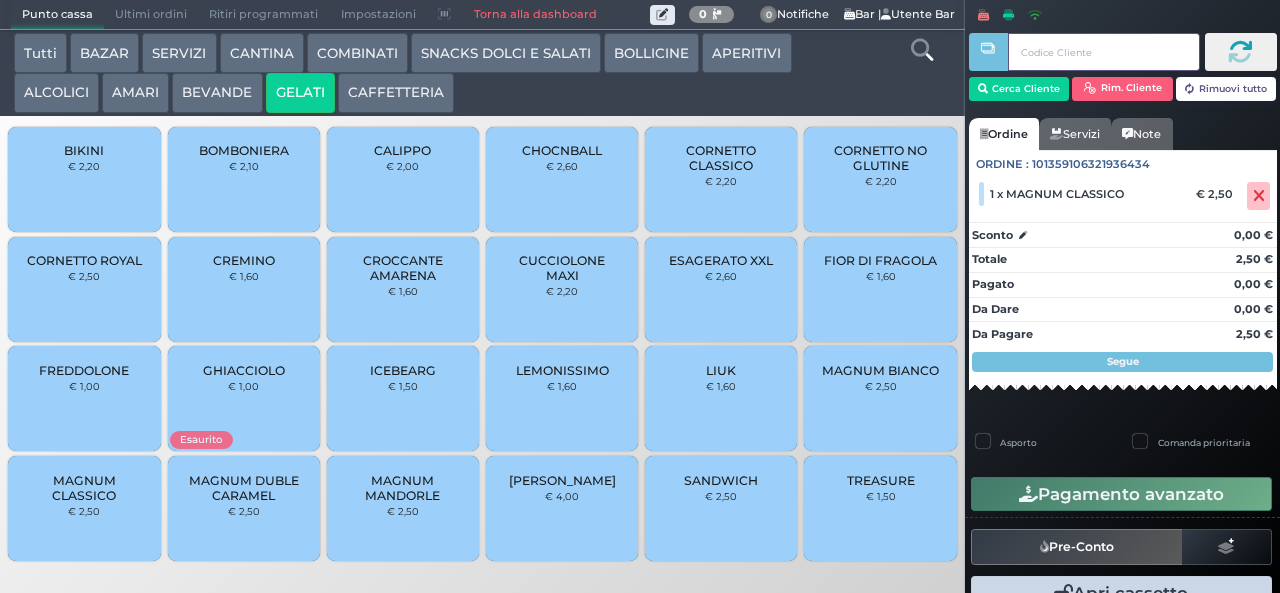 type 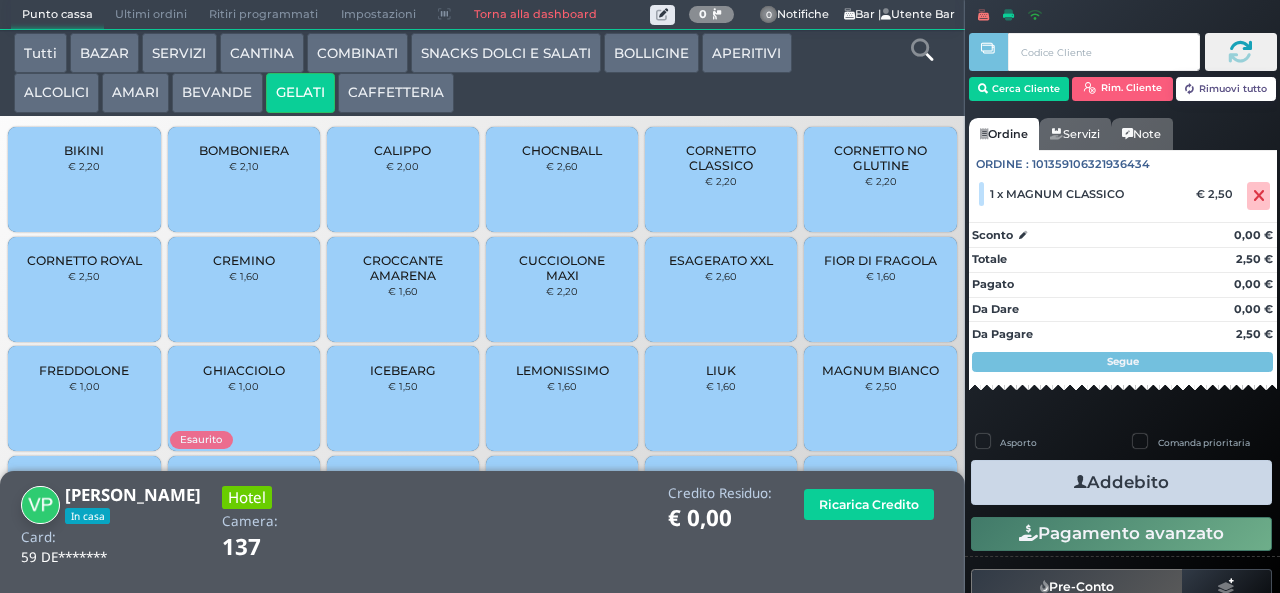 click on "Addebito" at bounding box center [1121, 482] 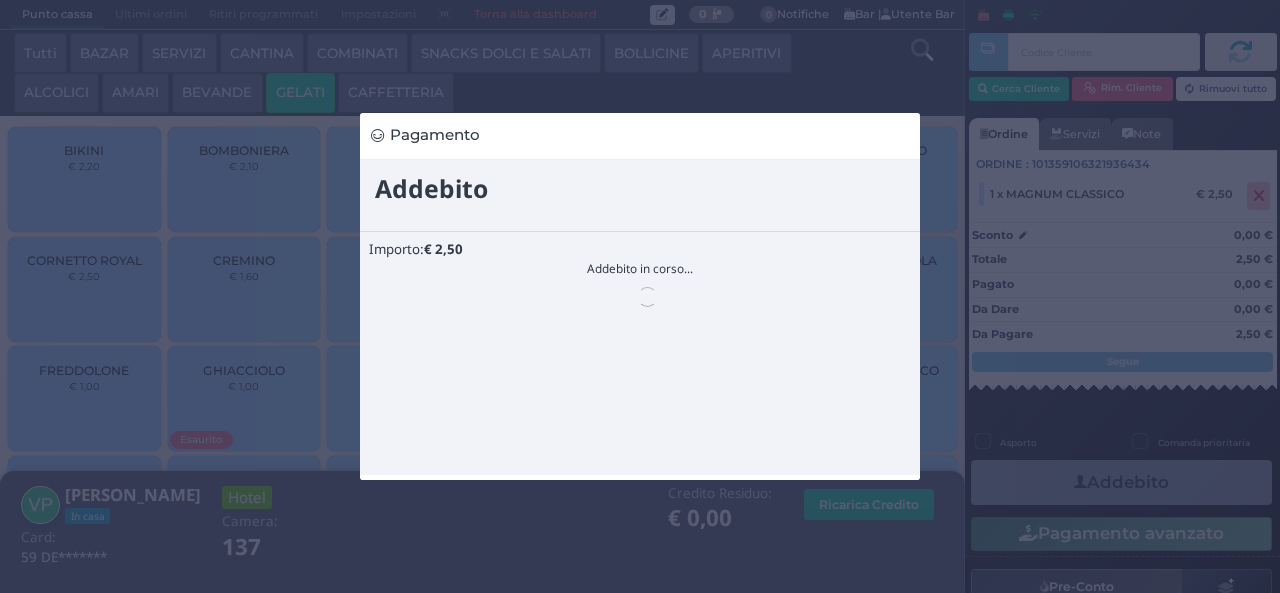scroll, scrollTop: 0, scrollLeft: 0, axis: both 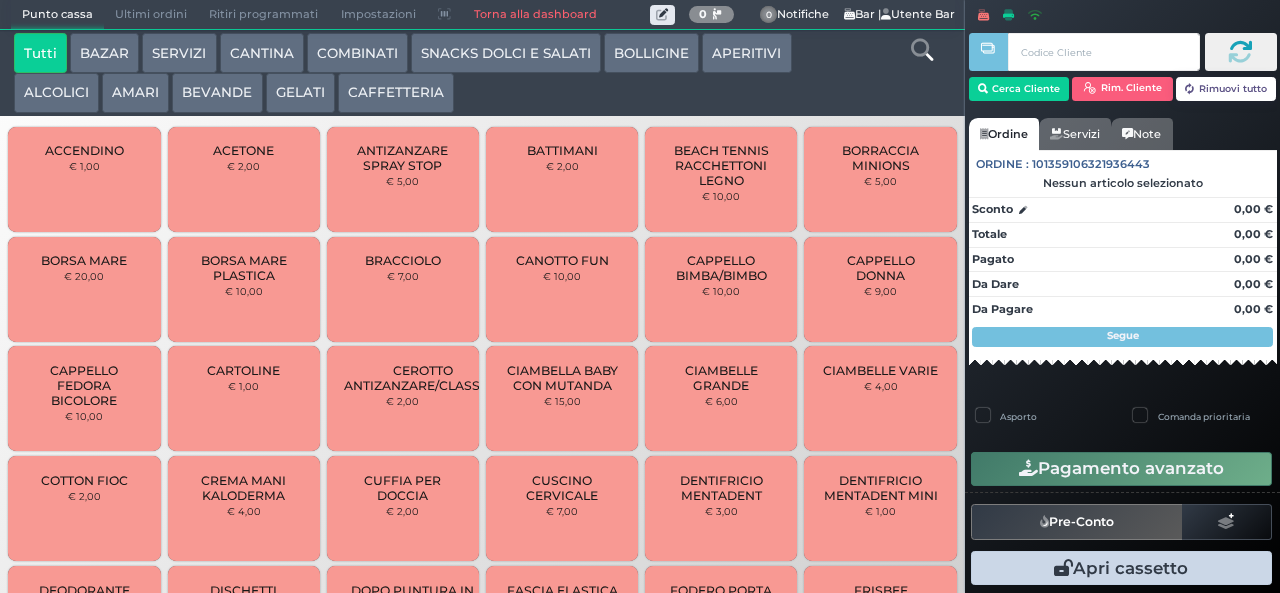 click on "AMARI" at bounding box center [135, 93] 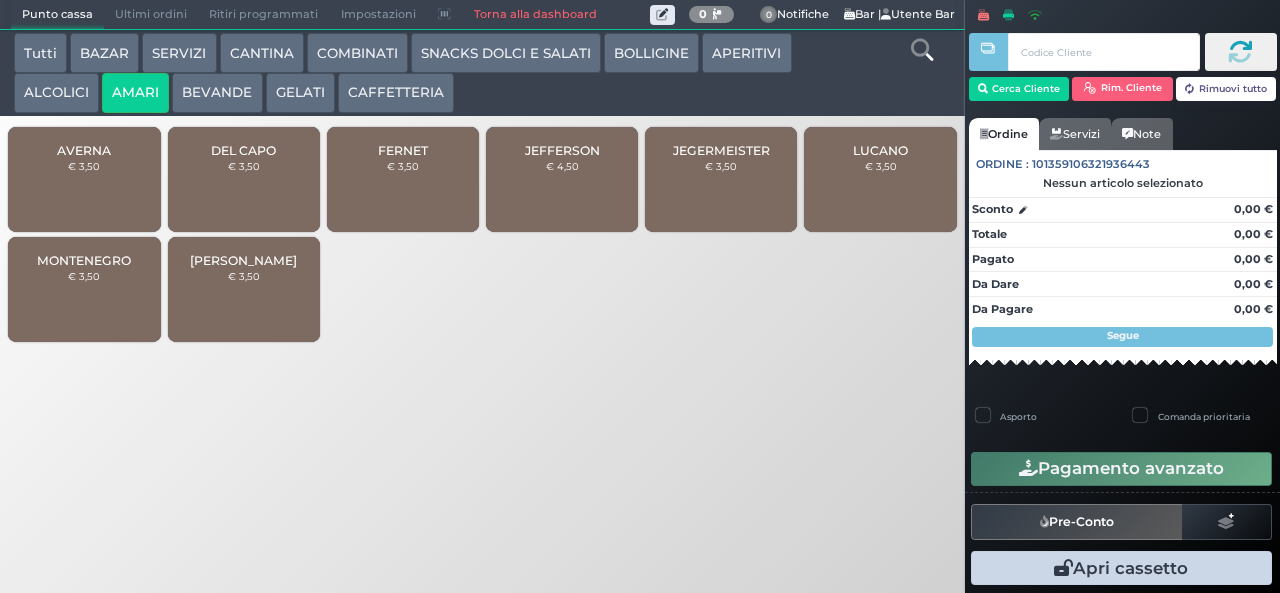 click on "DEL CAPO" at bounding box center [243, 150] 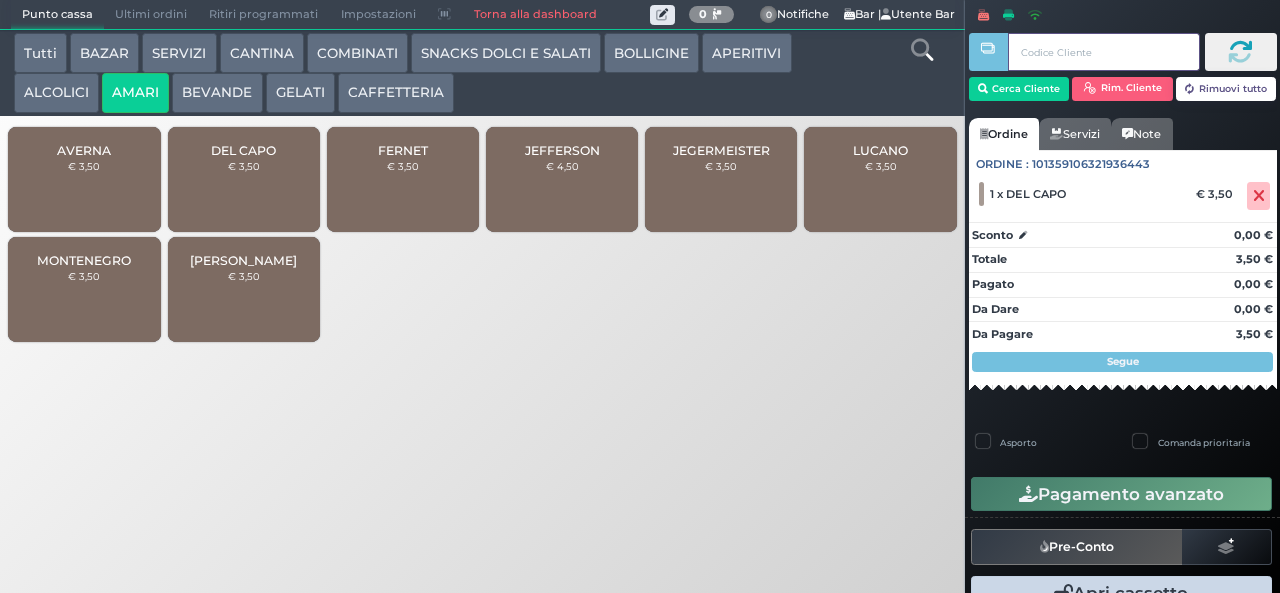 type 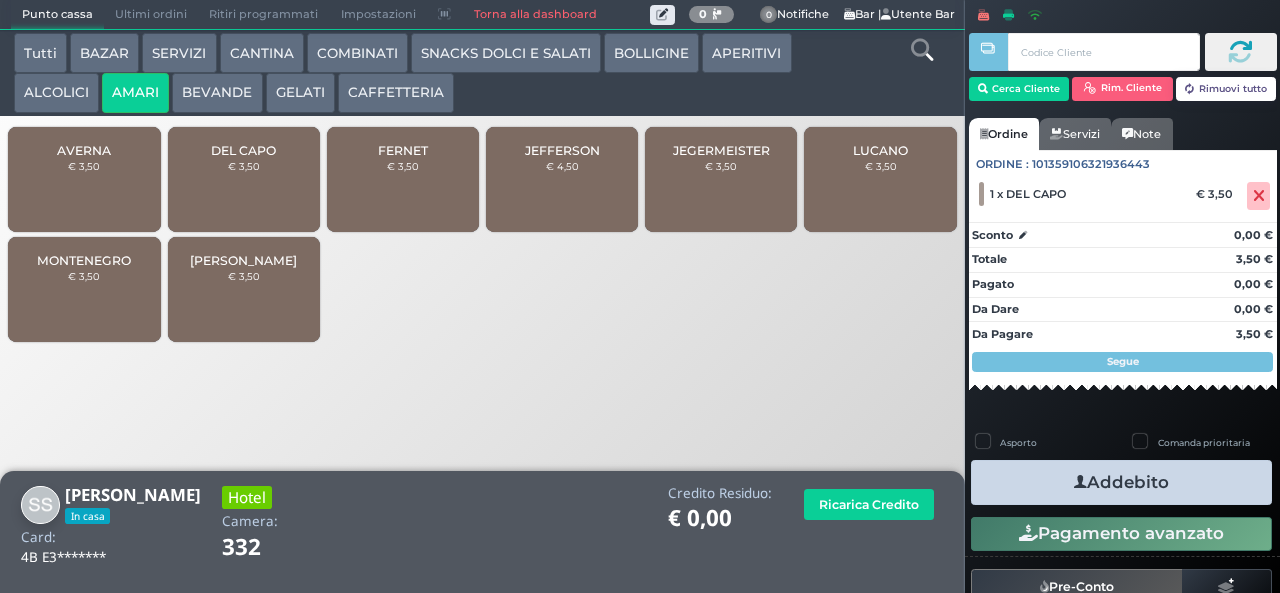 click on "Addebito" at bounding box center (1121, 482) 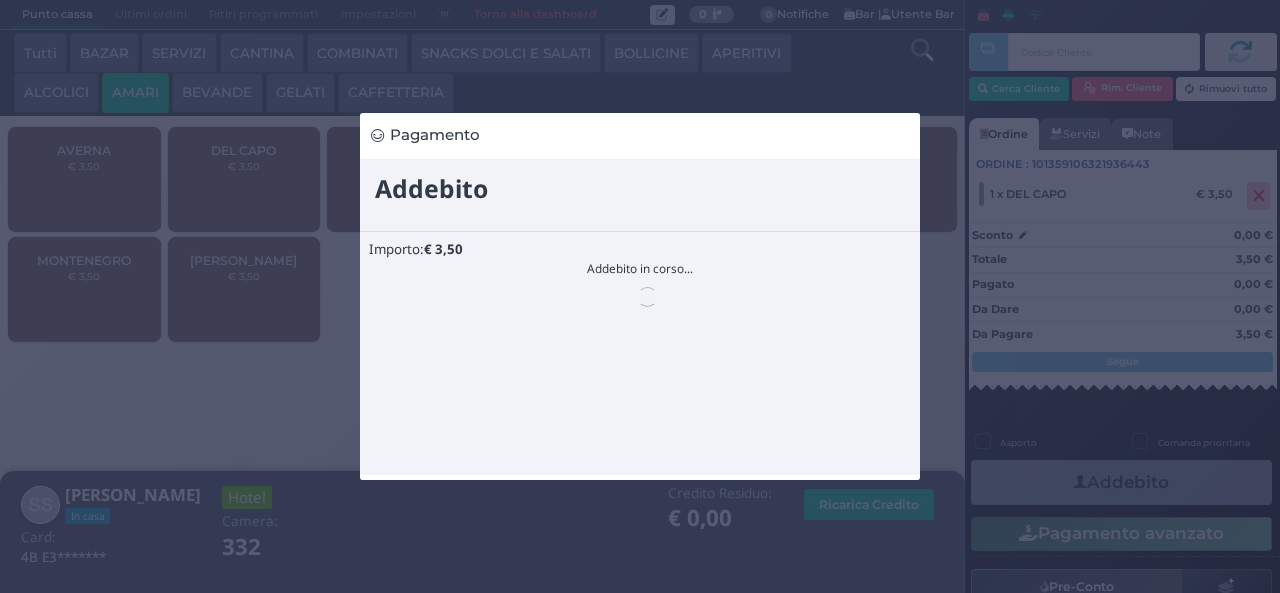 scroll, scrollTop: 0, scrollLeft: 0, axis: both 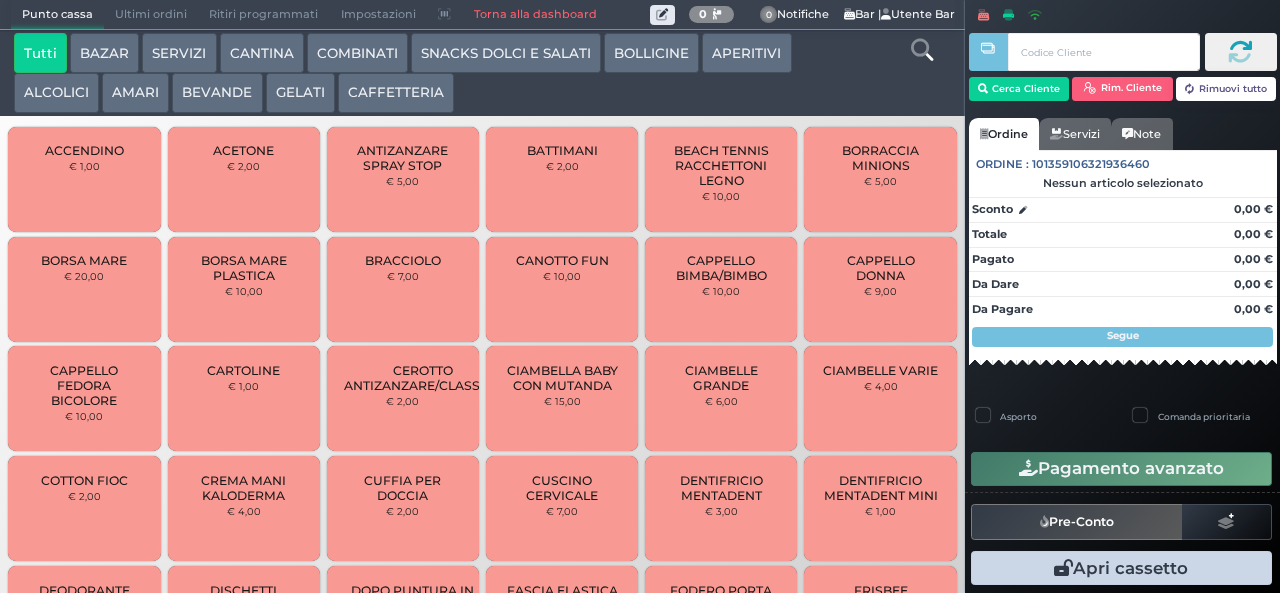 click on "AMARI" at bounding box center (135, 93) 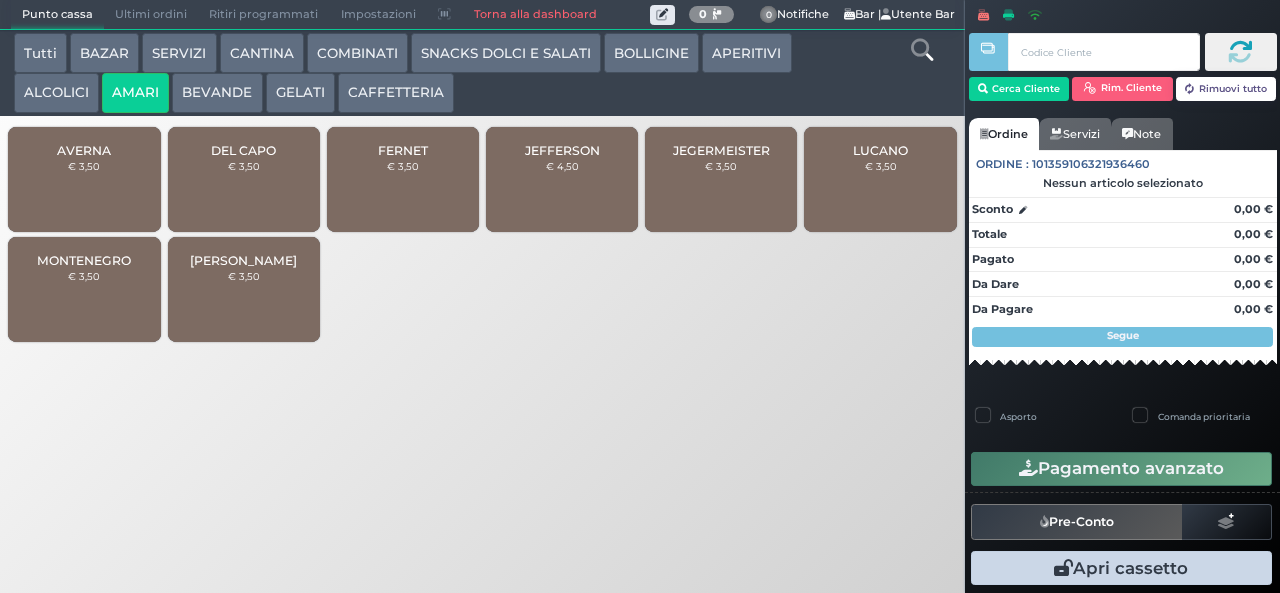 click on "ALCOLICI" at bounding box center (56, 93) 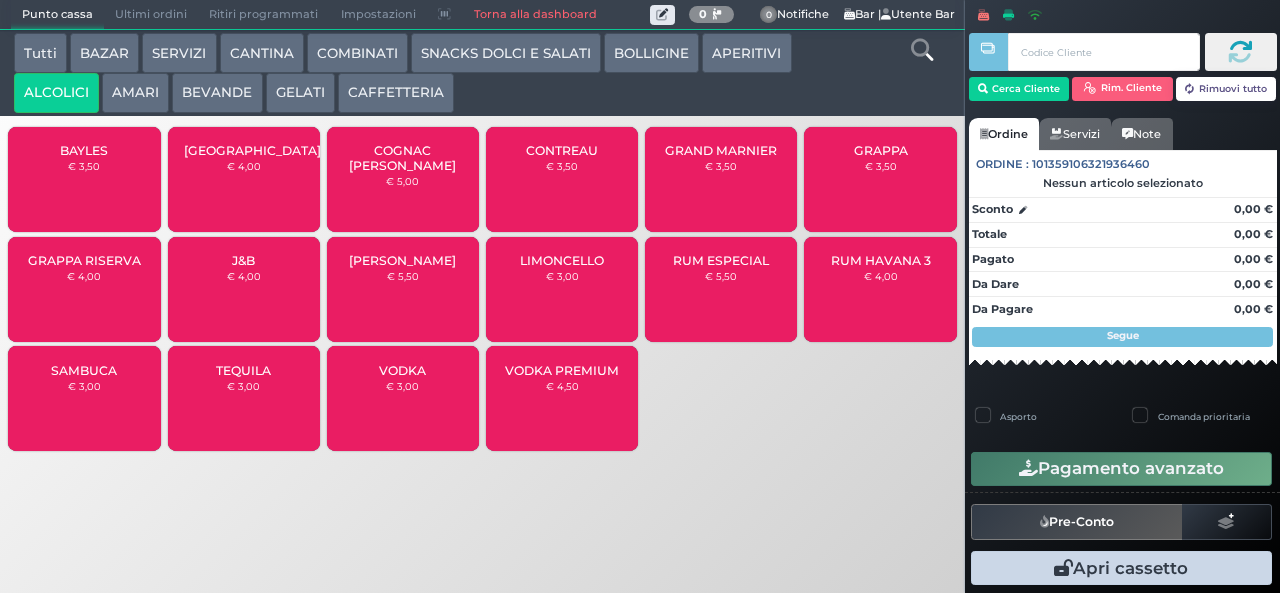 click on "SAMBUCA" at bounding box center [84, 370] 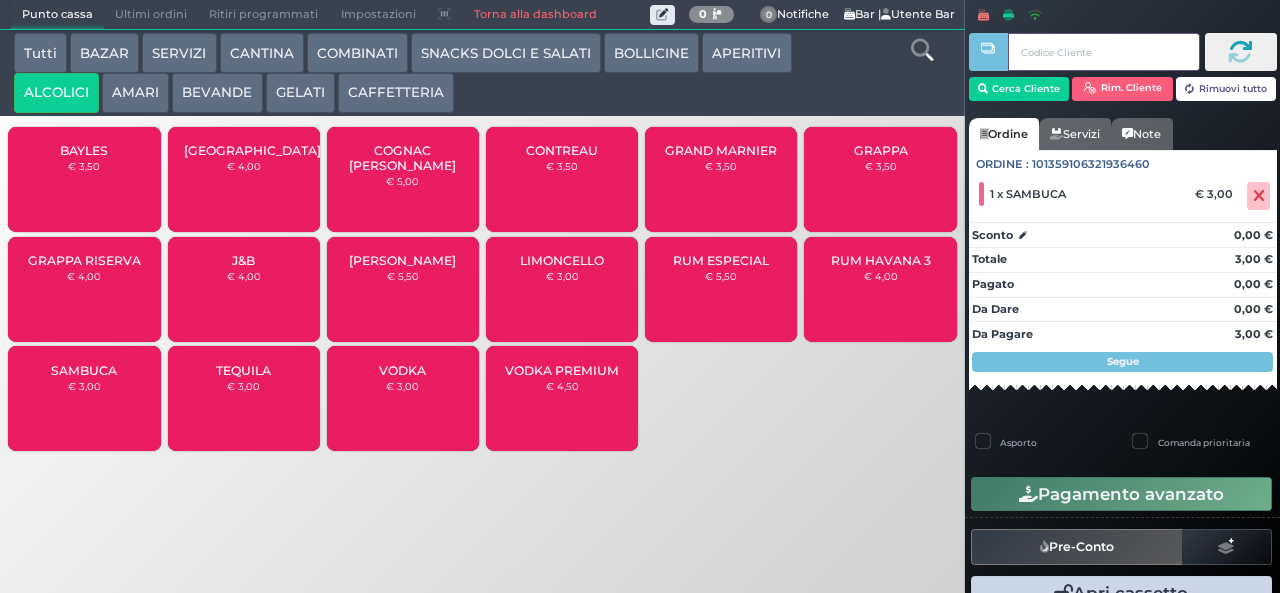 type 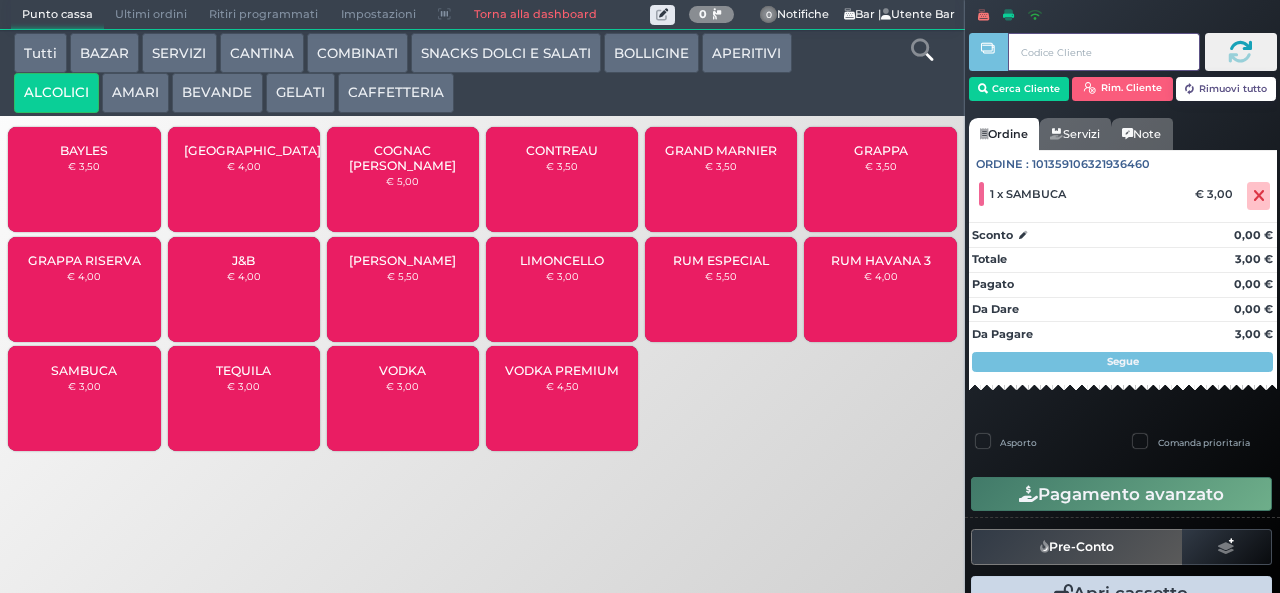 click at bounding box center (988, 282) 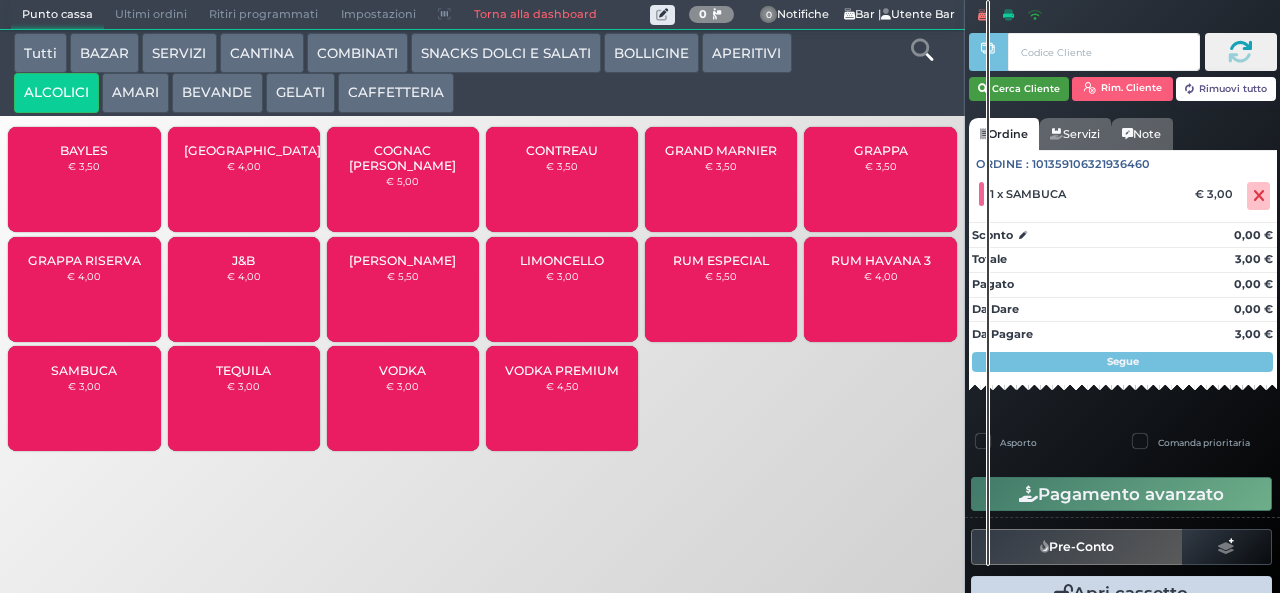 click on "Cerca Cliente" at bounding box center [1019, 89] 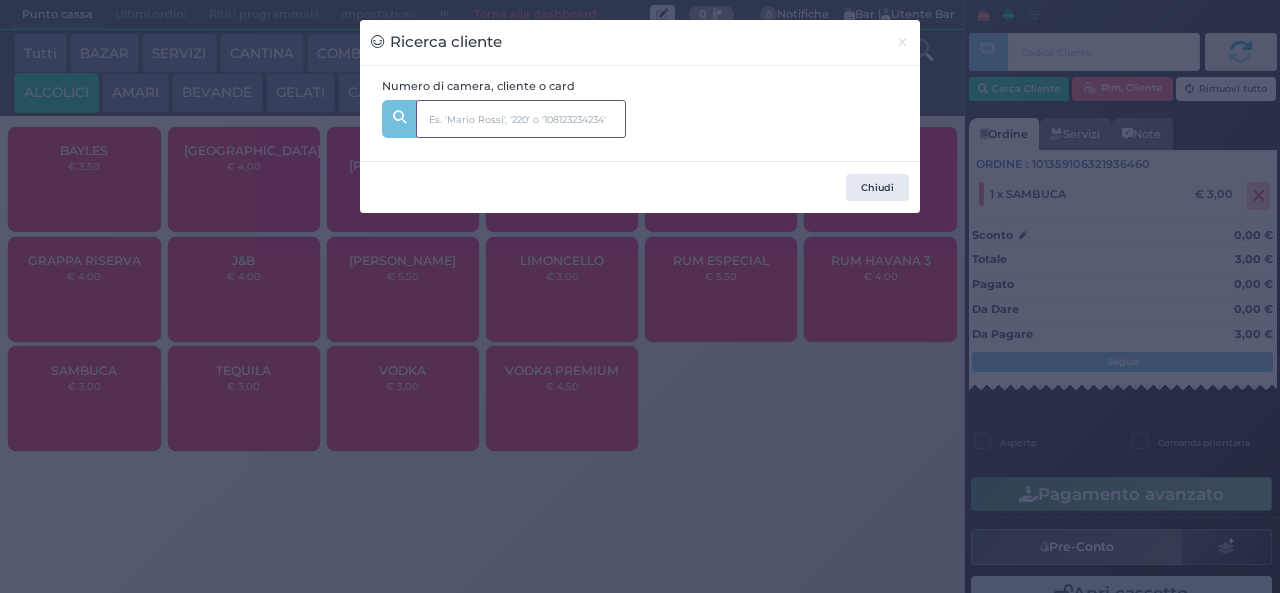 click at bounding box center [521, 119] 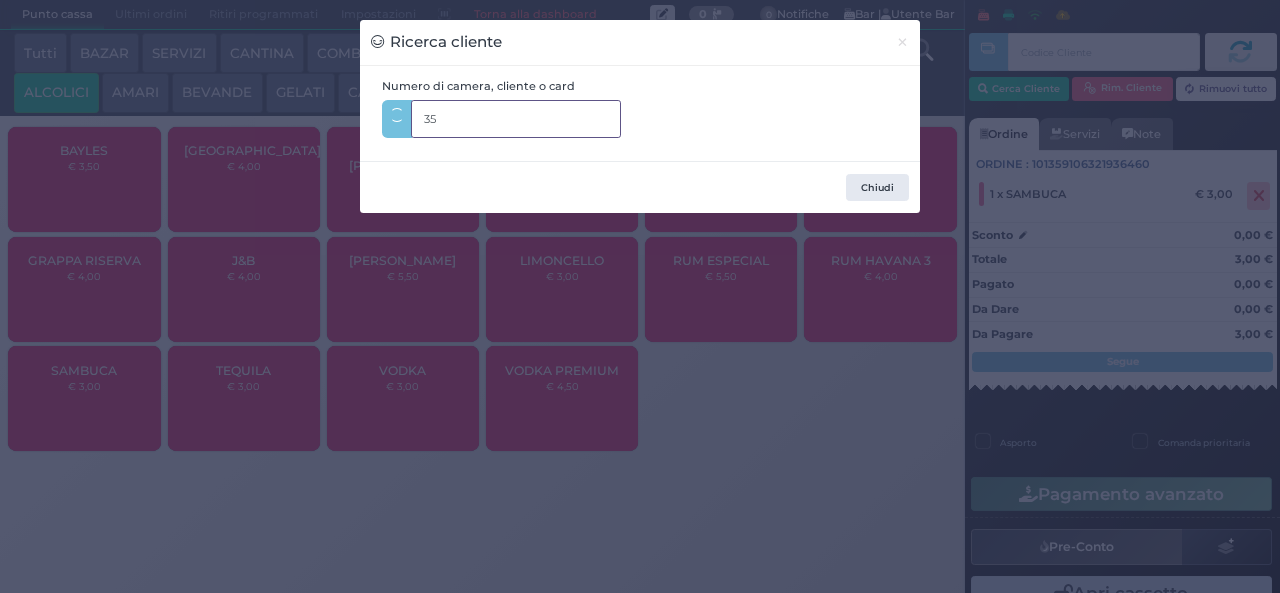 type on "350" 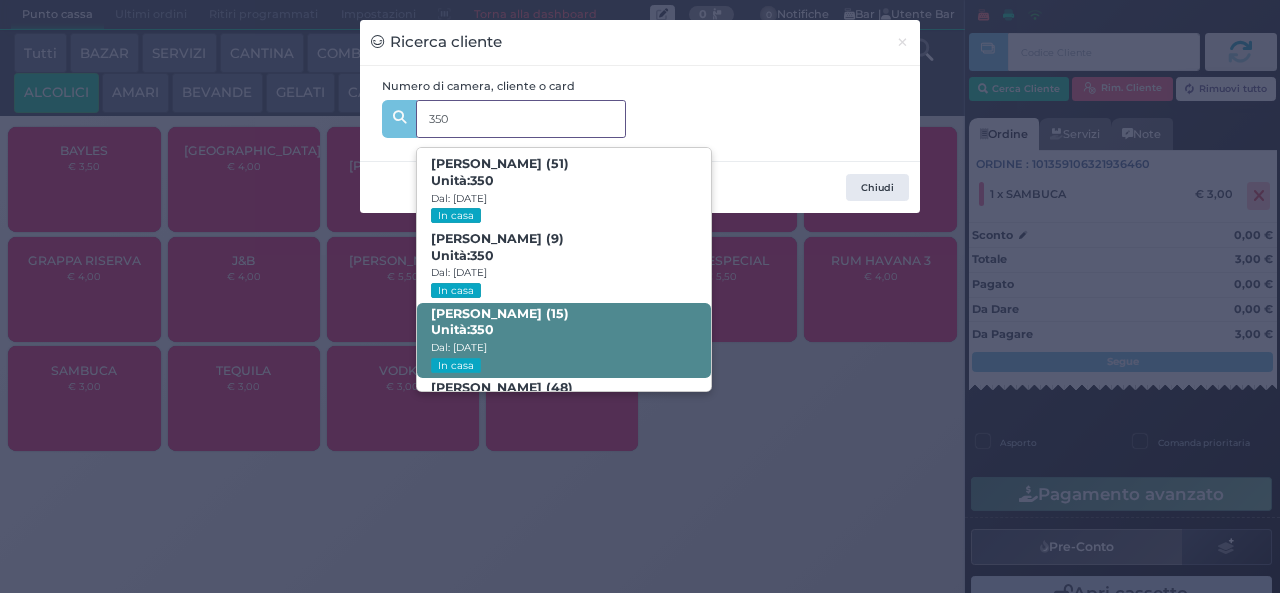 click on "Unità:  350" at bounding box center (462, 330) 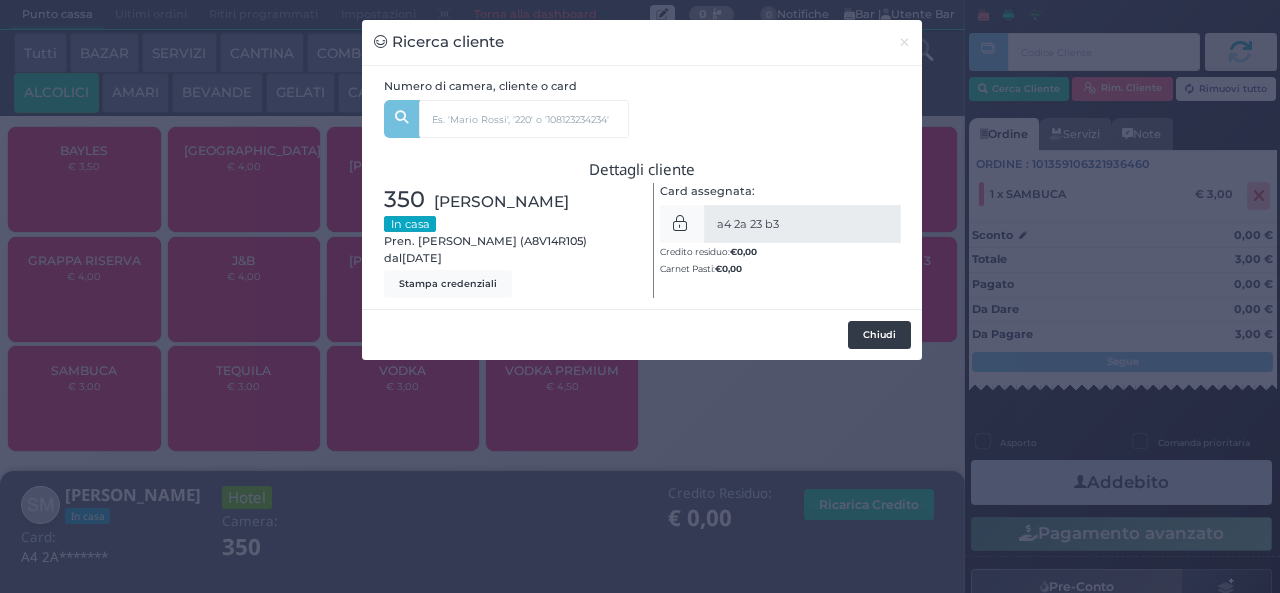 click on "Chiudi" at bounding box center (879, 335) 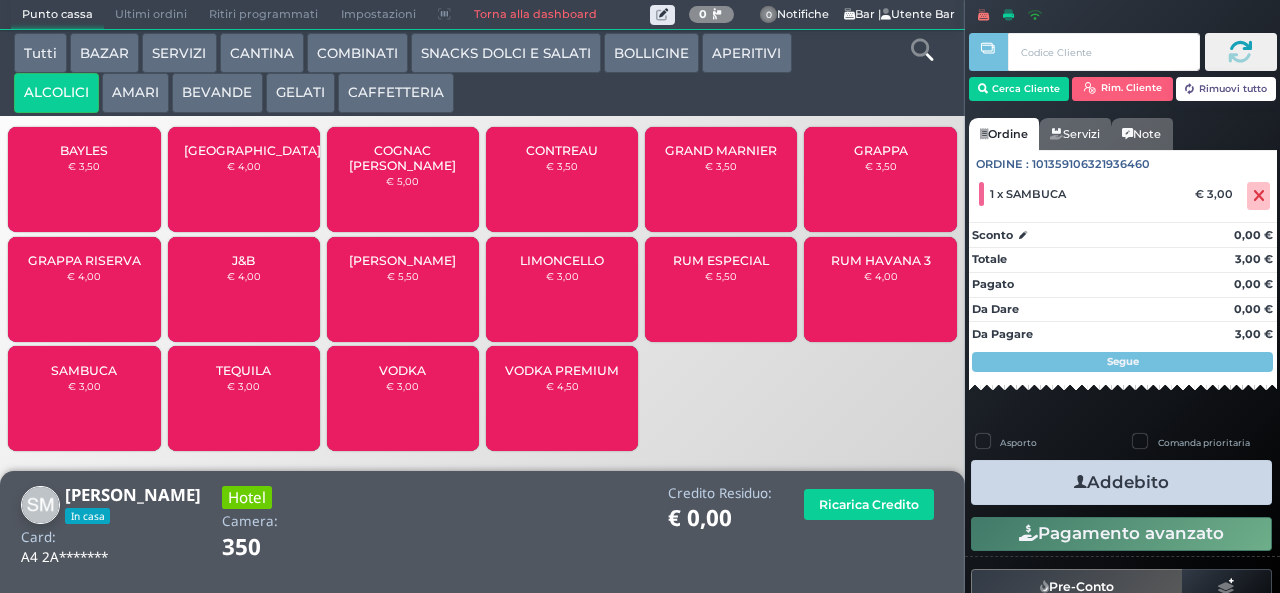 click on "Addebito" at bounding box center (1121, 482) 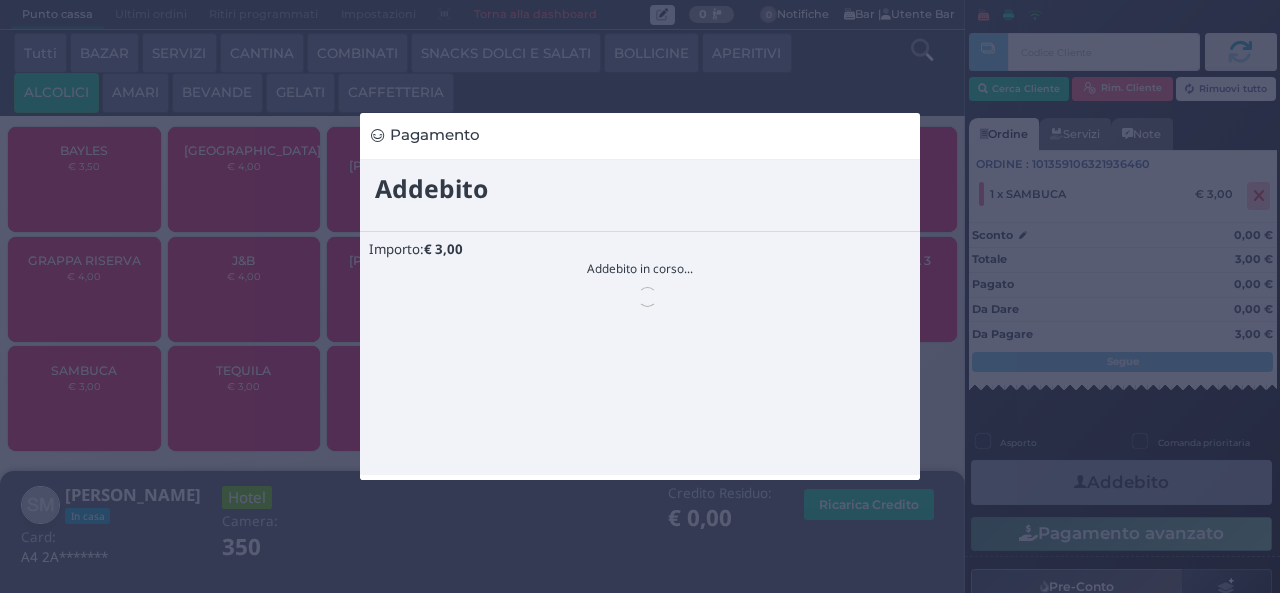 scroll, scrollTop: 0, scrollLeft: 0, axis: both 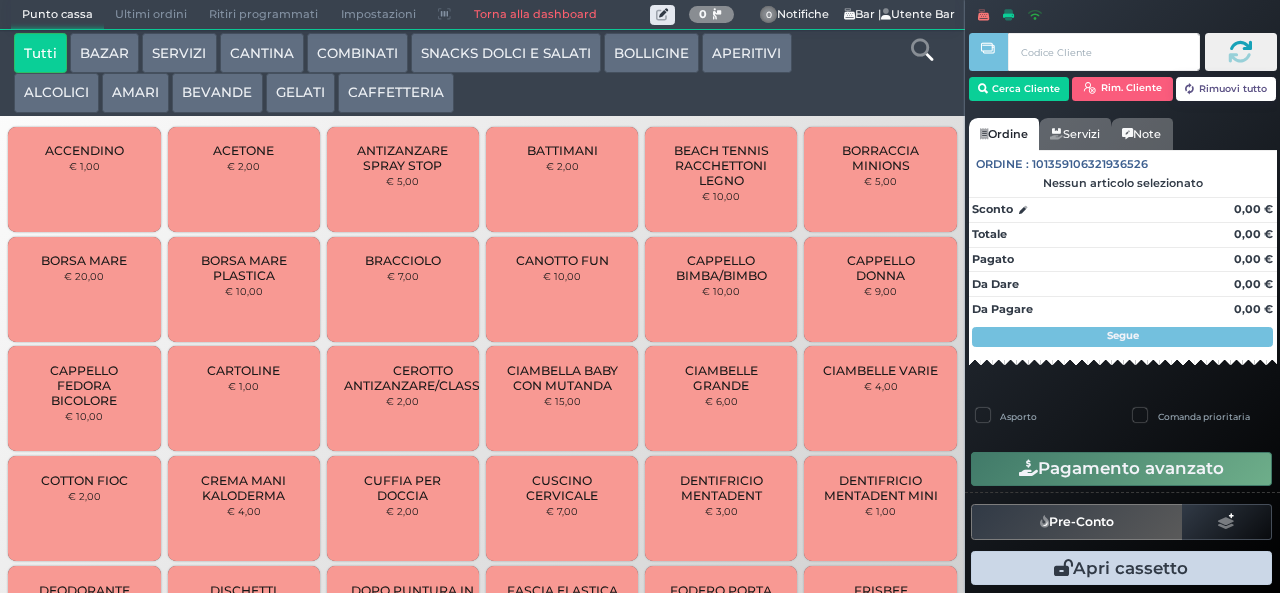 click on "APERITIVI" at bounding box center (746, 53) 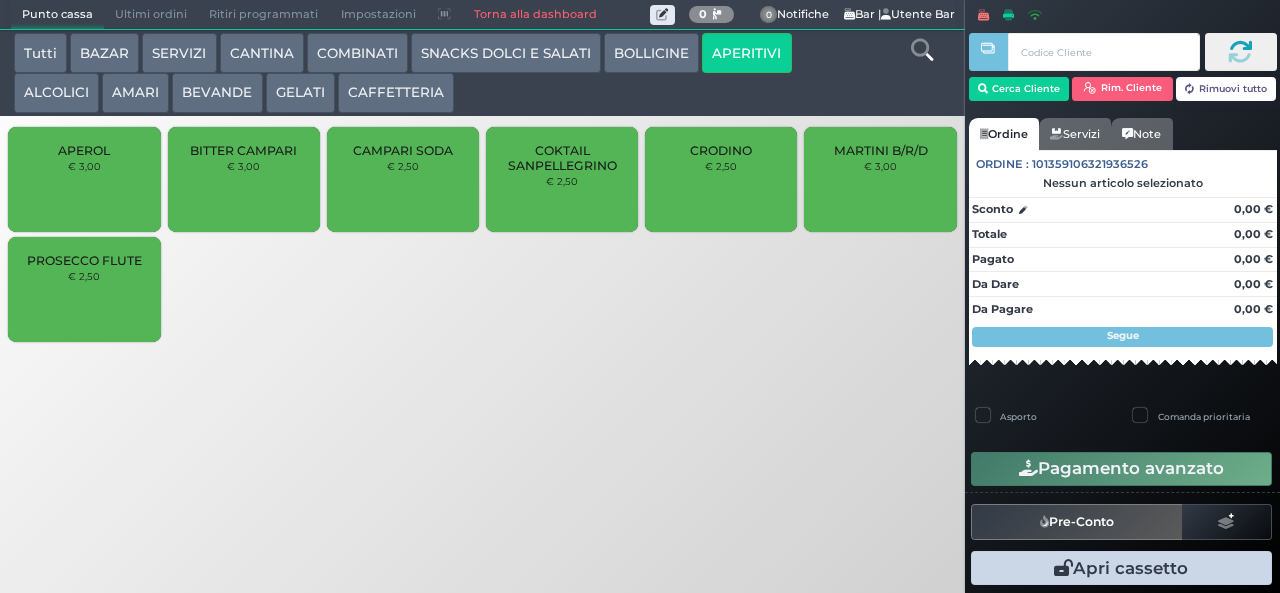 click on "COMBINATI" at bounding box center [357, 53] 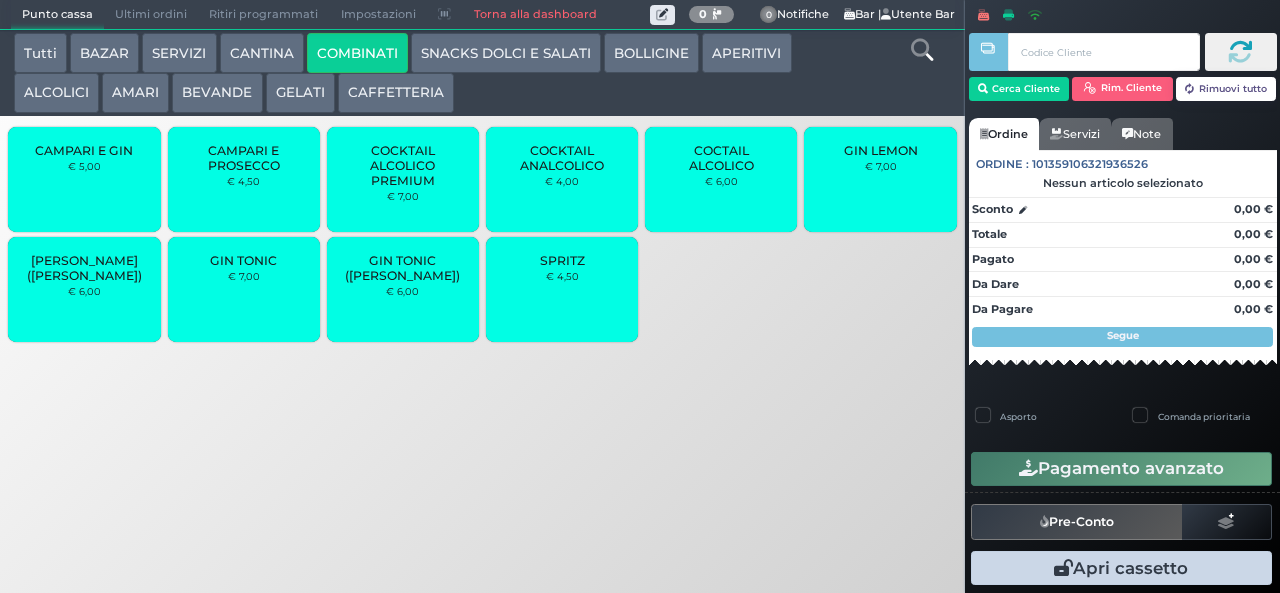 click on "€ 4,50" at bounding box center (562, 276) 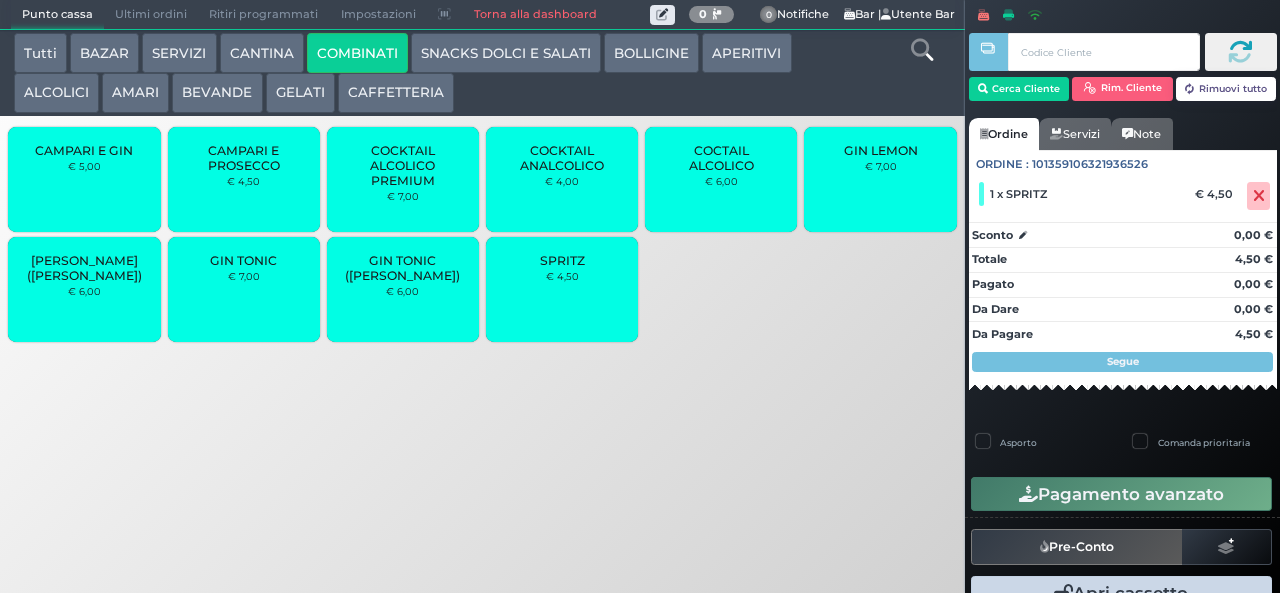 click on "AMARI" at bounding box center (135, 93) 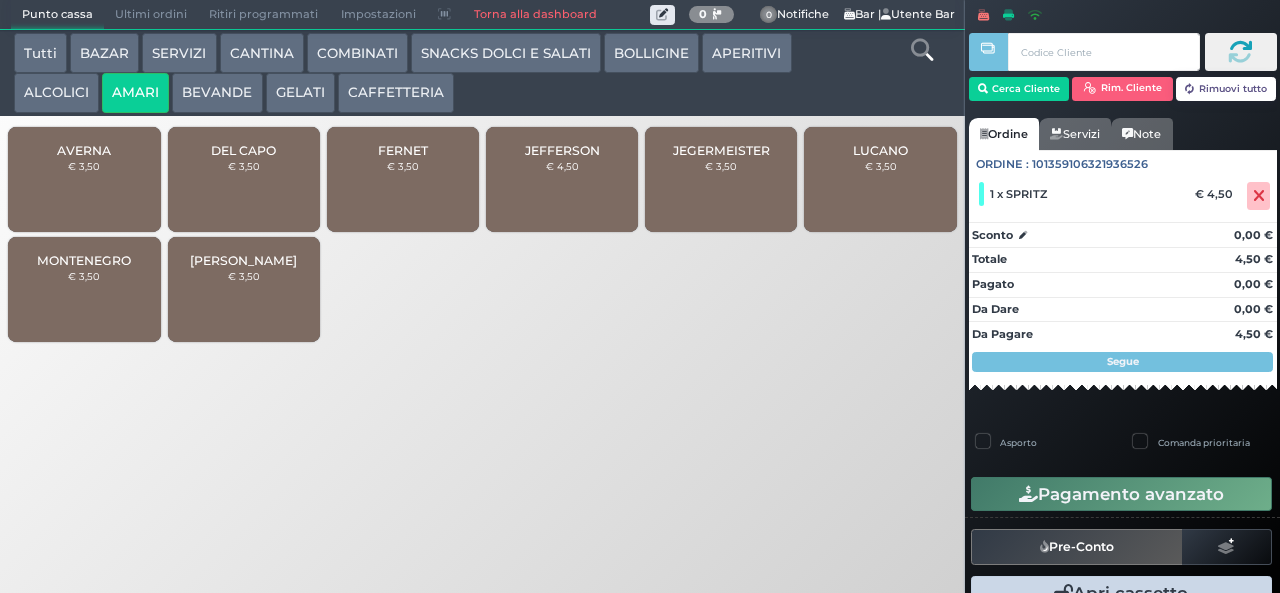 click on "AVERNA" at bounding box center (84, 150) 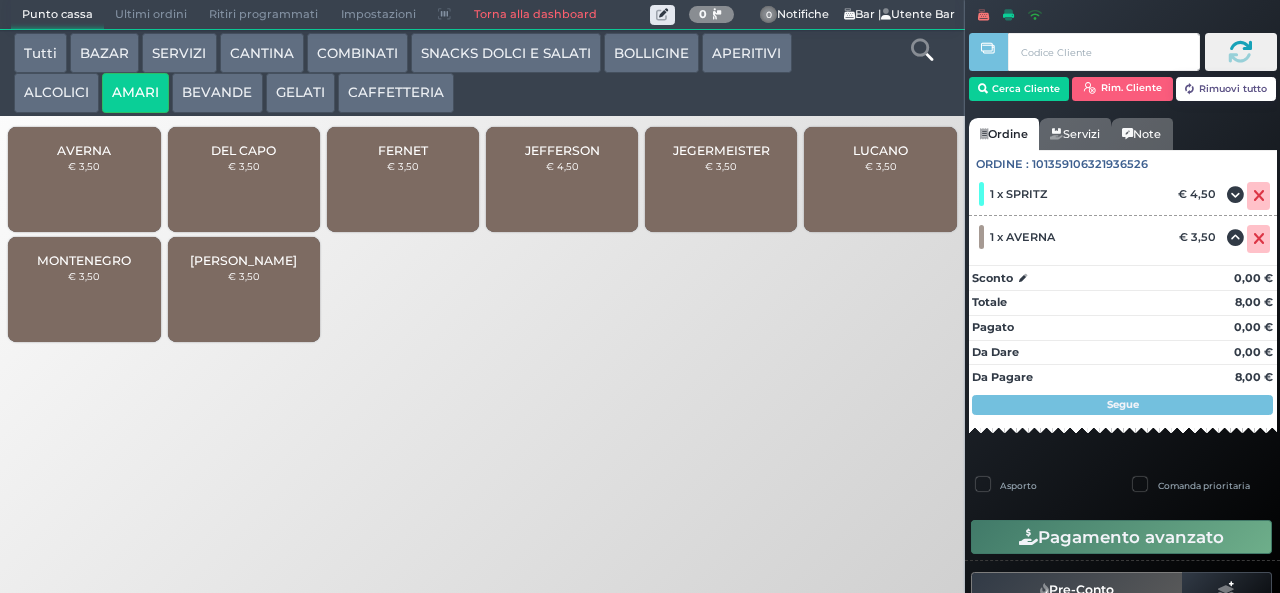 click on "GELATI" at bounding box center (300, 93) 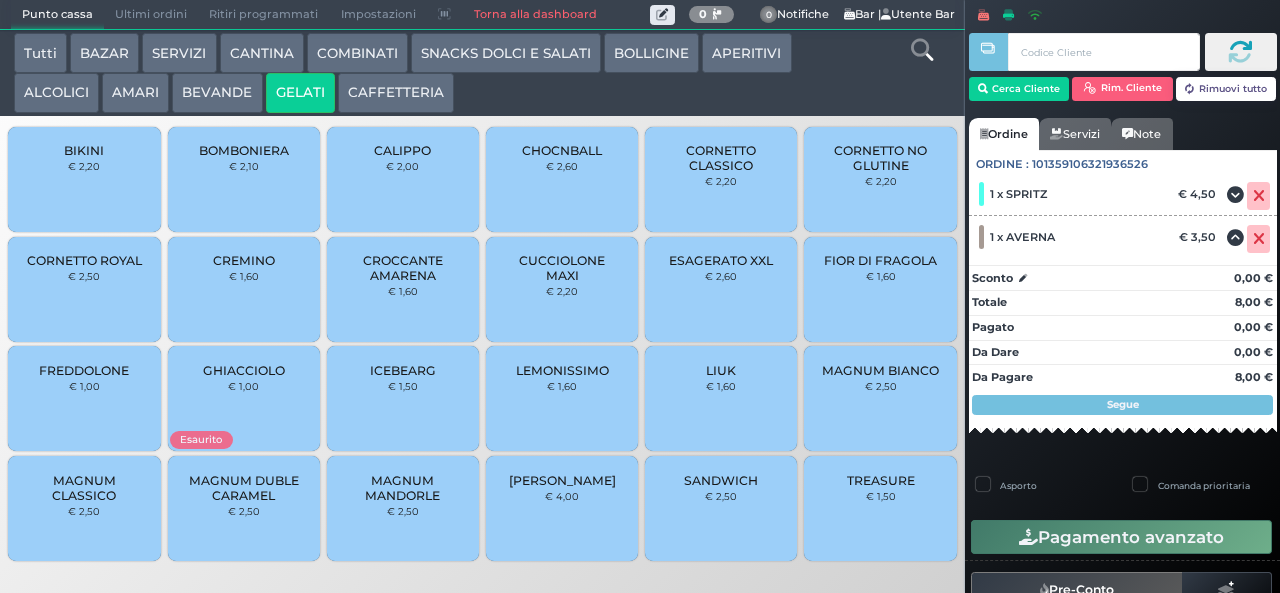 click on "CALIPPO
€ 2,00" at bounding box center (403, 179) 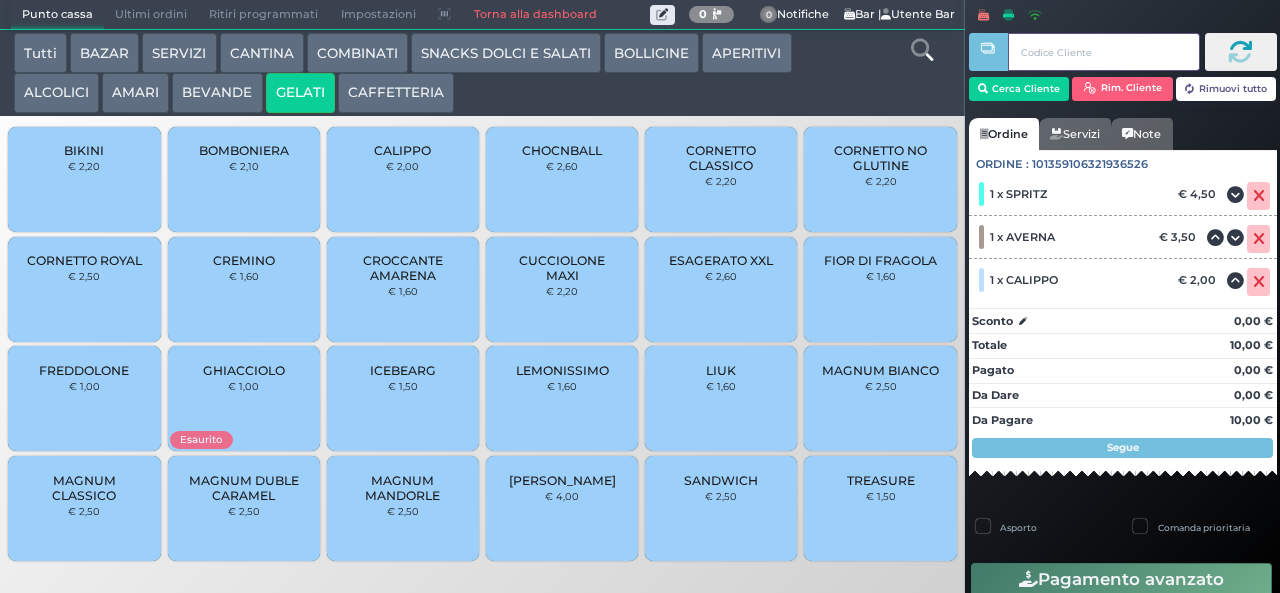 type 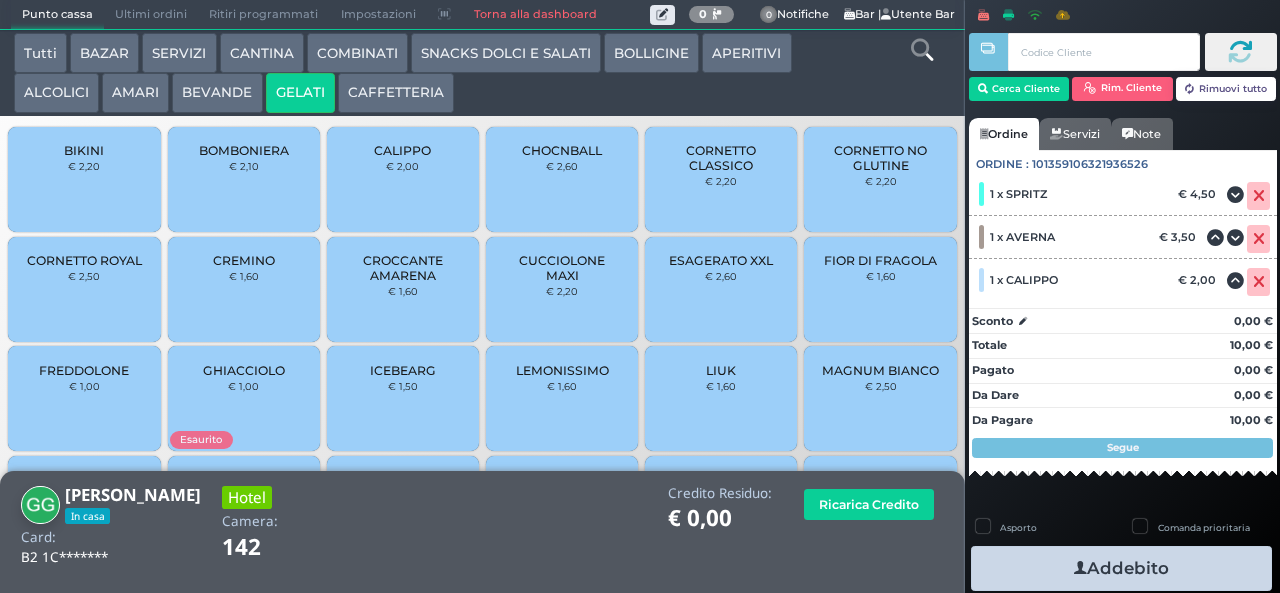 click on "Addebito" at bounding box center (1121, 568) 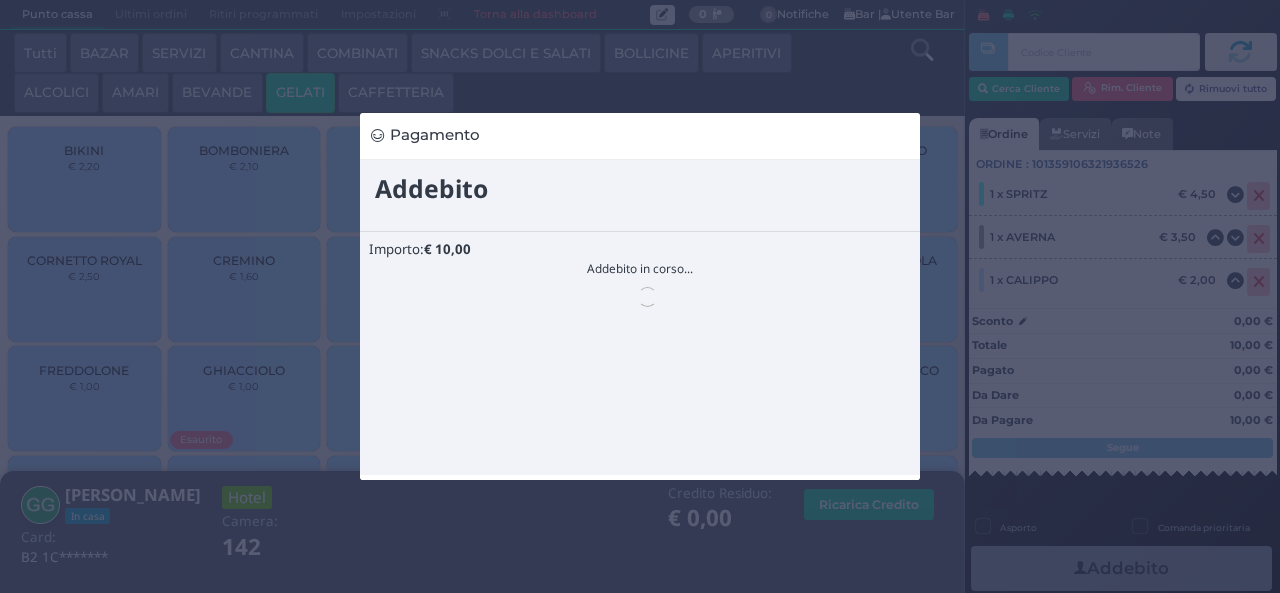 scroll, scrollTop: 0, scrollLeft: 0, axis: both 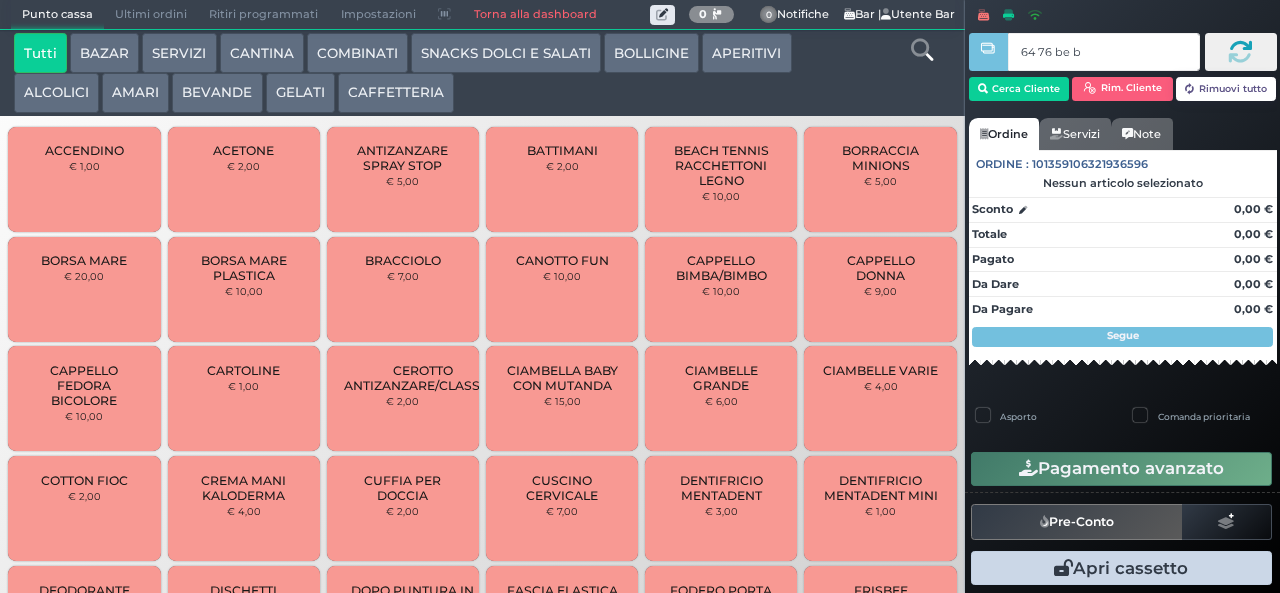 type on "64 76 be b9" 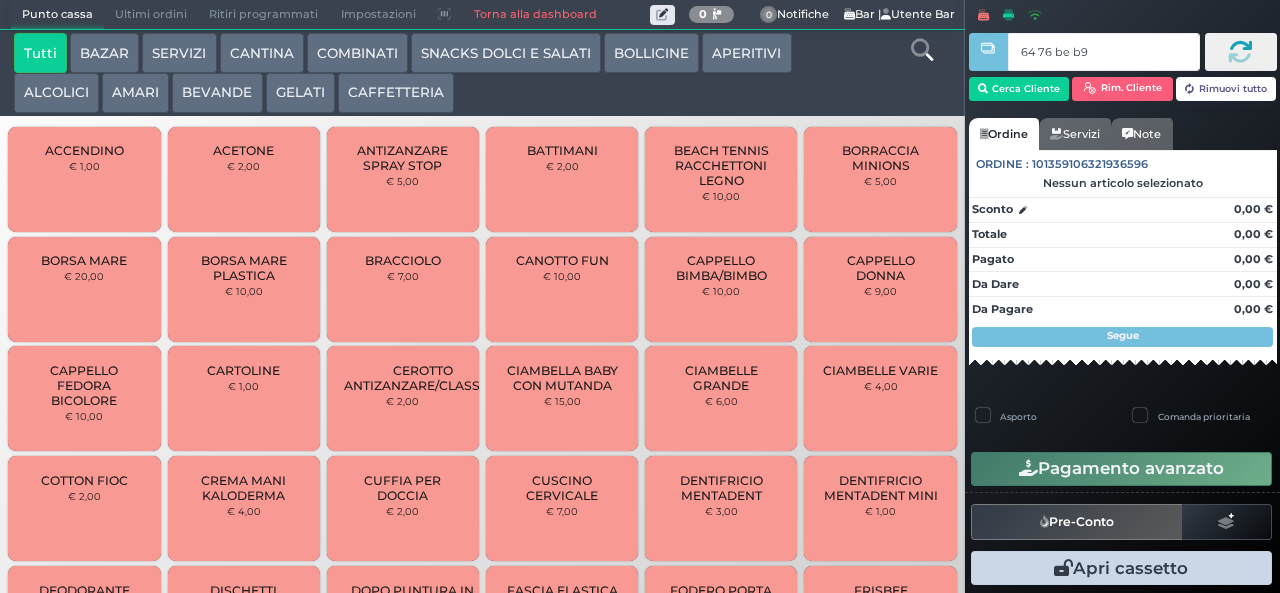 type 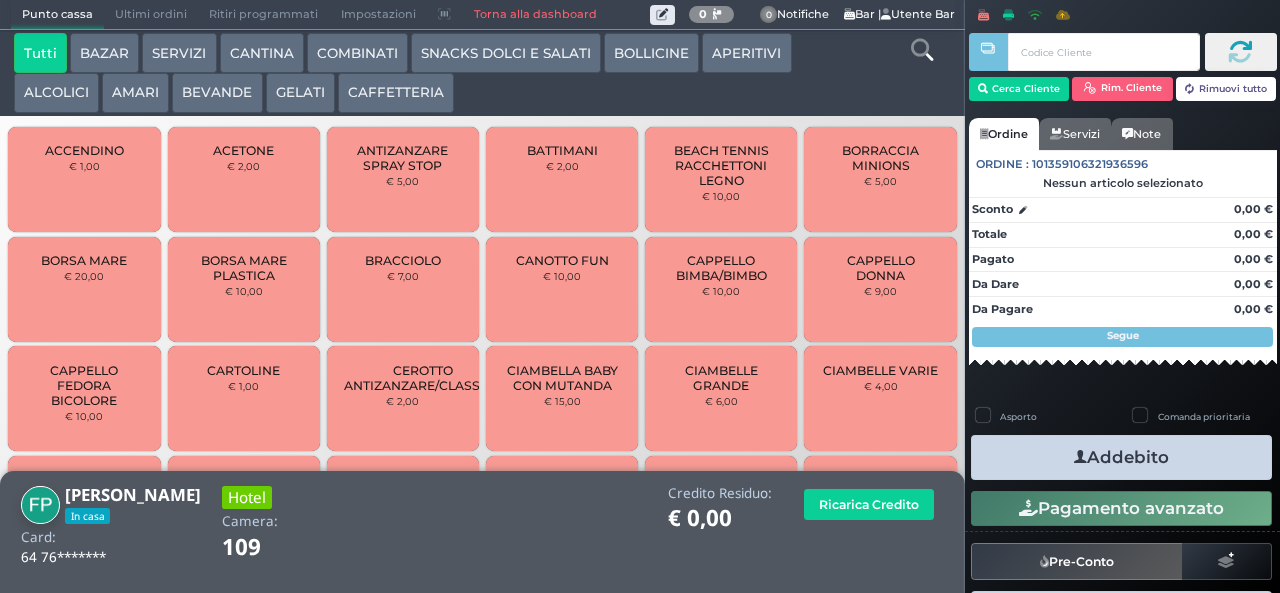 click on "COMBINATI" at bounding box center [357, 53] 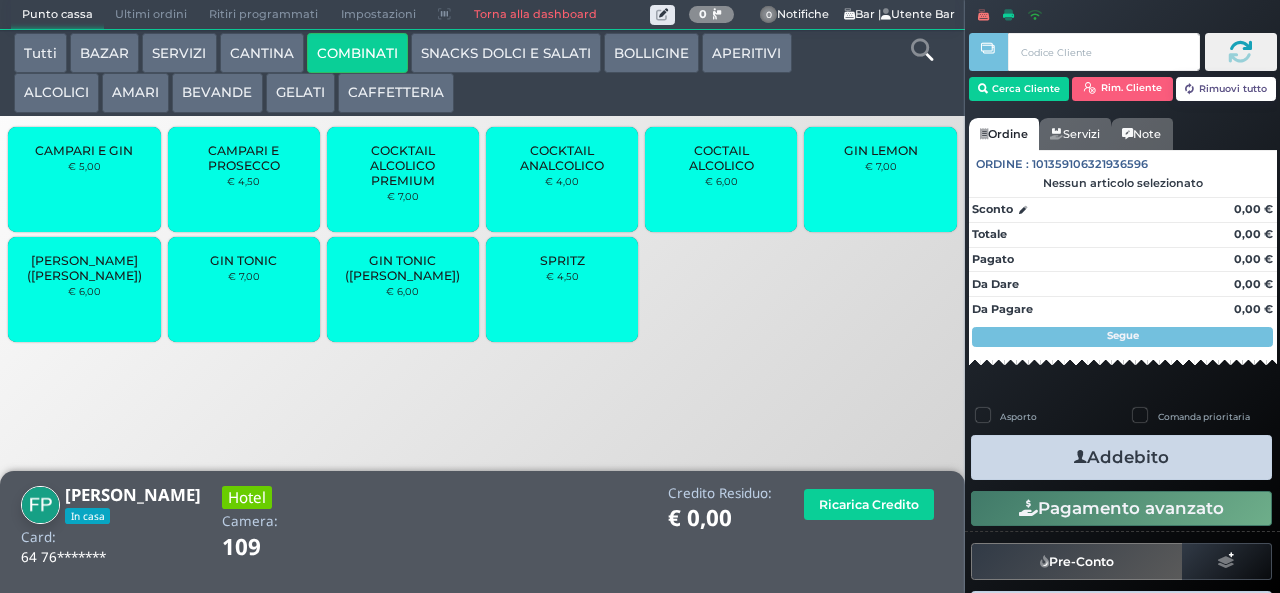 click on "COCKTAIL ALCOLICO PREMIUM" at bounding box center (403, 165) 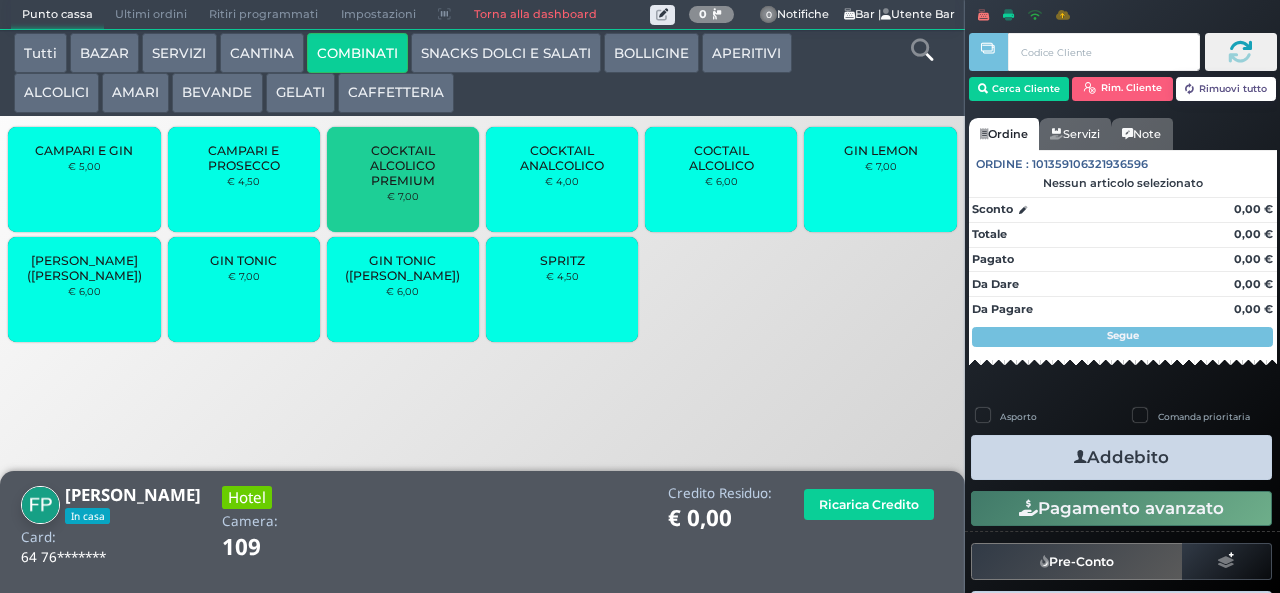 click on "COCKTAIL ALCOLICO PREMIUM" at bounding box center (403, 165) 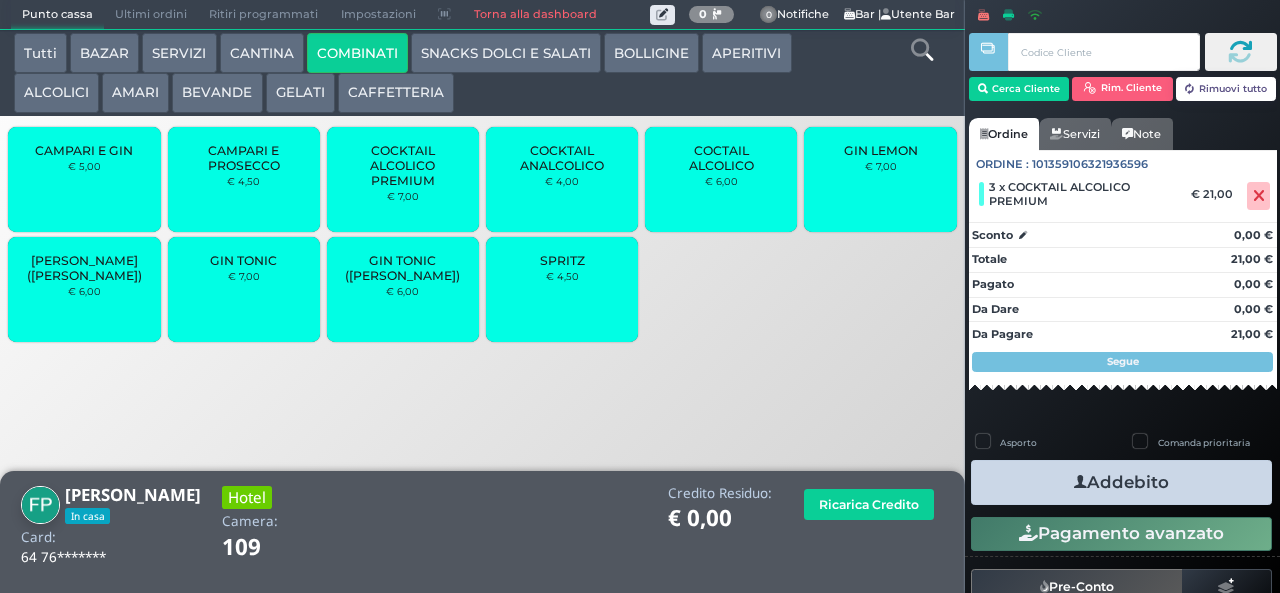 click on "SPRITZ" at bounding box center [562, 260] 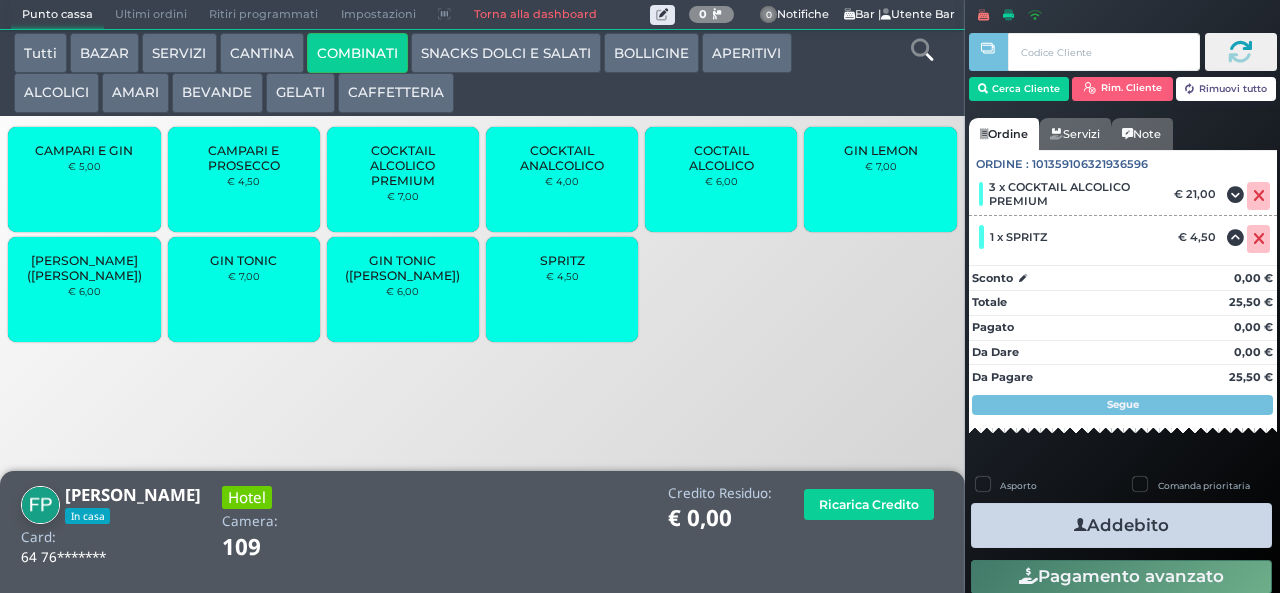 click on "Addebito" at bounding box center (1121, 525) 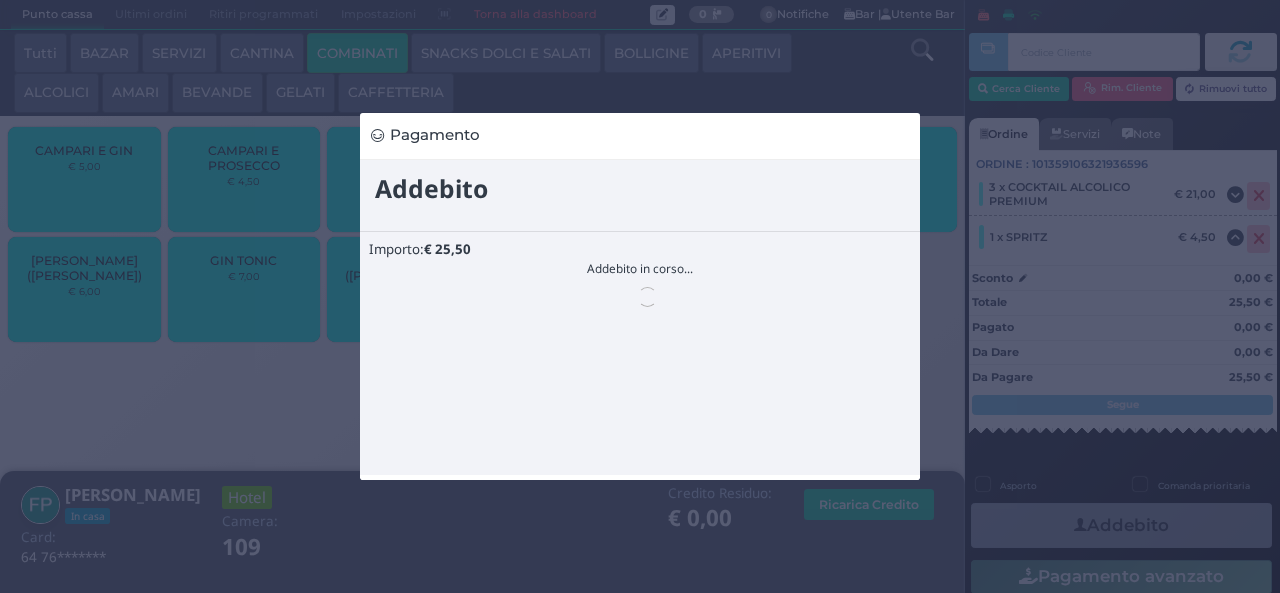 scroll, scrollTop: 0, scrollLeft: 0, axis: both 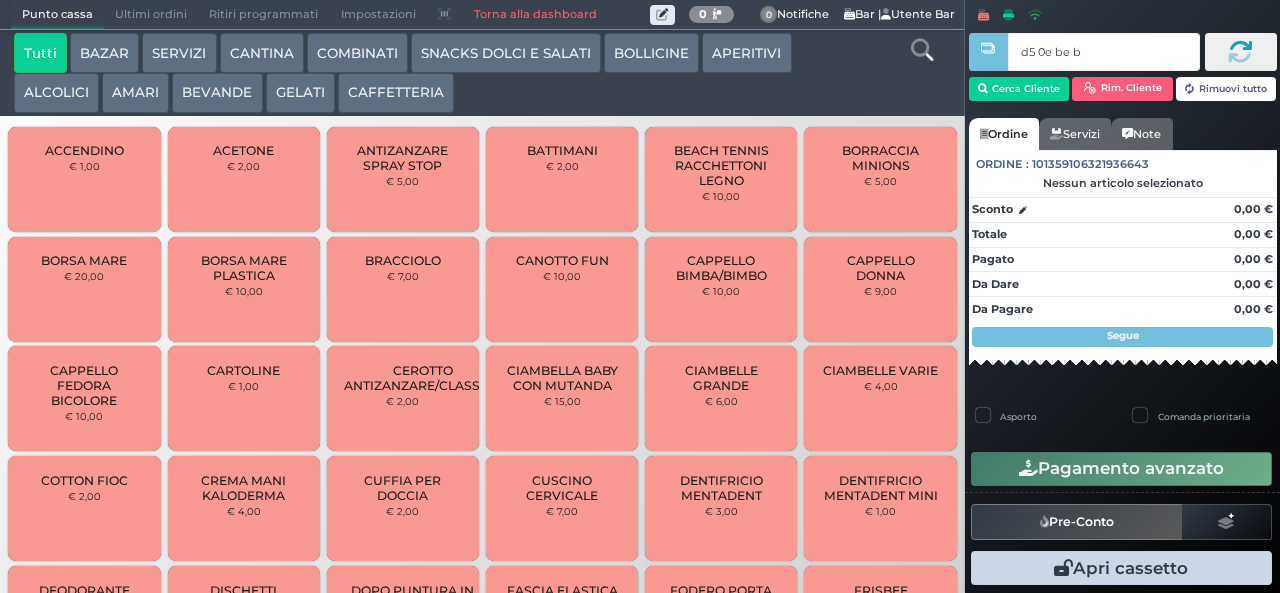 type on "d5 0e be b9" 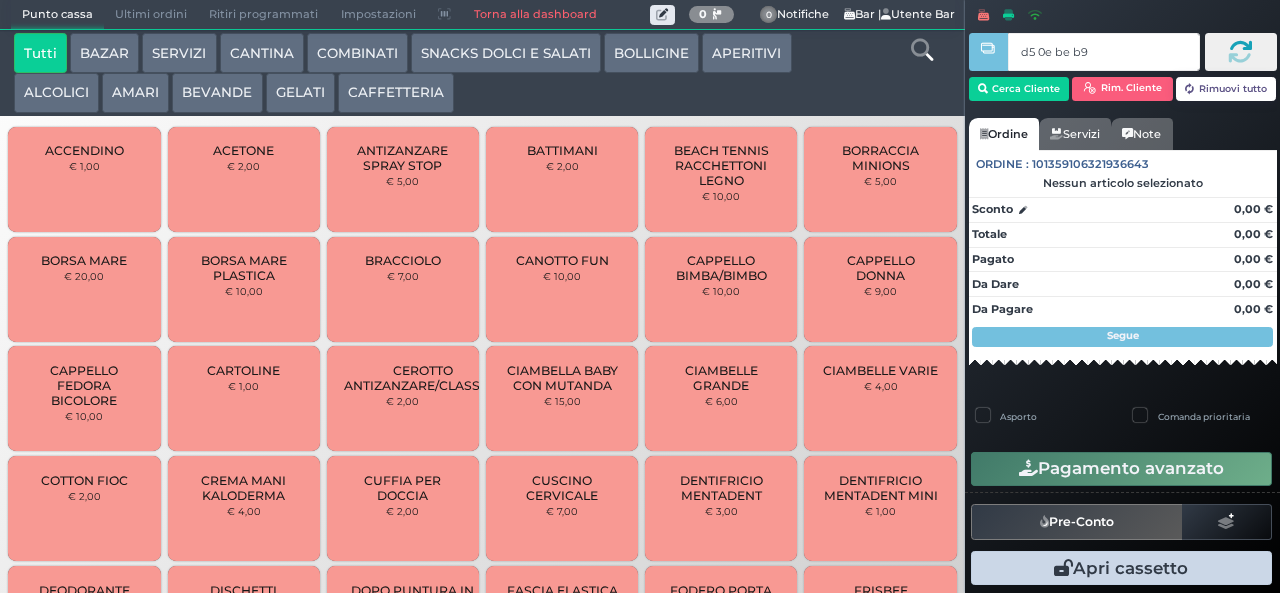 type 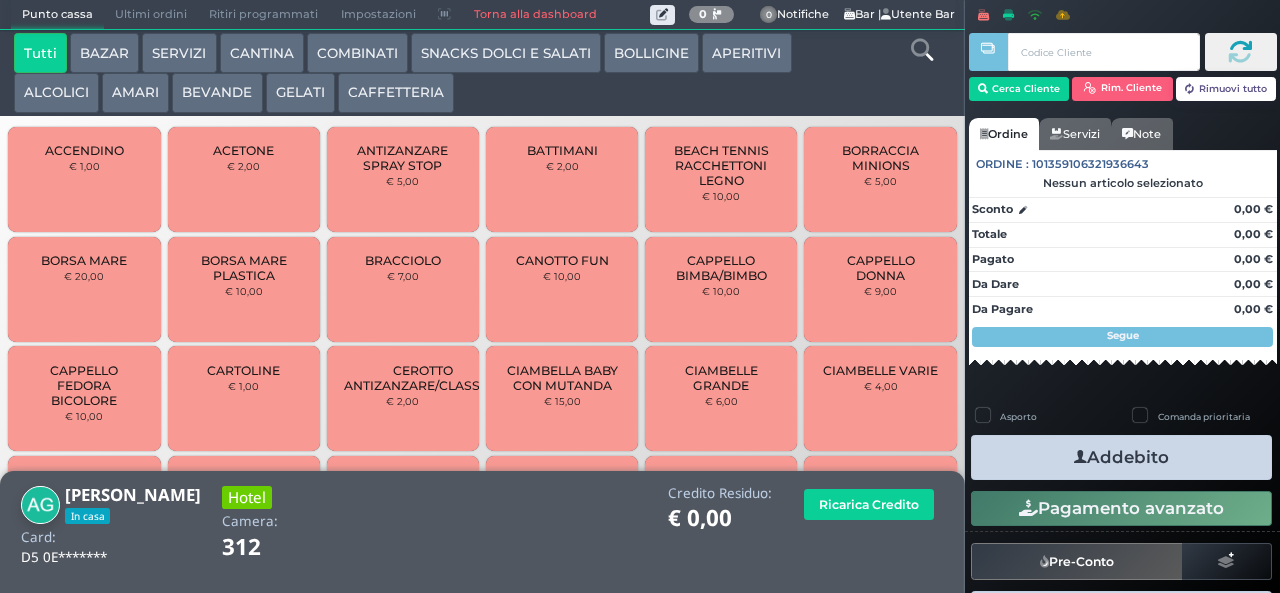 click on "CAFFETTERIA" at bounding box center [396, 93] 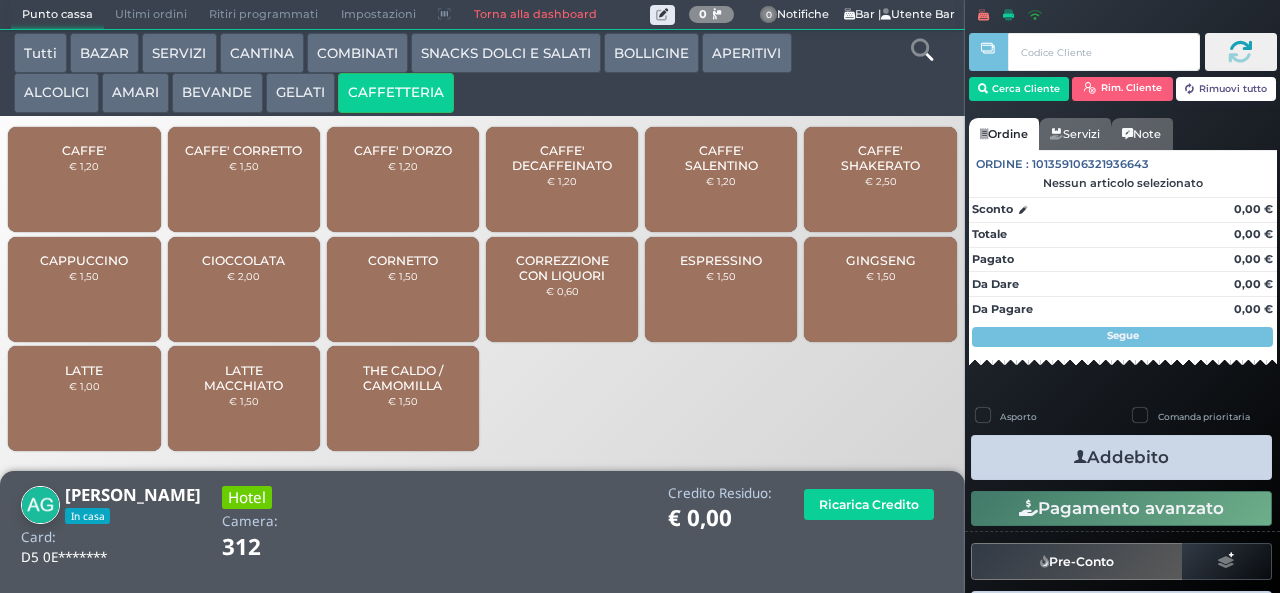 click on "AMARI" at bounding box center [135, 93] 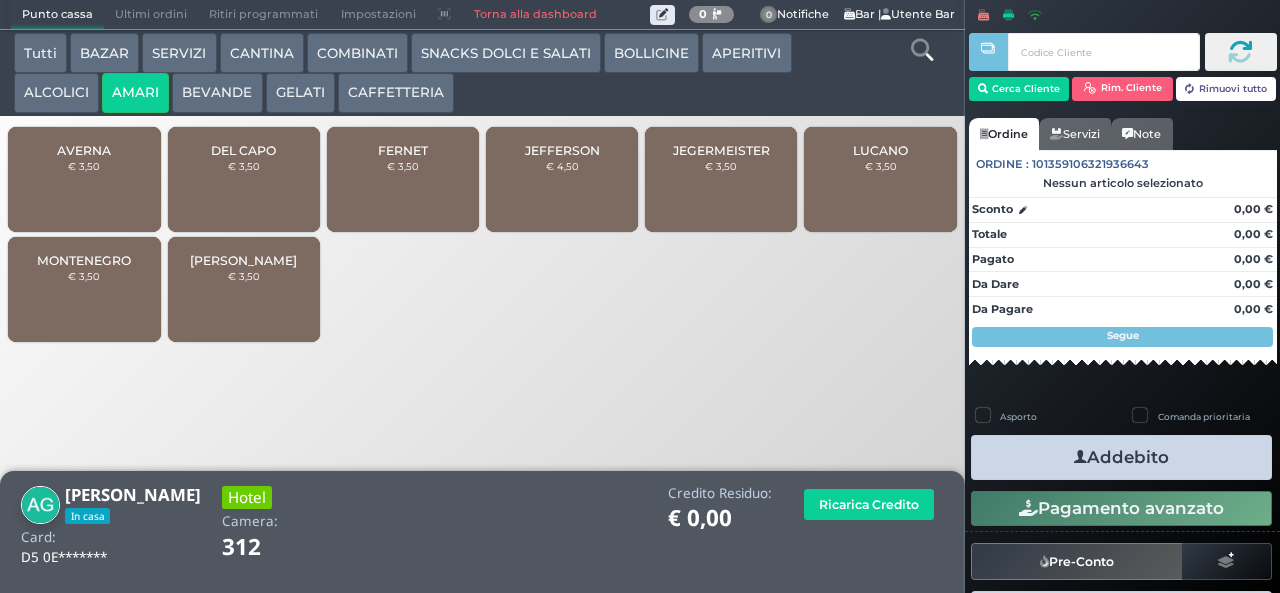 click on "MONTENEGRO" at bounding box center (84, 260) 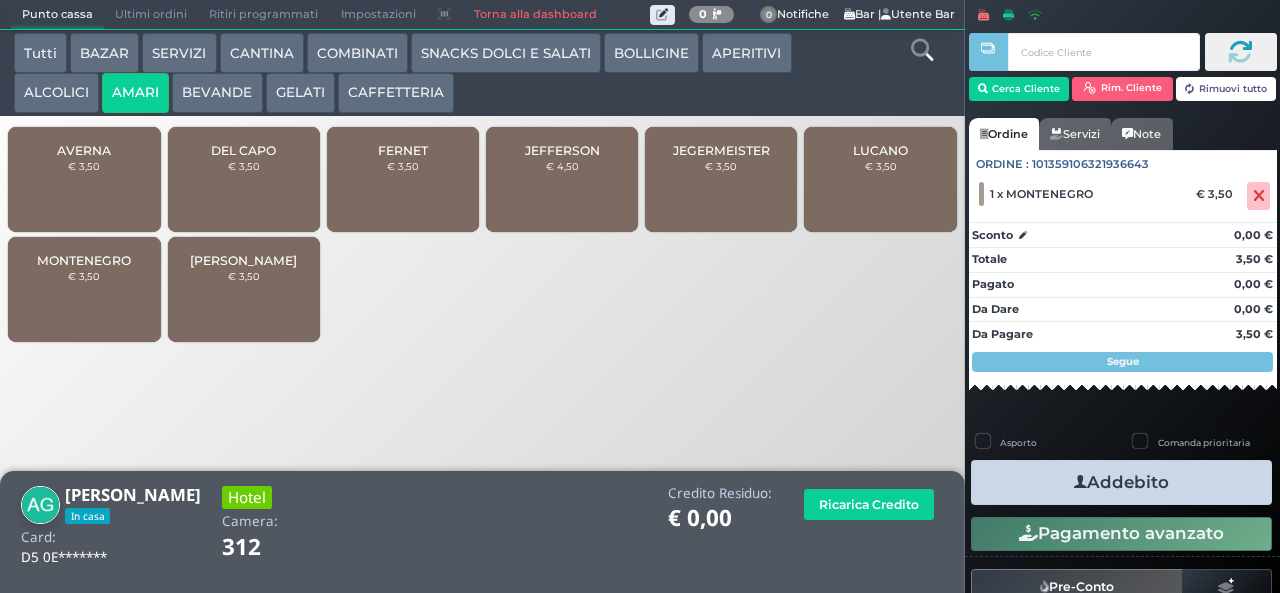 click on "Addebito" at bounding box center (1121, 482) 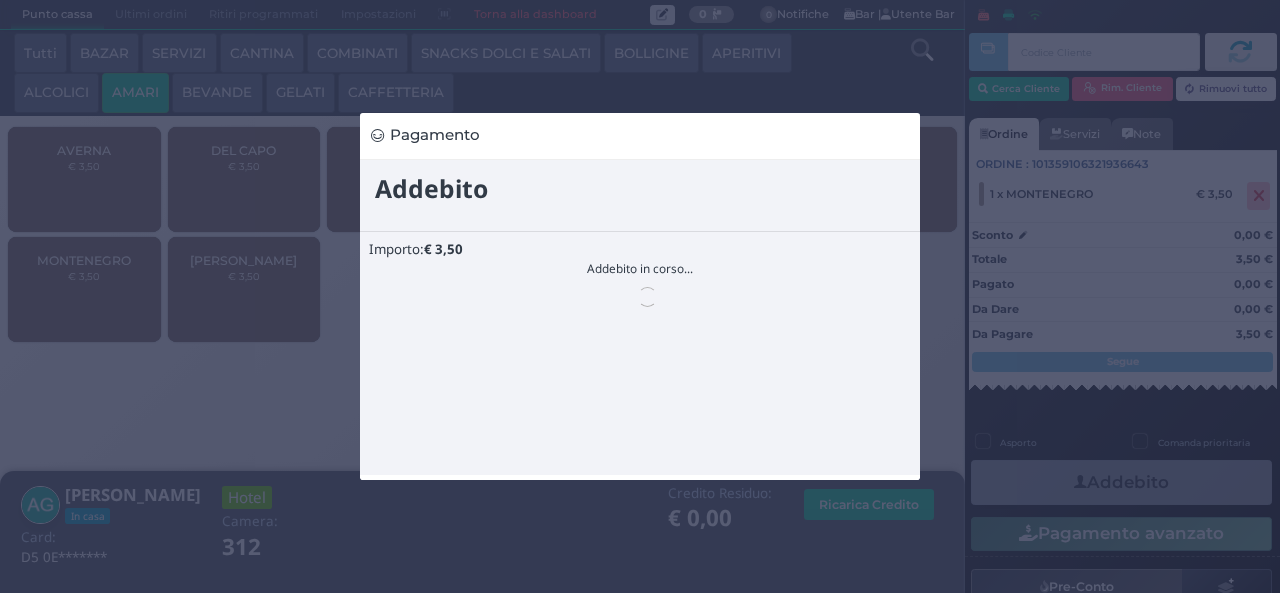 scroll, scrollTop: 0, scrollLeft: 0, axis: both 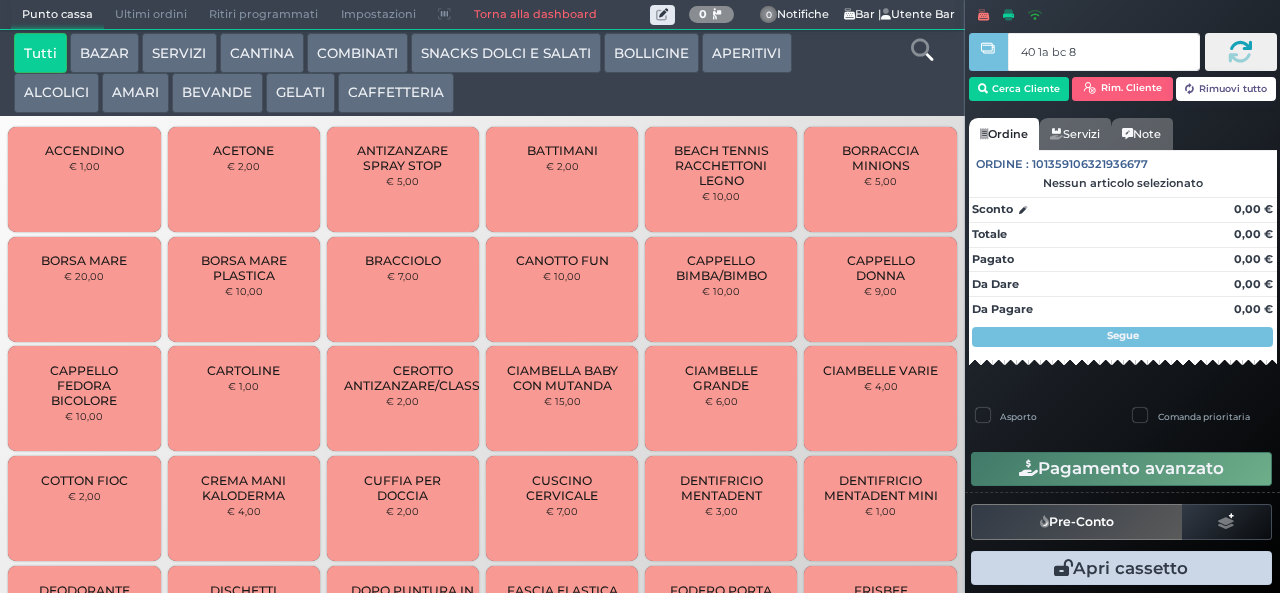 type on "40 1a bc 8b" 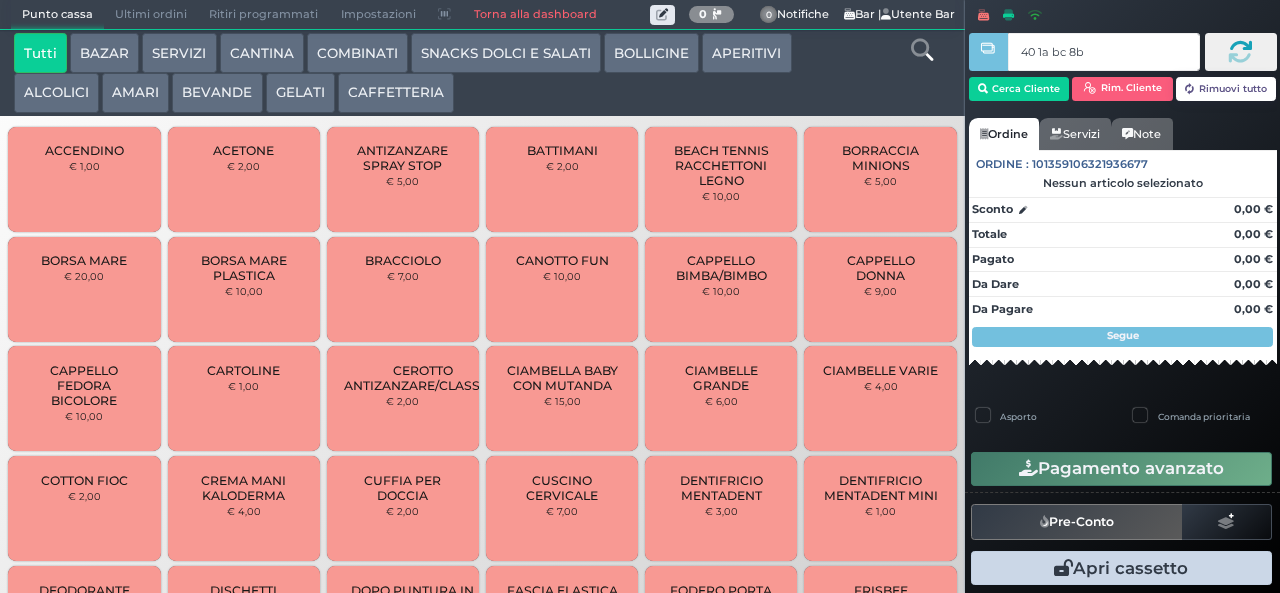 type 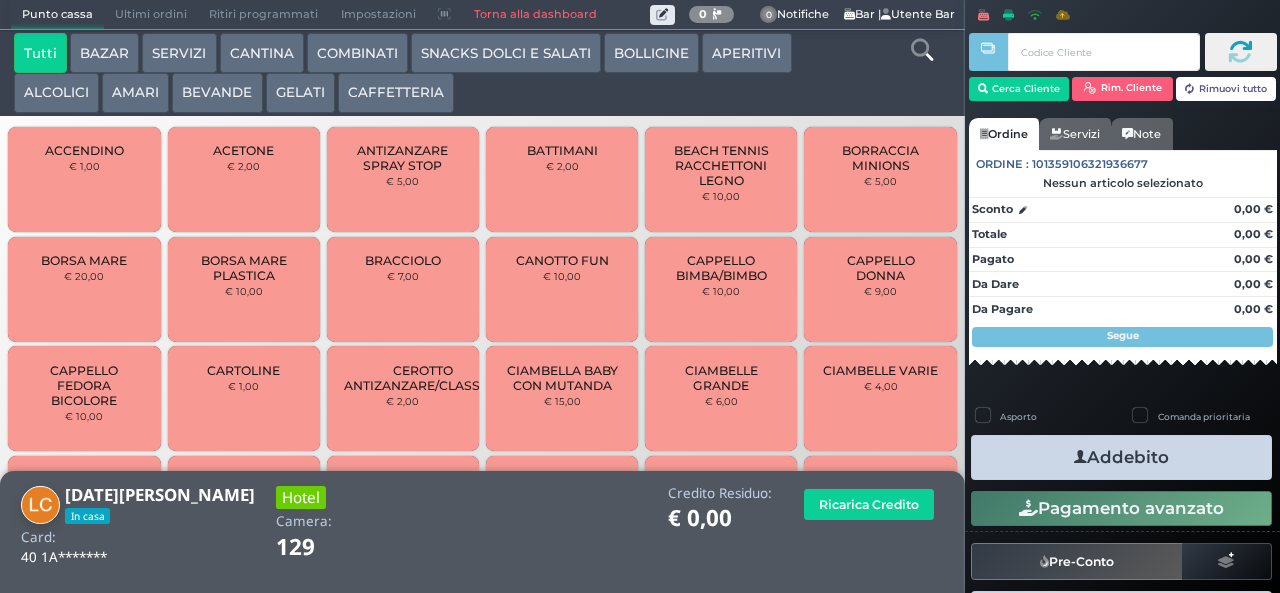 click on "AMARI" at bounding box center [135, 93] 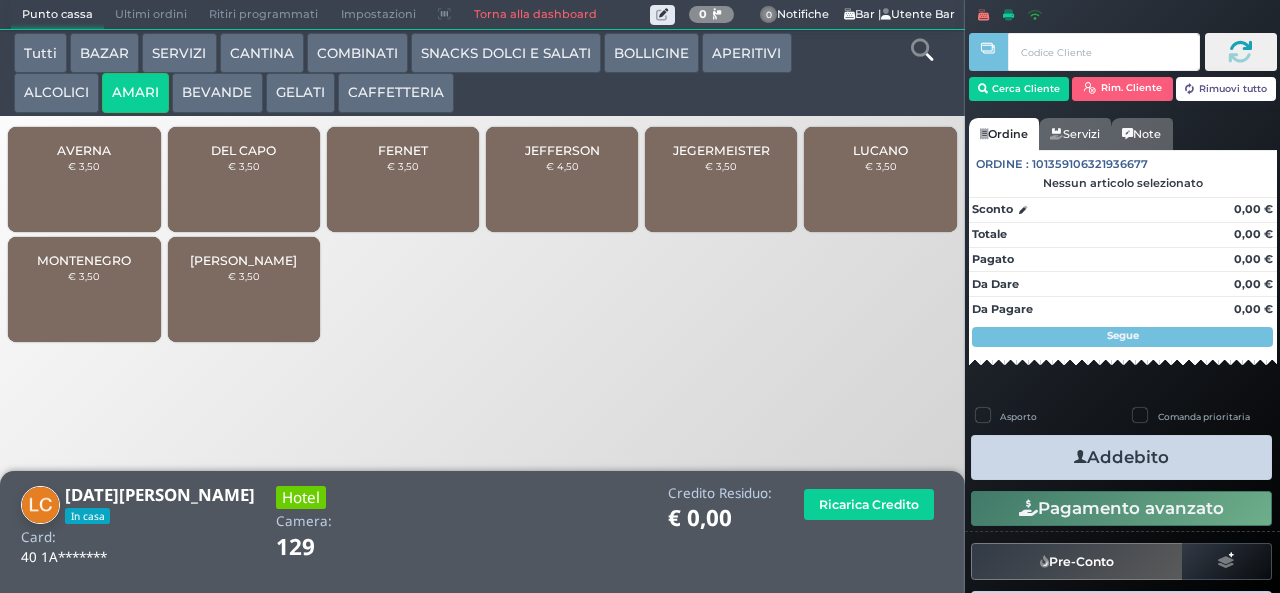 click on "JEFFERSON
€ 4,50" at bounding box center (562, 179) 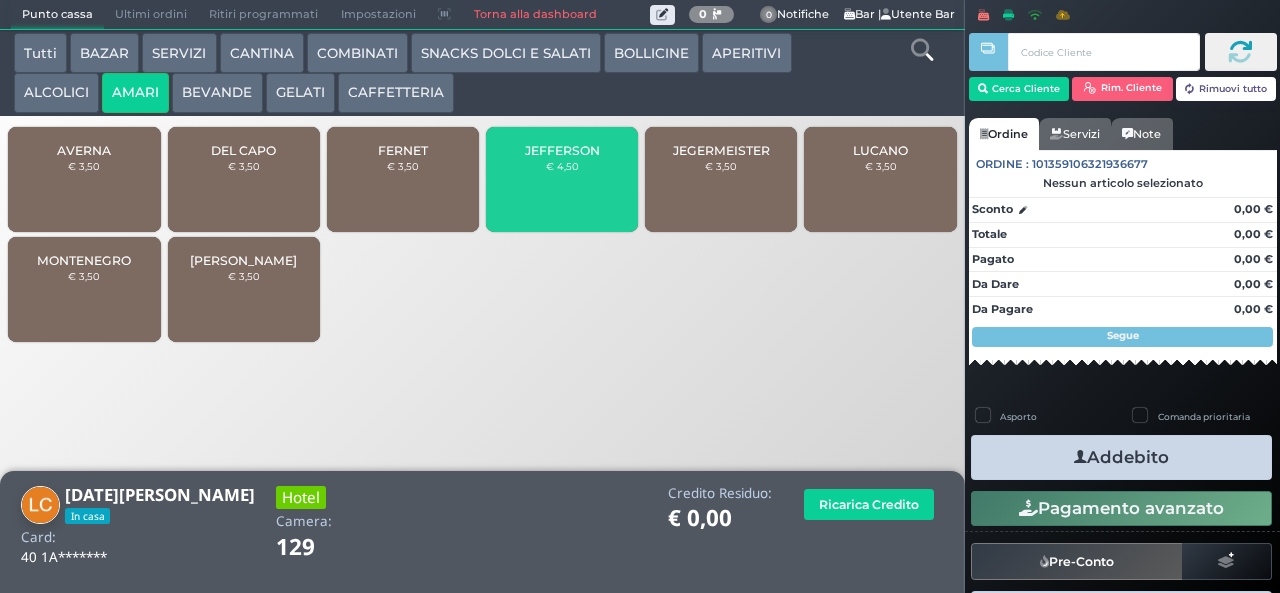 click on "MONTENEGRO
€ 3,50" at bounding box center (84, 289) 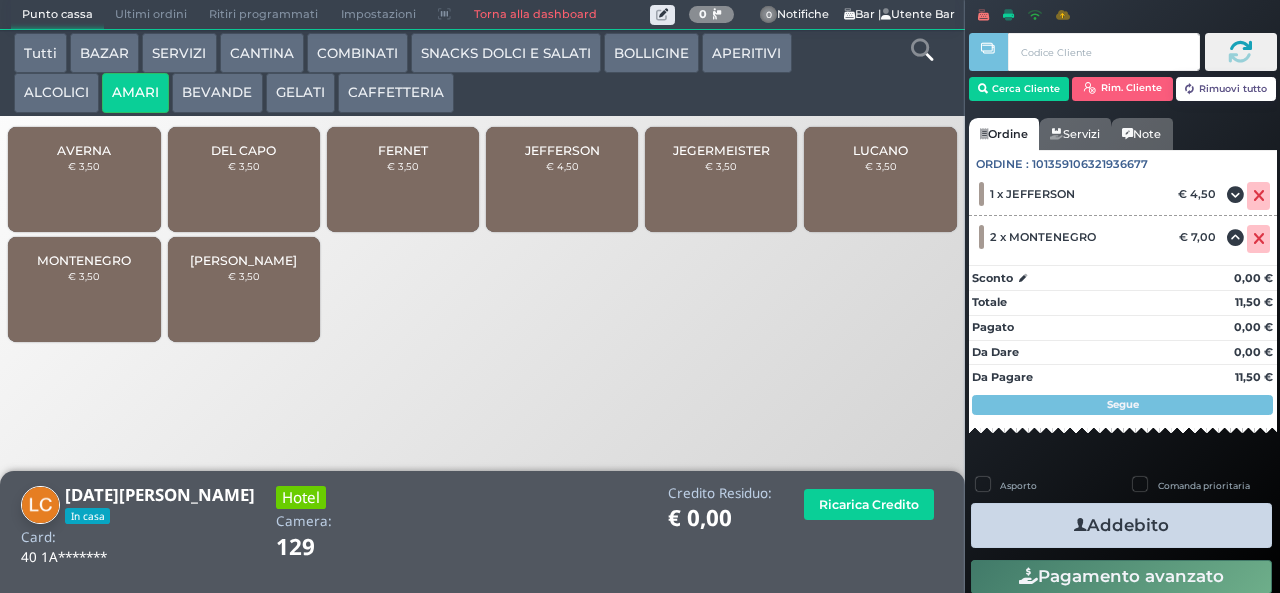 click on "Addebito" at bounding box center [1121, 525] 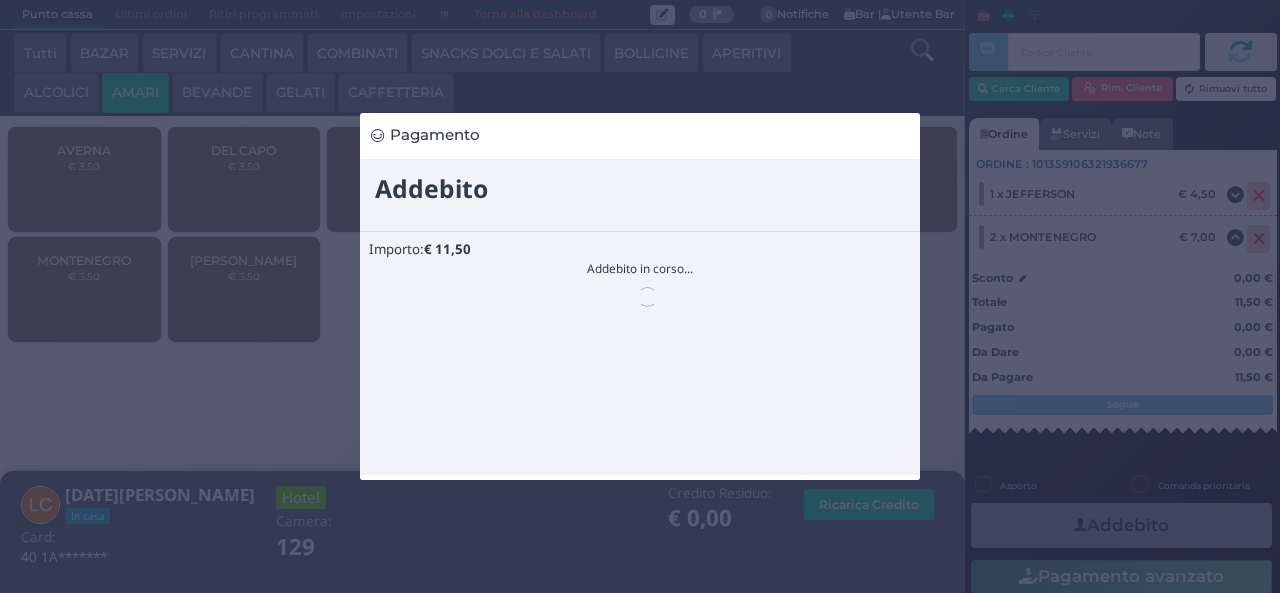 scroll, scrollTop: 0, scrollLeft: 0, axis: both 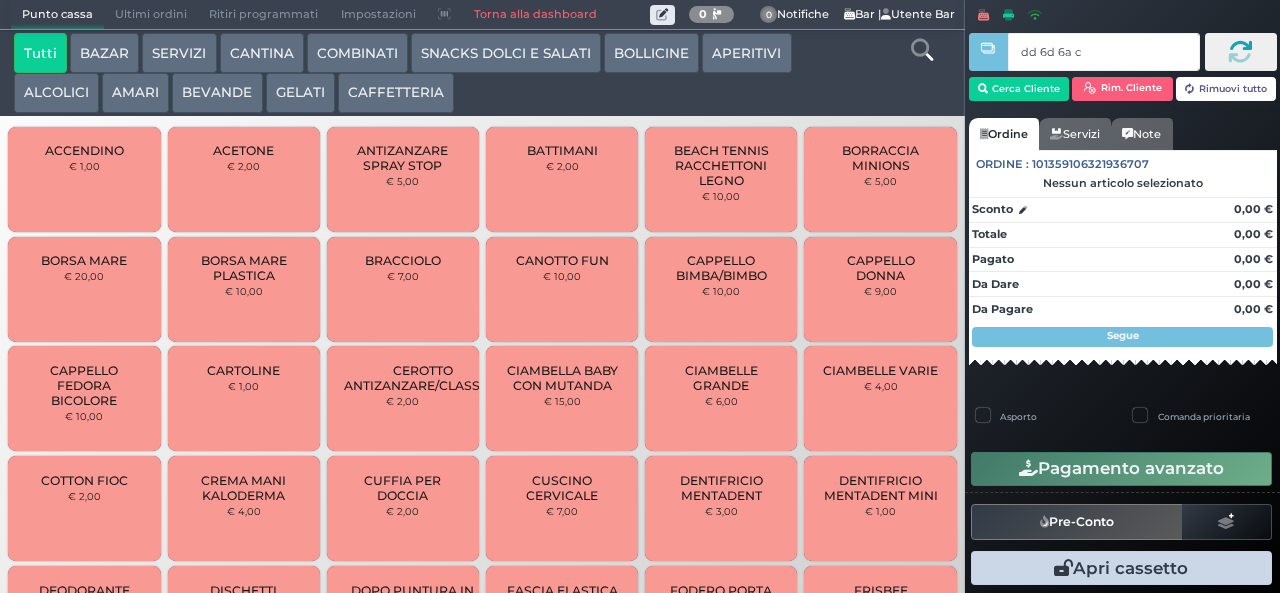 type on "dd 6d 6a c3" 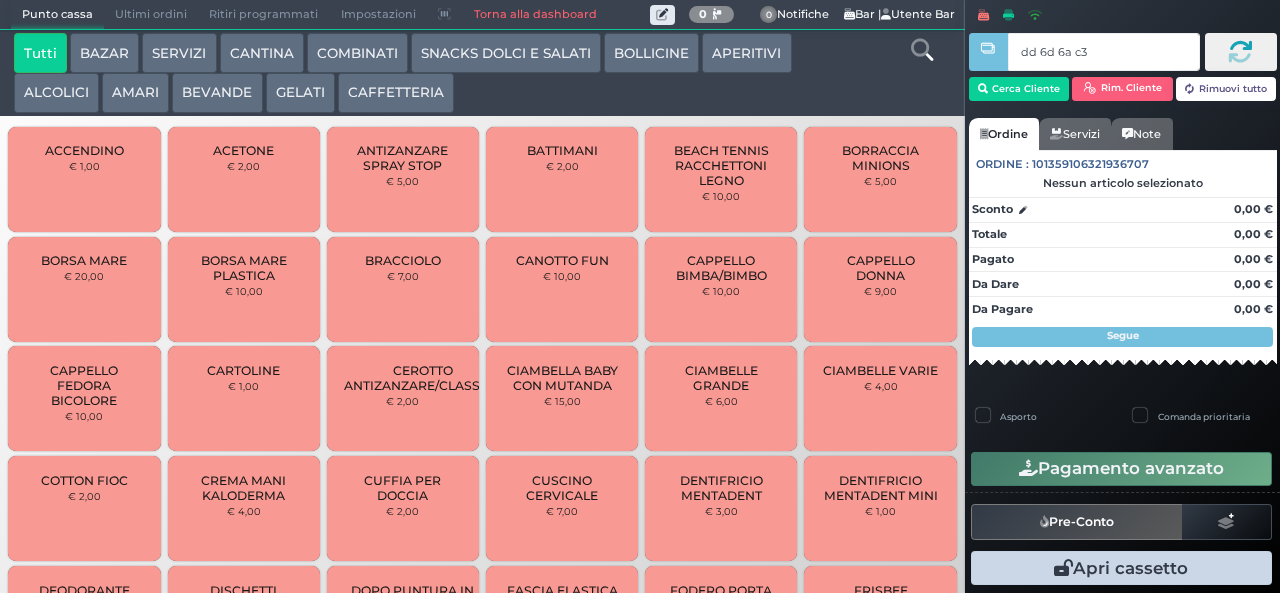 type 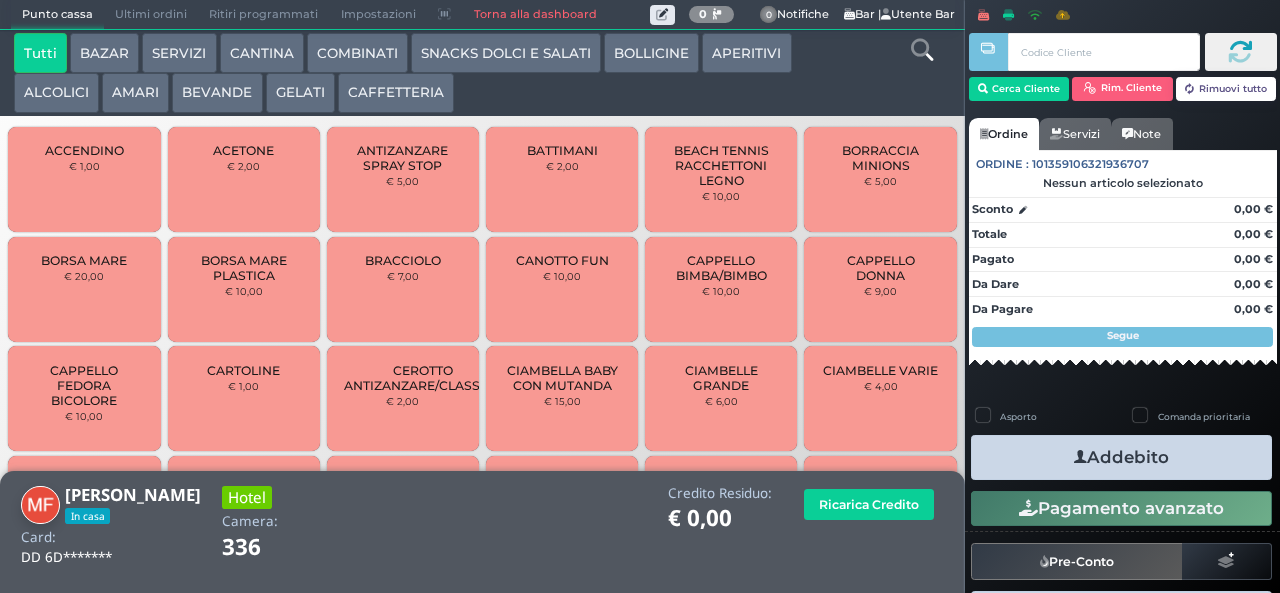 click on "CAFFETTERIA" at bounding box center (396, 93) 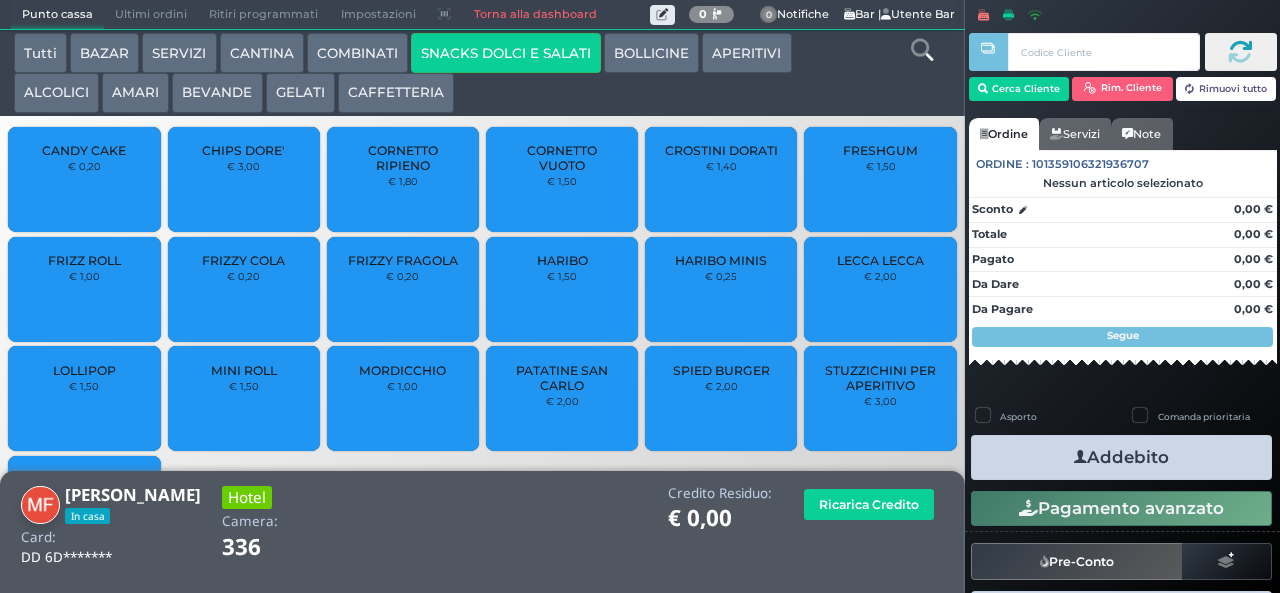 scroll, scrollTop: 133, scrollLeft: 0, axis: vertical 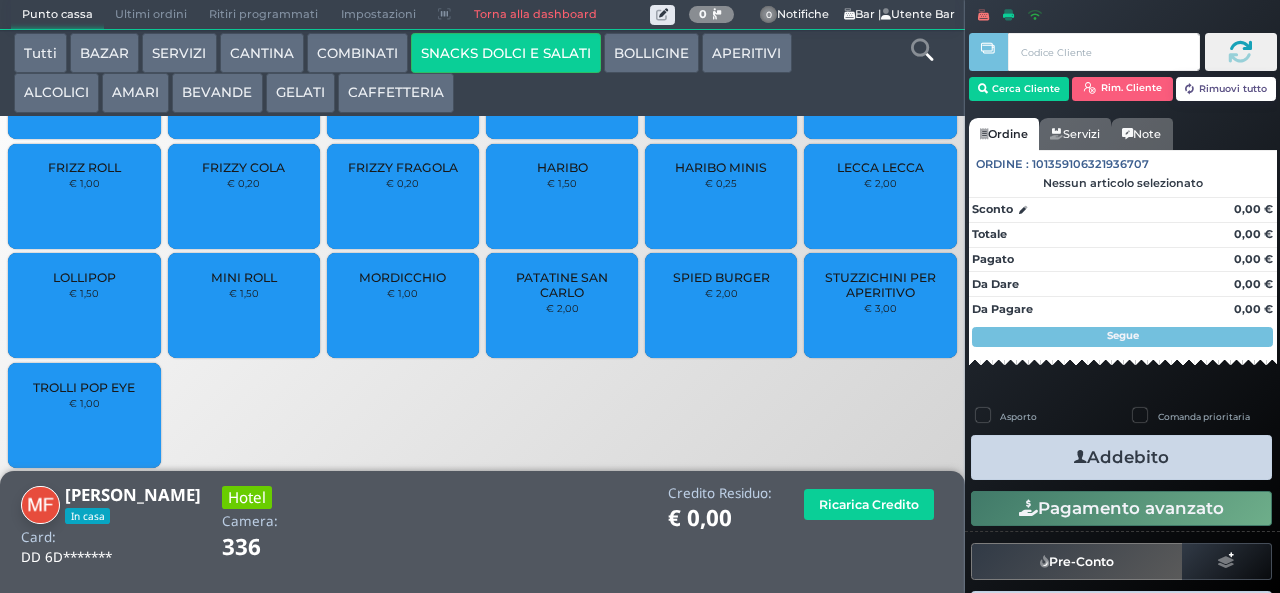 click on "SPIED BURGER
€ 2,00" at bounding box center [721, 305] 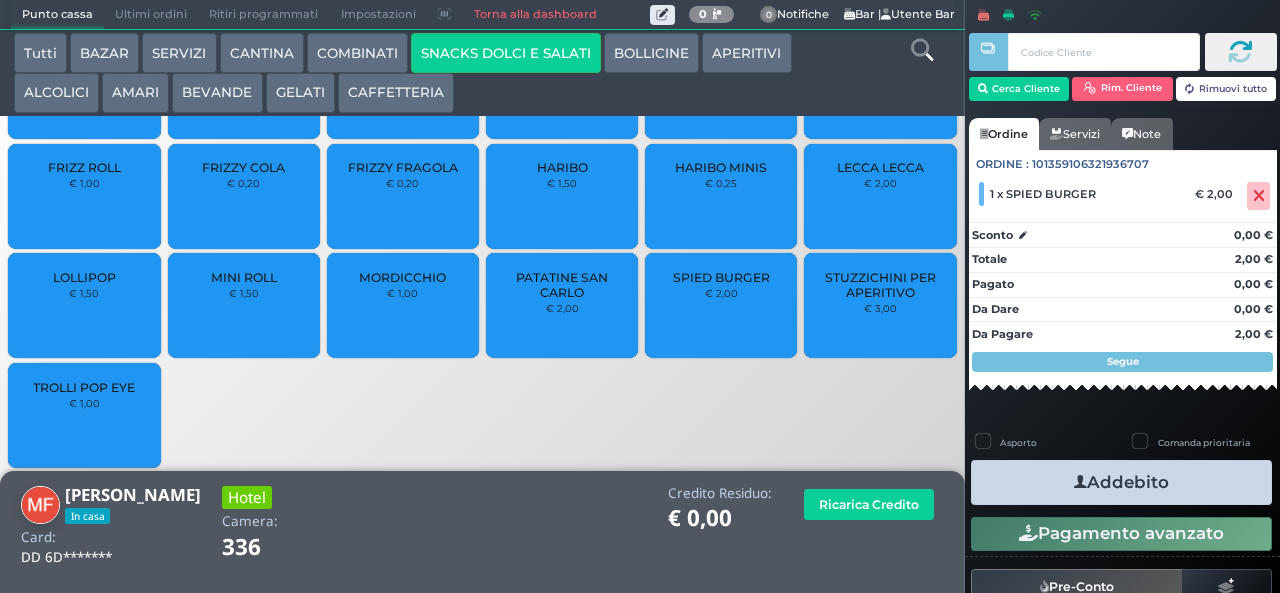 click on "Addebito" at bounding box center [1121, 482] 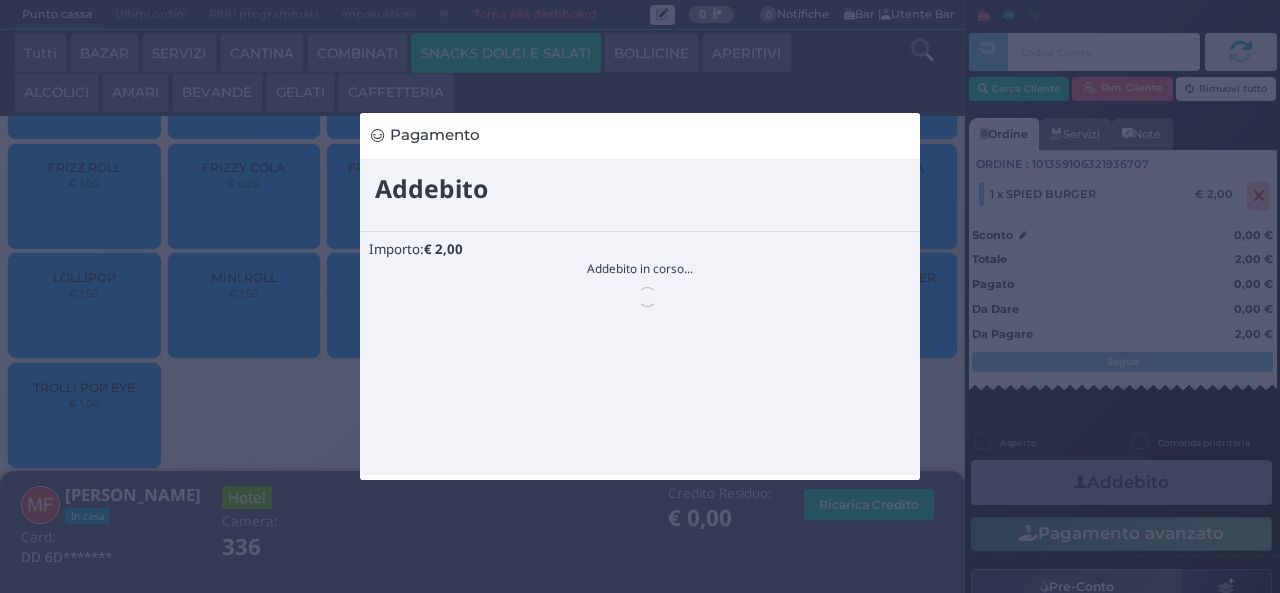 scroll, scrollTop: 0, scrollLeft: 0, axis: both 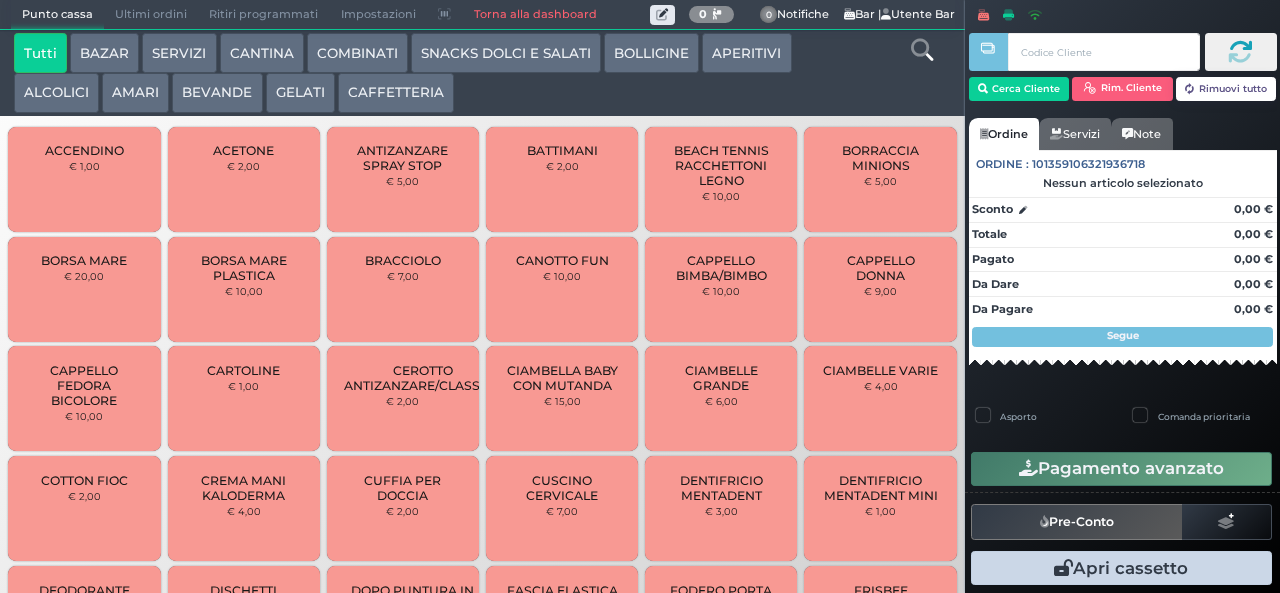 click on "COMBINATI" at bounding box center [357, 53] 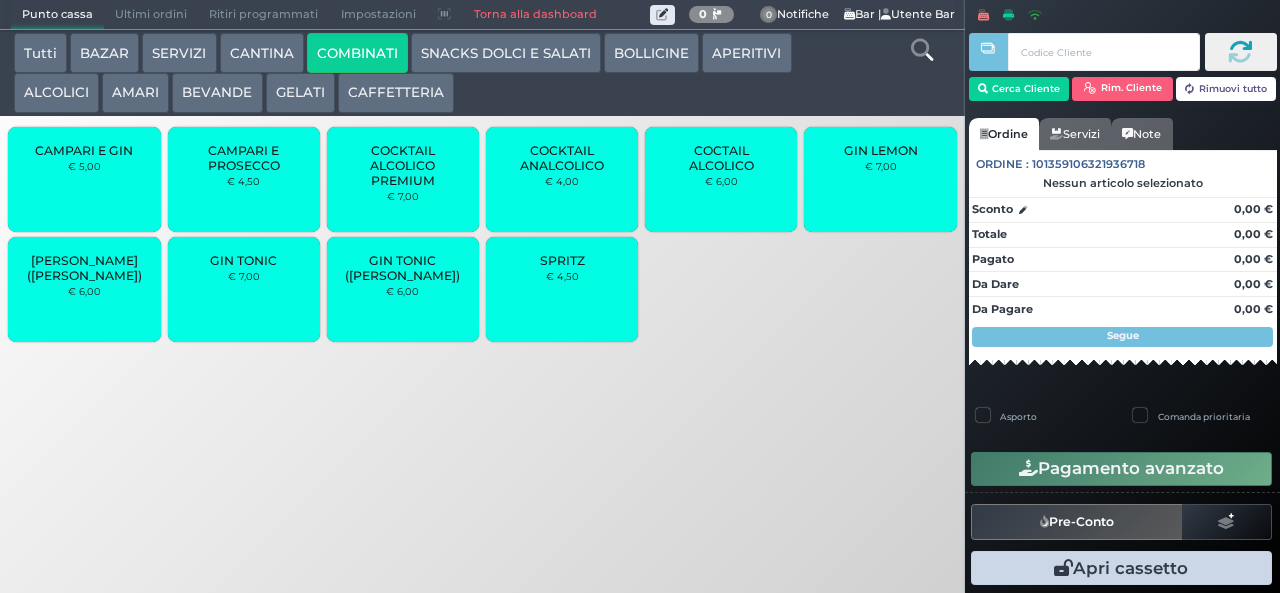 click on "GIN TONIC" at bounding box center [243, 260] 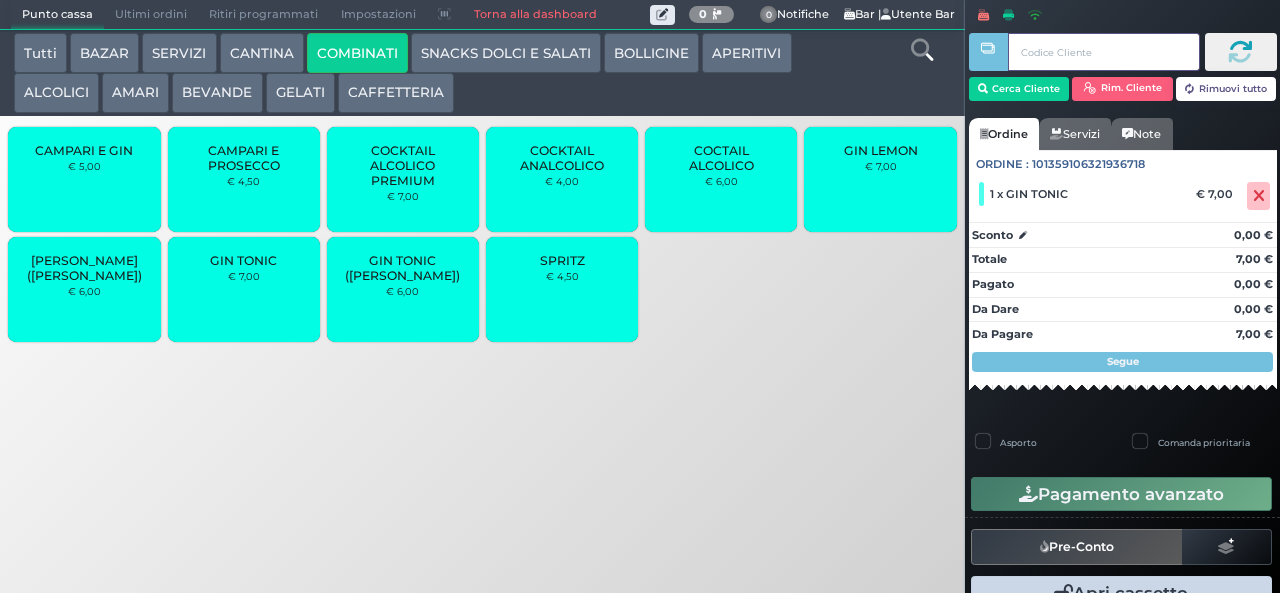 type 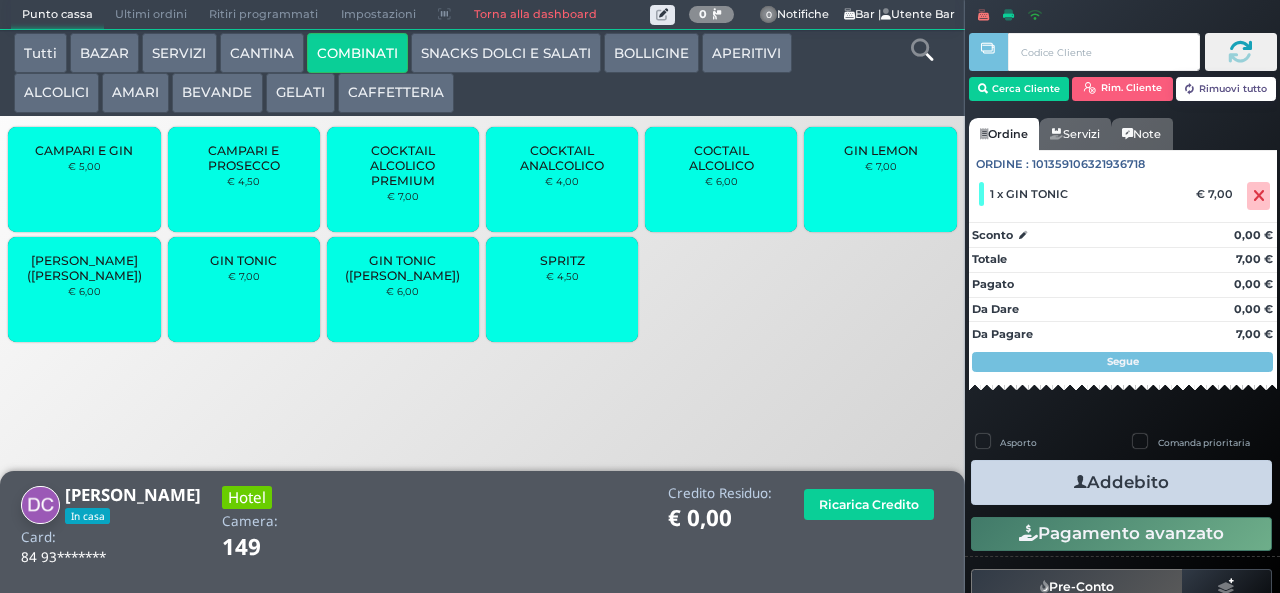 click on "Addebito" at bounding box center (1121, 482) 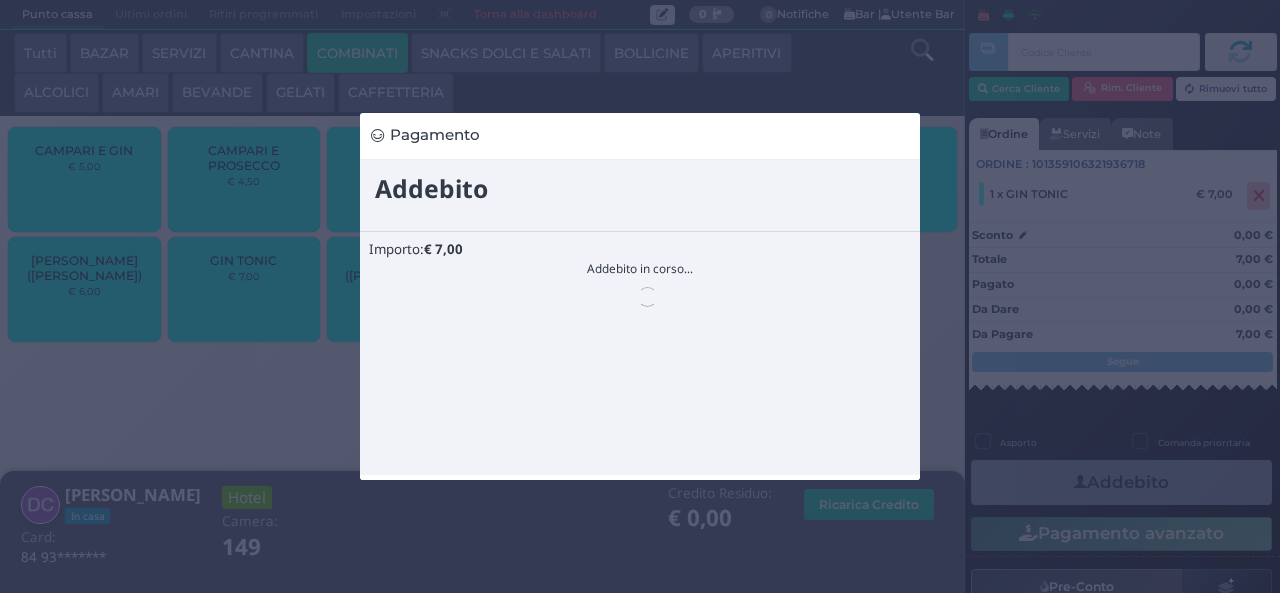 scroll, scrollTop: 0, scrollLeft: 0, axis: both 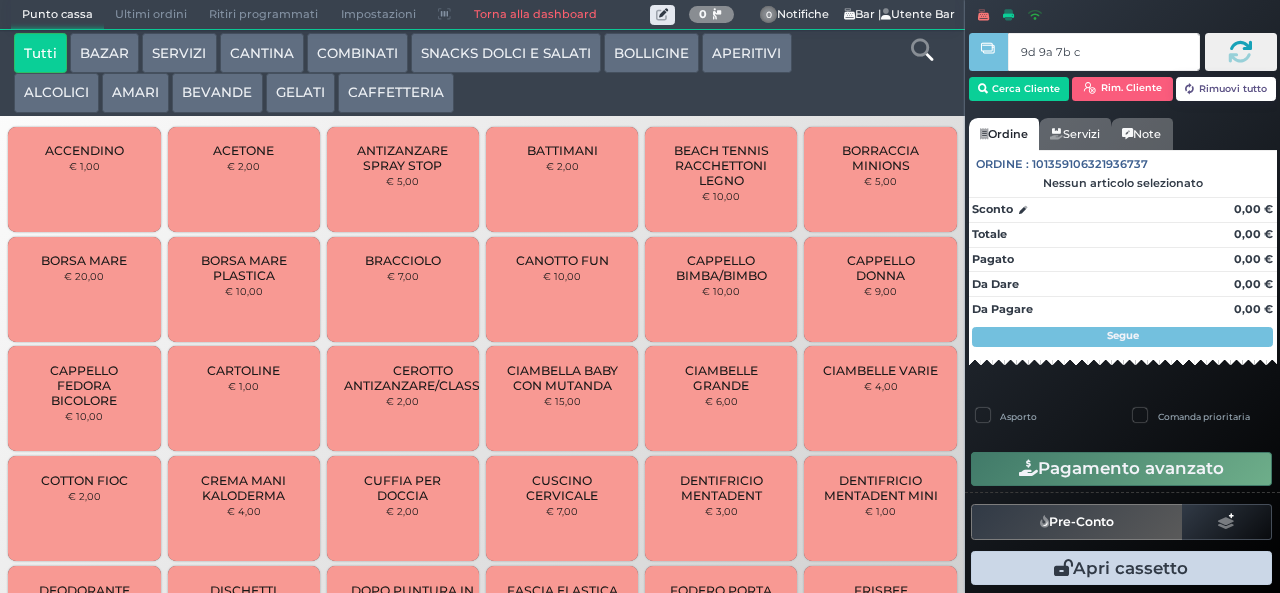 type on "9d 9a 7b c3" 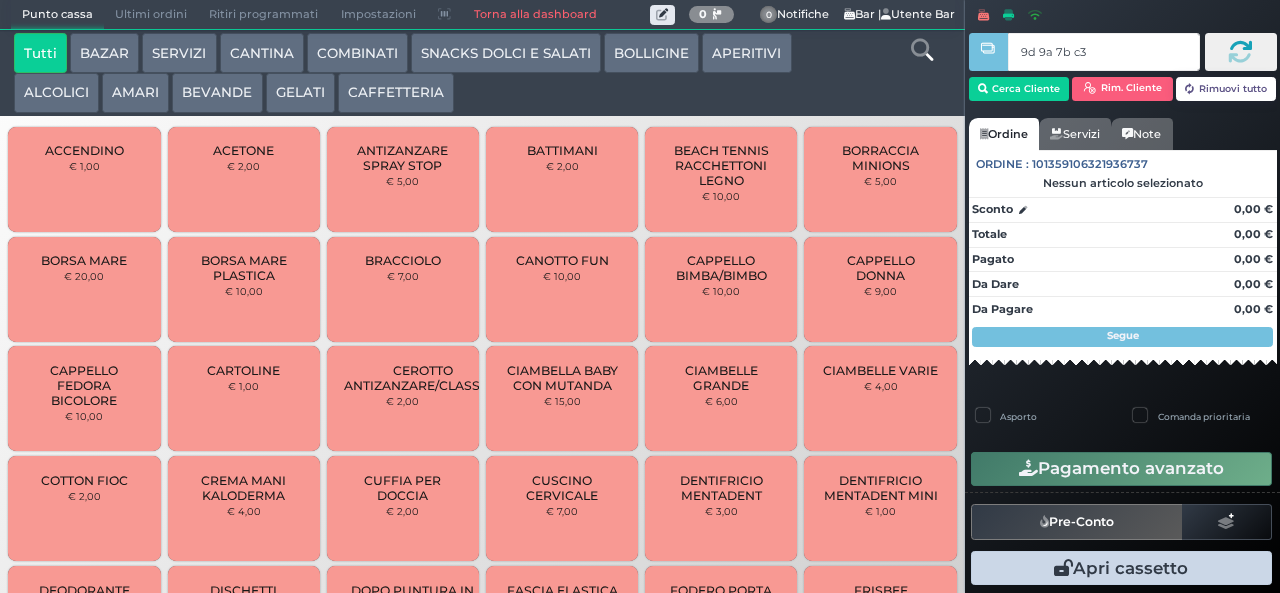 type 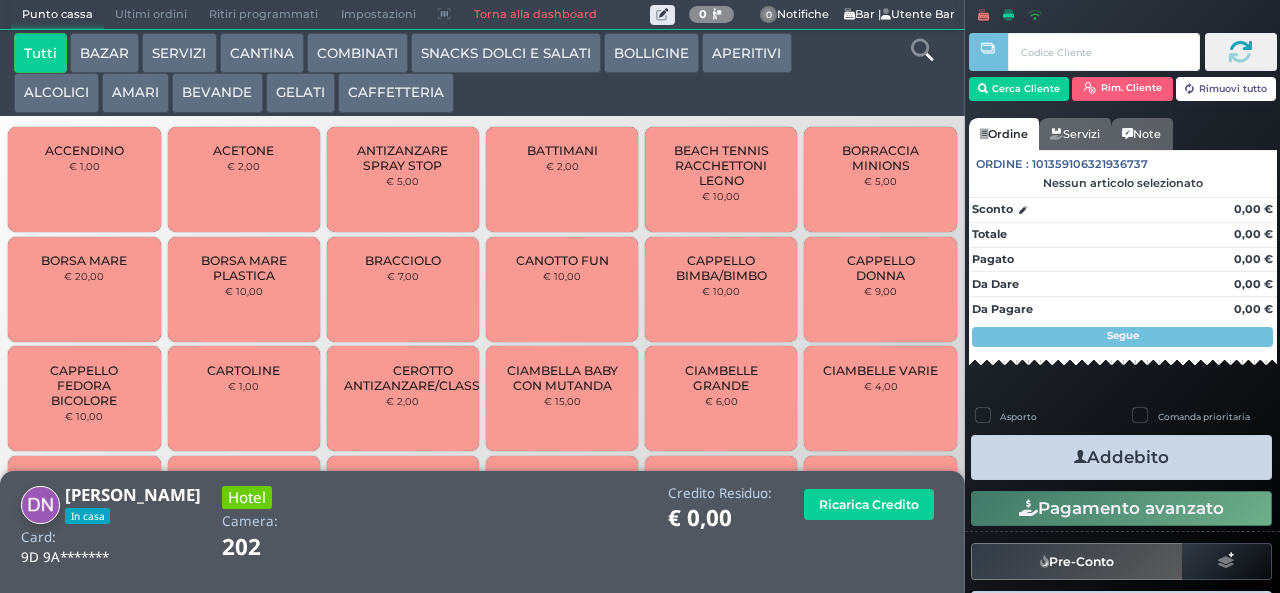 click on "AMARI" at bounding box center [135, 93] 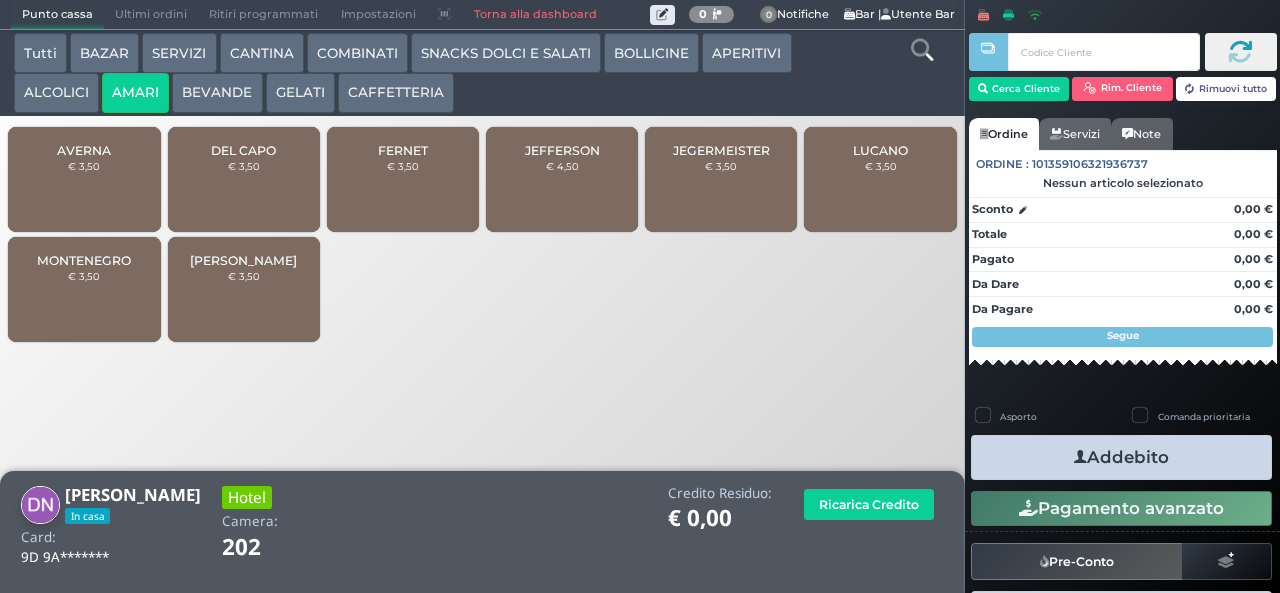 click on "FERNET" at bounding box center (403, 150) 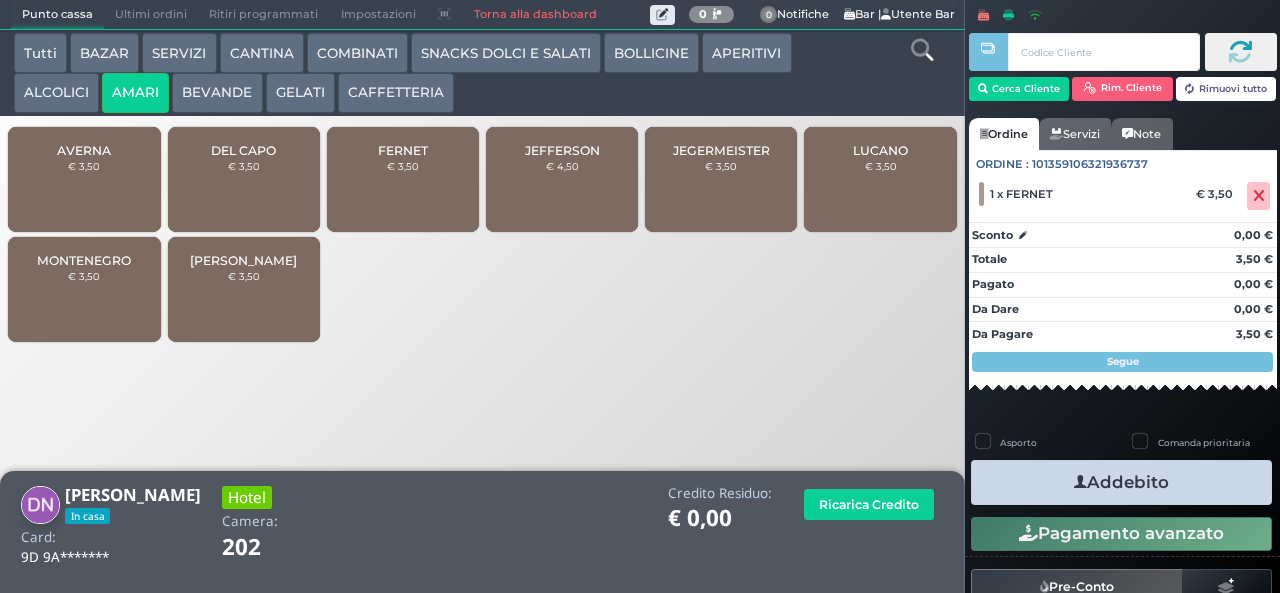 click on "ALCOLICI" at bounding box center [56, 93] 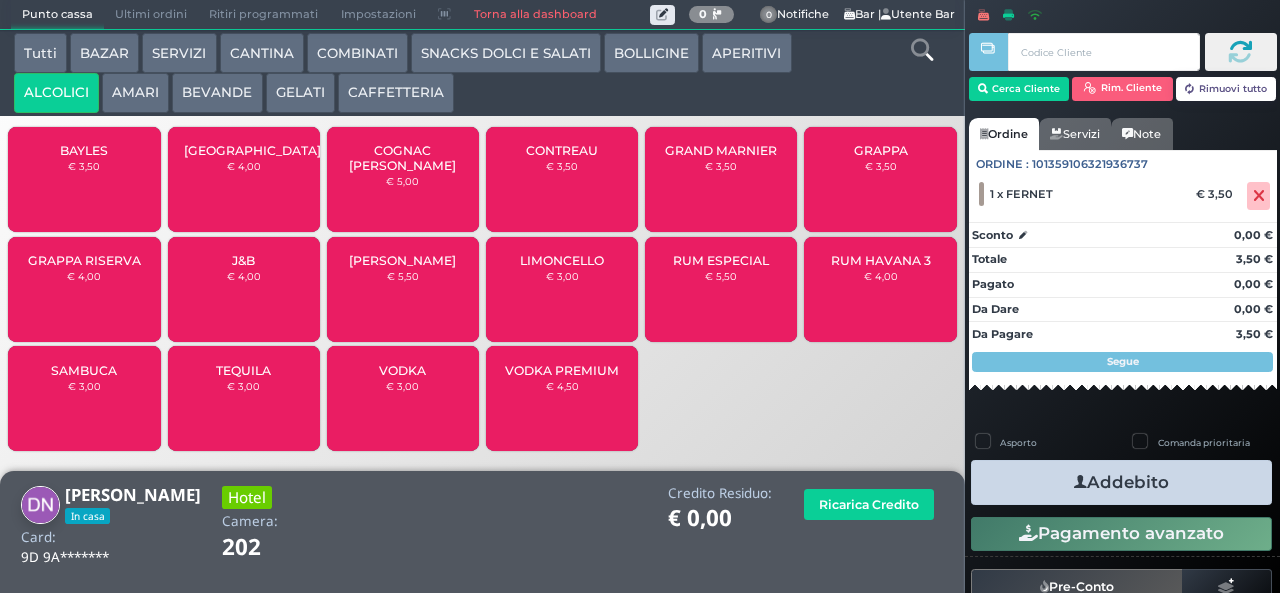 click on "LIMONCELLO" at bounding box center [562, 260] 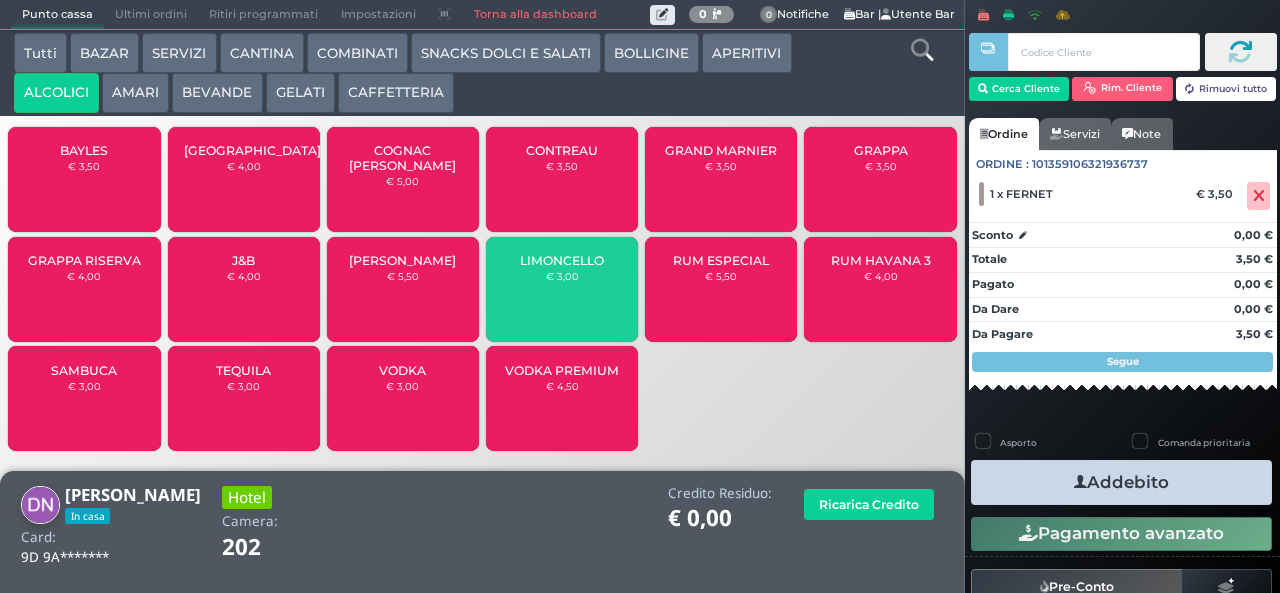 click on "CAFFETTERIA" at bounding box center (396, 93) 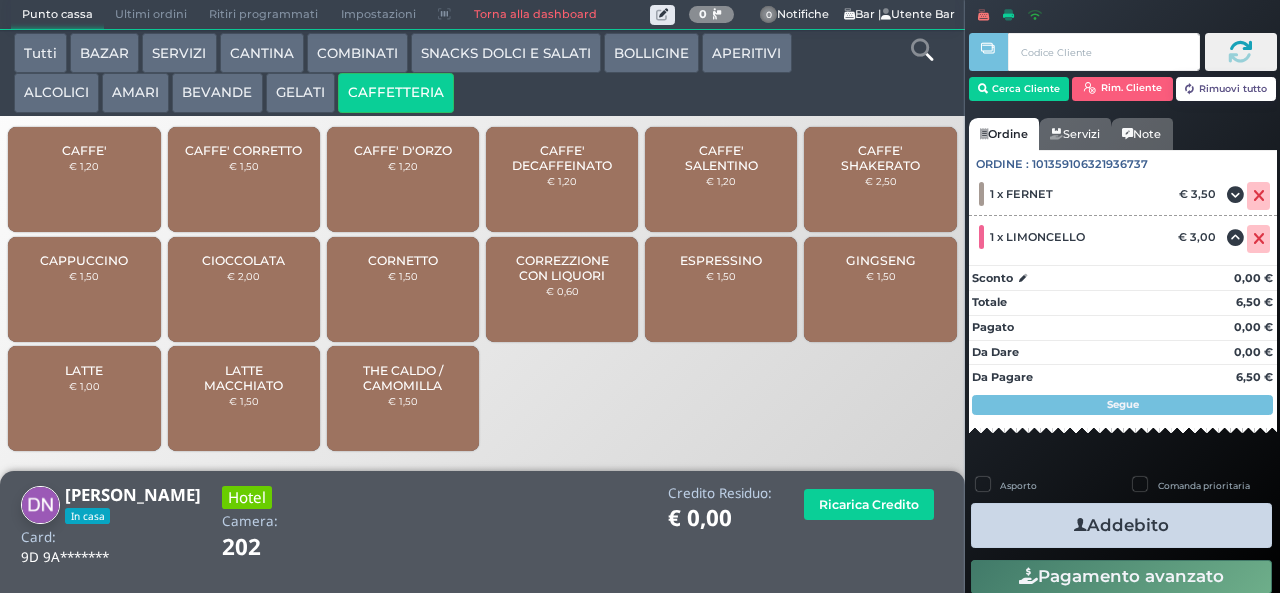 click on "GELATI" at bounding box center (300, 93) 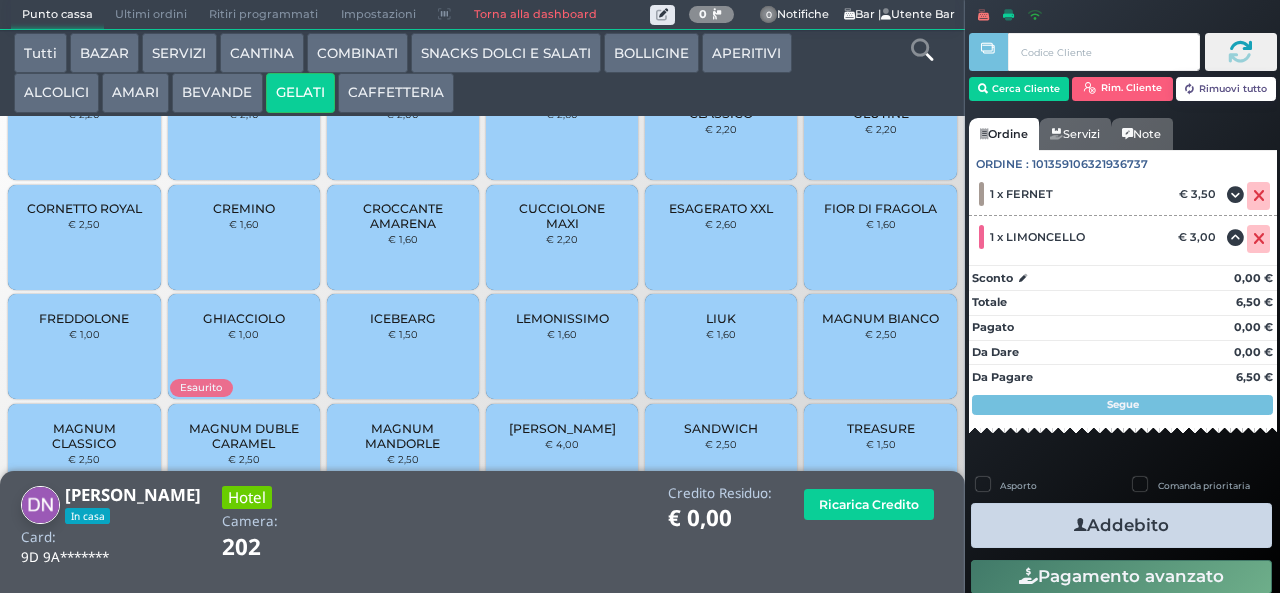 scroll, scrollTop: 133, scrollLeft: 0, axis: vertical 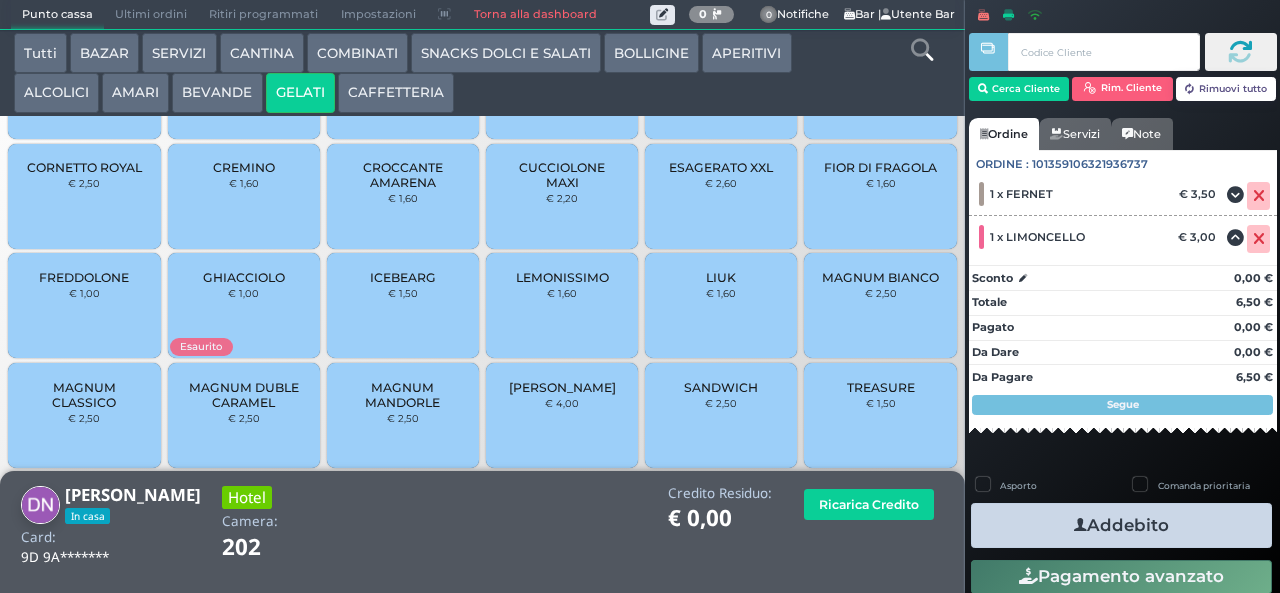 click on "[PERSON_NAME]" at bounding box center (562, 387) 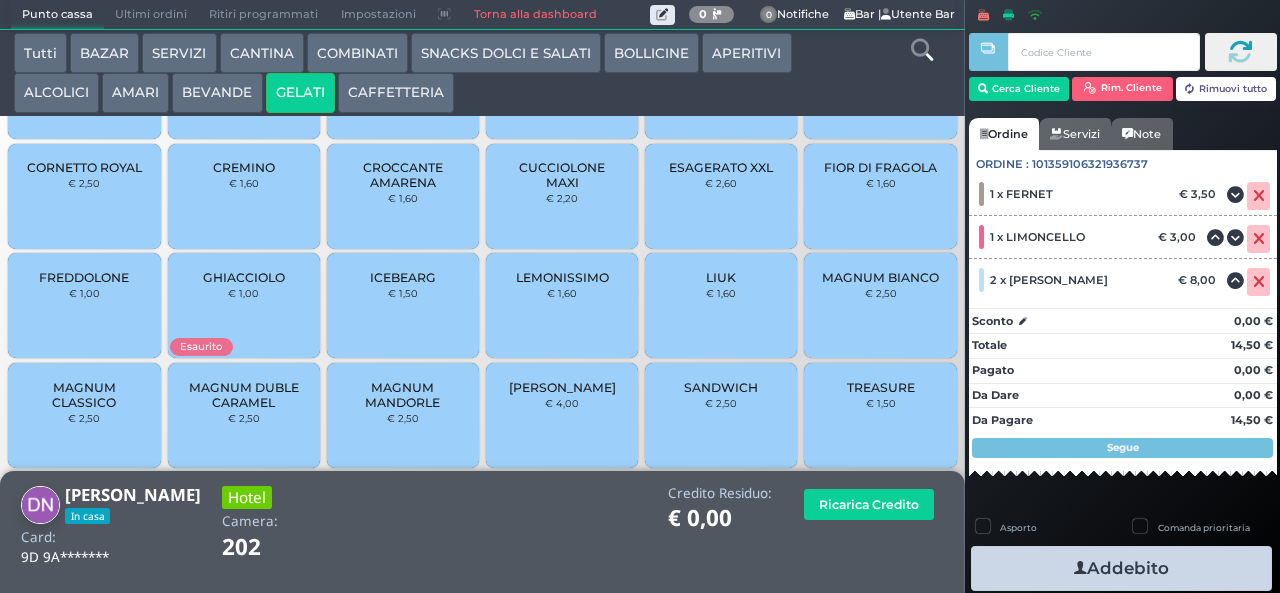 click on "Addebito" at bounding box center [1121, 568] 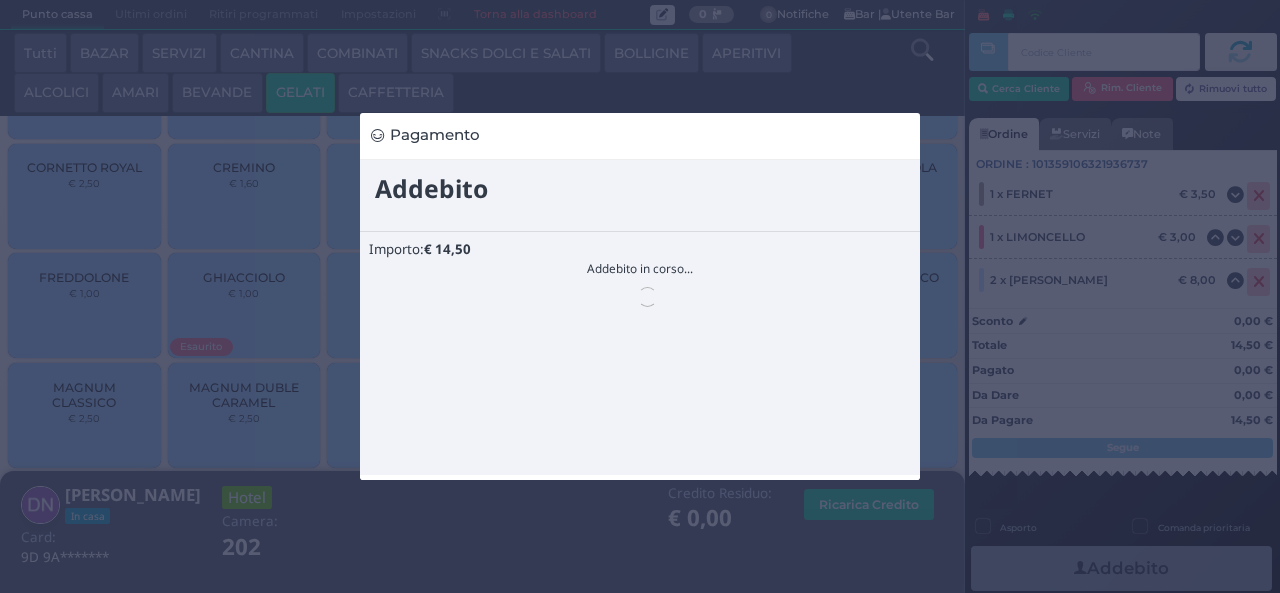 scroll, scrollTop: 0, scrollLeft: 0, axis: both 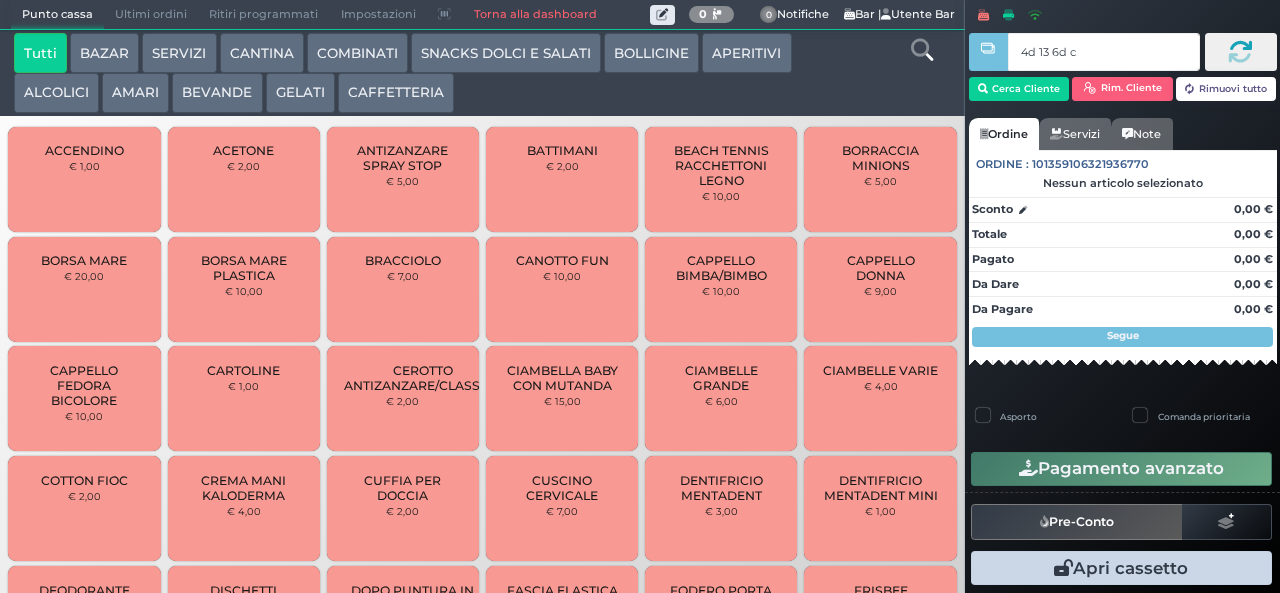 type on "4d 13 6d c3" 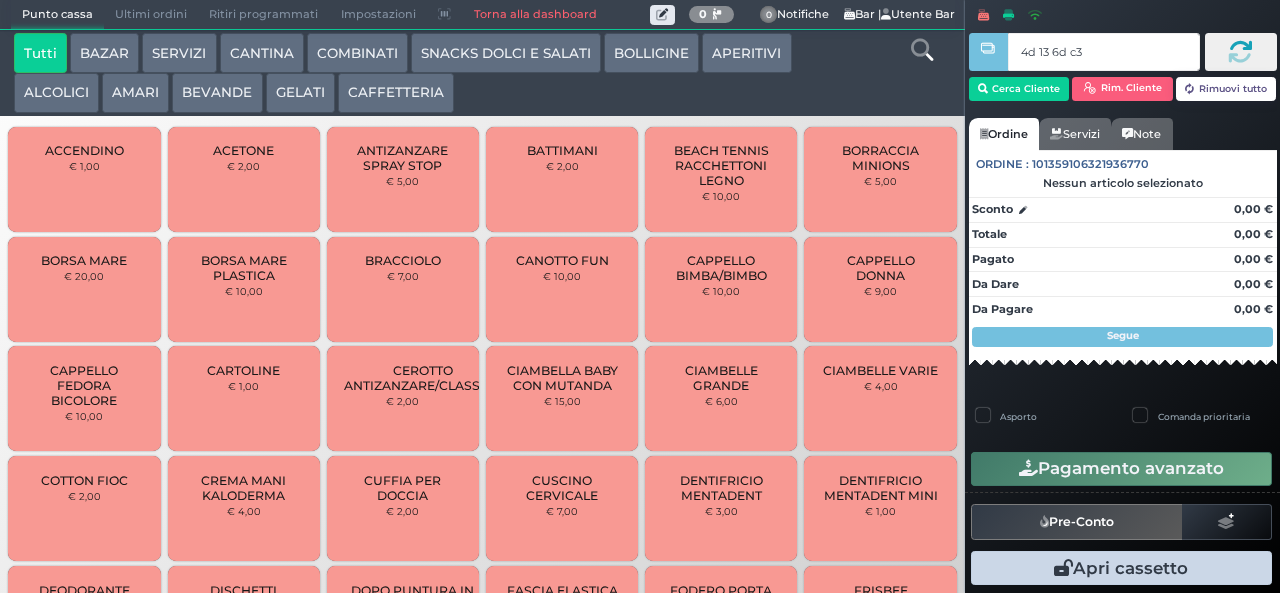 type 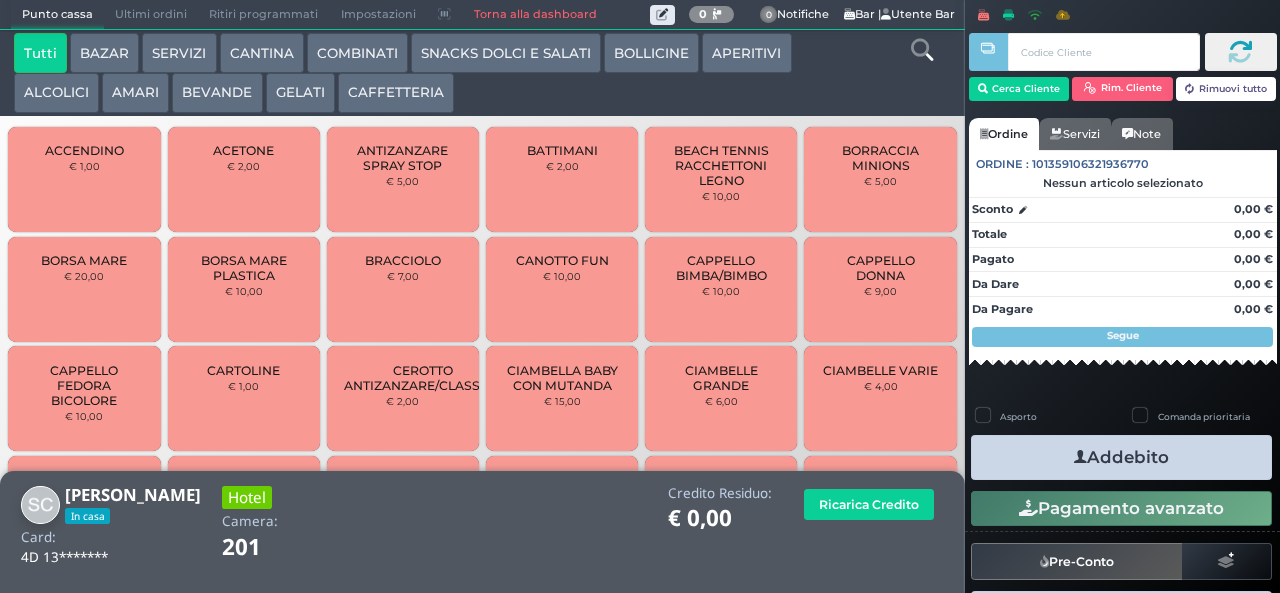 click on "COMBINATI" at bounding box center [357, 53] 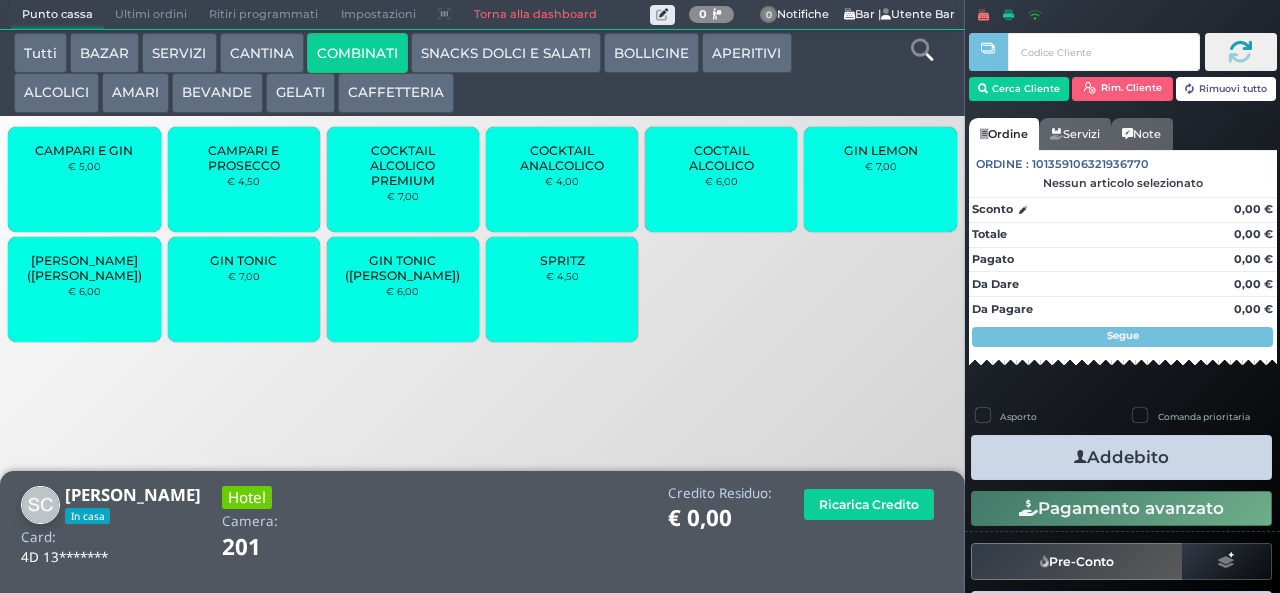 click on "SPRITZ
€ 4,50" at bounding box center (562, 289) 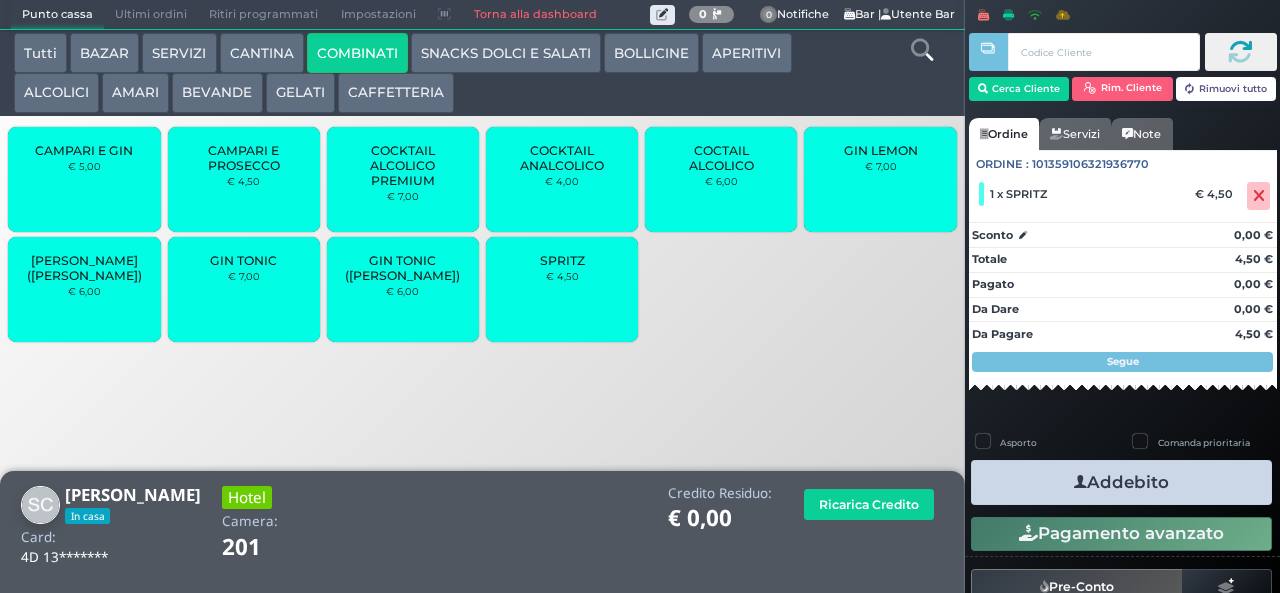 click on "Addebito" at bounding box center (1121, 482) 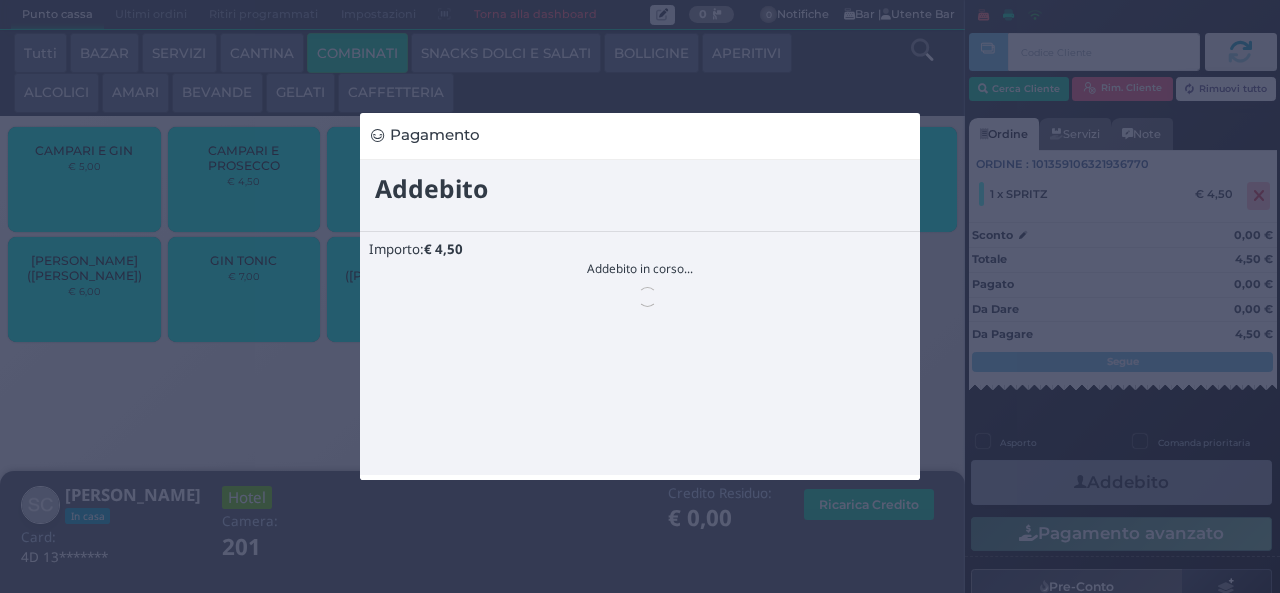 scroll, scrollTop: 0, scrollLeft: 0, axis: both 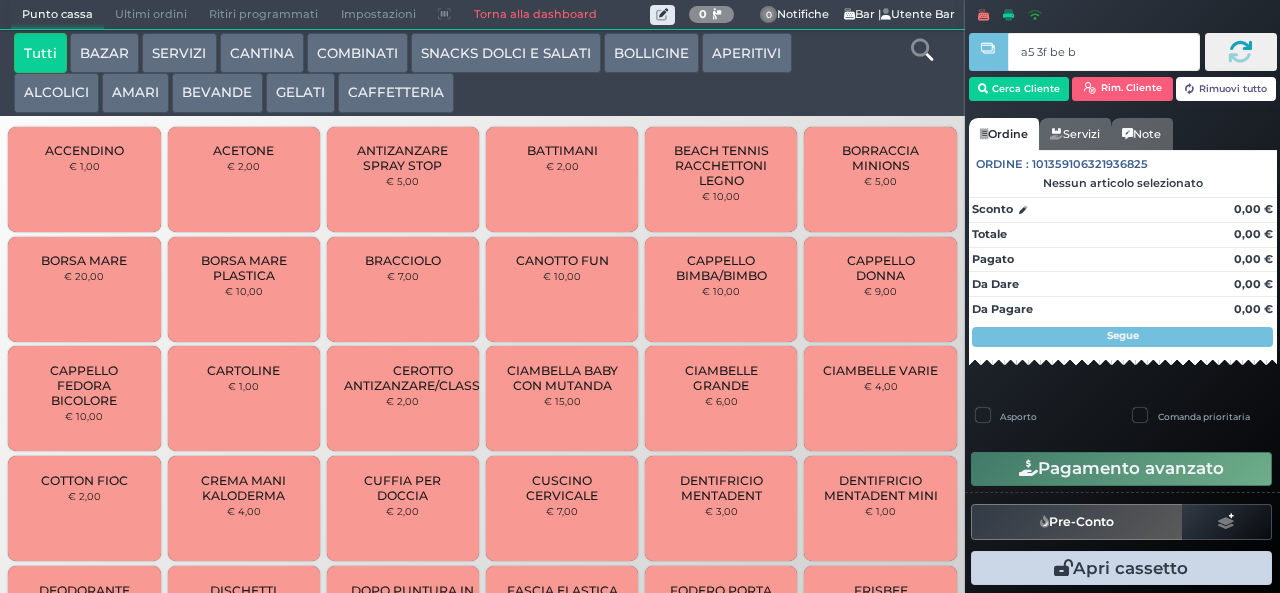 type on "a5 3f be b9" 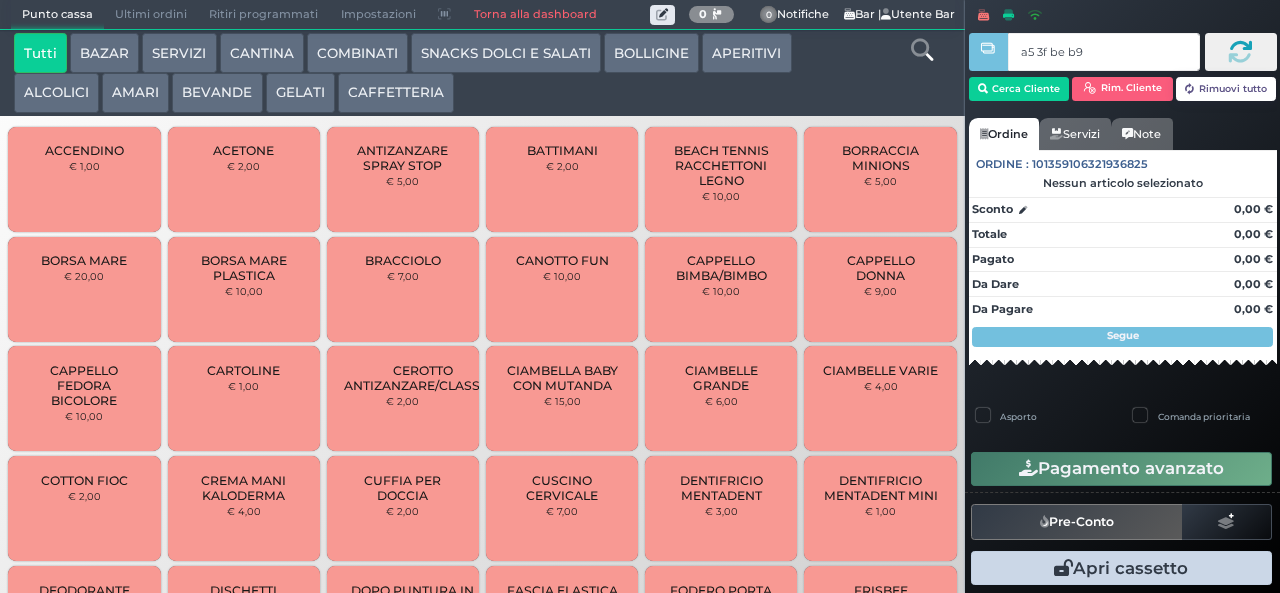 type 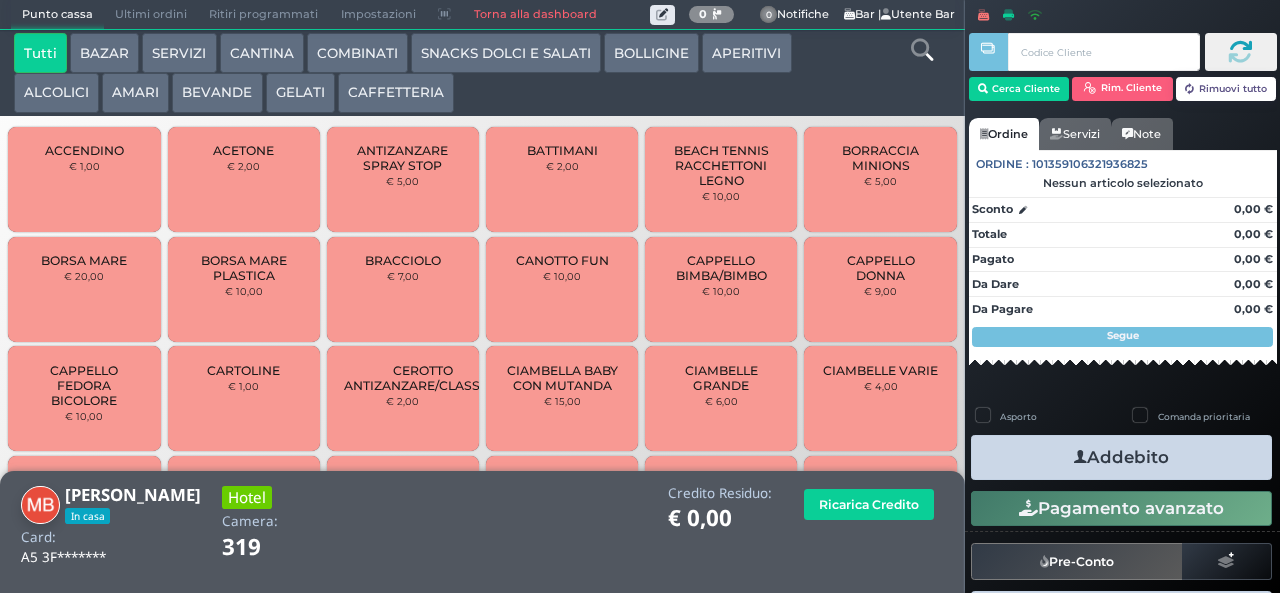 click on "COMBINATI" at bounding box center [357, 53] 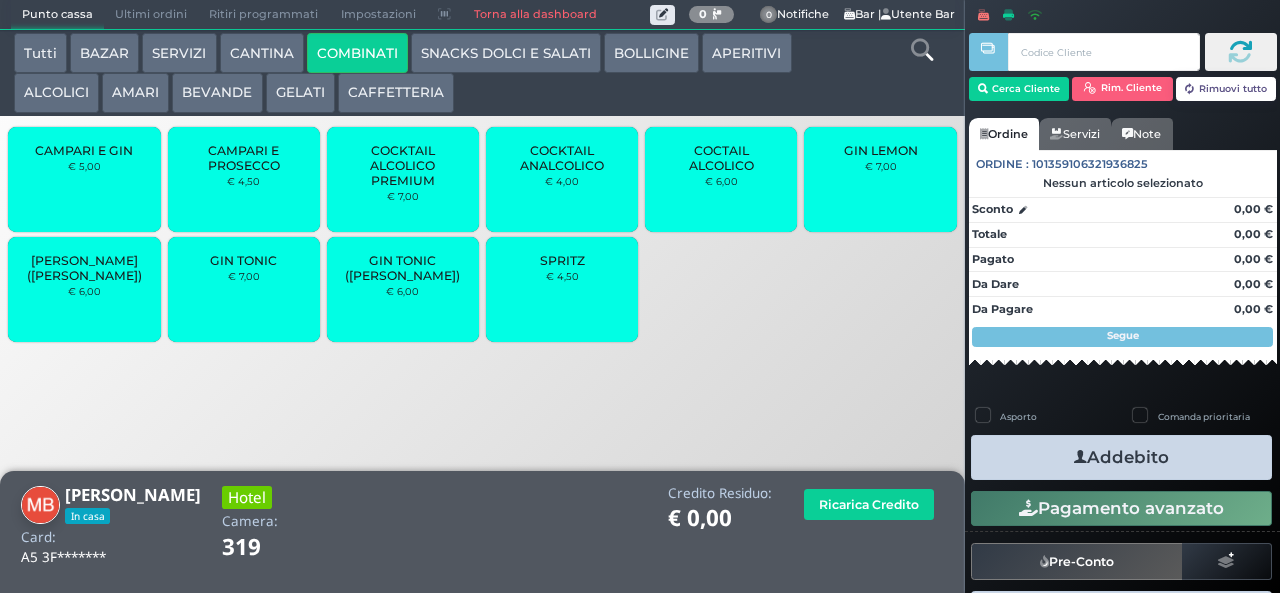 click on "GELATI" at bounding box center [300, 93] 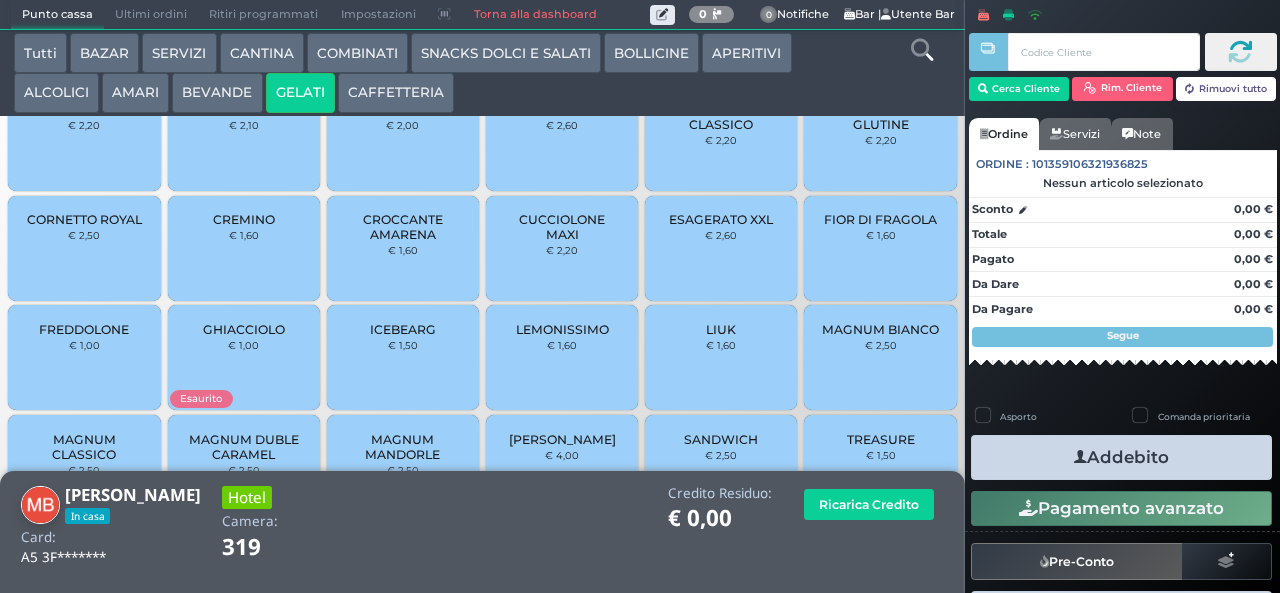 scroll, scrollTop: 0, scrollLeft: 0, axis: both 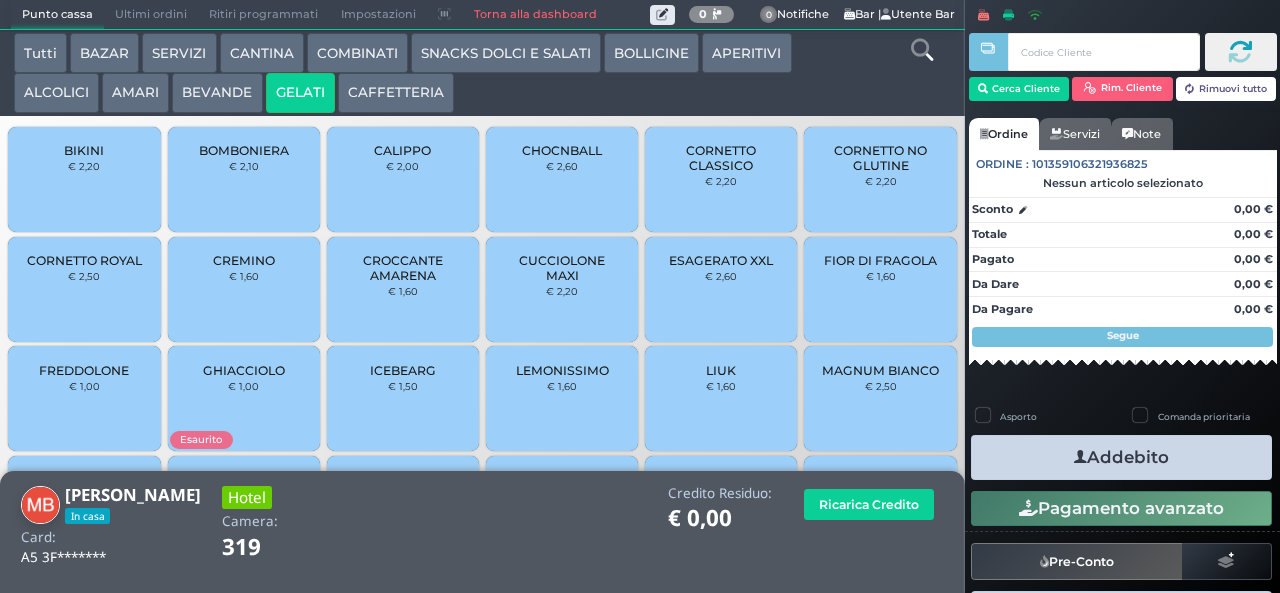 click on "CUCCIOLONE MAXI" at bounding box center [562, 268] 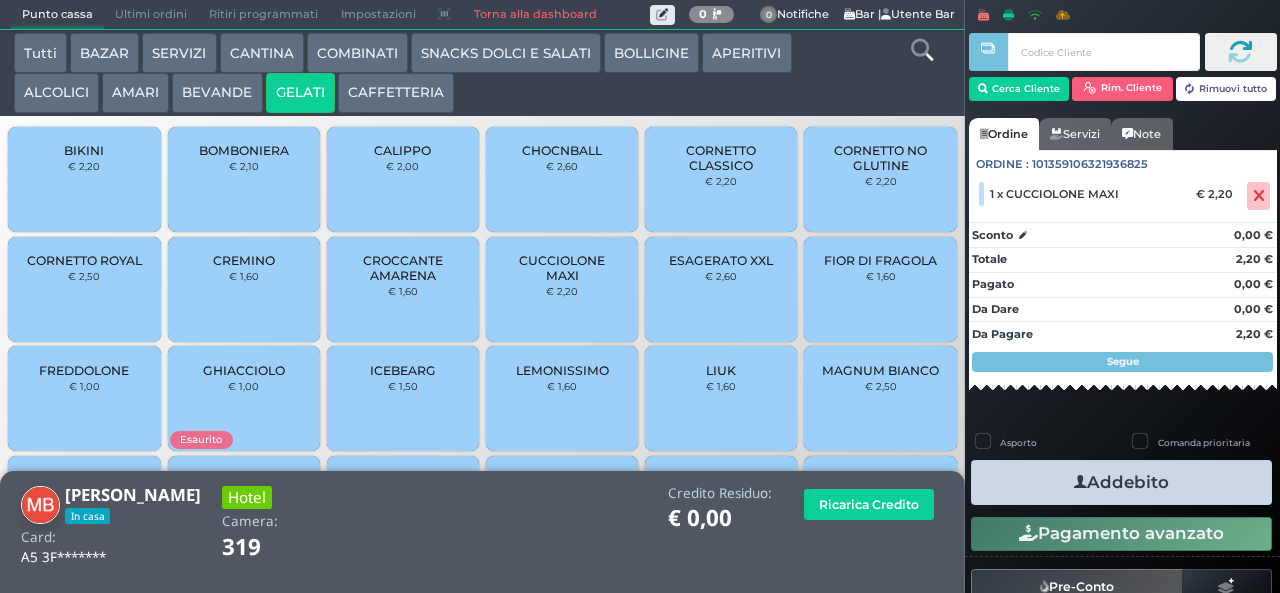 click on "Addebito" at bounding box center [1121, 482] 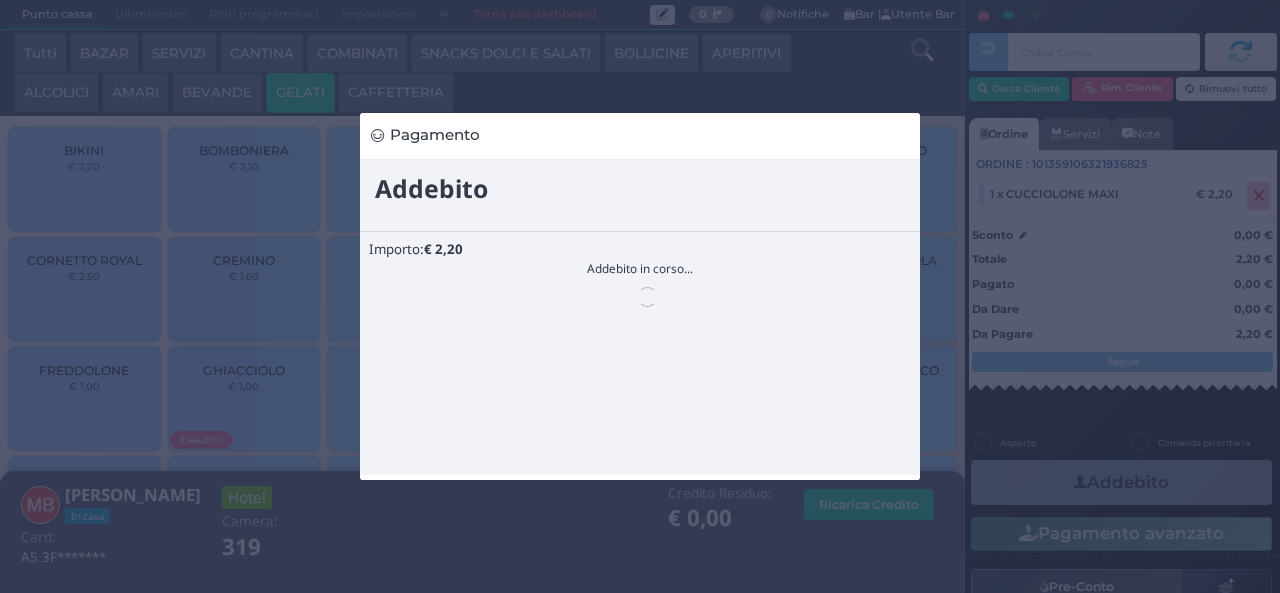 scroll, scrollTop: 0, scrollLeft: 0, axis: both 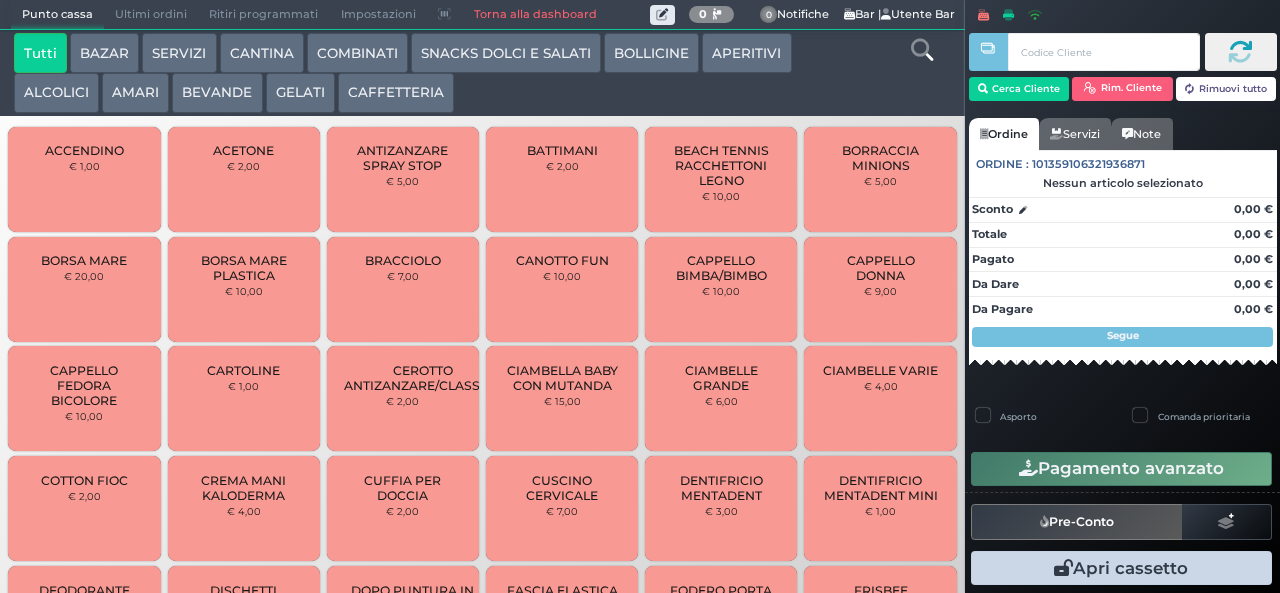 click on "SNACKS DOLCI E SALATI" at bounding box center [506, 53] 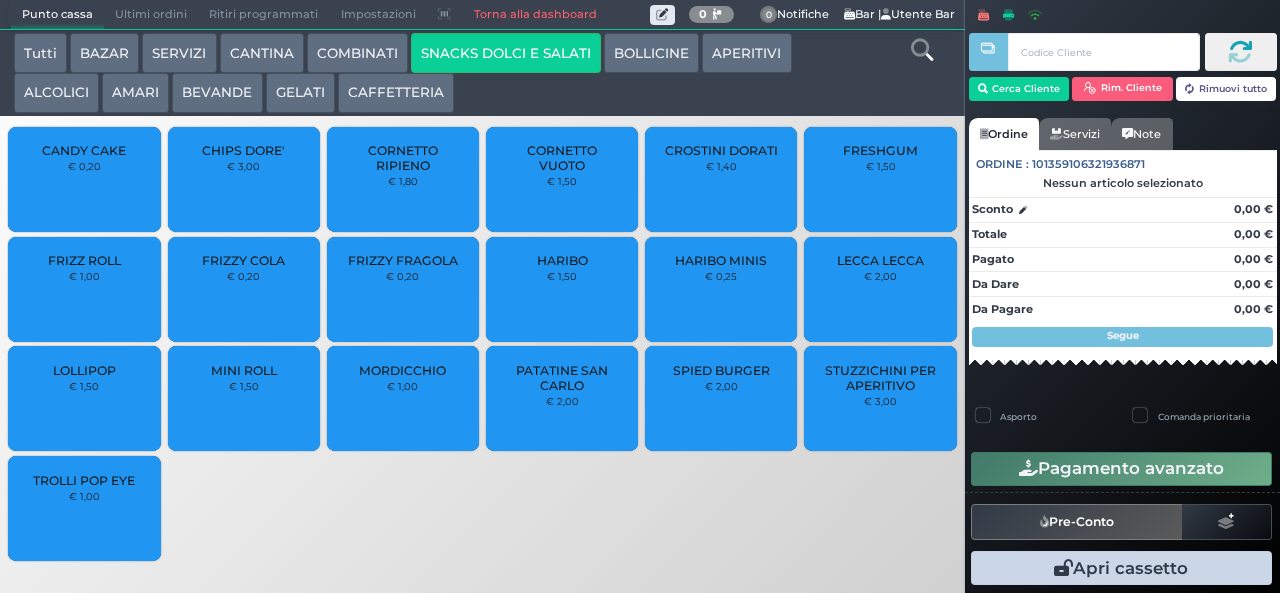 click on "LOLLIPOP" at bounding box center (84, 370) 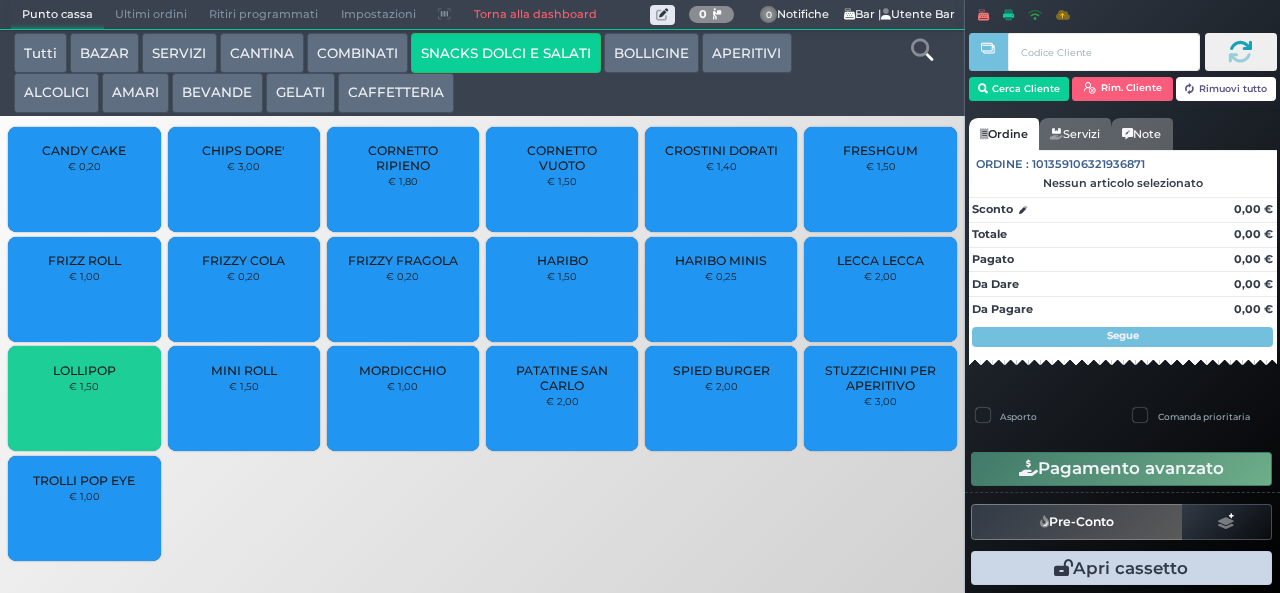 click on "LOLLIPOP" at bounding box center (84, 370) 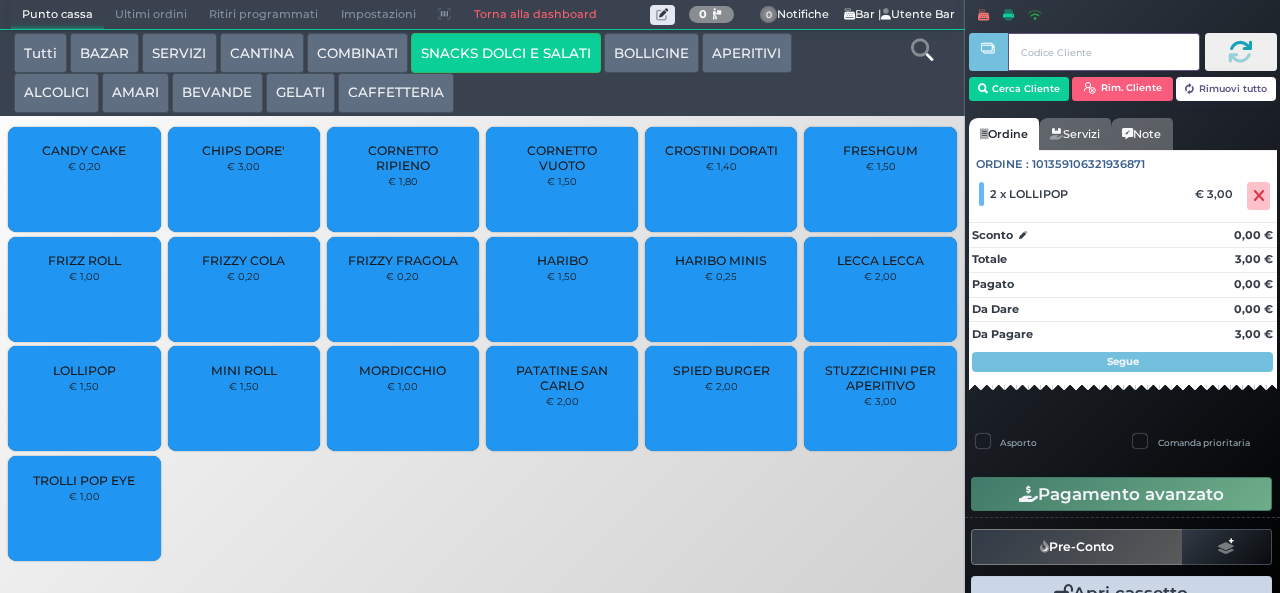 type 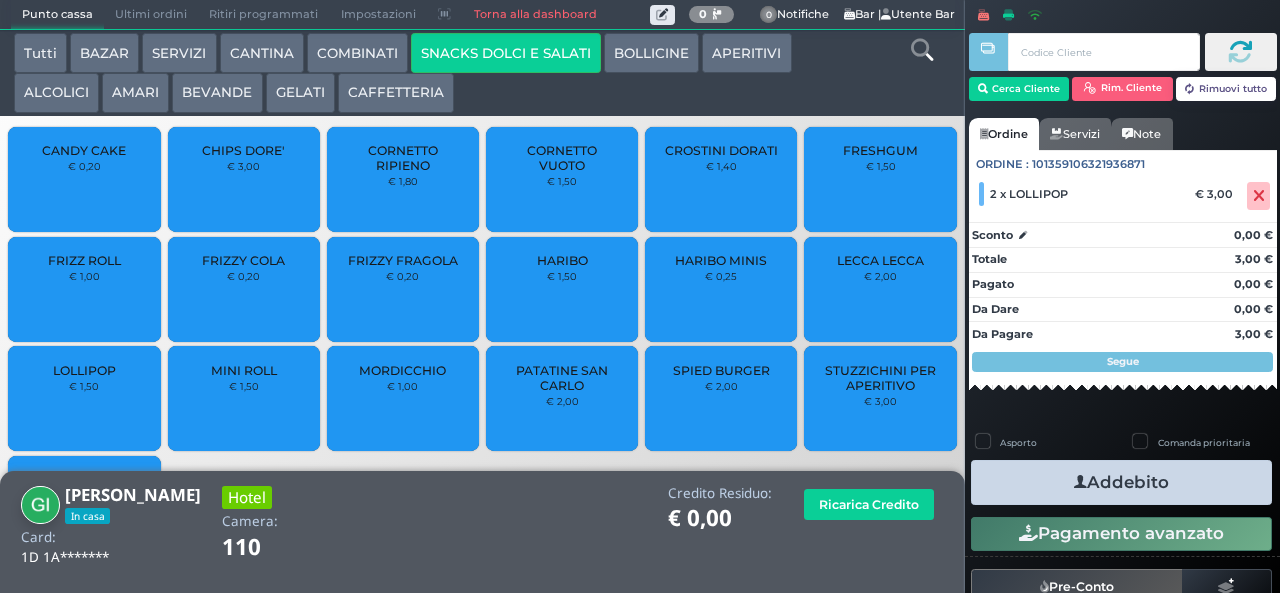 click on "Addebito" at bounding box center (1121, 482) 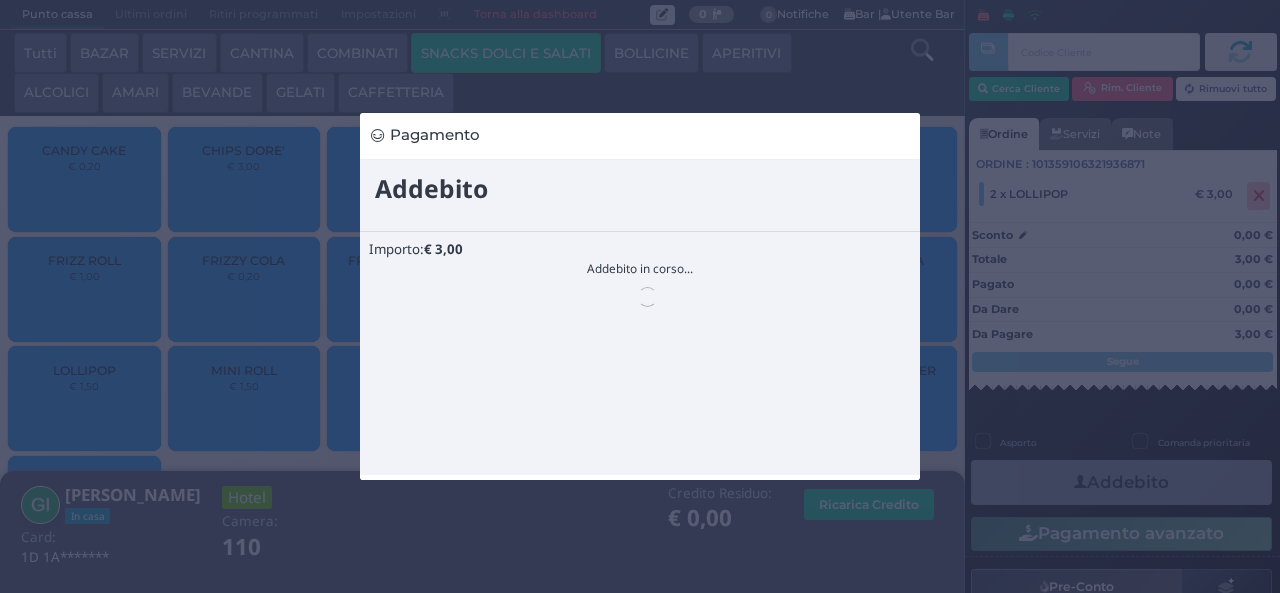 scroll, scrollTop: 0, scrollLeft: 0, axis: both 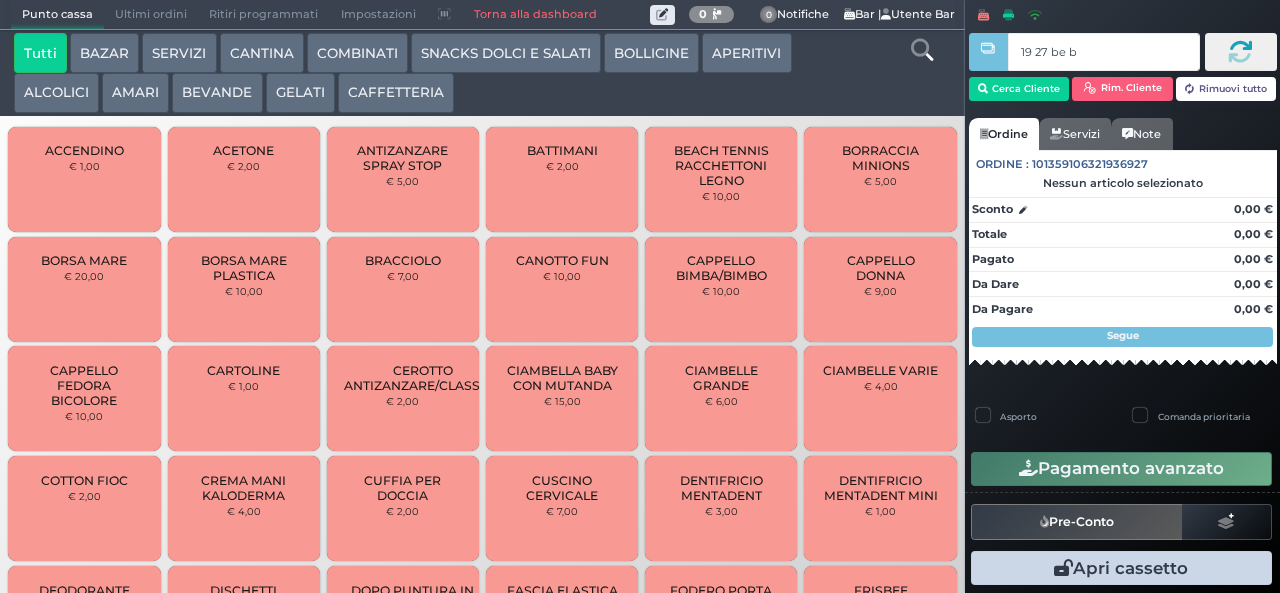 type on "19 27 be b9" 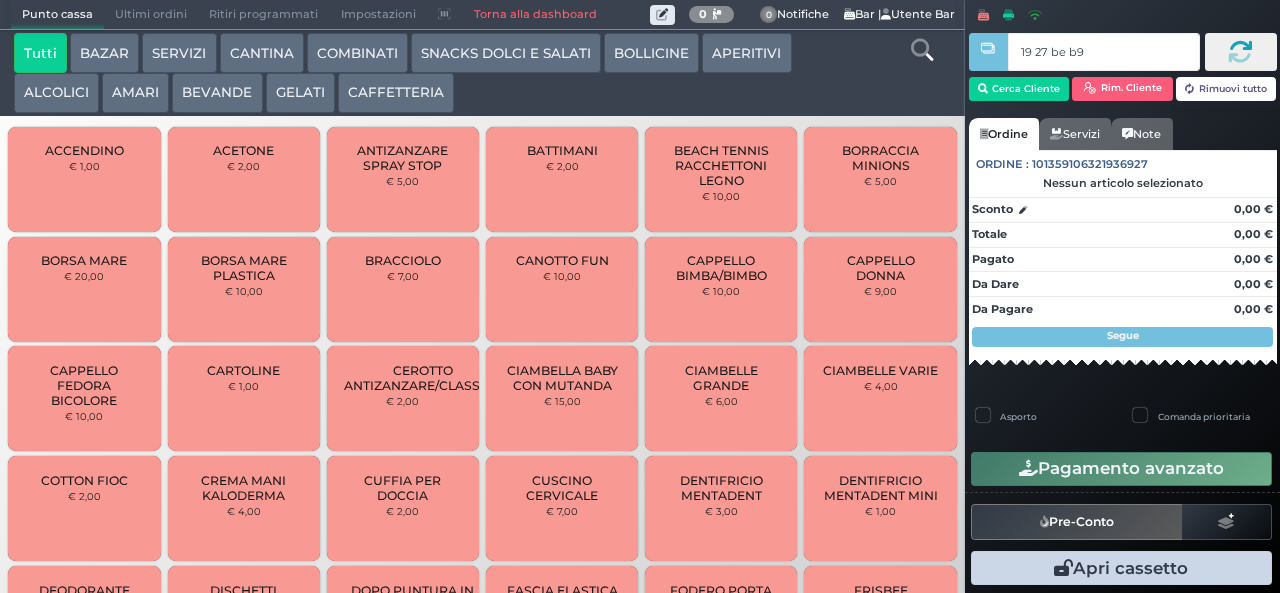 type 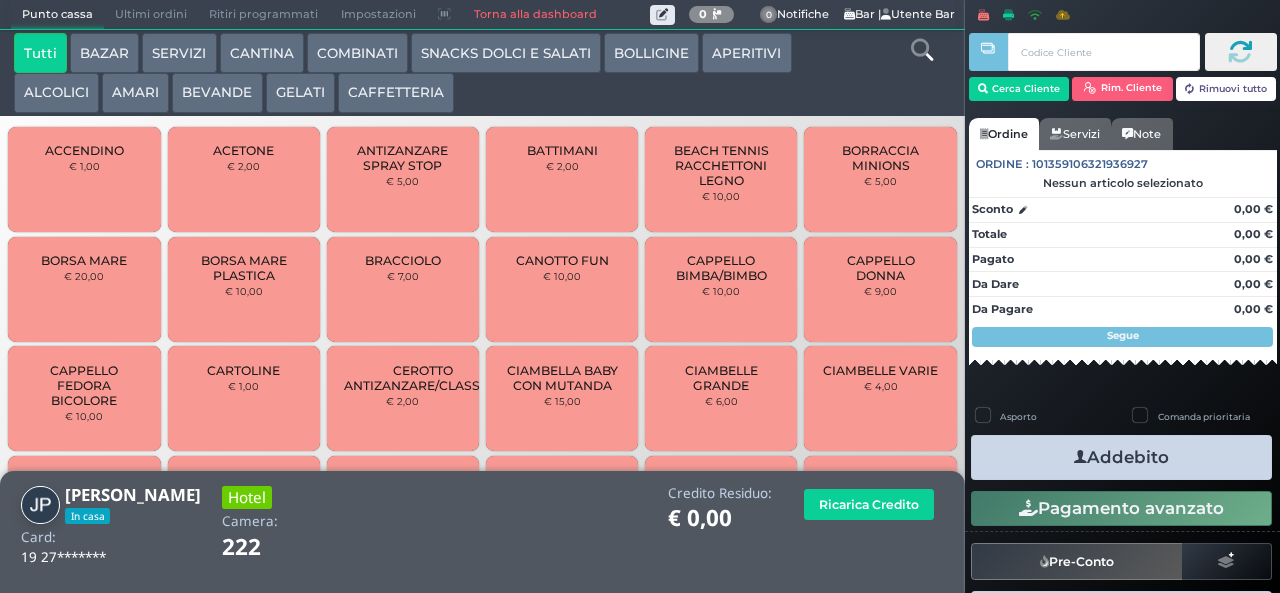 click on "AMARI" at bounding box center [135, 93] 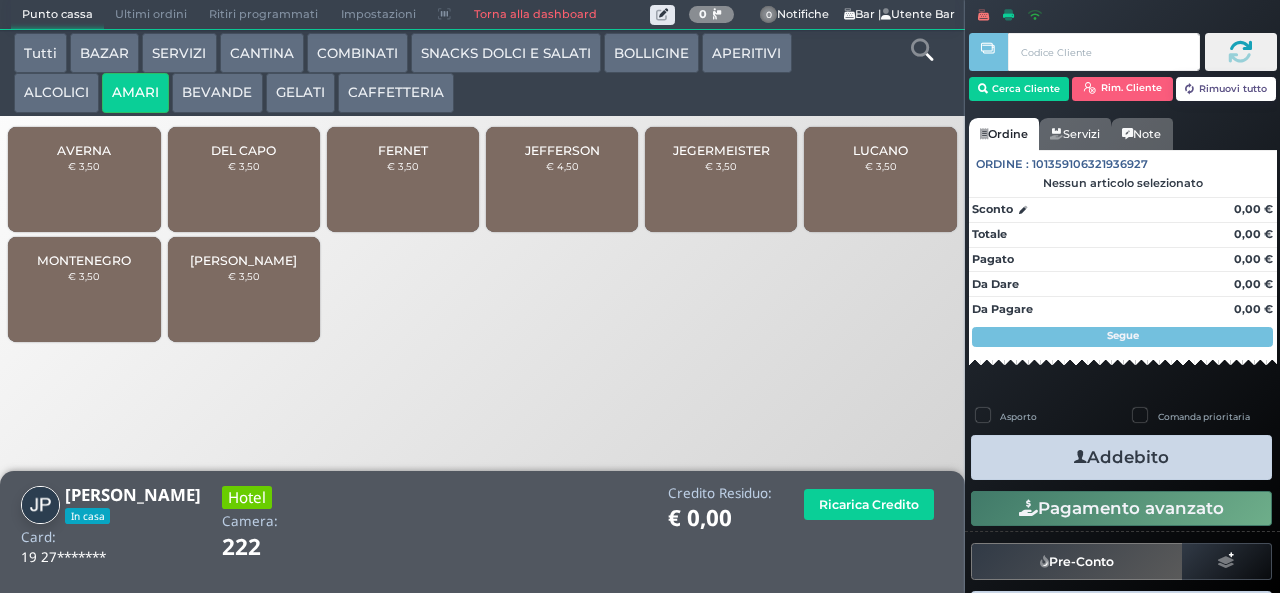 click on "JEFFERSON
€ 4,50" at bounding box center [562, 179] 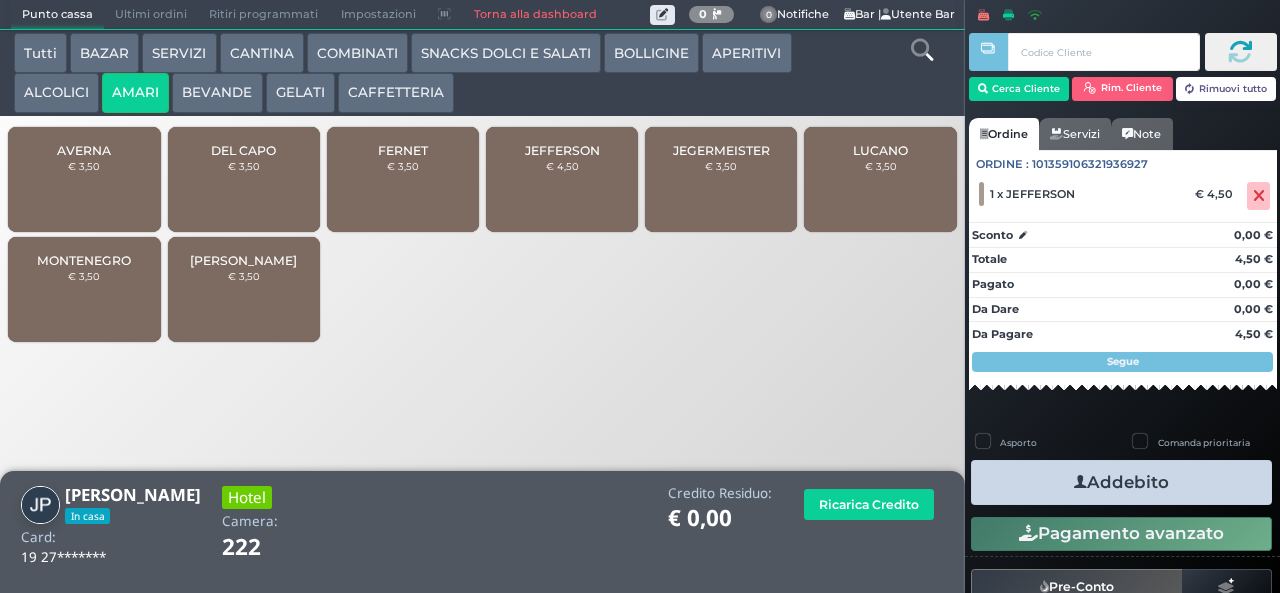 click on "MONTENEGRO
€ 3,50" at bounding box center [84, 289] 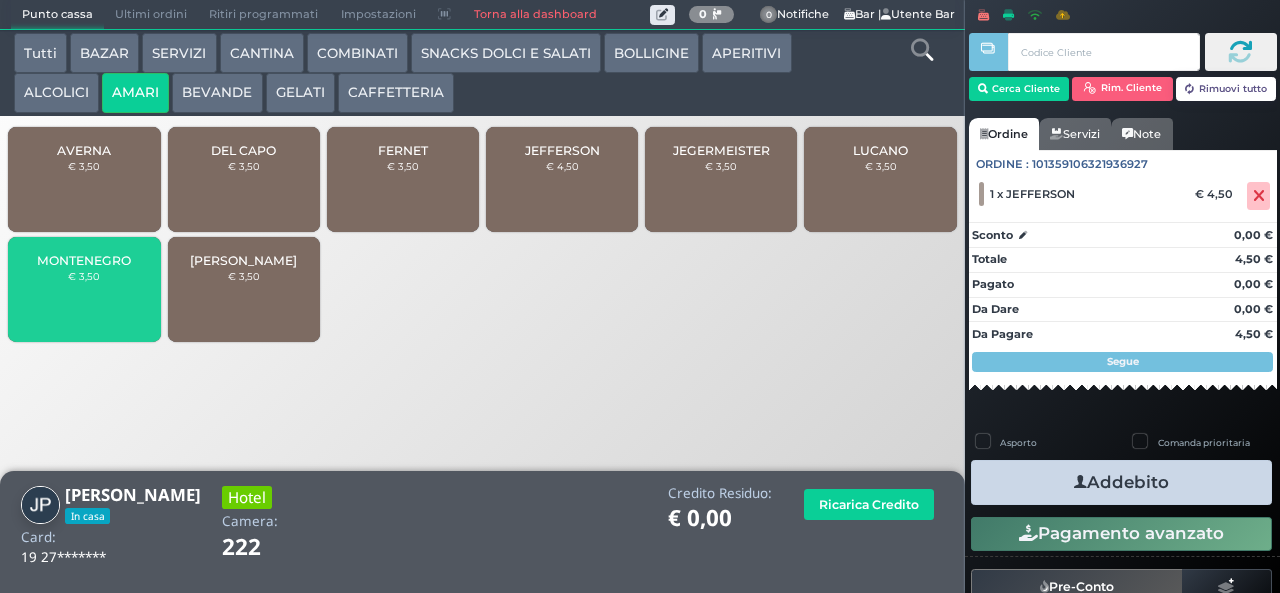click on "AVERNA
€ 3,50
DEL CAPO
€ 3,50
FERNET
€ 3,50
JEFFERSON
€ 4,50
JEGERMEISTER
€ 3,50
LUCANO
€ 3,50
MONTENEGRO
€ 3,50
ZEDDA PIRAS
€ 3,50" at bounding box center (482, 237) 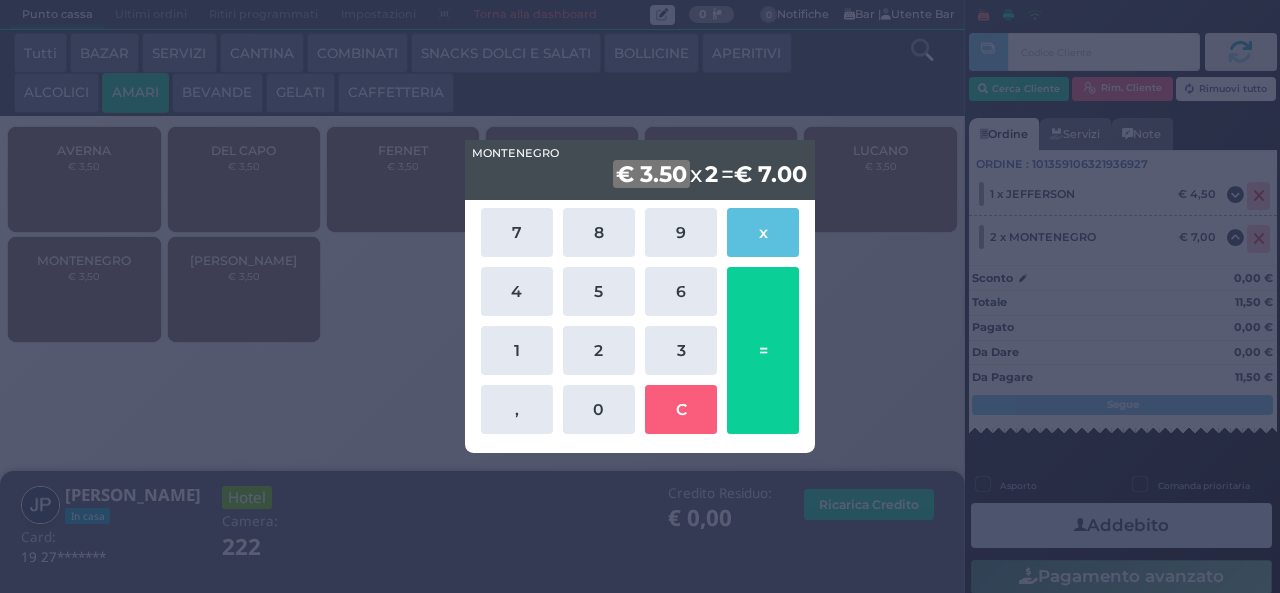 click on "MONTENEGRO
MONTENEGRO
€ 3.50  x  2  =  € 7.00
7
8
9
x
4
5
6
1
2
3
,
0
C
=" at bounding box center (640, 296) 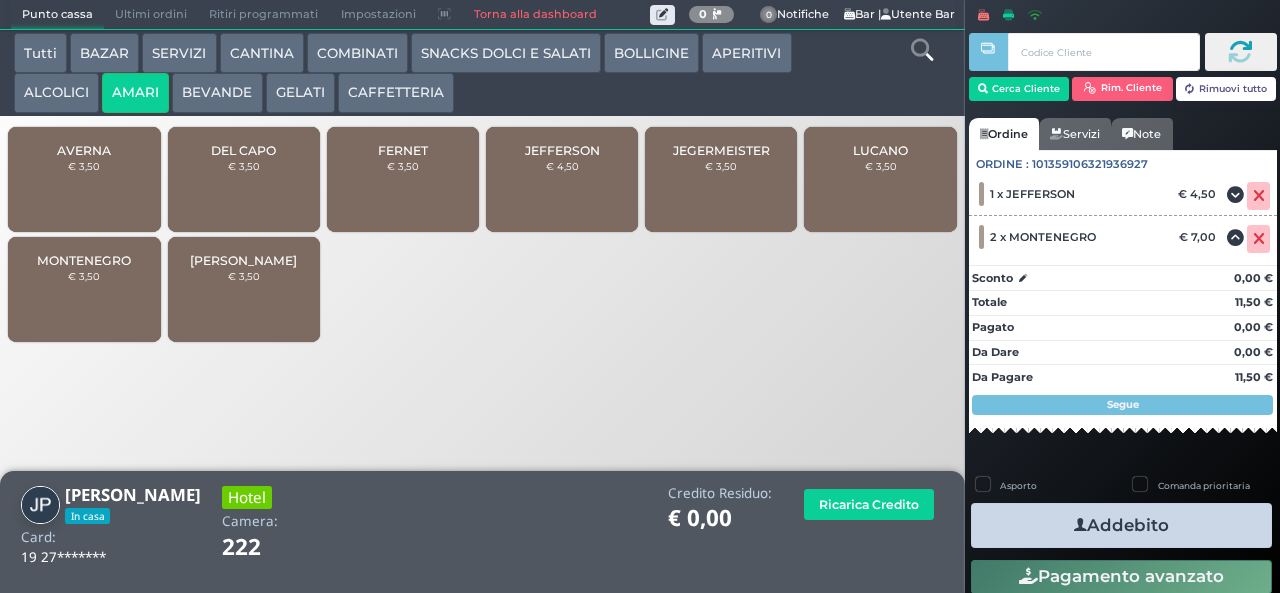 click on "Addebito" at bounding box center [1121, 525] 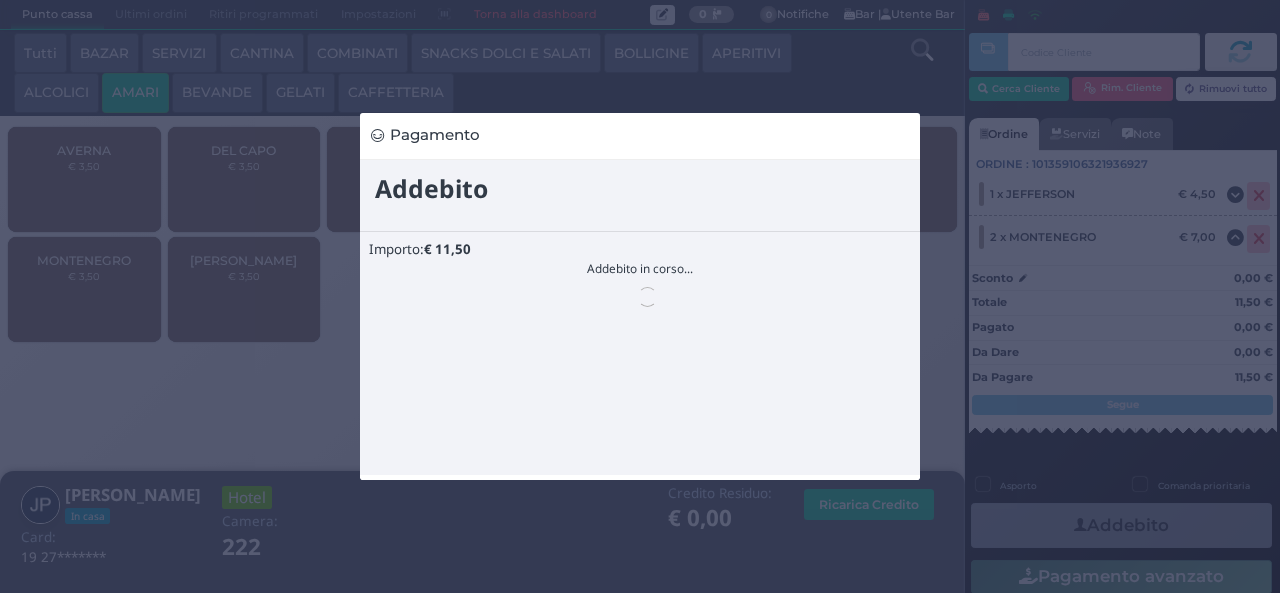 scroll, scrollTop: 0, scrollLeft: 0, axis: both 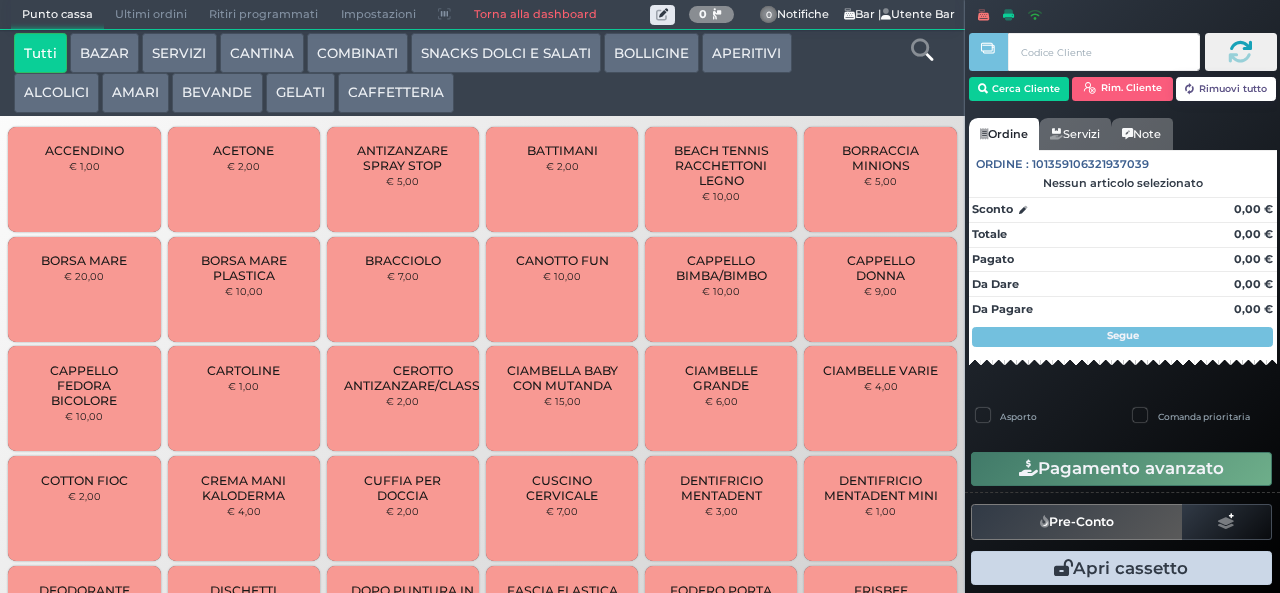 click on "SNACKS DOLCI E SALATI" at bounding box center (506, 53) 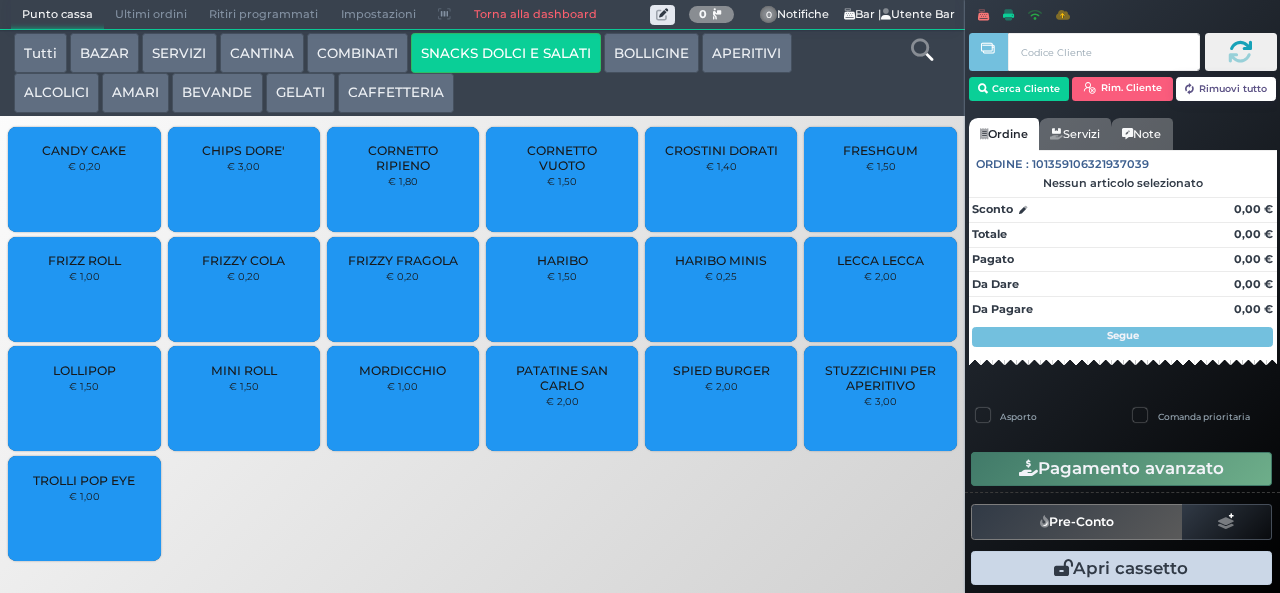 click on "CAFFETTERIA" at bounding box center (396, 93) 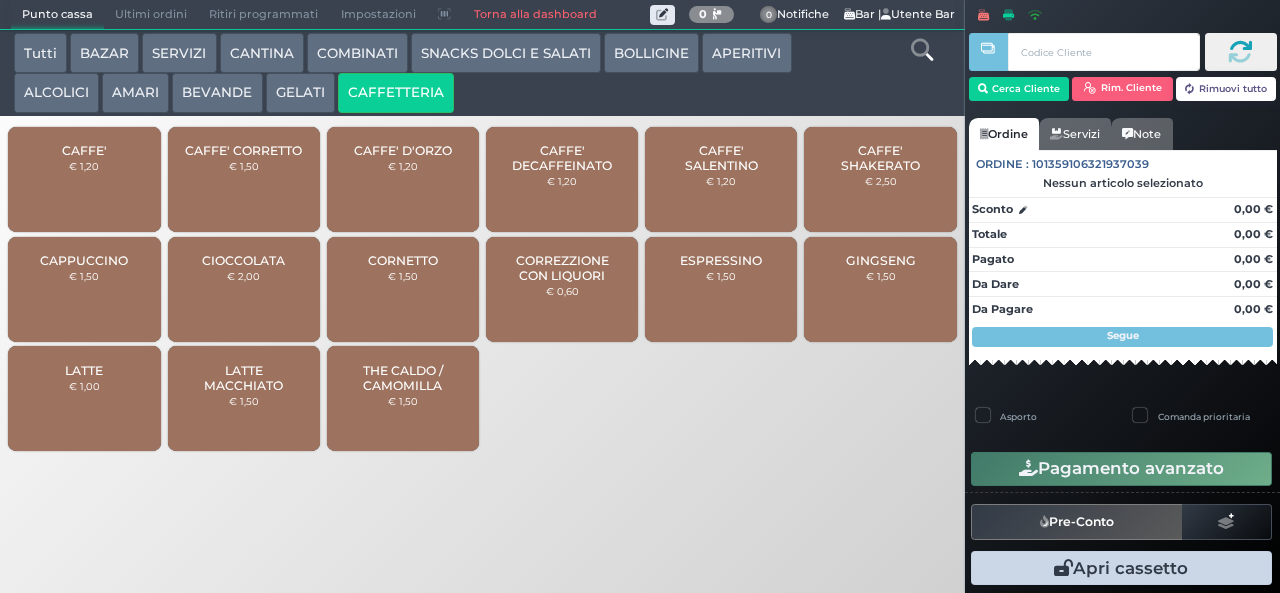 click on "CANTINA" at bounding box center (262, 53) 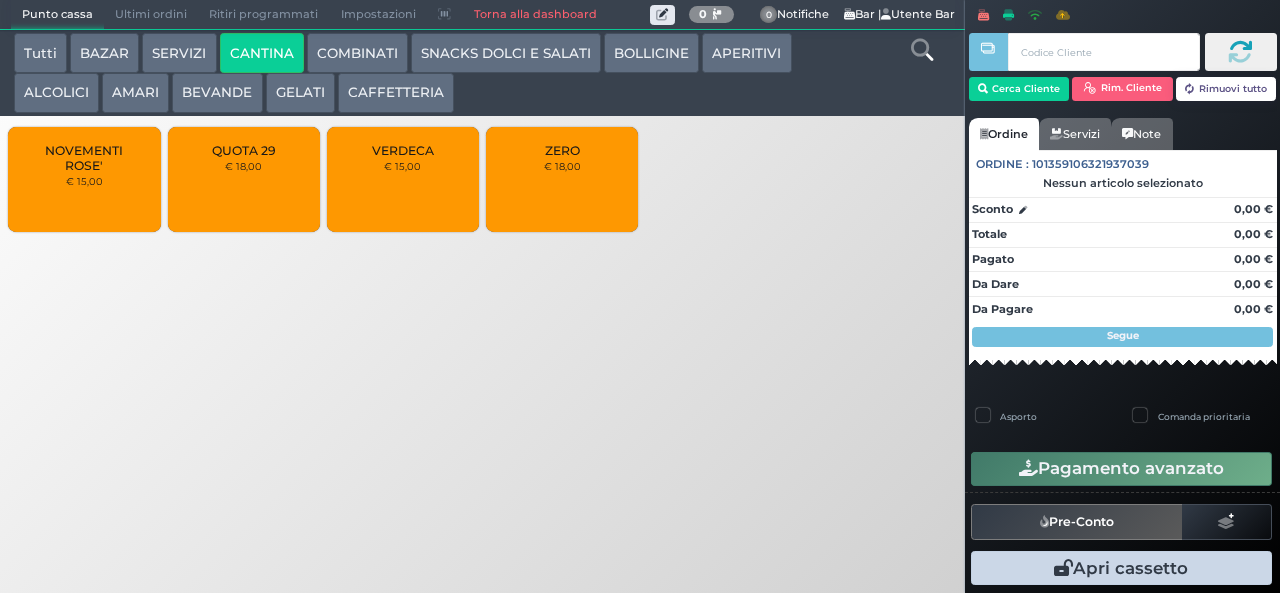 click on "BEVANDE" at bounding box center [217, 93] 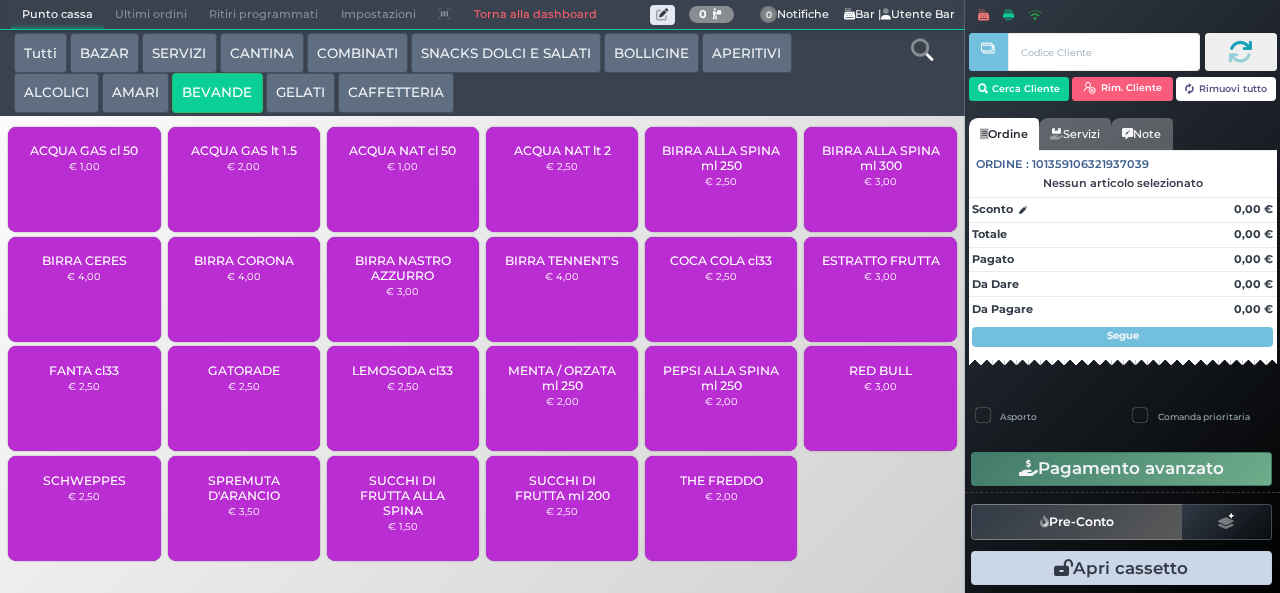 click on "ACQUA NAT lt 2" at bounding box center (562, 150) 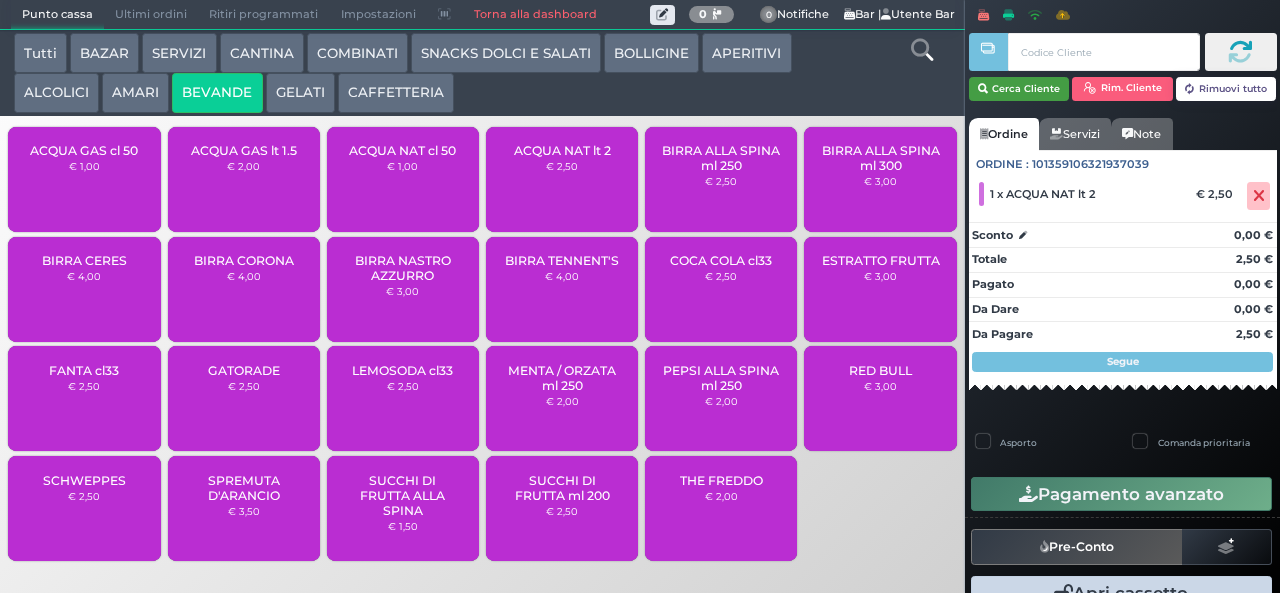 click on "Cerca Cliente" at bounding box center [1019, 89] 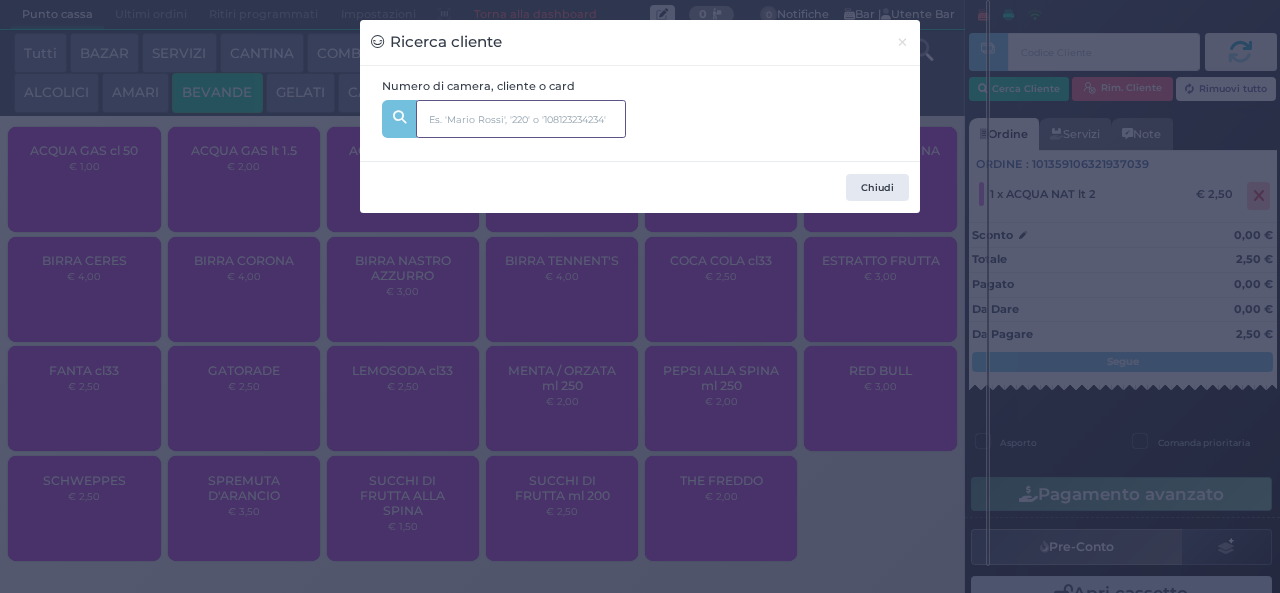 click at bounding box center [521, 119] 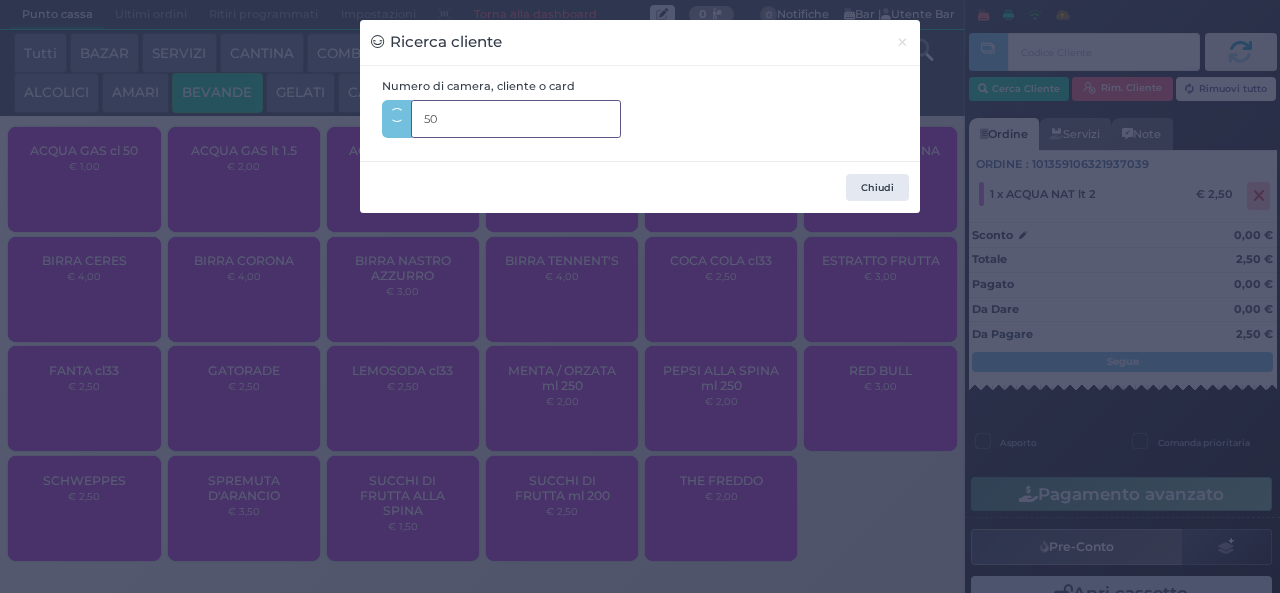 type on "501" 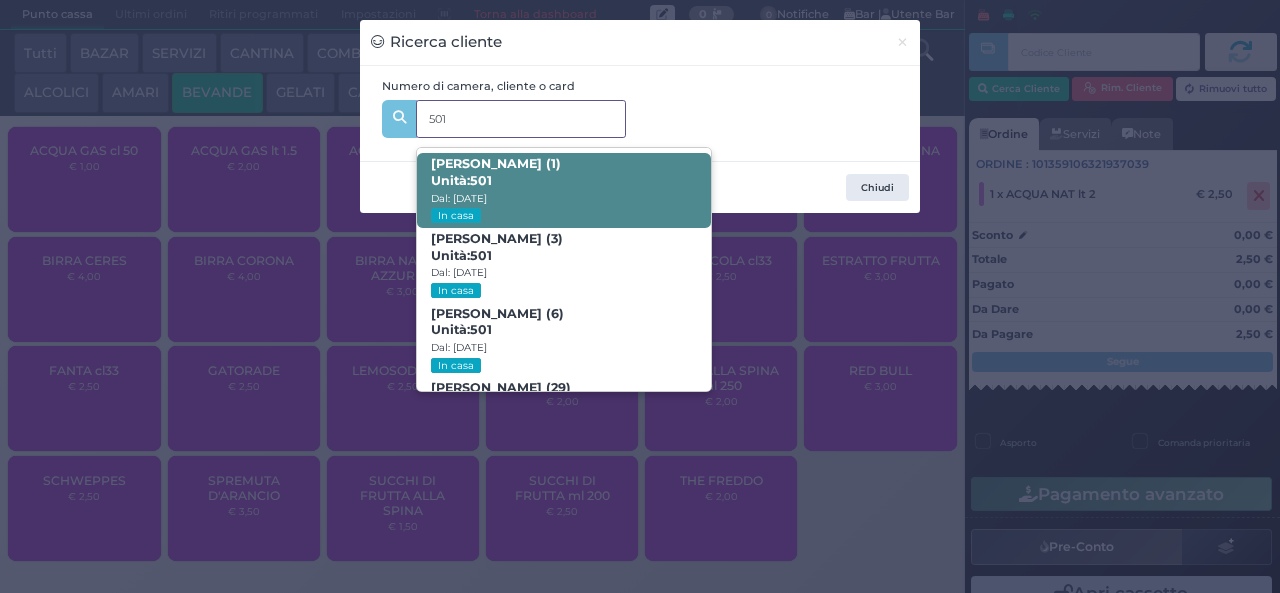 click on "Eleonora  Coronella (1) Unità:  501 Dal: 06/07/2025 In casa" at bounding box center (563, 190) 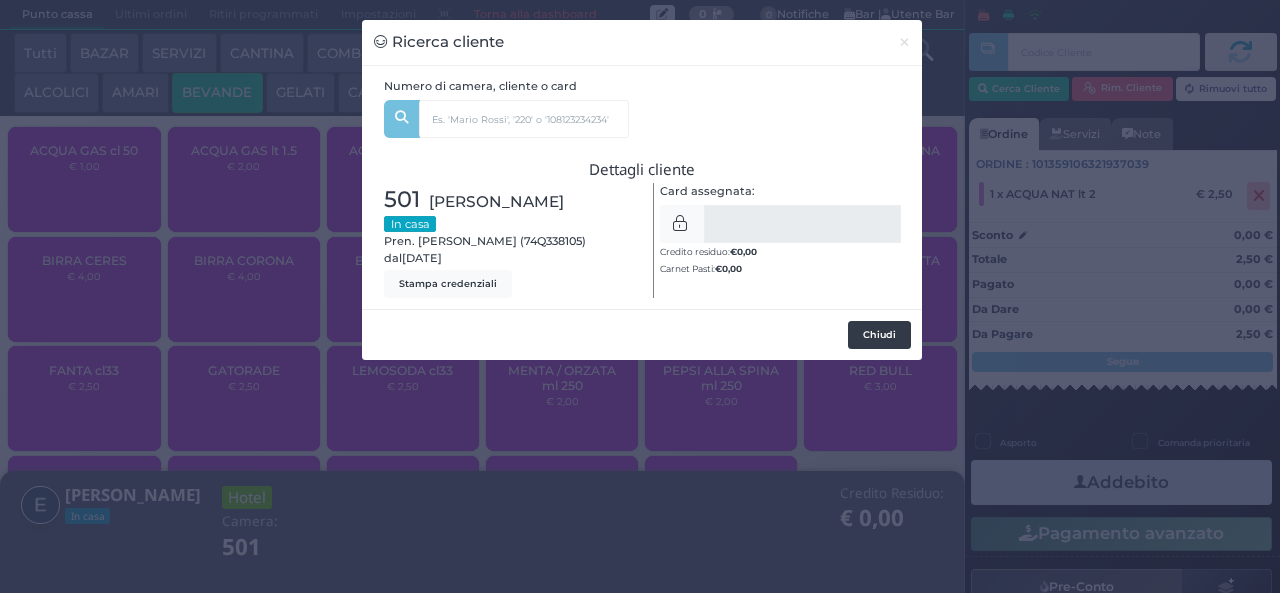 click on "Chiudi" at bounding box center (879, 335) 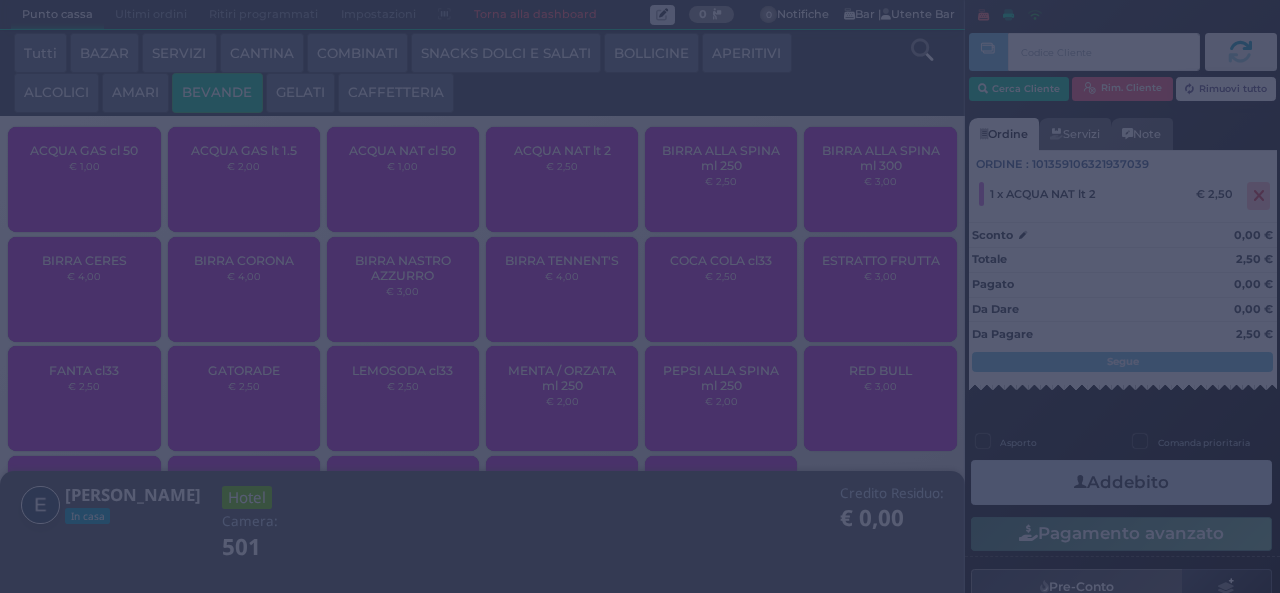 click at bounding box center [640, 296] 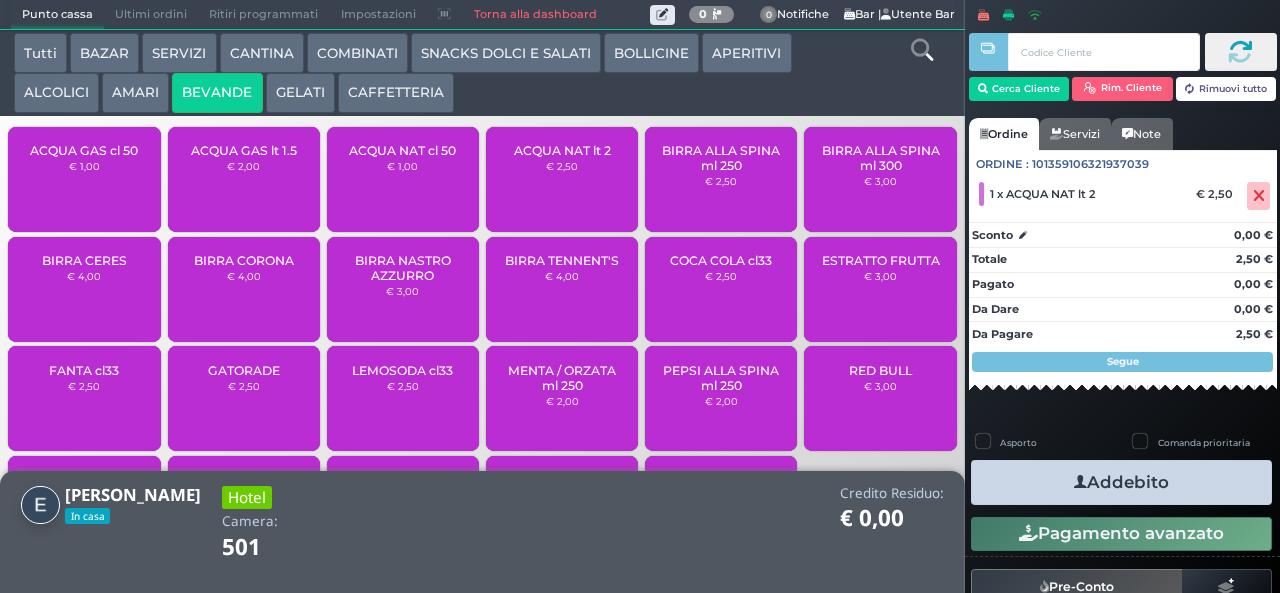 click on "Addebito" at bounding box center (1121, 482) 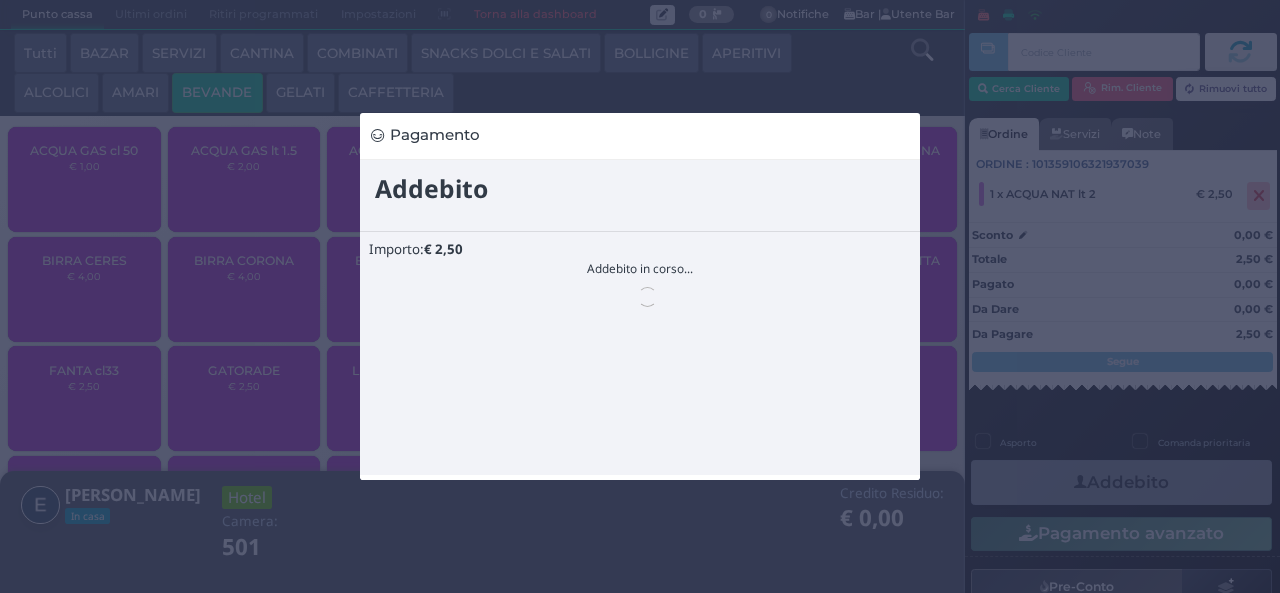scroll, scrollTop: 0, scrollLeft: 0, axis: both 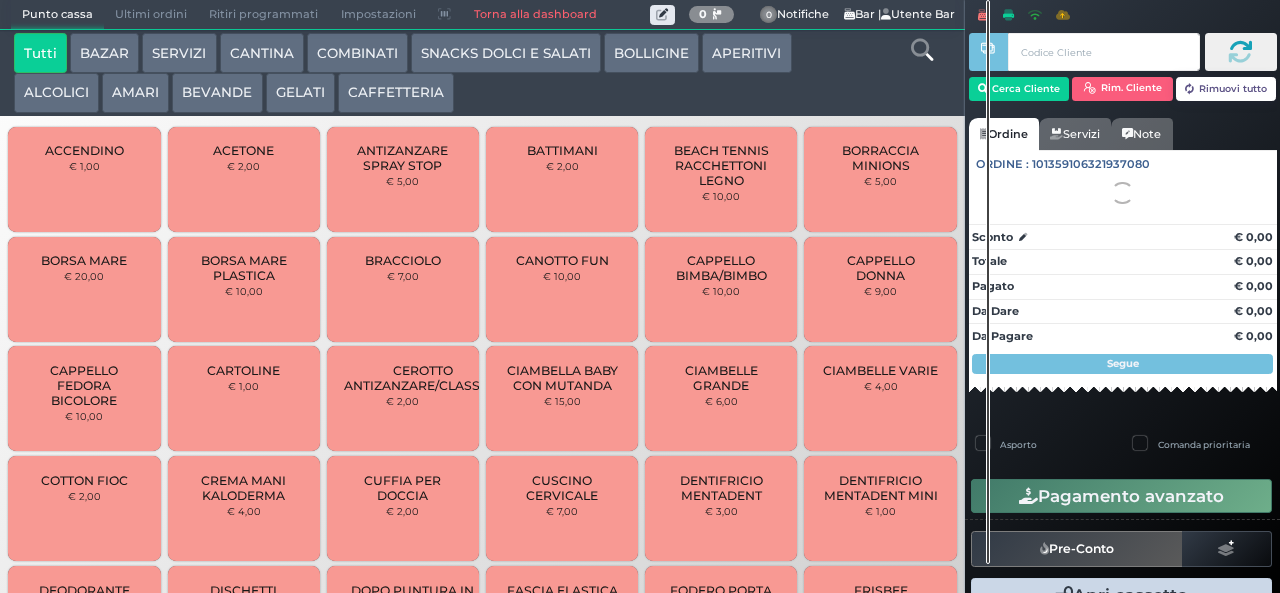 click on "GELATI" at bounding box center (300, 93) 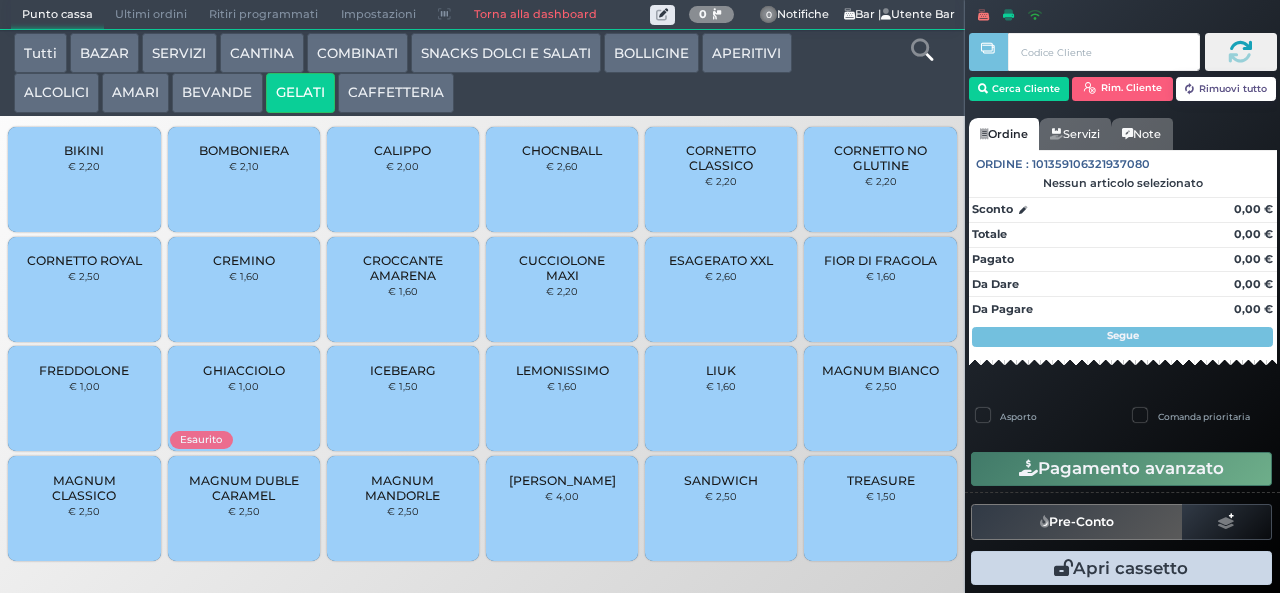 click on "CROCCANTE AMARENA" at bounding box center (403, 268) 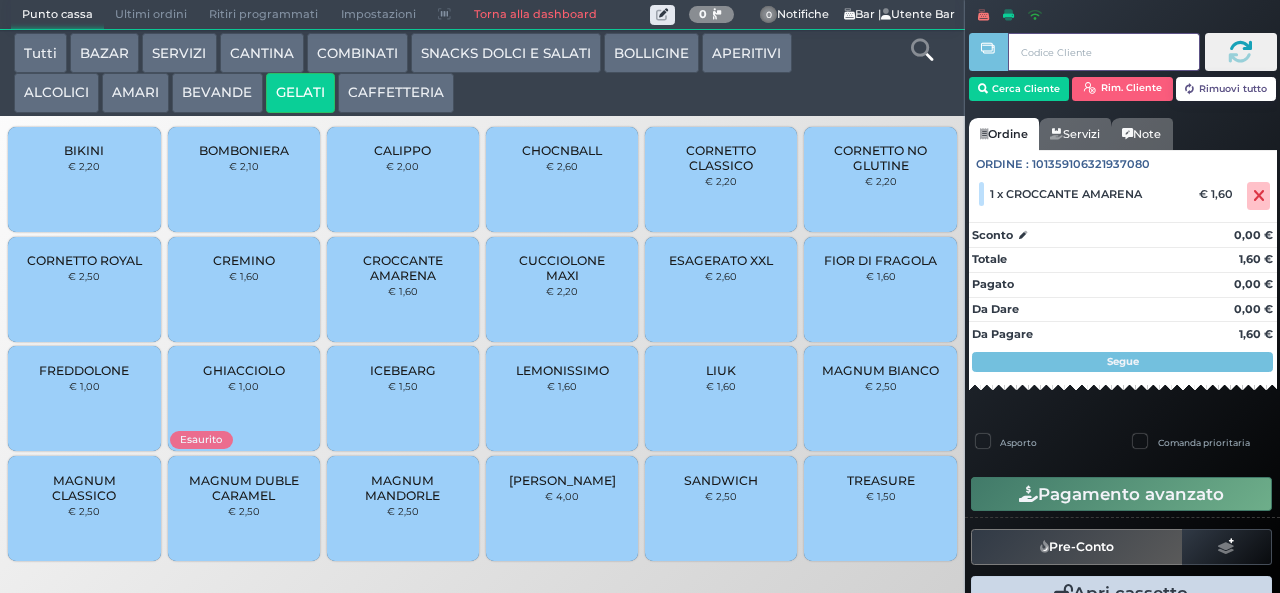 type 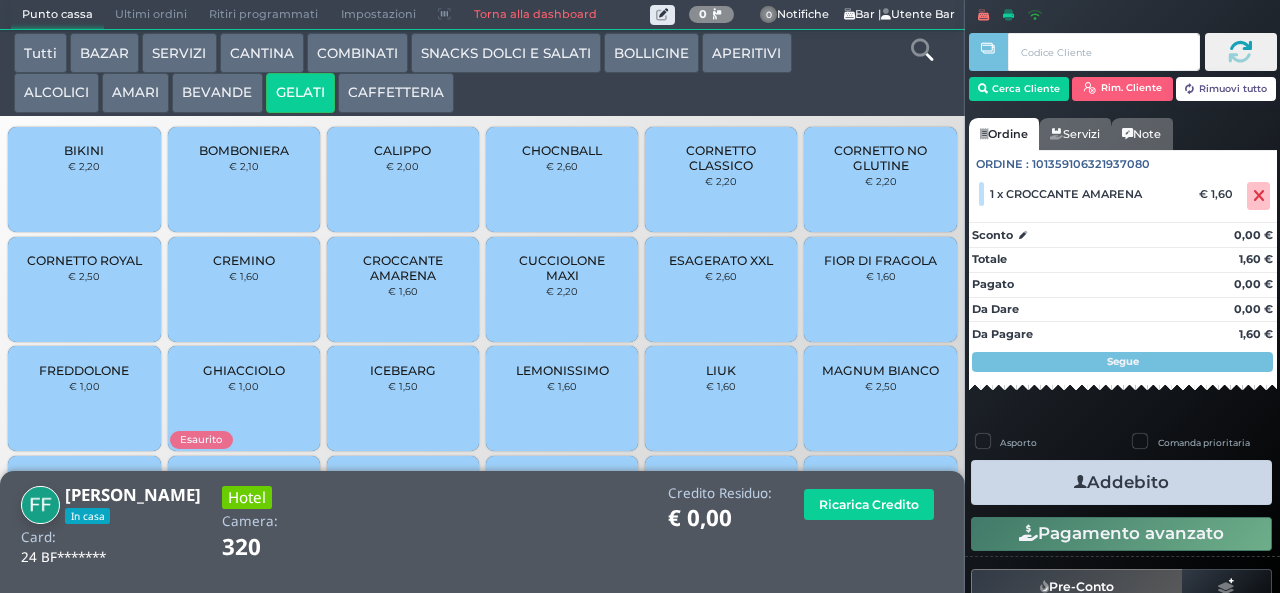 click on "Addebito" at bounding box center (1121, 482) 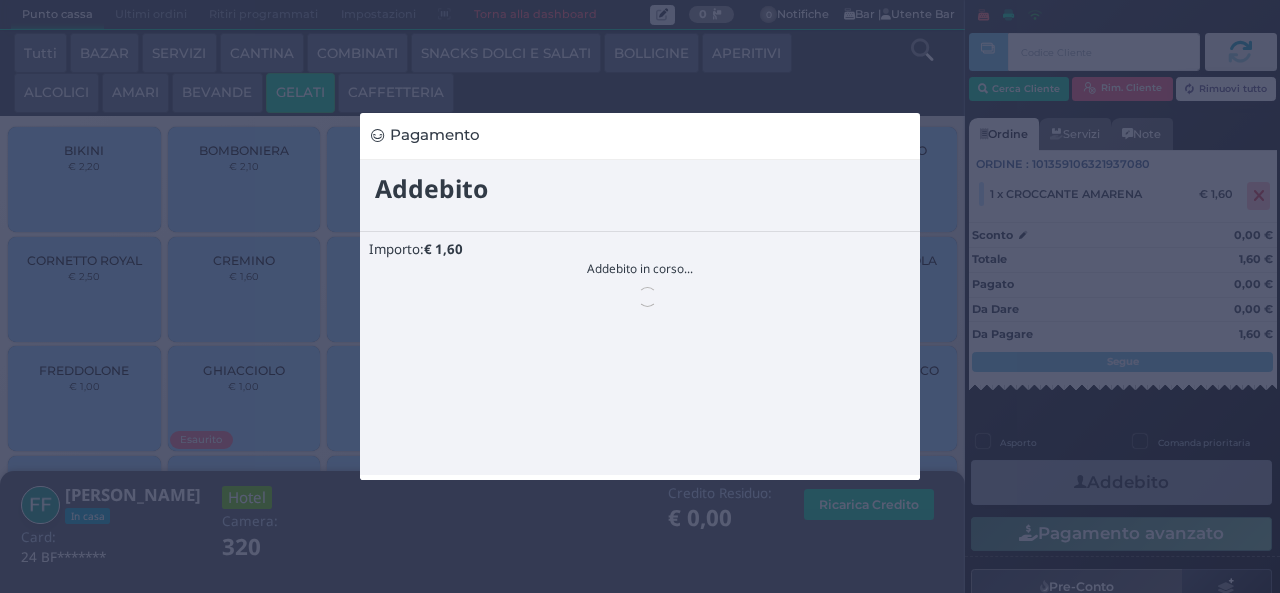 scroll, scrollTop: 0, scrollLeft: 0, axis: both 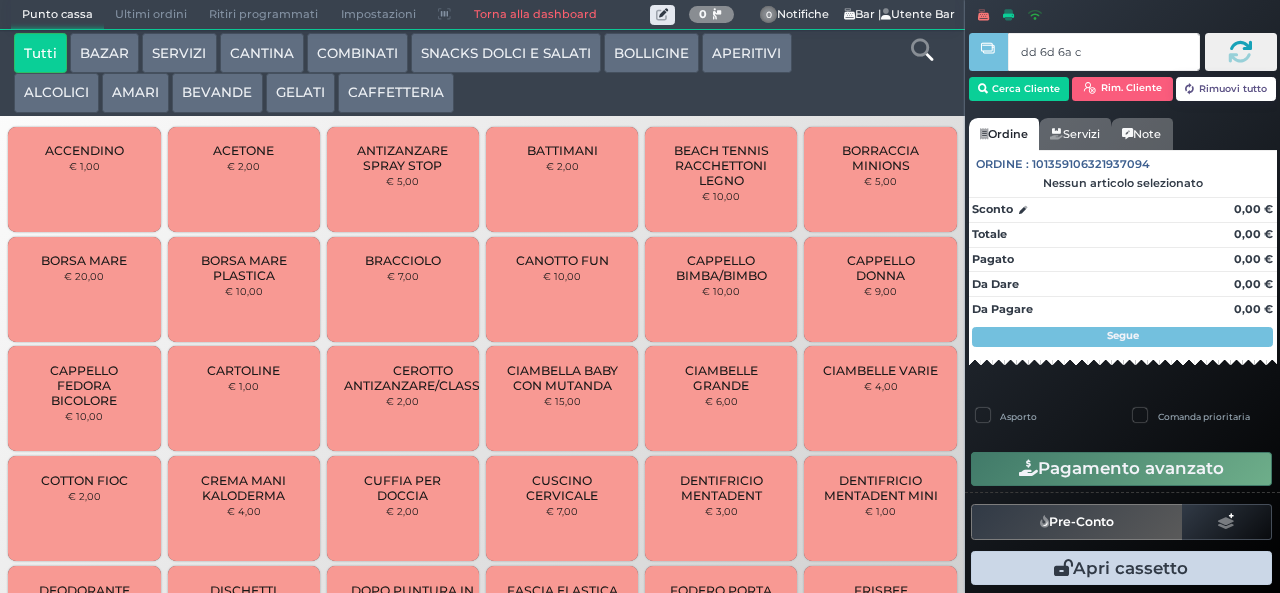 type on "dd 6d 6a c3" 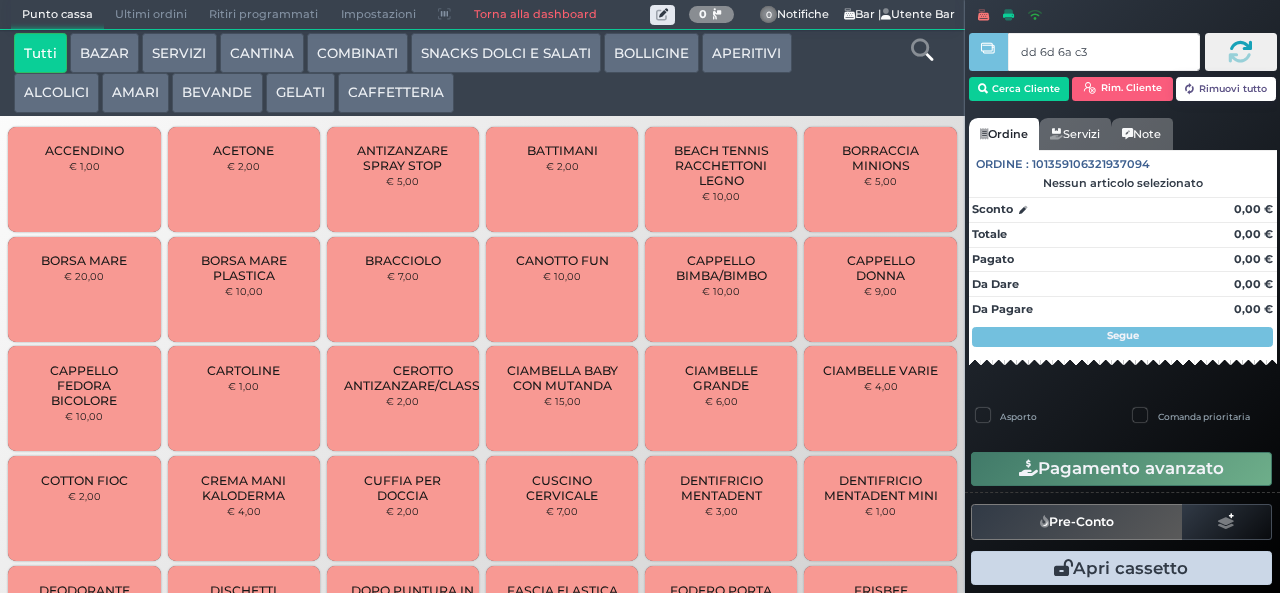 type 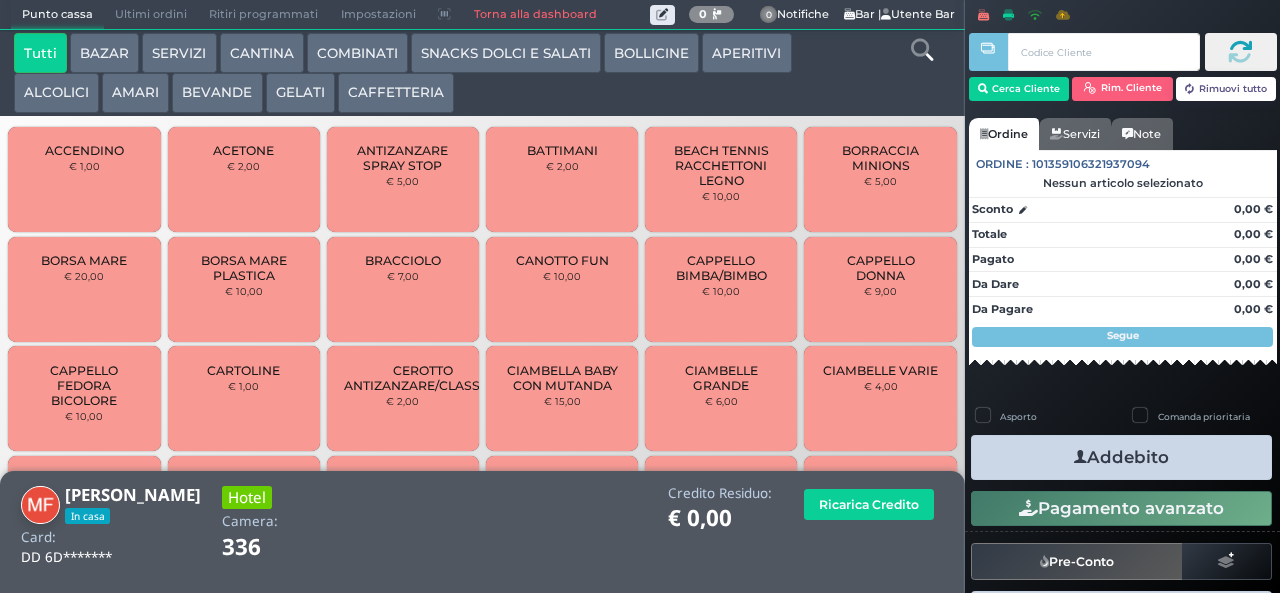 click on "BEVANDE" at bounding box center (217, 93) 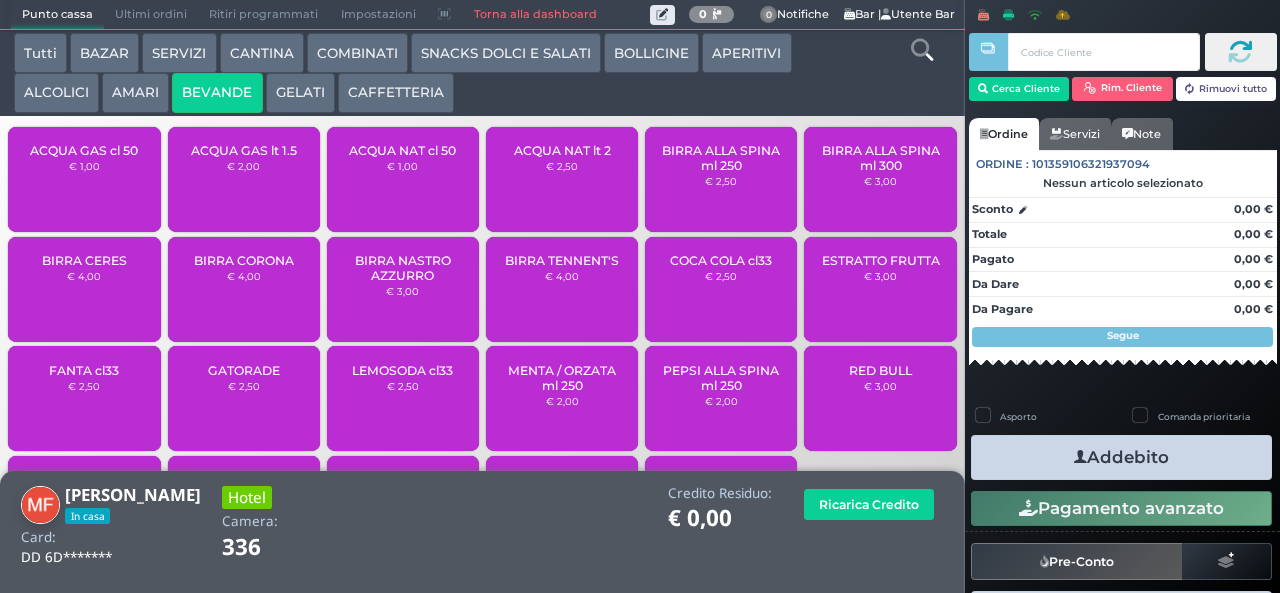 click on "AMARI" at bounding box center (135, 93) 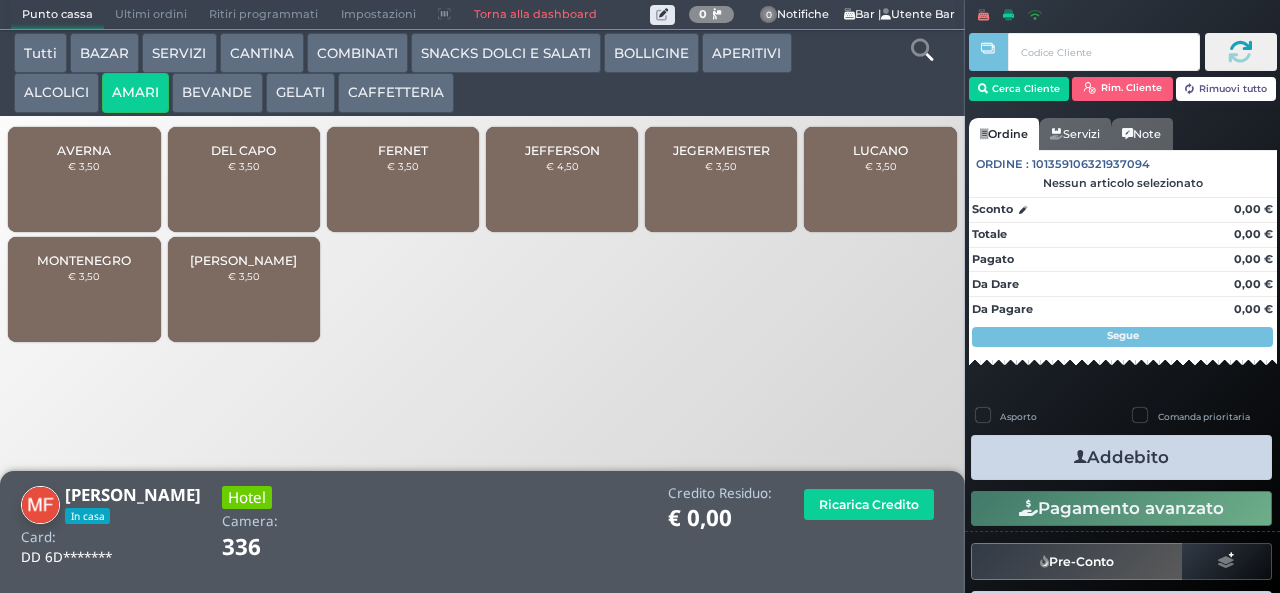click on "JEFFERSON" at bounding box center [562, 150] 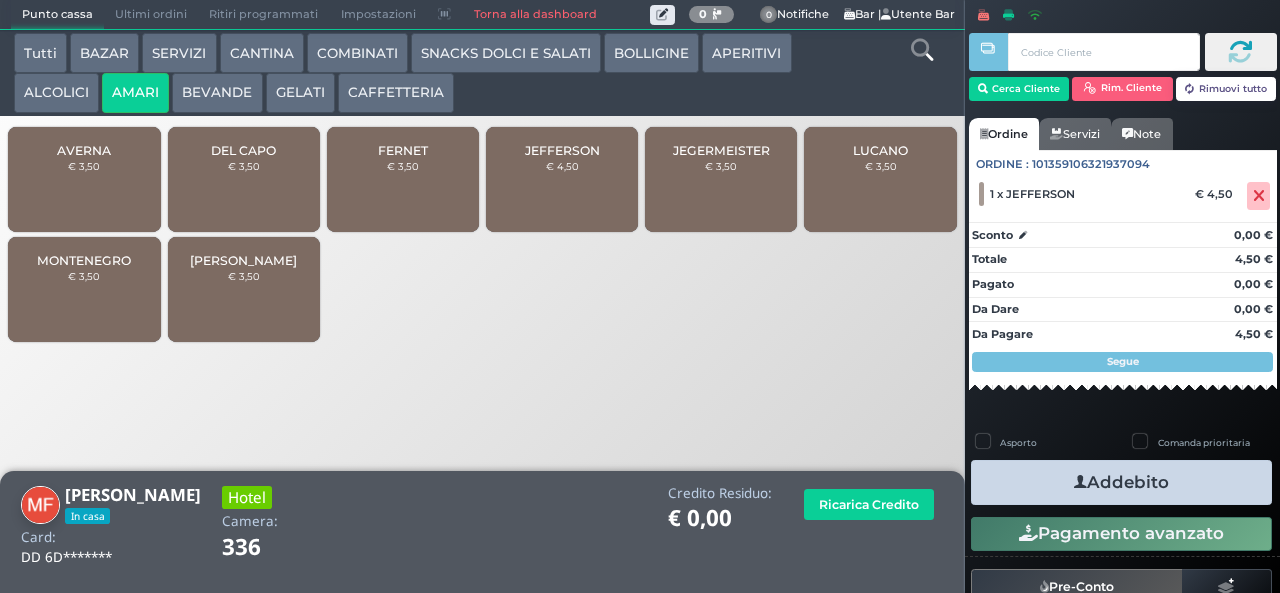 click on "Addebito" at bounding box center [1121, 482] 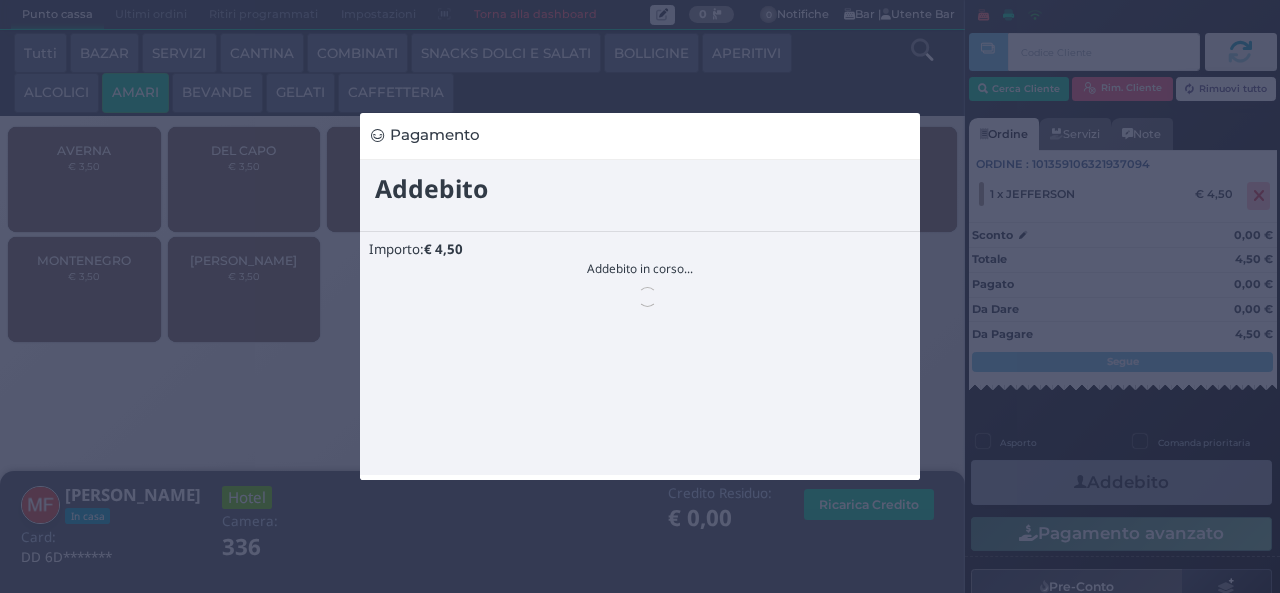 scroll, scrollTop: 0, scrollLeft: 0, axis: both 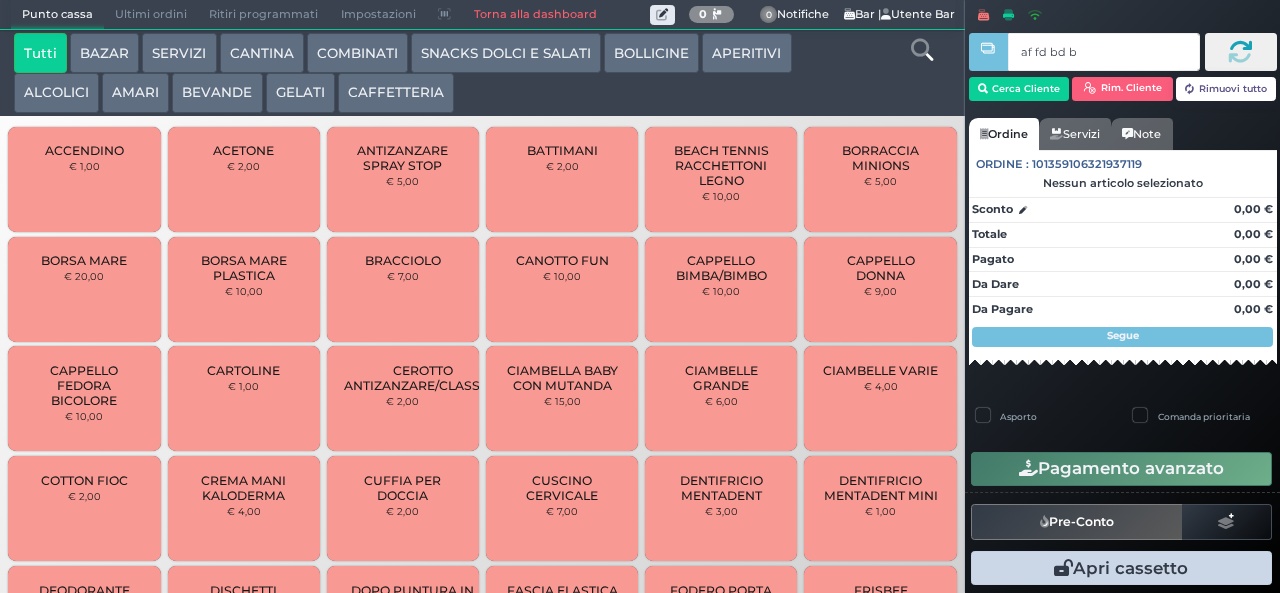 type on "af fd bd b9" 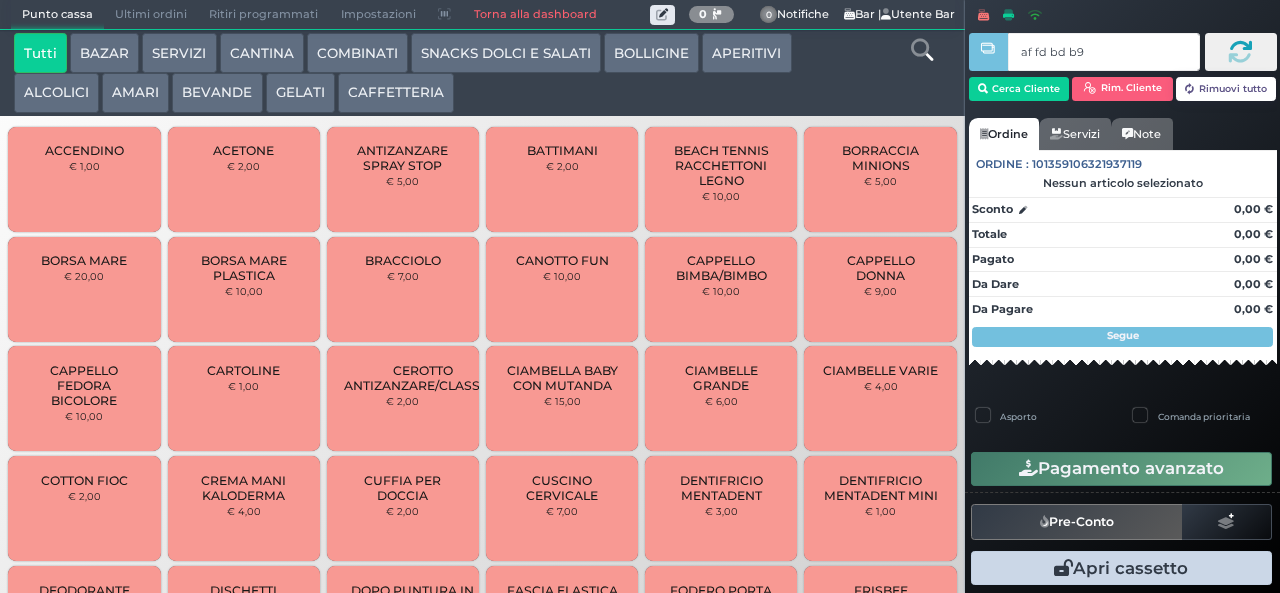 type 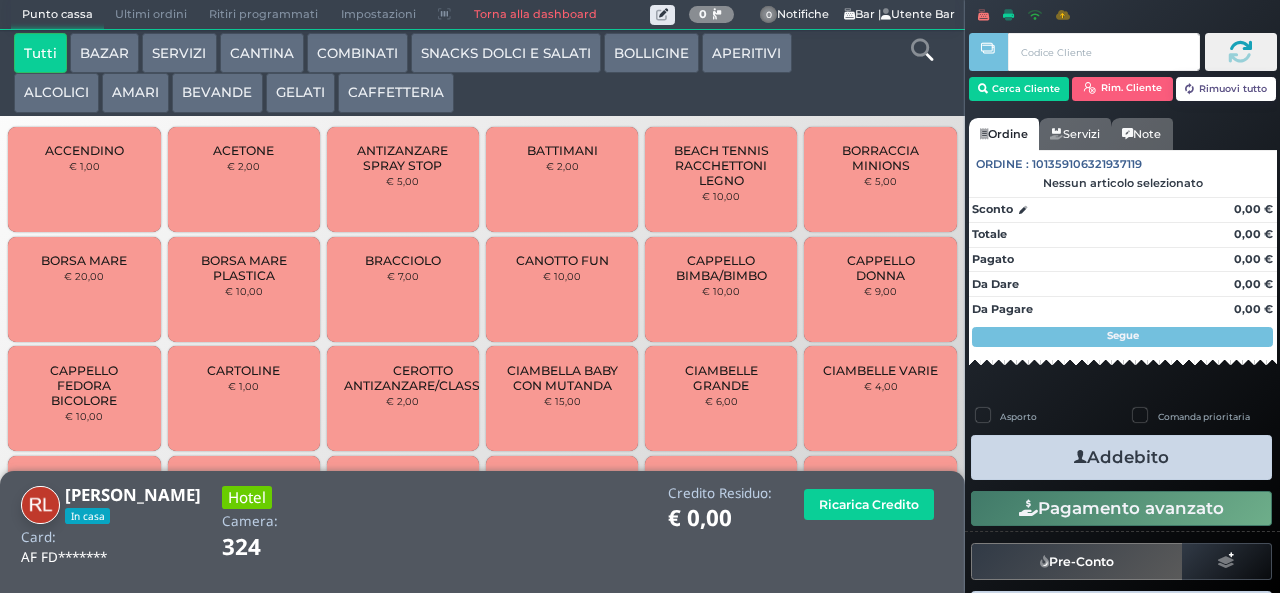 click on "SNACKS DOLCI E SALATI" at bounding box center [506, 53] 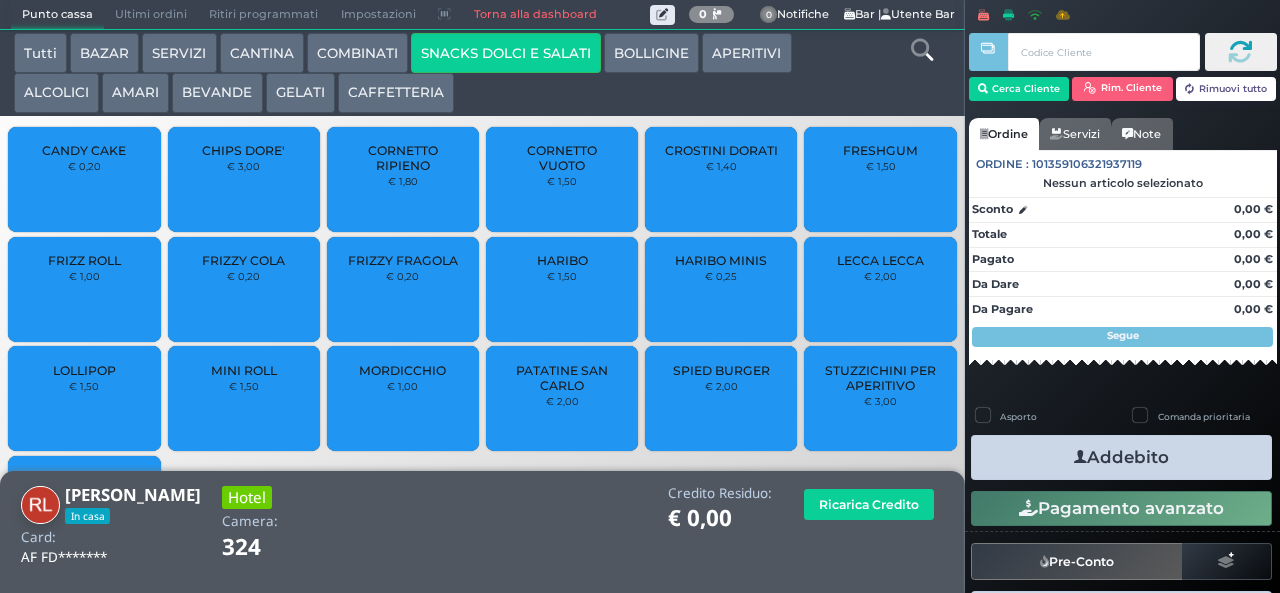 click on "COMBINATI" at bounding box center (357, 53) 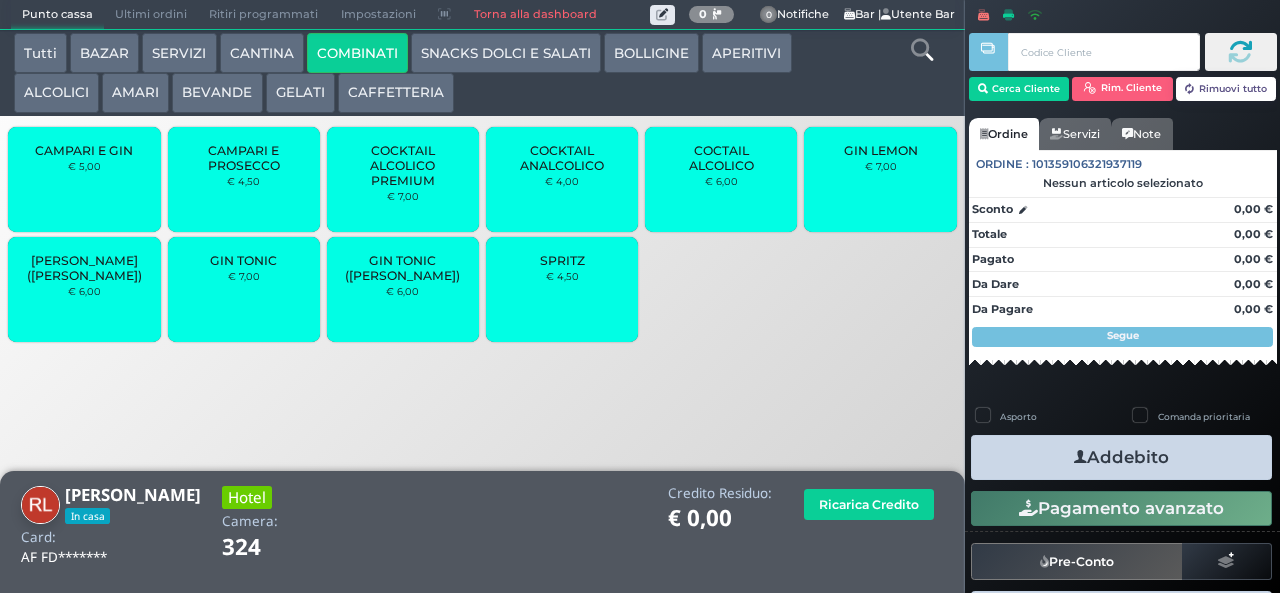 click on "CAMPARI E GIN" at bounding box center [84, 150] 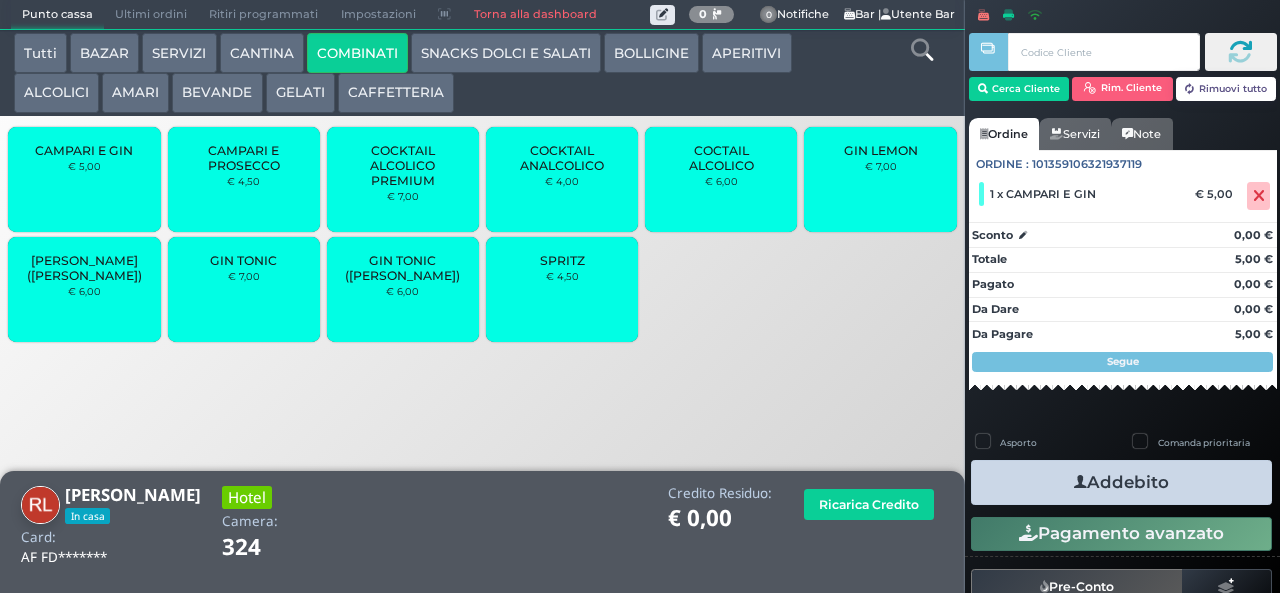 click on "Addebito" at bounding box center [1121, 482] 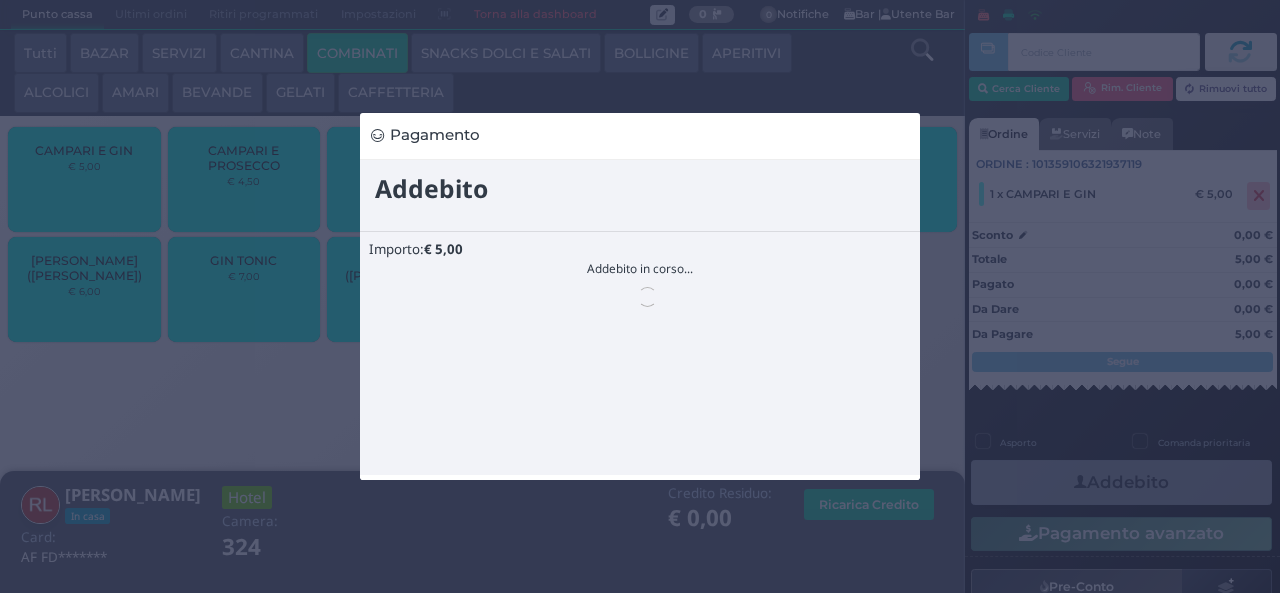scroll, scrollTop: 0, scrollLeft: 0, axis: both 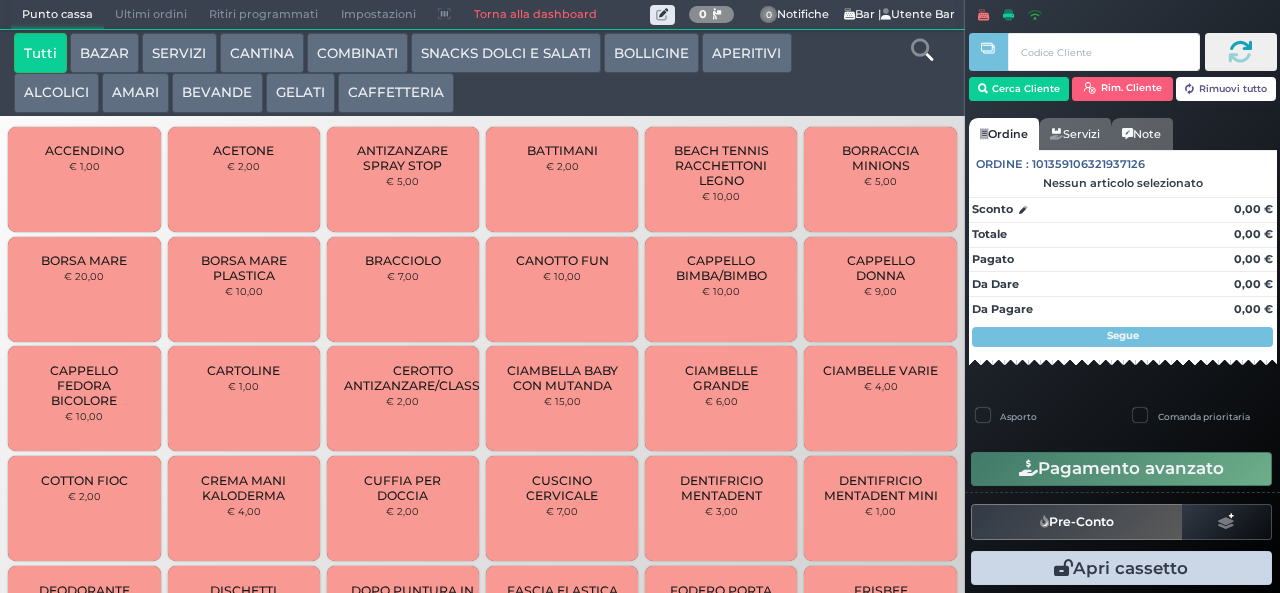 click on "SNACKS DOLCI E SALATI" at bounding box center (506, 53) 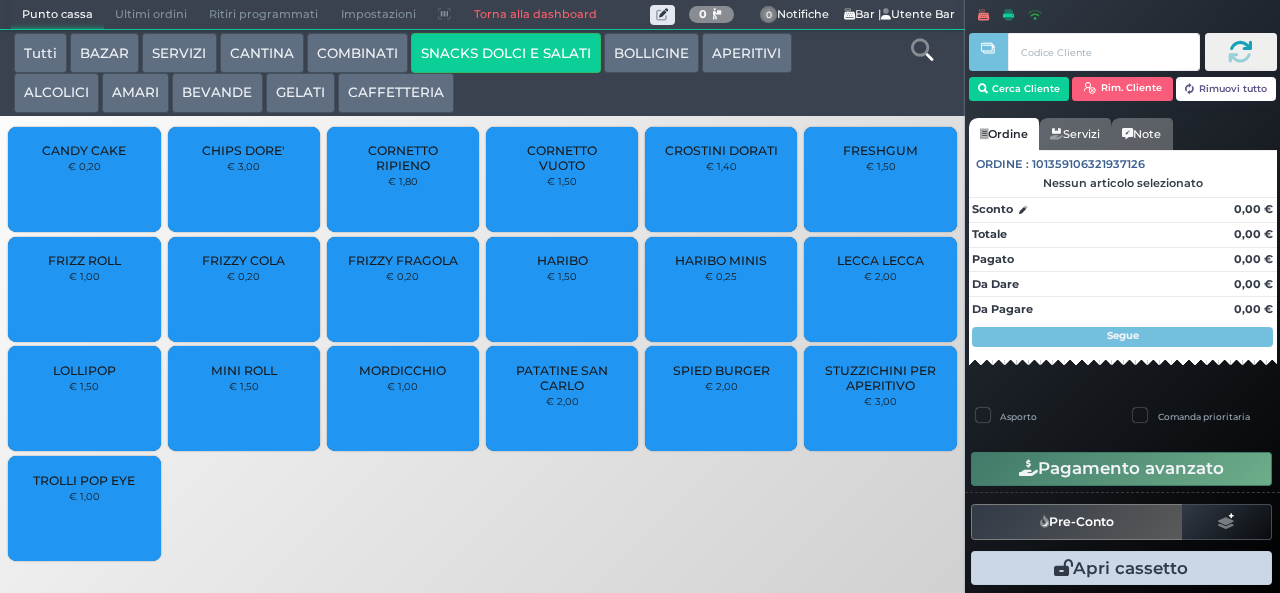 click on "TROLLI POP EYE" at bounding box center [84, 480] 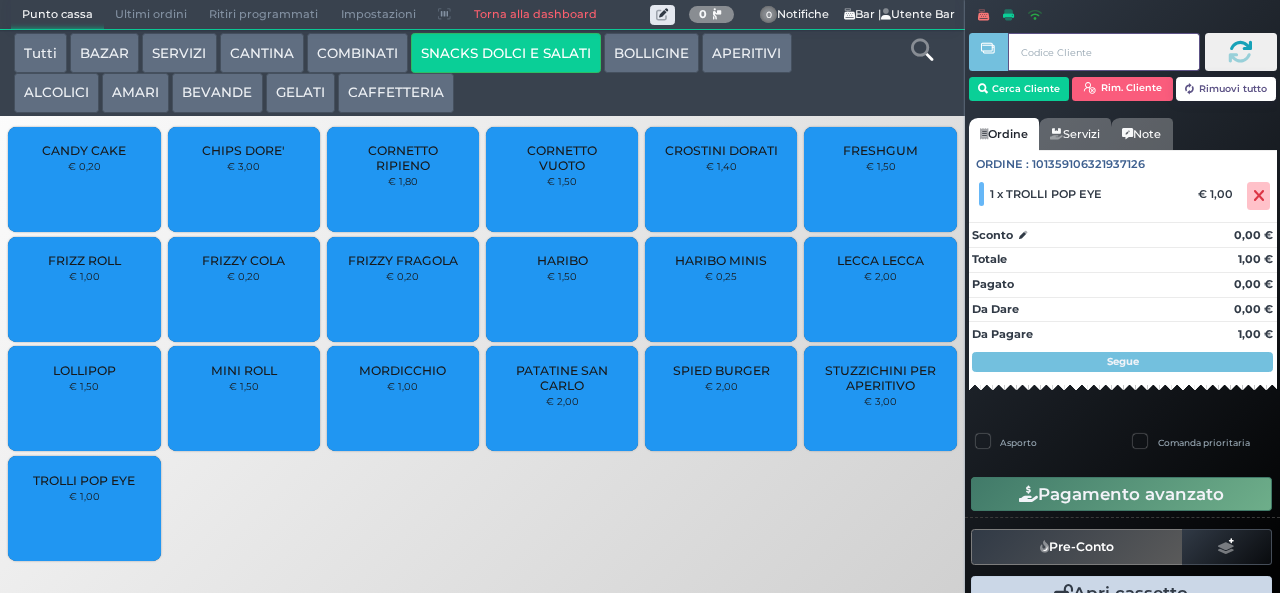 type 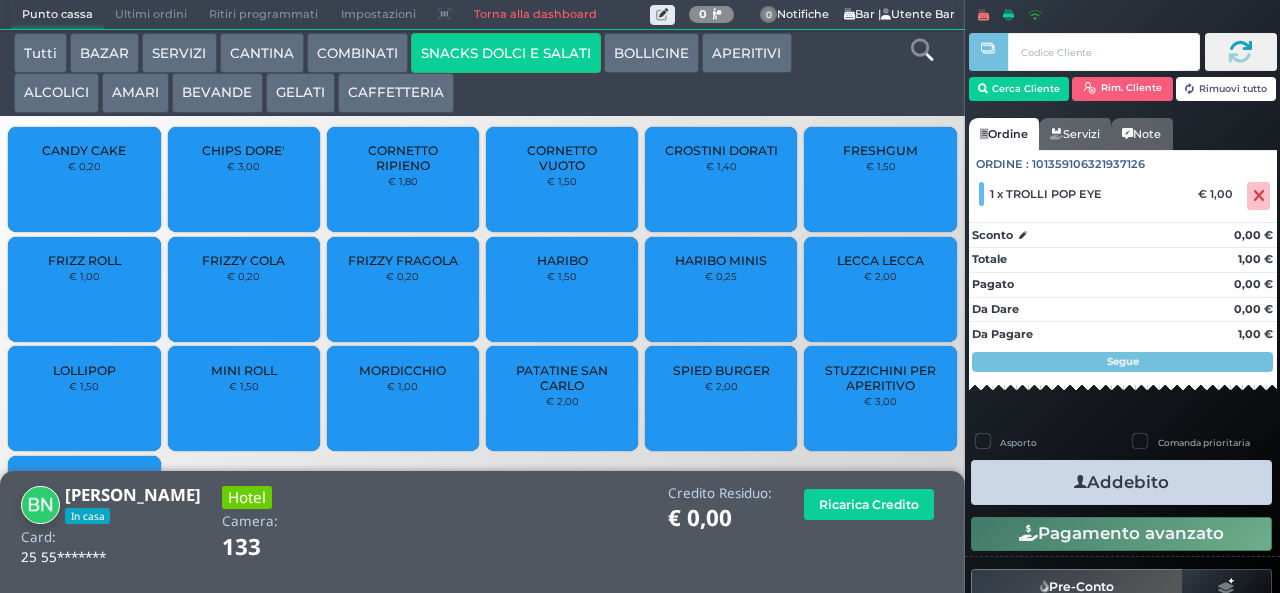 click on "Addebito" at bounding box center (1121, 482) 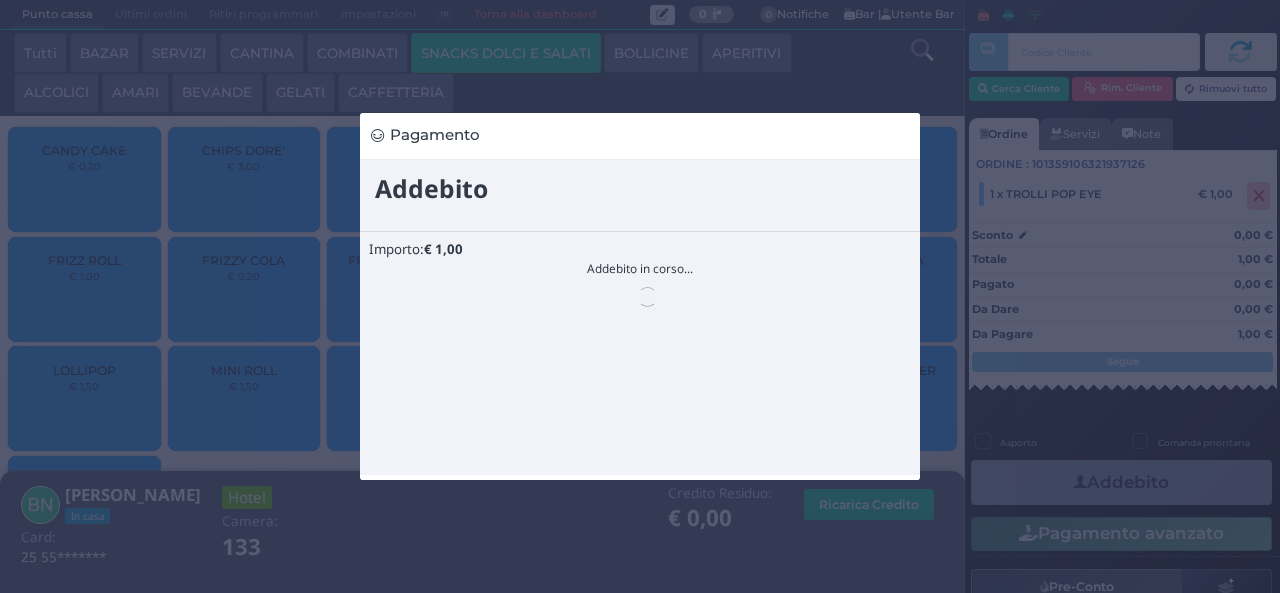 scroll, scrollTop: 0, scrollLeft: 0, axis: both 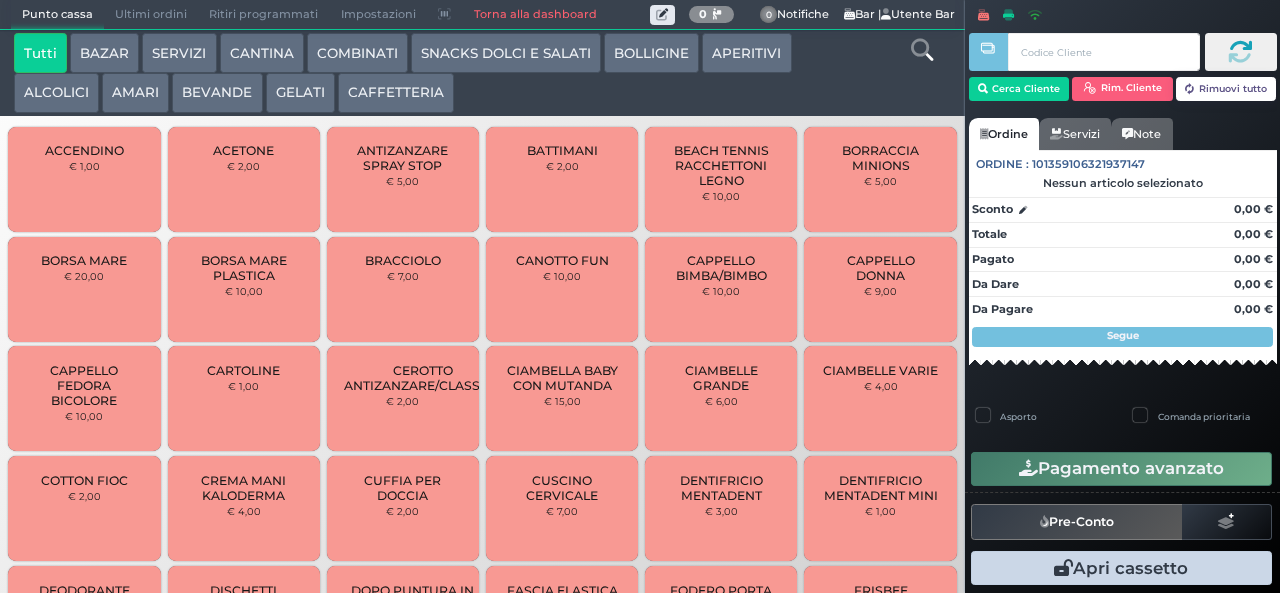 click on "GELATI" at bounding box center [300, 93] 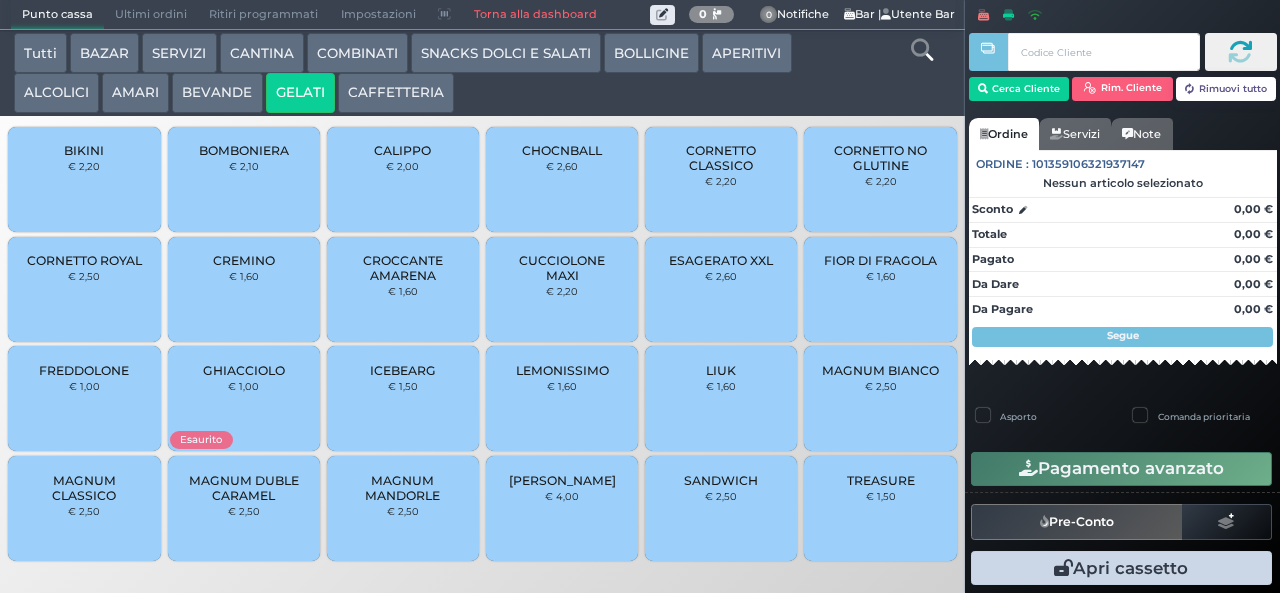 click on "CREMINO" at bounding box center [244, 260] 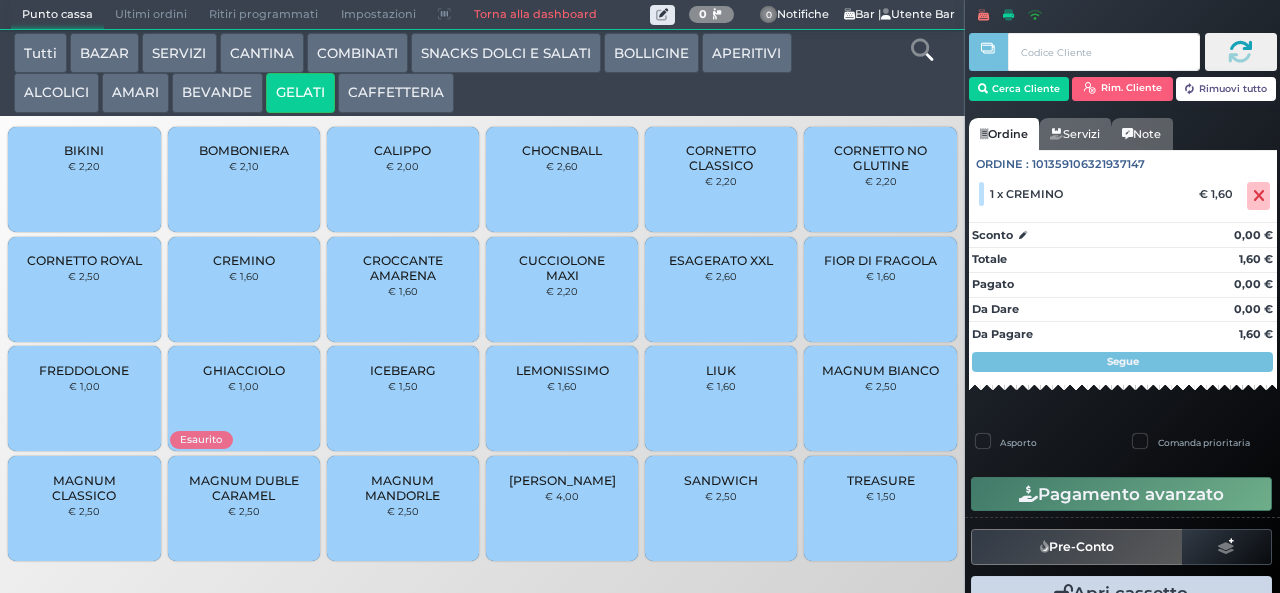 click on "MAGNUM DUBLE CARAMEL" at bounding box center [243, 488] 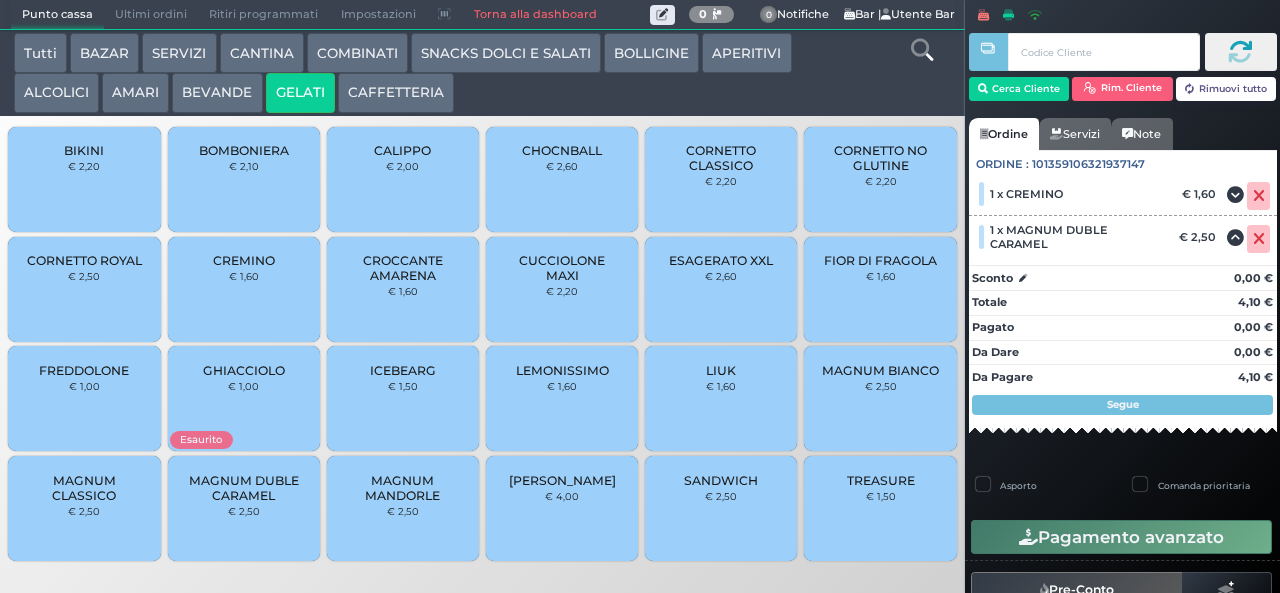 click on "AMARI" at bounding box center (135, 93) 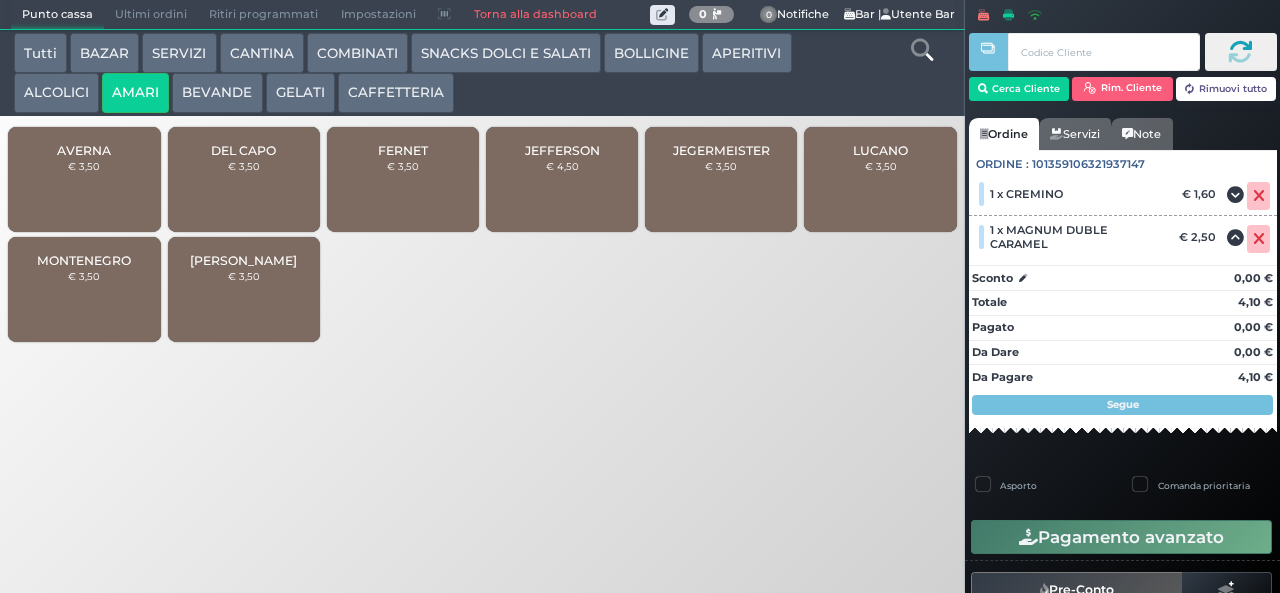 click on "MONTENEGRO
€ 3,50" at bounding box center (84, 289) 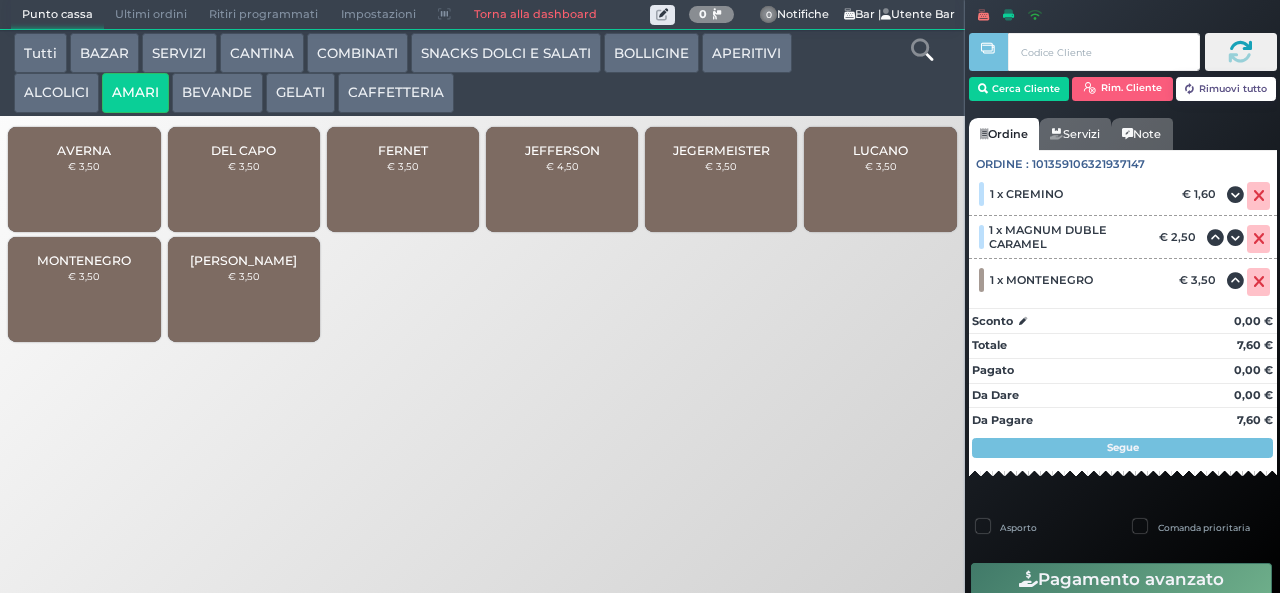 click on "COMBINATI" at bounding box center (357, 53) 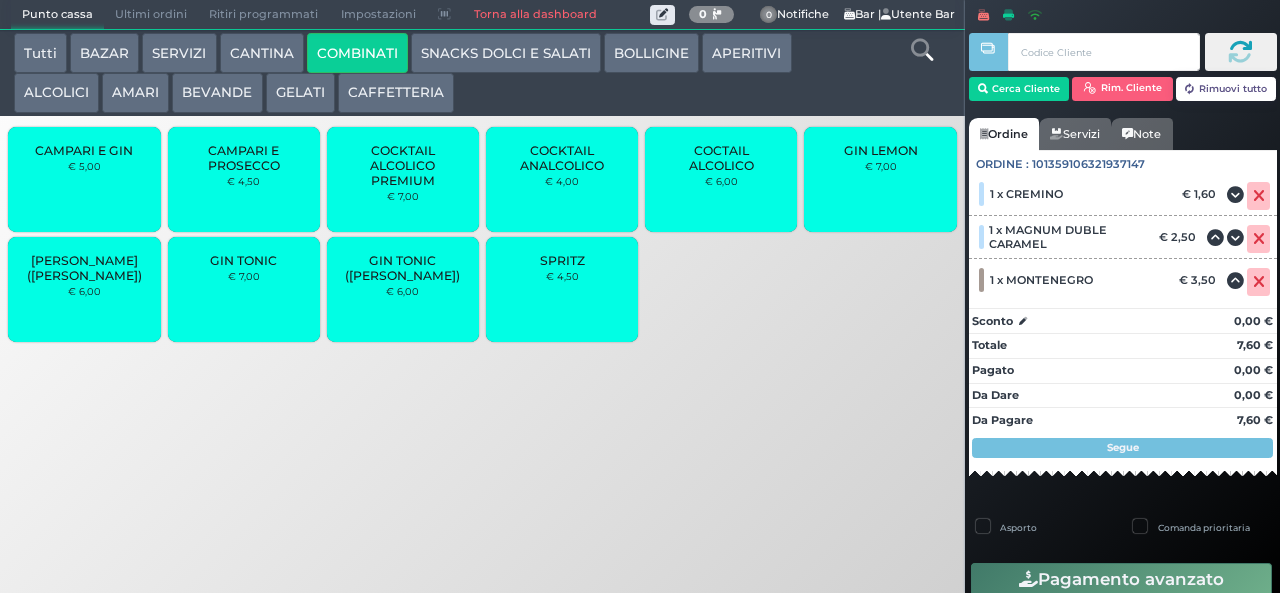 click on "GIN TONIC" at bounding box center (243, 260) 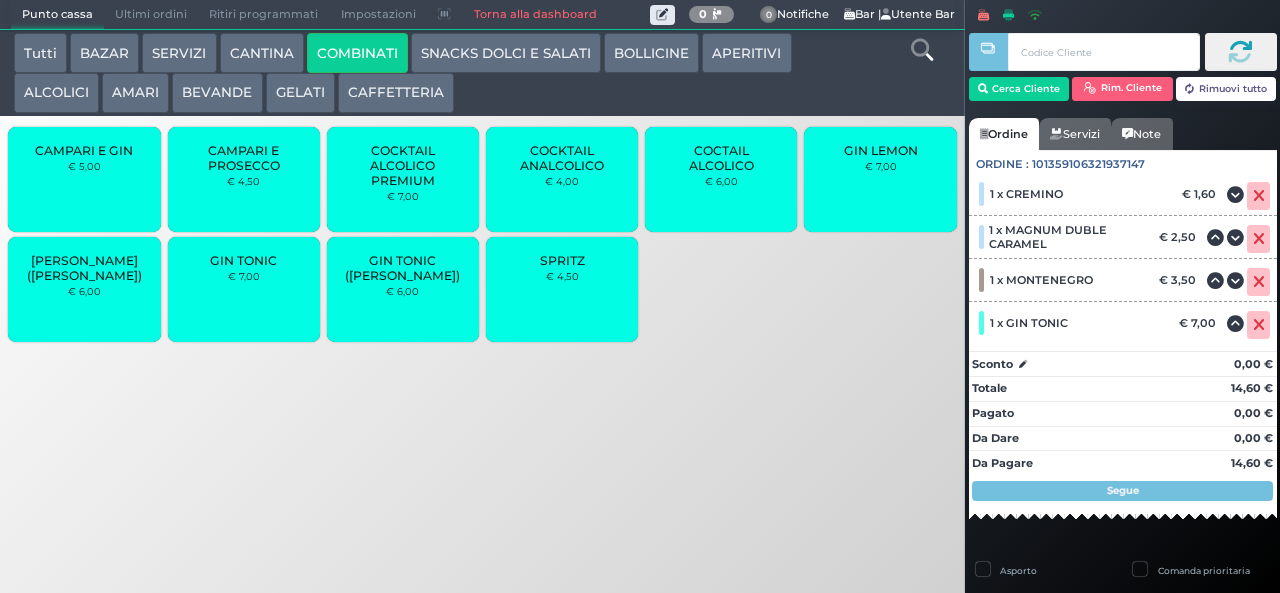 click on "ALCOLICI" at bounding box center (56, 93) 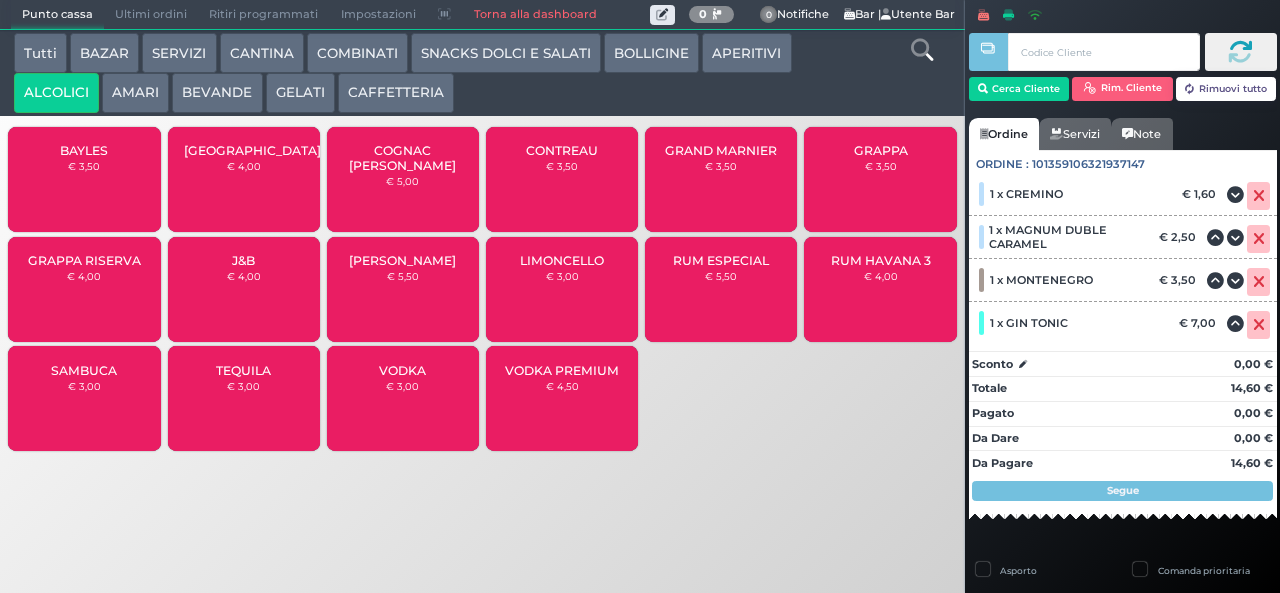 click on "GRAPPA RISERVA
€ 4,00" at bounding box center [84, 289] 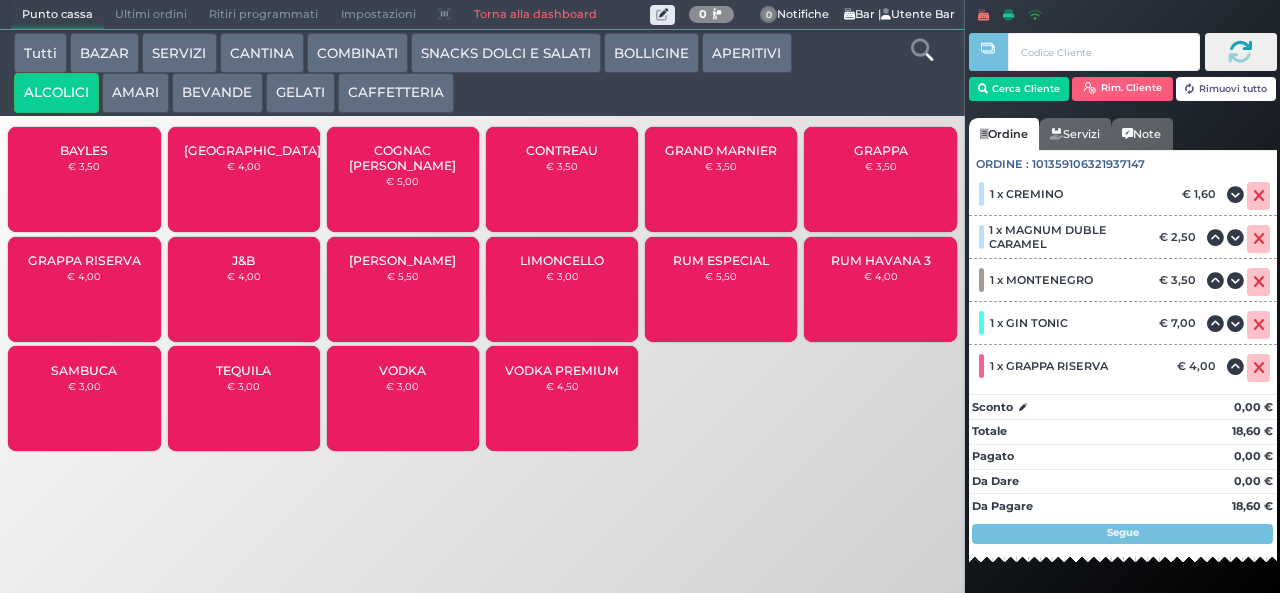 click on "GRAPPA RISERVA" at bounding box center [84, 260] 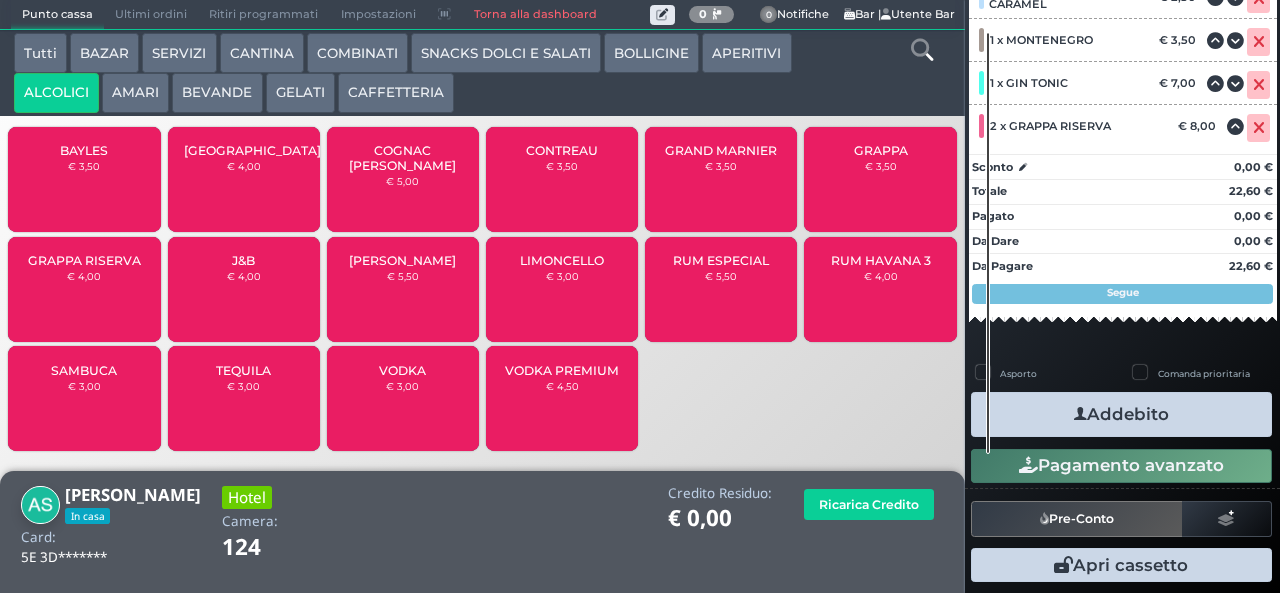scroll, scrollTop: 63, scrollLeft: 0, axis: vertical 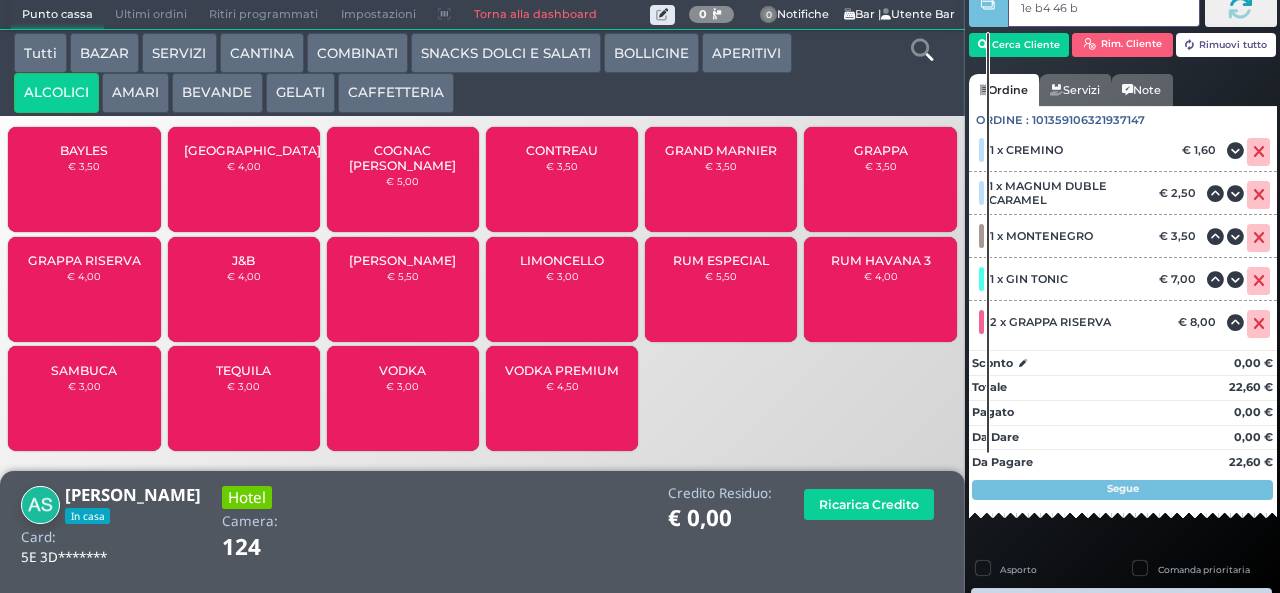 type on "1e b4 46 b9" 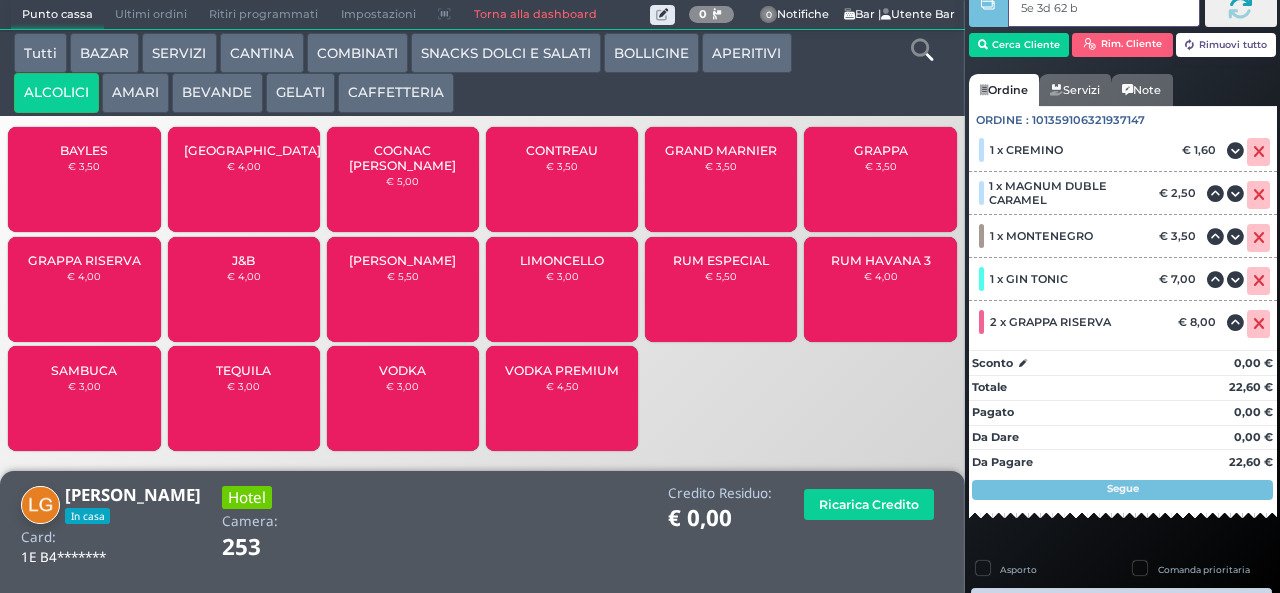 type on "5e 3d 62 b9" 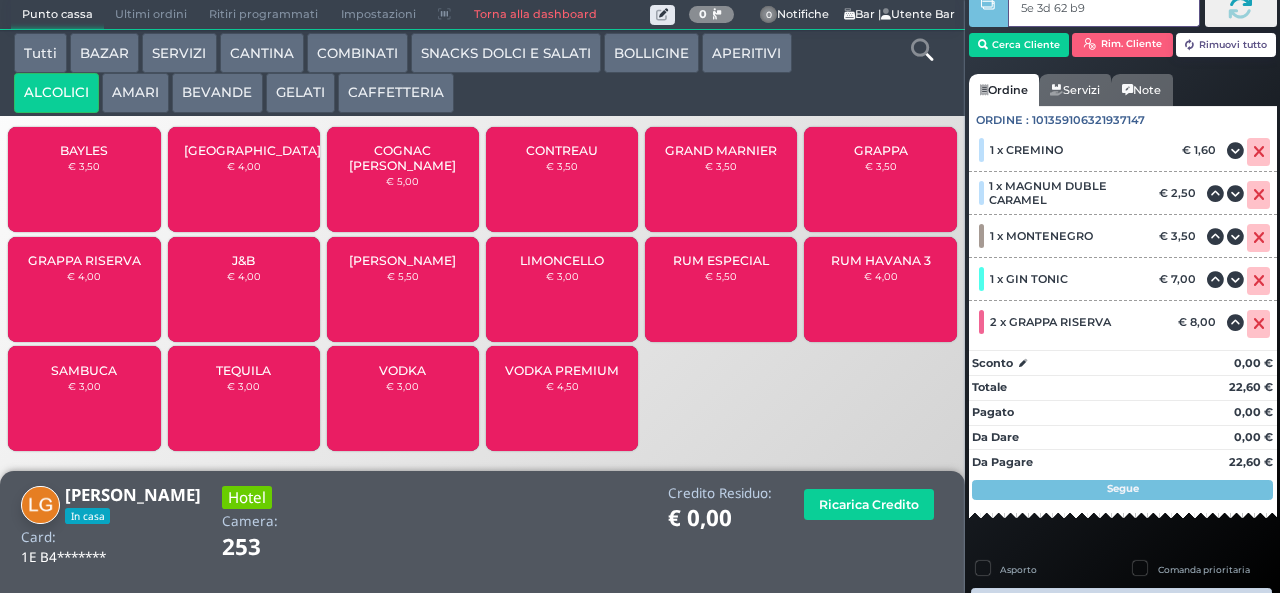 type 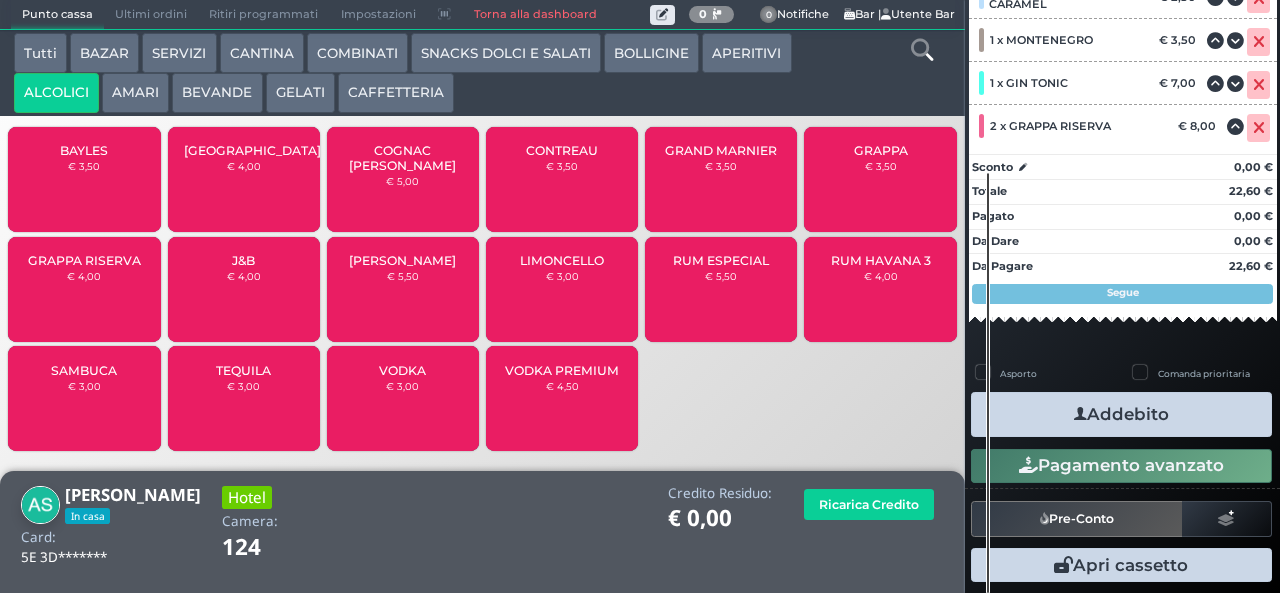 click at bounding box center [1080, 414] 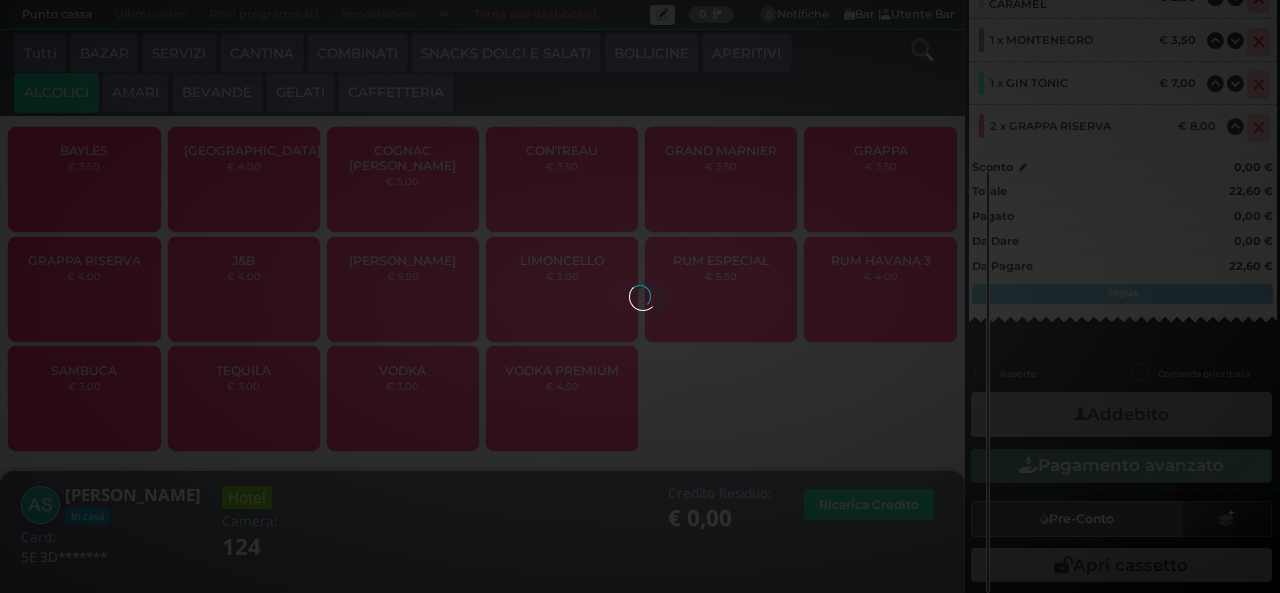 scroll, scrollTop: 343, scrollLeft: 0, axis: vertical 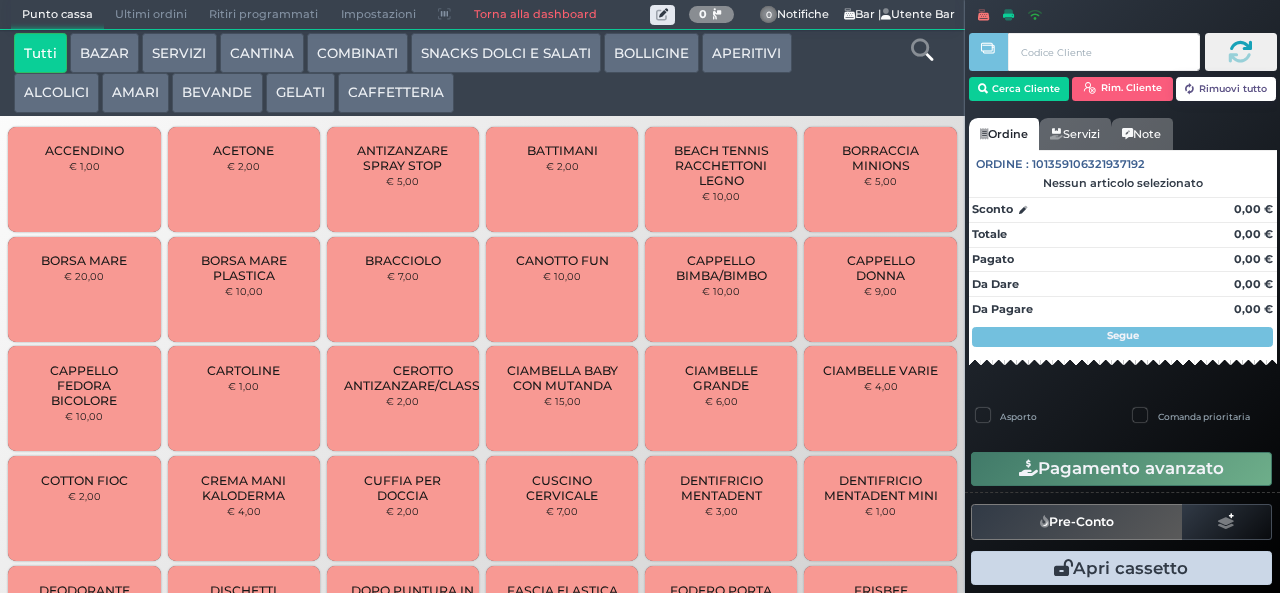 click on "BEVANDE" at bounding box center (217, 93) 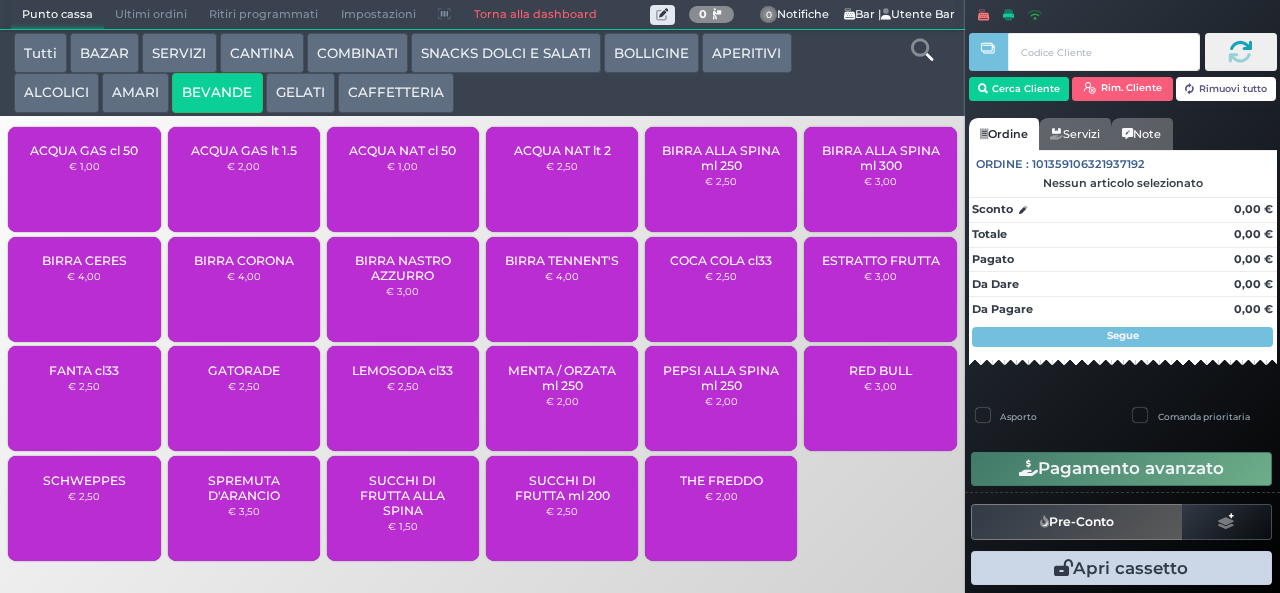 click on "ACQUA NAT lt 2
€ 2,50" at bounding box center [562, 179] 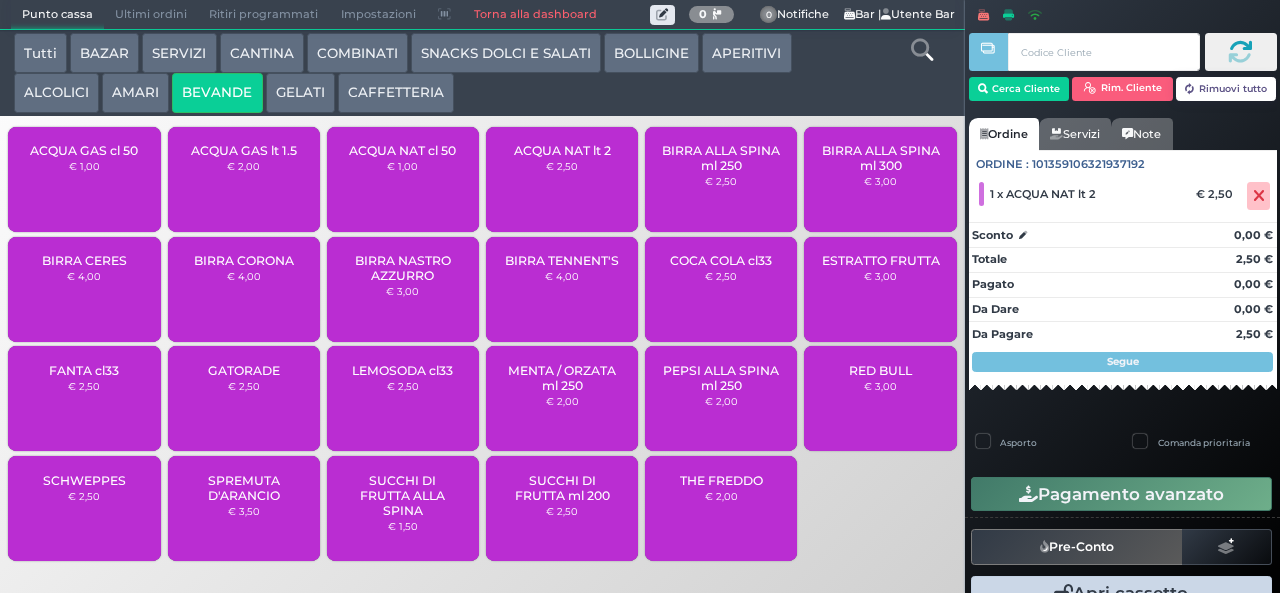 click on "GELATI" at bounding box center (300, 93) 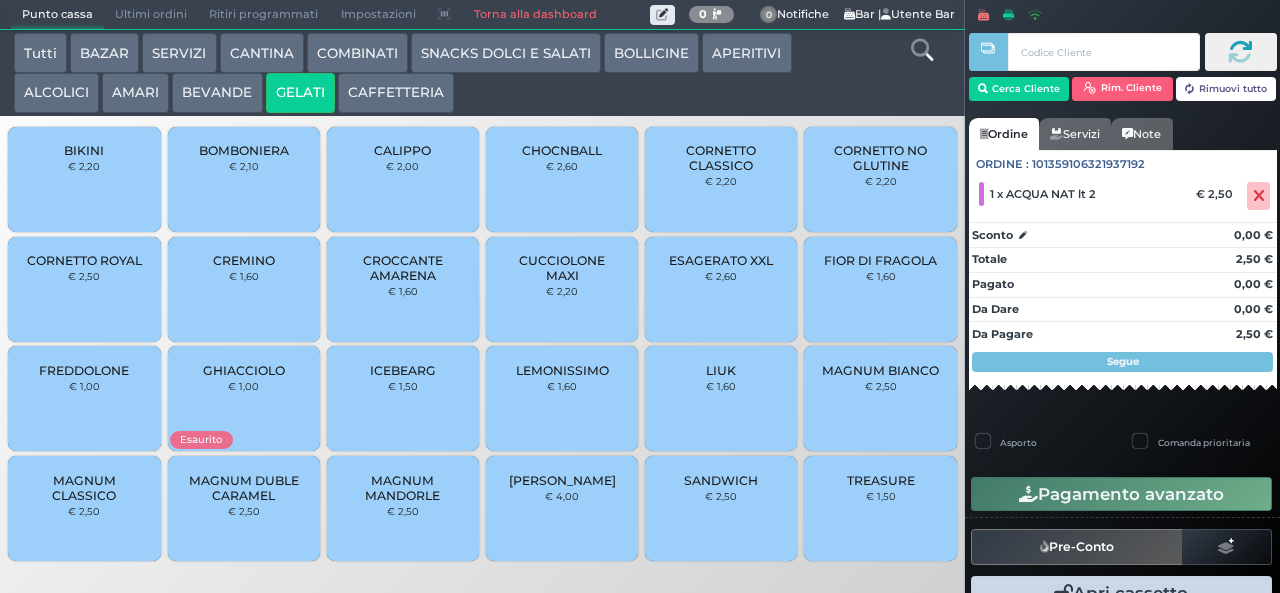 click on "[PERSON_NAME]" at bounding box center [562, 480] 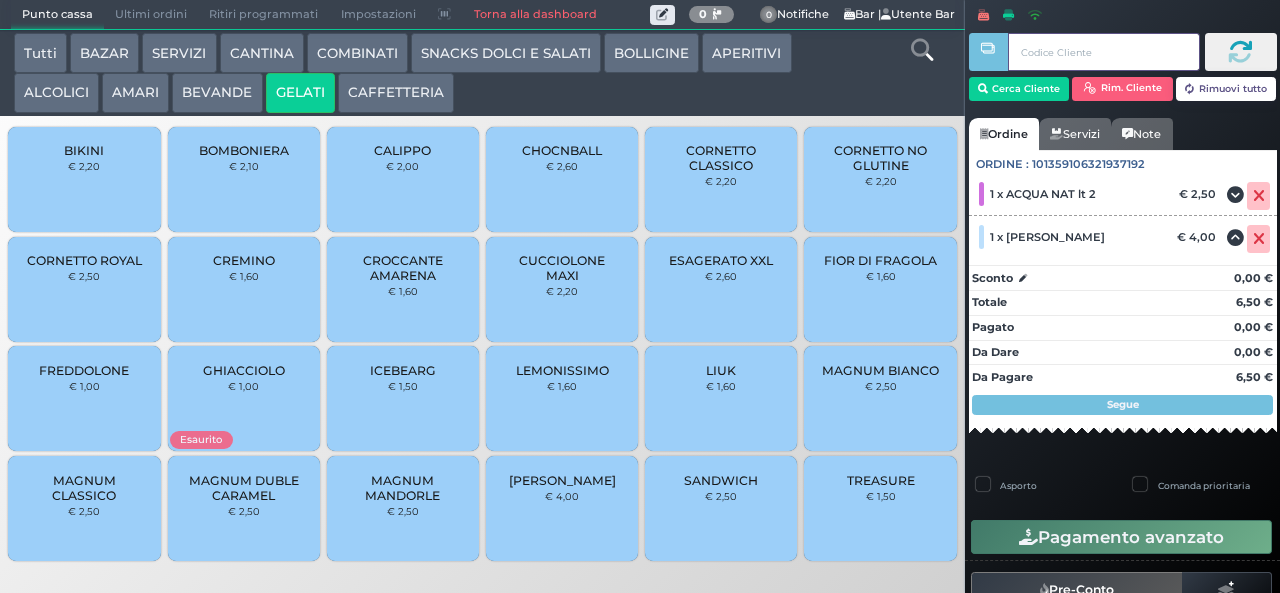 type 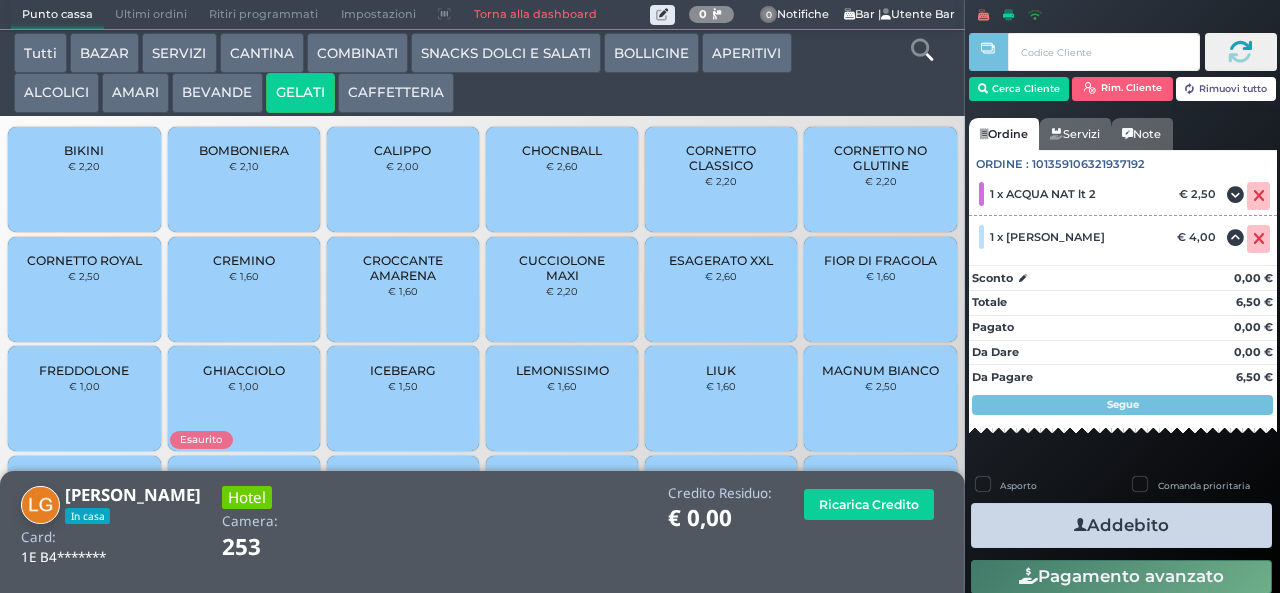 click on "Addebito" at bounding box center (1121, 525) 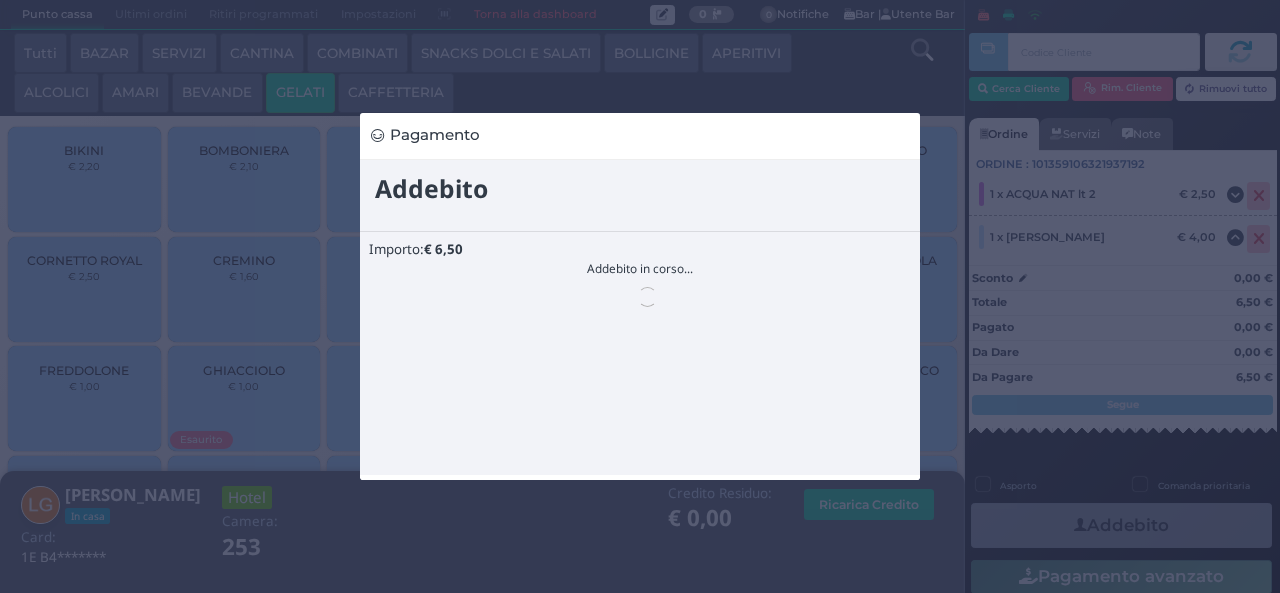 scroll, scrollTop: 0, scrollLeft: 0, axis: both 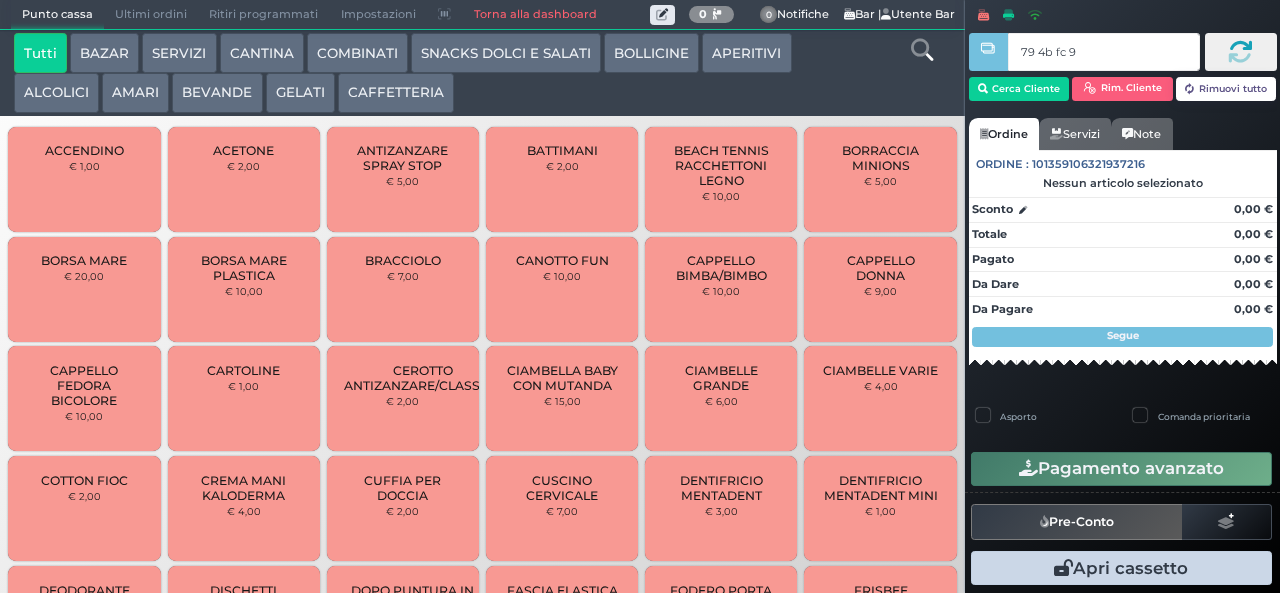 type on "79 4b fc 95" 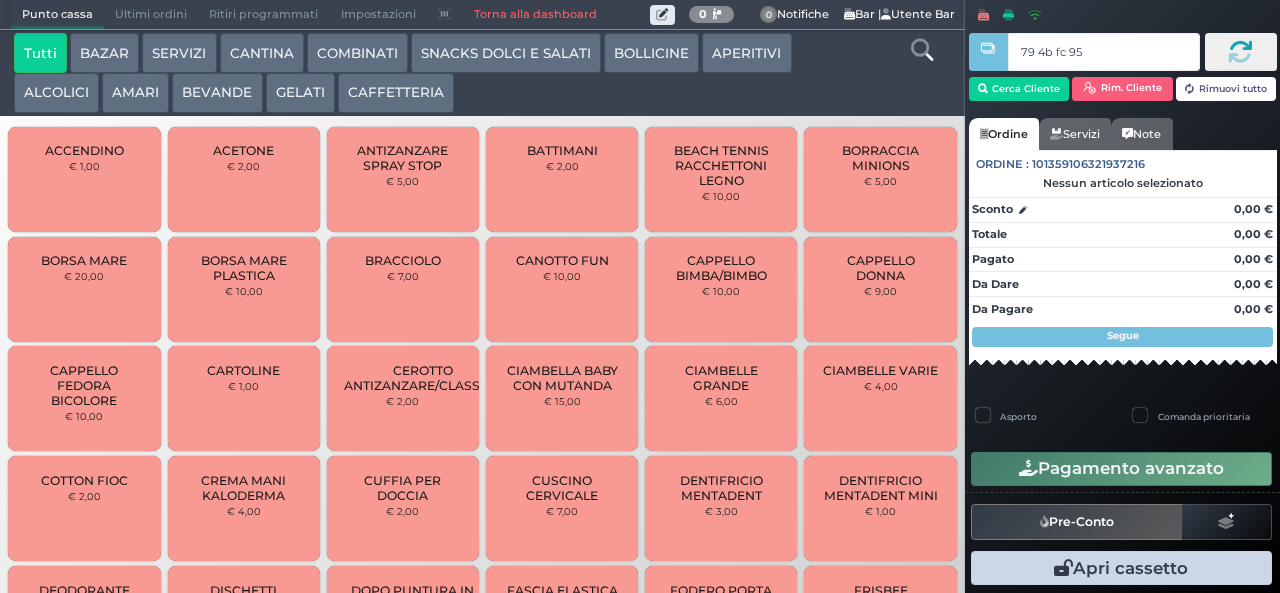 type 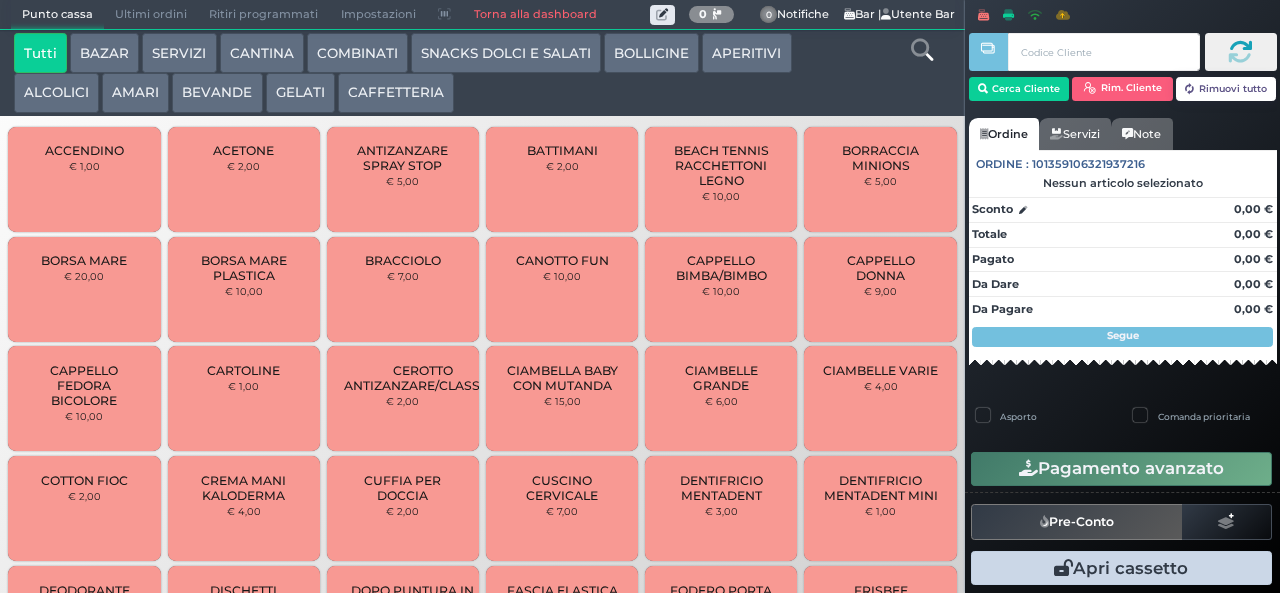 click at bounding box center [0, 0] 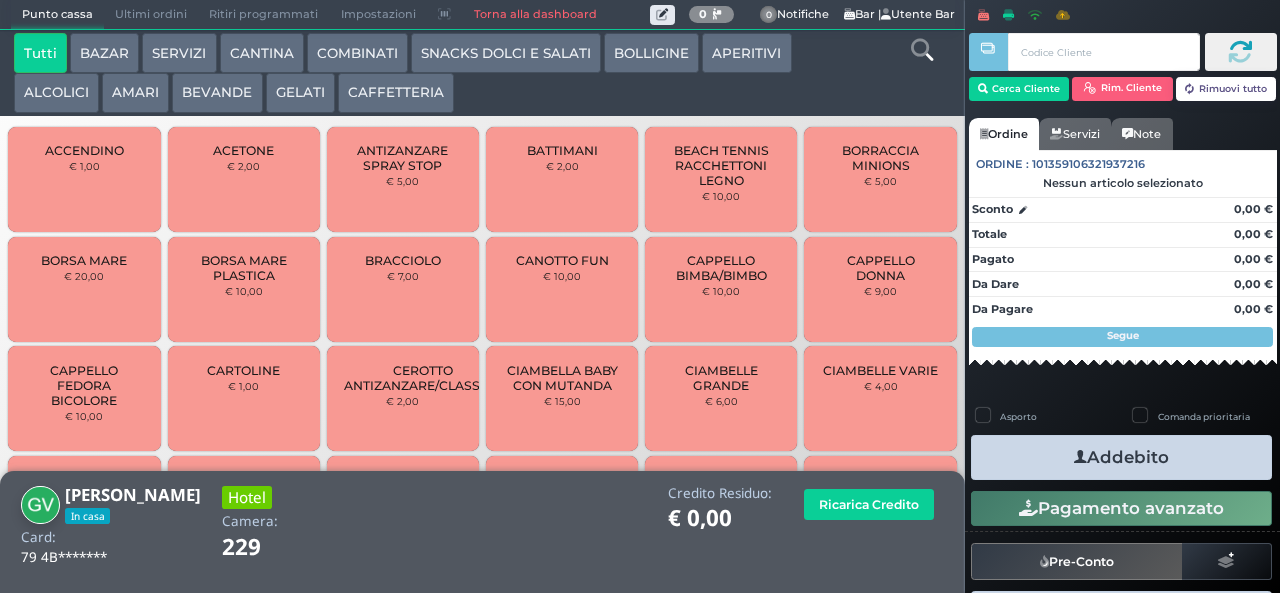 click on "COMBINATI" at bounding box center [357, 53] 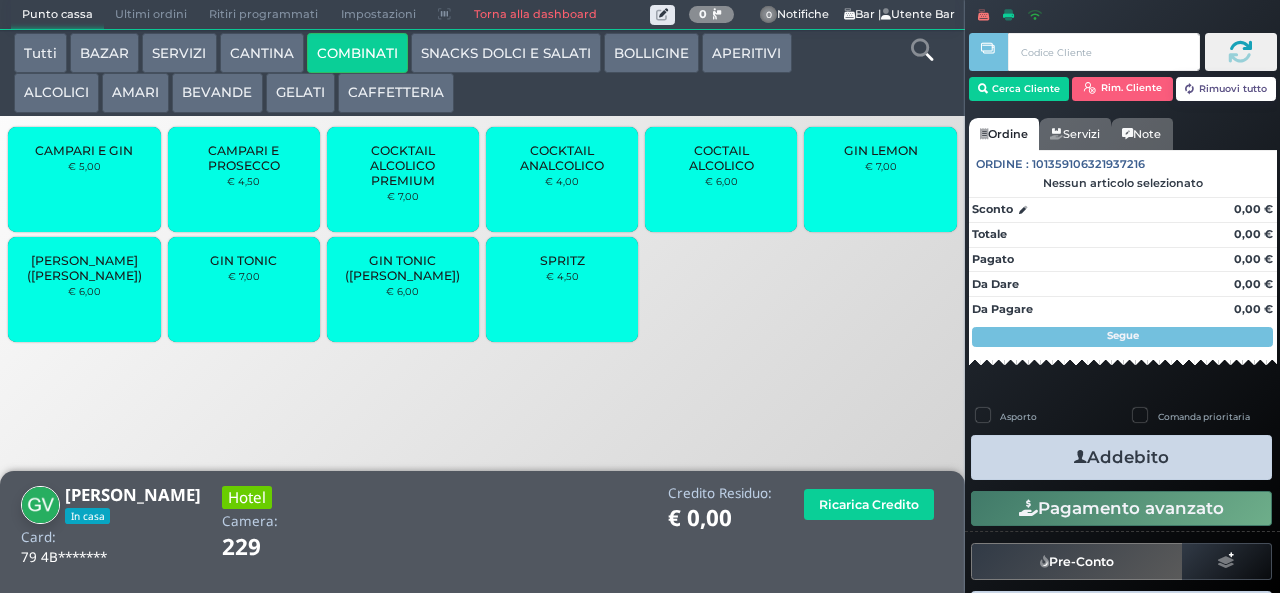 click on "GIN LEMON" at bounding box center [881, 150] 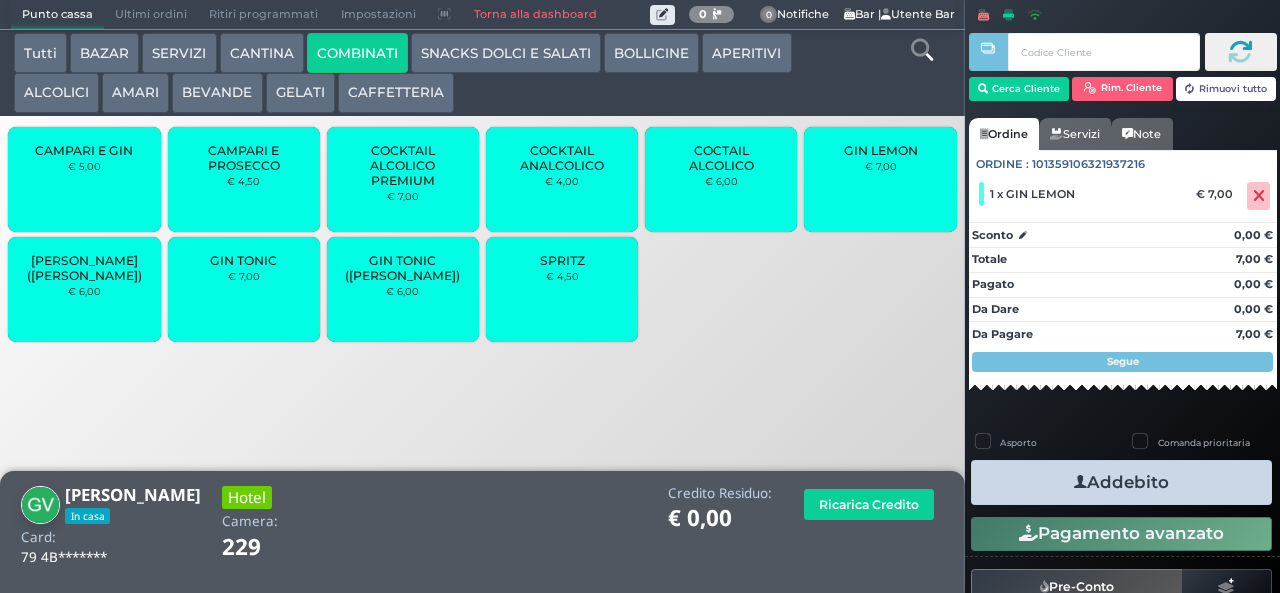 click on "Addebito" at bounding box center [1121, 482] 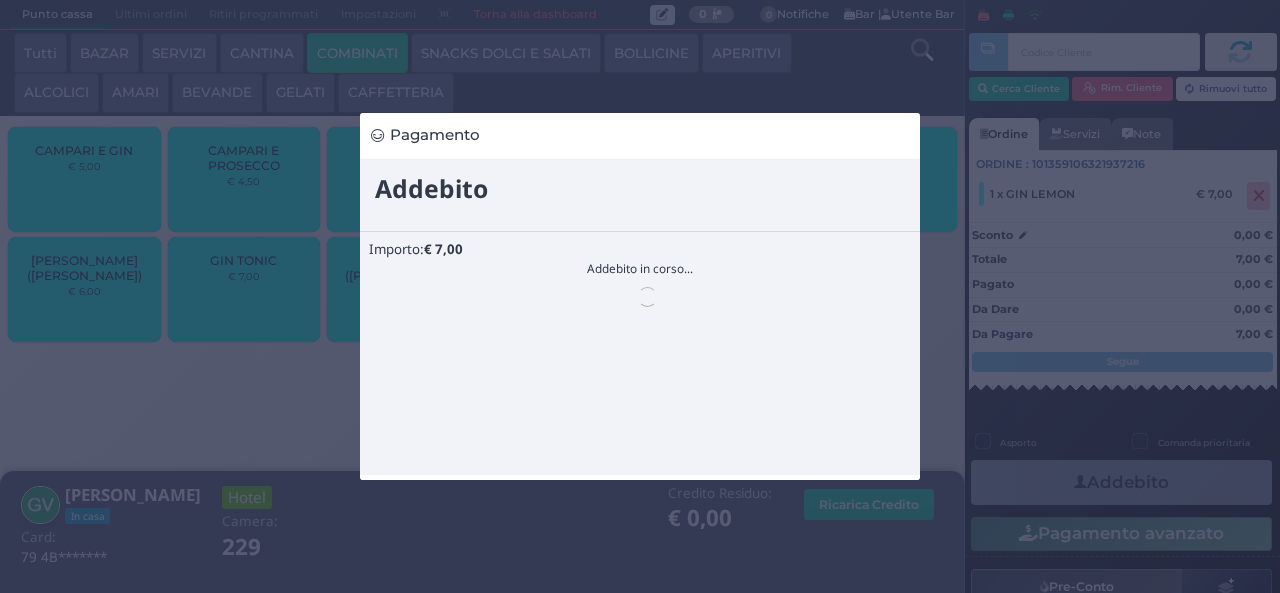 scroll, scrollTop: 0, scrollLeft: 0, axis: both 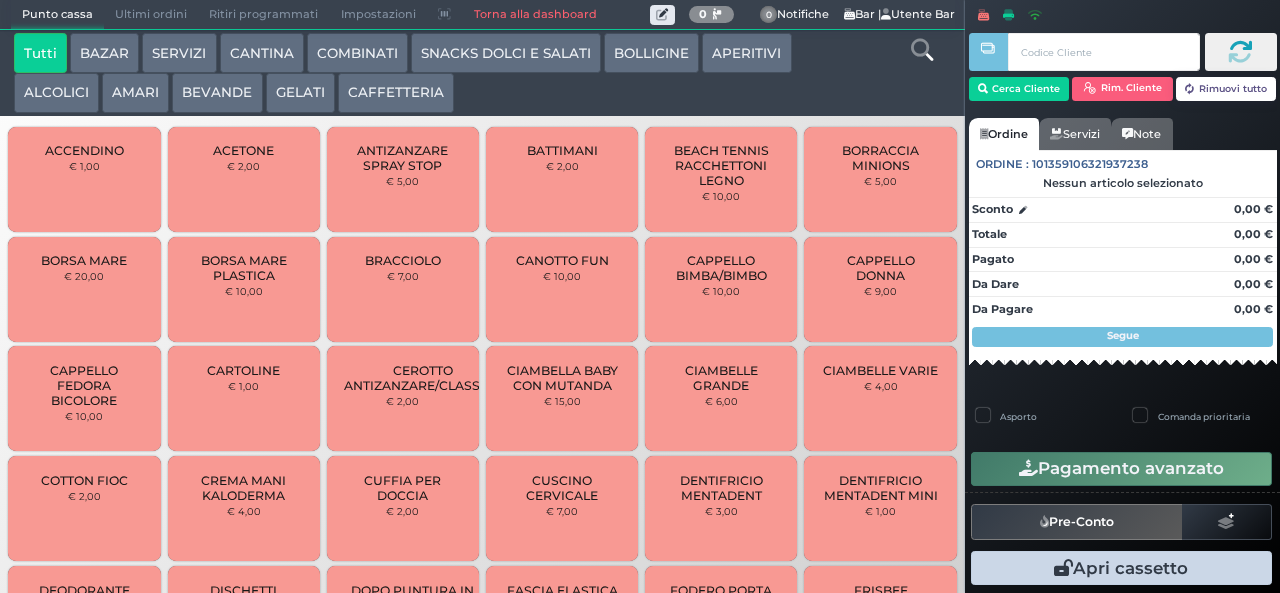 click on "ALCOLICI" at bounding box center (56, 93) 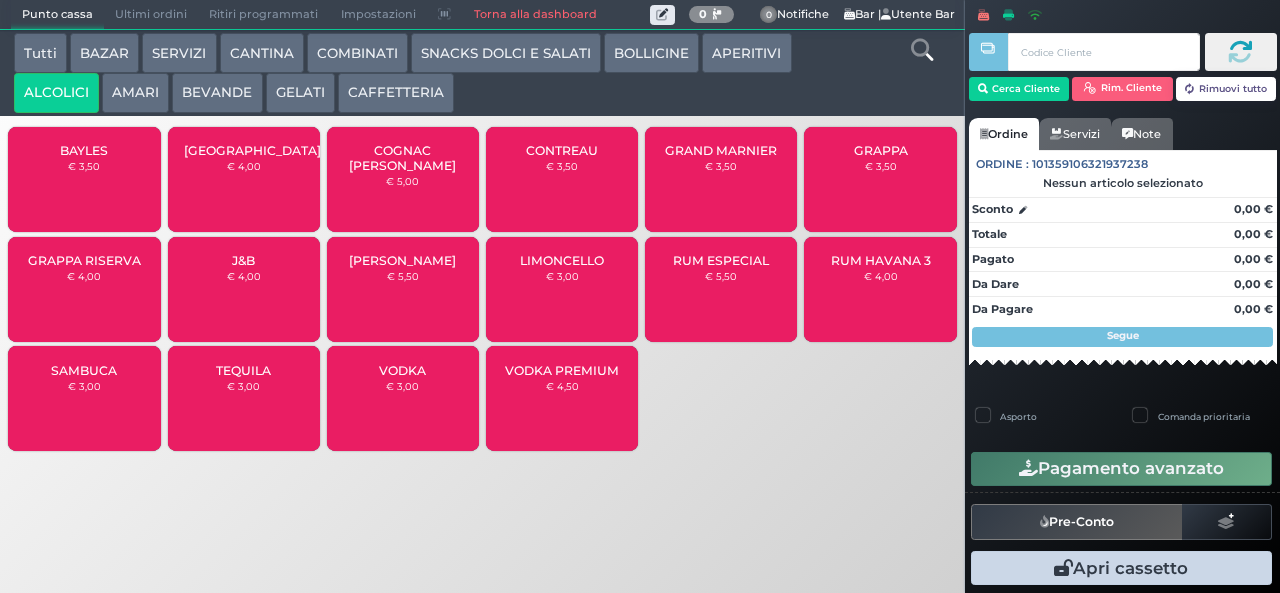 click on "€ 4,00" at bounding box center (84, 276) 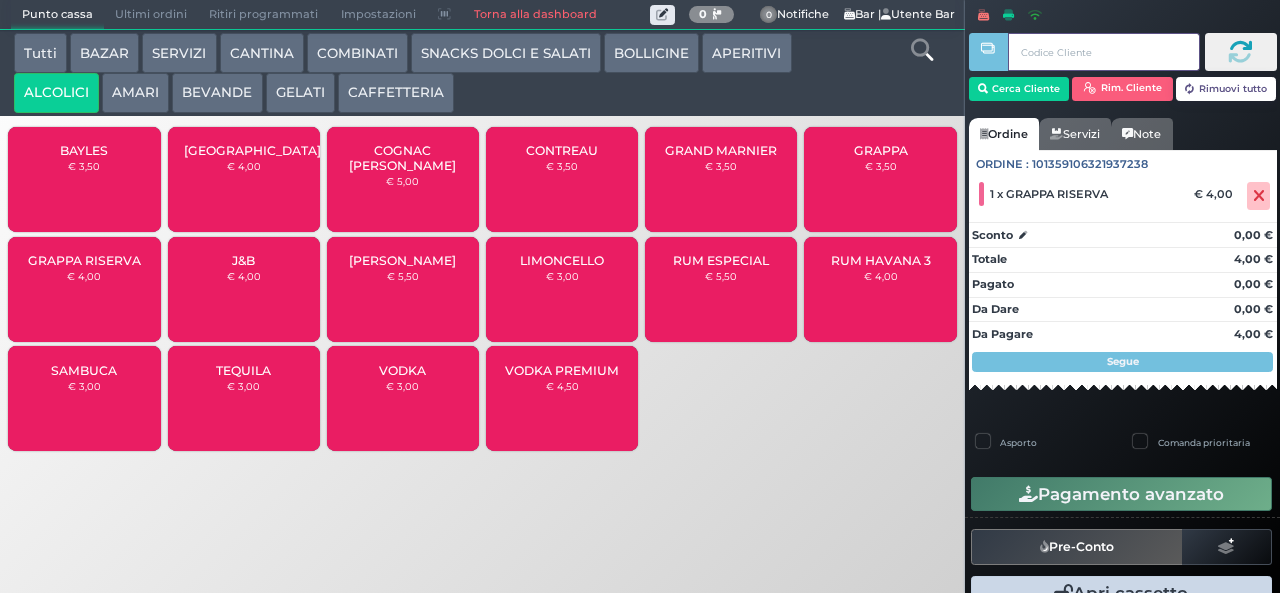 type 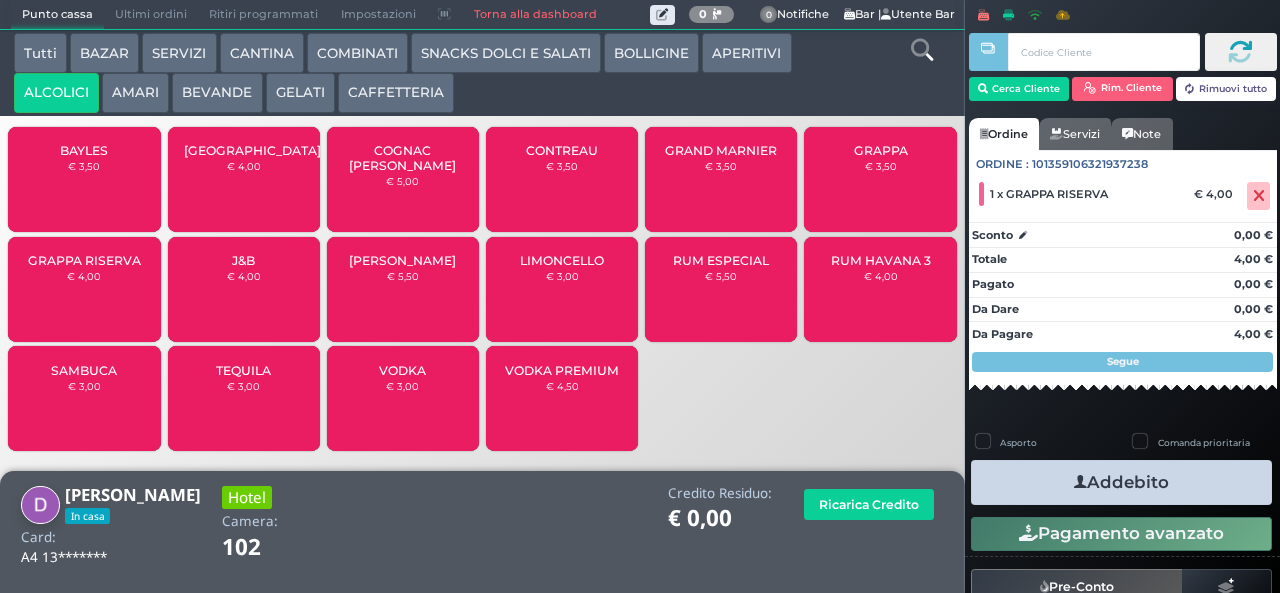 click at bounding box center [1080, 482] 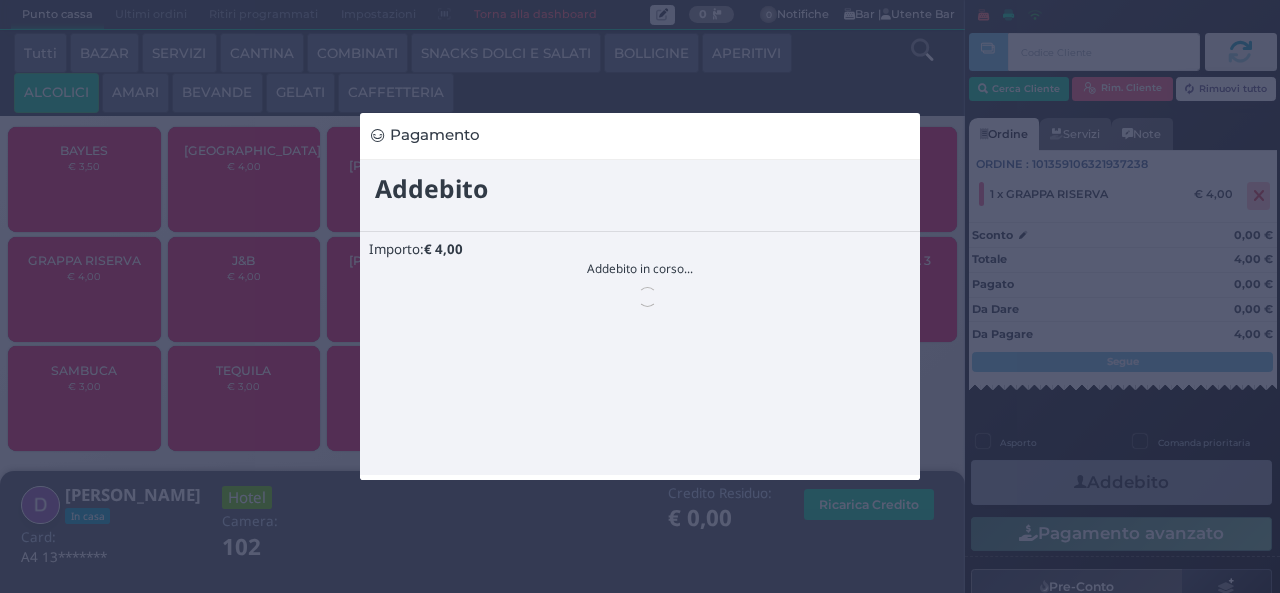 scroll, scrollTop: 0, scrollLeft: 0, axis: both 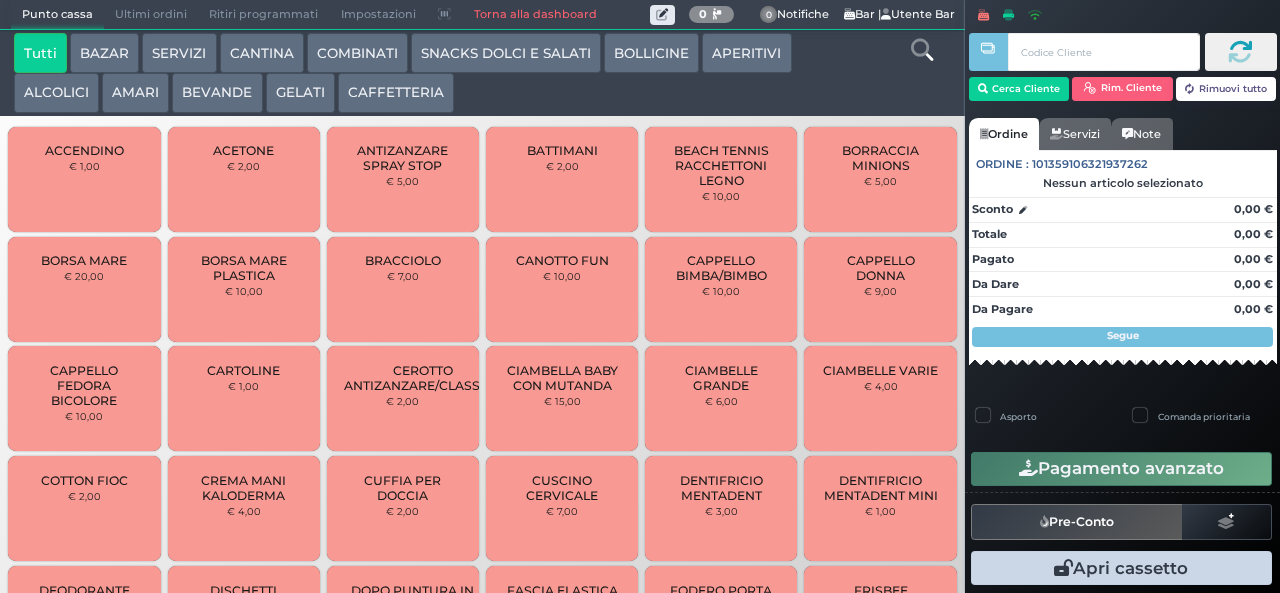 click on "GELATI" at bounding box center [300, 93] 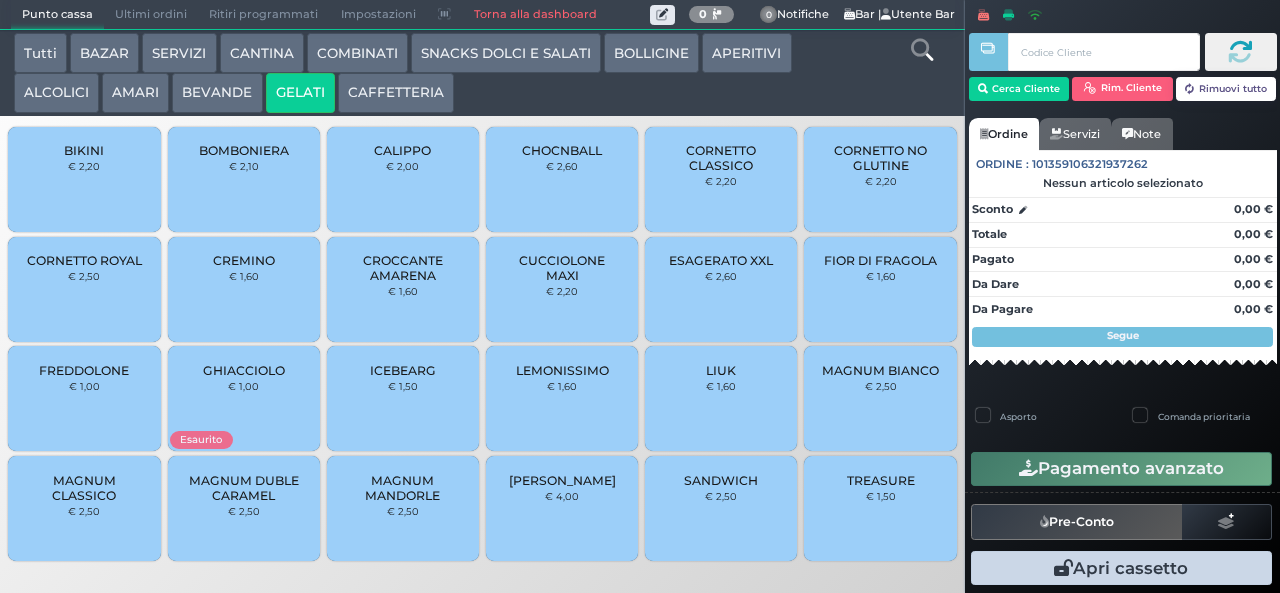 click on "CORNETTO CLASSICO" at bounding box center (721, 158) 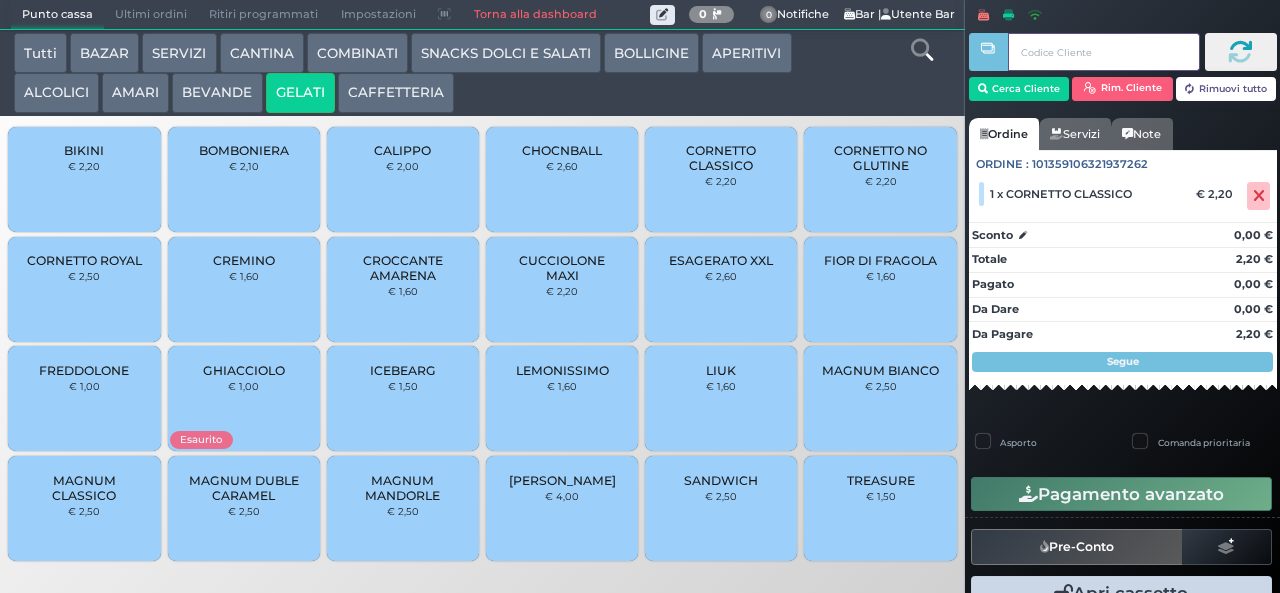 type 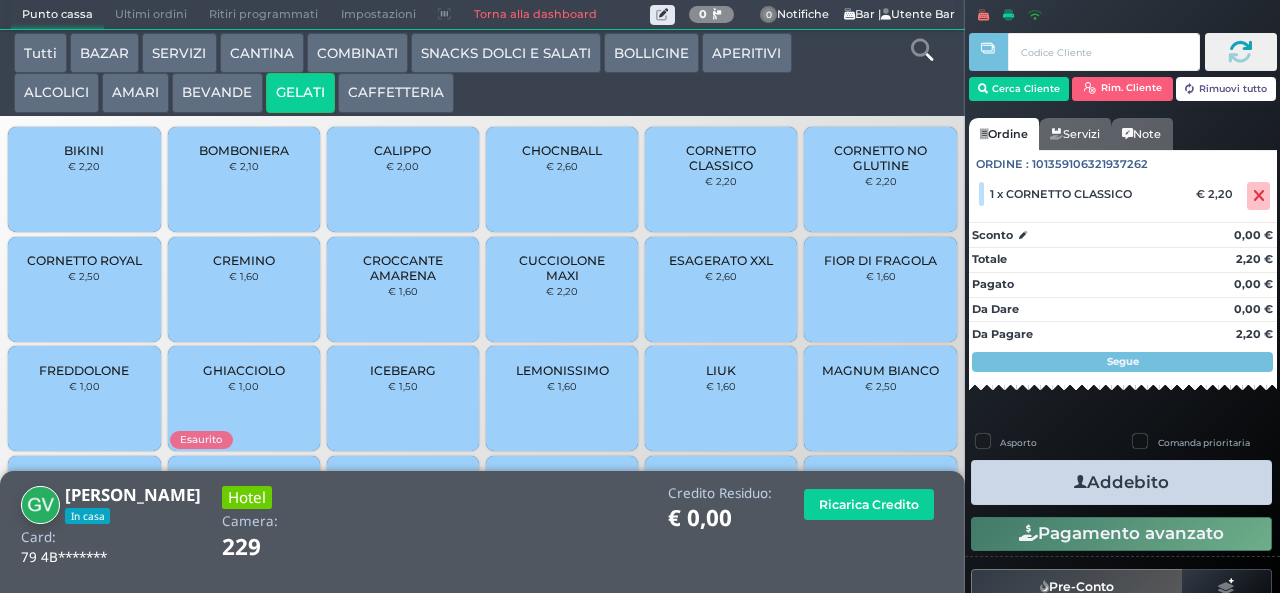 click on "Addebito" at bounding box center (1121, 482) 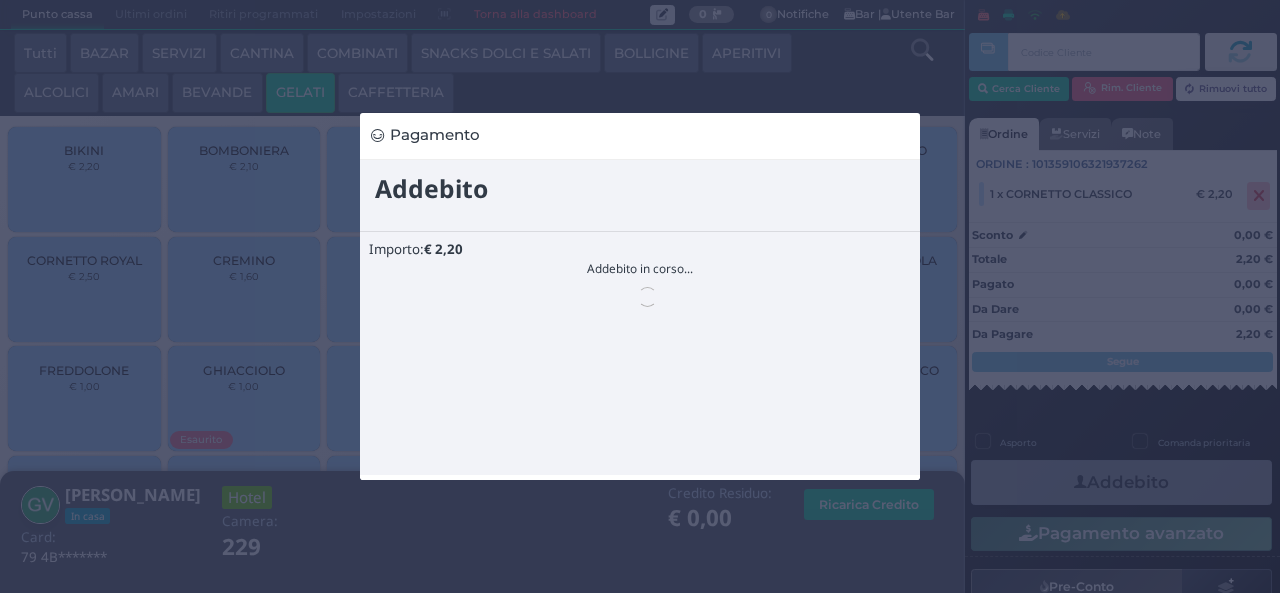 scroll, scrollTop: 0, scrollLeft: 0, axis: both 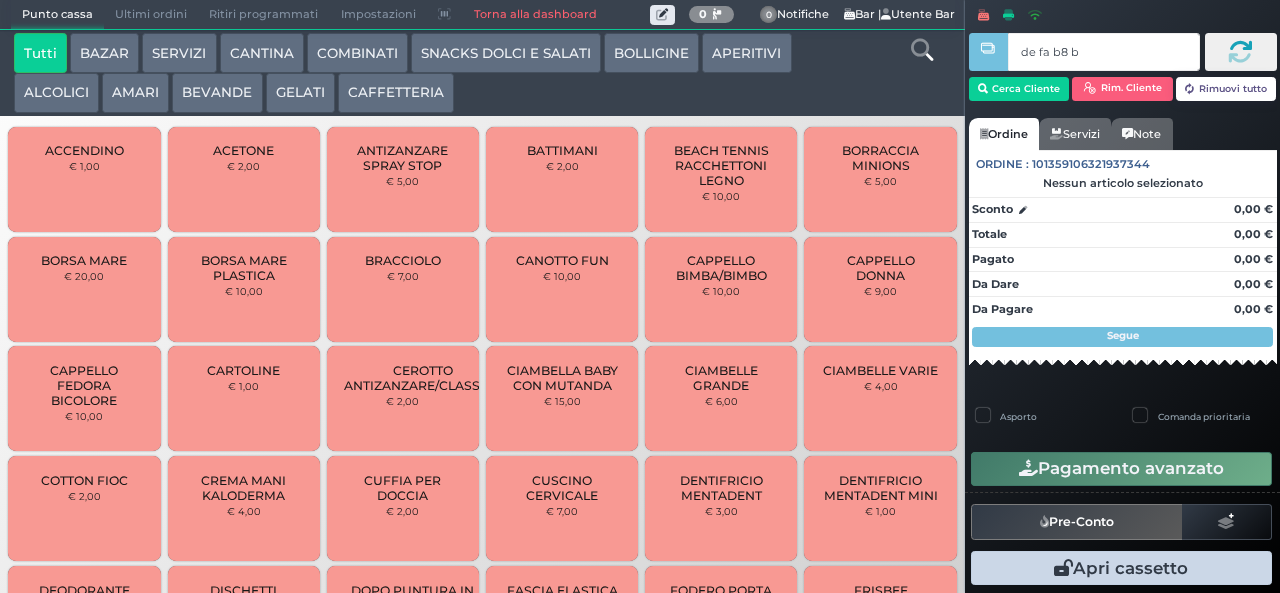 type on "de fa b8 b9" 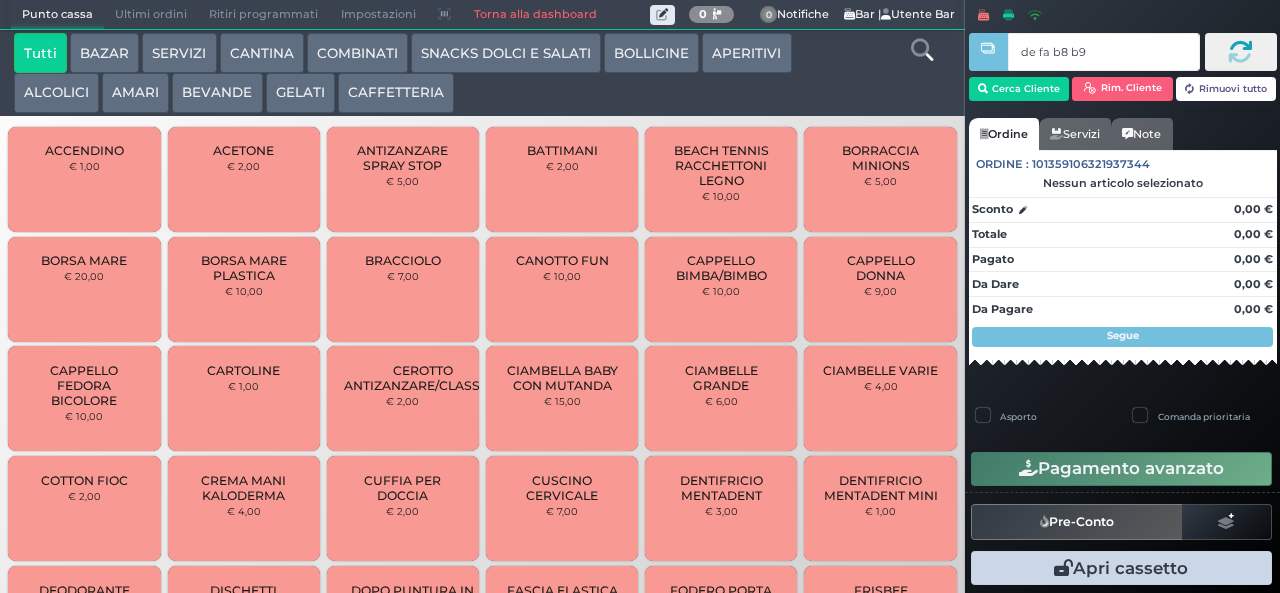 type 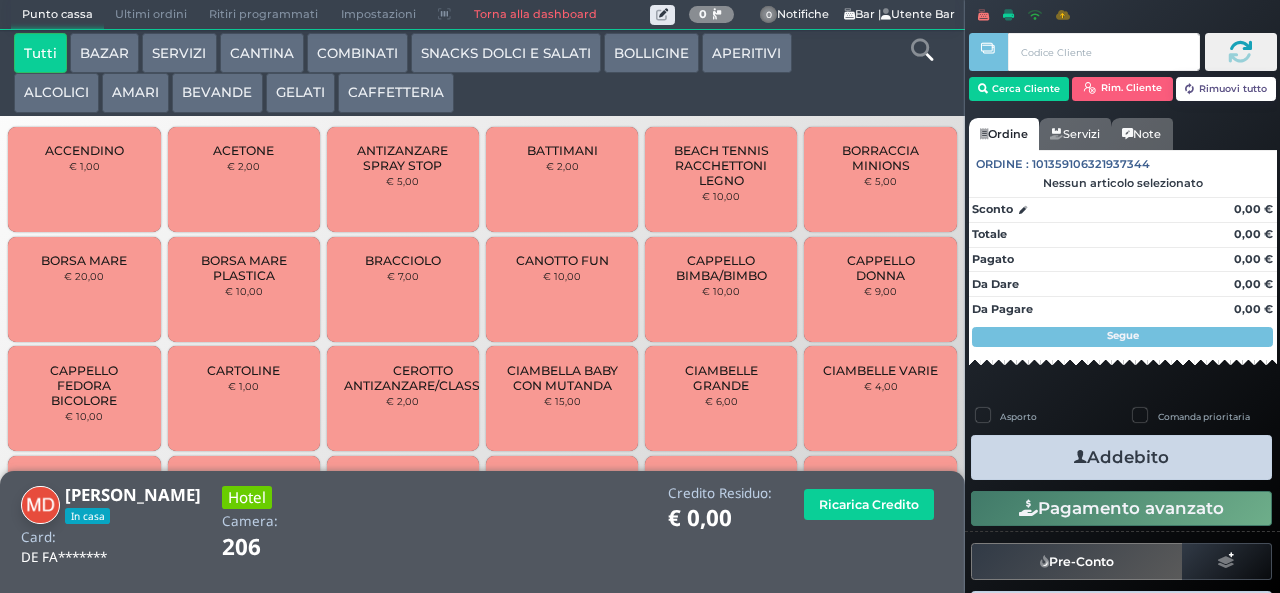 click on "AMARI" at bounding box center [135, 93] 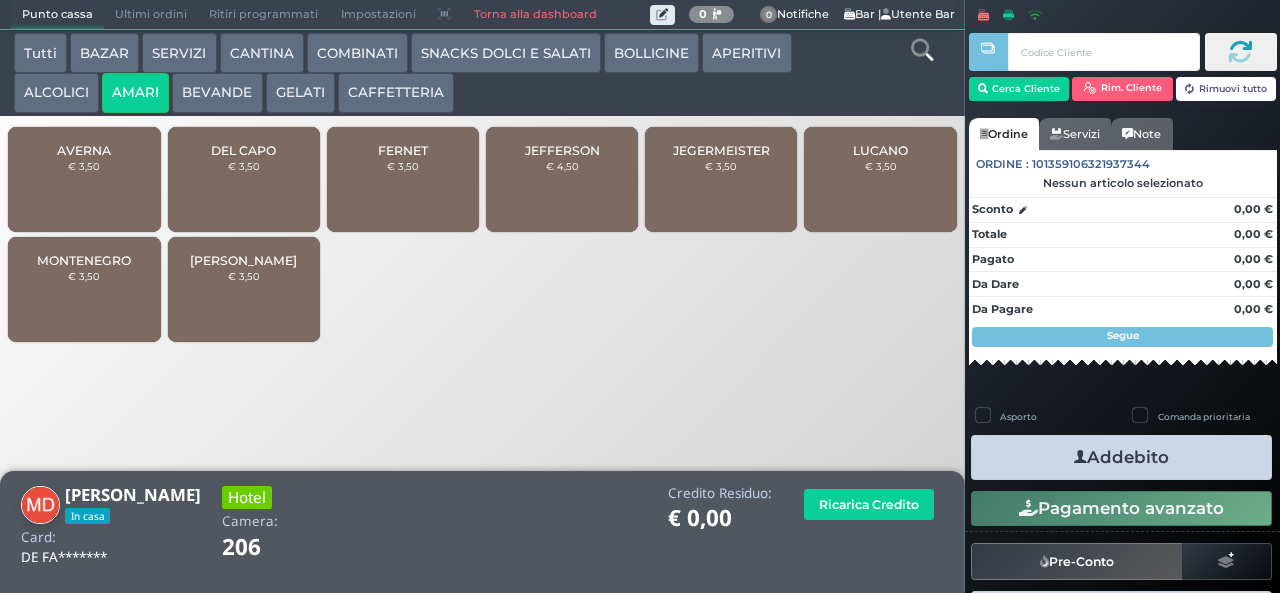 click on "ALCOLICI" at bounding box center [56, 93] 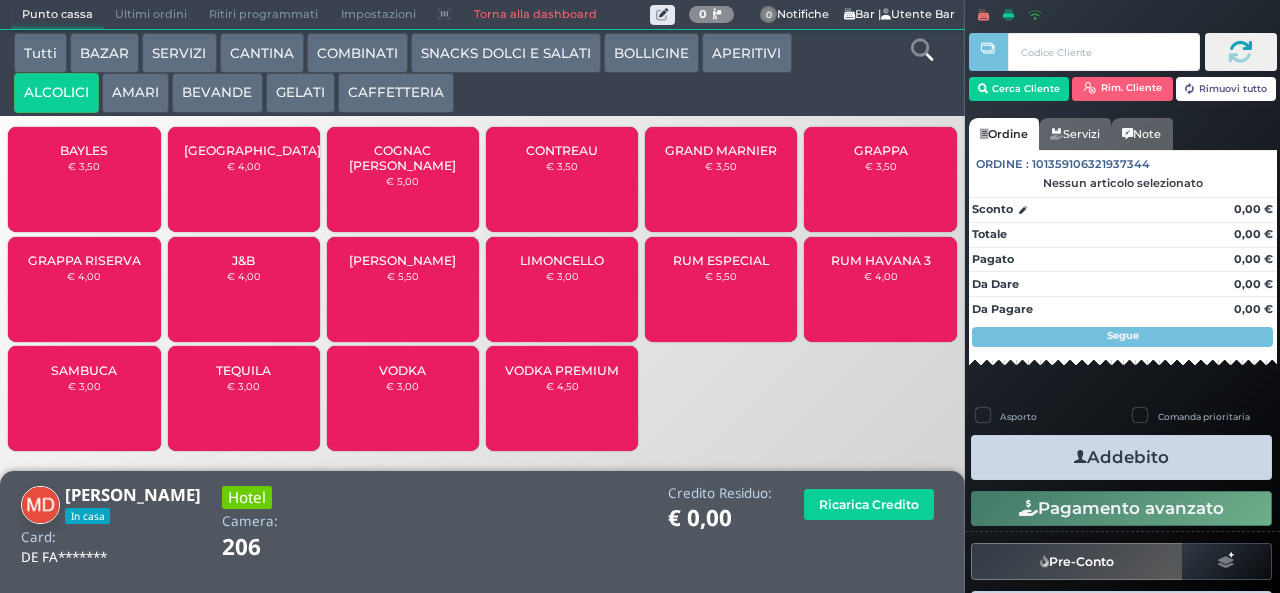 click on "BAYLES
€ 3,50" at bounding box center (84, 179) 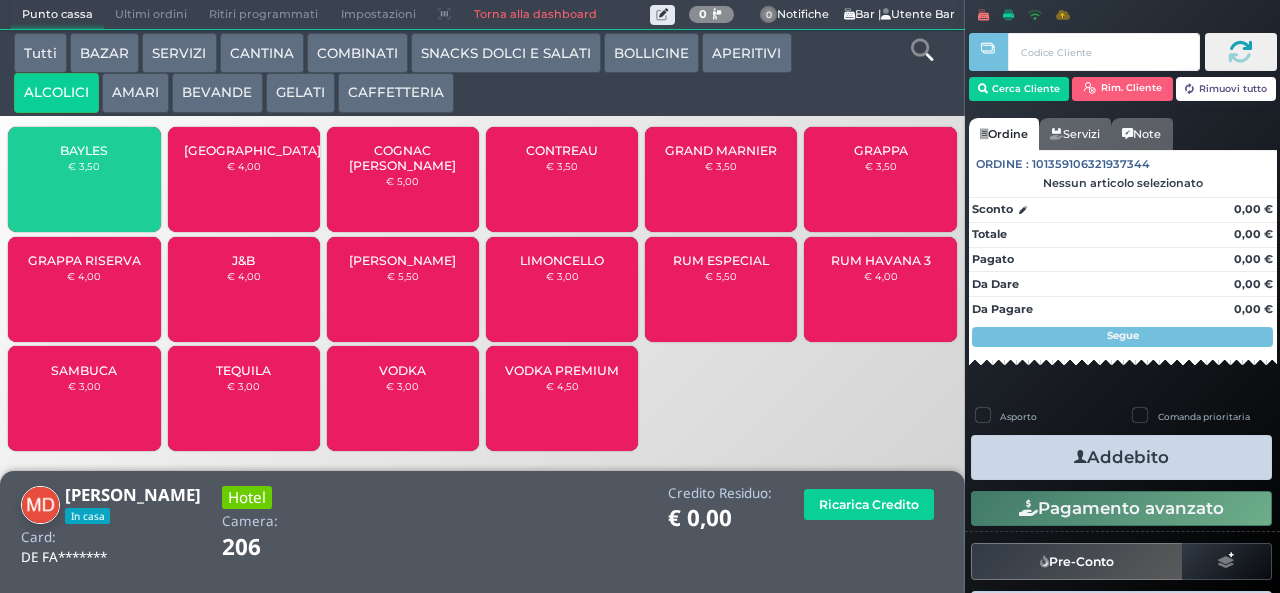 click on "BAYLES" at bounding box center [84, 150] 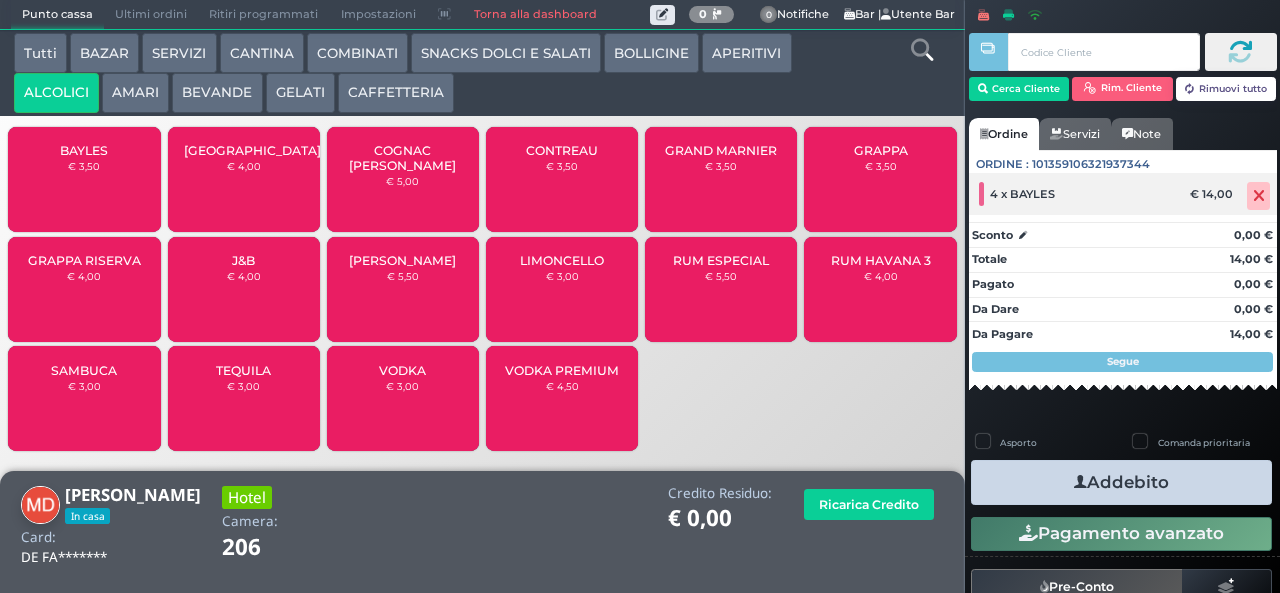 click at bounding box center (1259, 196) 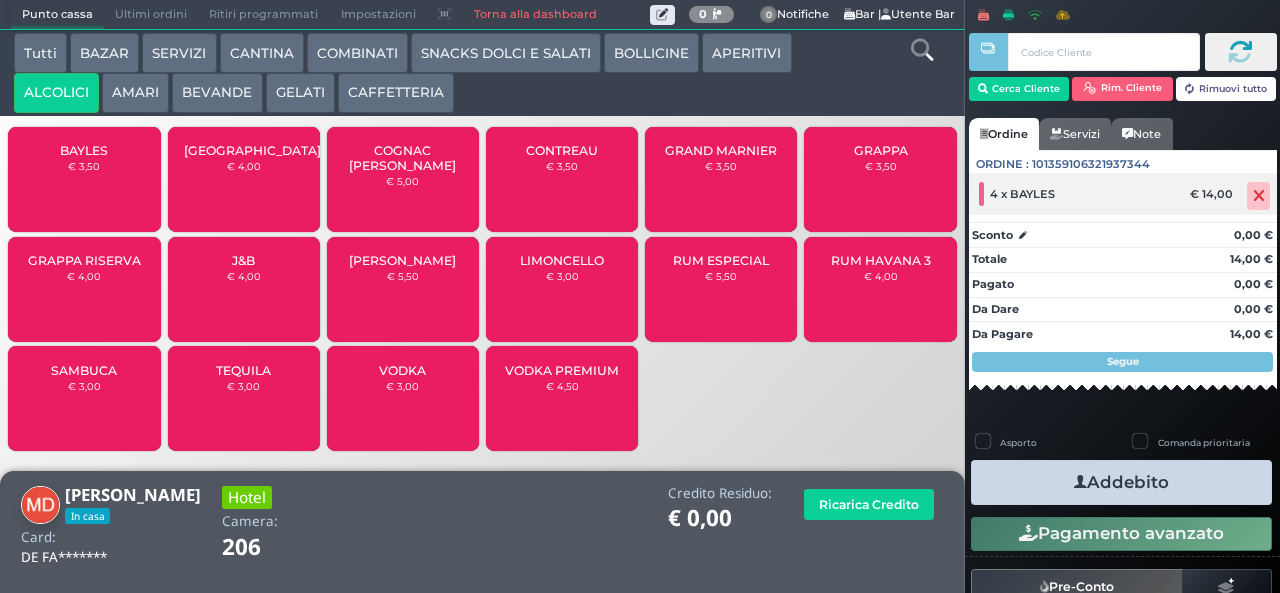 click at bounding box center [1259, 196] 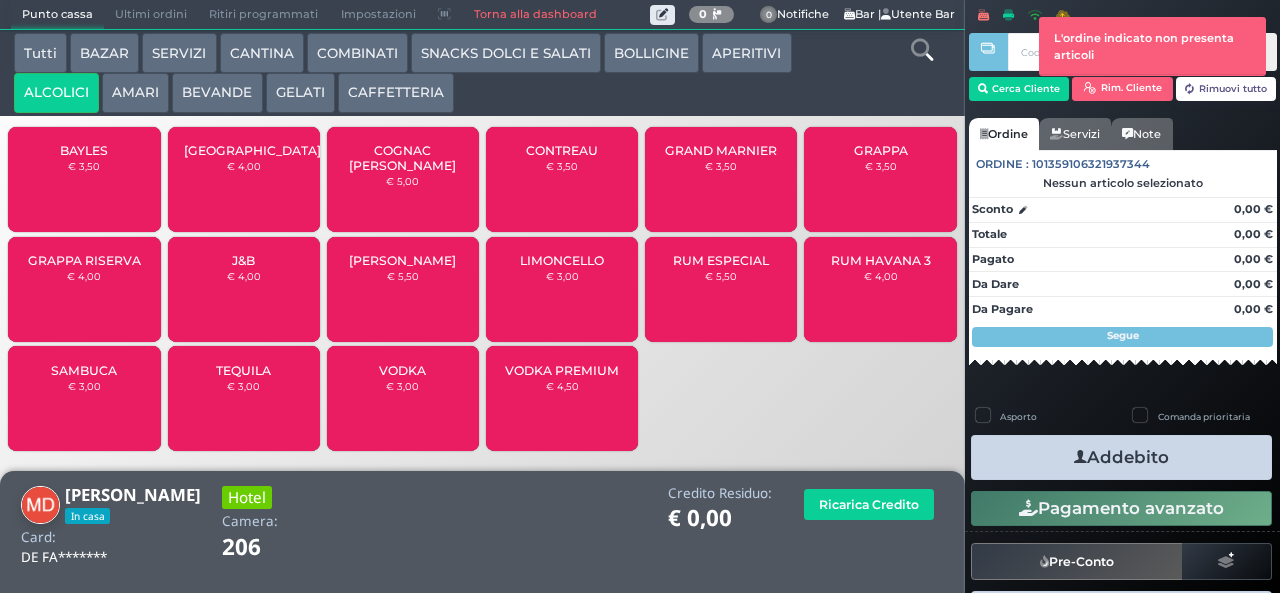 click on "BAYLES" at bounding box center [84, 150] 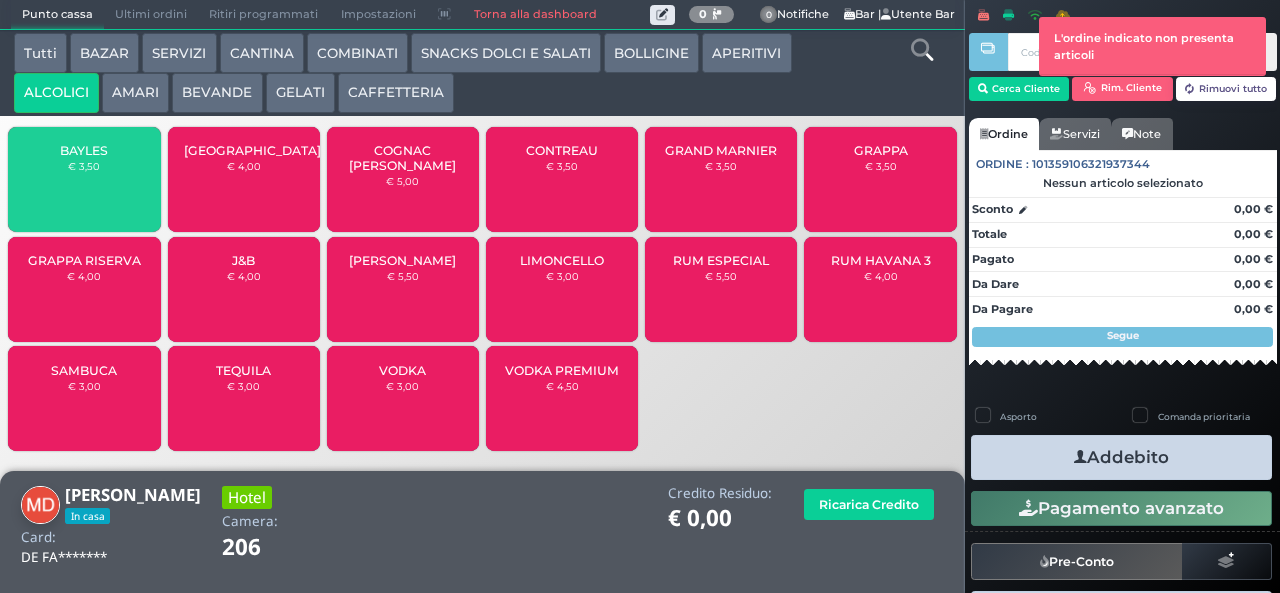 click on "BAYLES
€ 3,50" at bounding box center [84, 179] 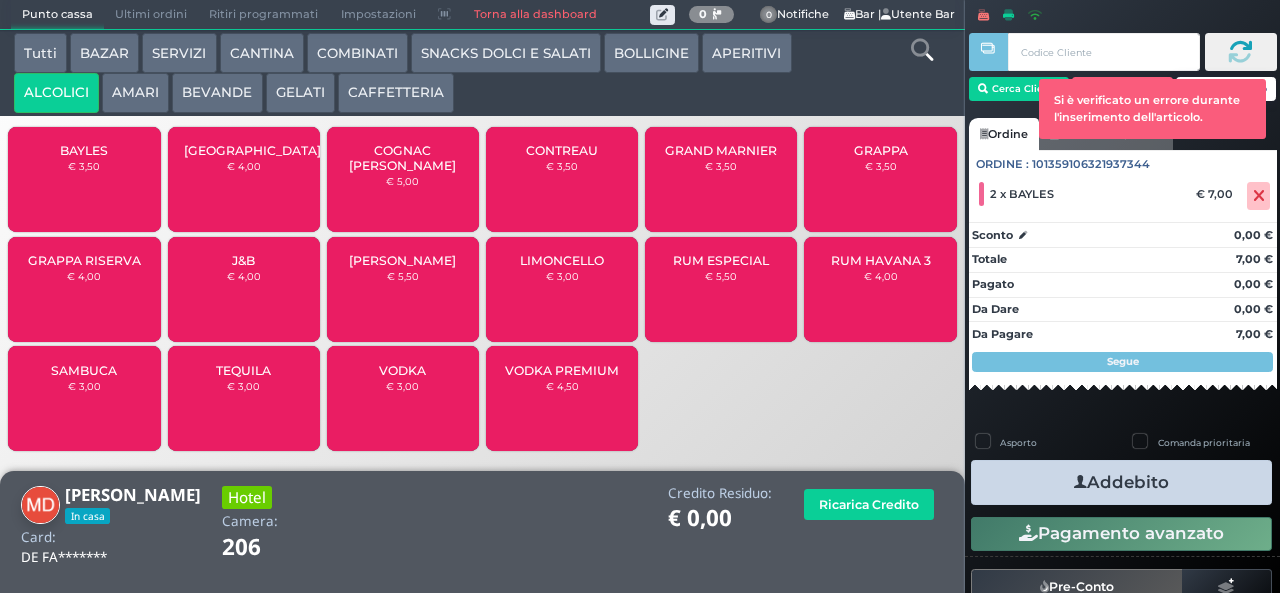 click on "BAYLES
€ 3,50" at bounding box center [84, 179] 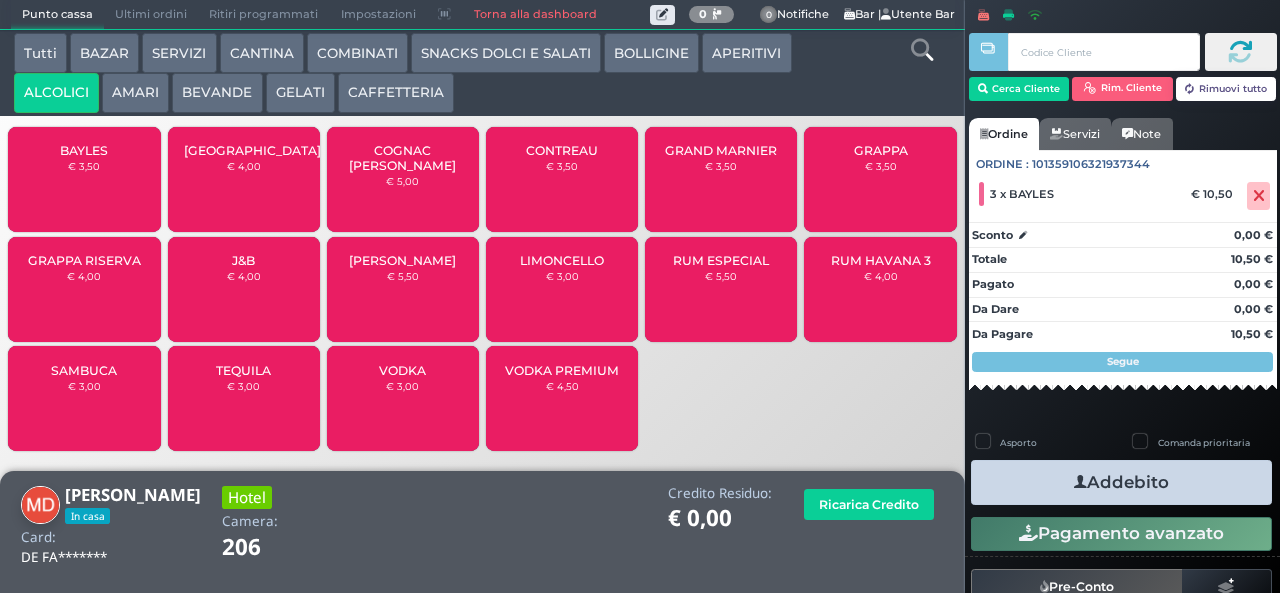 click on "SERVIZI" at bounding box center (179, 53) 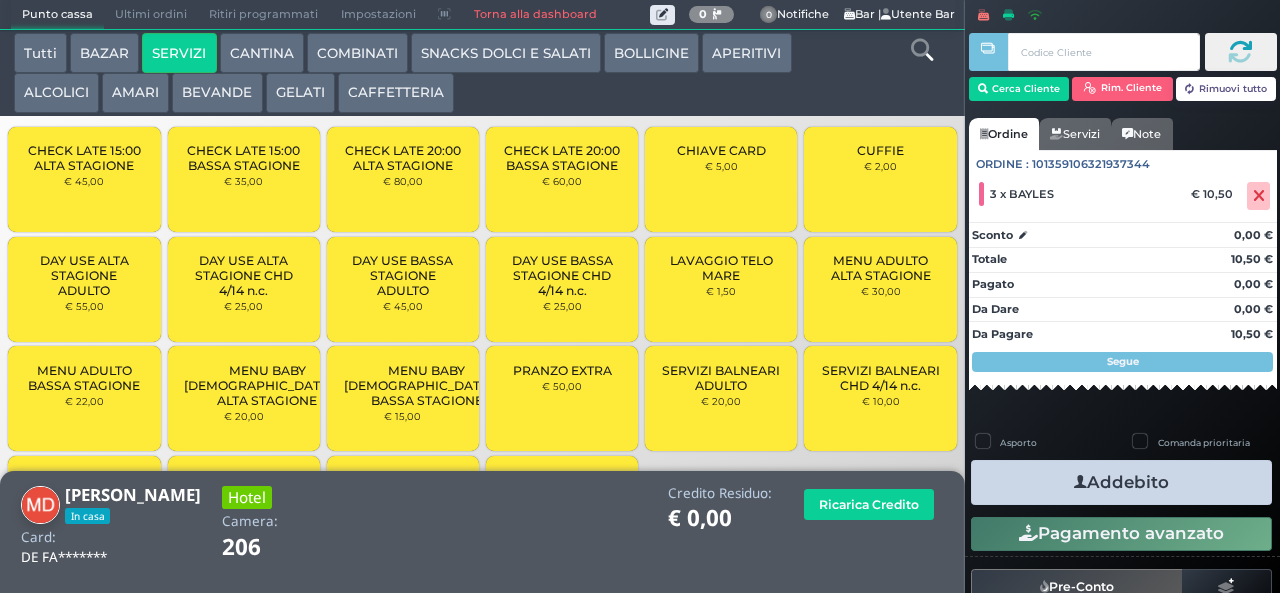click on "CANTINA" at bounding box center (262, 53) 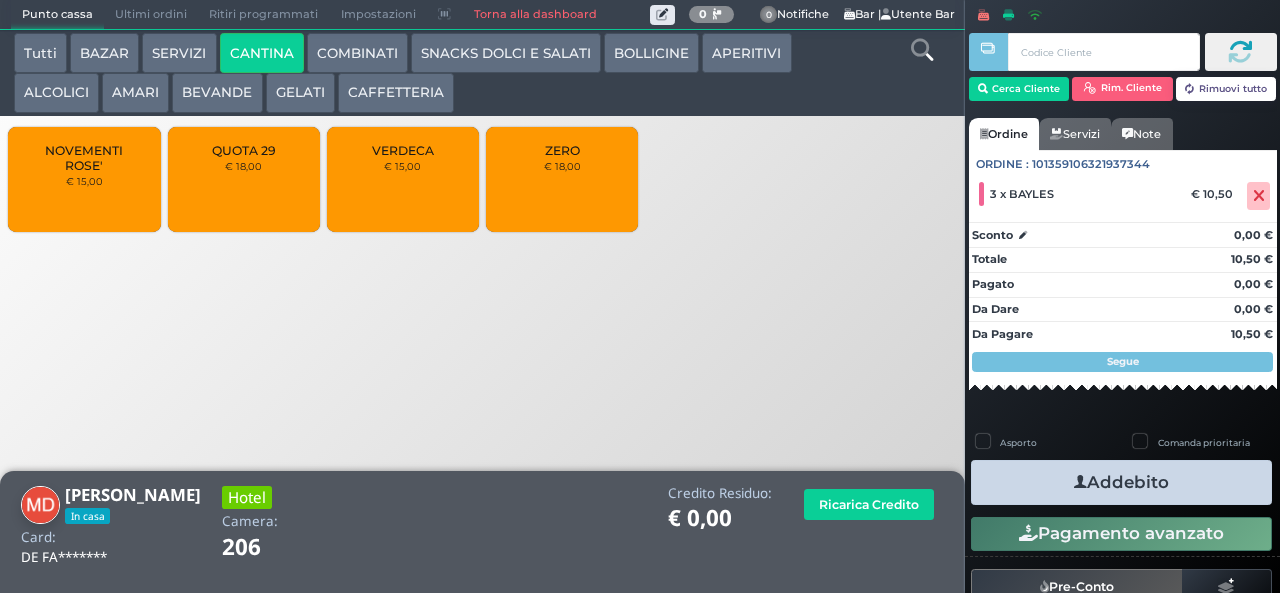 click on "BEVANDE" at bounding box center [217, 93] 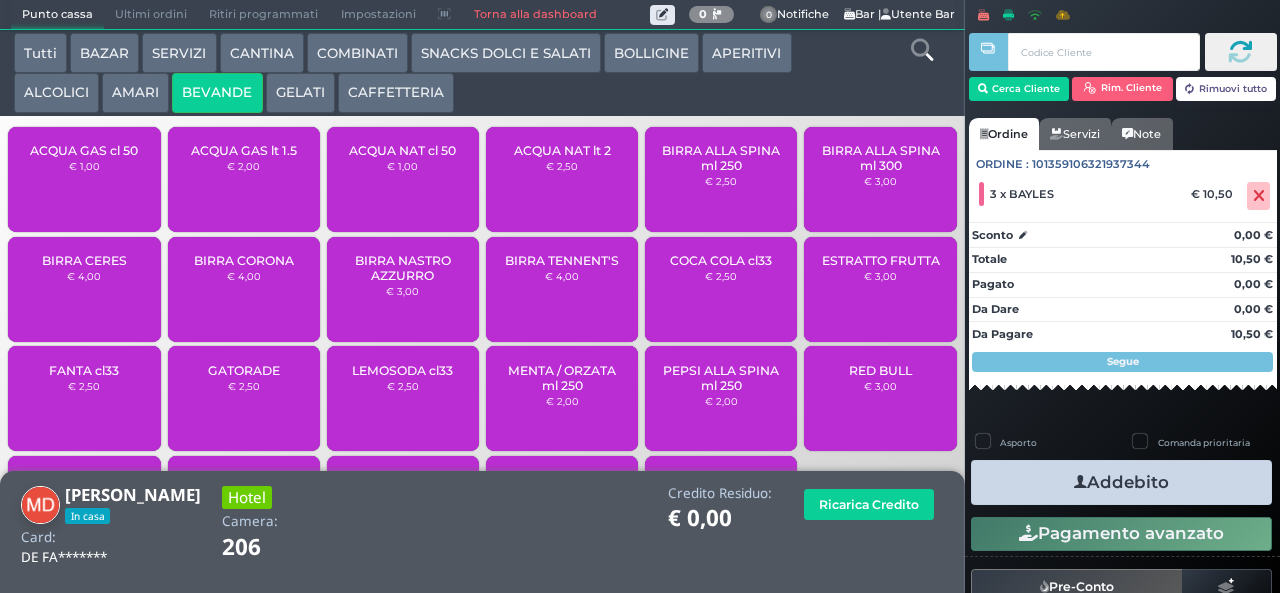 click on "BIRRA CERES
€ 4,00" at bounding box center [84, 289] 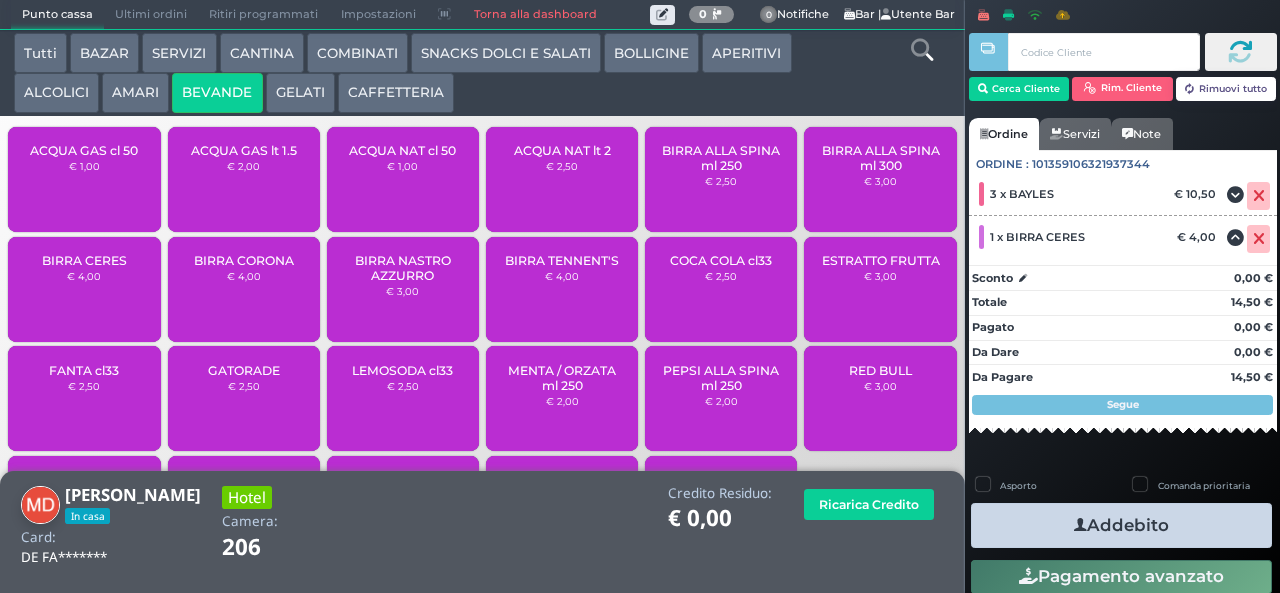 click on "Addebito" at bounding box center (1121, 525) 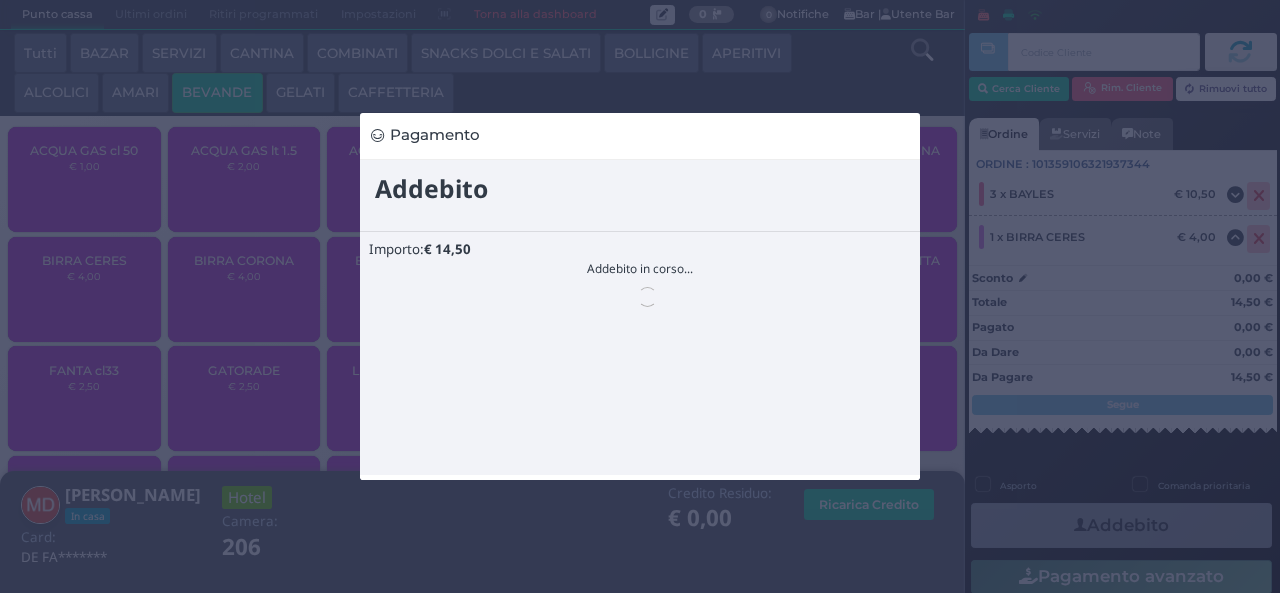scroll, scrollTop: 0, scrollLeft: 0, axis: both 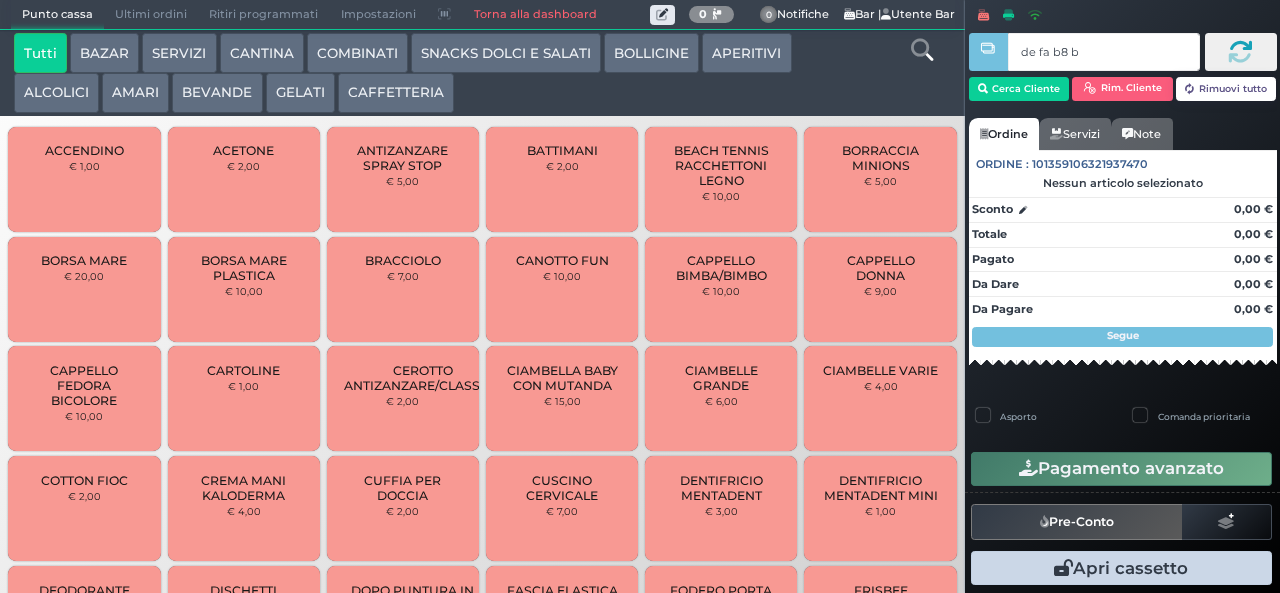 type on "de fa b8 b9" 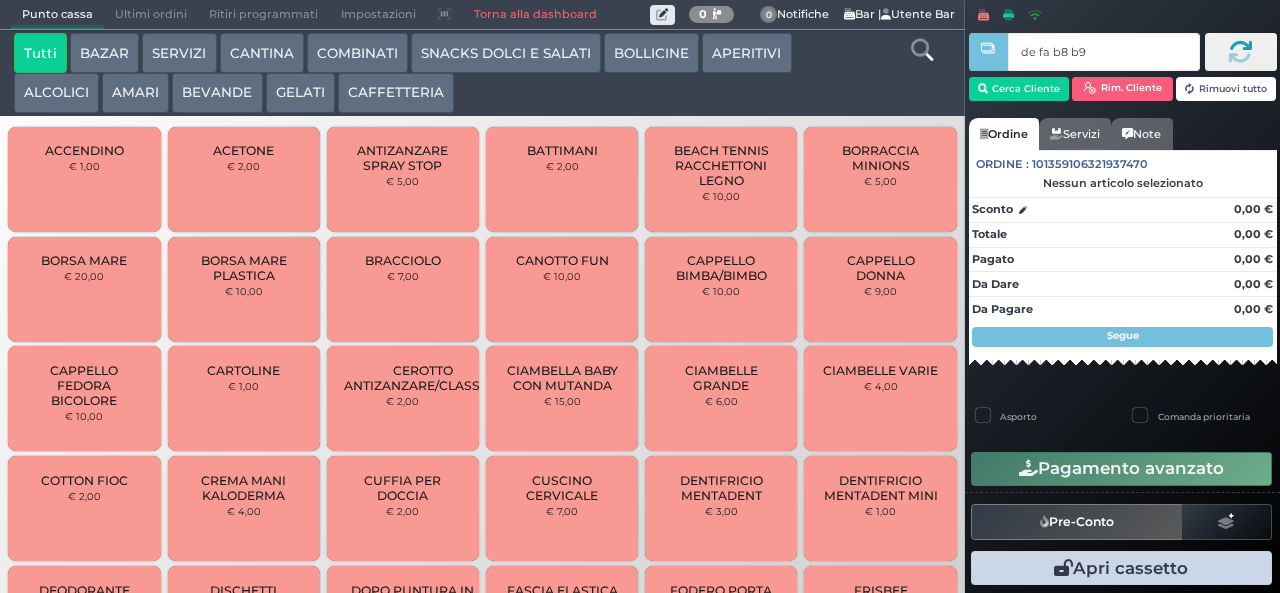 type 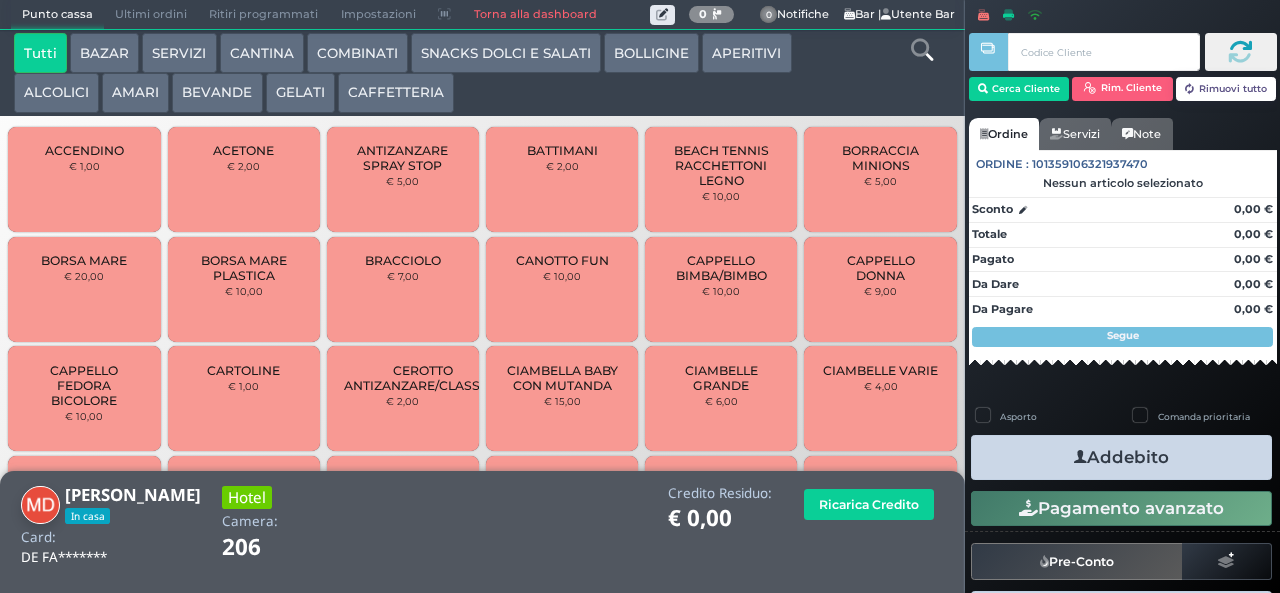 click on "CANTINA" at bounding box center [262, 53] 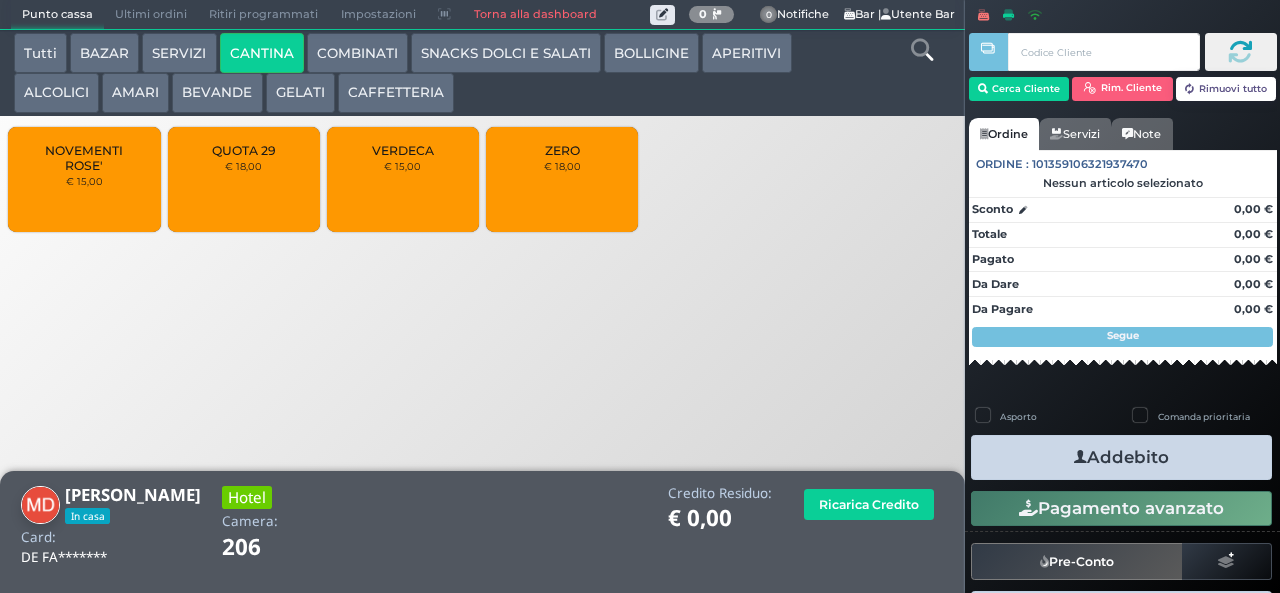 click on "BEVANDE" at bounding box center [217, 93] 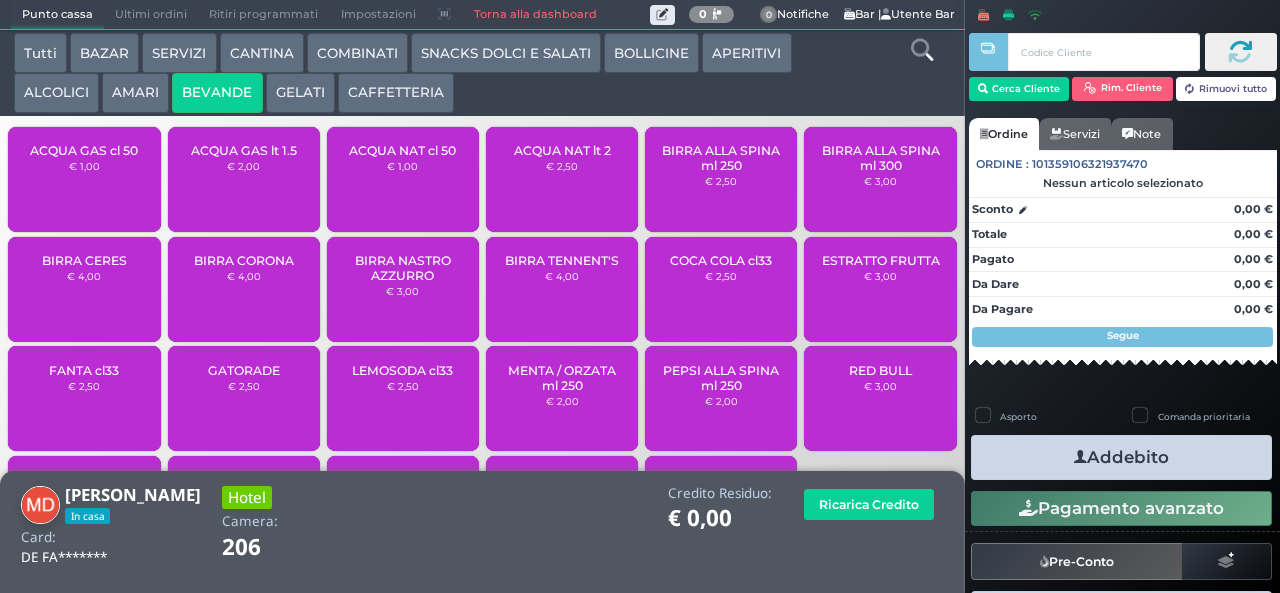 click on "SNACKS DOLCI E SALATI" at bounding box center (506, 53) 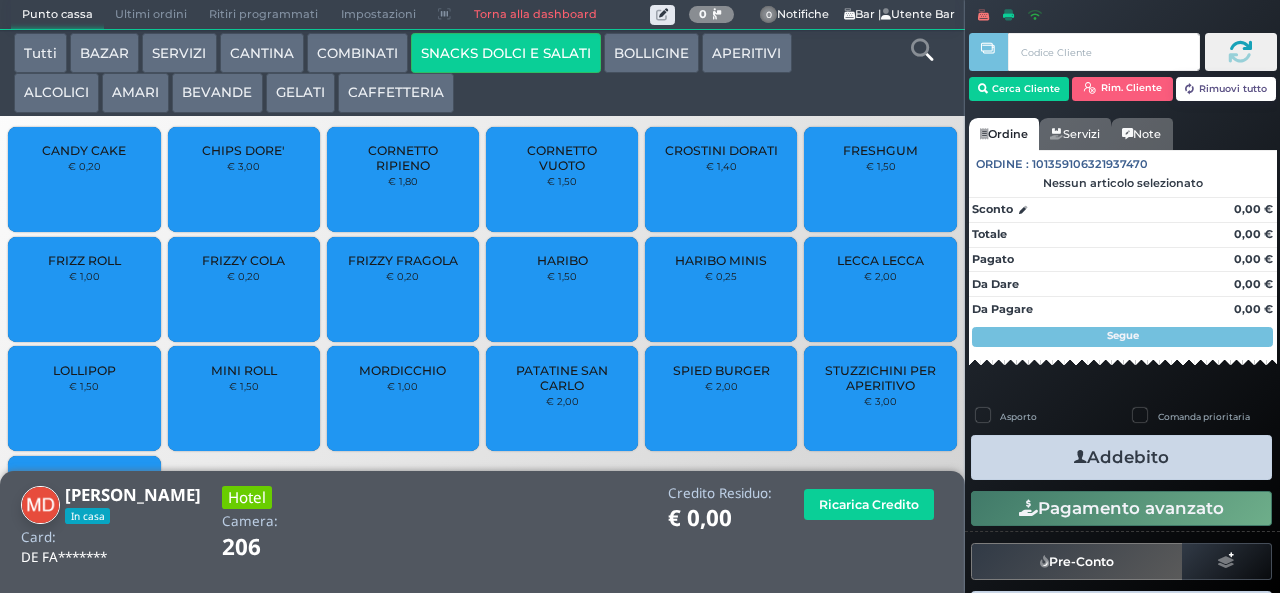 click on "COMBINATI" at bounding box center (357, 53) 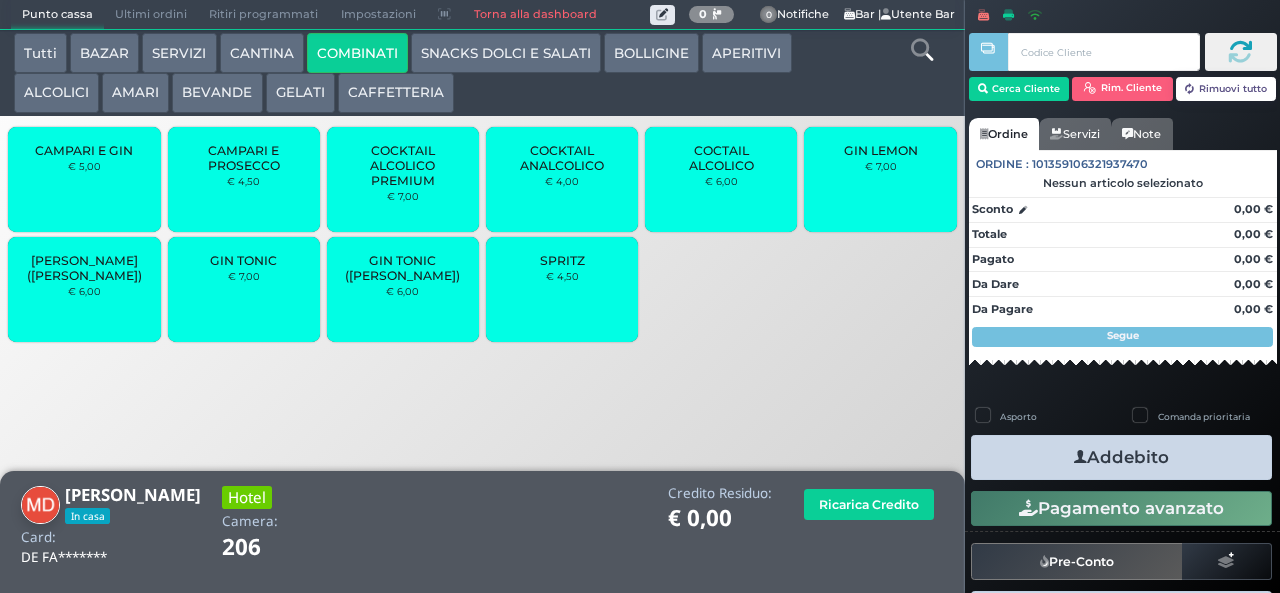 click on "COCKTAIL ALCOLICO PREMIUM" at bounding box center (403, 165) 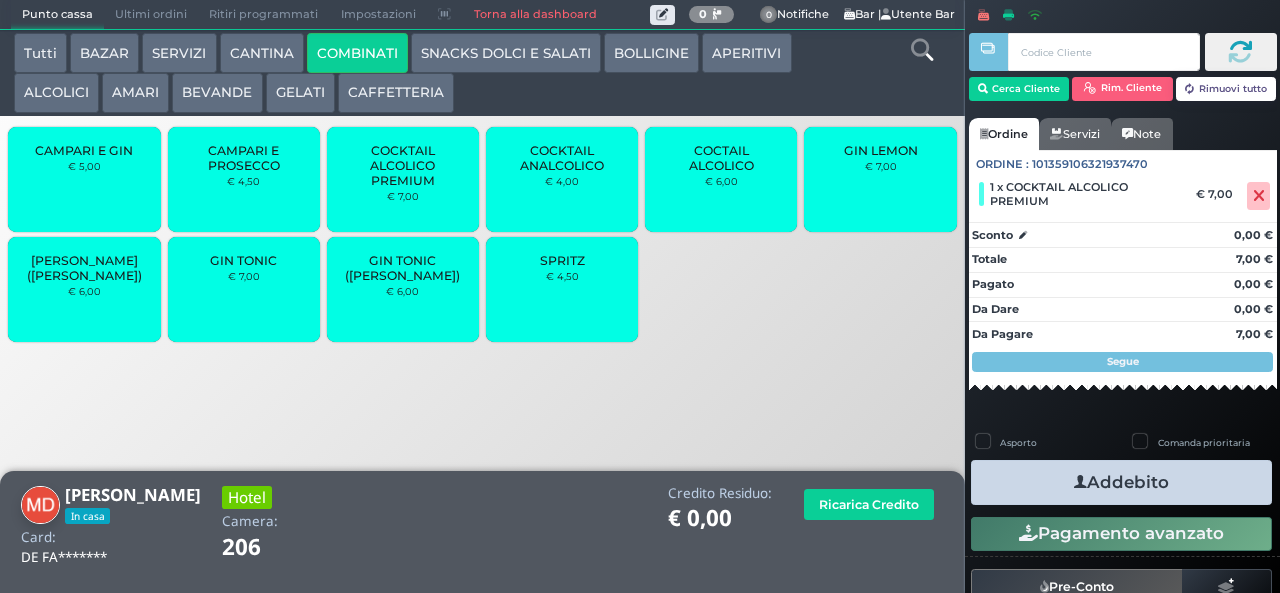 click on "Addebito" at bounding box center [1121, 482] 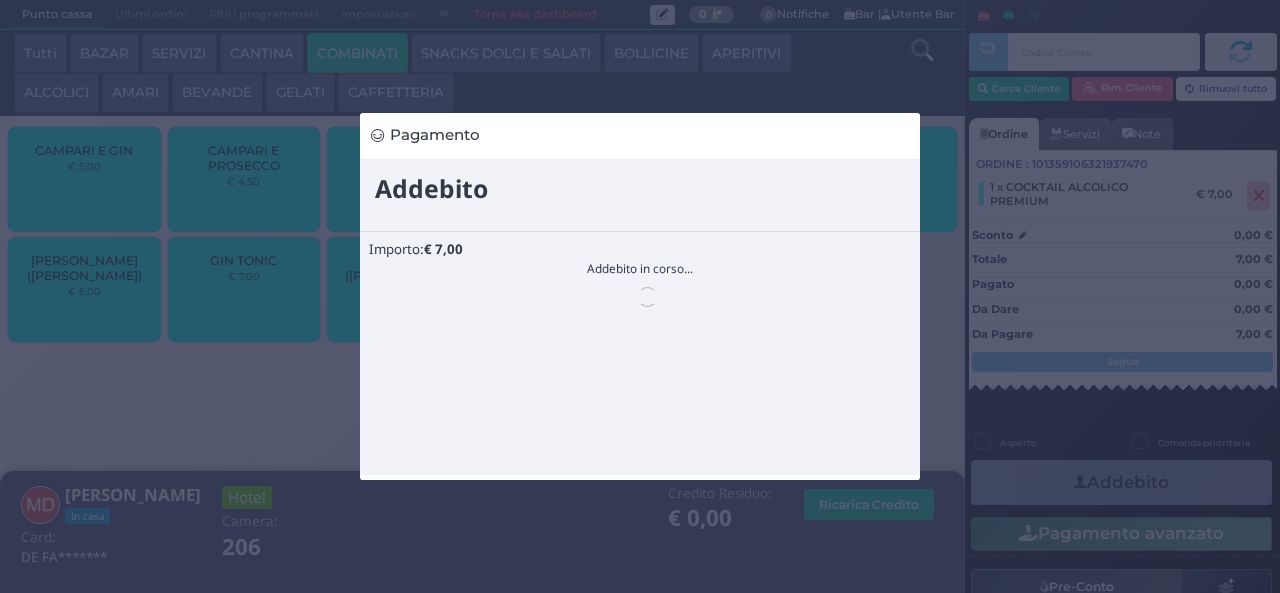 scroll, scrollTop: 0, scrollLeft: 0, axis: both 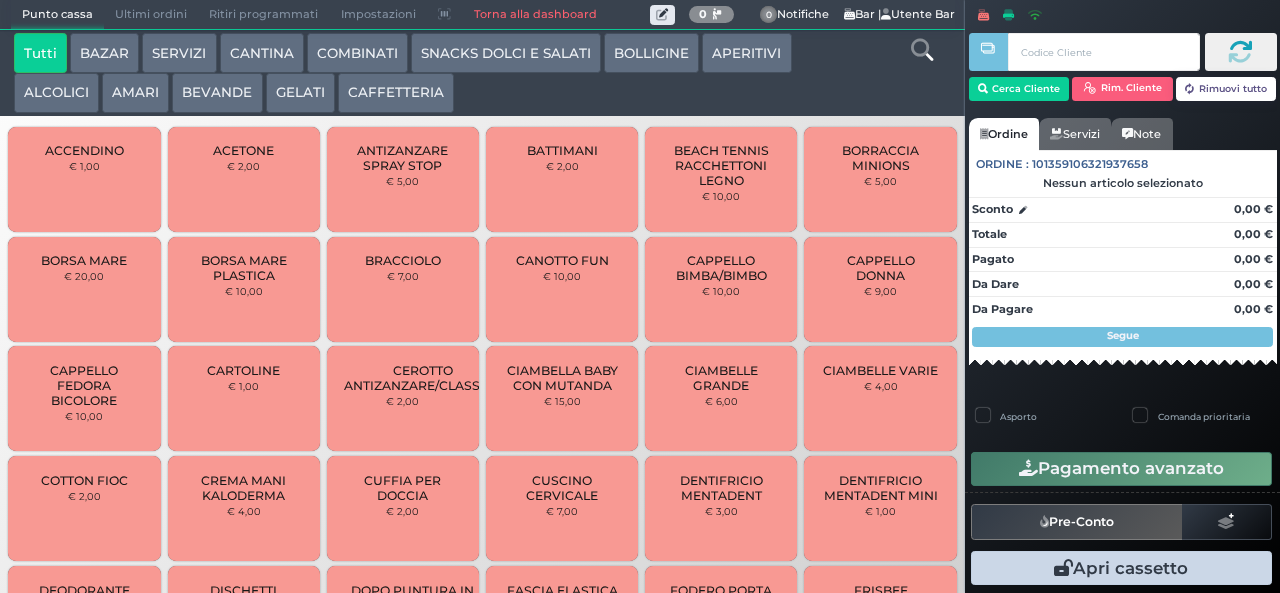 click on "BEVANDE" at bounding box center [217, 93] 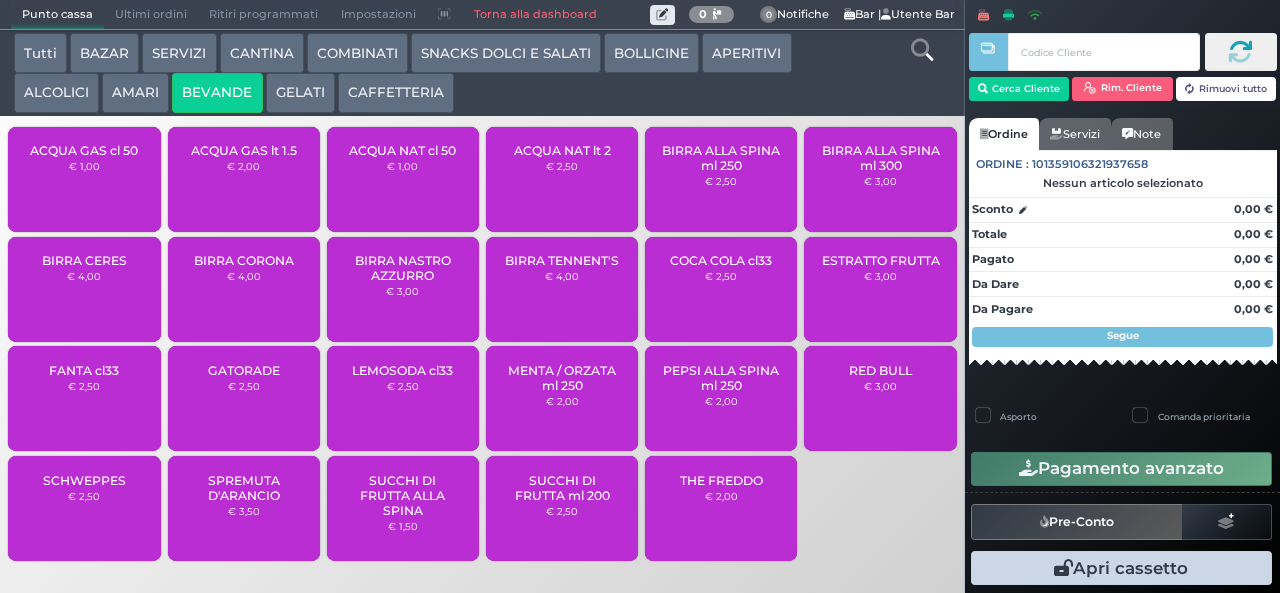 click on "ACQUA NAT lt 2" at bounding box center [562, 150] 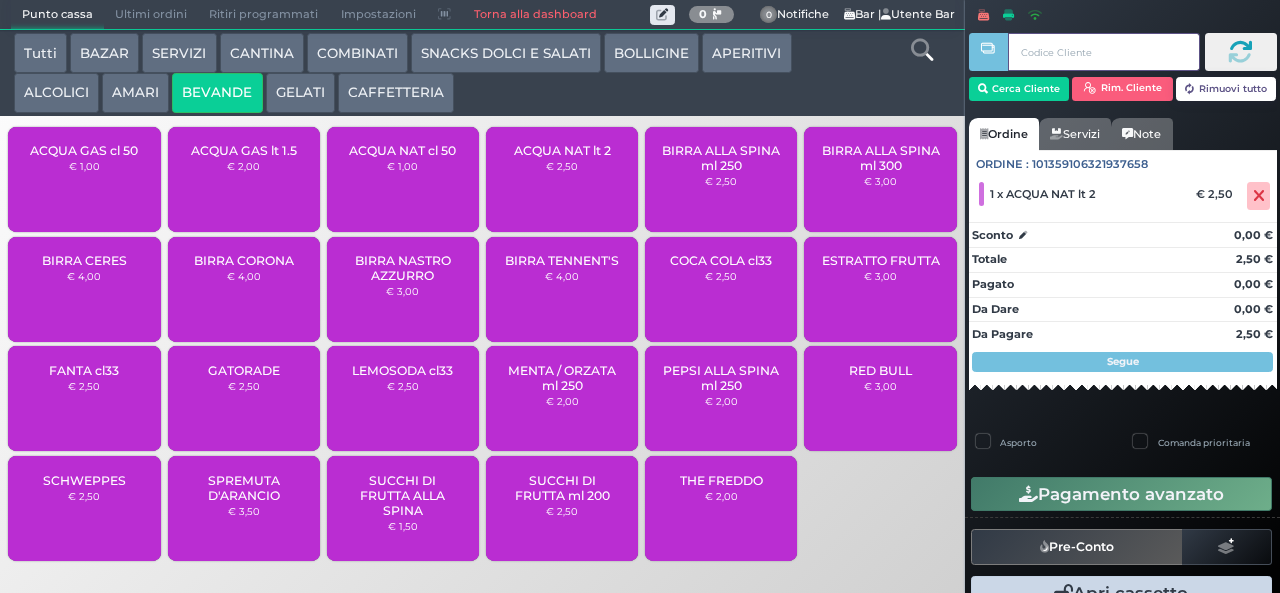 type 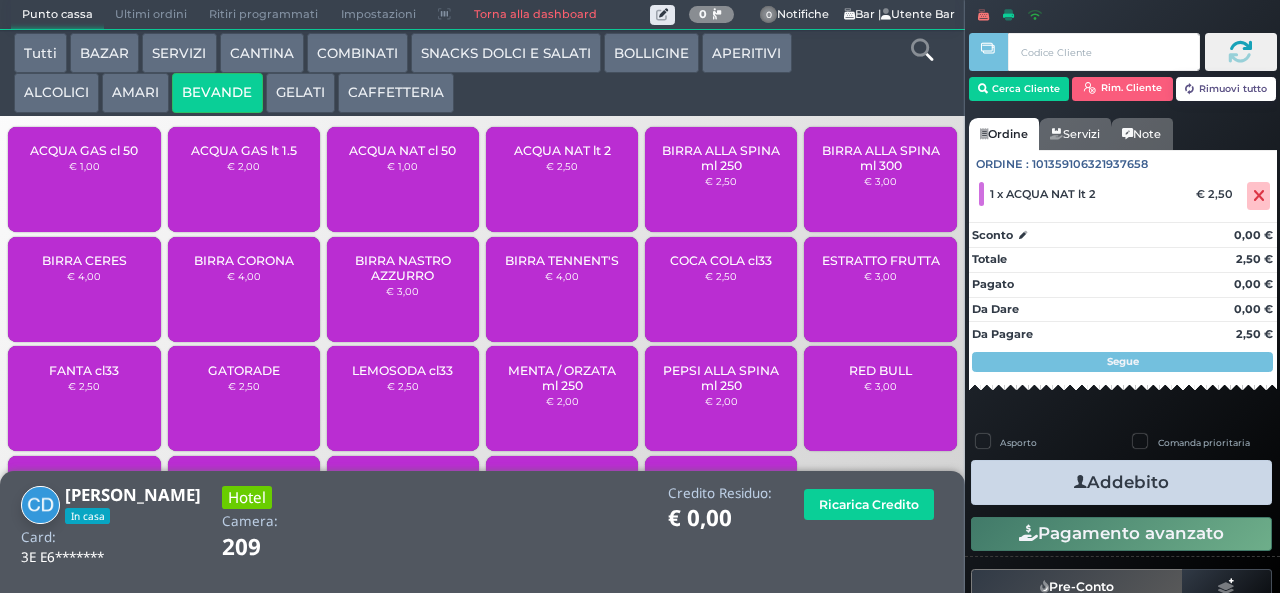 click at bounding box center [1080, 482] 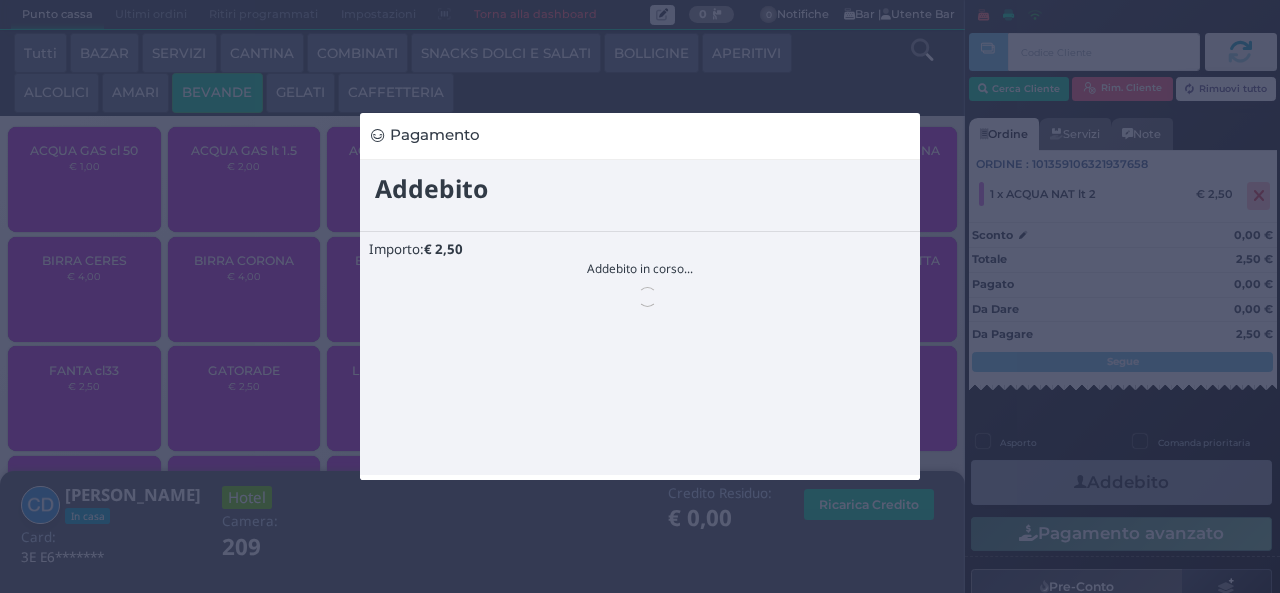 scroll, scrollTop: 0, scrollLeft: 0, axis: both 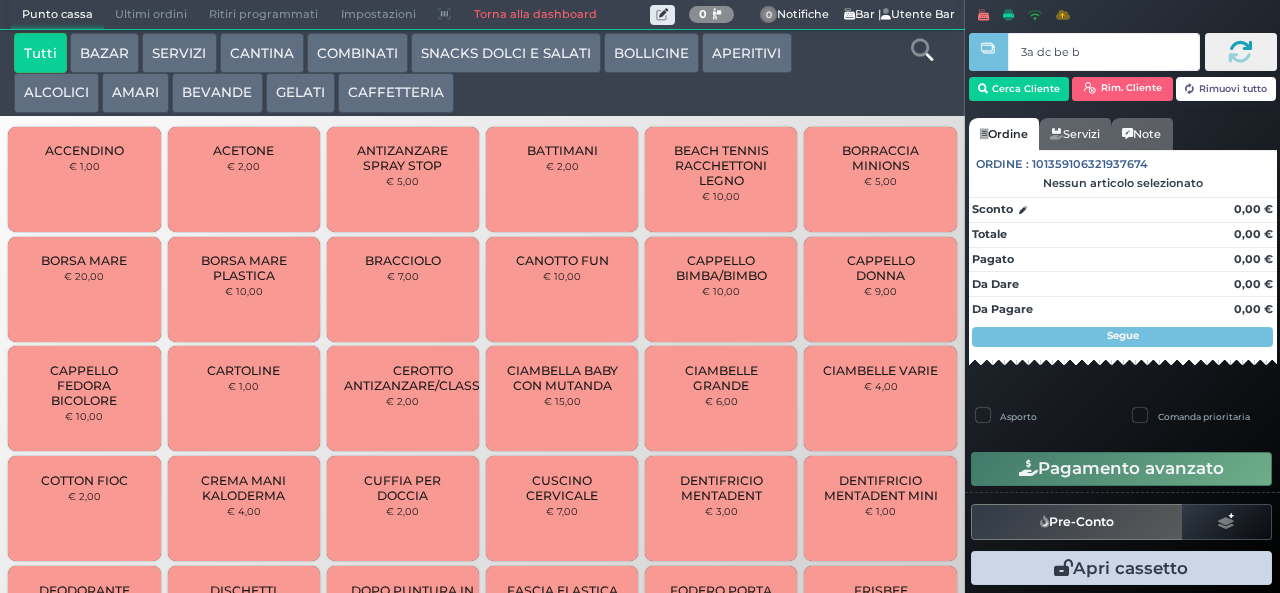 type on "3a dc be b9" 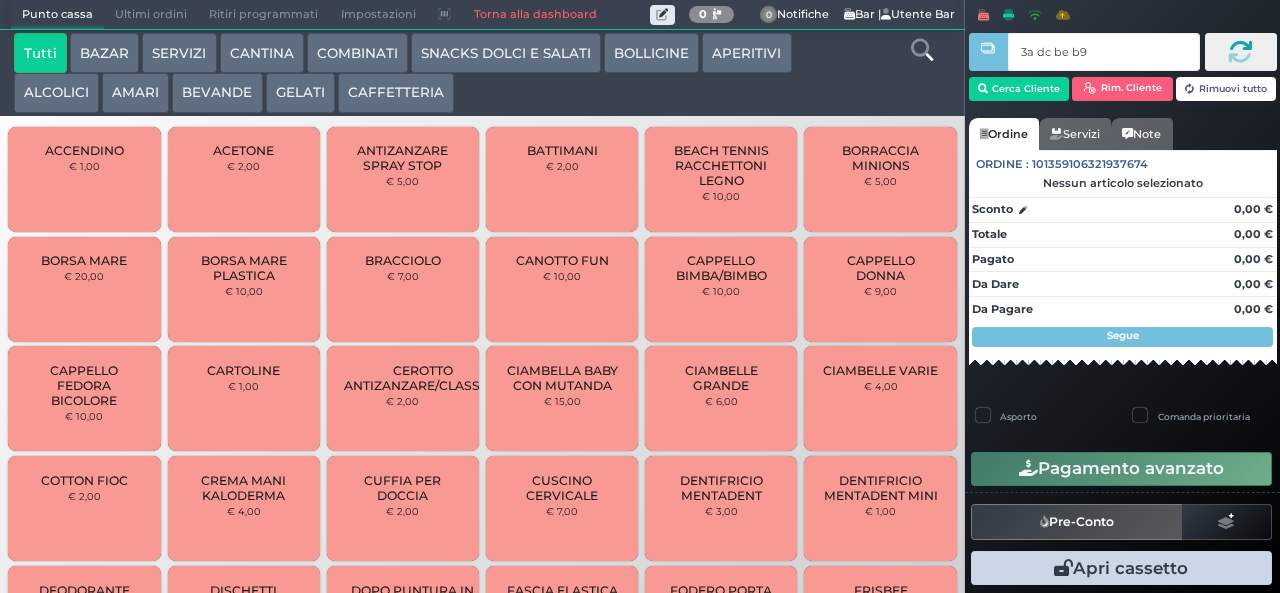 type 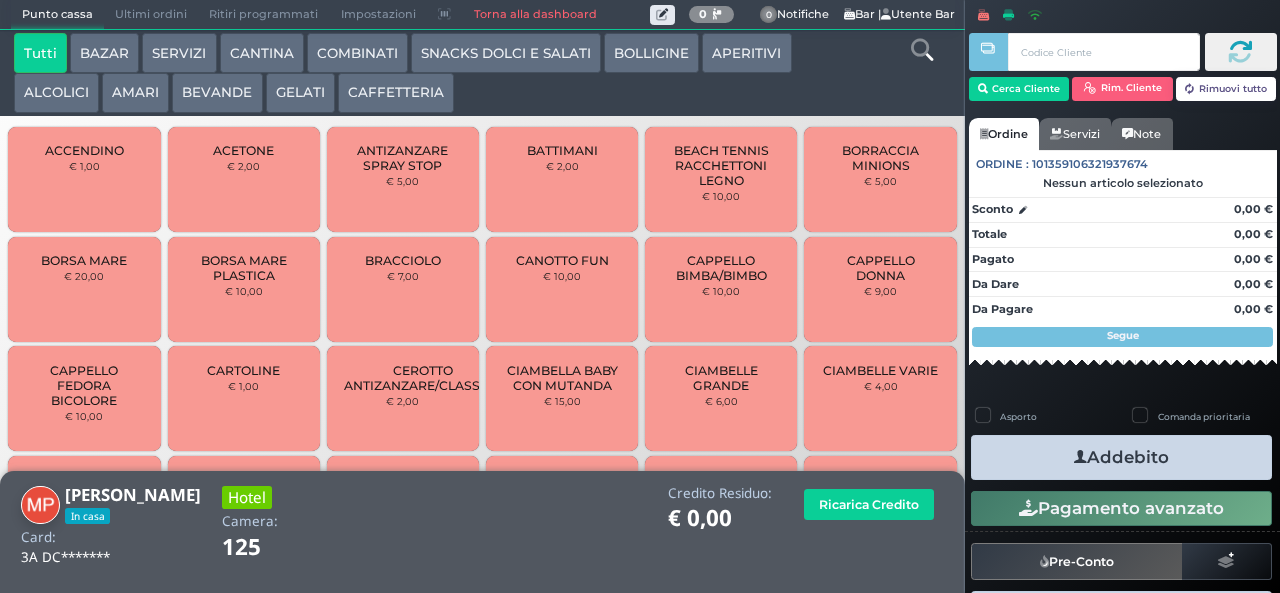 click on "AMARI" at bounding box center [135, 93] 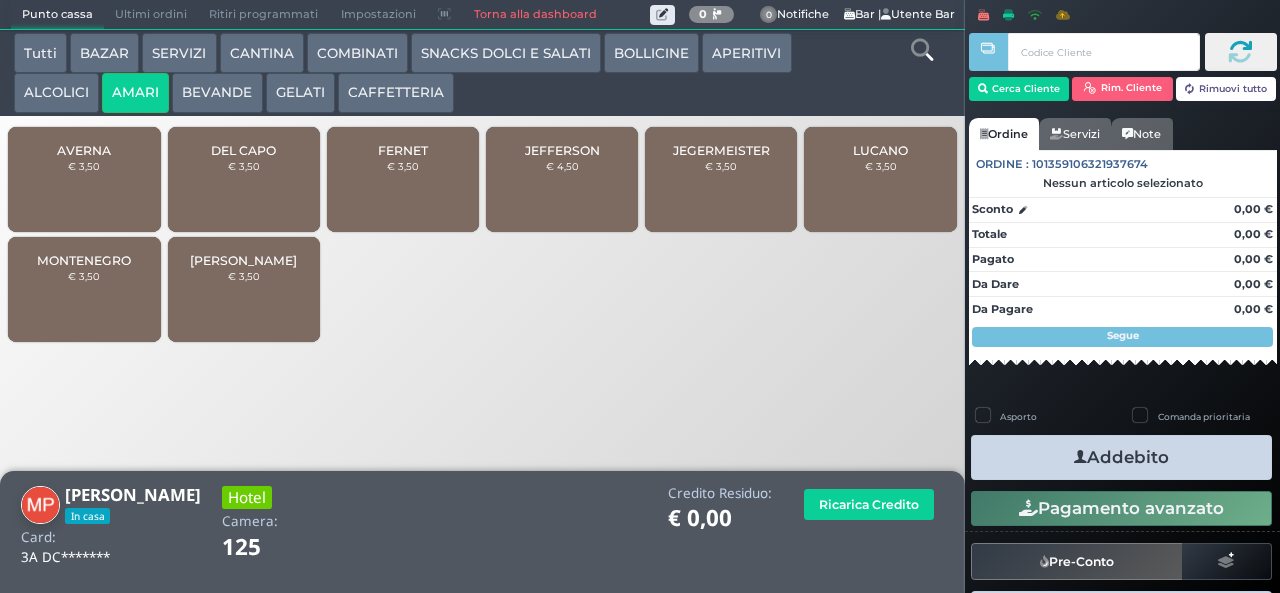 click on "ALCOLICI" at bounding box center [56, 93] 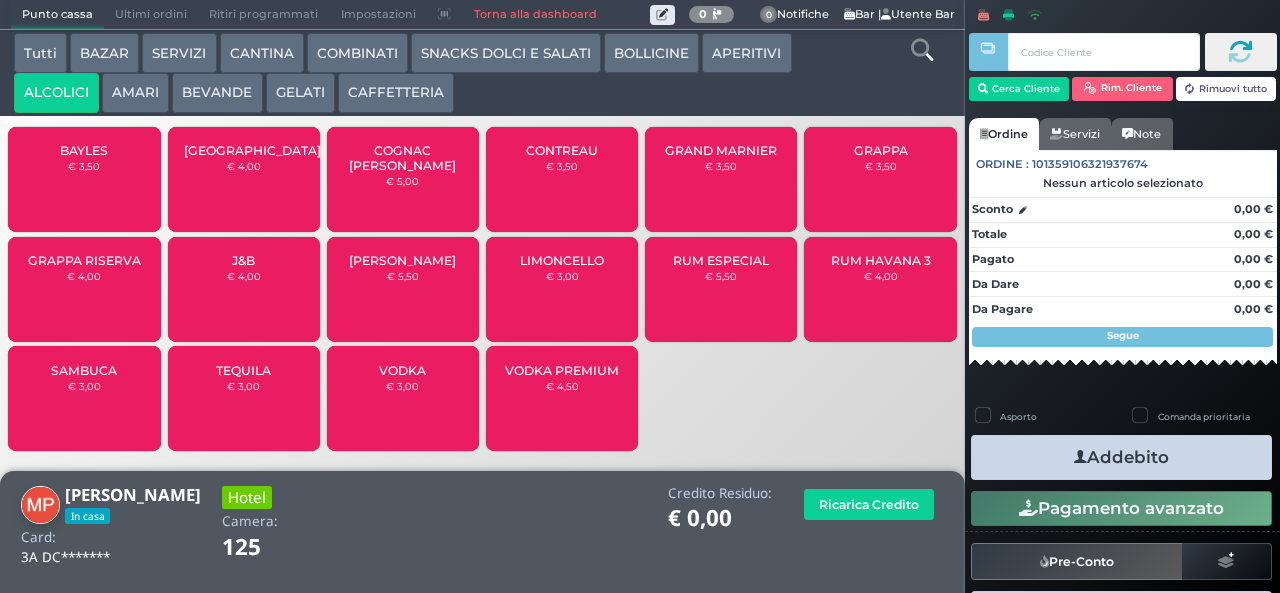 click on "BAYLES" at bounding box center [84, 150] 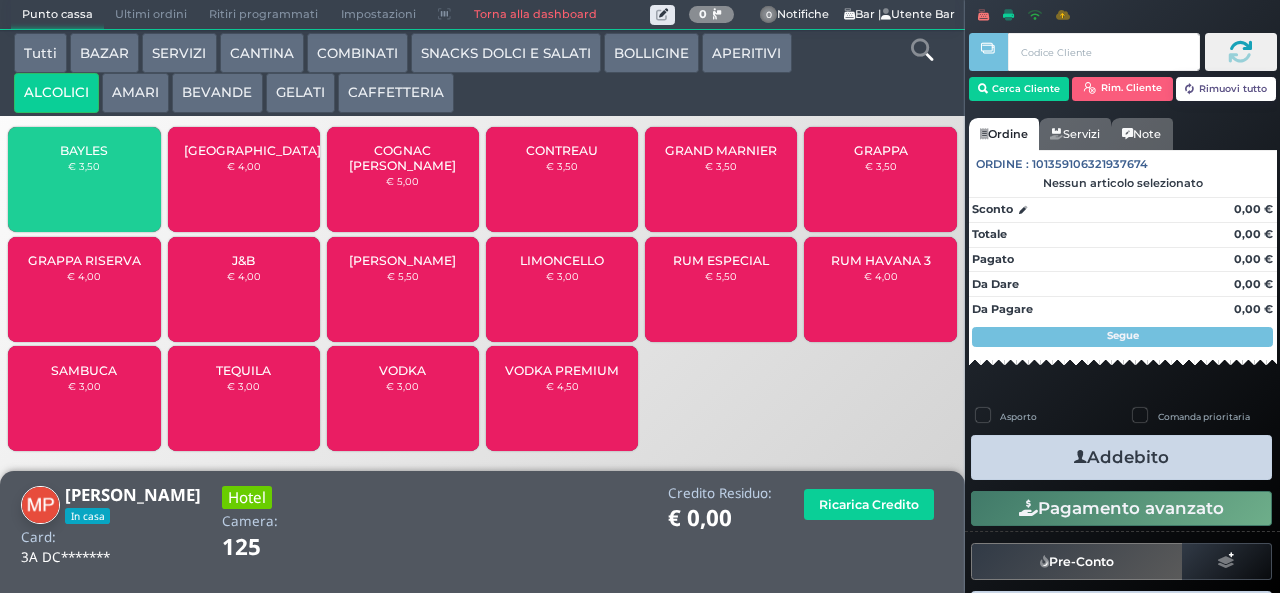 click on "€ 3,50" at bounding box center [84, 166] 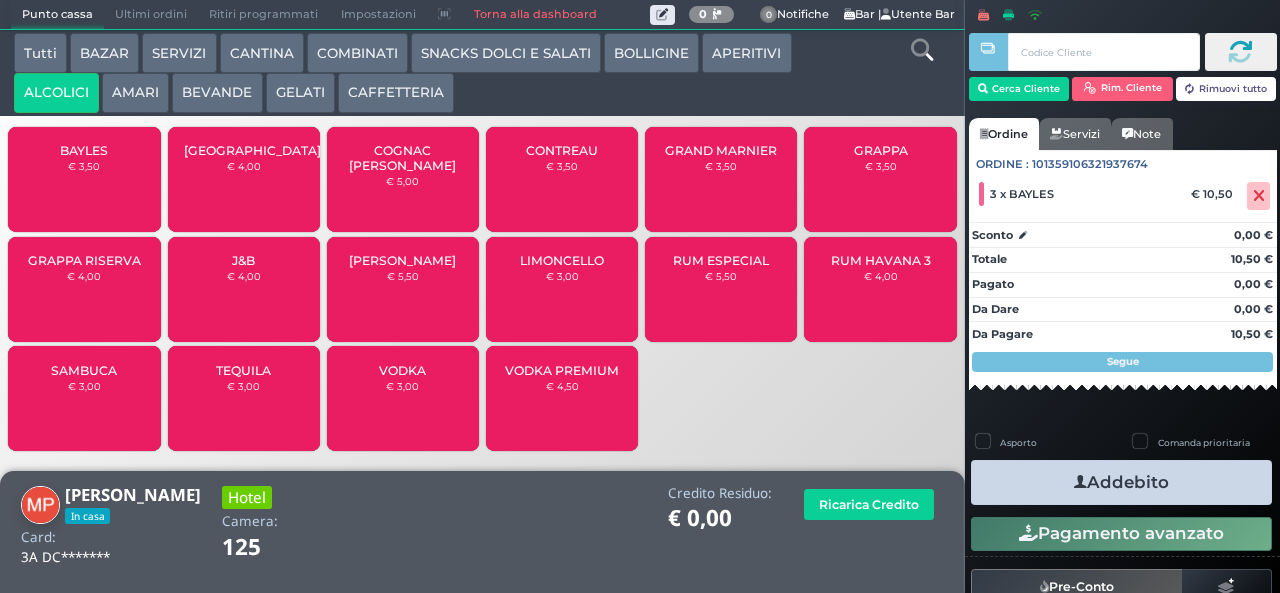 click on "Addebito" at bounding box center [1121, 482] 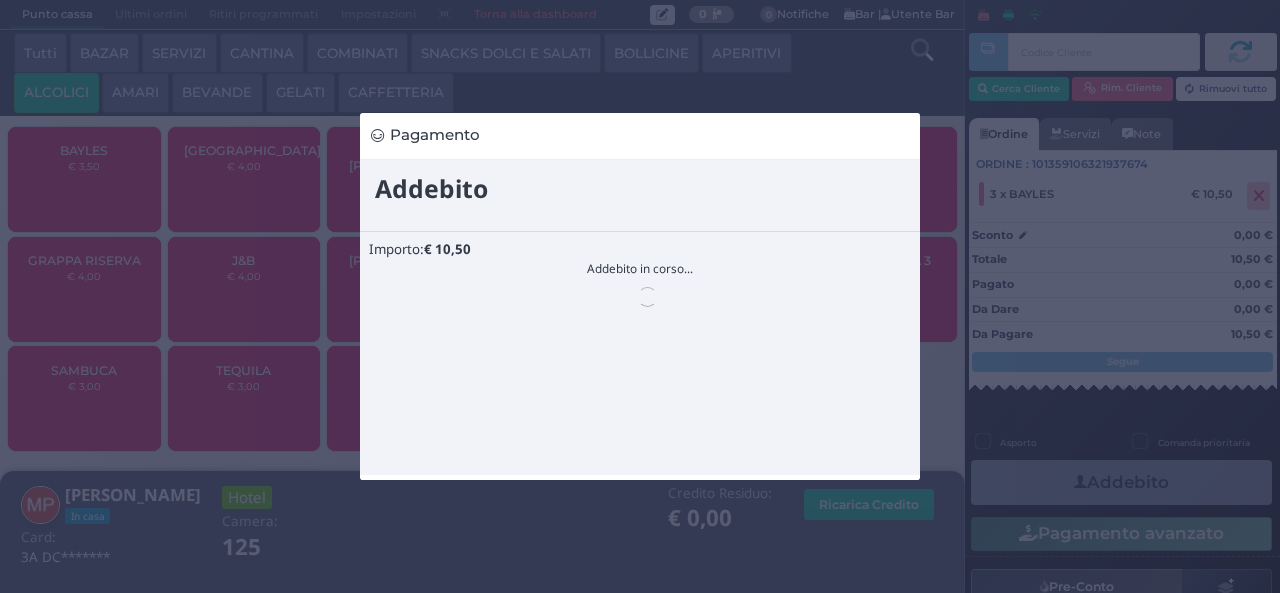 scroll, scrollTop: 0, scrollLeft: 0, axis: both 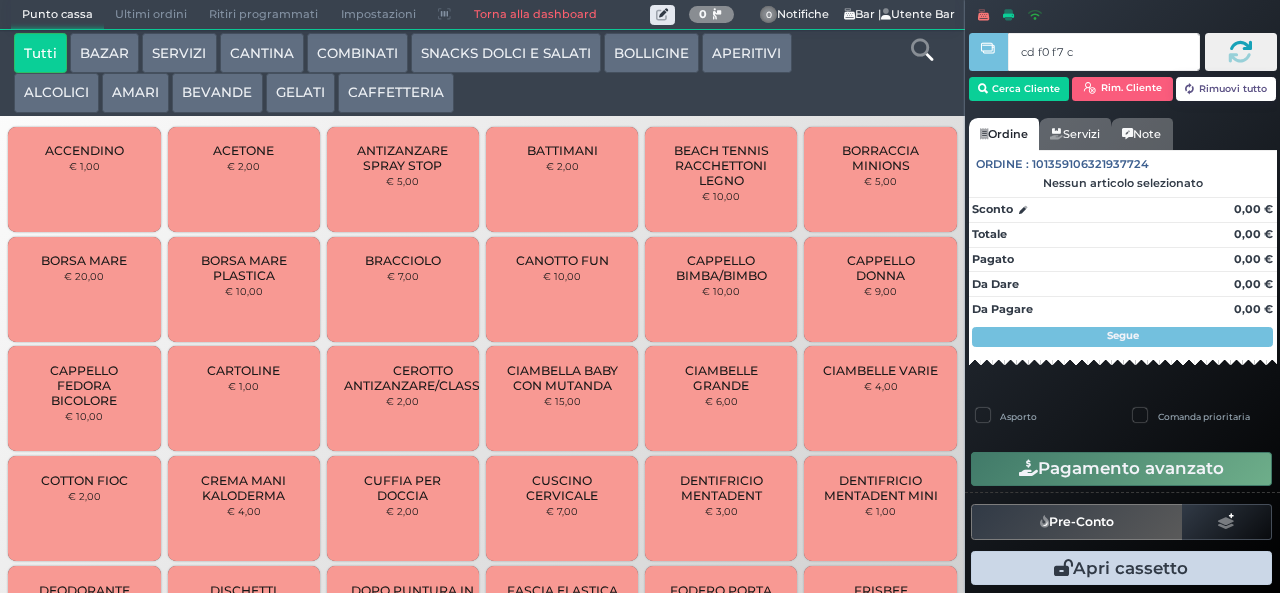 type on "cd f0 f7 c2" 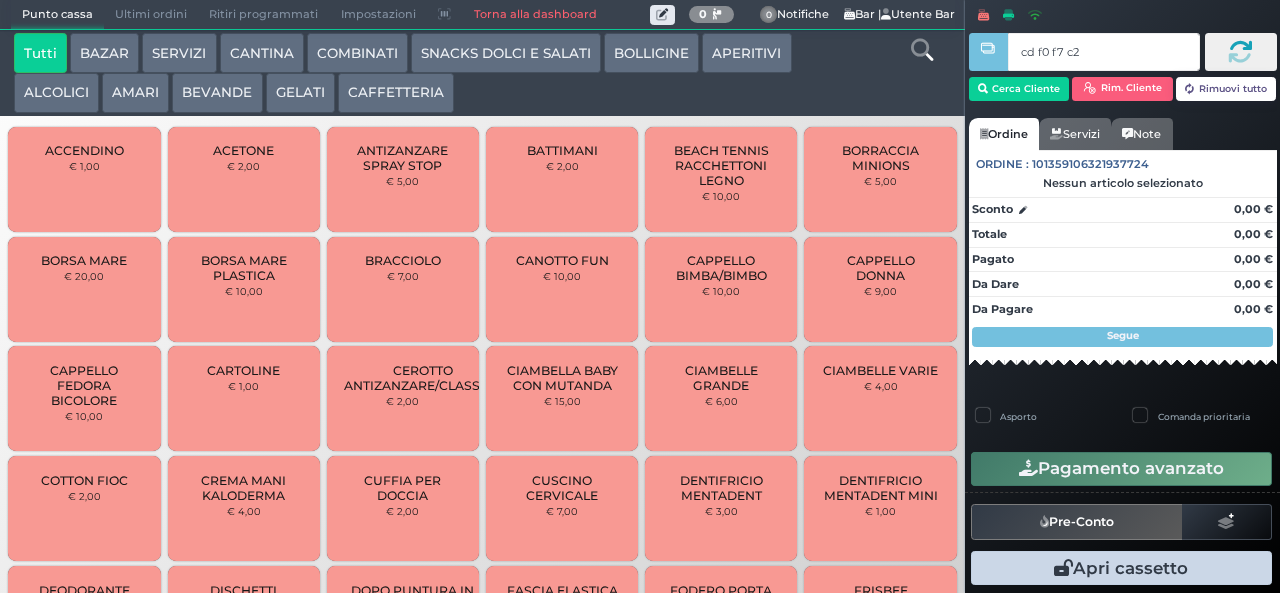 type 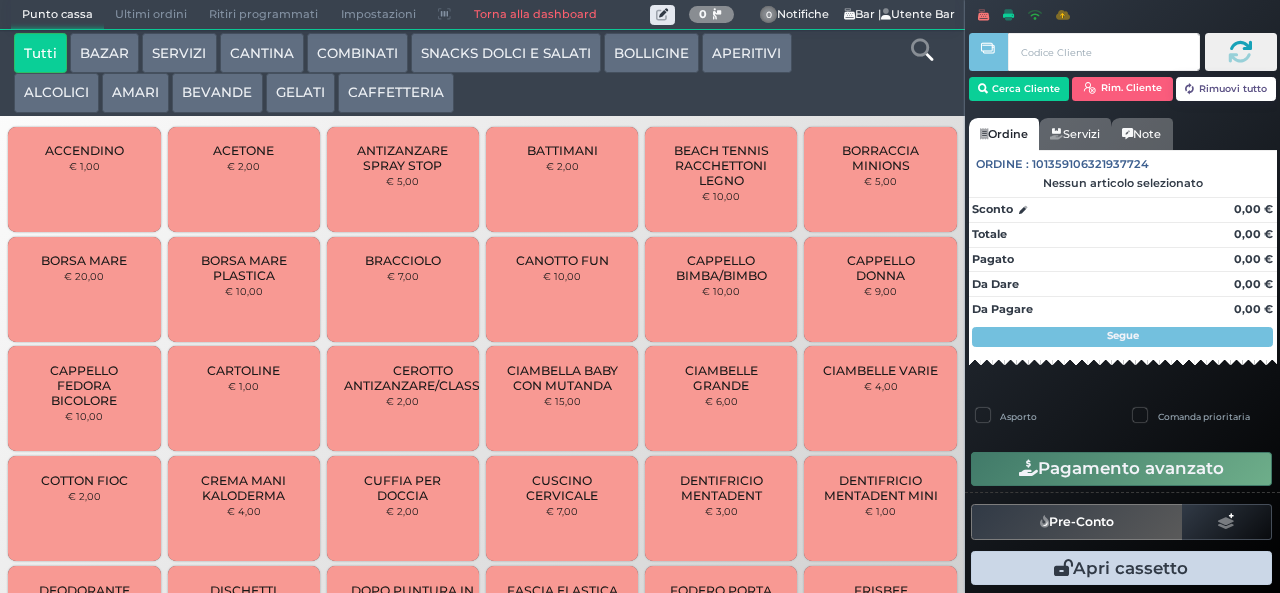 click on "AMARI" at bounding box center [135, 93] 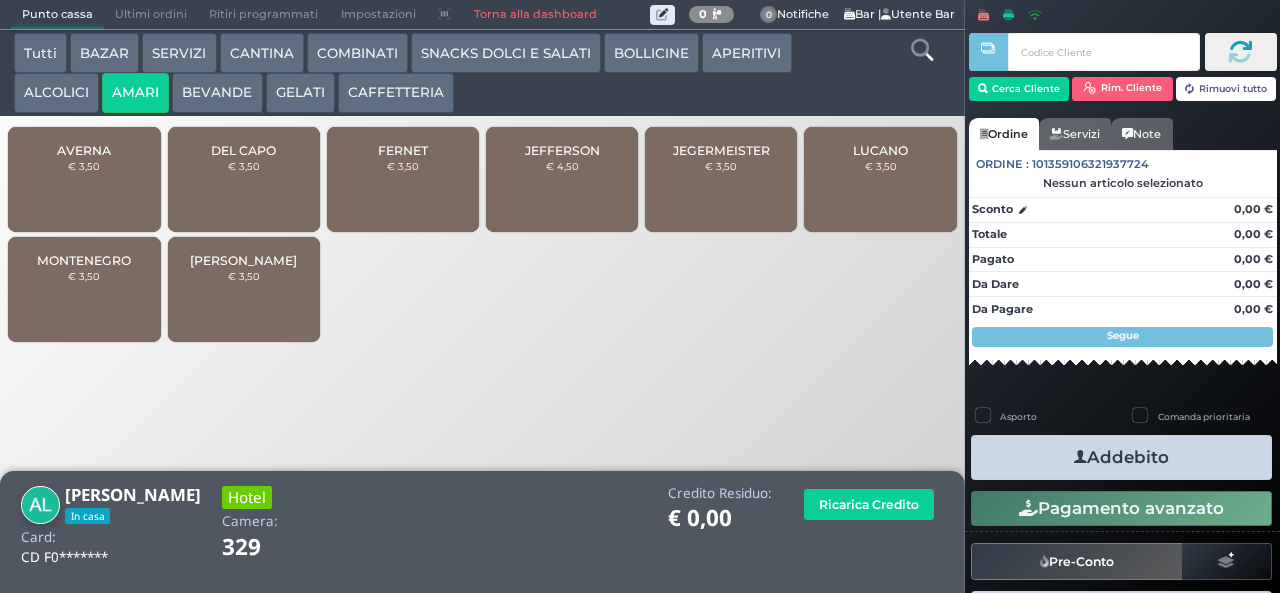 click on "ALCOLICI" at bounding box center (56, 93) 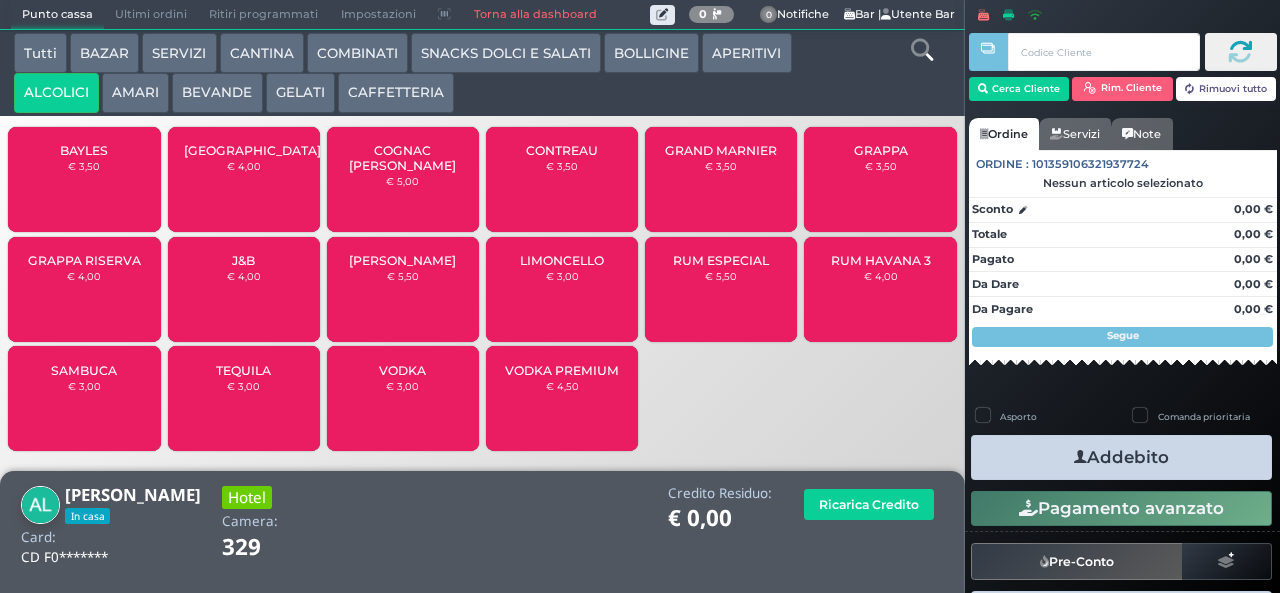 click on "[GEOGRAPHIC_DATA]" at bounding box center [252, 150] 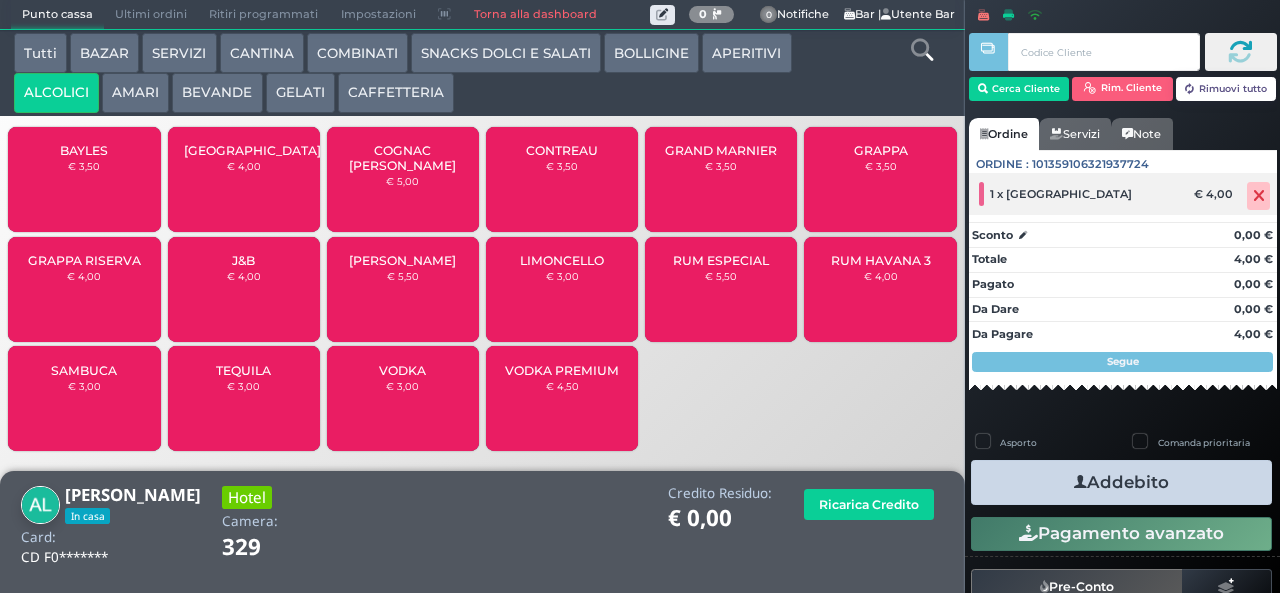 click at bounding box center [1259, 196] 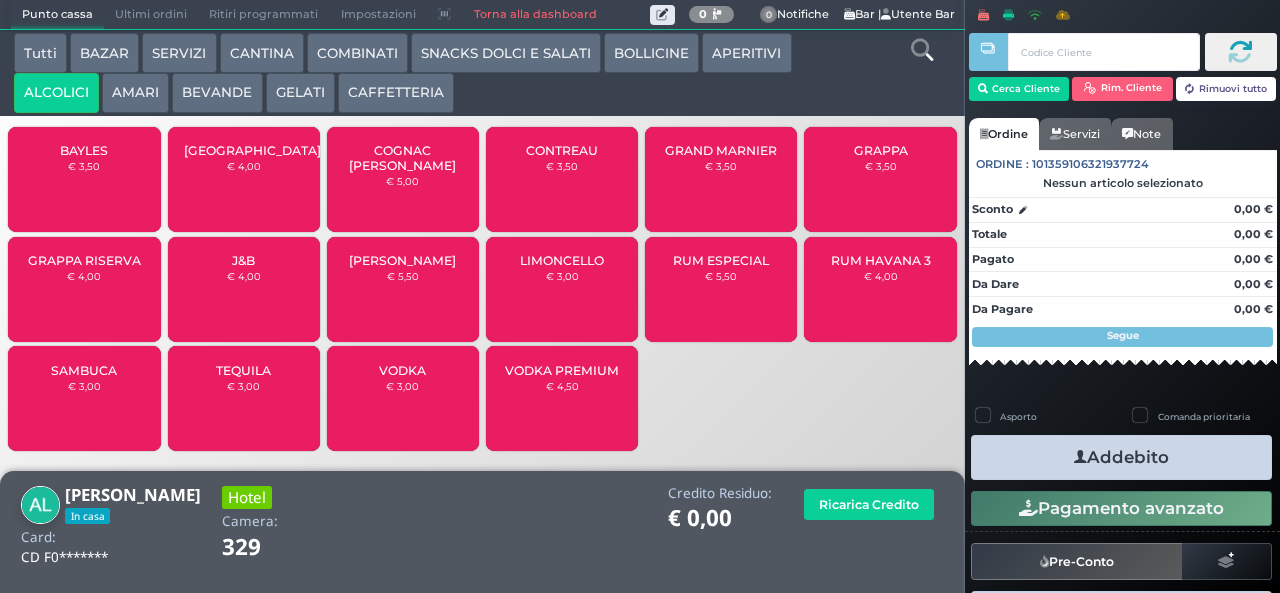 click on "€ 4,00" at bounding box center (84, 276) 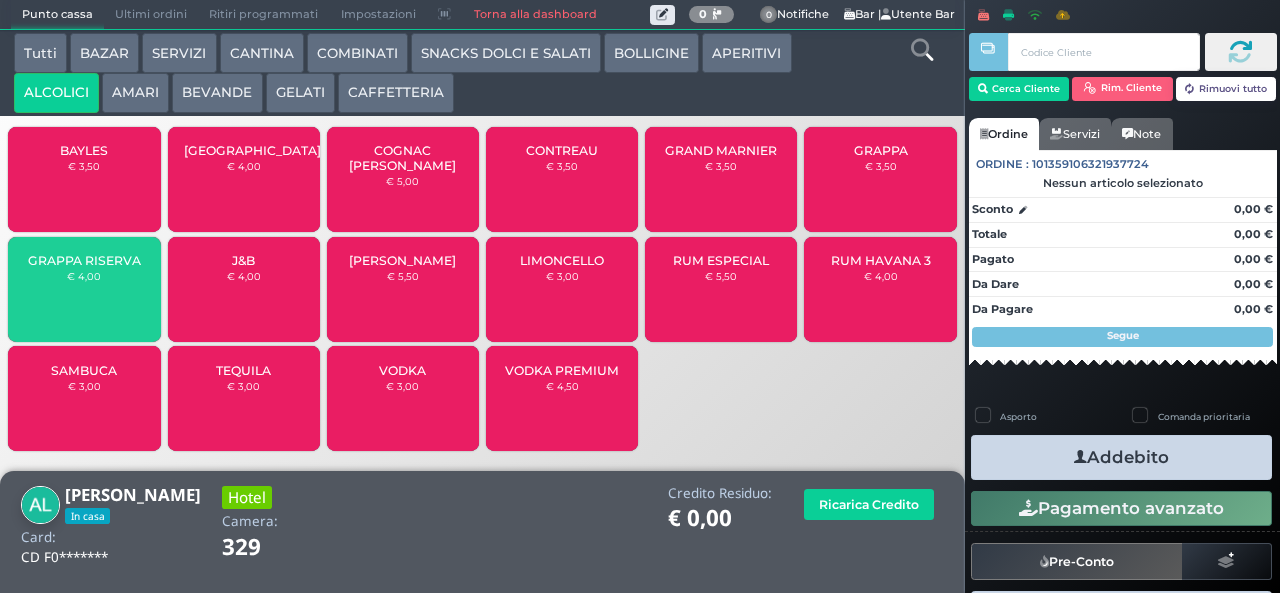 click on "GRAPPA RISERVA" at bounding box center (84, 260) 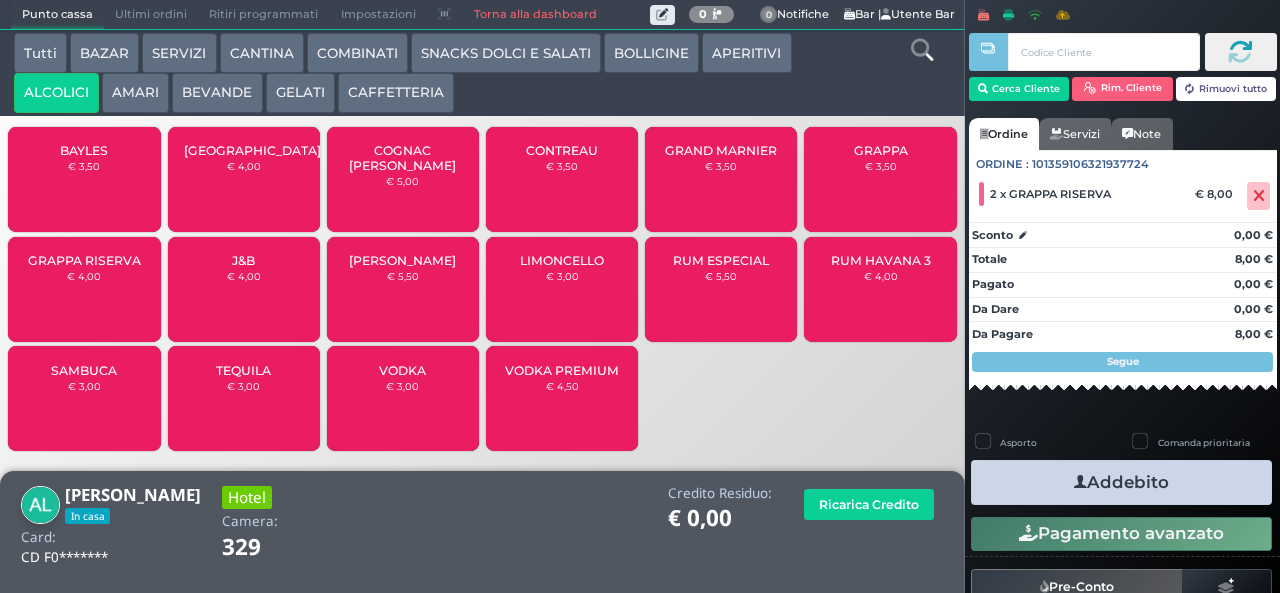 click on "Addebito" at bounding box center (1121, 482) 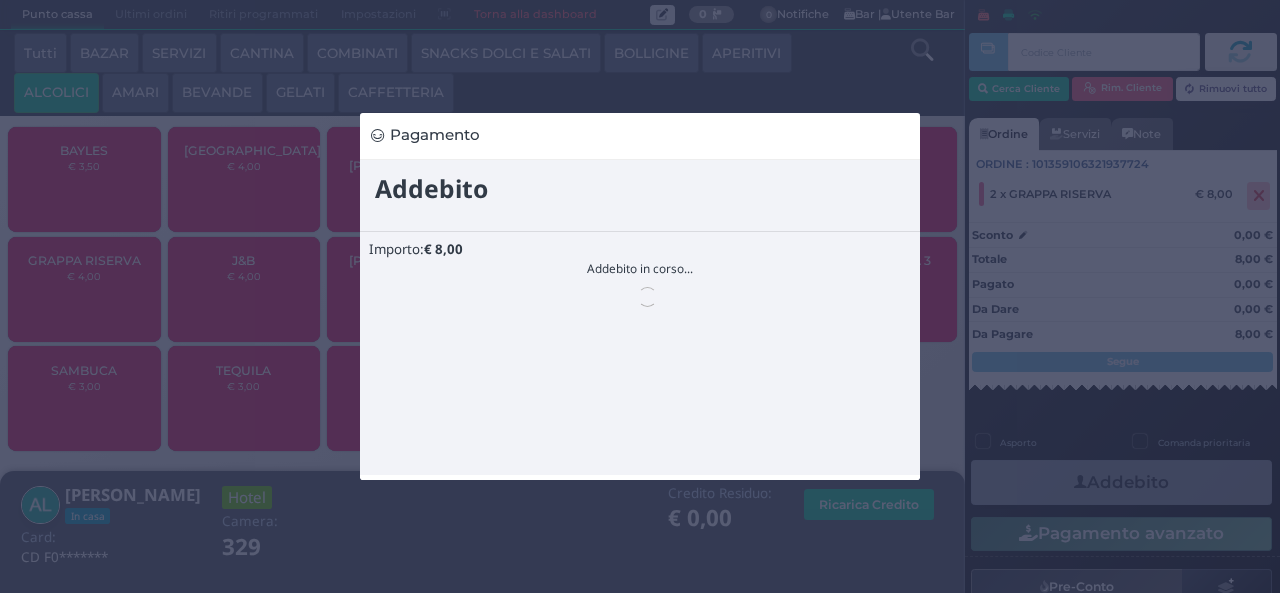 scroll, scrollTop: 0, scrollLeft: 0, axis: both 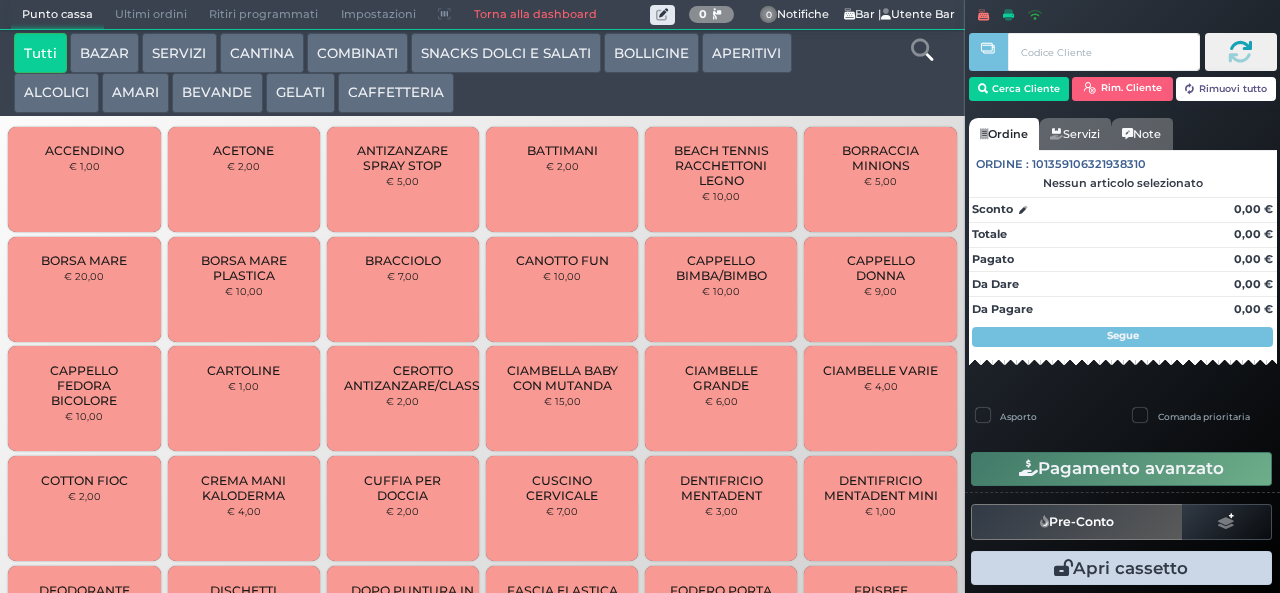 click on "AMARI" at bounding box center (135, 93) 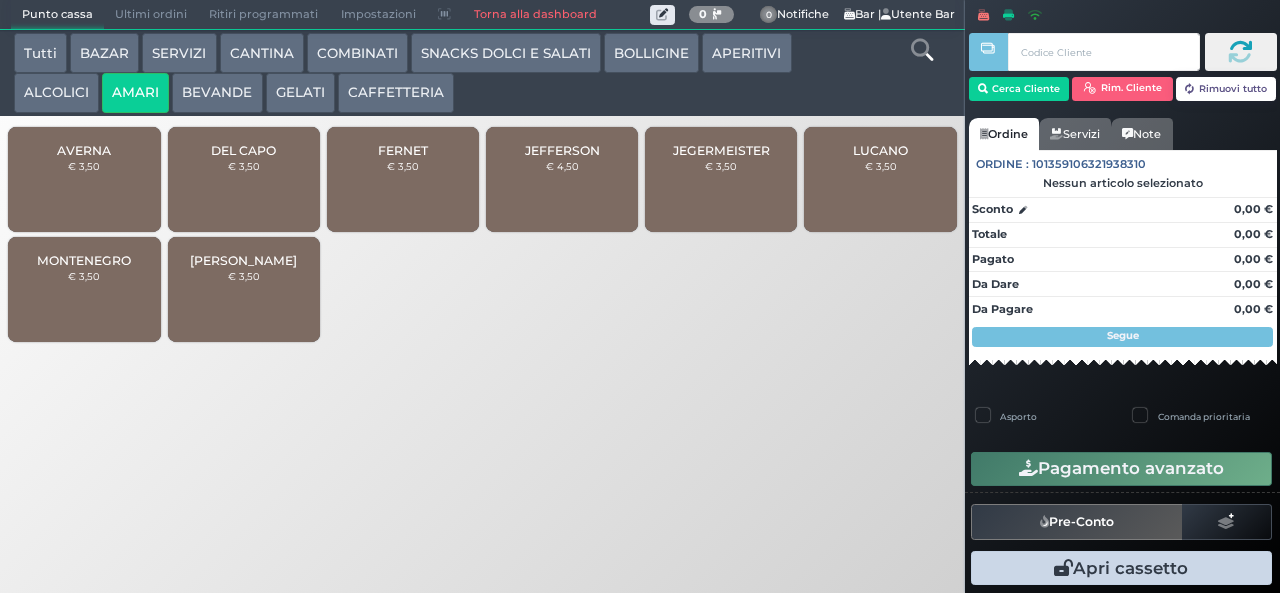 click on "MONTENEGRO" at bounding box center (84, 260) 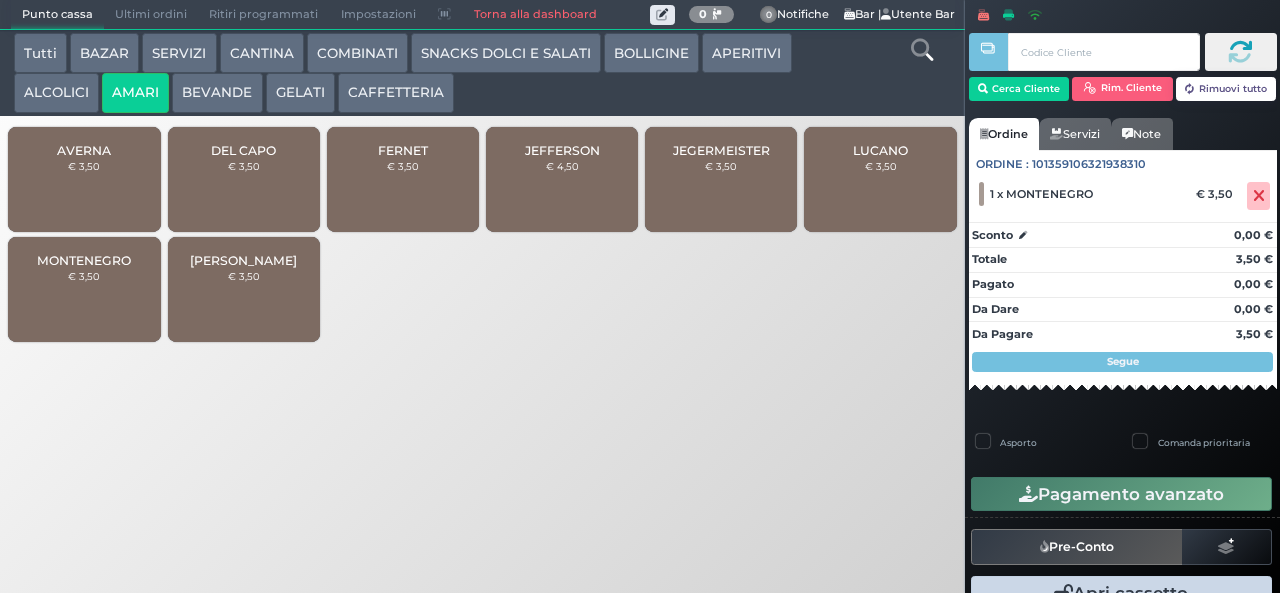 click on "COMBINATI" at bounding box center (357, 53) 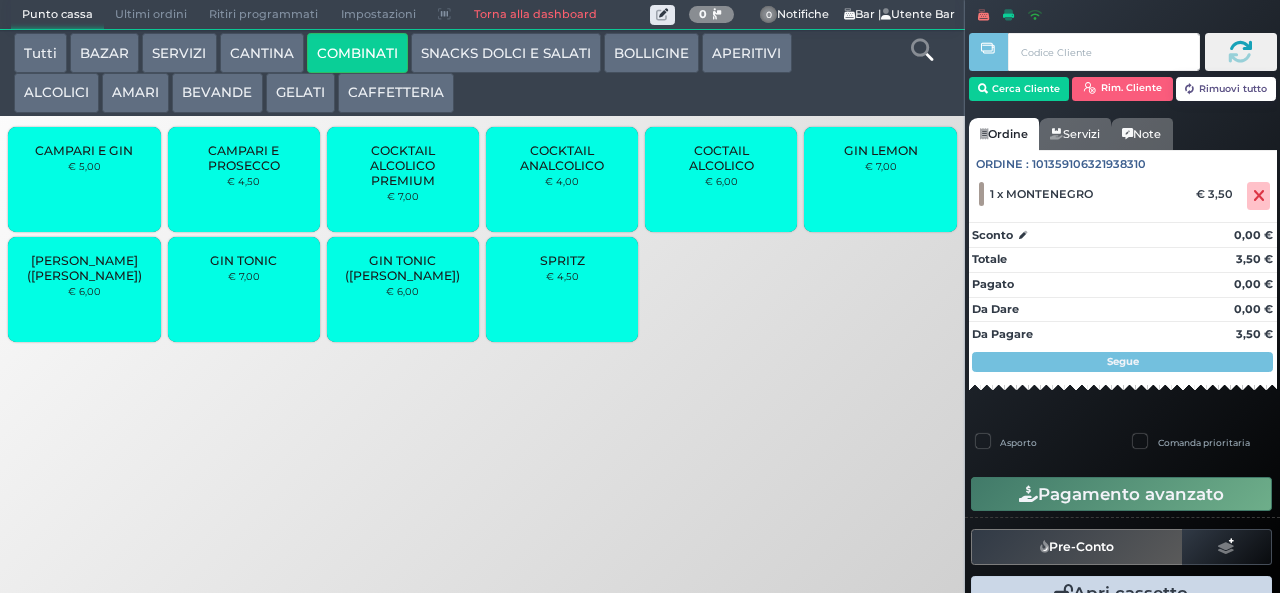 click on "GIN TONIC
€ 7,00" at bounding box center [244, 289] 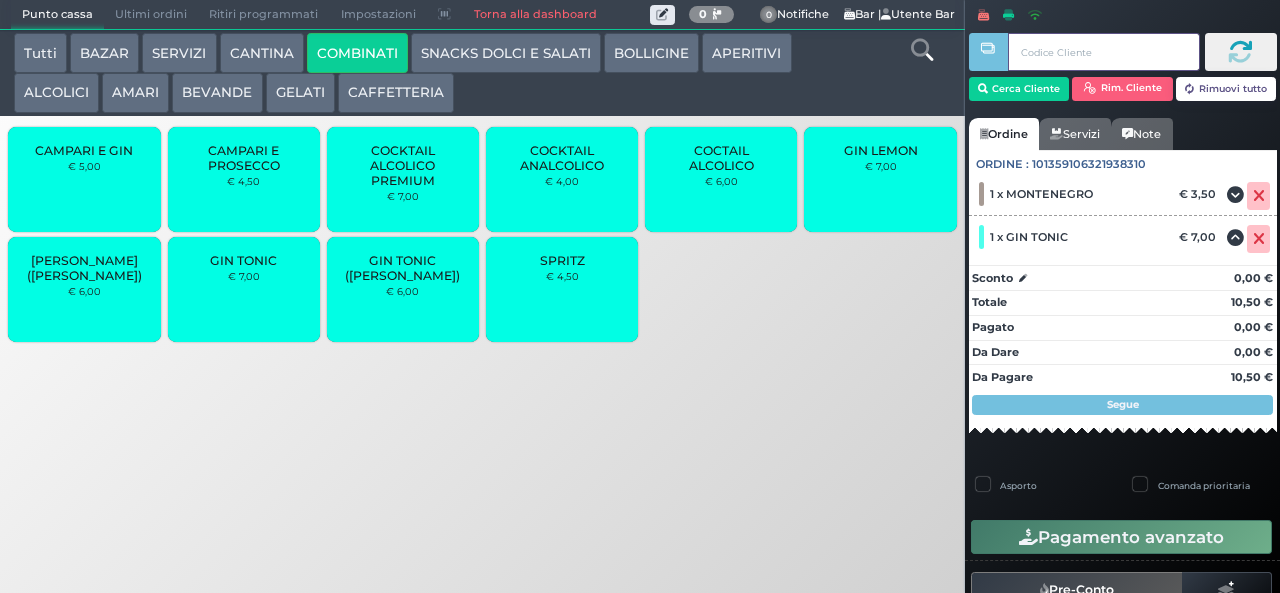 type 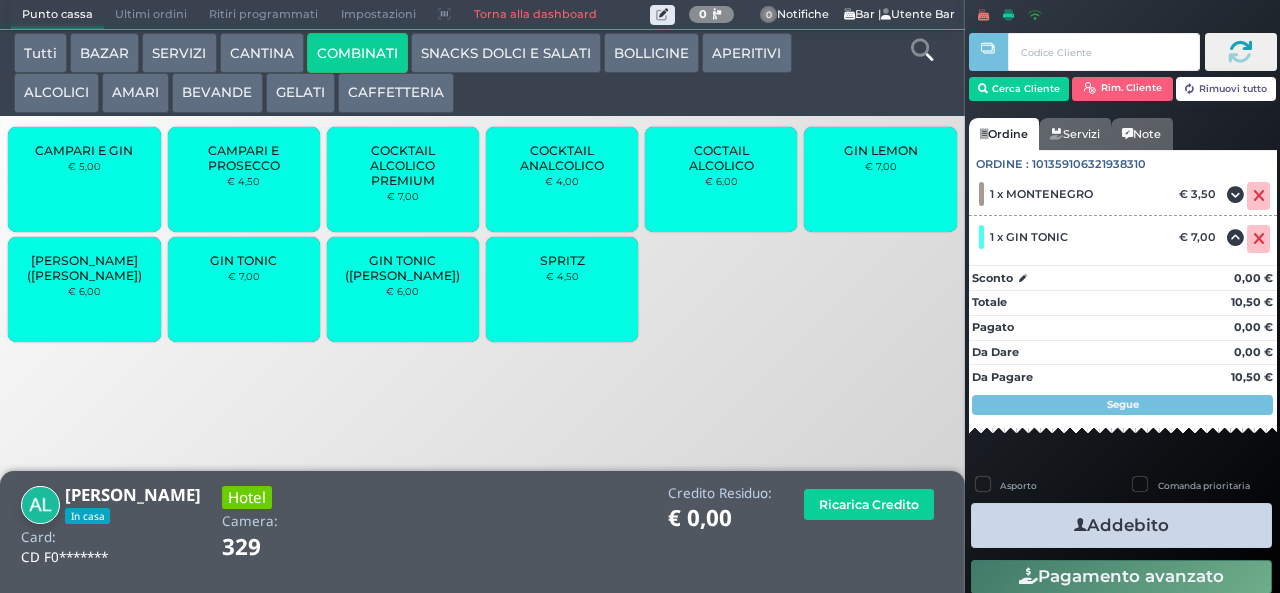 click at bounding box center (1080, 525) 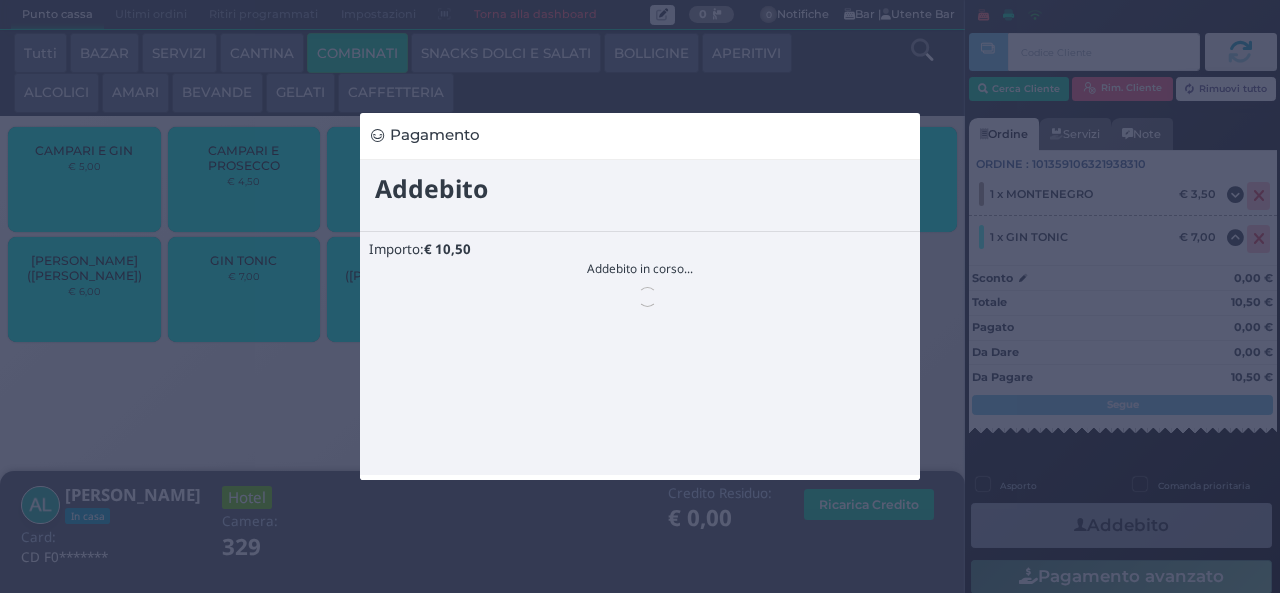 scroll, scrollTop: 0, scrollLeft: 0, axis: both 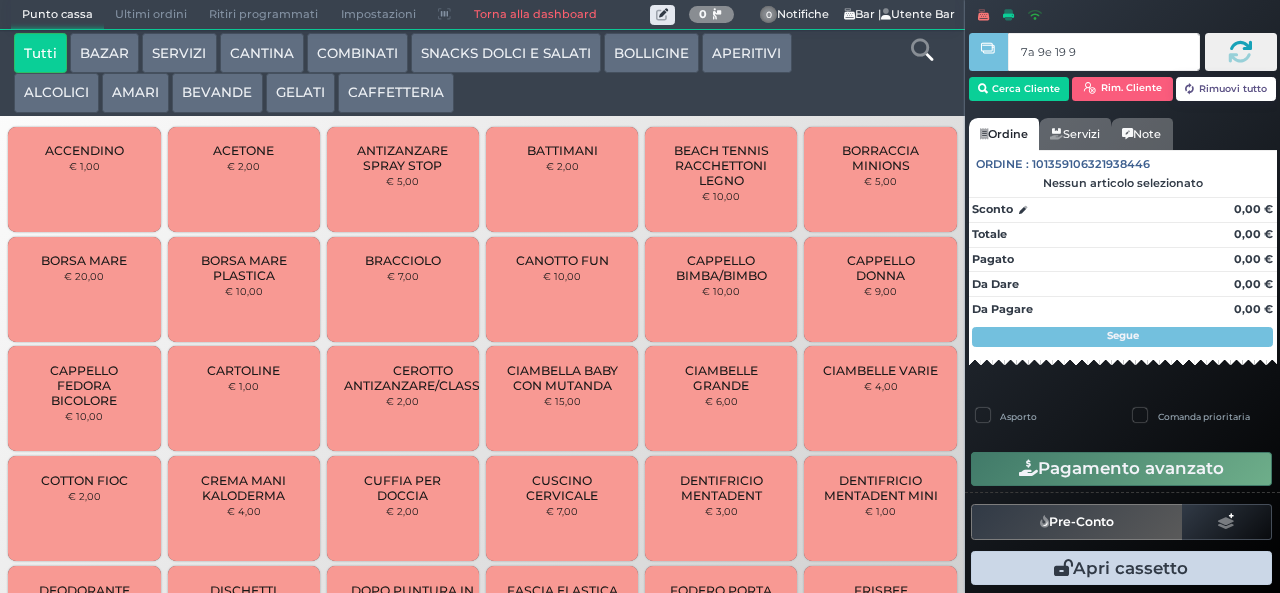 type on "7a 9e 19 9a" 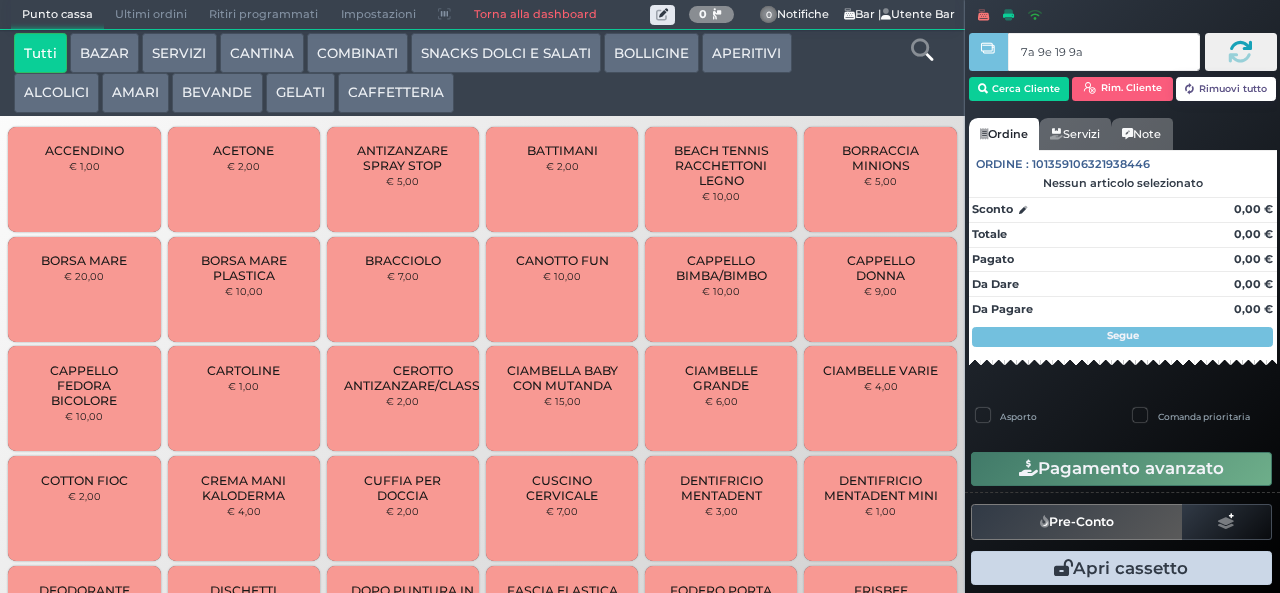 type 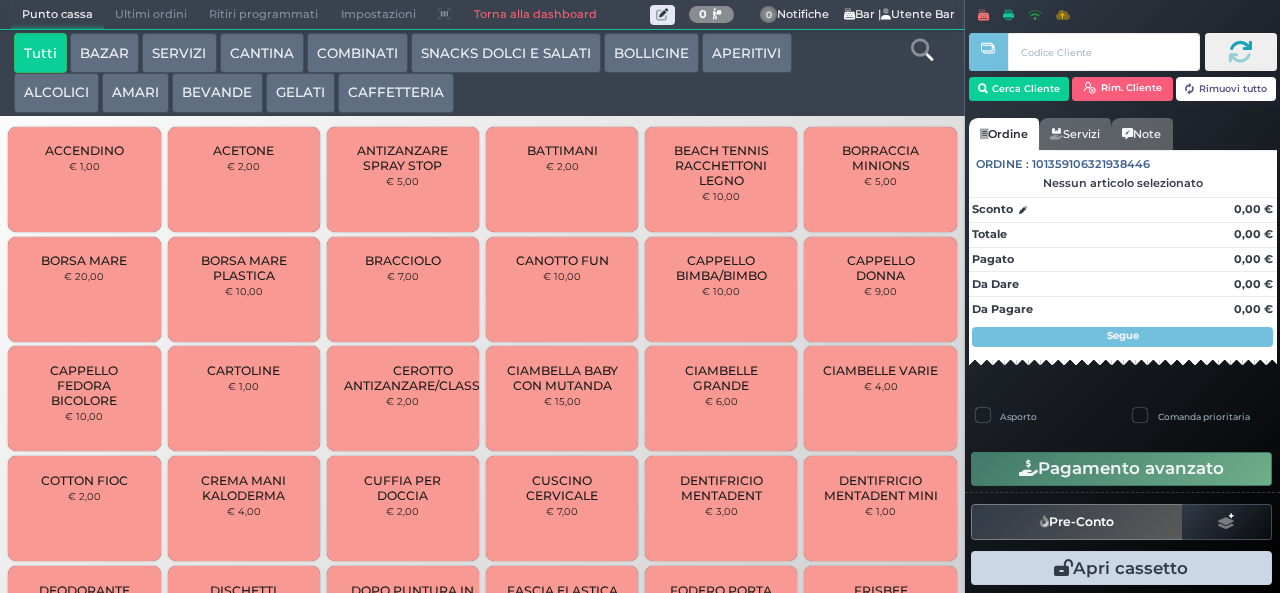 click at bounding box center (0, 0) 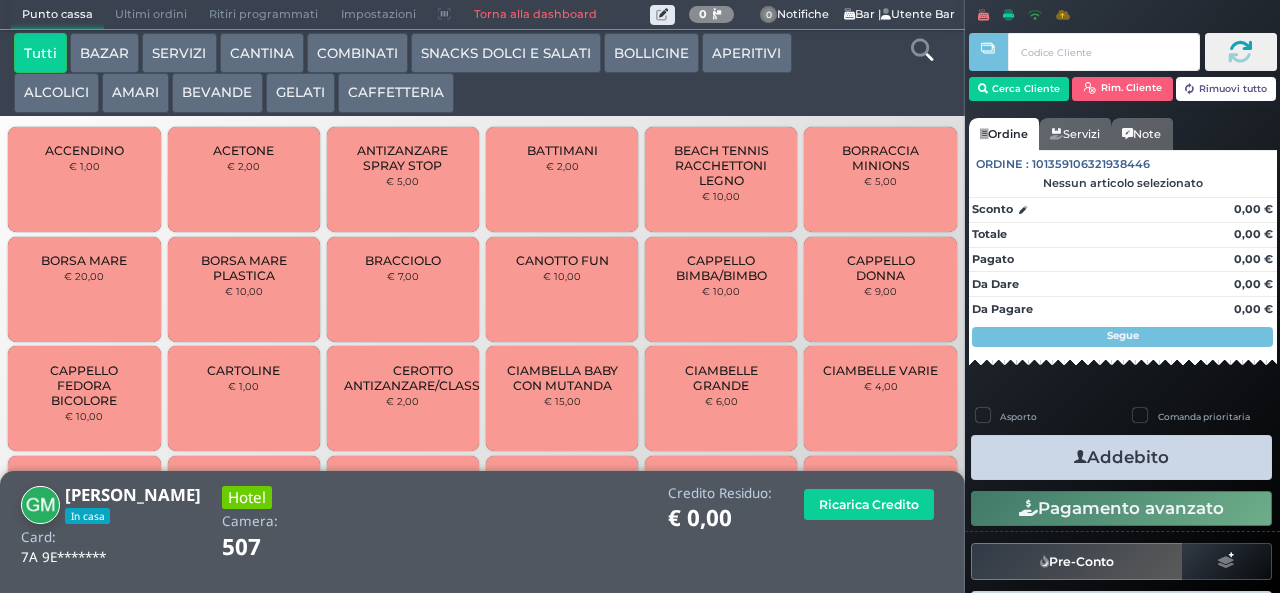 click on "BEVANDE" at bounding box center [217, 93] 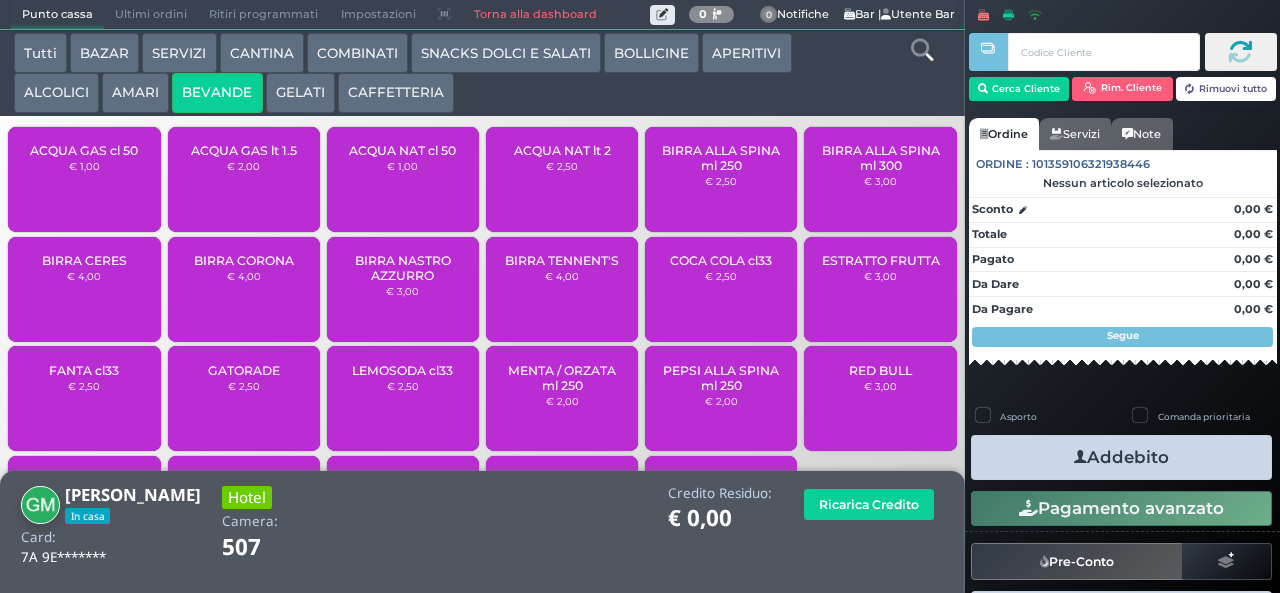 click on "ACQUA NAT lt 2" at bounding box center [562, 150] 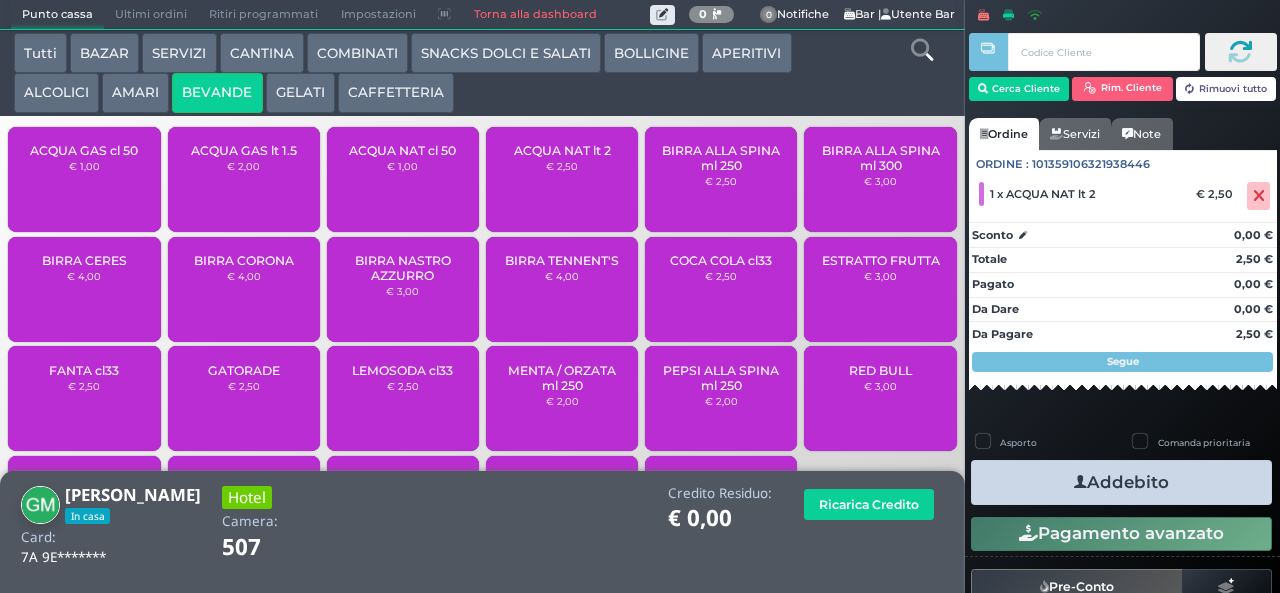 click on "Addebito" at bounding box center (1121, 482) 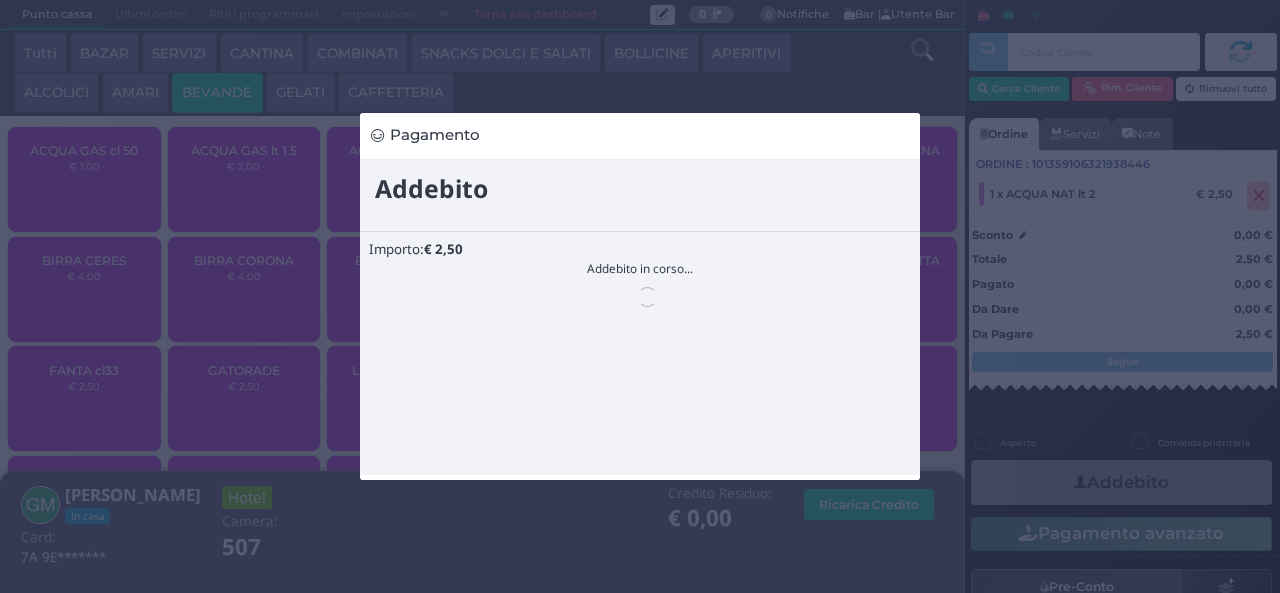 scroll, scrollTop: 0, scrollLeft: 0, axis: both 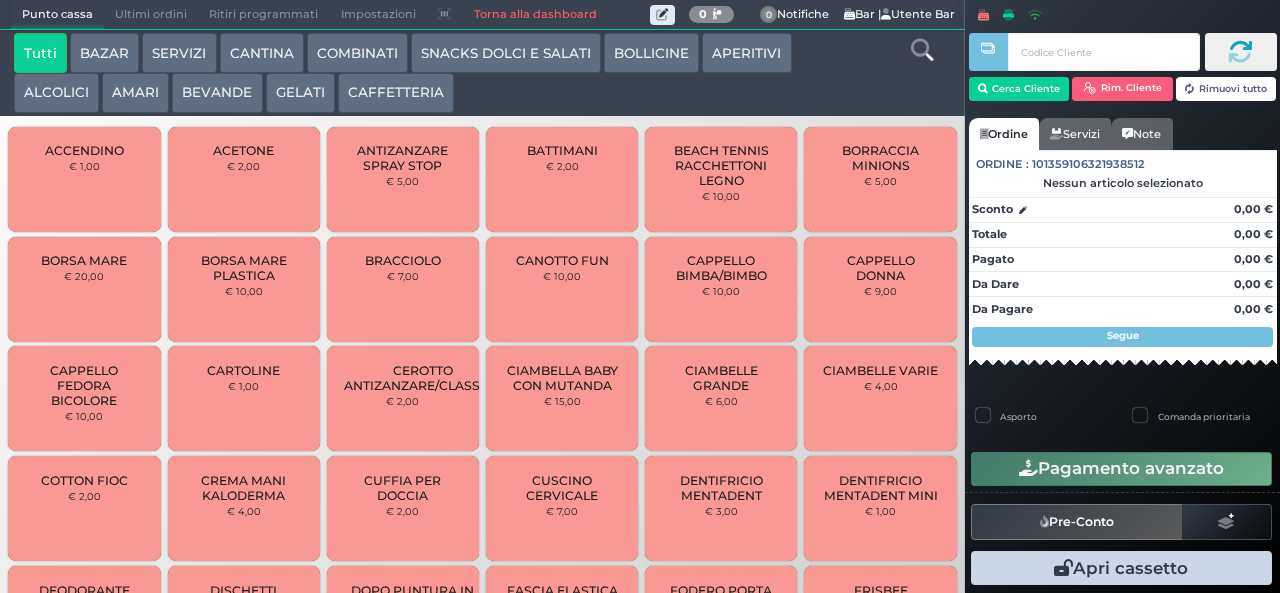 click on "COMBINATI" at bounding box center (357, 53) 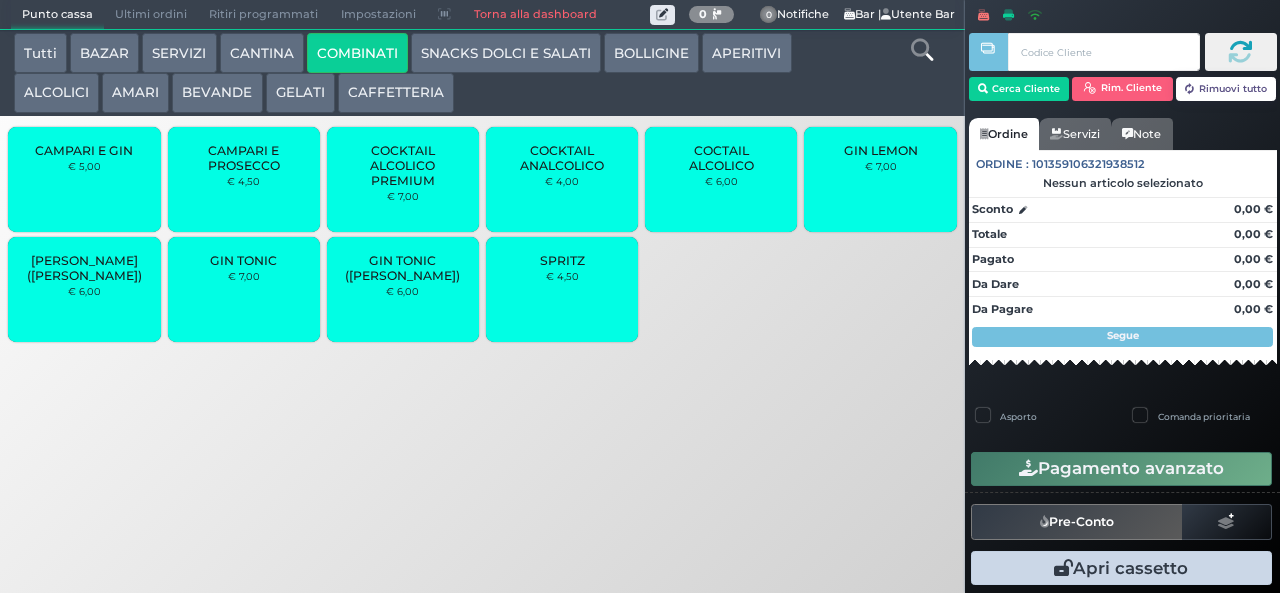 click on "GIN TONIC
€ 7,00" at bounding box center (244, 289) 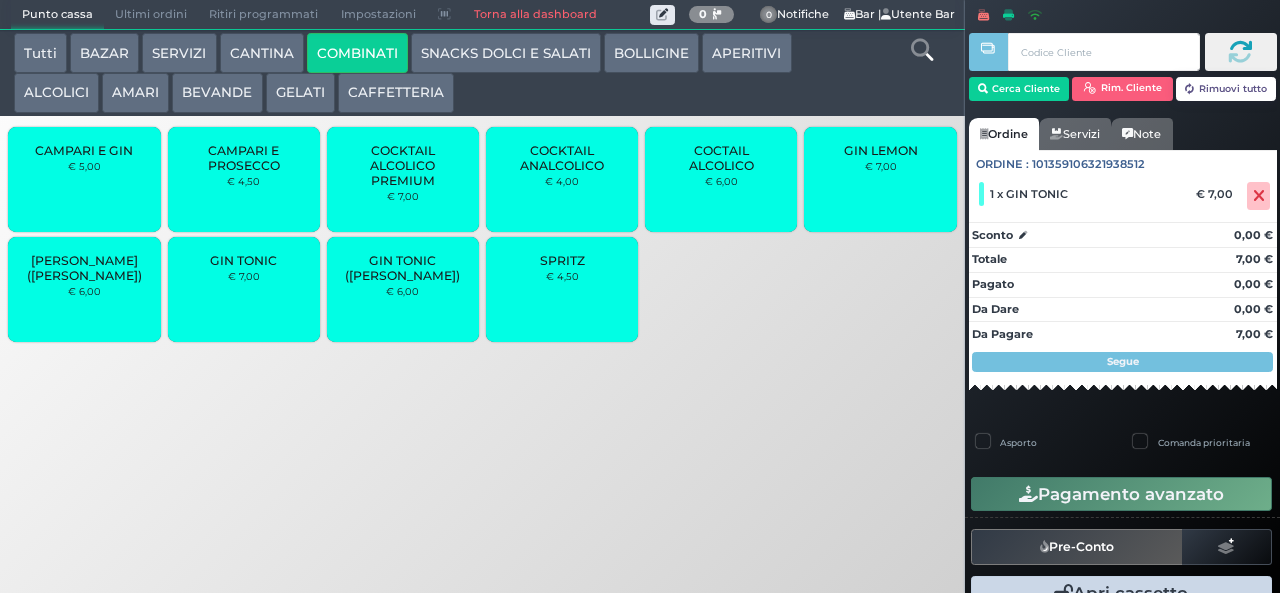 click on "GIN TONIC
€ 7,00" at bounding box center [244, 289] 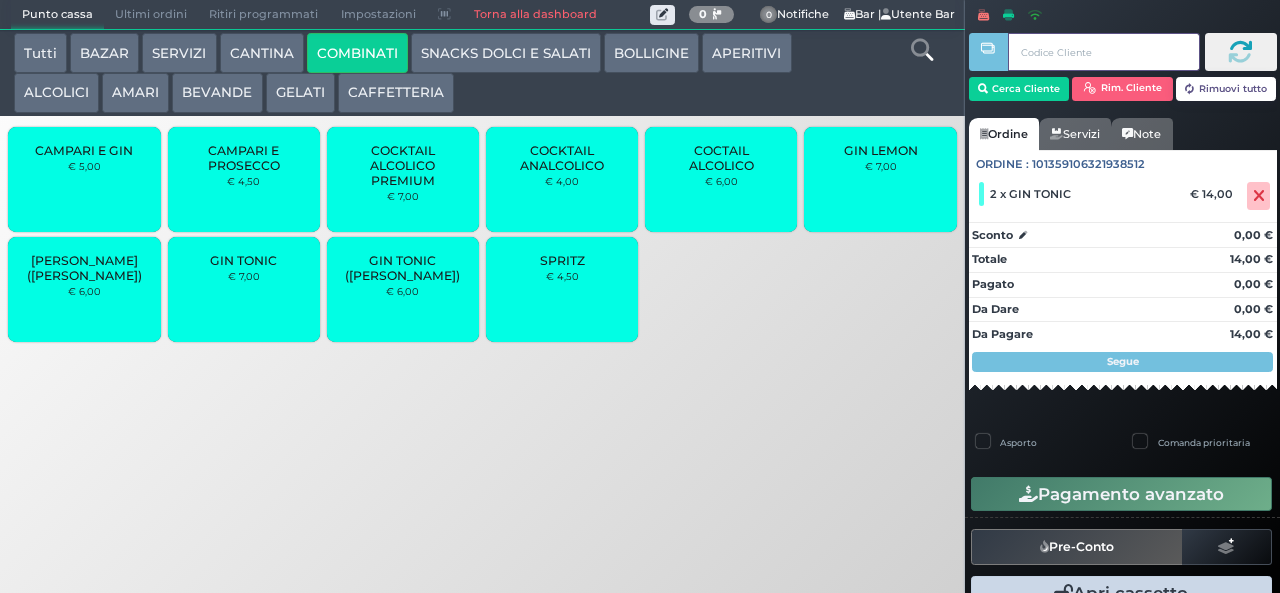 type 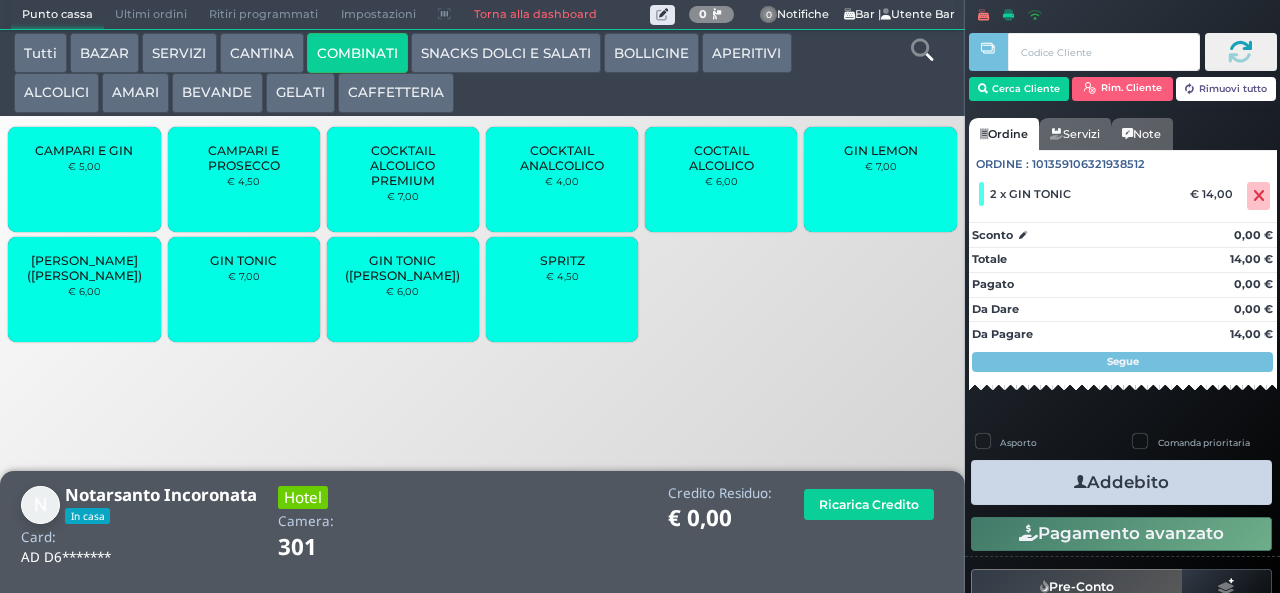 click on "Addebito" at bounding box center [1121, 482] 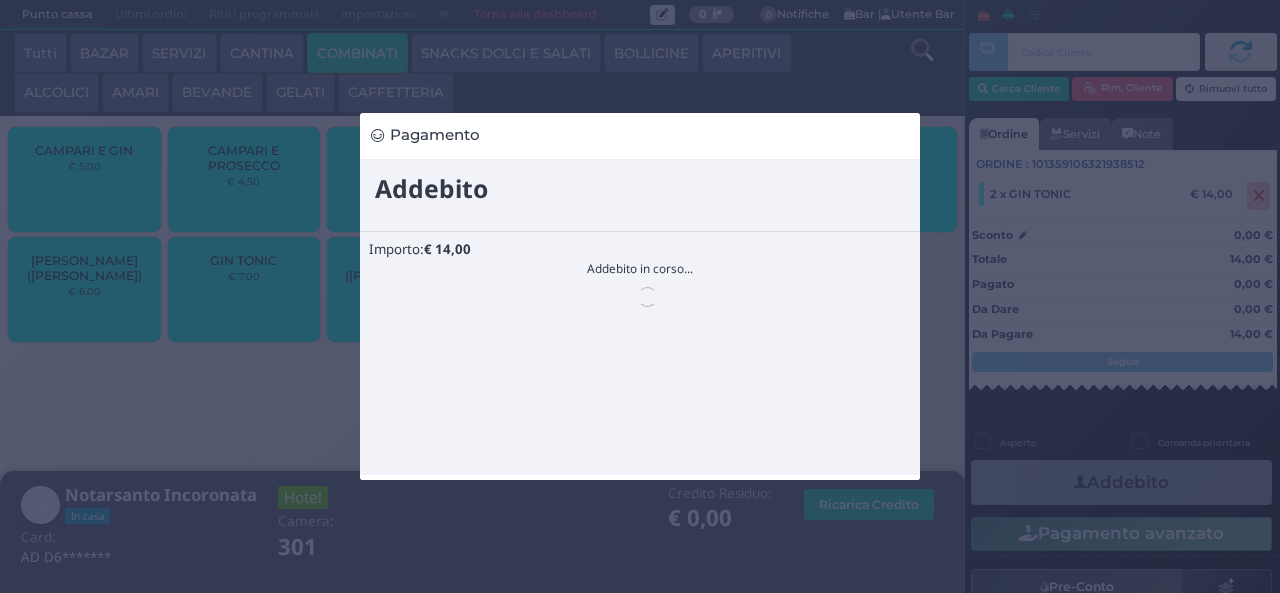 scroll, scrollTop: 0, scrollLeft: 0, axis: both 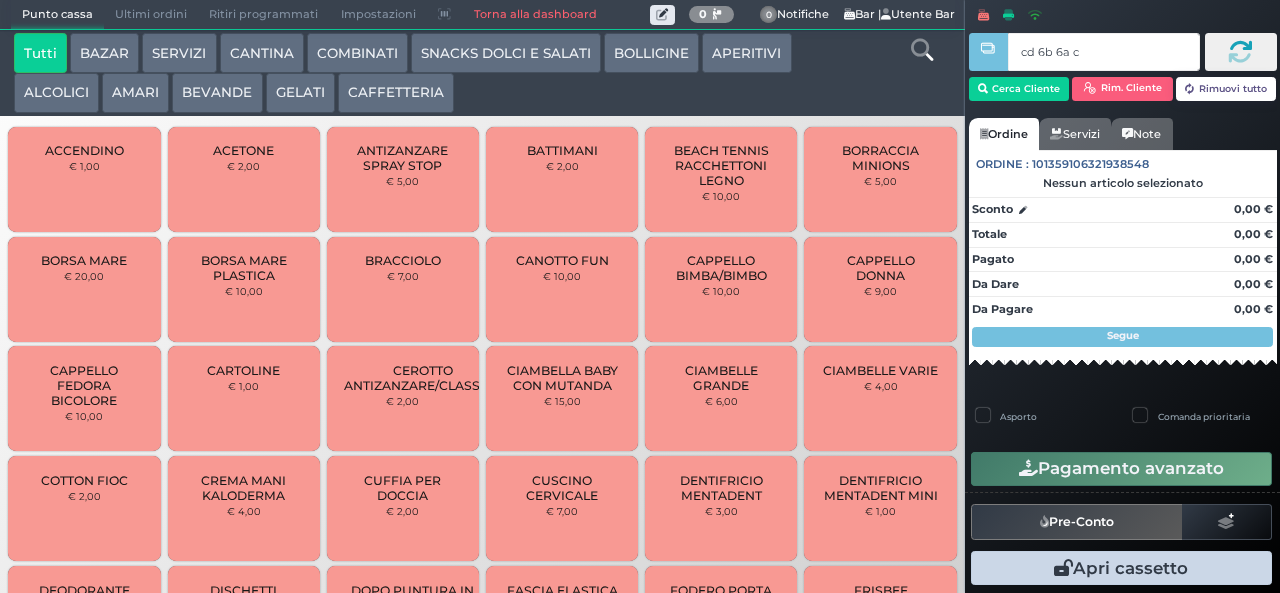type on "cd 6b 6a c3" 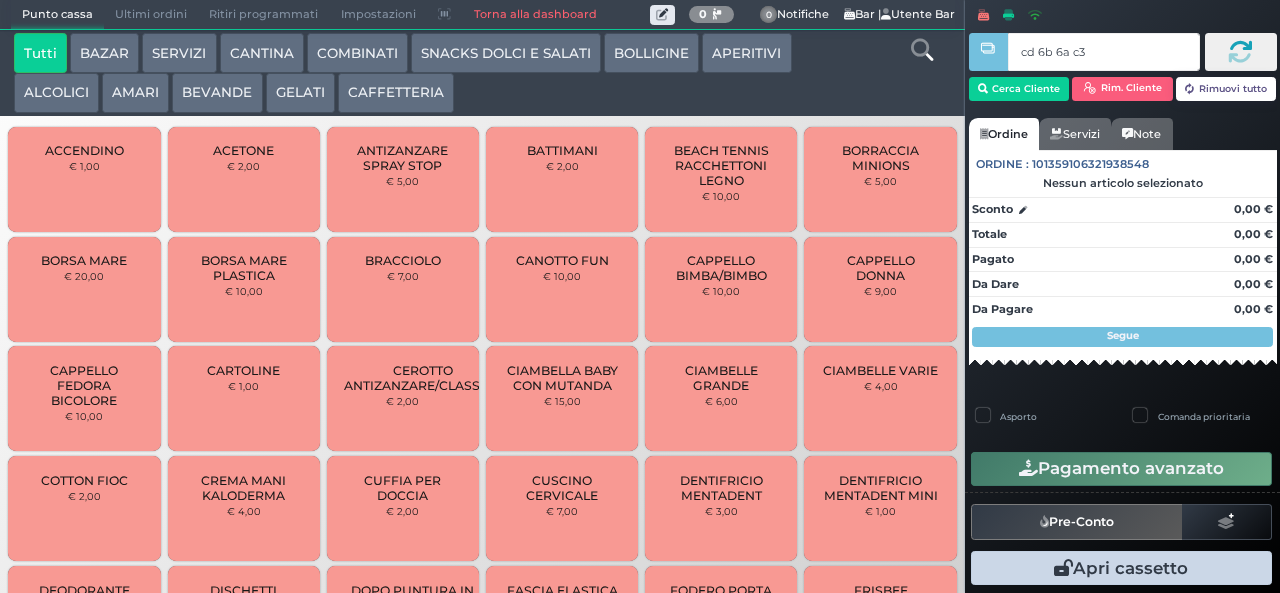 type 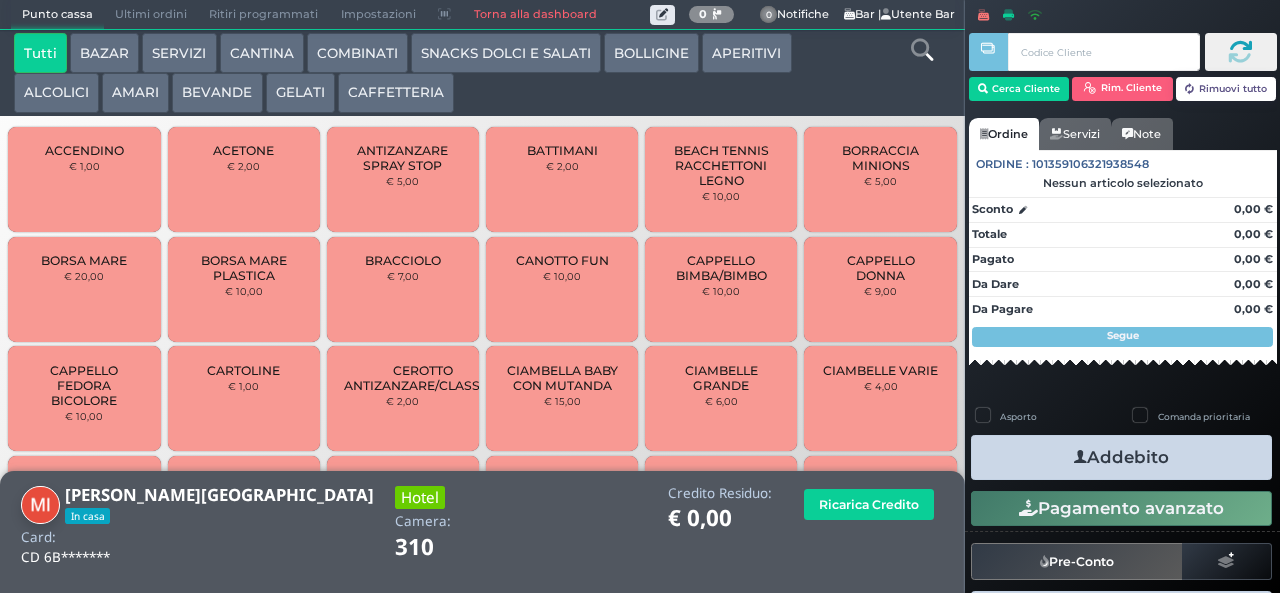 click on "BEVANDE" at bounding box center [217, 93] 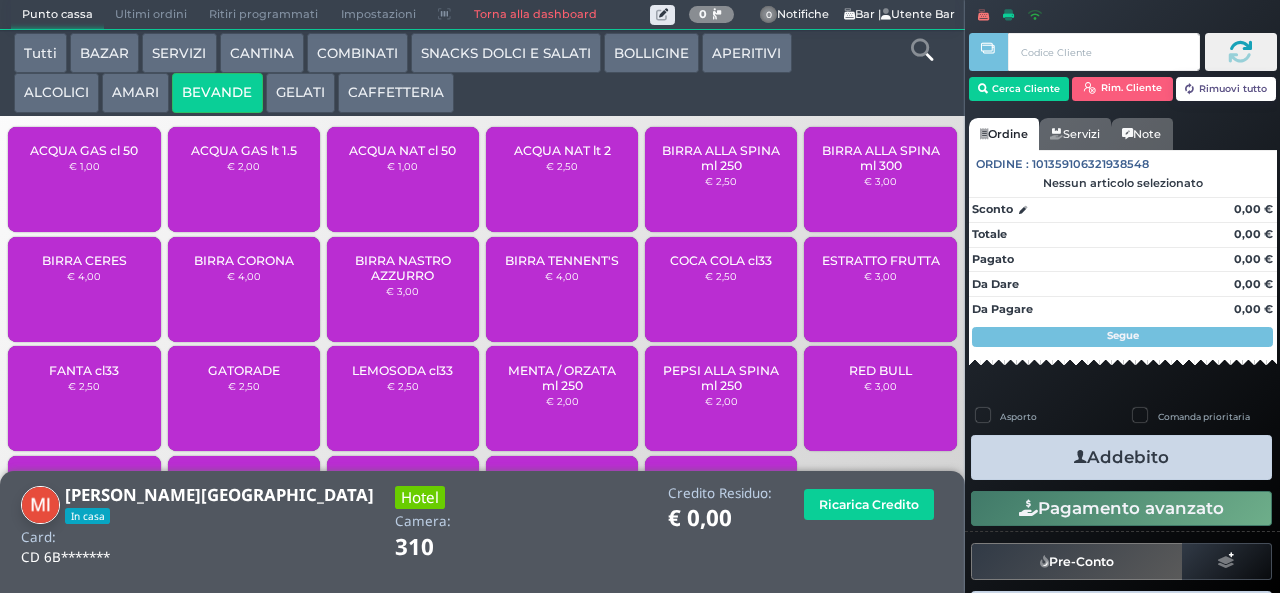 click on "SNACKS DOLCI E SALATI" at bounding box center (506, 53) 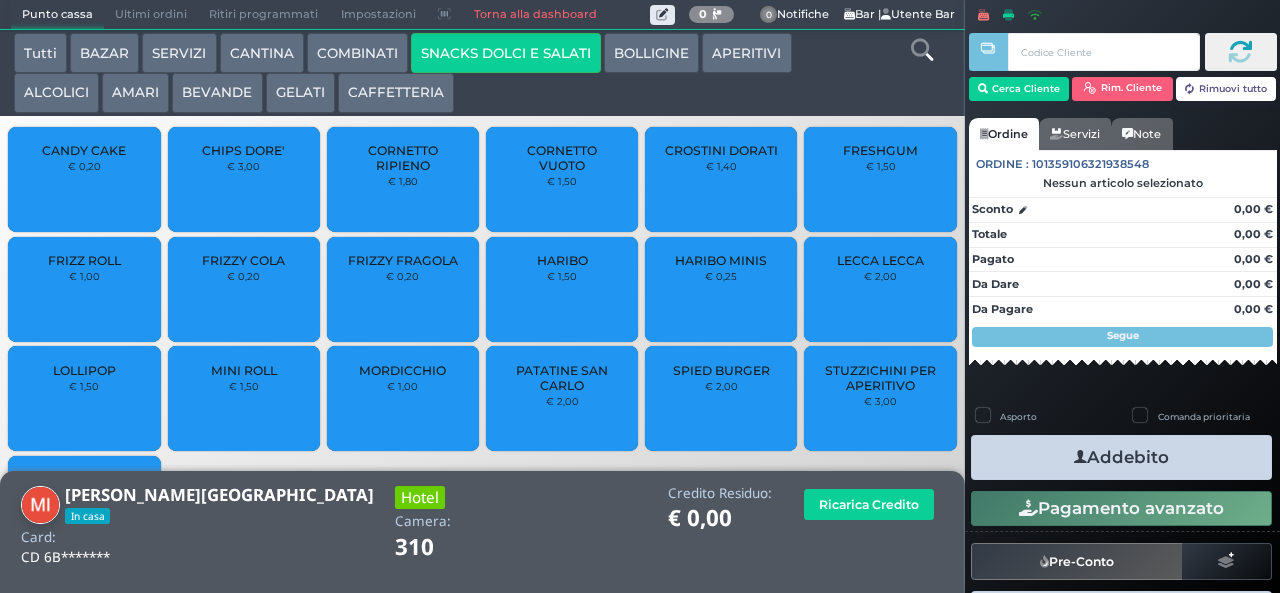click on "CHIPS DORE'
€ 3,00" at bounding box center [244, 179] 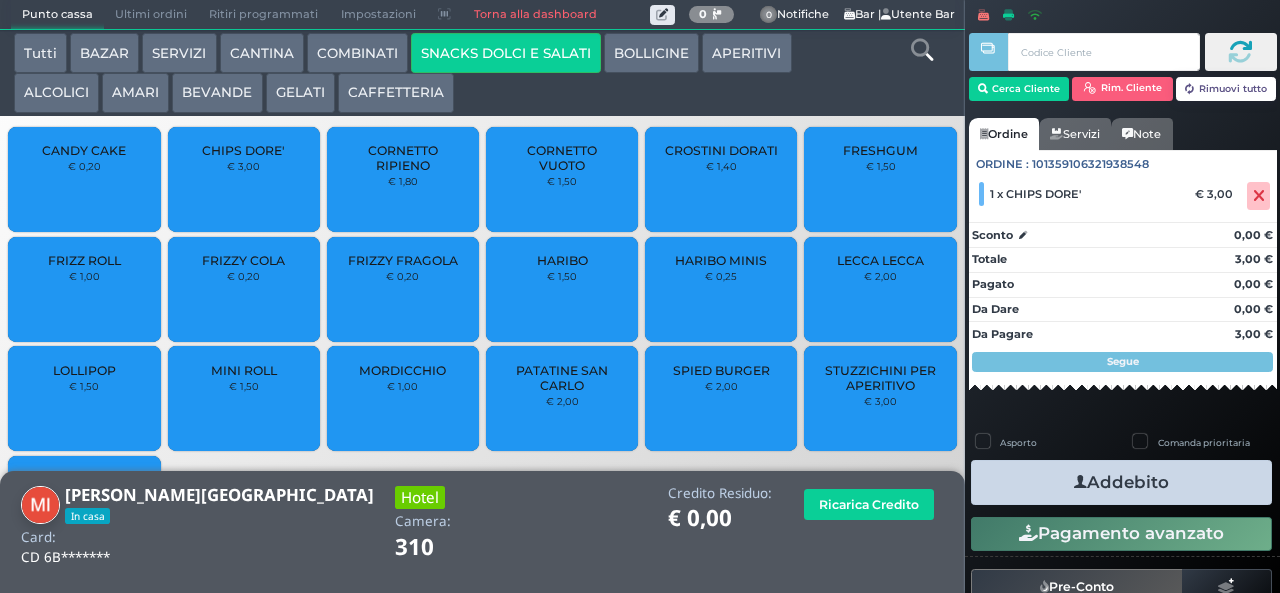click on "Addebito" at bounding box center [1121, 482] 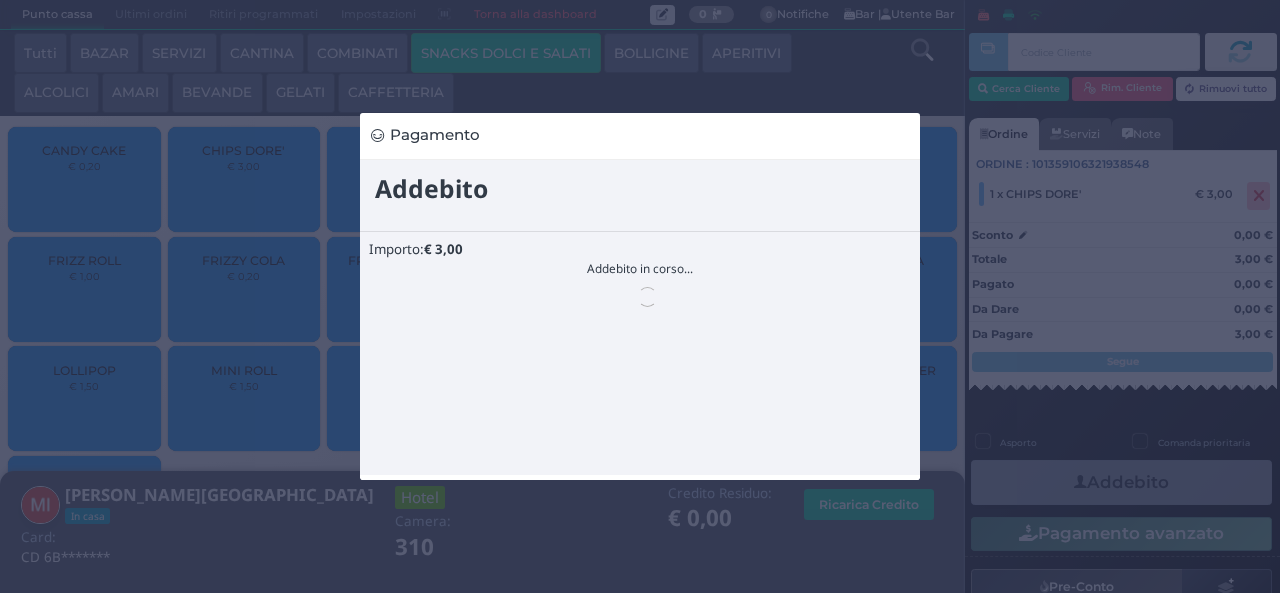 scroll, scrollTop: 0, scrollLeft: 0, axis: both 